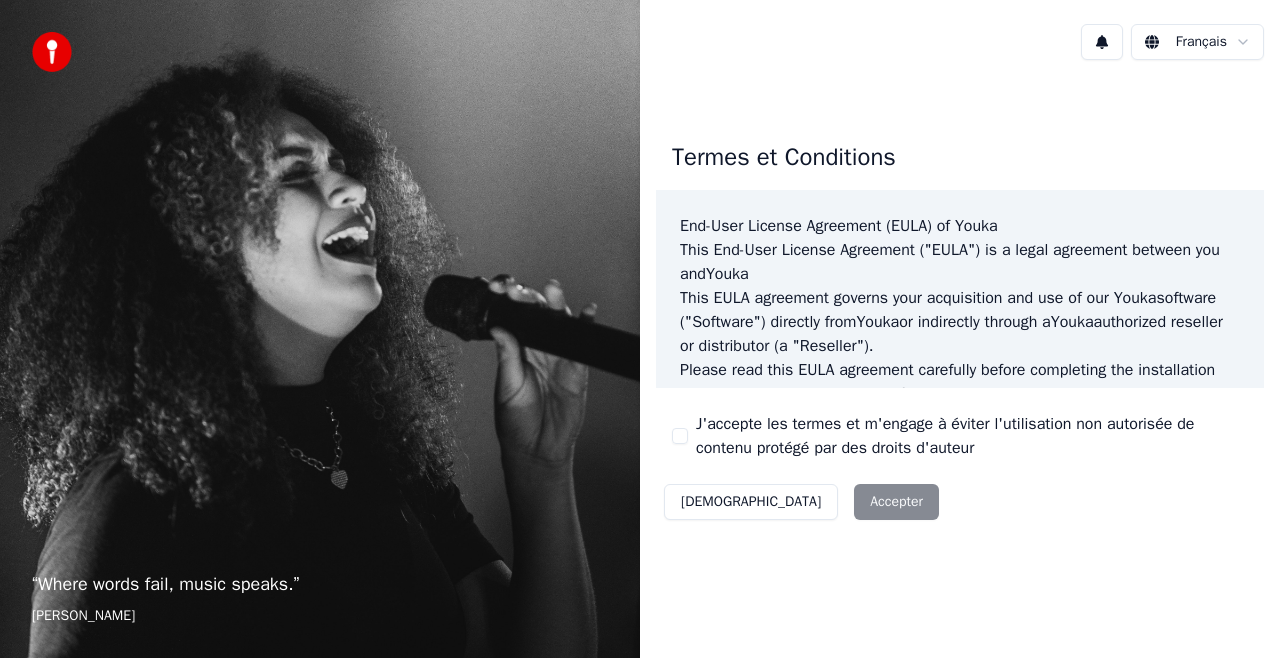 scroll, scrollTop: 0, scrollLeft: 0, axis: both 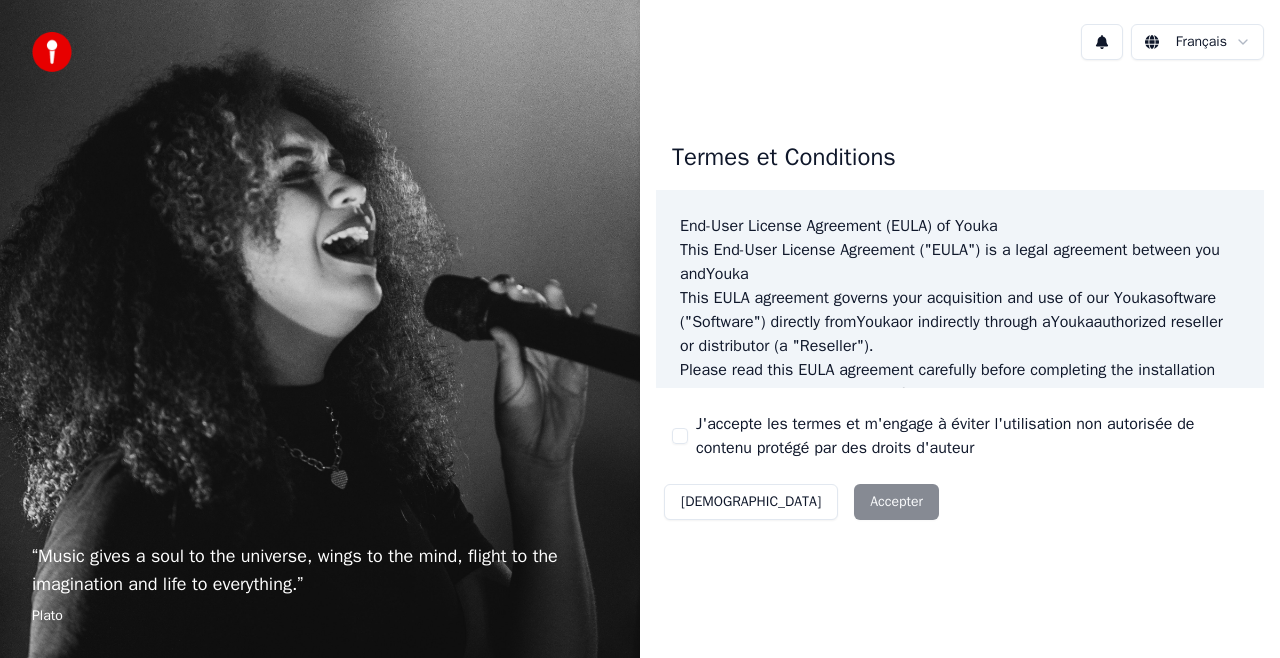 click on "J'accepte les termes et m'engage à éviter l'utilisation non autorisée de contenu protégé par des droits d'auteur" at bounding box center (680, 436) 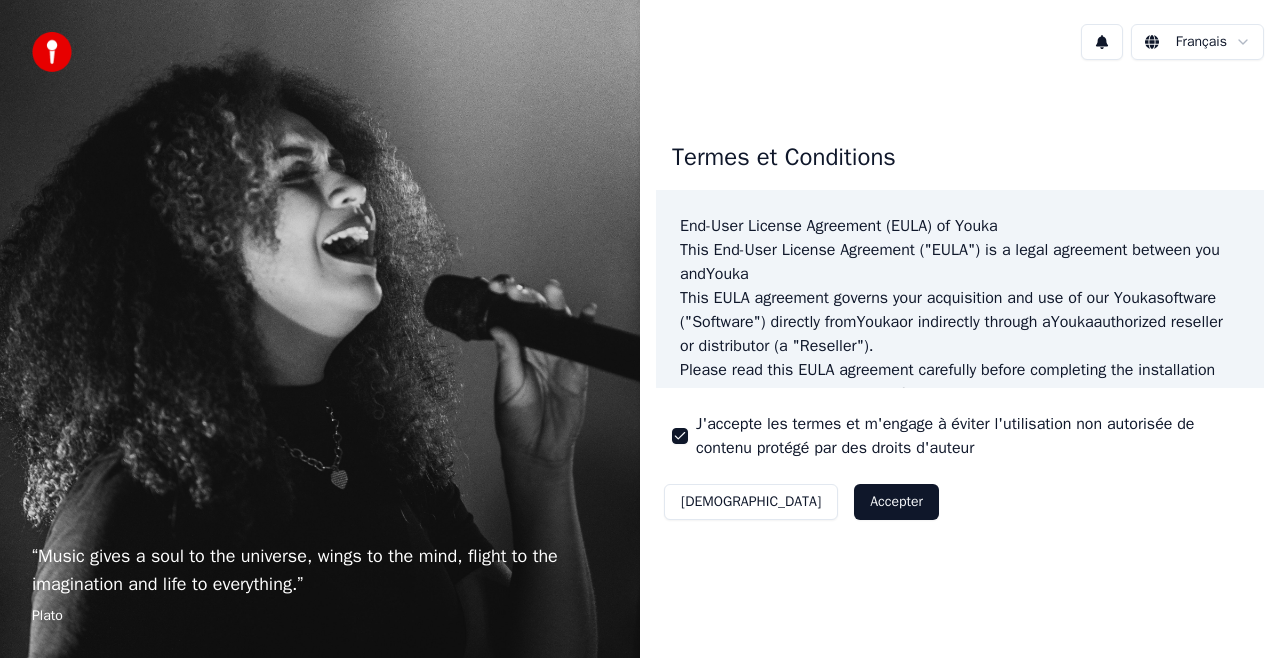 click on "Accepter" at bounding box center [896, 502] 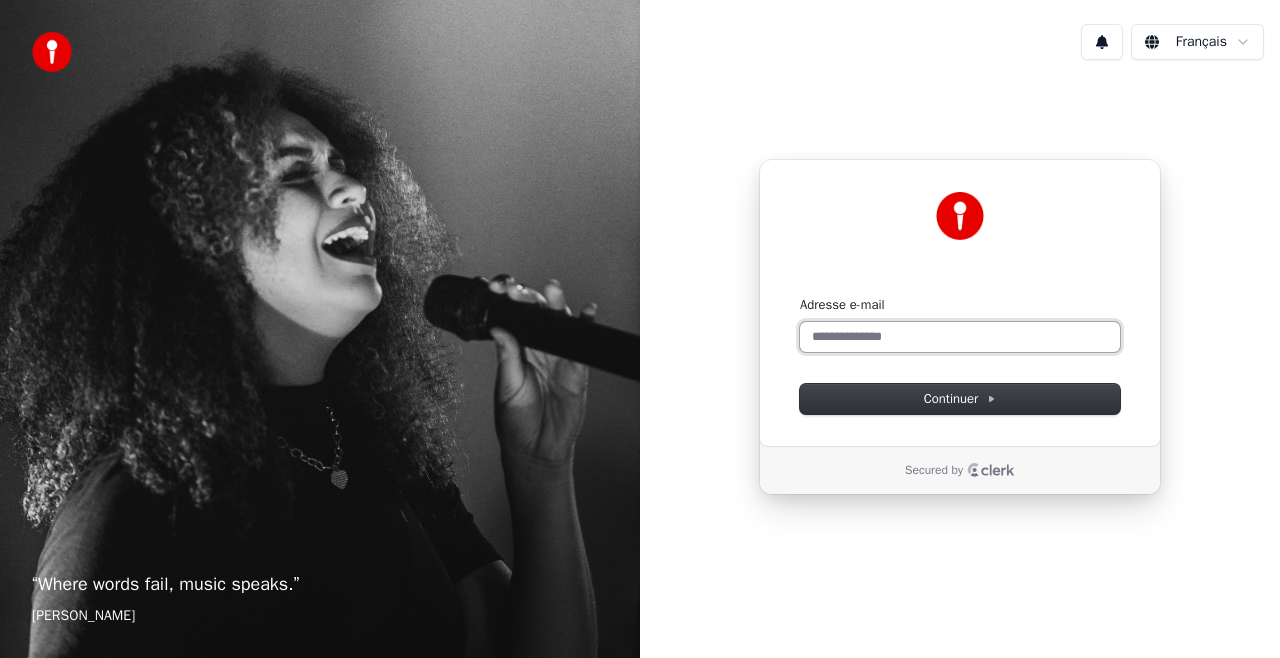 click on "Adresse e-mail" at bounding box center (960, 337) 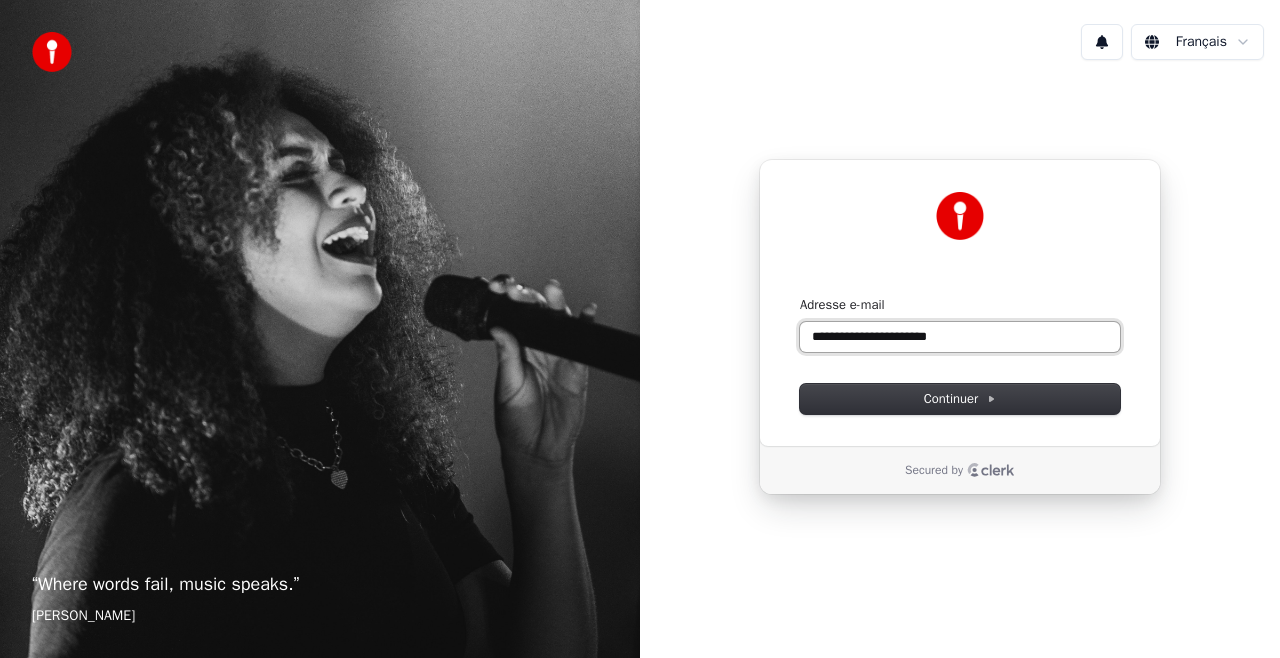 click at bounding box center (800, 296) 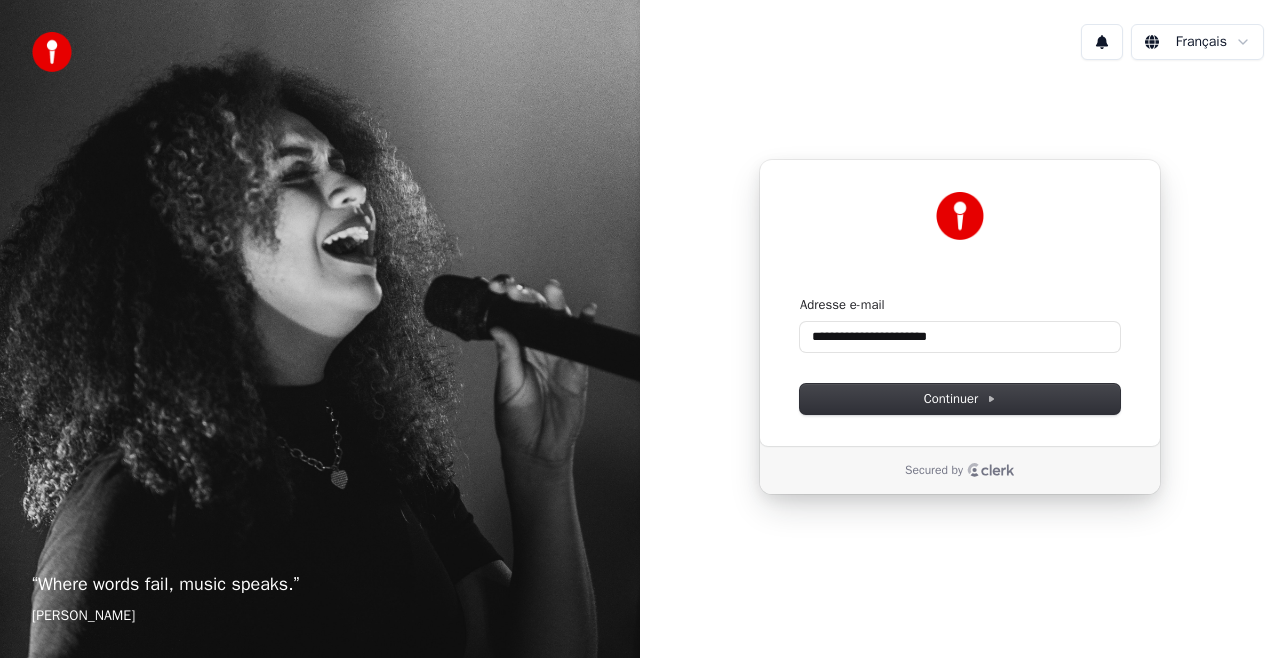 type on "**********" 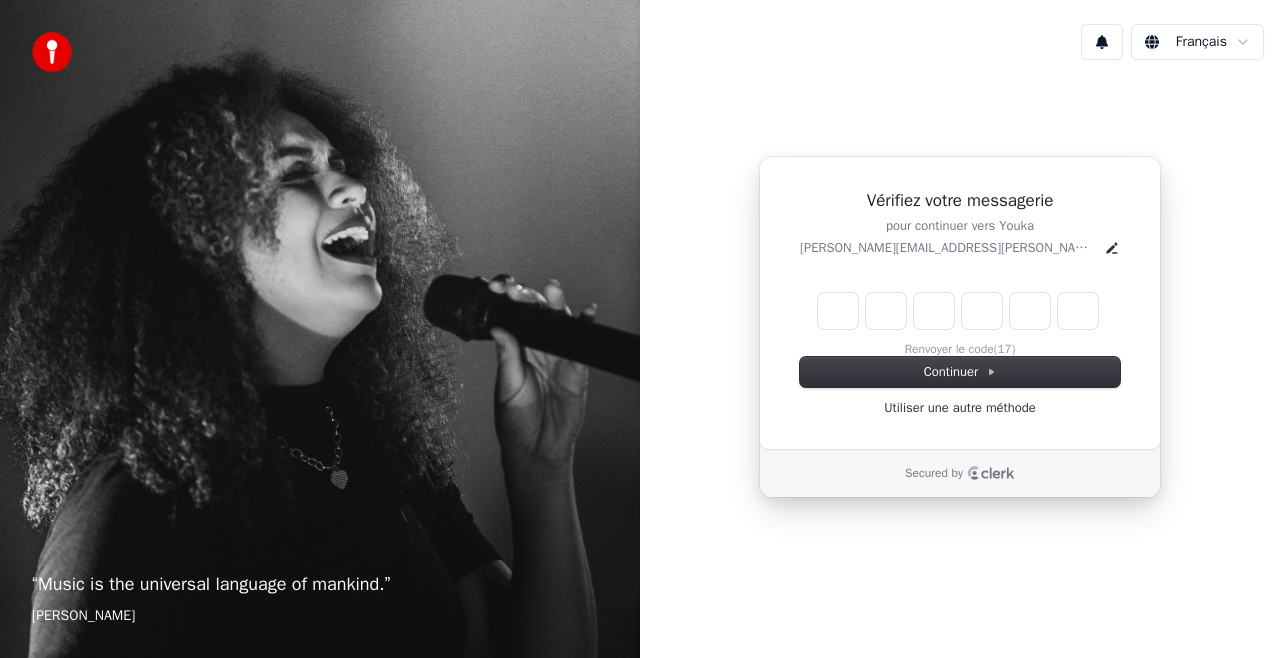 type on "*" 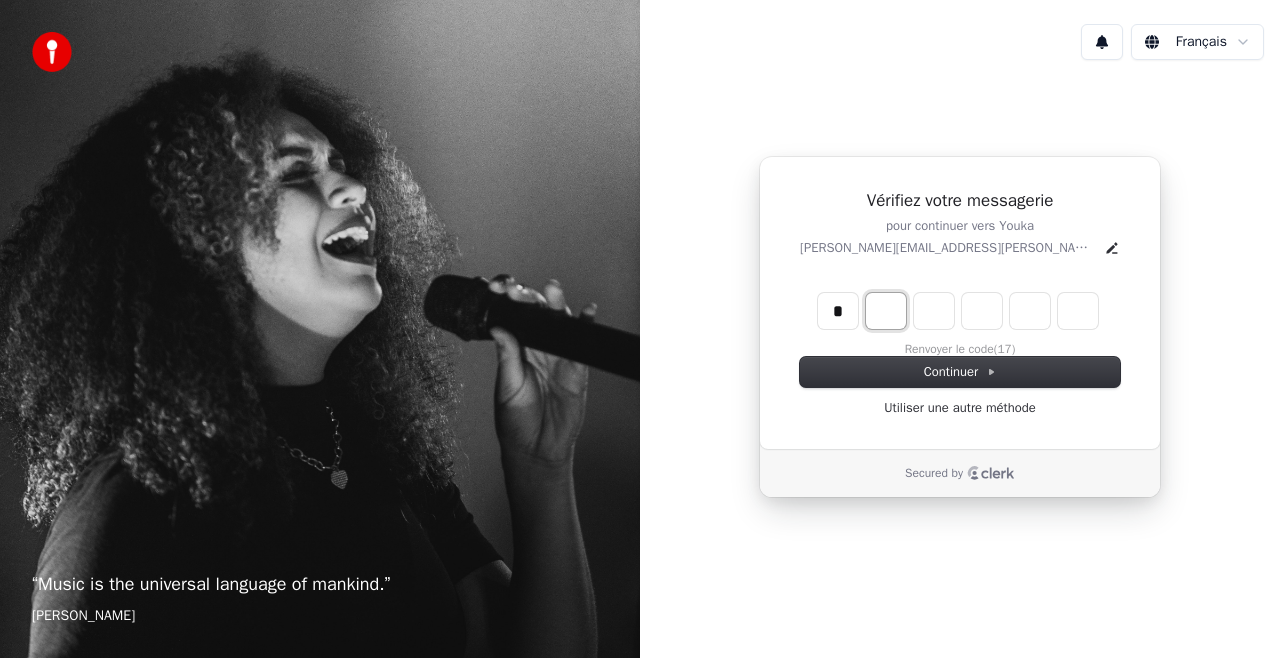 type on "*" 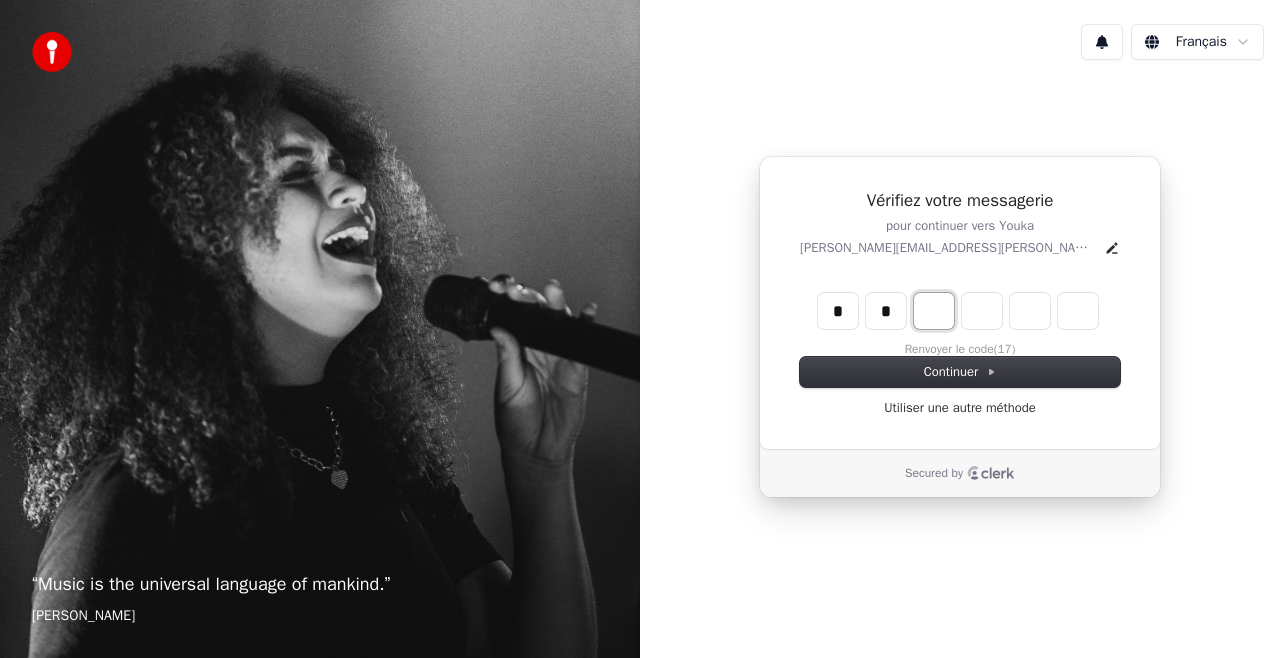 type on "*" 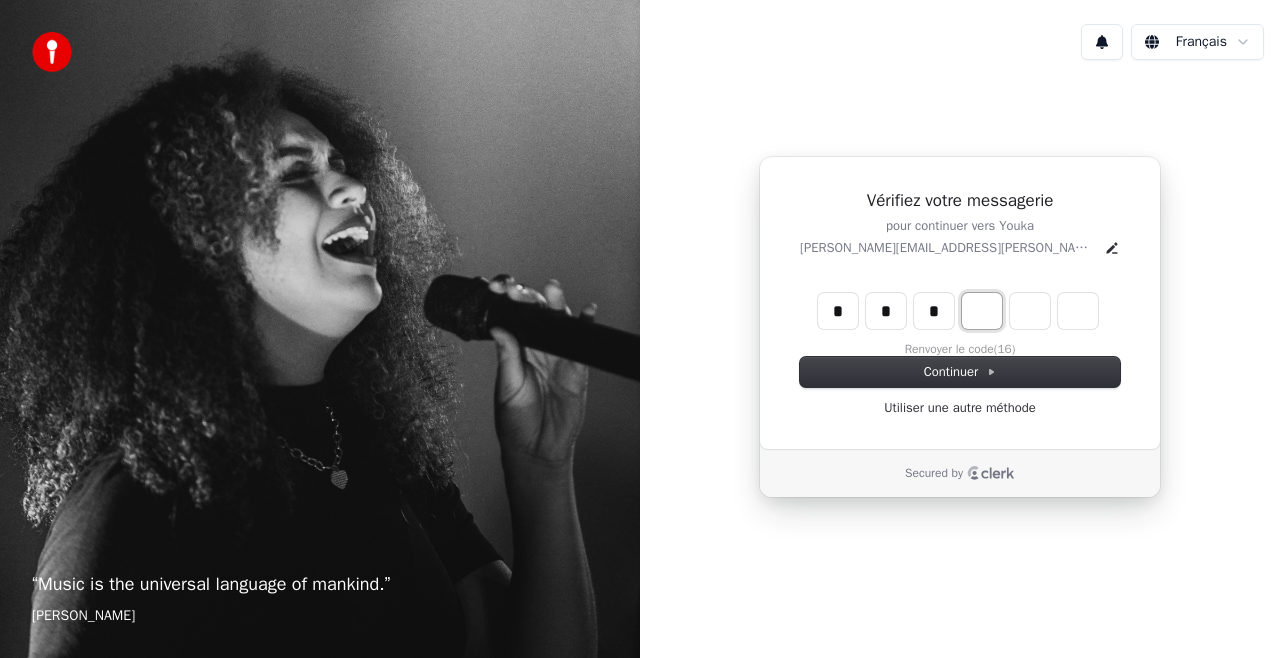 type on "*" 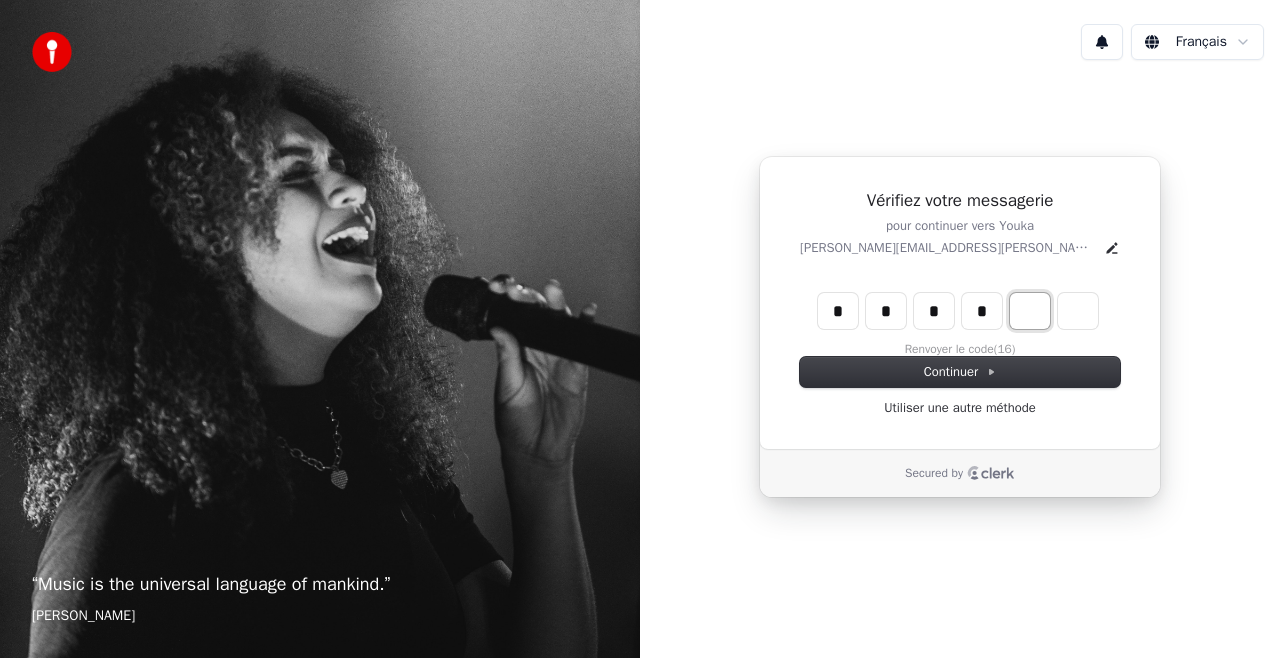 type on "*" 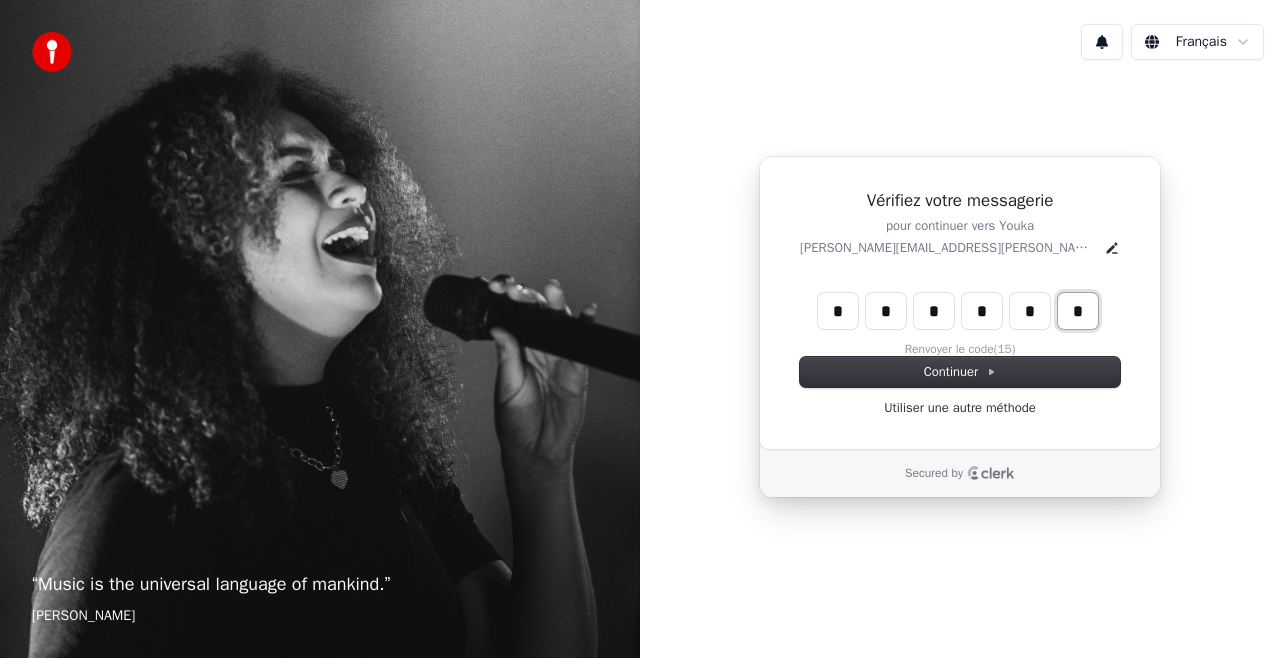type on "*" 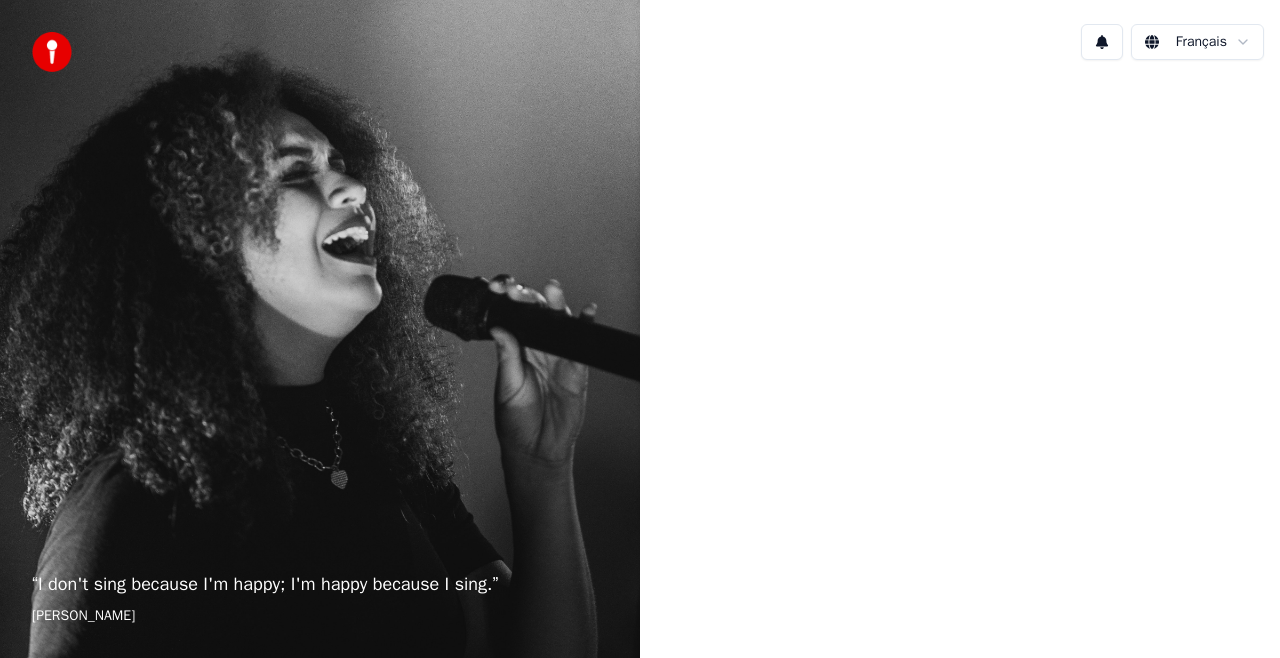 scroll, scrollTop: 0, scrollLeft: 0, axis: both 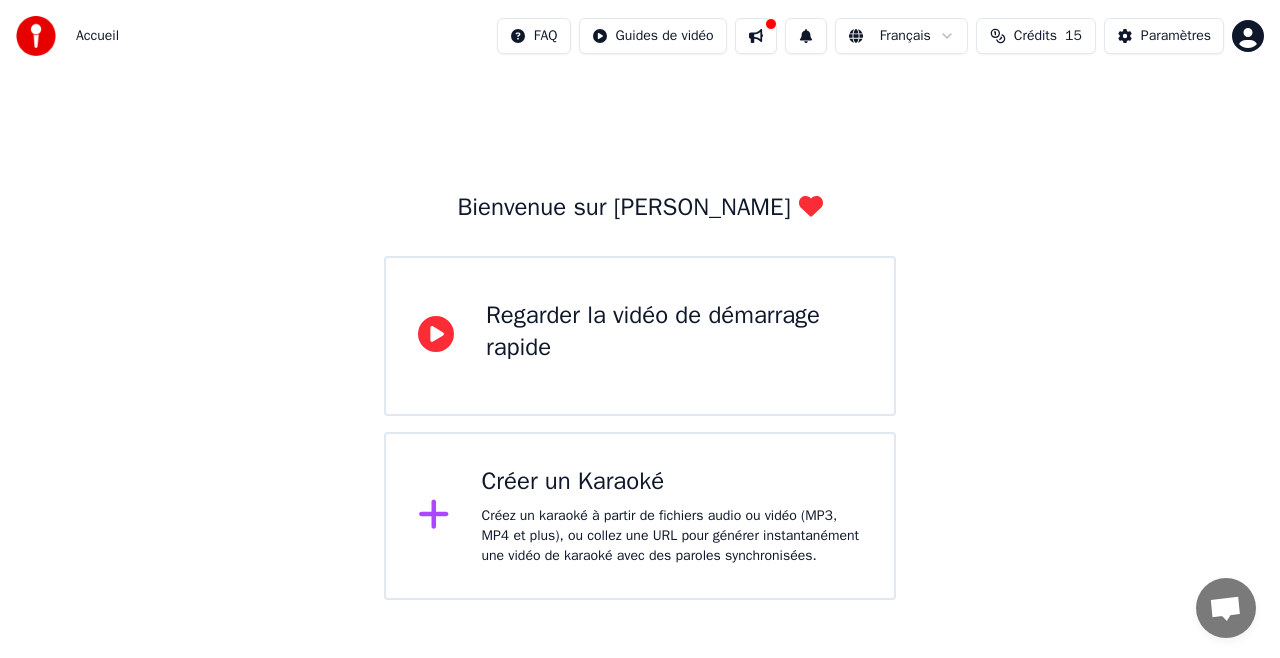 click 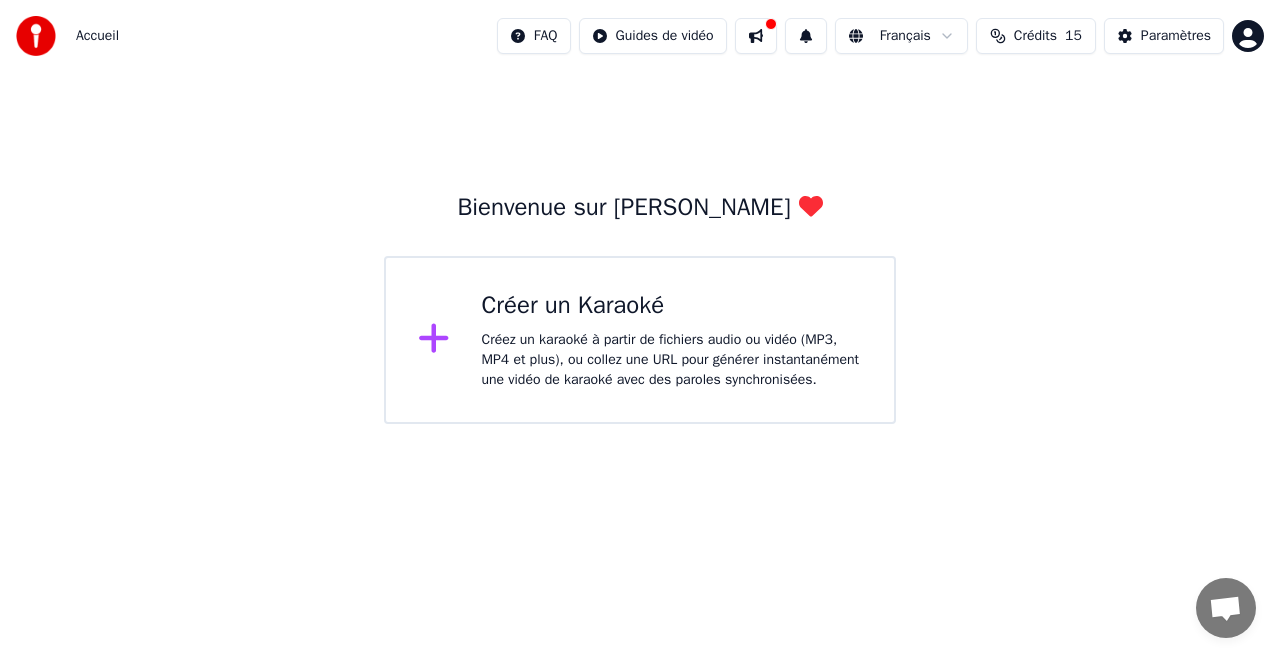 click on "Créer un Karaoké Créez un karaoké à partir de fichiers audio ou vidéo (MP3, MP4 et plus), ou collez une URL pour générer instantanément une vidéo de karaoké avec des paroles synchronisées." at bounding box center [672, 340] 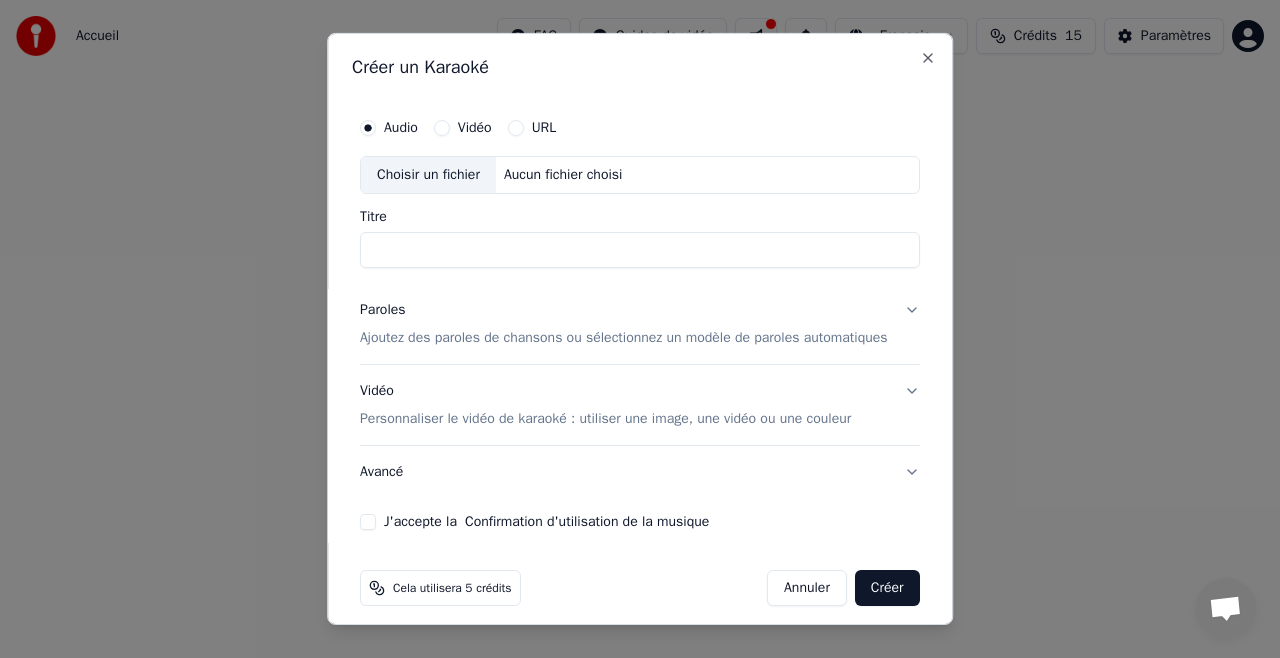 click on "Créer un Karaoké" at bounding box center (640, 67) 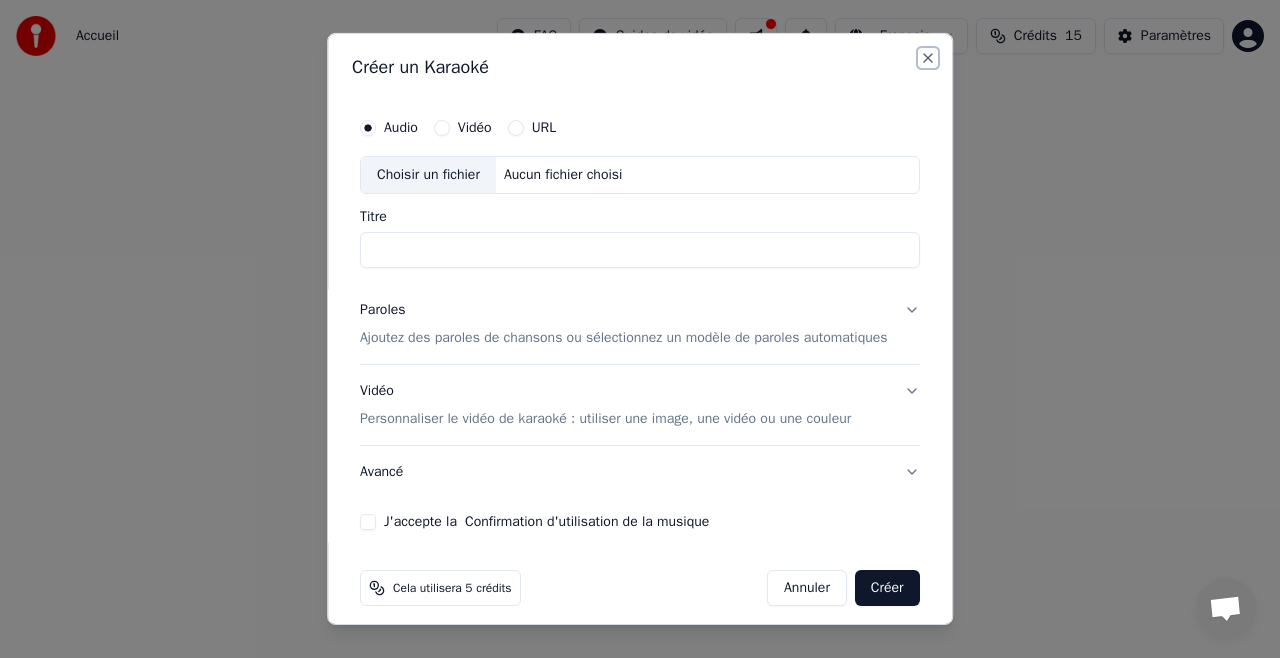 click on "Close" at bounding box center [928, 58] 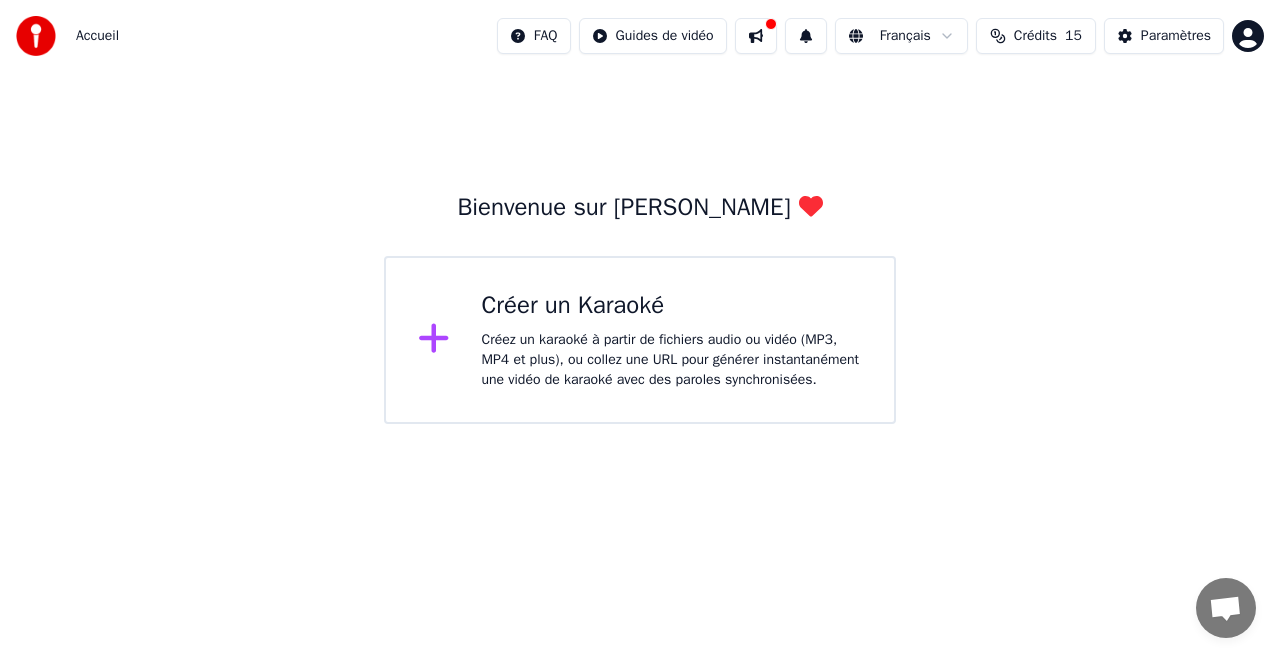 click on "Créez un karaoké à partir de fichiers audio ou vidéo (MP3, MP4 et plus), ou collez une URL pour générer instantanément une vidéo de karaoké avec des paroles synchronisées." at bounding box center [672, 360] 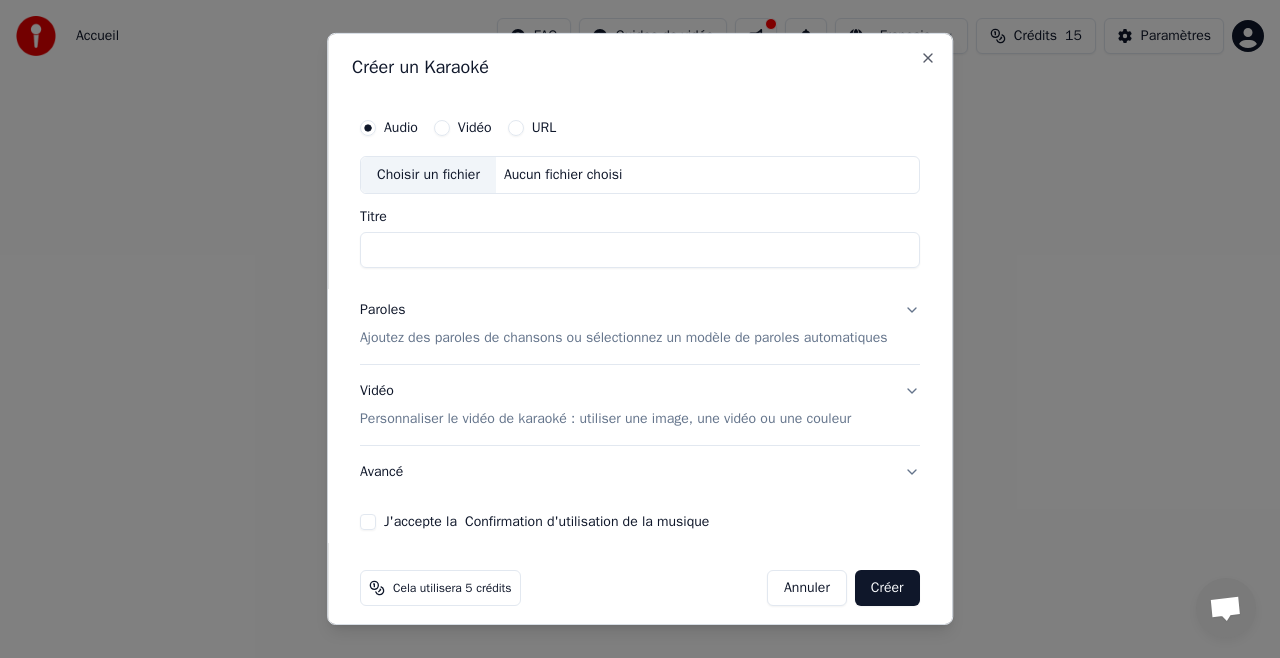 click on "Vidéo" at bounding box center [463, 128] 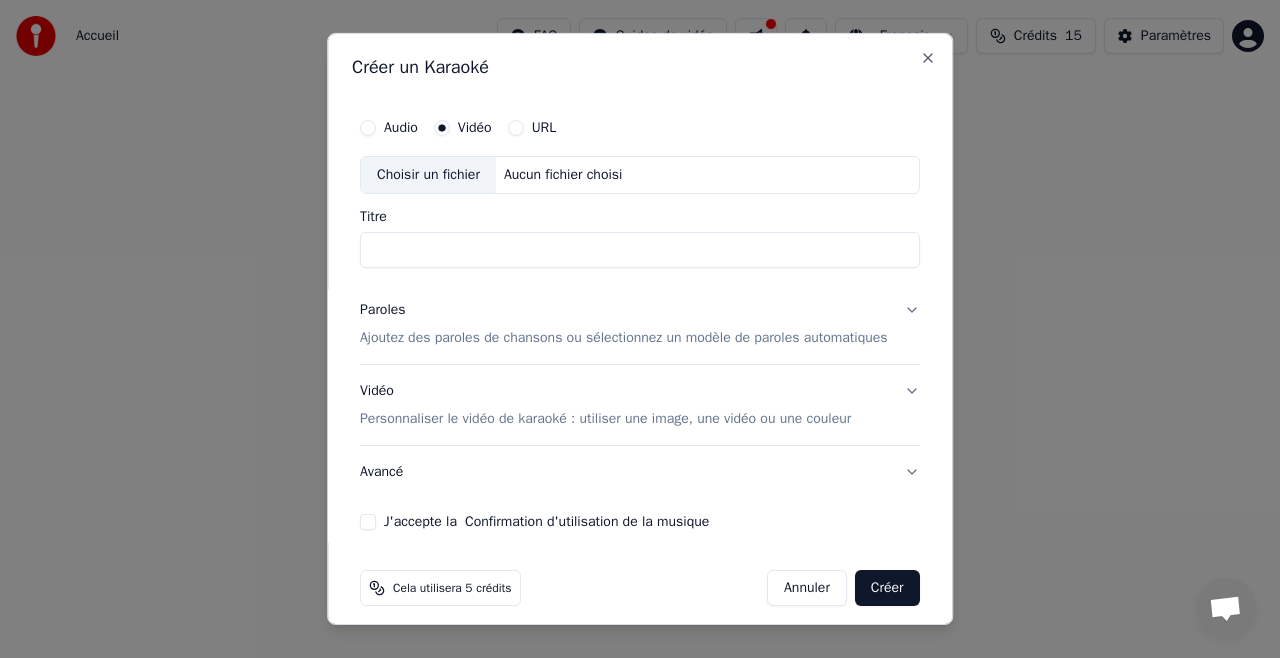 click on "Choisir un fichier" at bounding box center (428, 175) 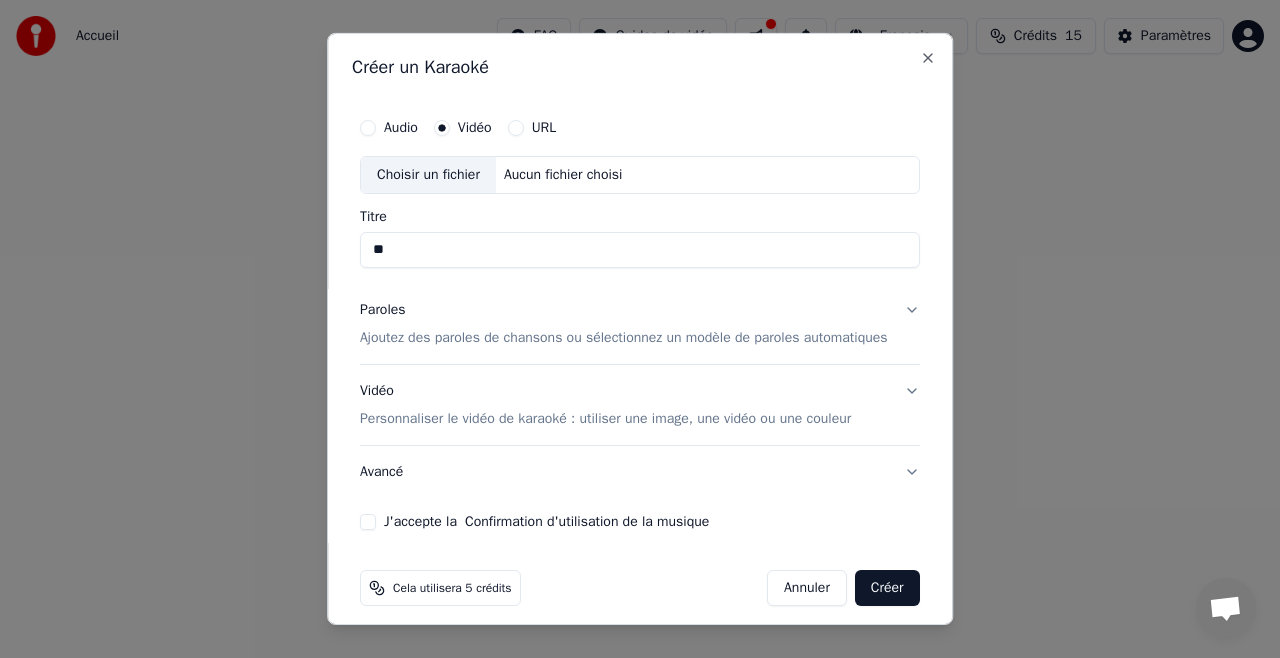 type on "*" 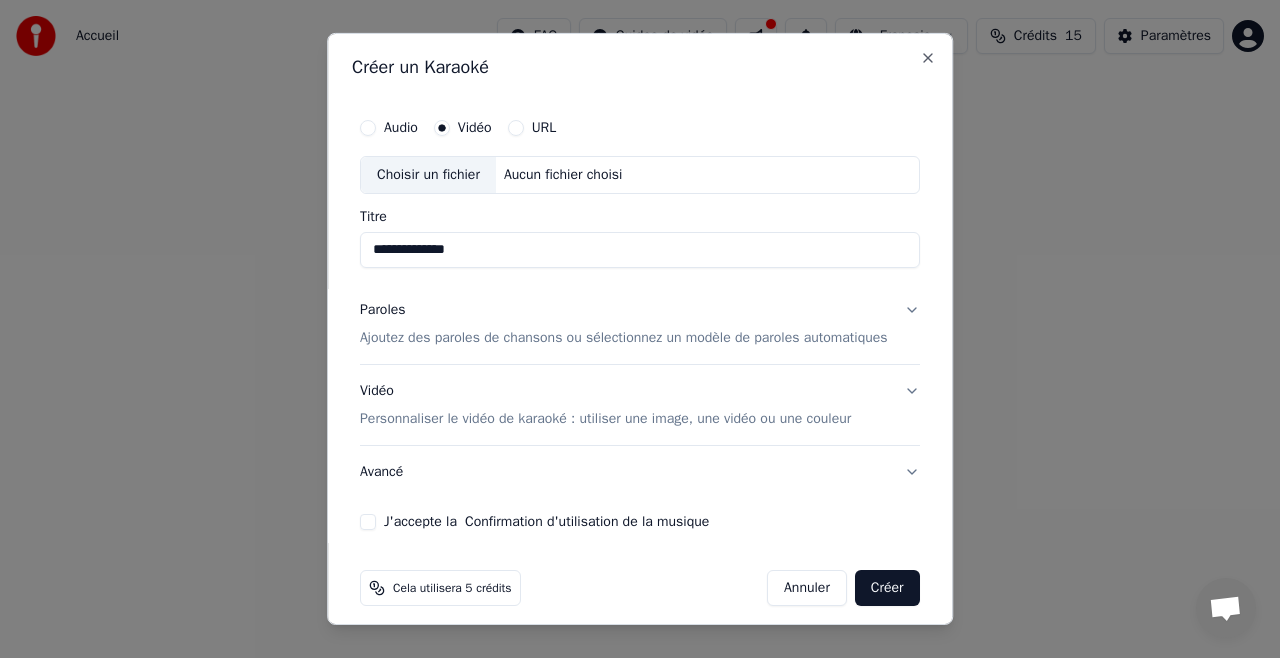 type on "**********" 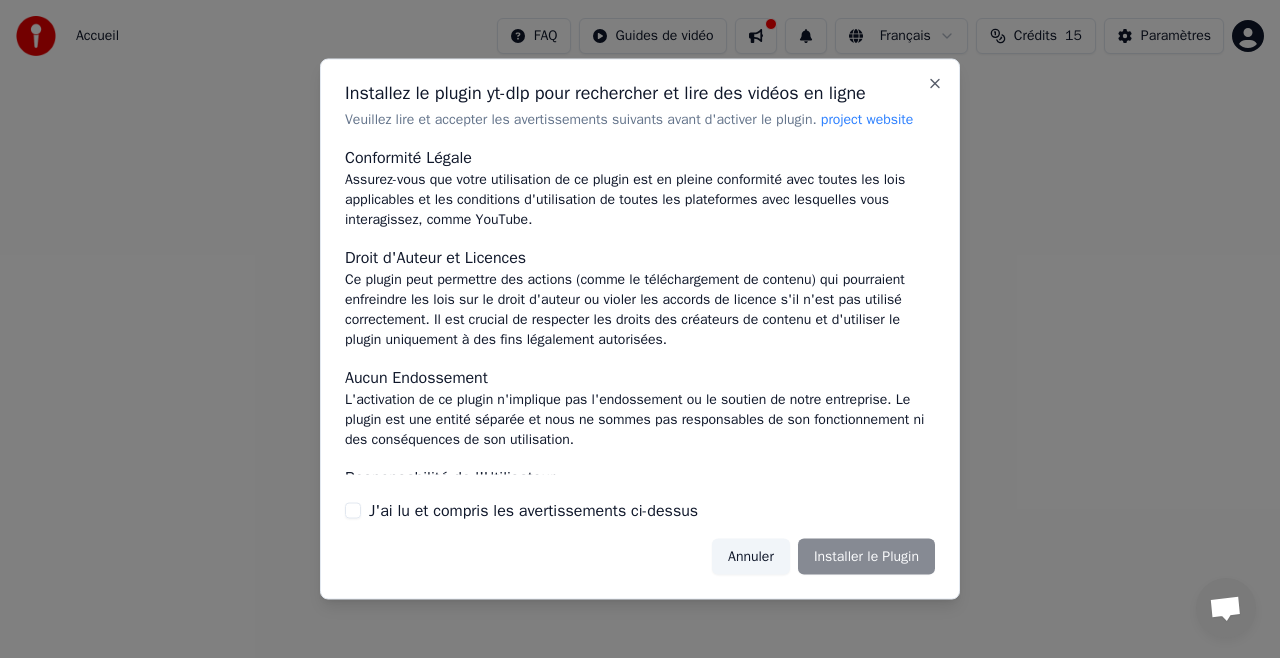 scroll, scrollTop: 234, scrollLeft: 0, axis: vertical 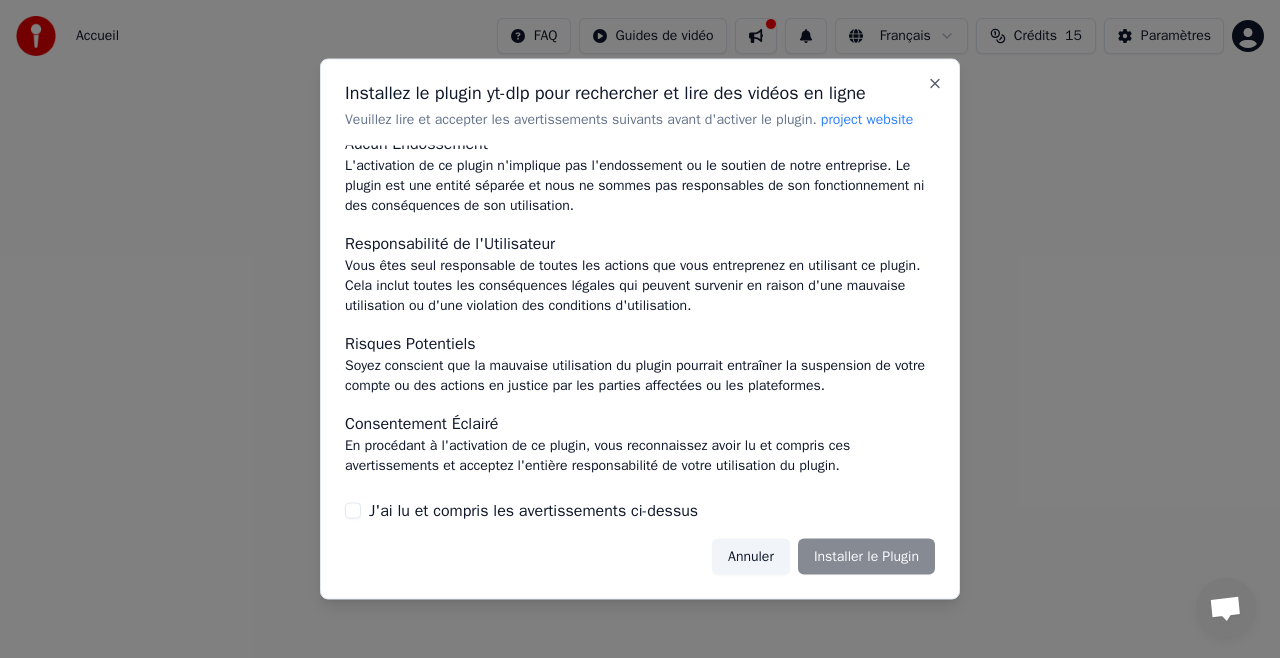click on "J'ai lu et compris les avertissements ci-dessus" at bounding box center [533, 510] 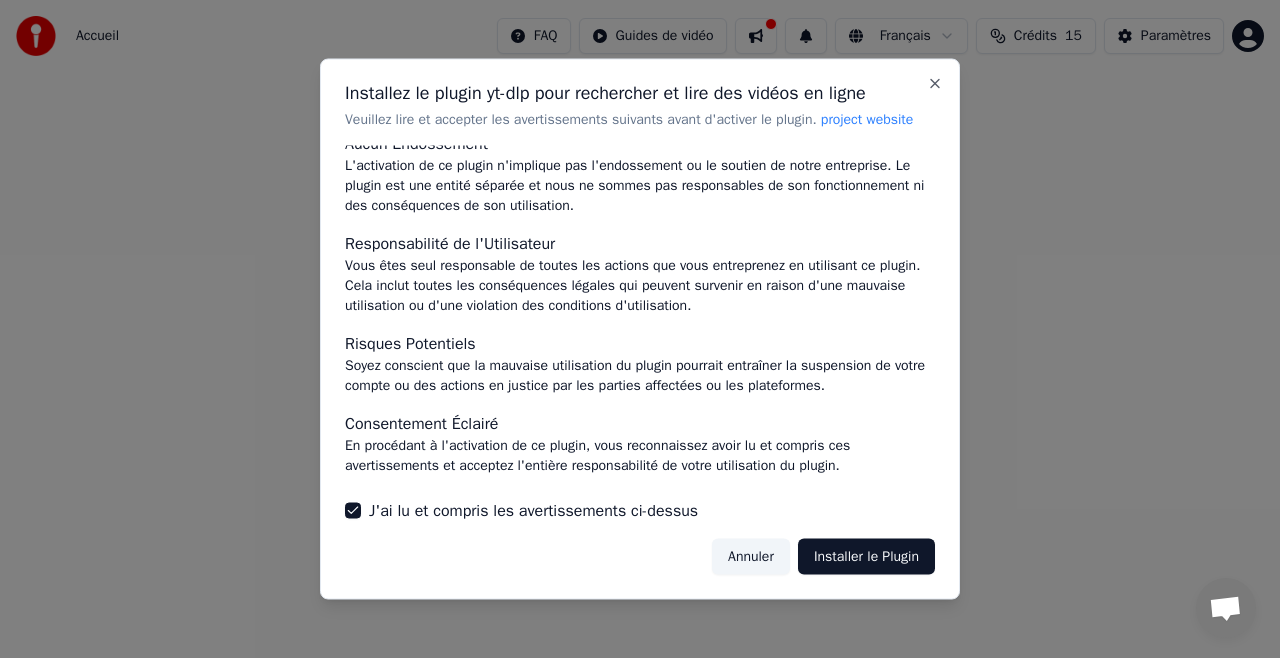 click on "Installer le Plugin" at bounding box center [866, 556] 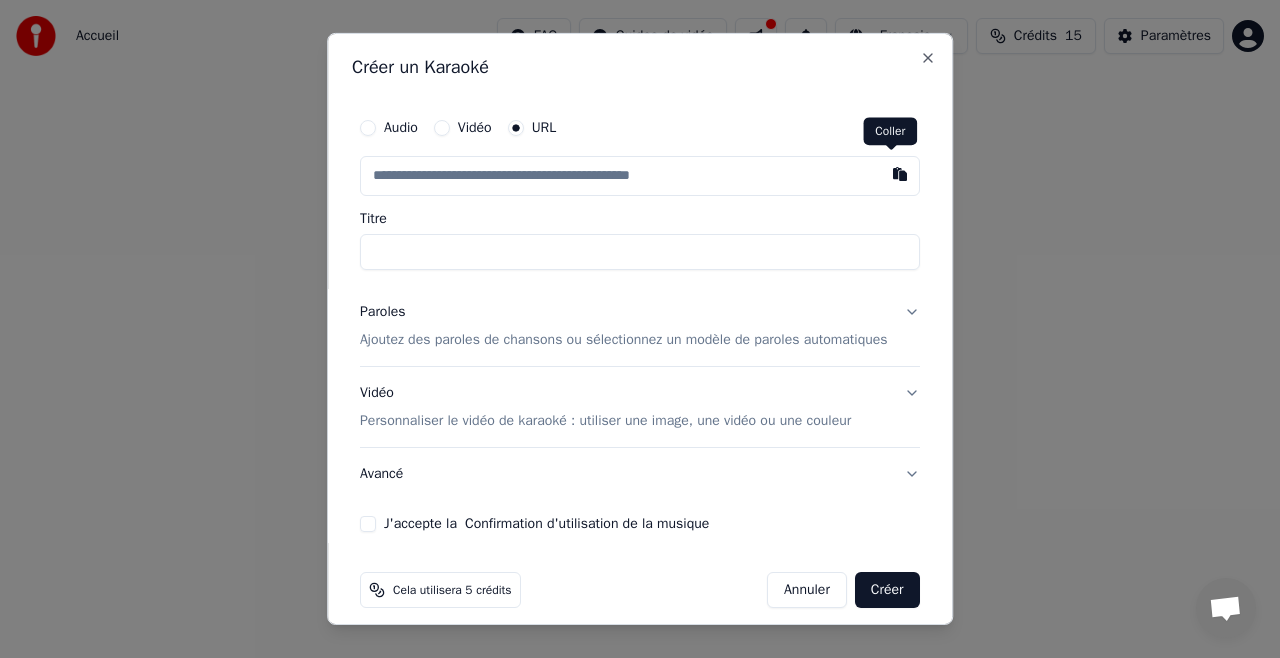 click at bounding box center (900, 174) 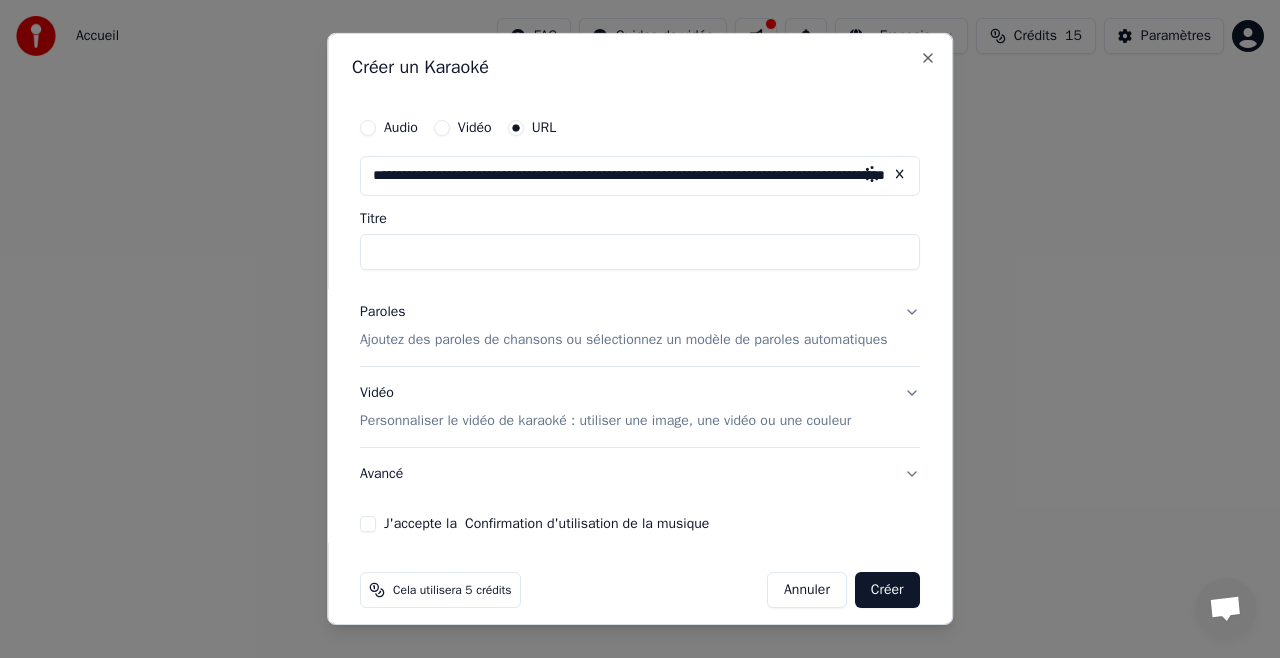 type on "**********" 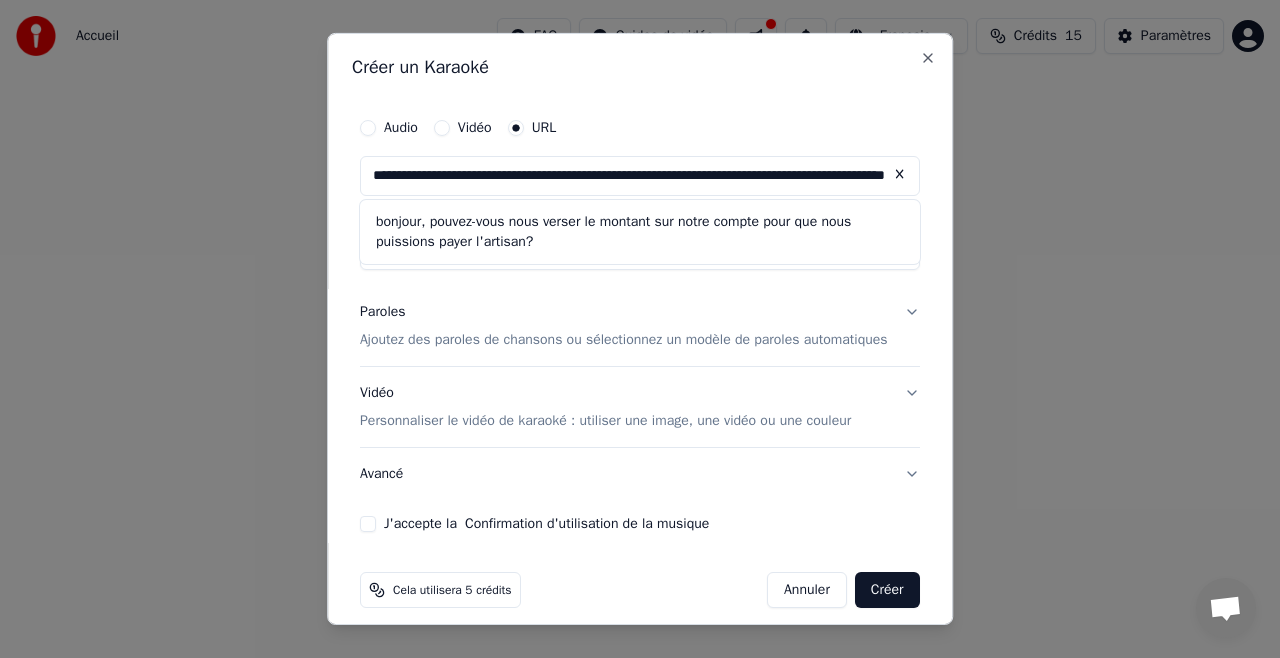click at bounding box center [900, 174] 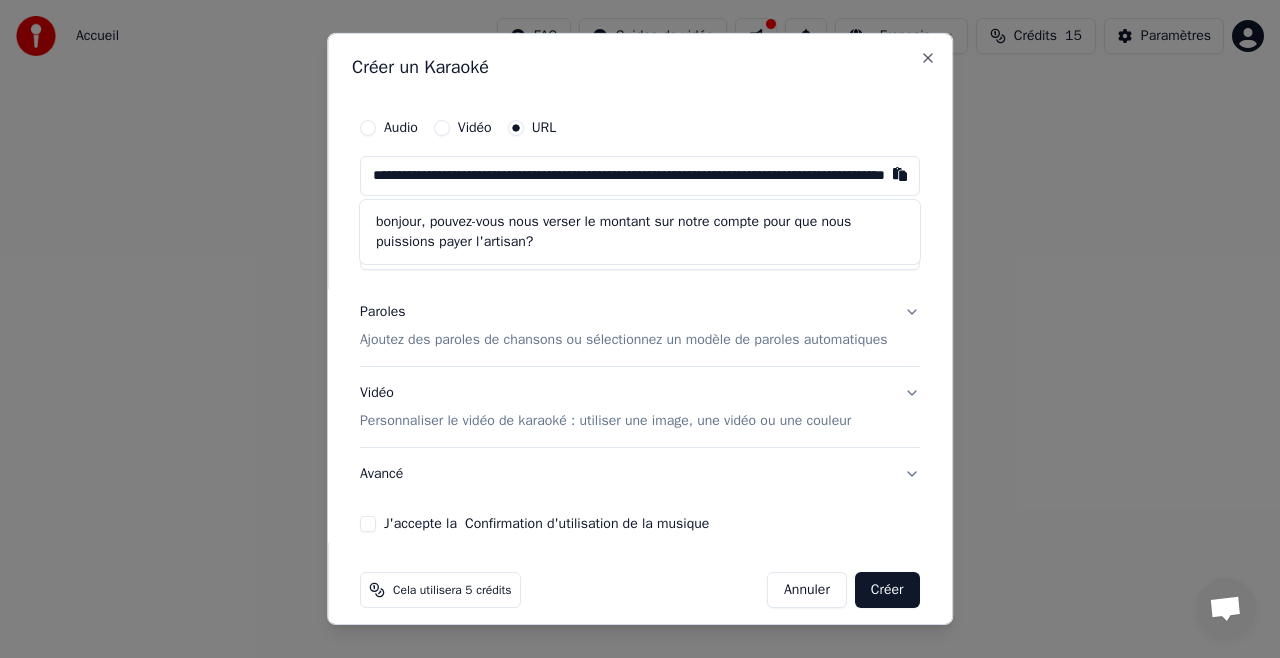 type 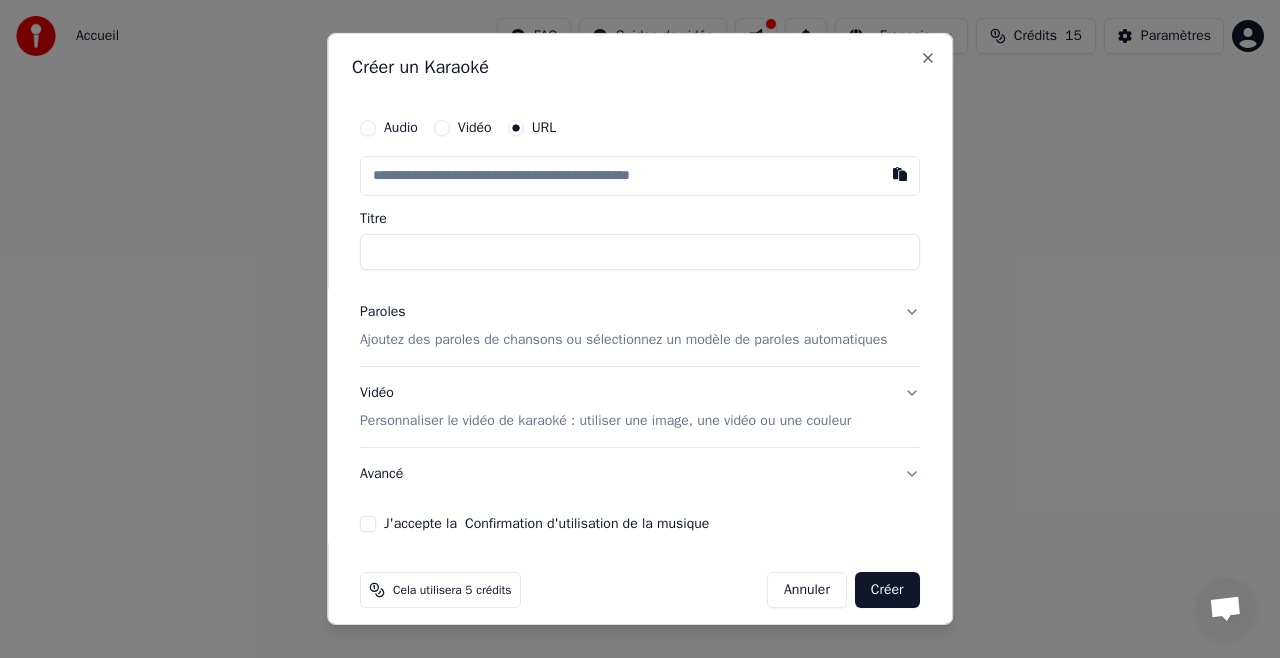 click at bounding box center [640, 176] 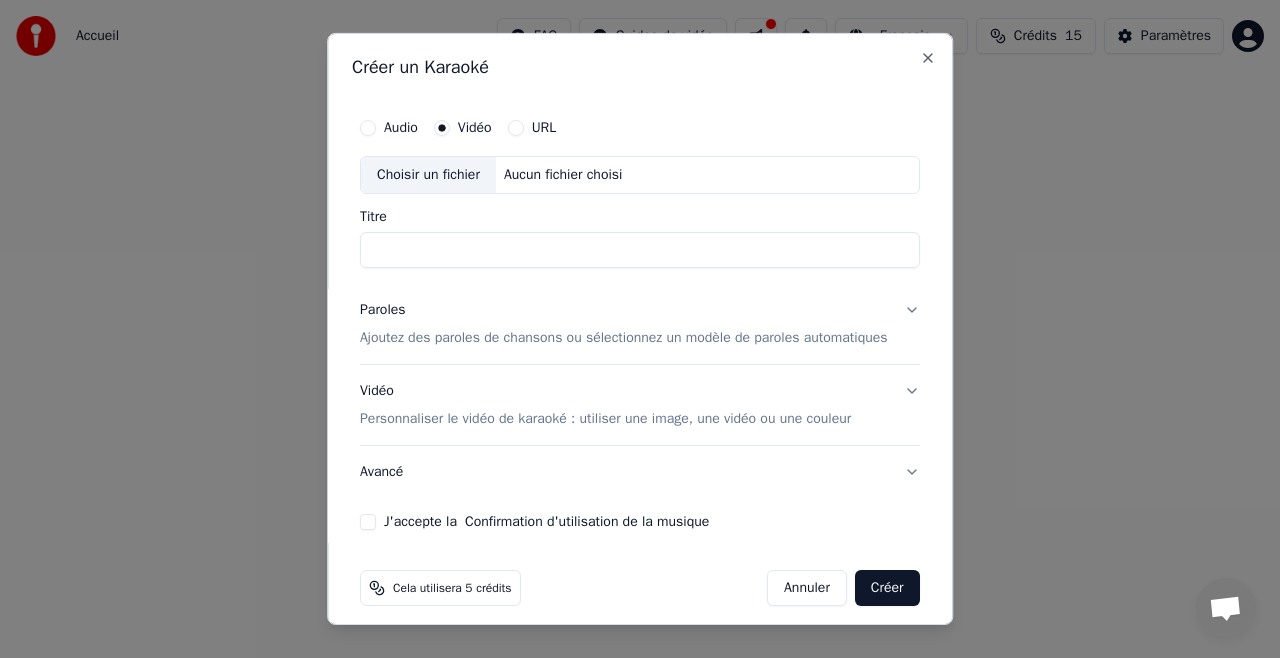 click on "Choisir un fichier" at bounding box center (428, 175) 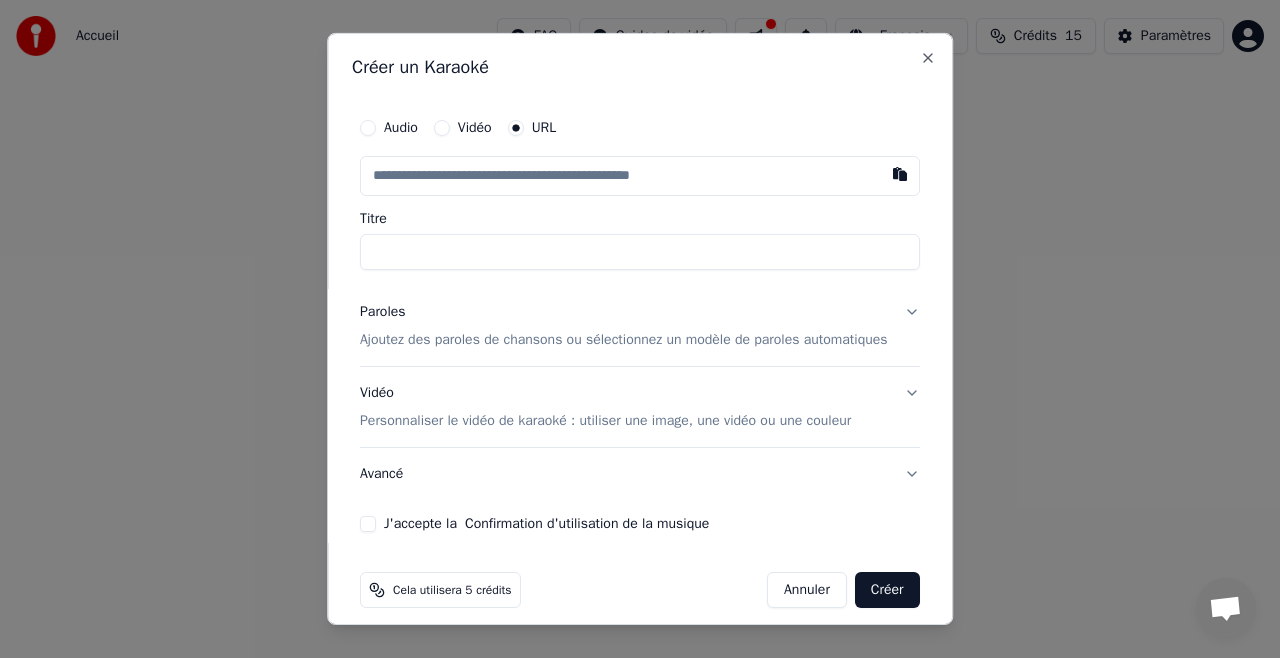 click at bounding box center [640, 176] 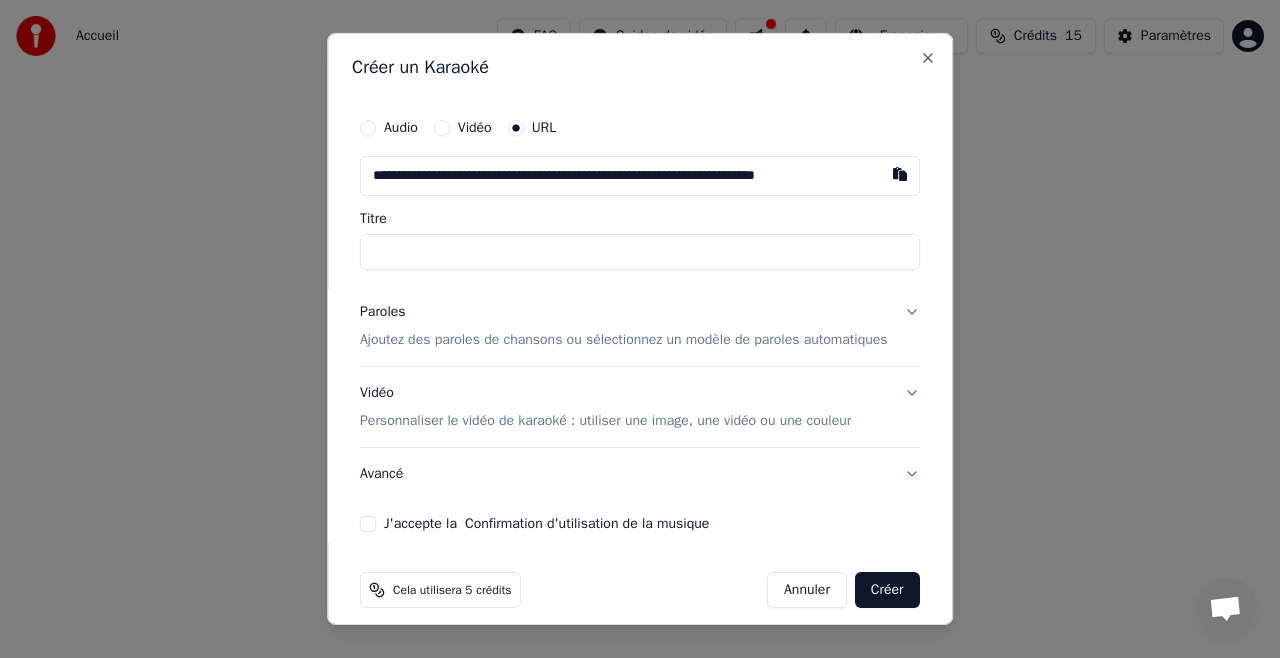 scroll, scrollTop: 0, scrollLeft: 14, axis: horizontal 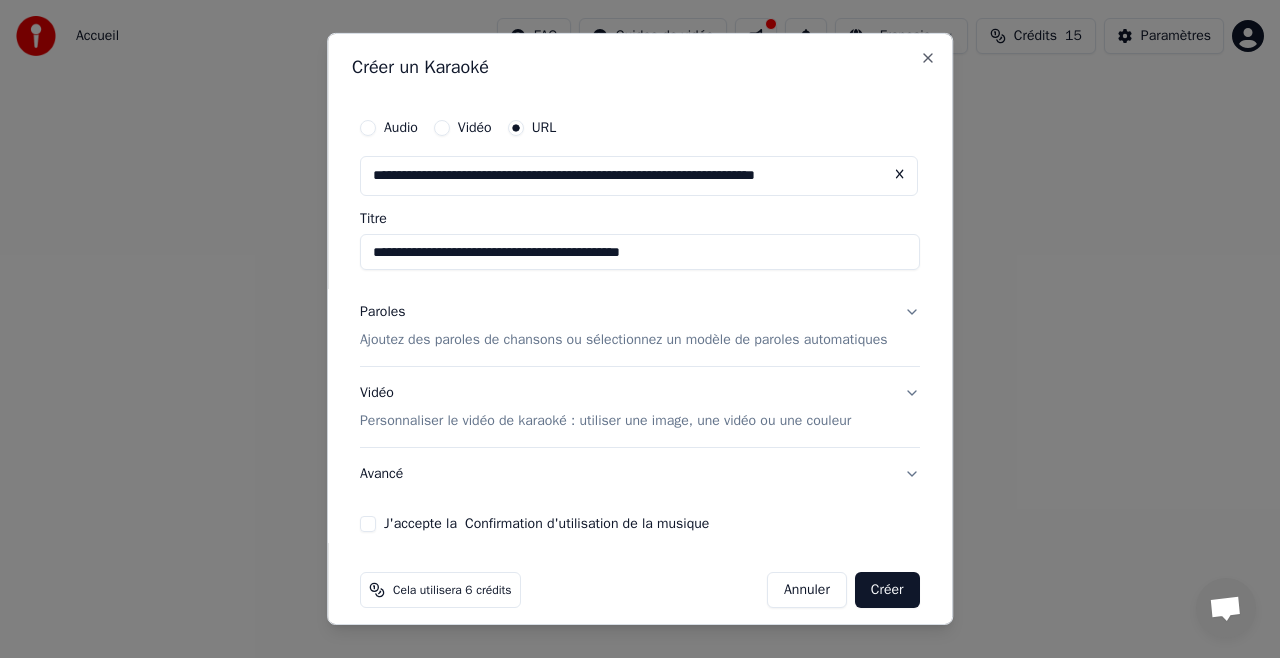 type on "**********" 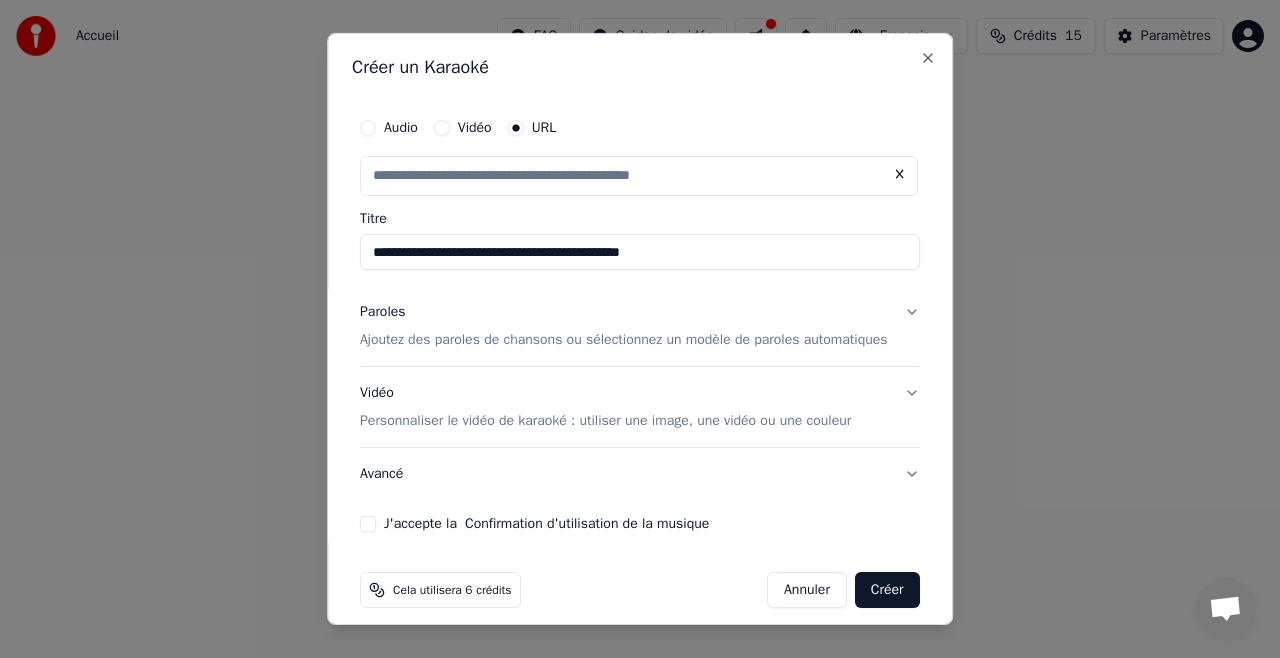 scroll, scrollTop: 0, scrollLeft: 0, axis: both 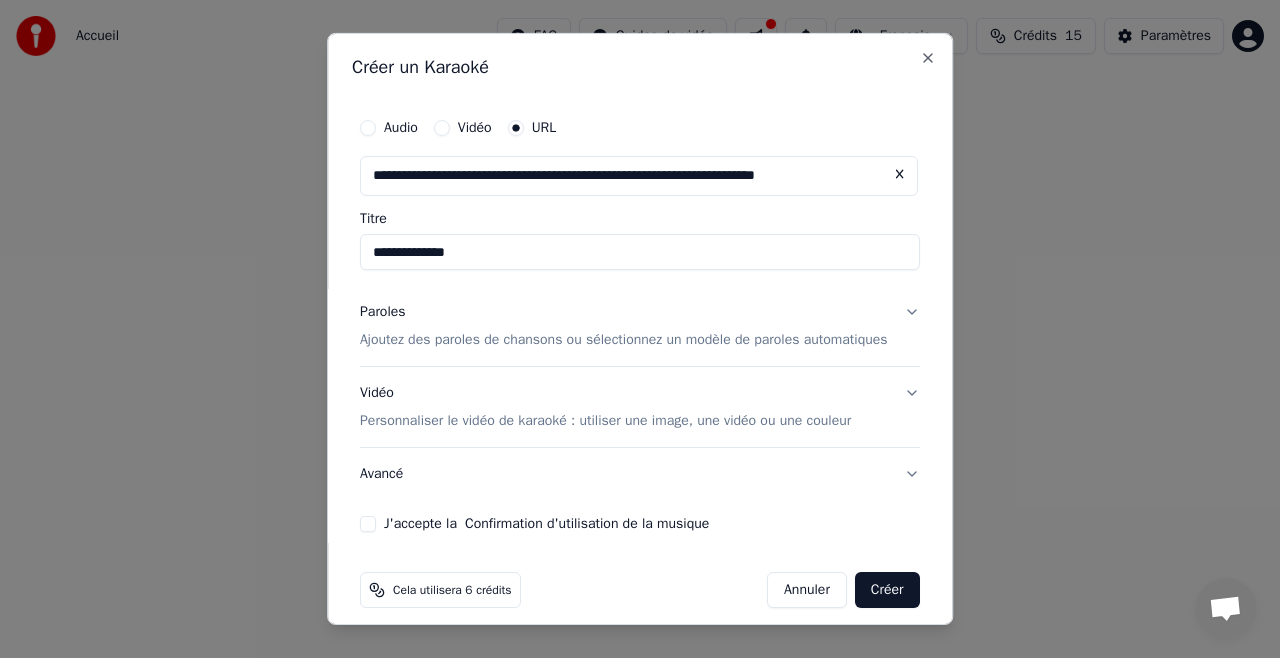 type on "**********" 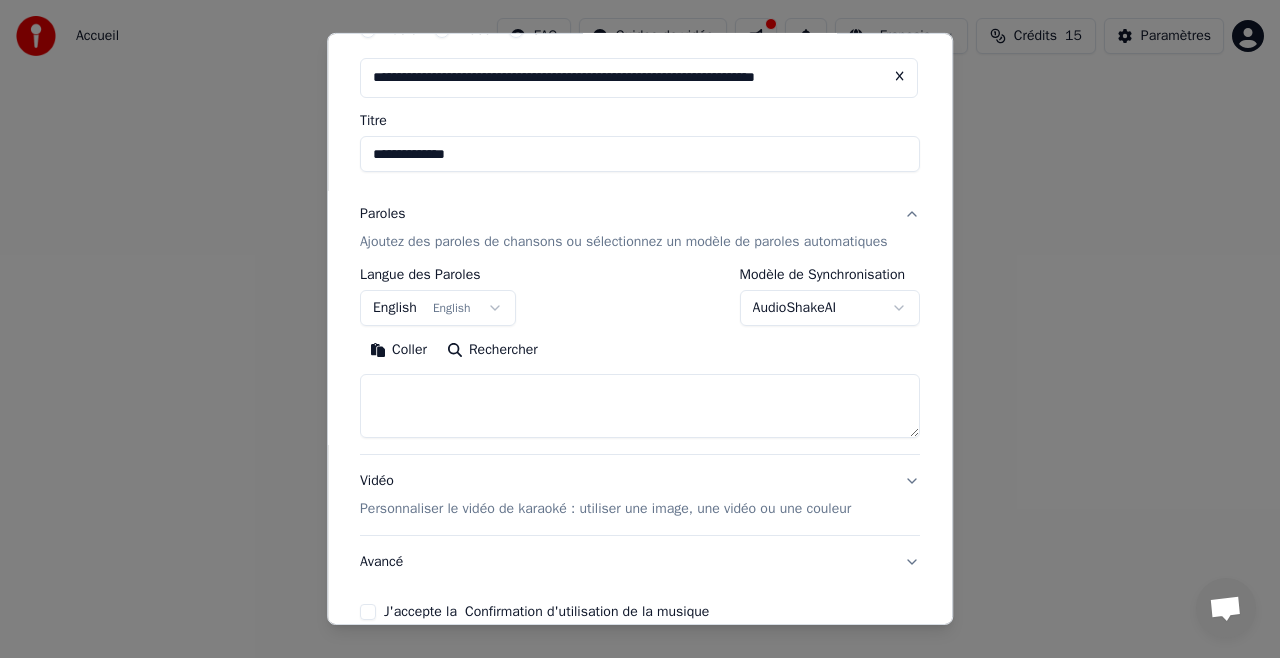 scroll, scrollTop: 121, scrollLeft: 0, axis: vertical 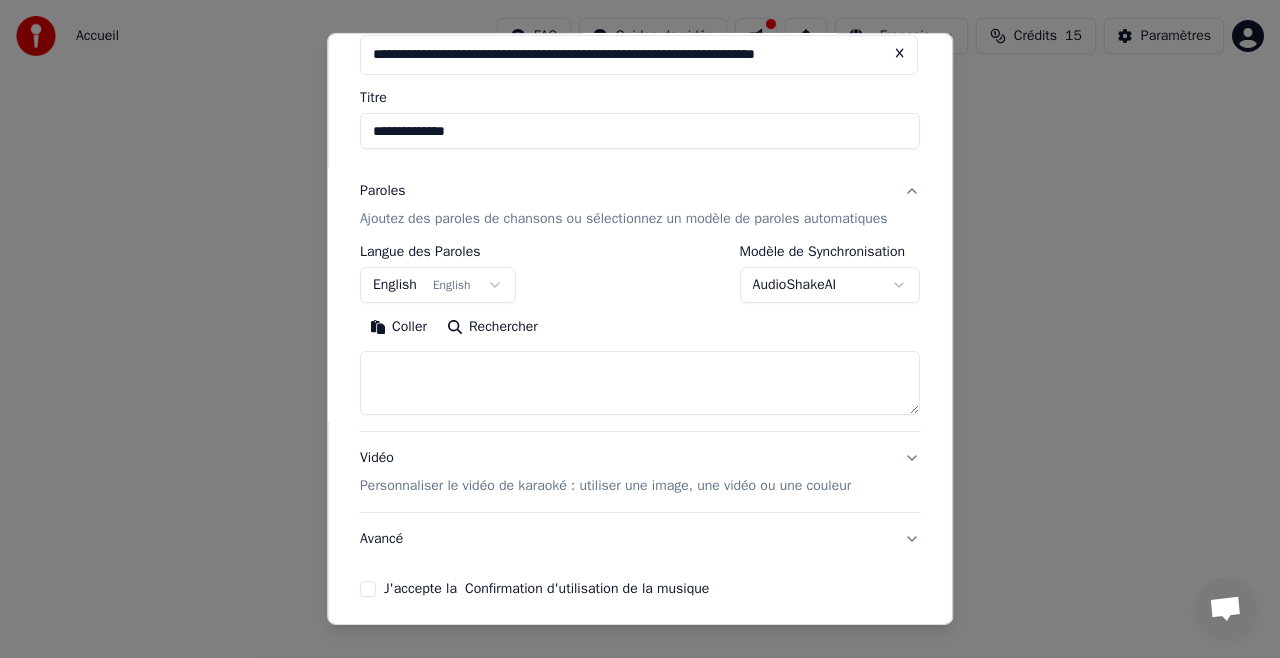 click at bounding box center (640, 383) 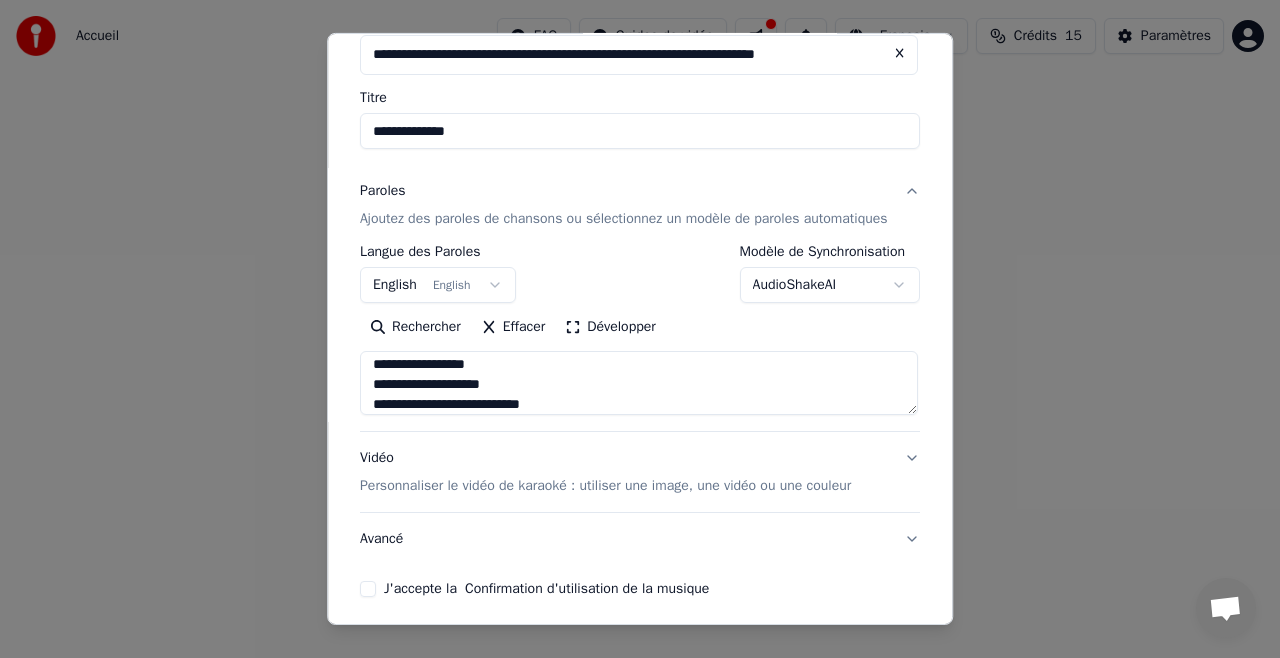 scroll, scrollTop: 972, scrollLeft: 0, axis: vertical 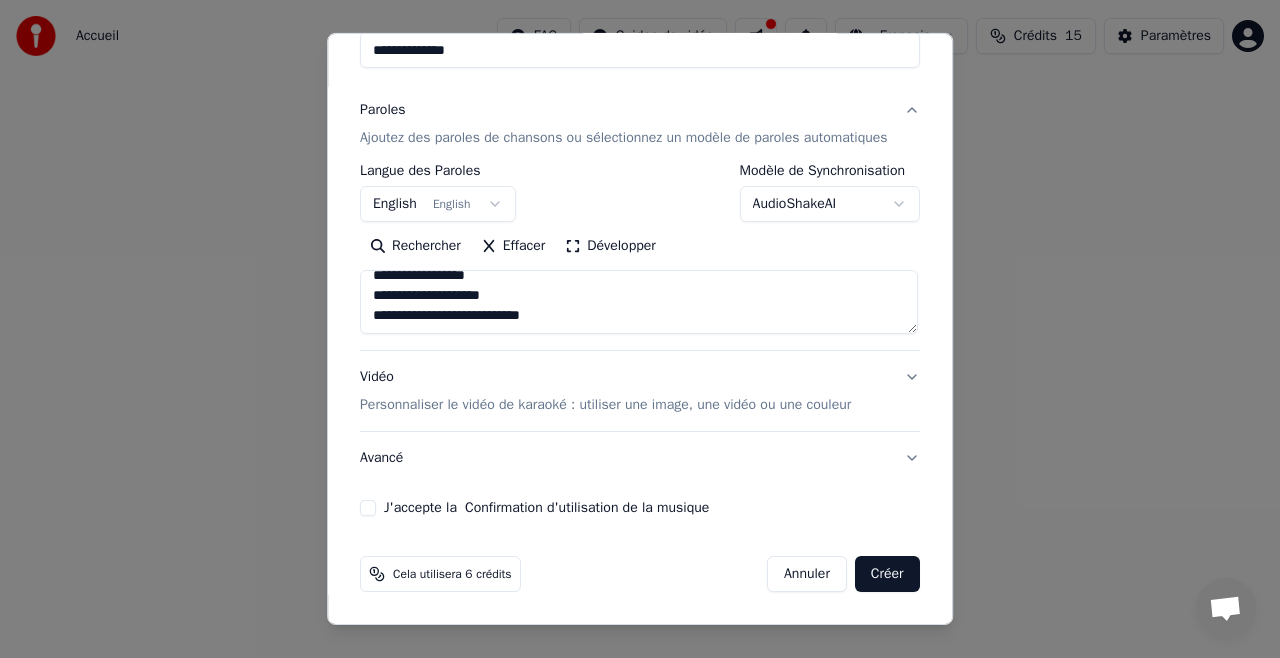 type on "**********" 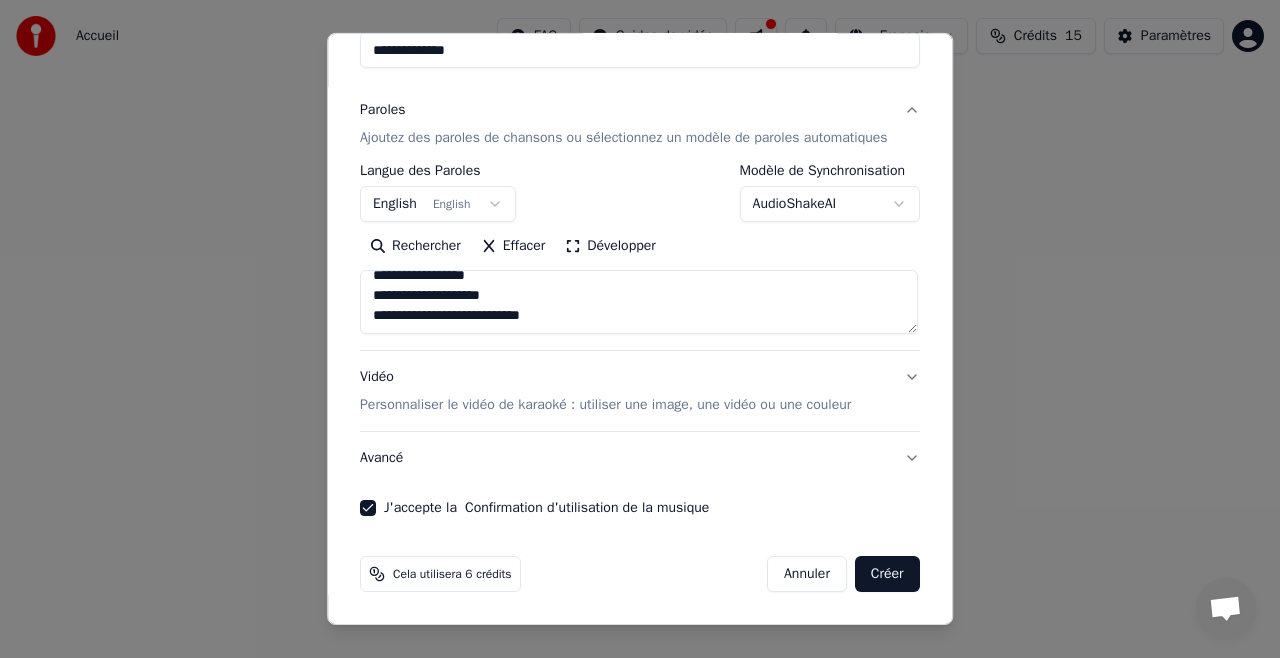 click on "Vidéo Personnaliser le vidéo de karaoké : utiliser une image, une vidéo ou une couleur" at bounding box center (640, 391) 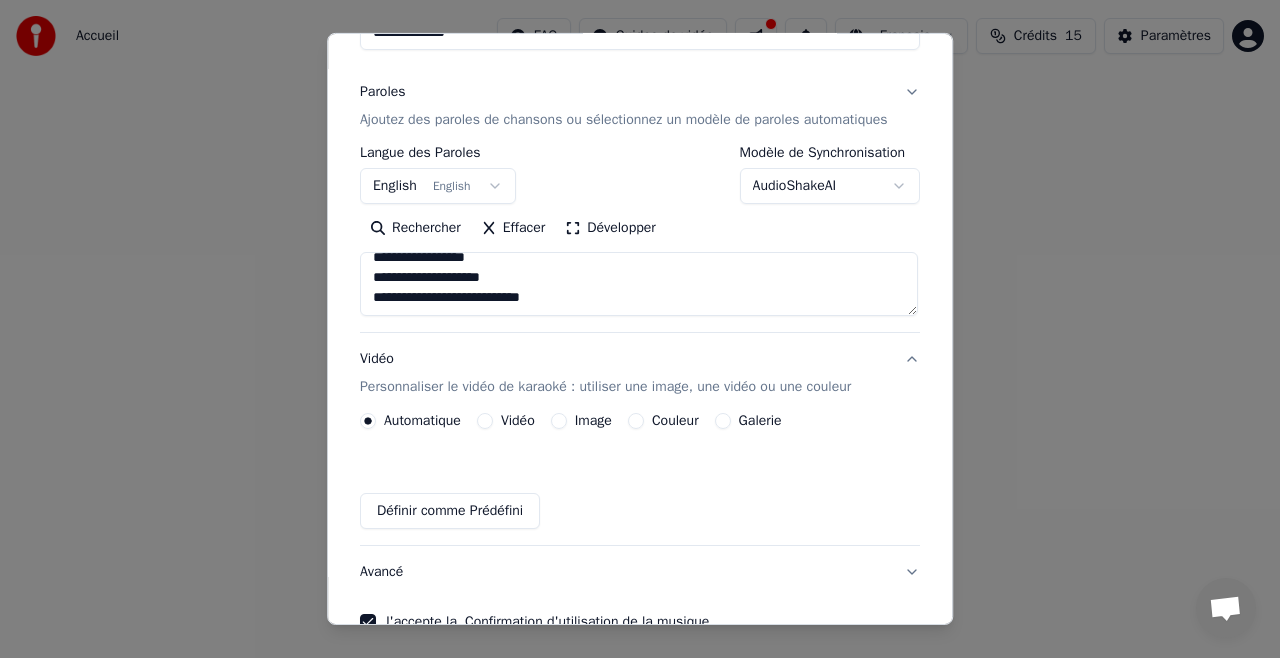 scroll, scrollTop: 166, scrollLeft: 0, axis: vertical 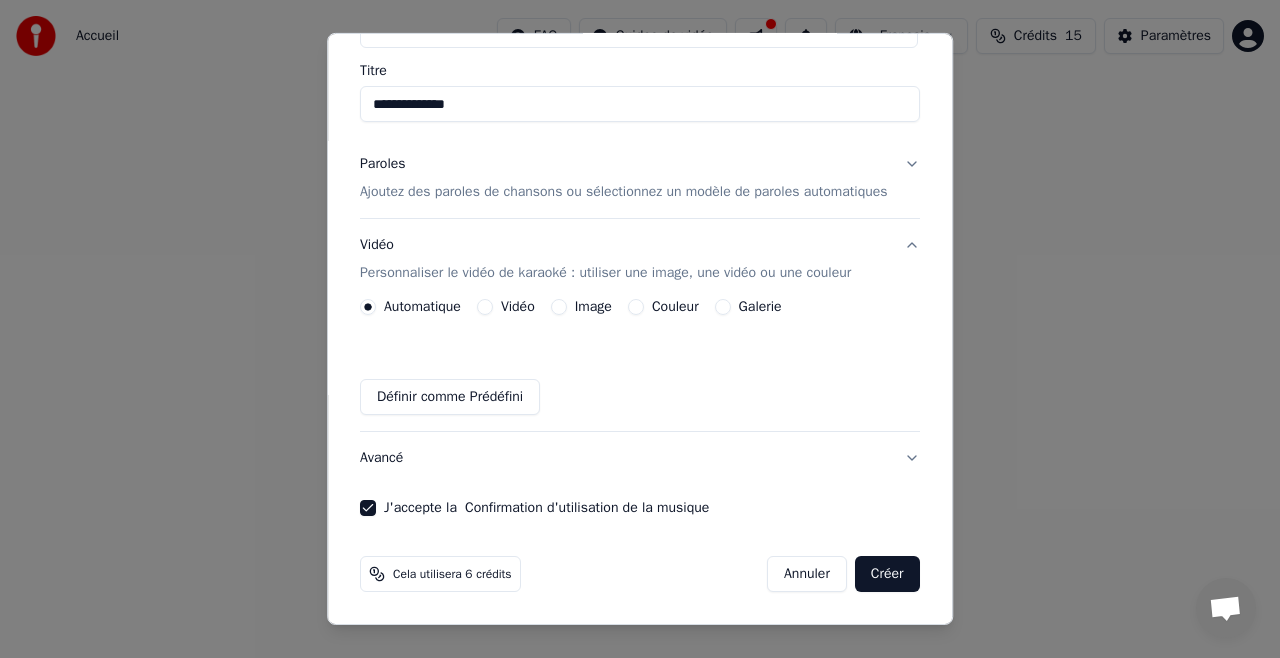 click on "Créer" at bounding box center [887, 574] 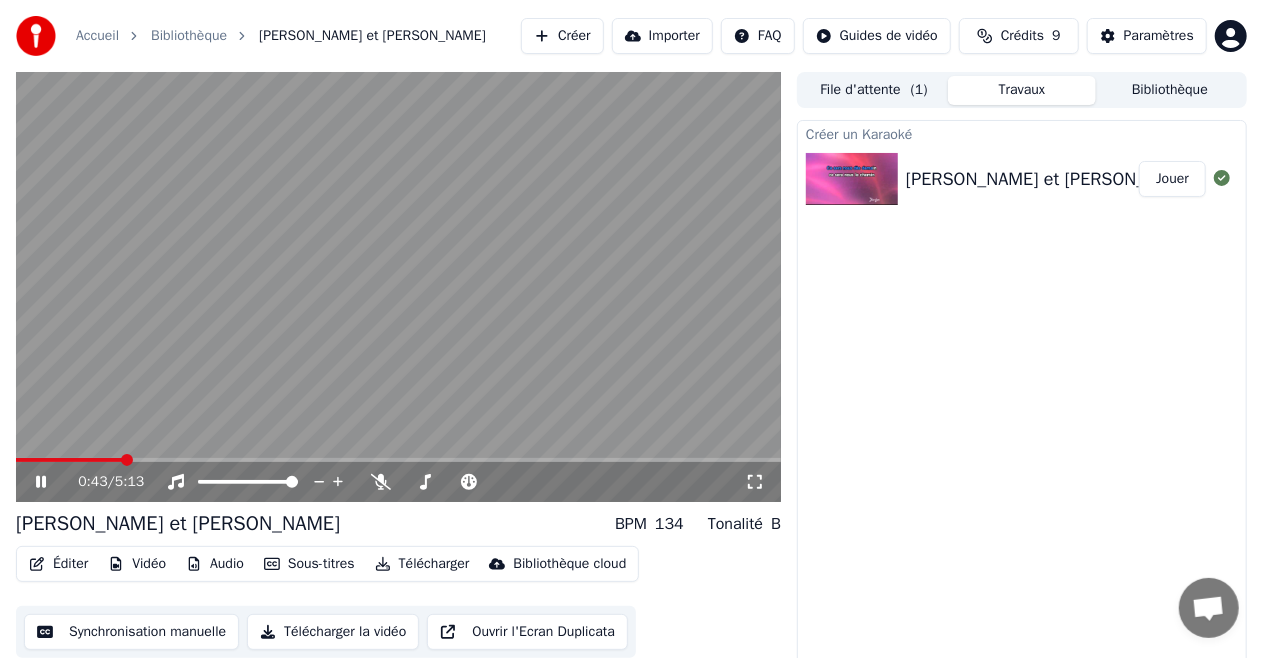 click 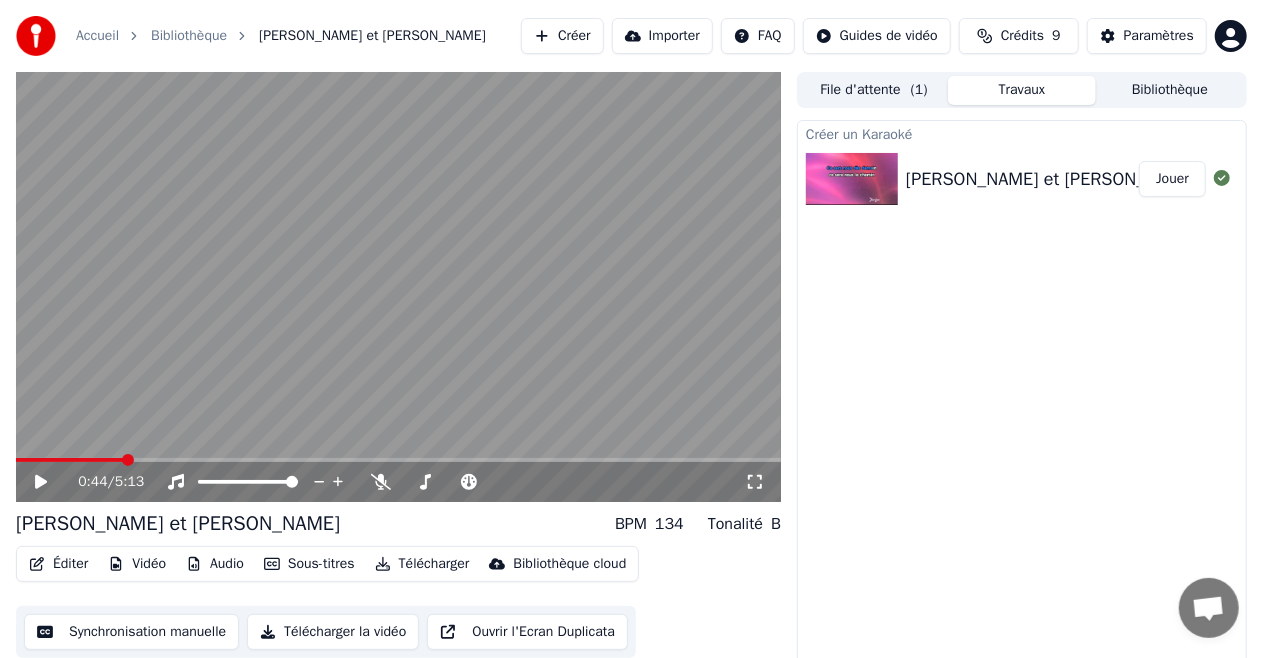click on "Créer" at bounding box center [562, 36] 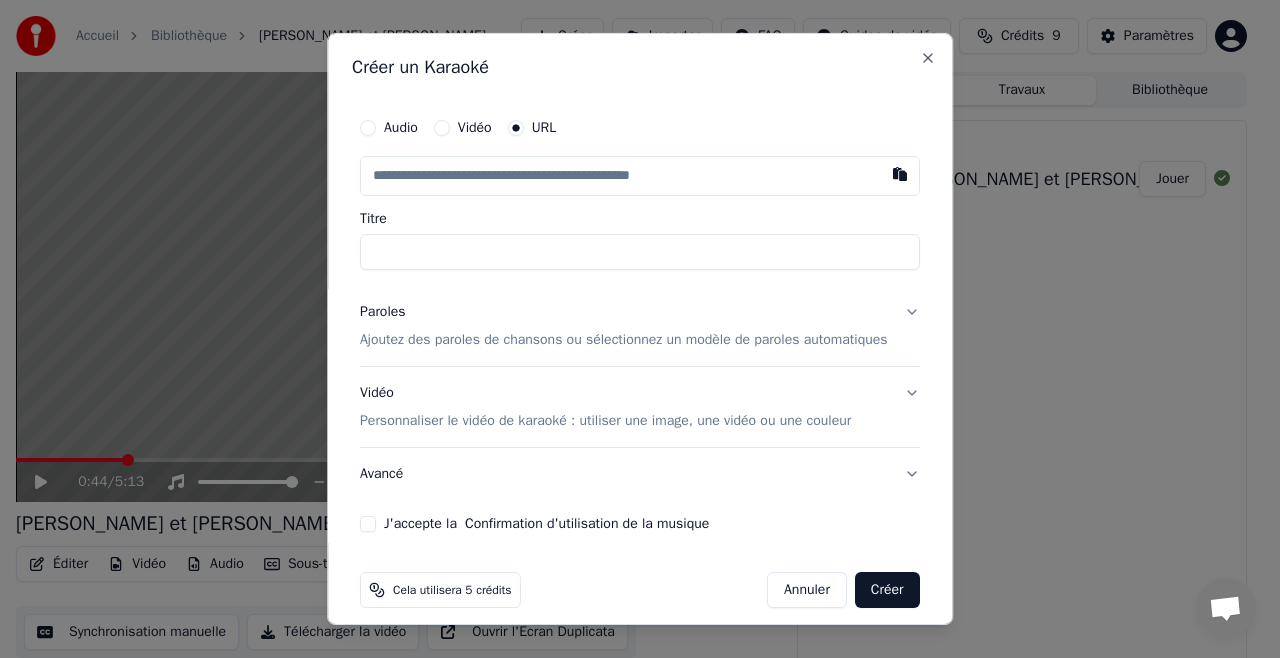 click on "Audio Vidéo URL" at bounding box center (640, 128) 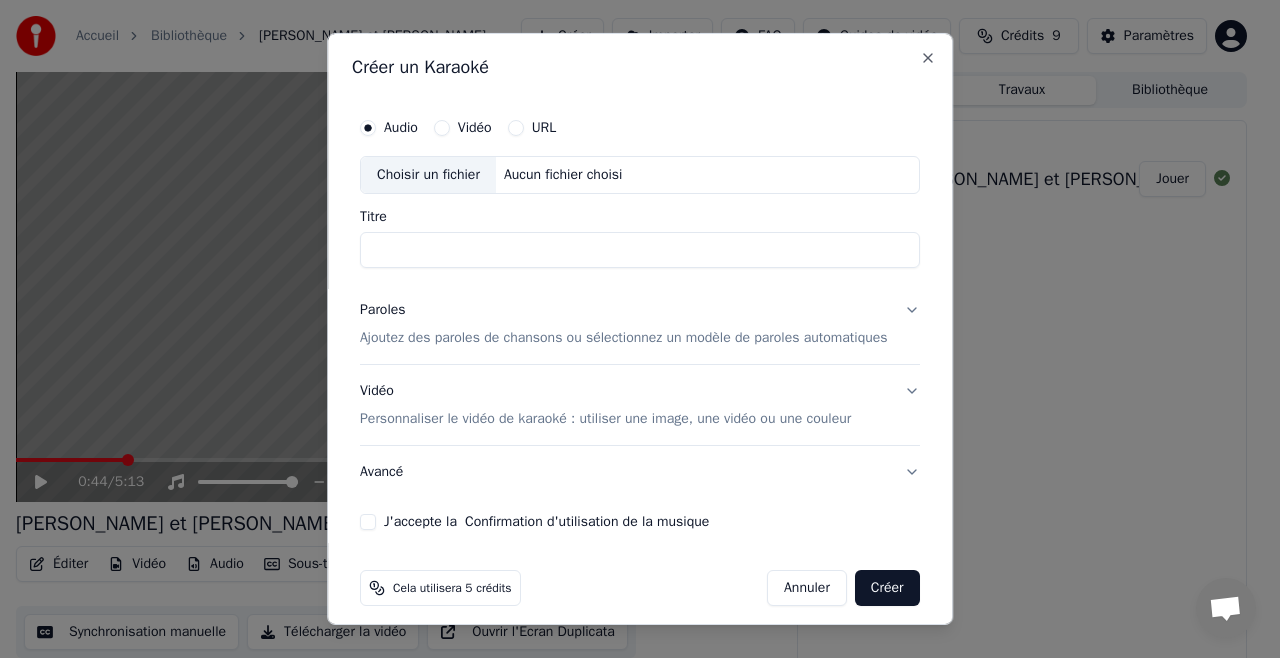 click on "Aucun fichier choisi" at bounding box center (563, 175) 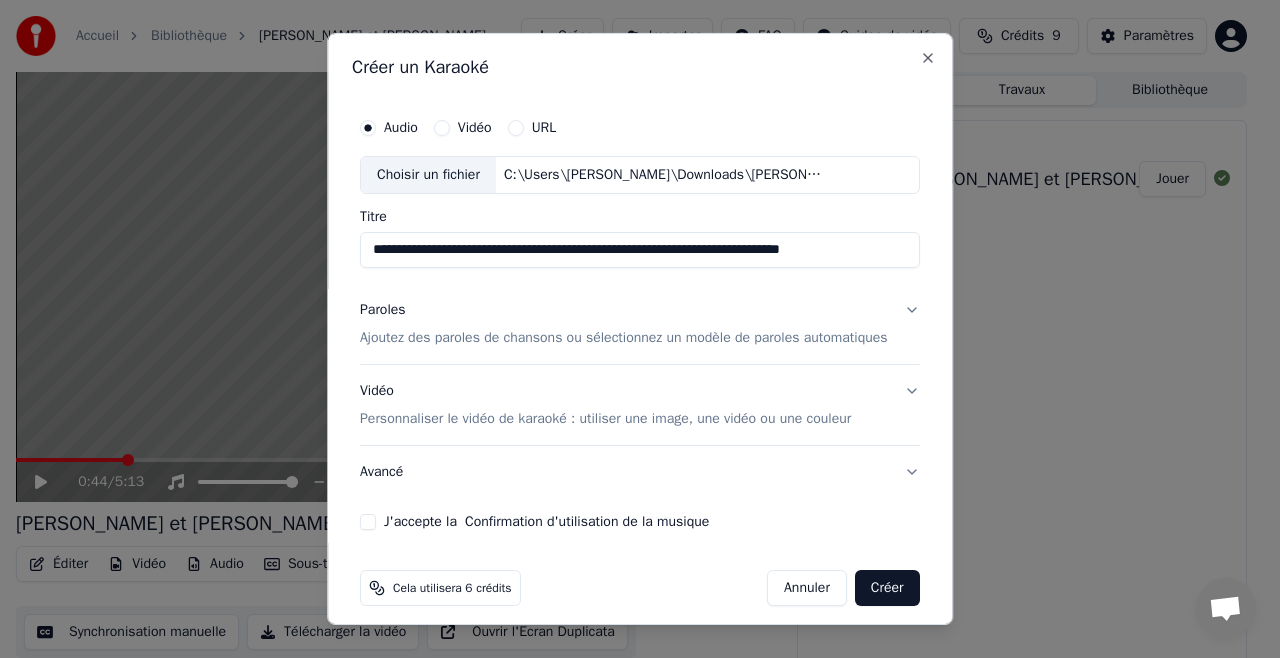 click on "**********" at bounding box center (640, 250) 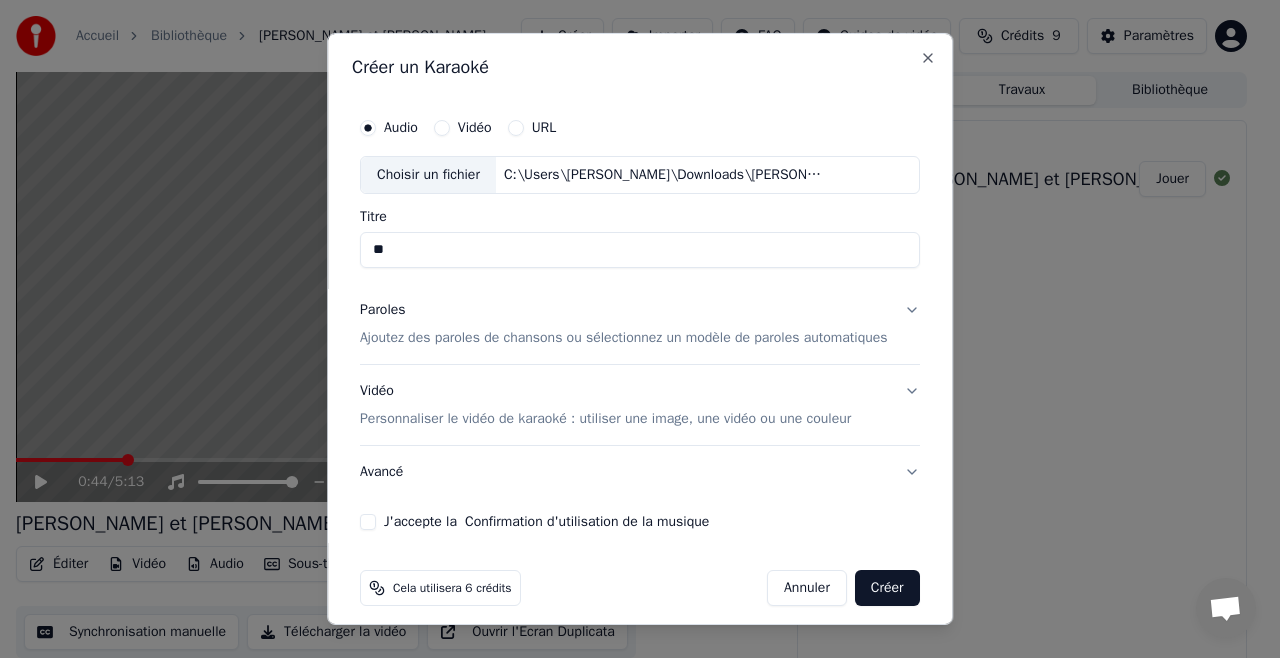 type on "*" 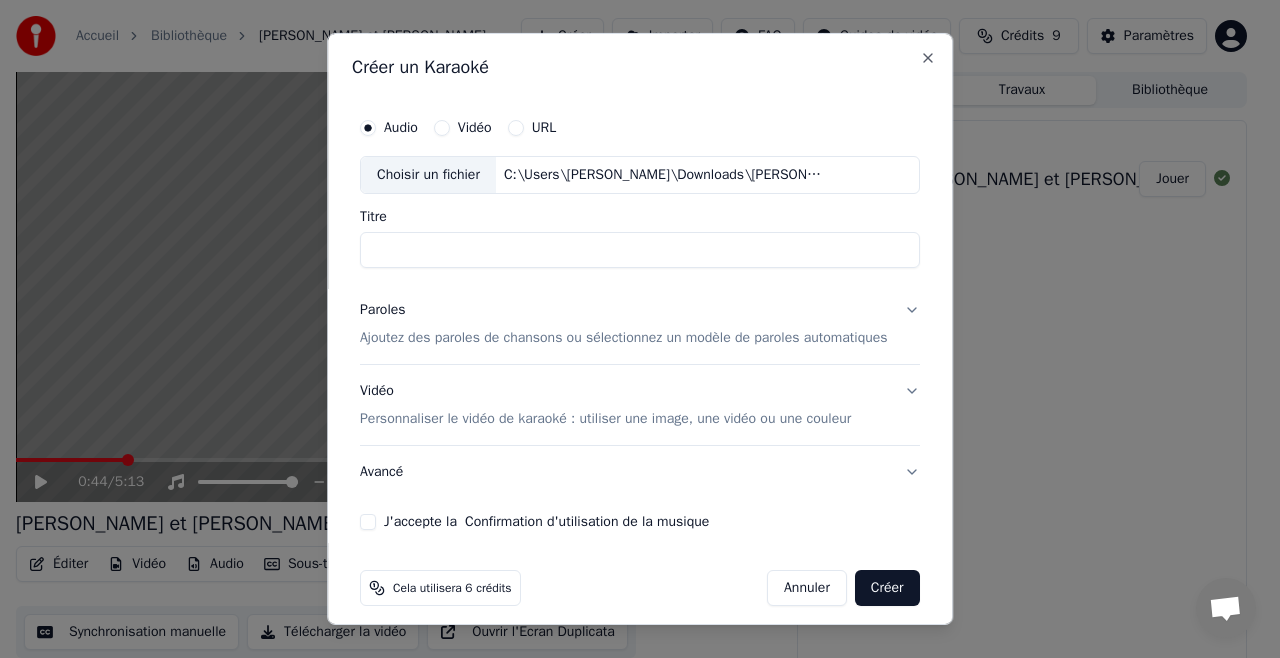 type on "*" 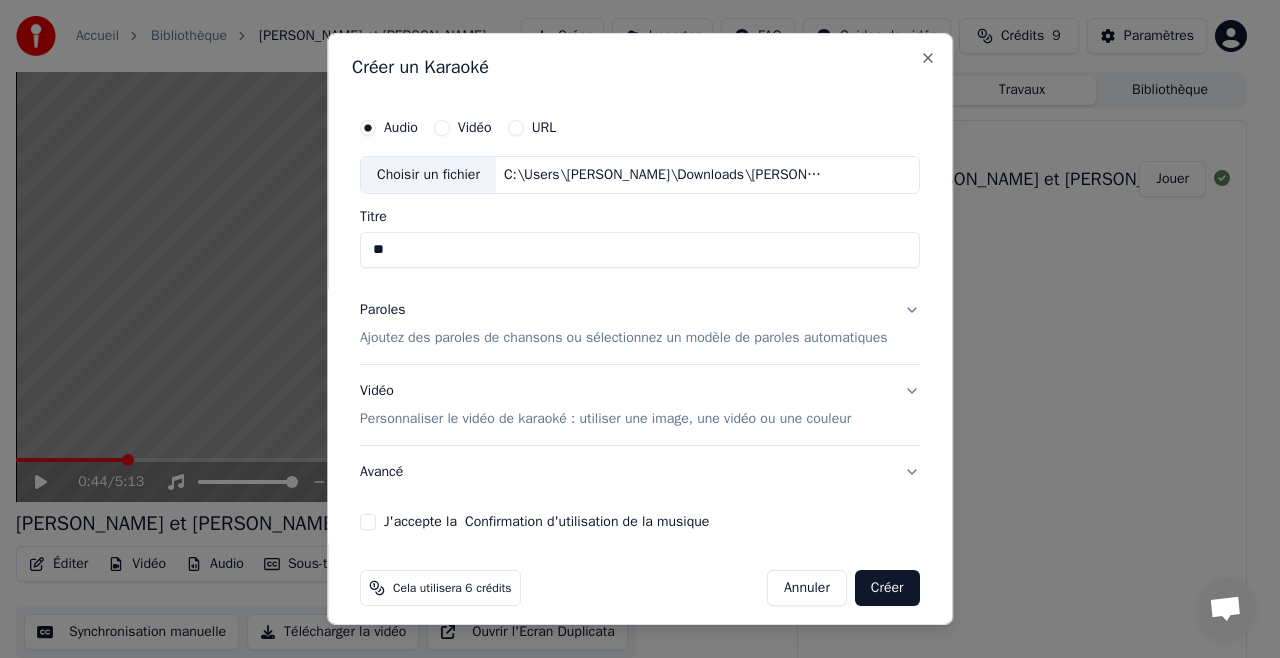 type on "*" 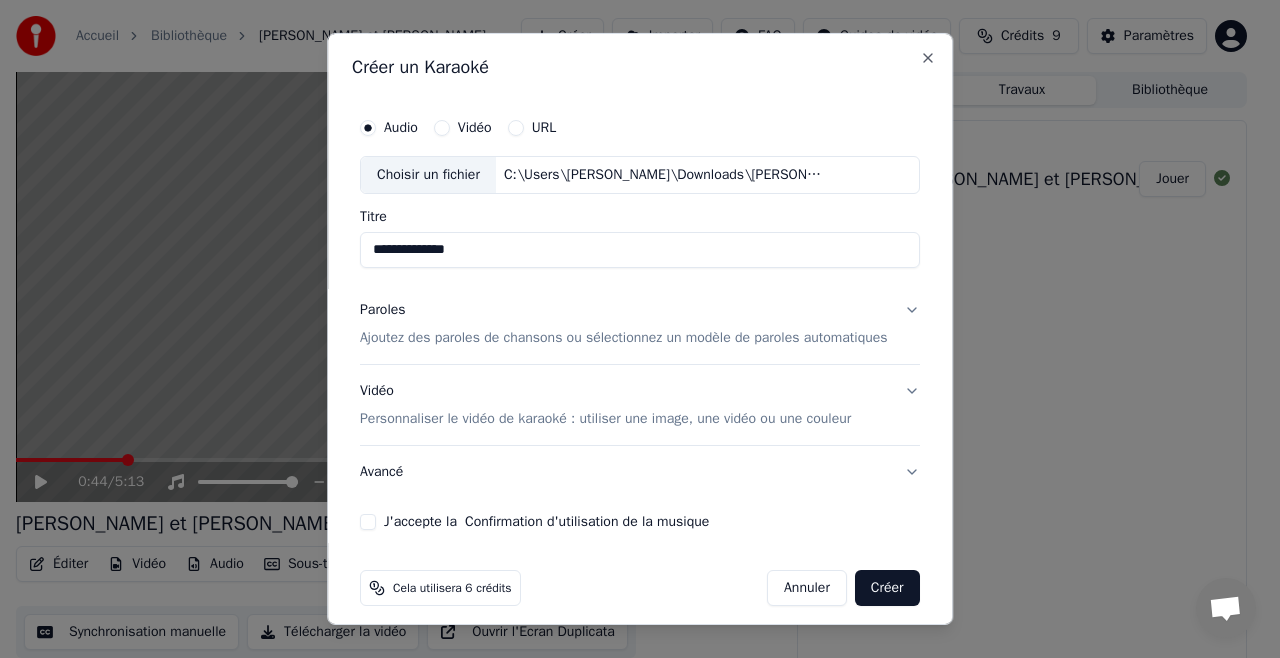 scroll, scrollTop: 31, scrollLeft: 0, axis: vertical 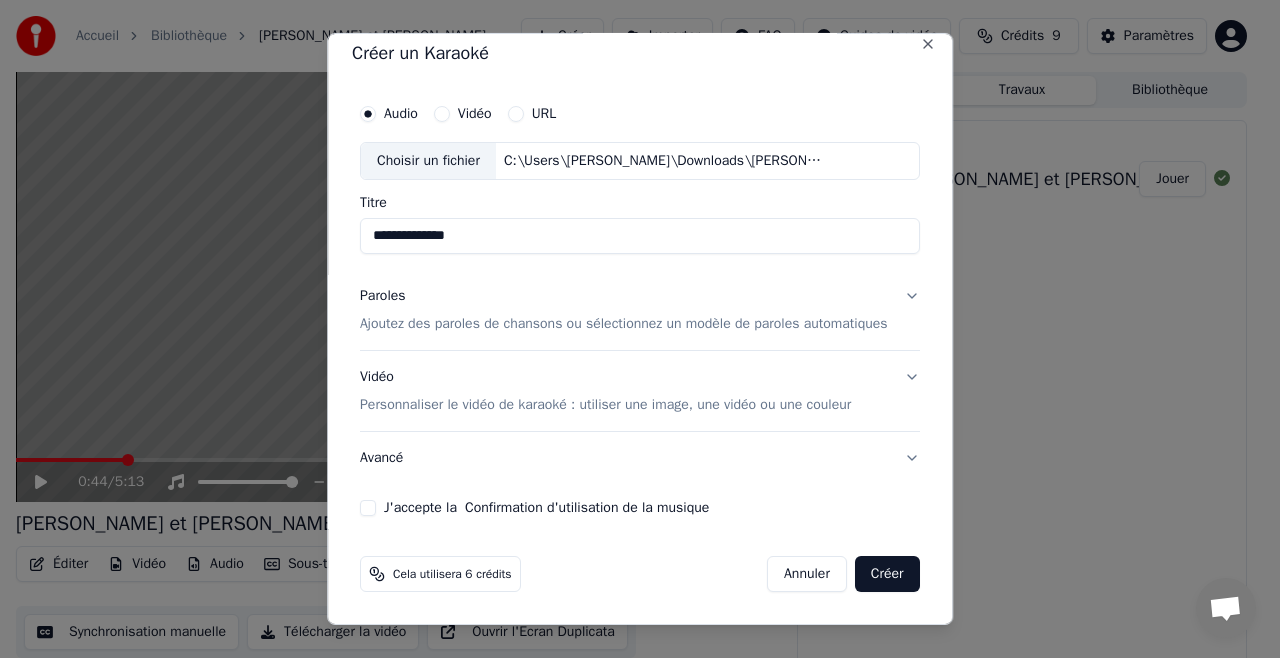 type on "**********" 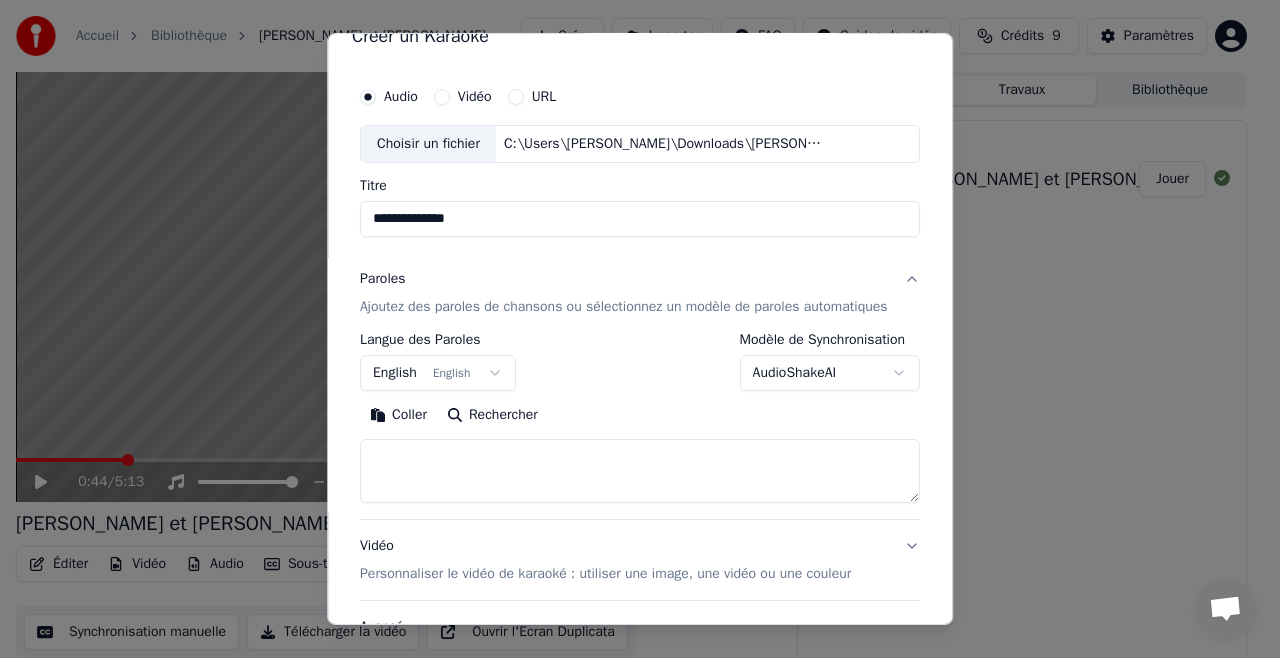 click at bounding box center [640, 471] 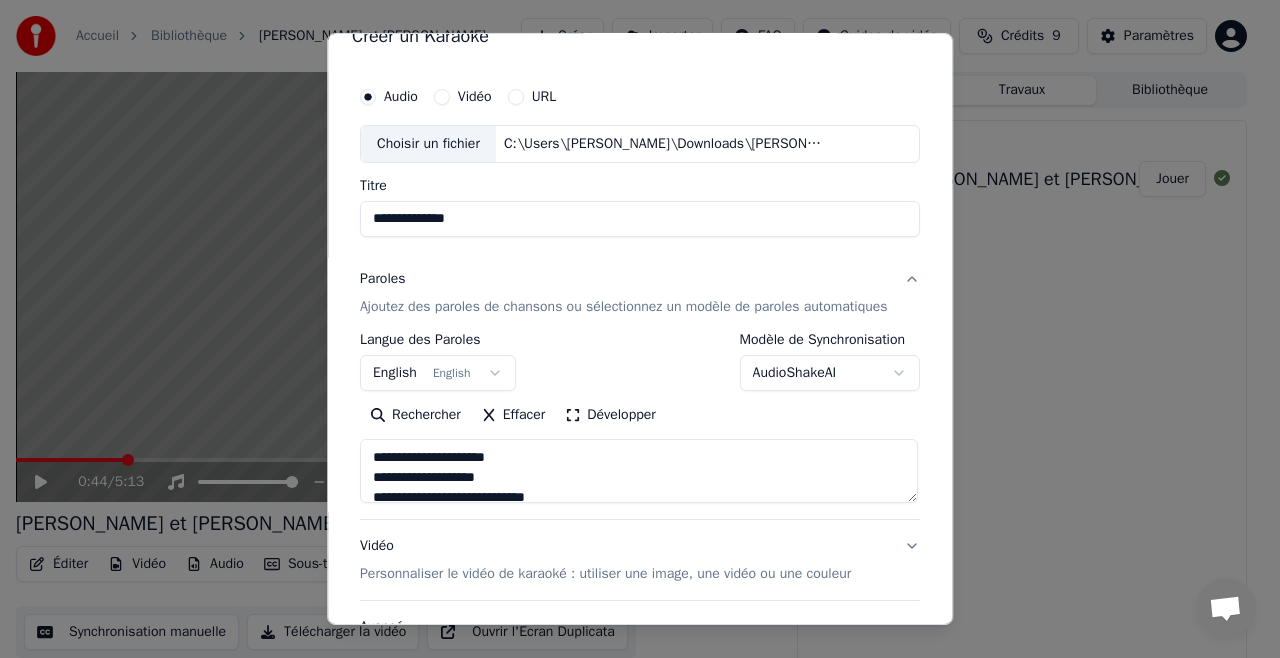 scroll, scrollTop: 964, scrollLeft: 0, axis: vertical 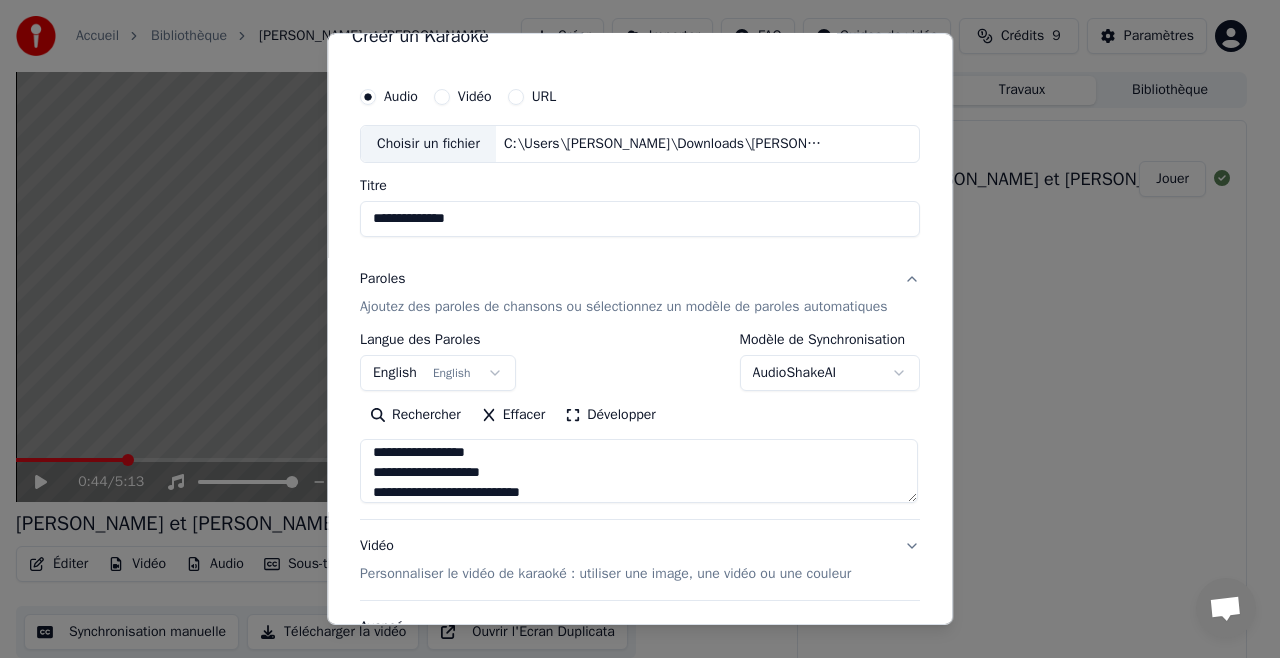 type on "**********" 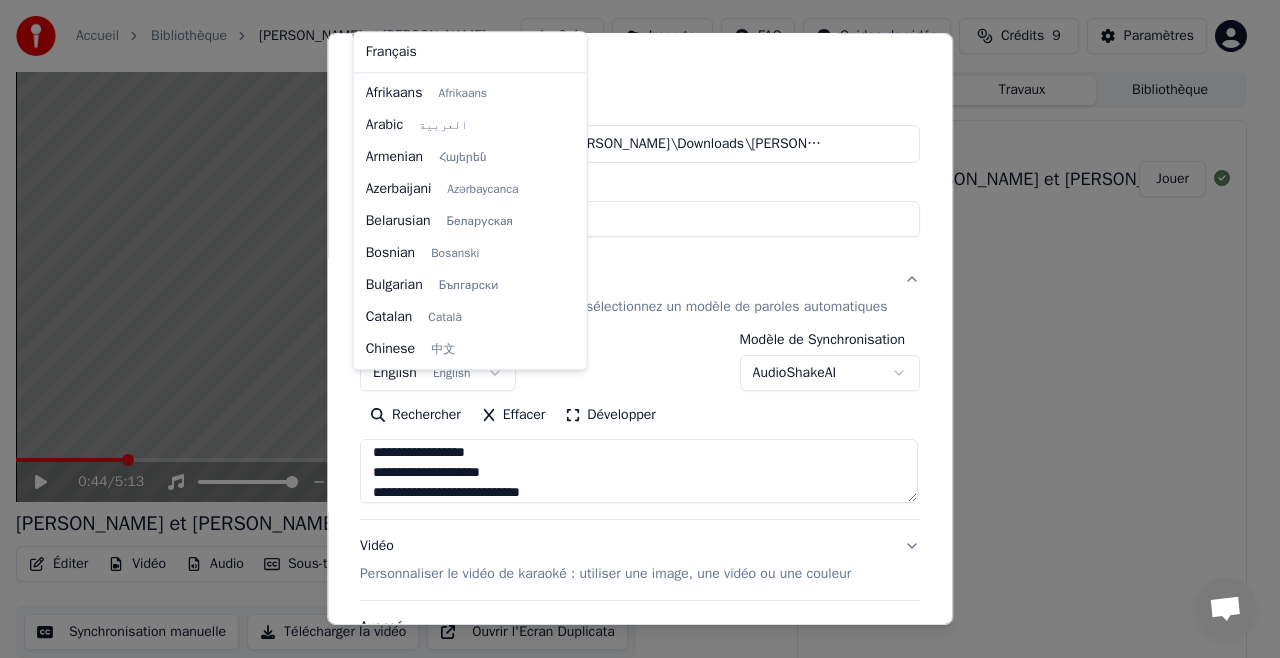 scroll, scrollTop: 160, scrollLeft: 0, axis: vertical 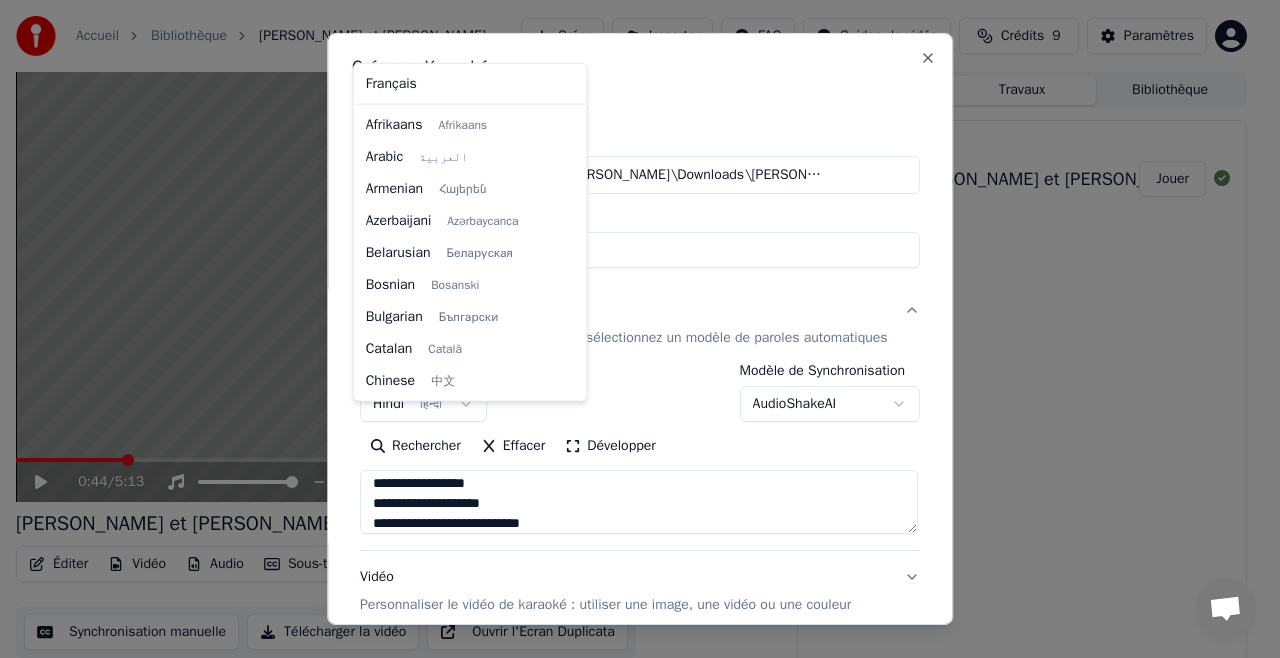 click on "**********" at bounding box center (631, 329) 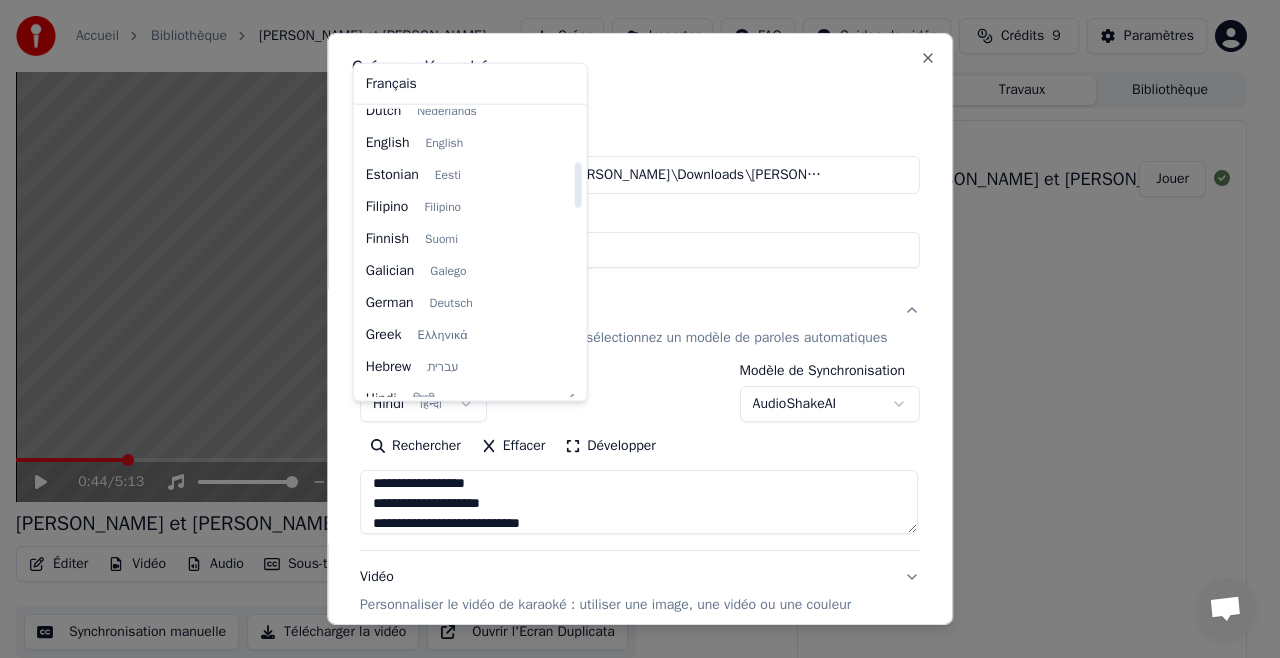 scroll, scrollTop: 326, scrollLeft: 0, axis: vertical 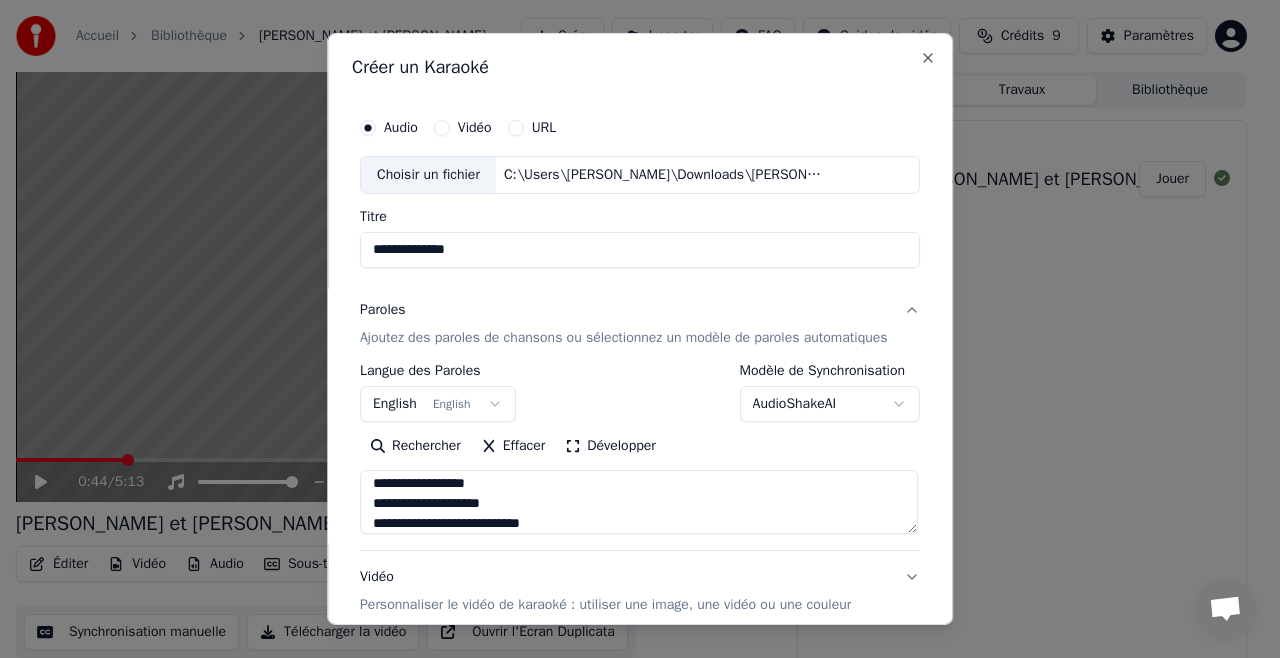 click on "Développer" at bounding box center [611, 446] 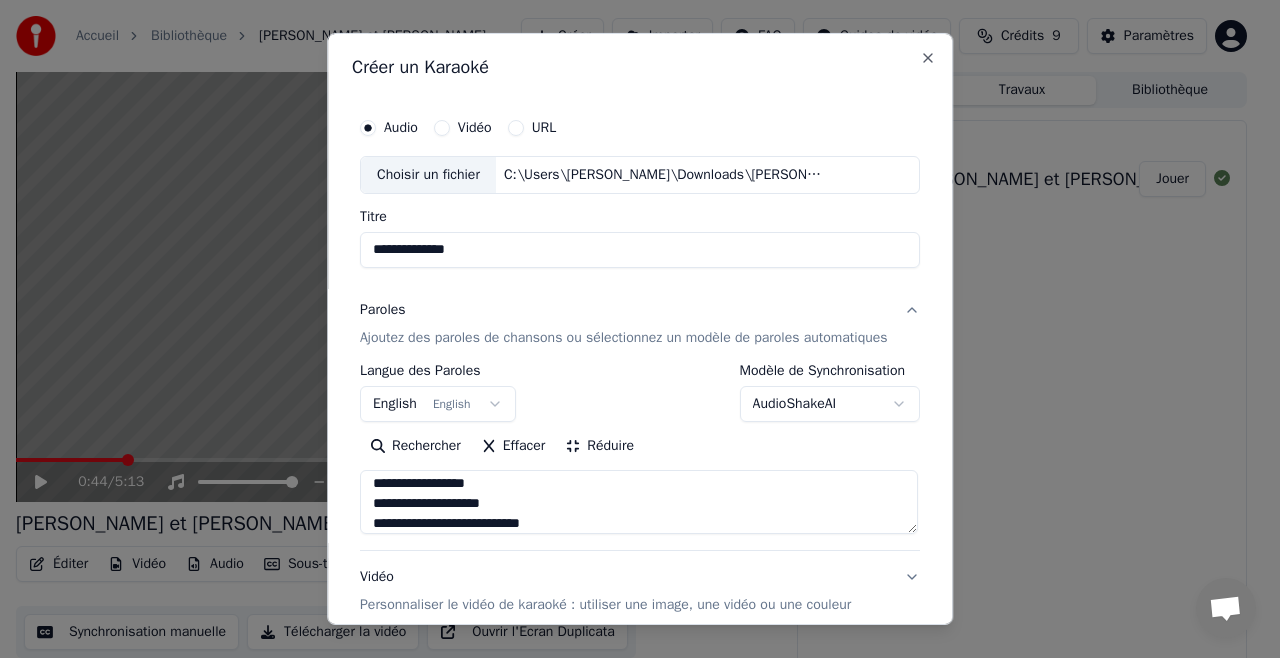 scroll, scrollTop: 1, scrollLeft: 0, axis: vertical 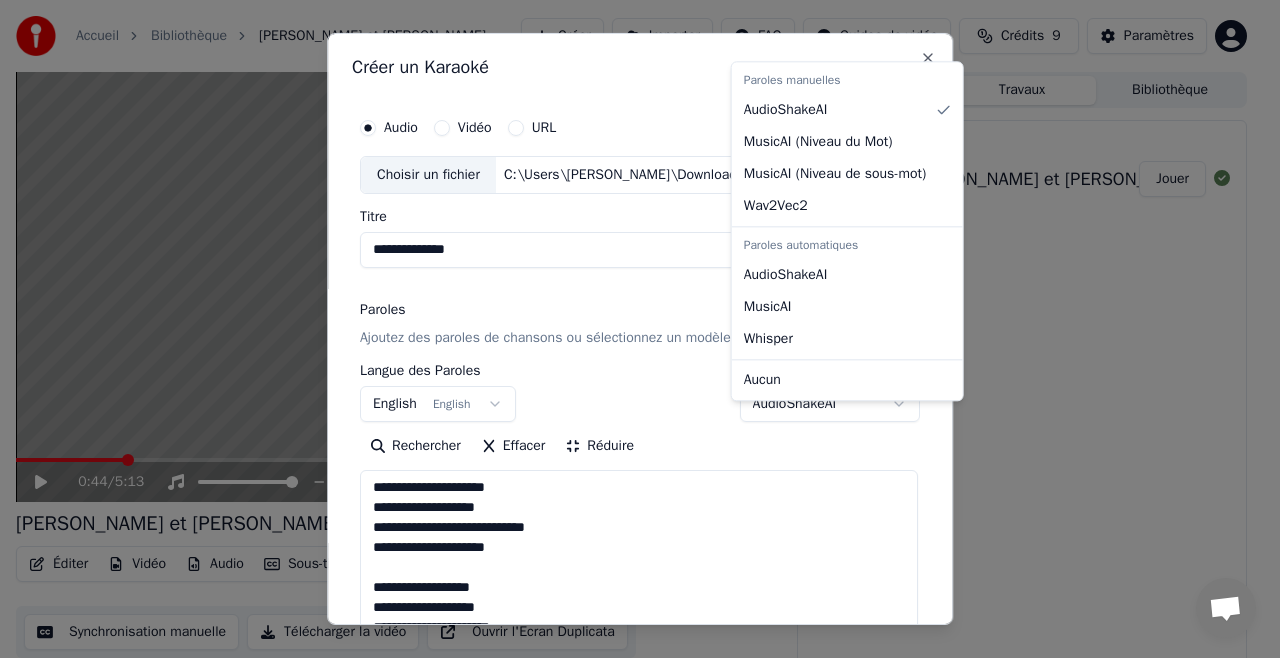 click on "**********" at bounding box center [631, 329] 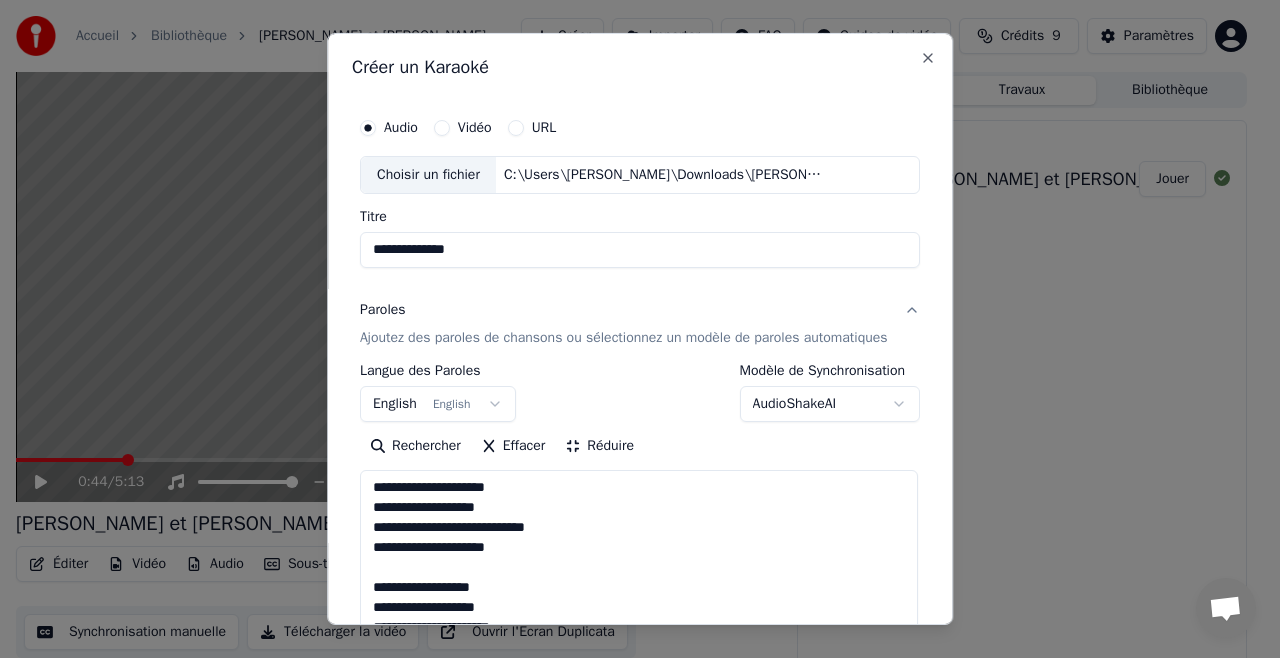 click on "**********" at bounding box center [631, 329] 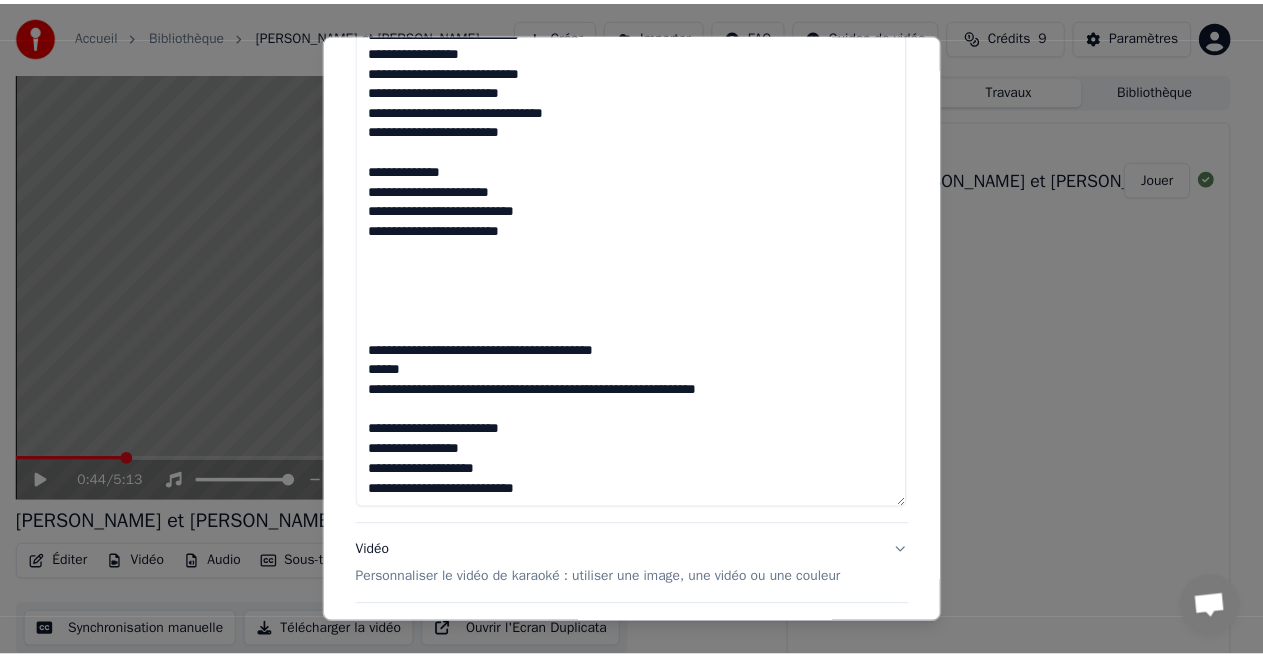 scroll, scrollTop: 1188, scrollLeft: 0, axis: vertical 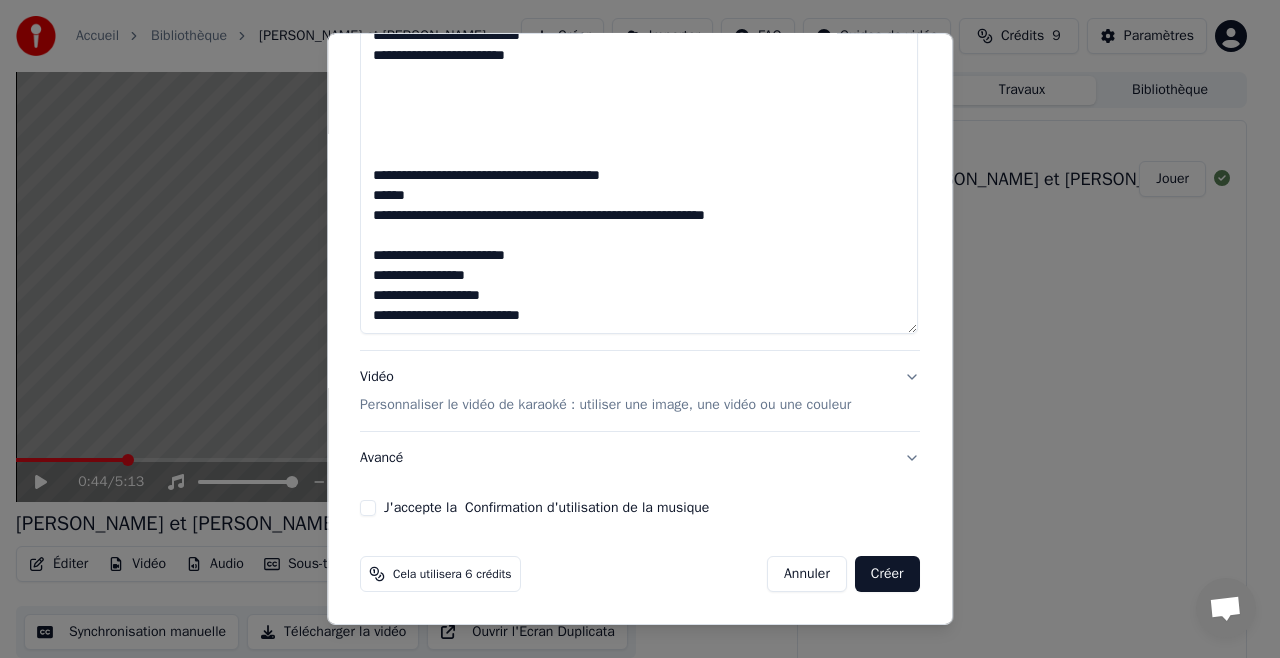 click on "J'accepte la   Confirmation d'utilisation de la musique" at bounding box center [368, 508] 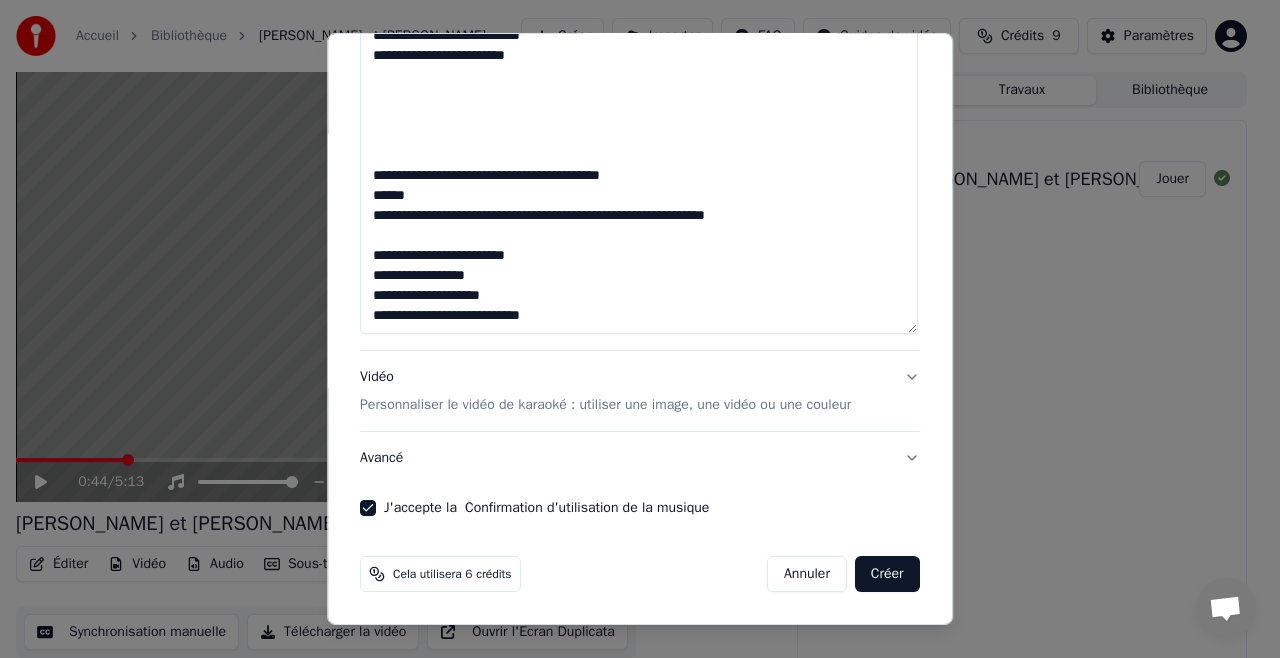 click on "Créer" at bounding box center (887, 574) 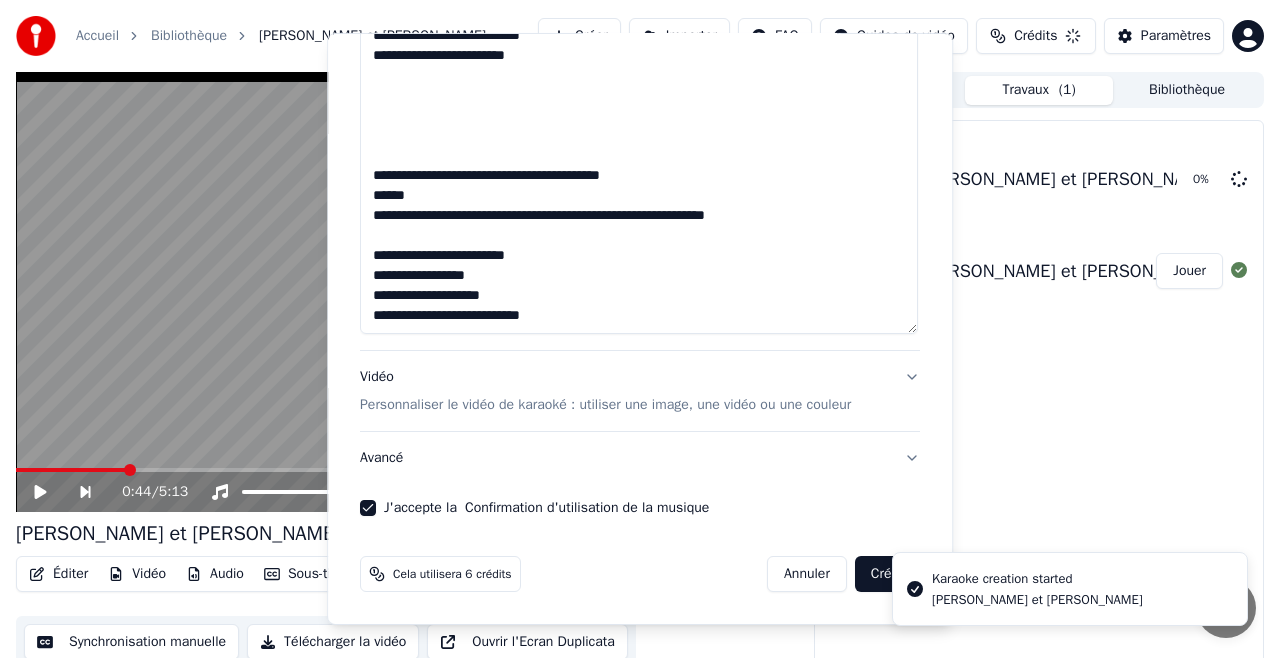 type 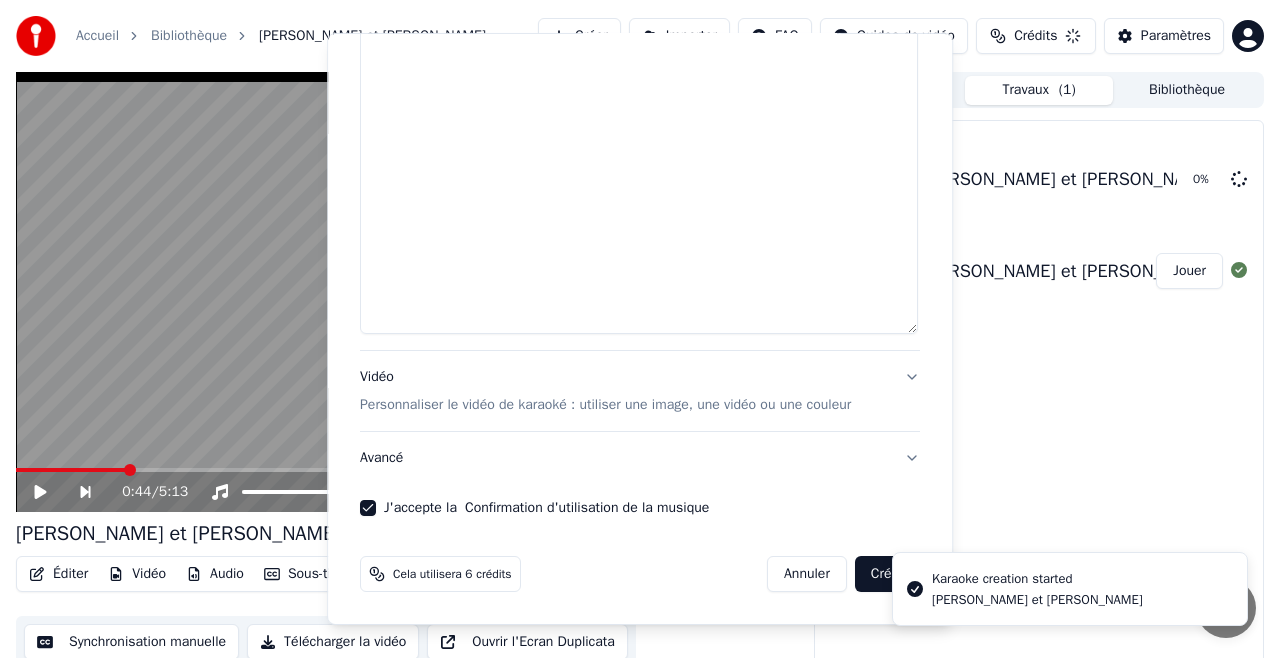 select 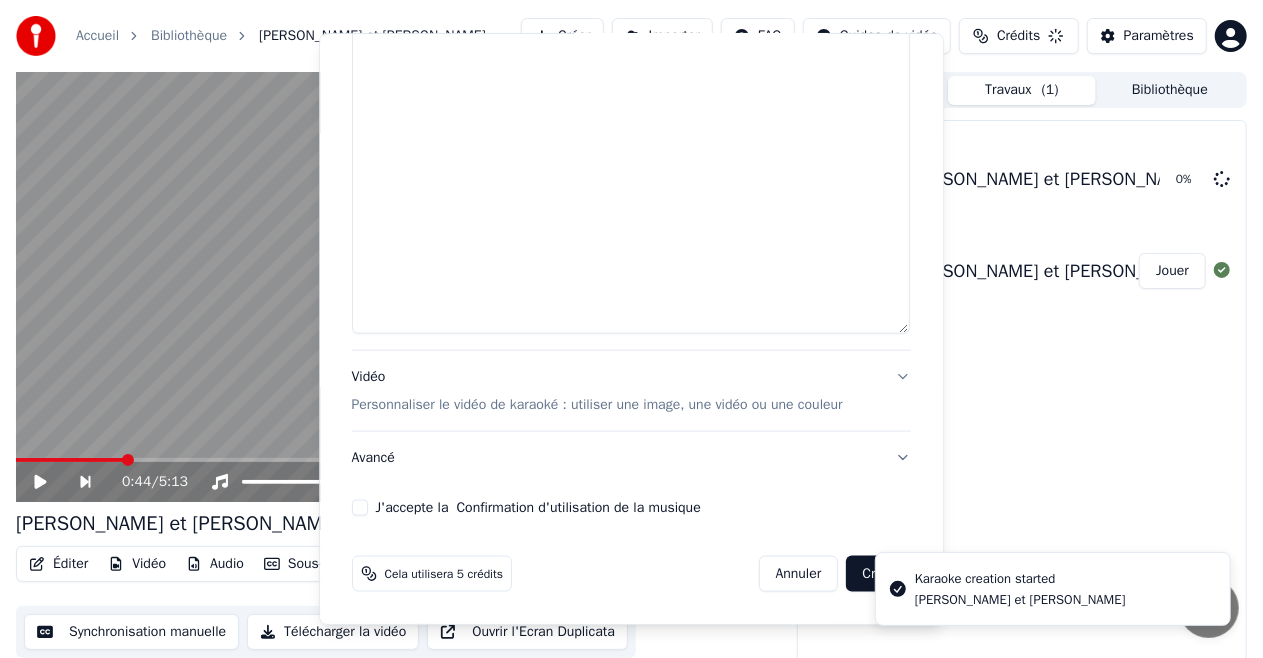 scroll, scrollTop: 0, scrollLeft: 0, axis: both 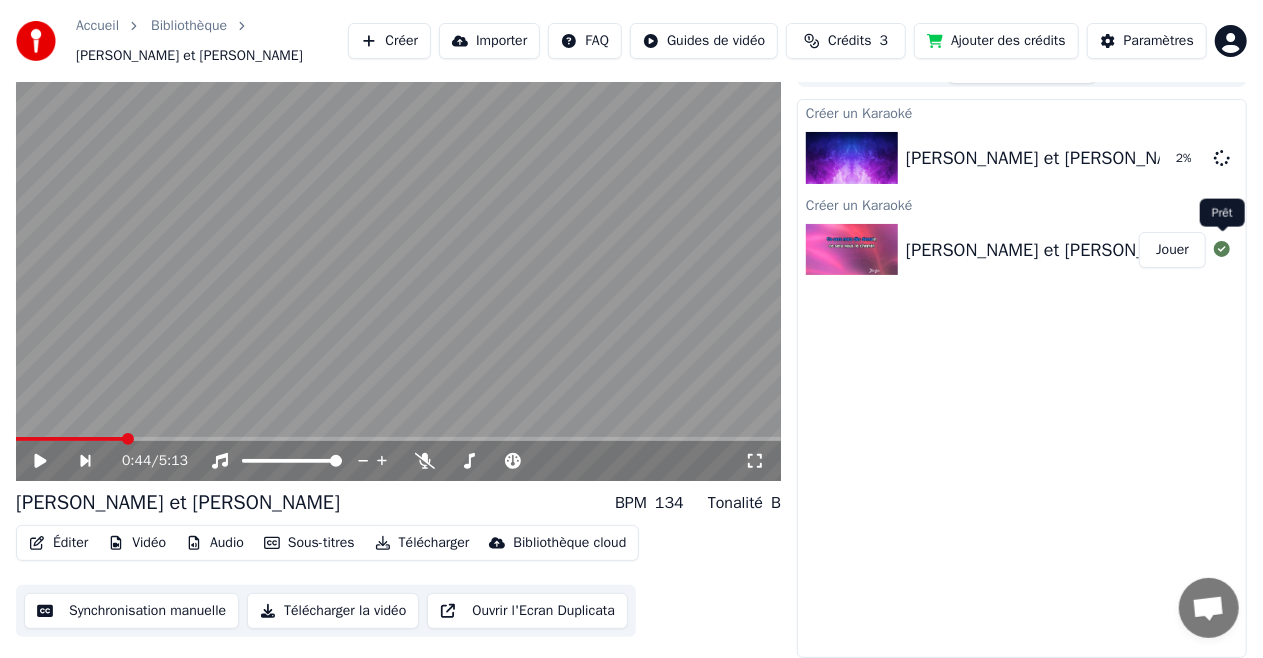 click 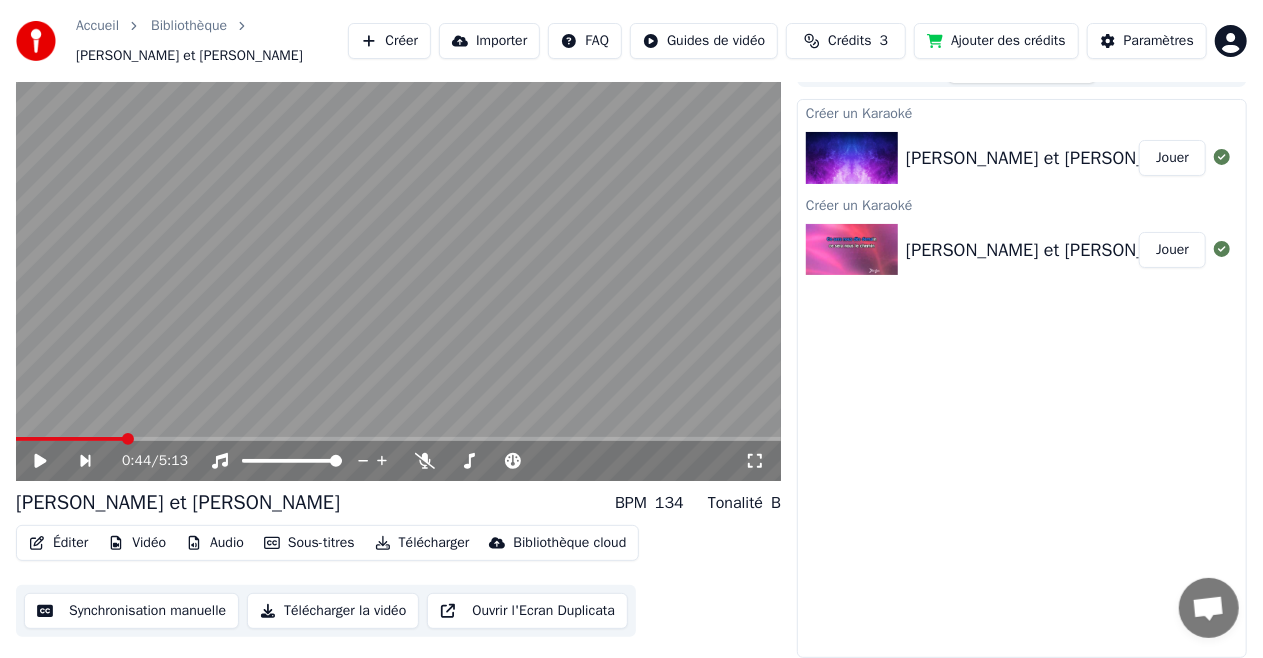 click on "Jouer" at bounding box center [1172, 158] 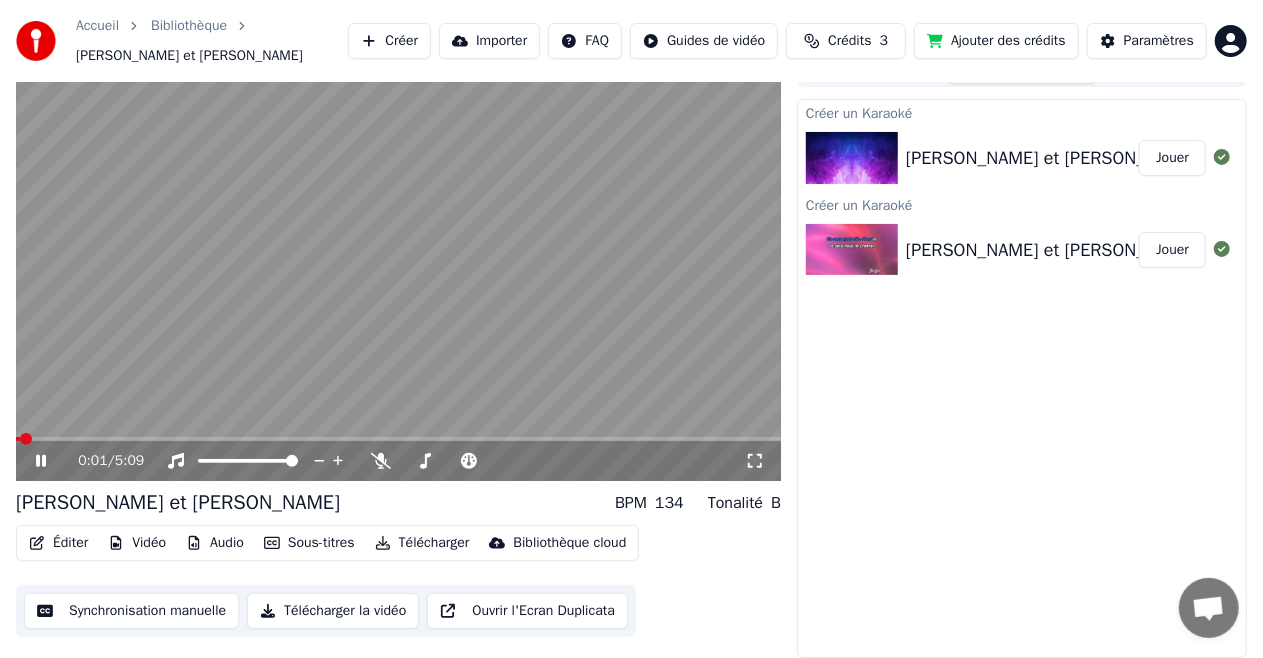 type 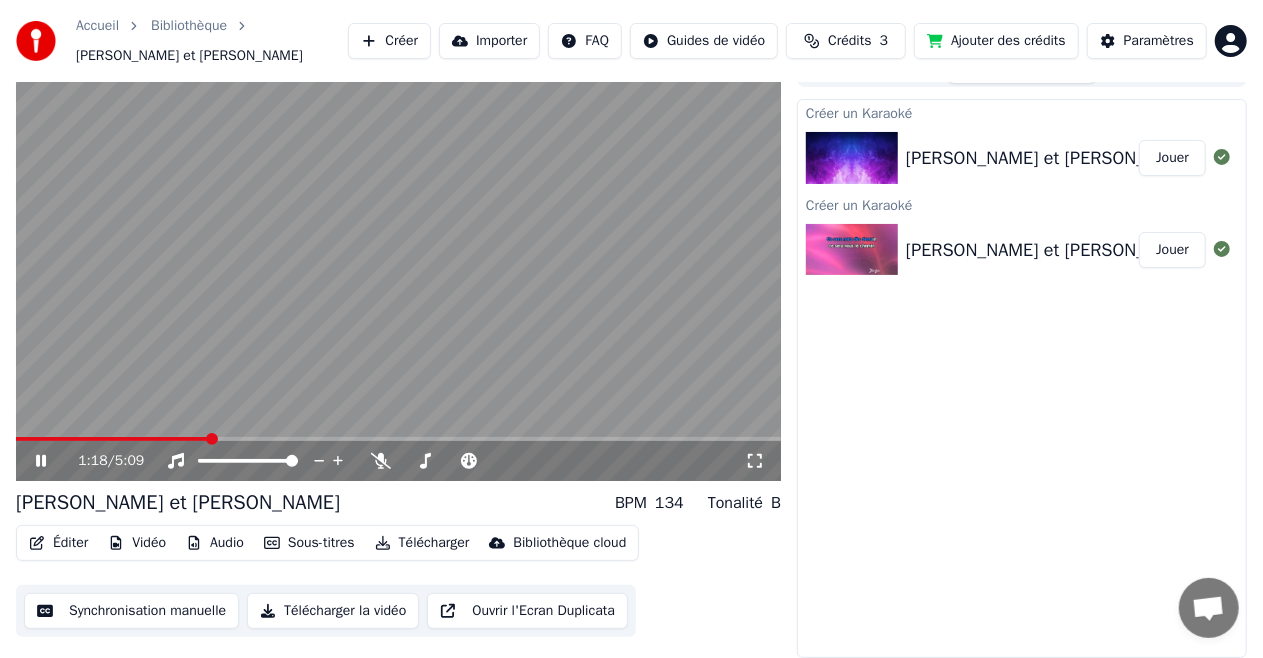 click 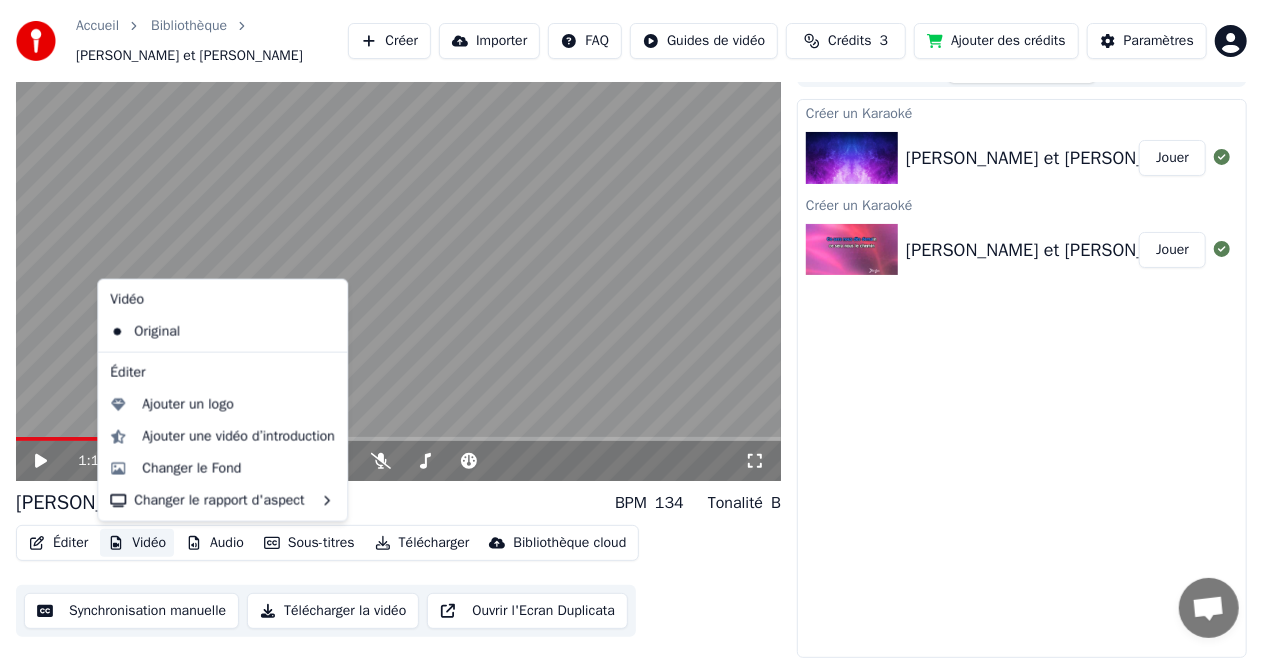 click on "Vidéo" at bounding box center [137, 543] 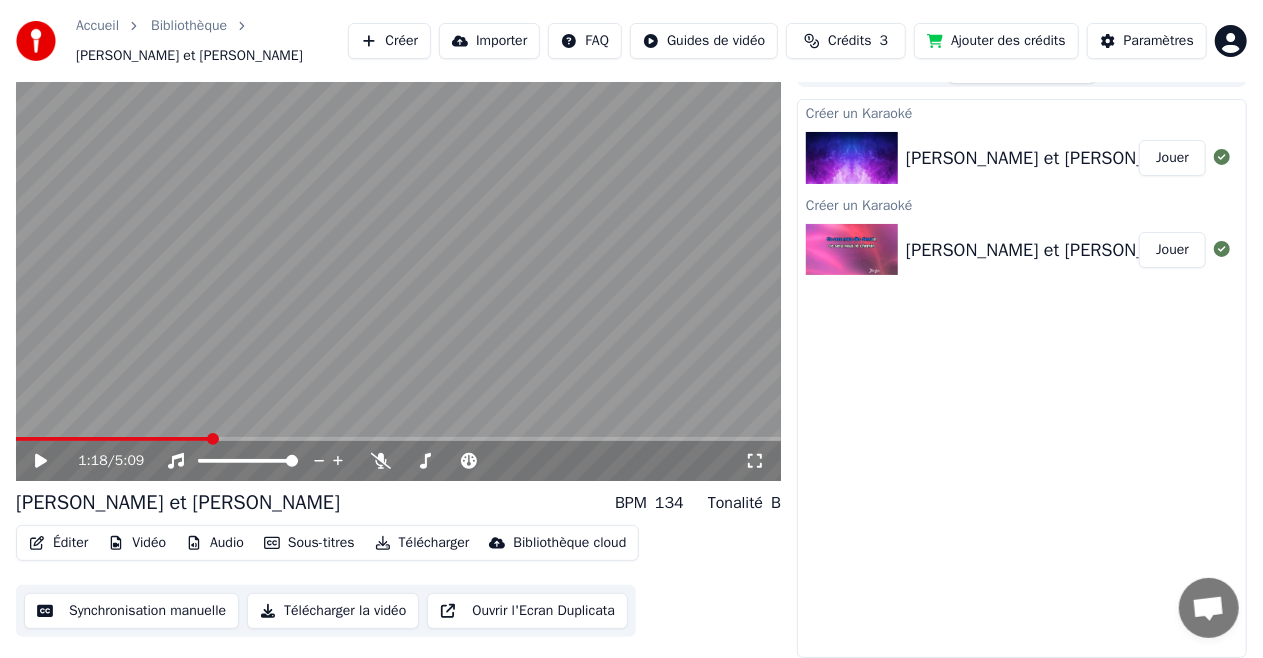 click on "Créer un Karaoké Alice et David Jouer Créer un Karaoké Alice et David Jouer" at bounding box center (1022, 378) 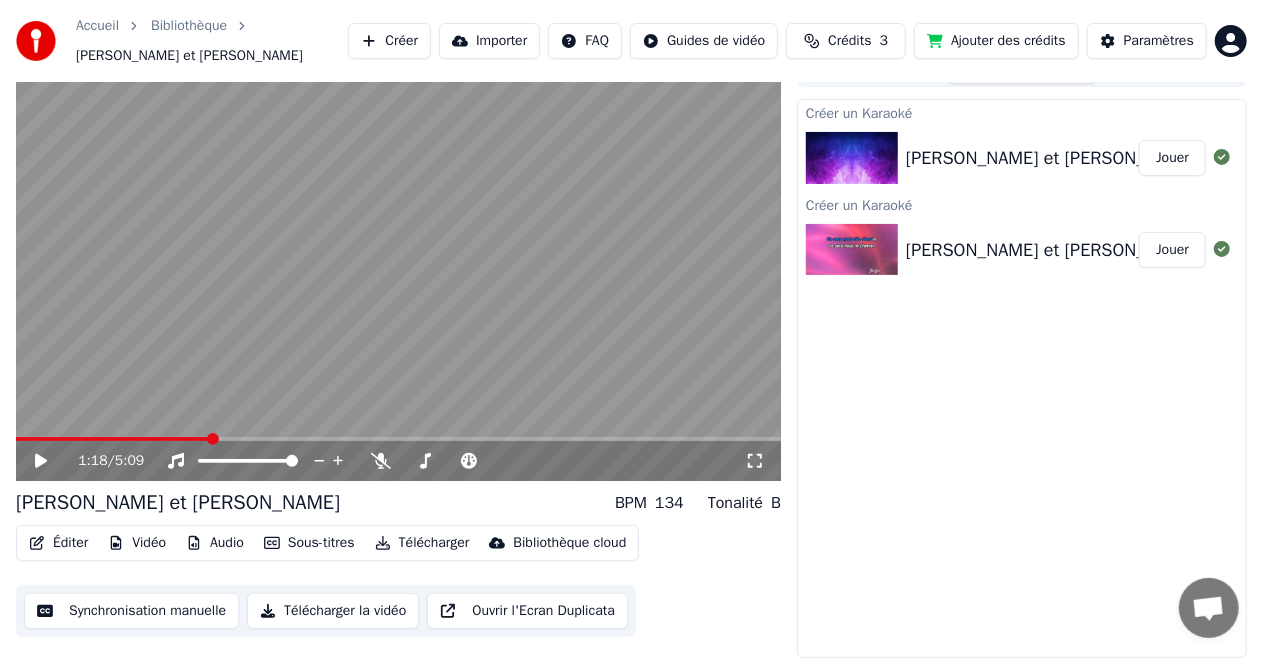 click on "Créer" at bounding box center (389, 41) 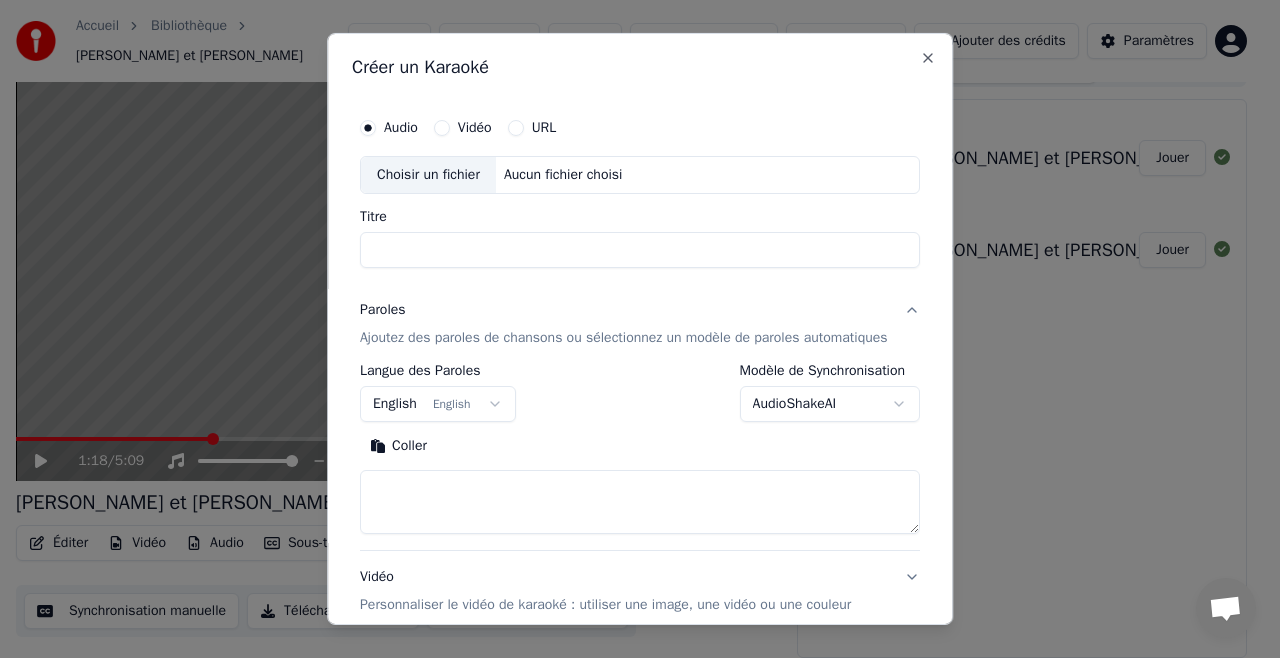click on "Vidéo" at bounding box center [475, 128] 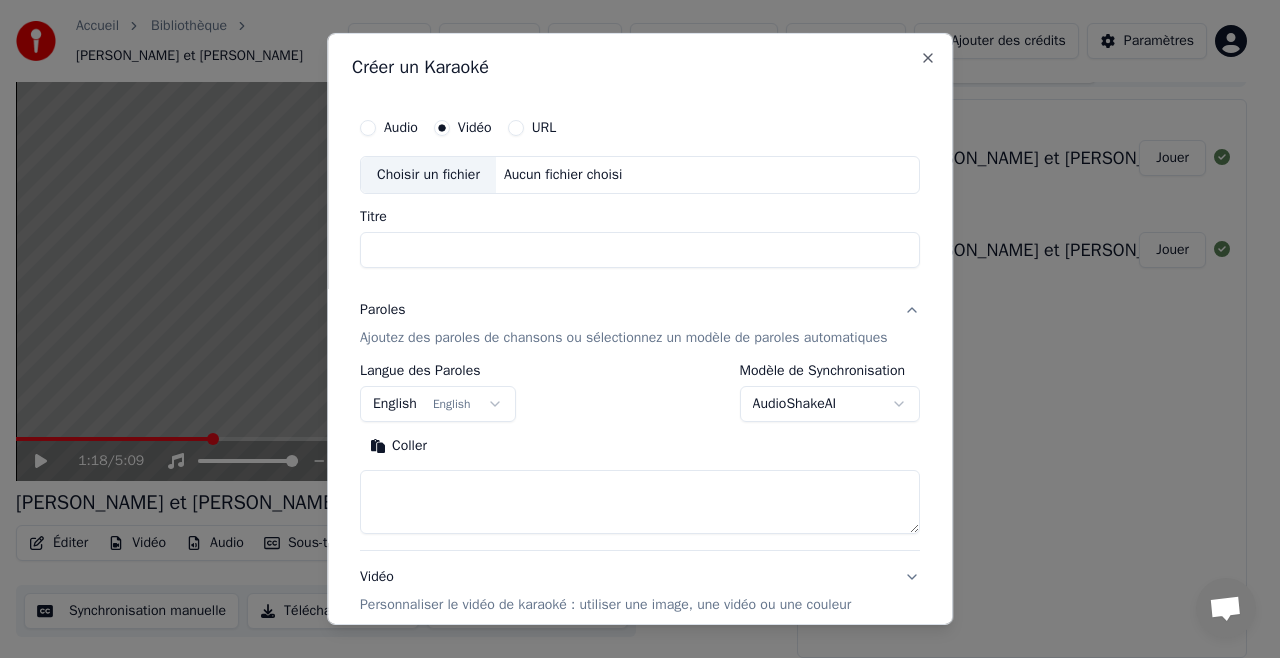 click on "Aucun fichier choisi" at bounding box center (563, 175) 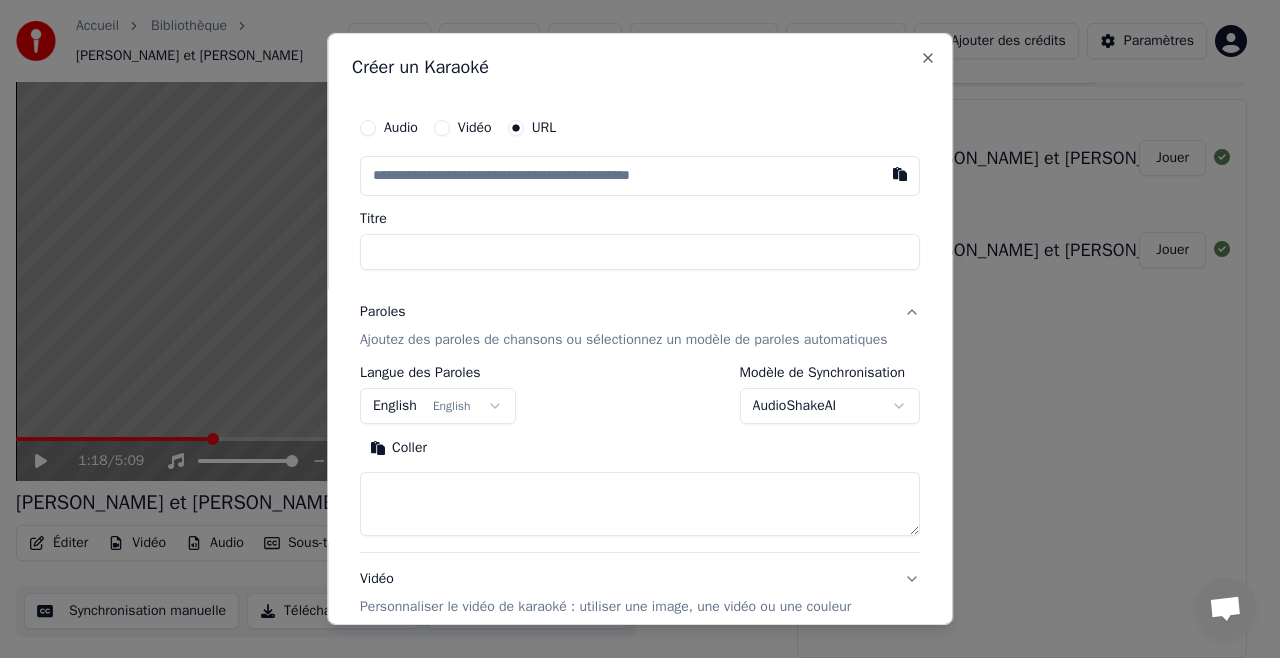 click at bounding box center [640, 176] 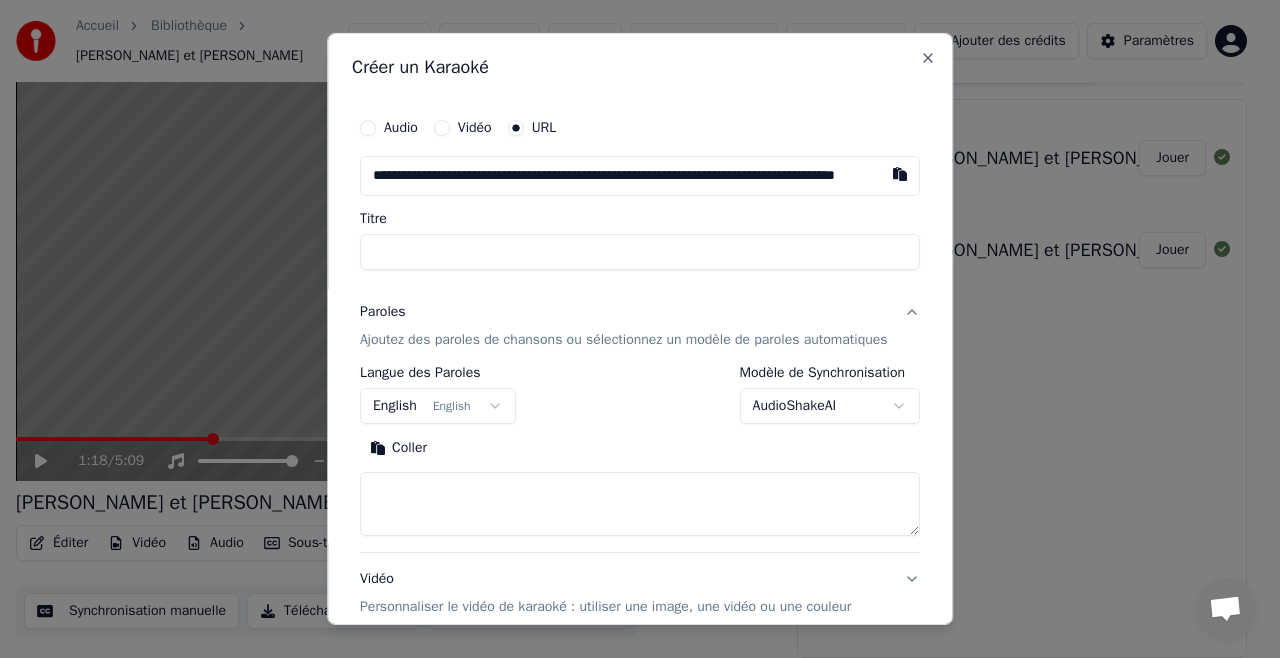 scroll, scrollTop: 0, scrollLeft: 114, axis: horizontal 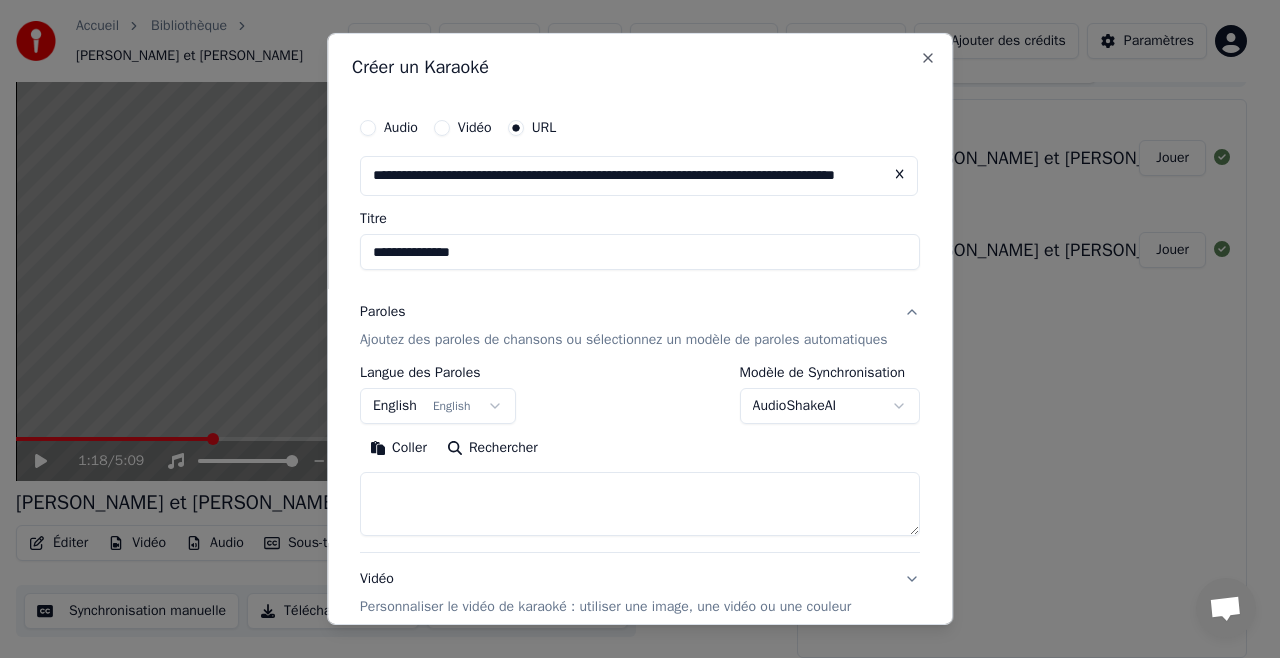 type on "**********" 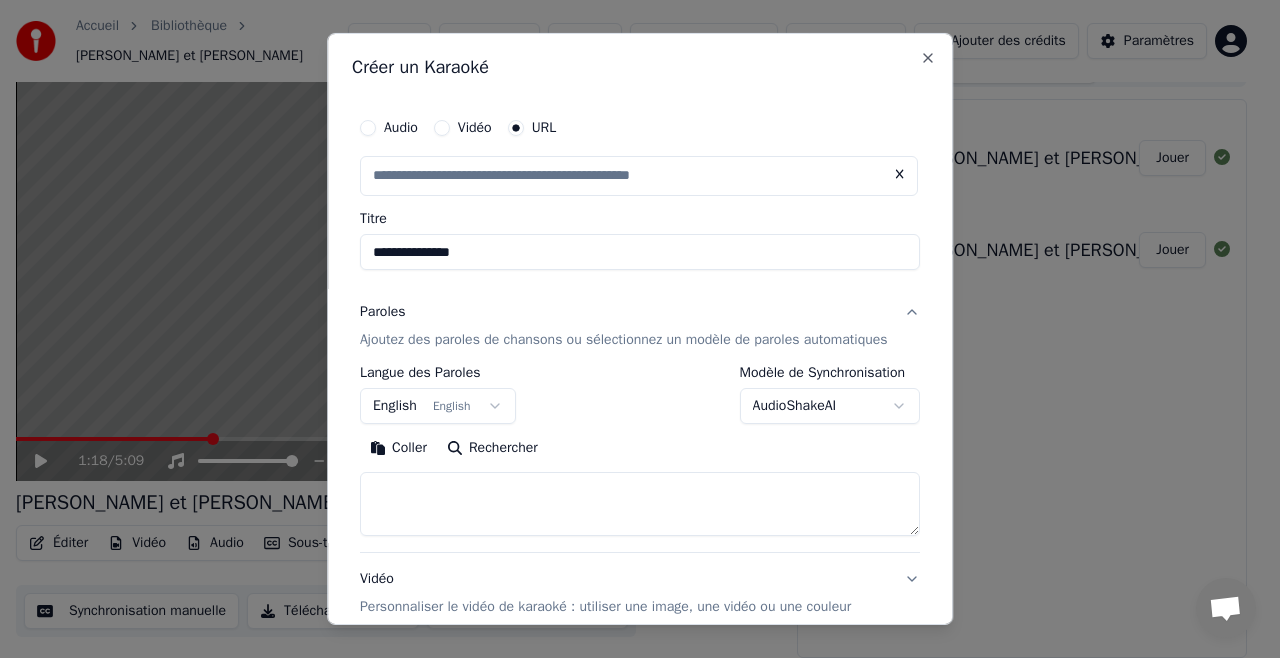 scroll, scrollTop: 0, scrollLeft: 0, axis: both 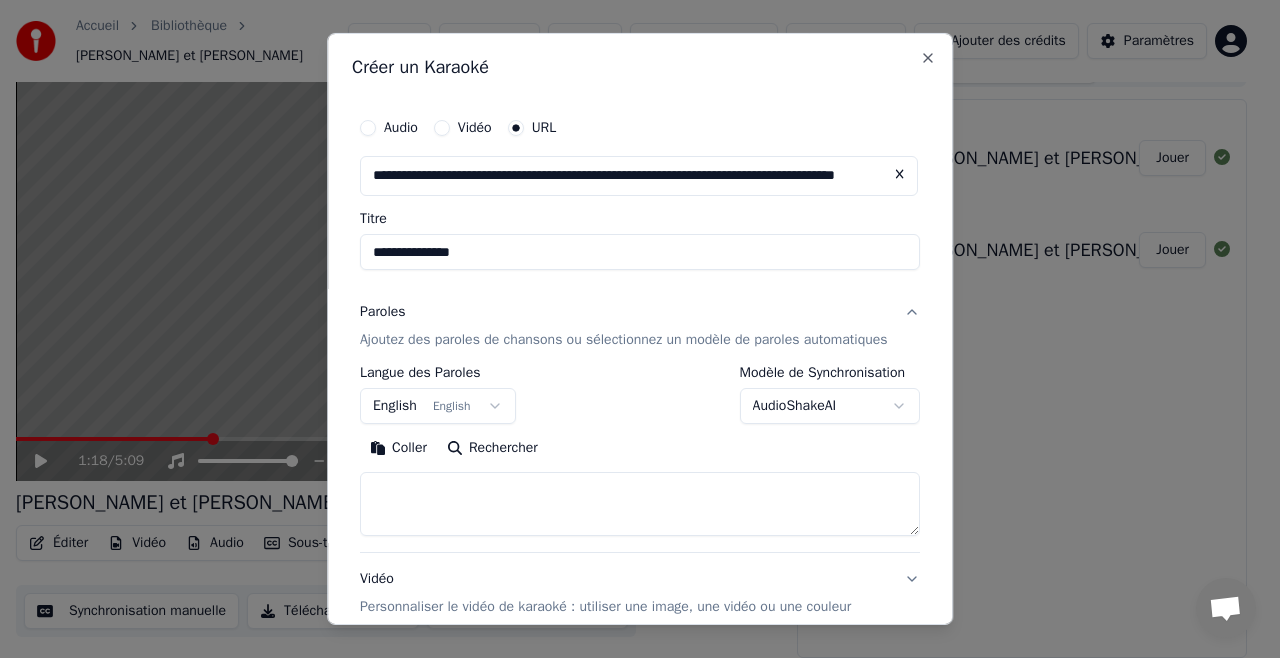 type on "**********" 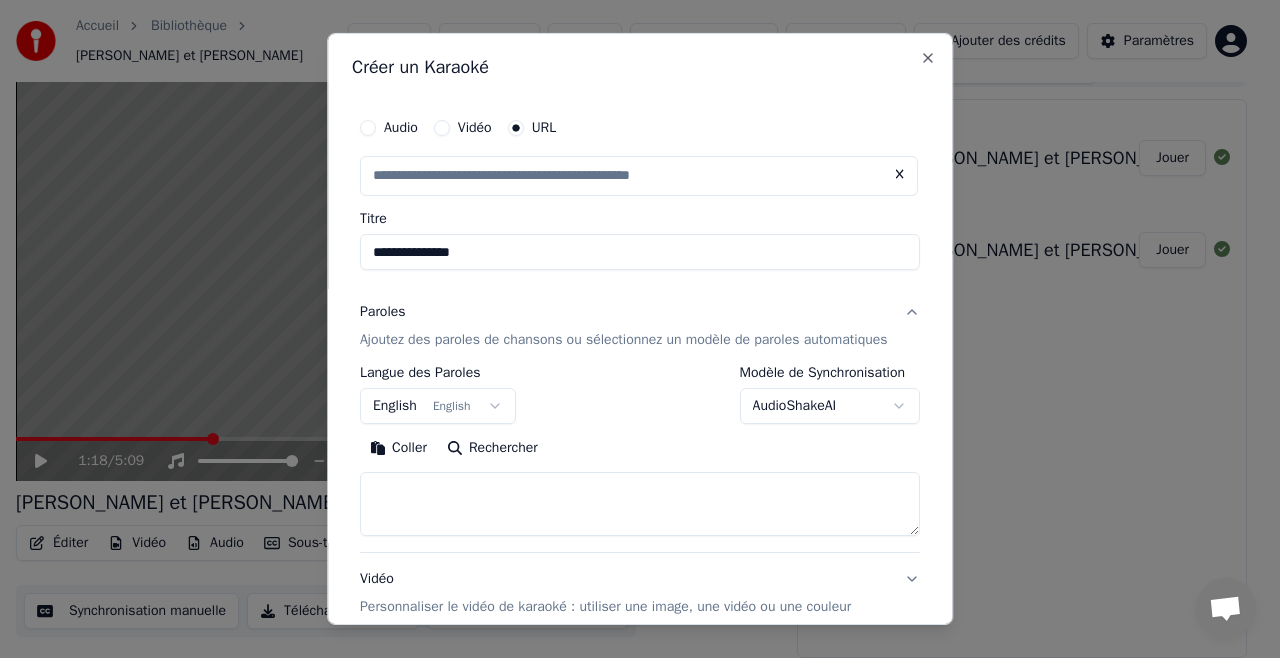 scroll, scrollTop: 0, scrollLeft: 0, axis: both 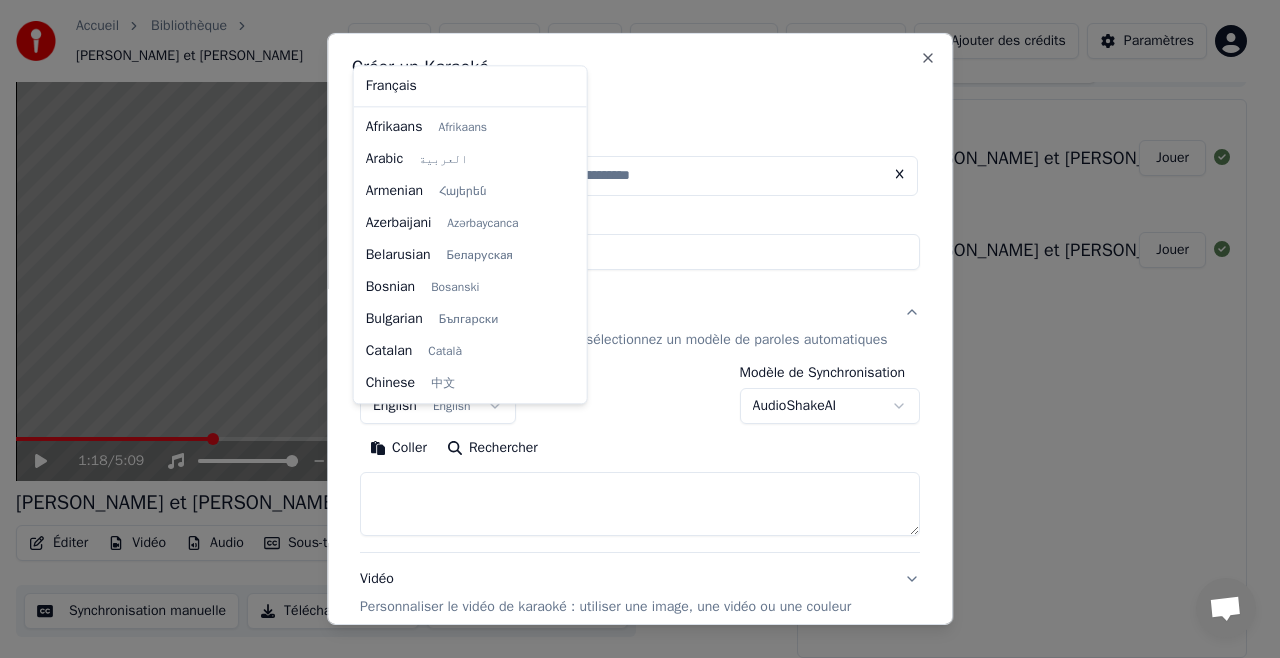 click on "**********" at bounding box center (631, 298) 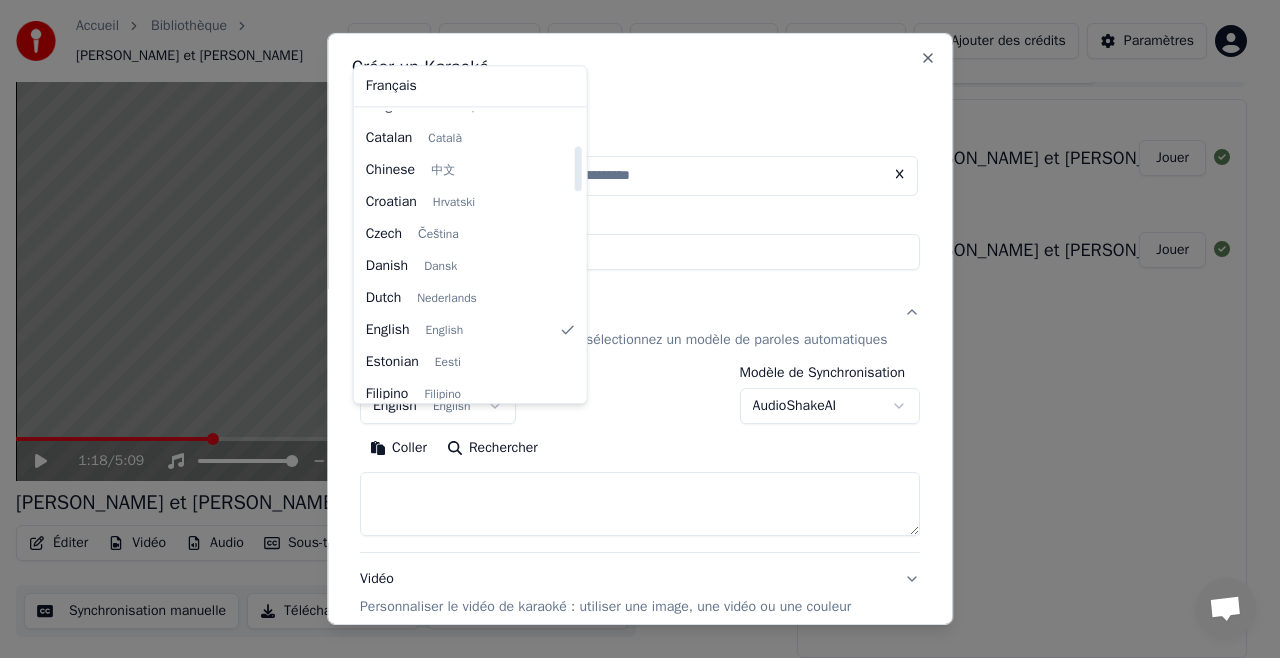 scroll, scrollTop: 223, scrollLeft: 0, axis: vertical 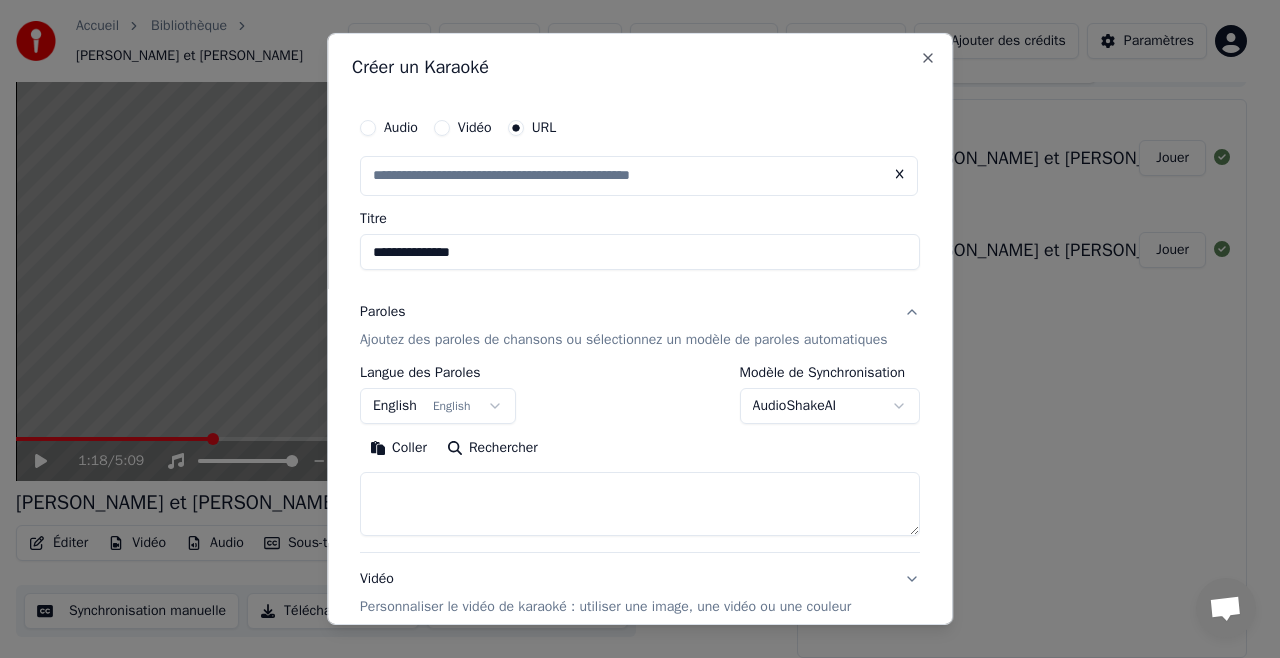 click on "**********" at bounding box center [631, 298] 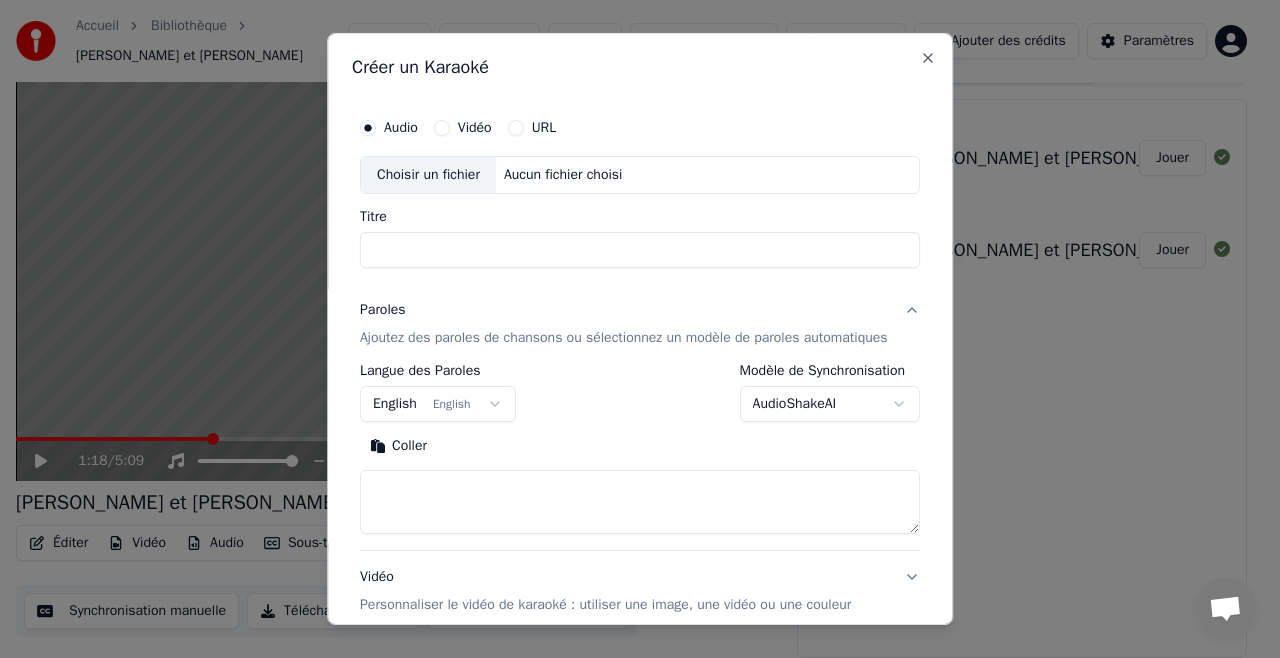click on "Choisir un fichier" at bounding box center (428, 175) 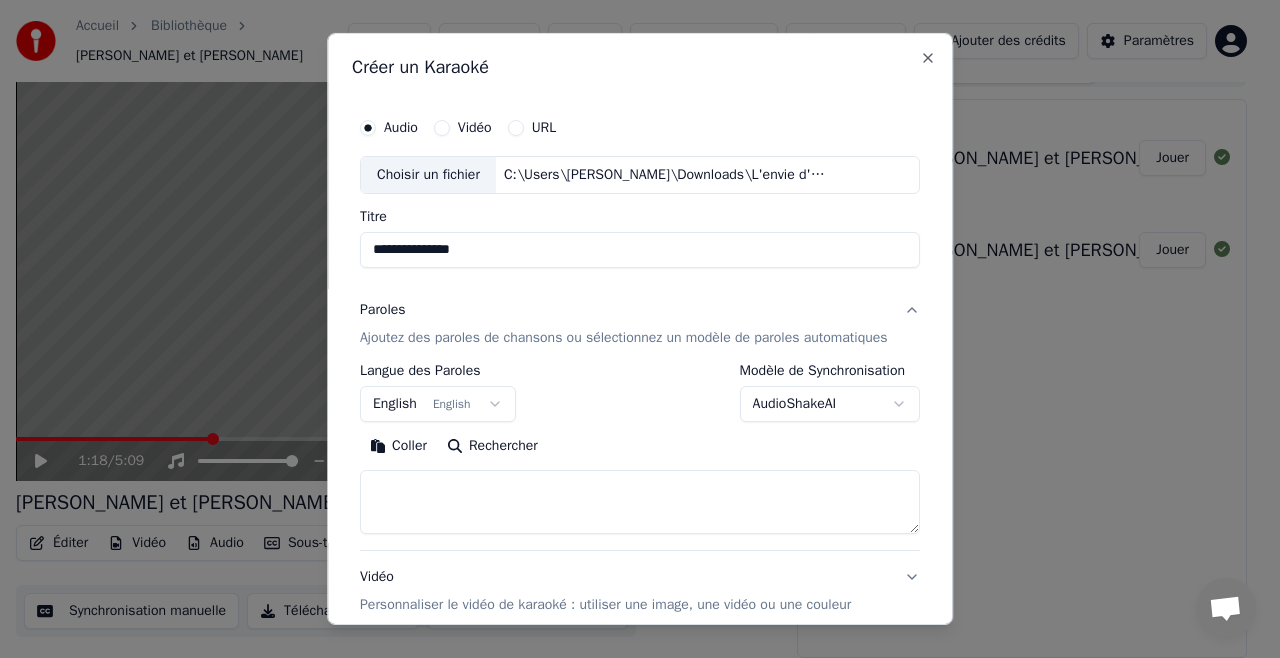 click on "**********" at bounding box center (640, 250) 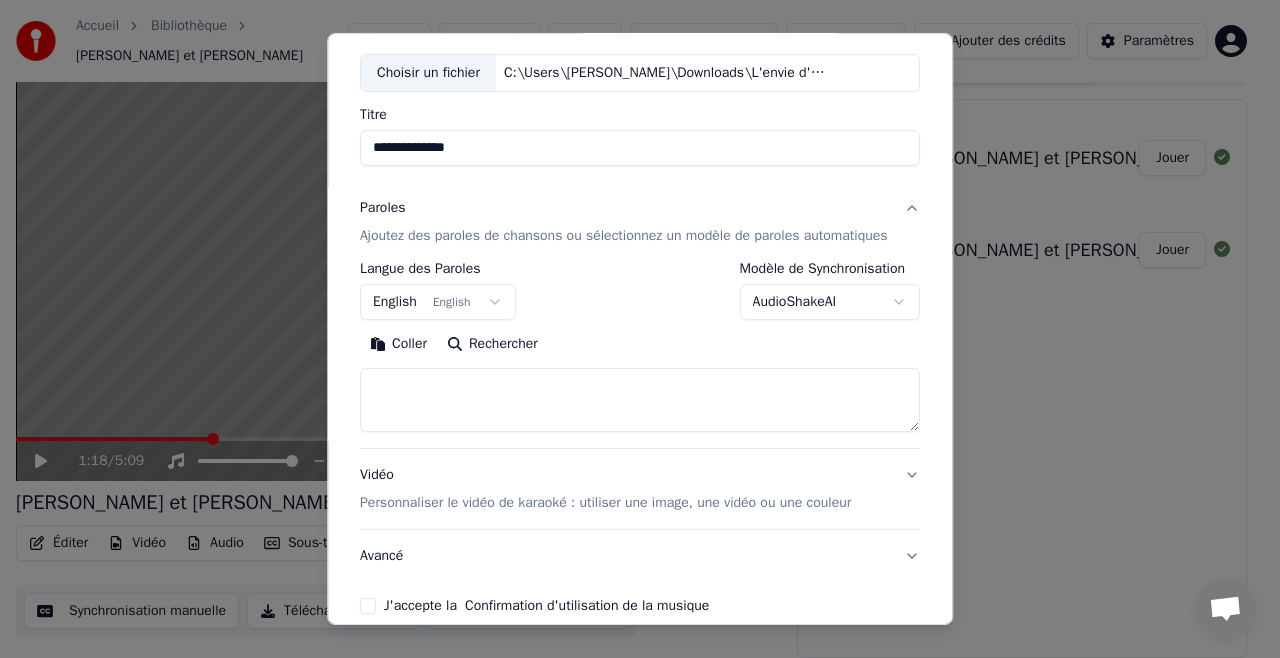 scroll, scrollTop: 104, scrollLeft: 0, axis: vertical 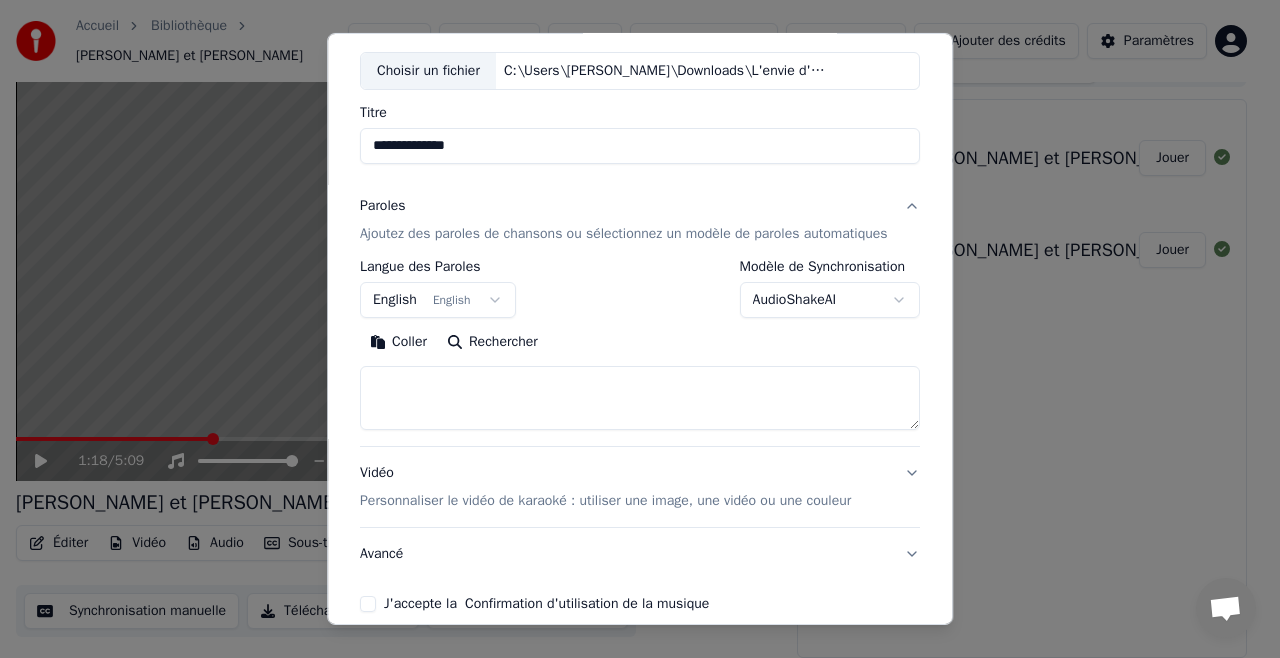 type on "**********" 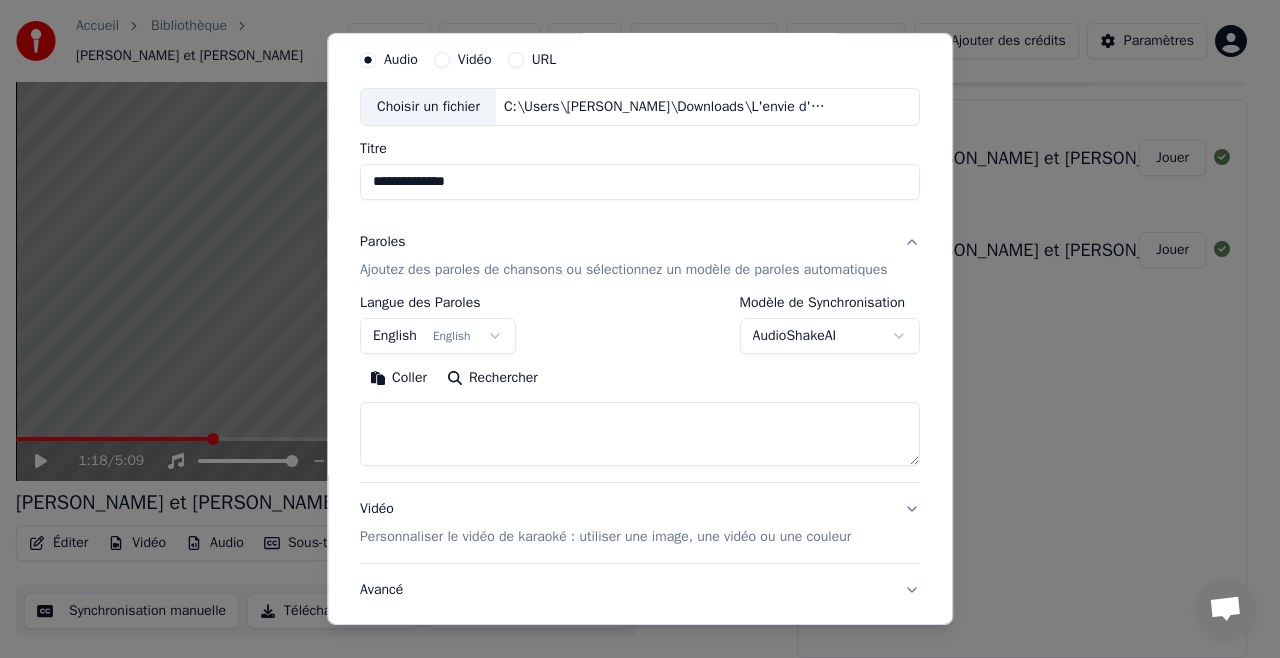 scroll, scrollTop: 275, scrollLeft: 0, axis: vertical 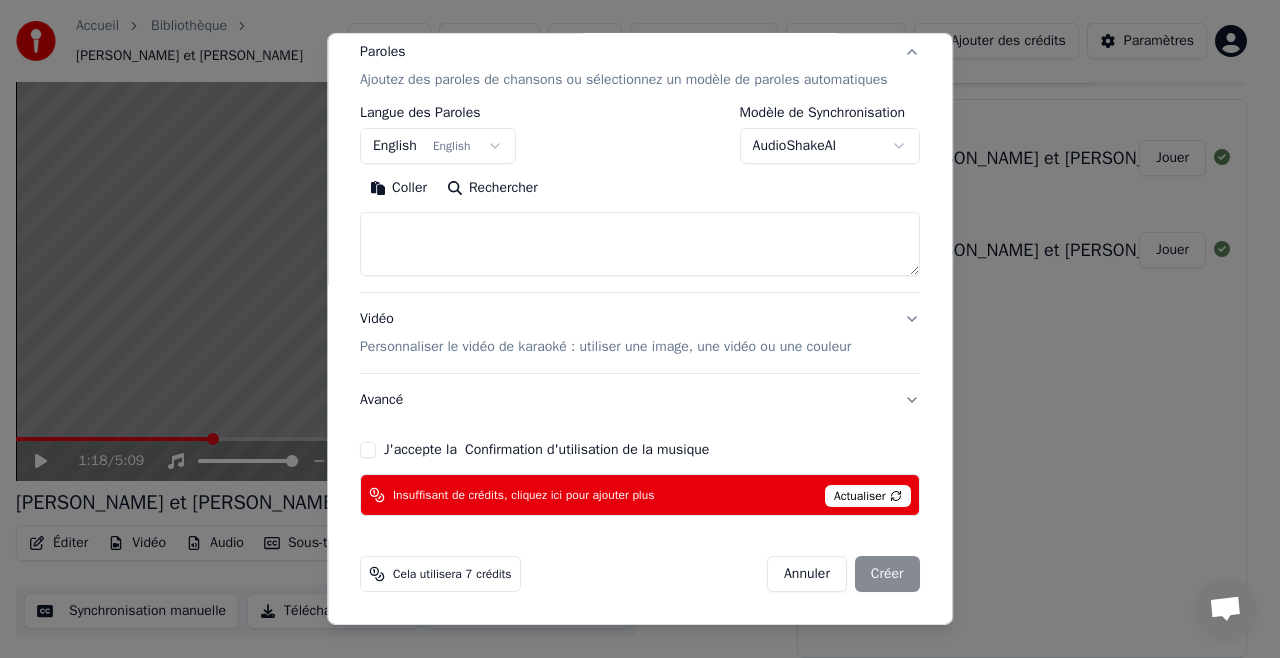 click on "Insuffisant de crédits, cliquez ici pour ajouter plus Actualiser" at bounding box center (640, 495) 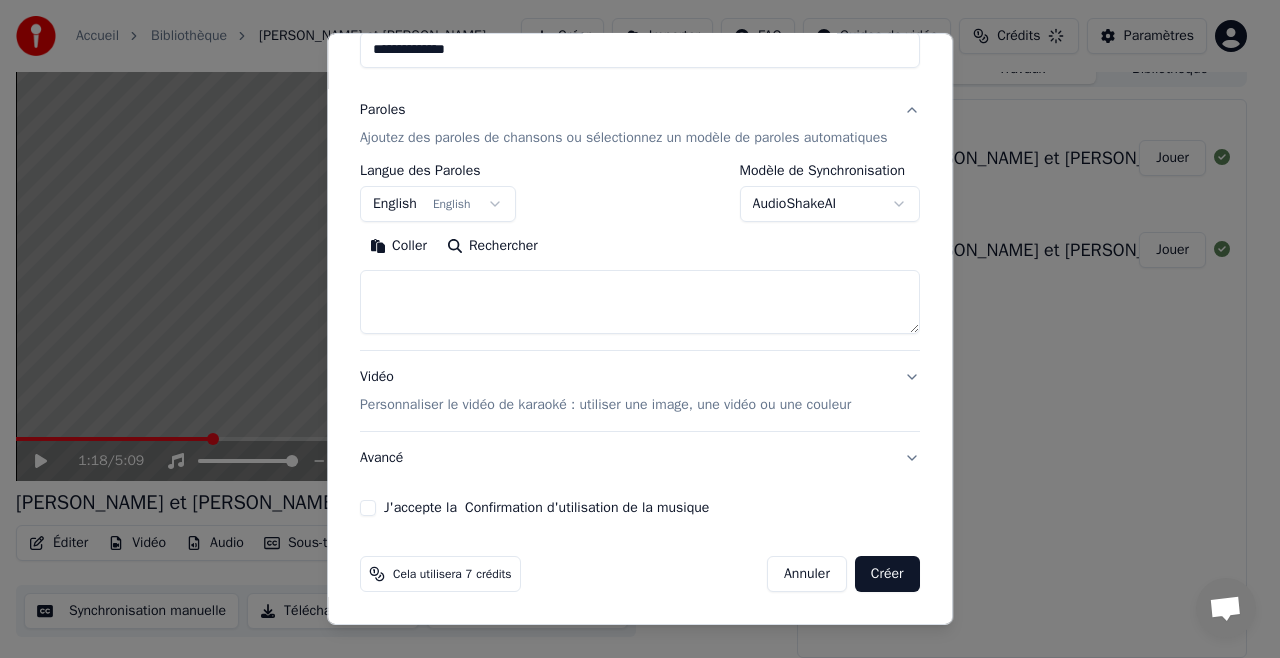 scroll, scrollTop: 218, scrollLeft: 0, axis: vertical 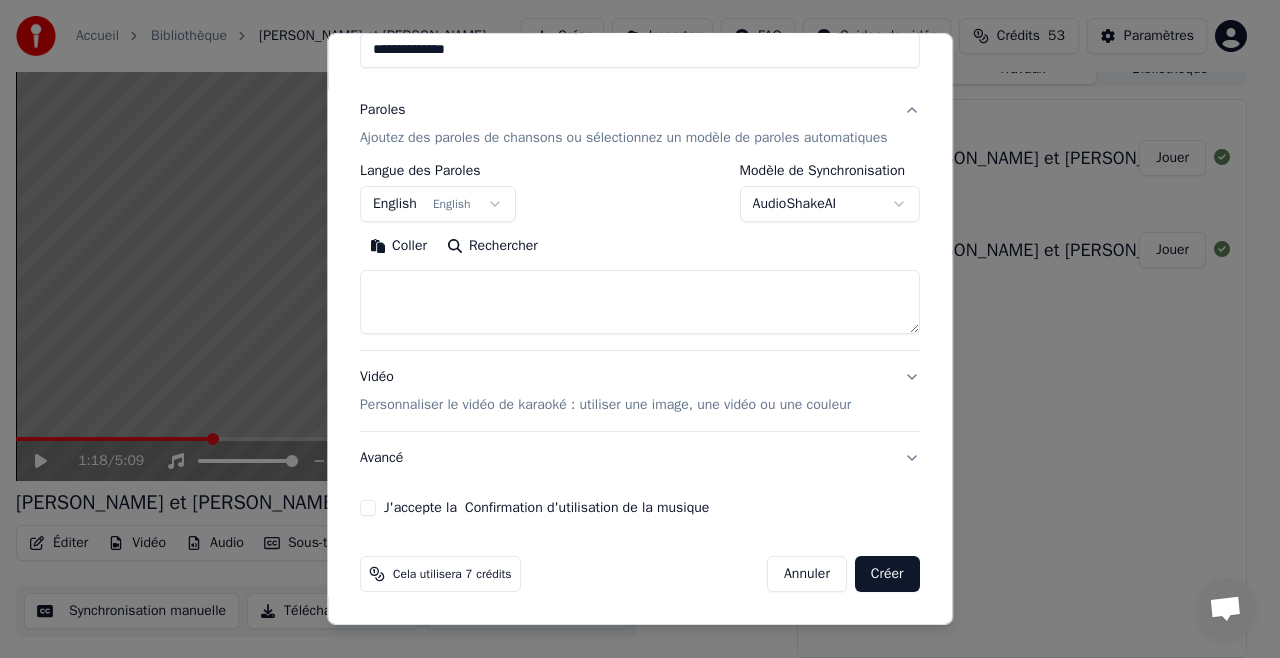 click on "J'accepte la   Confirmation d'utilisation de la musique" at bounding box center (368, 508) 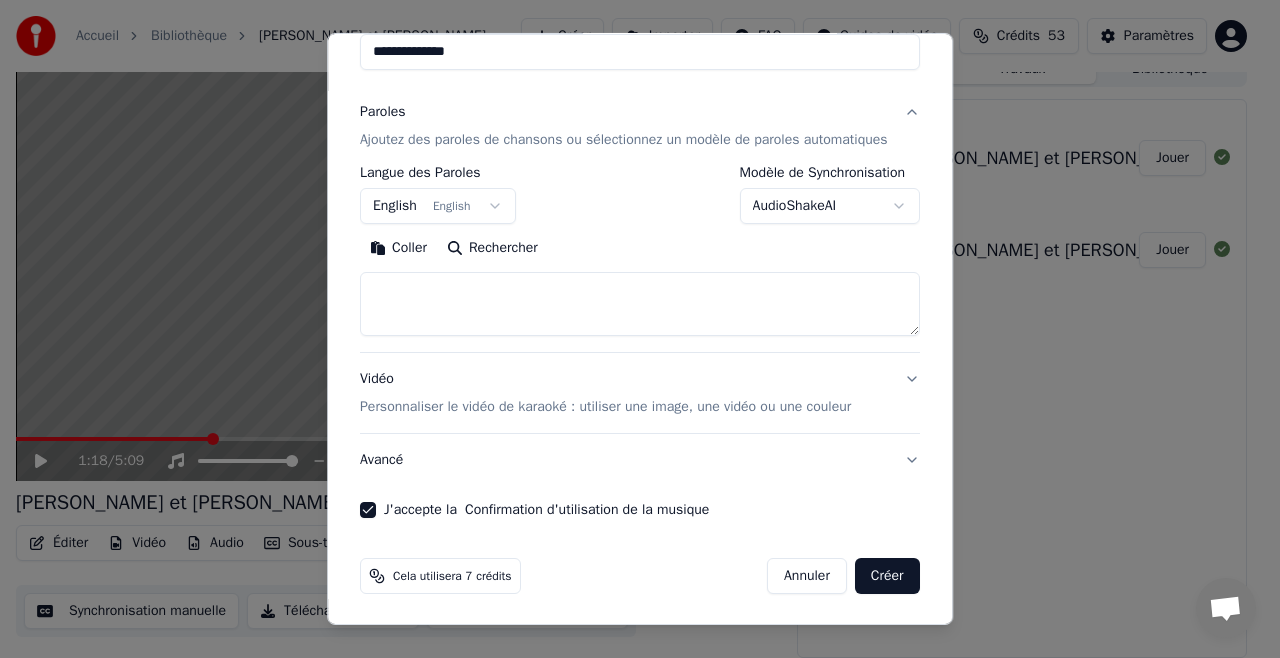 scroll, scrollTop: 217, scrollLeft: 0, axis: vertical 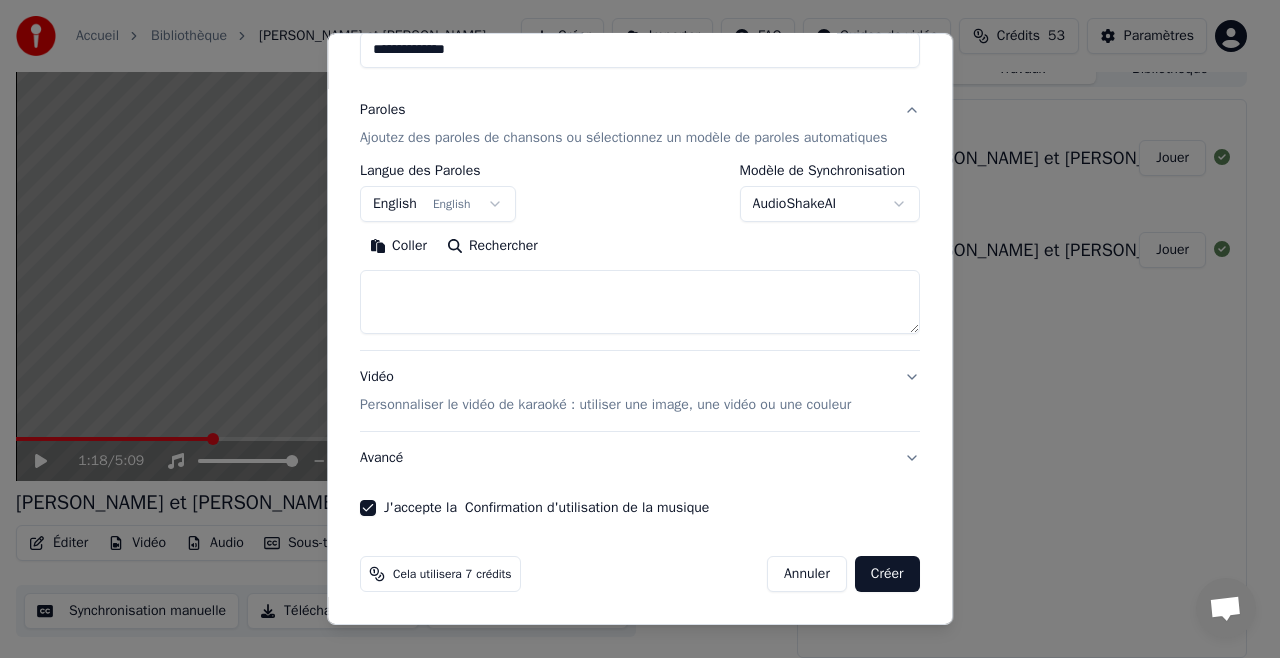 click on "Personnaliser le vidéo de karaoké : utiliser une image, une vidéo ou une couleur" at bounding box center (605, 405) 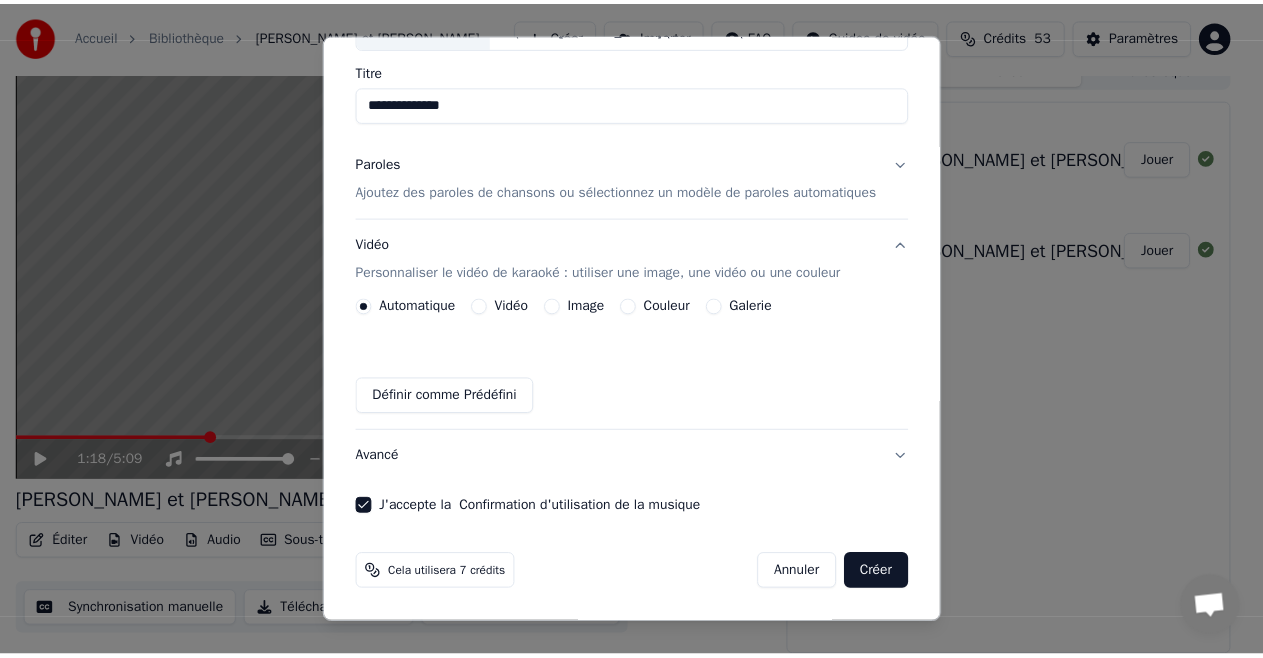 scroll, scrollTop: 0, scrollLeft: 0, axis: both 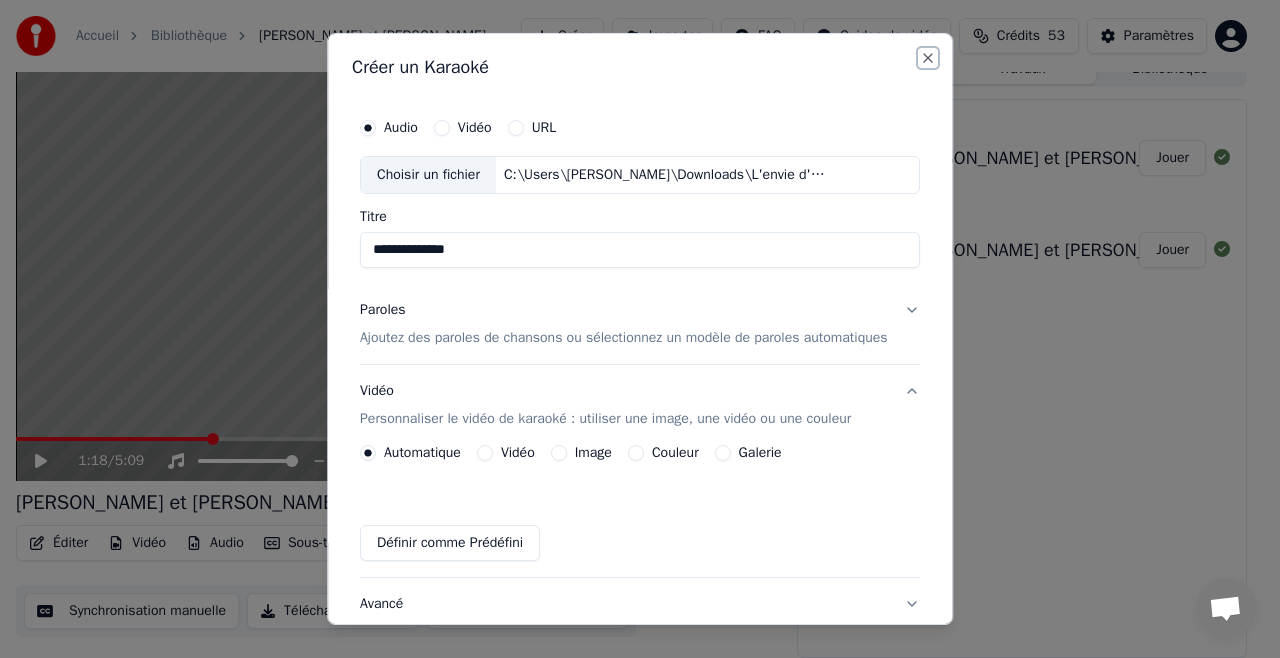 click on "Close" at bounding box center [928, 58] 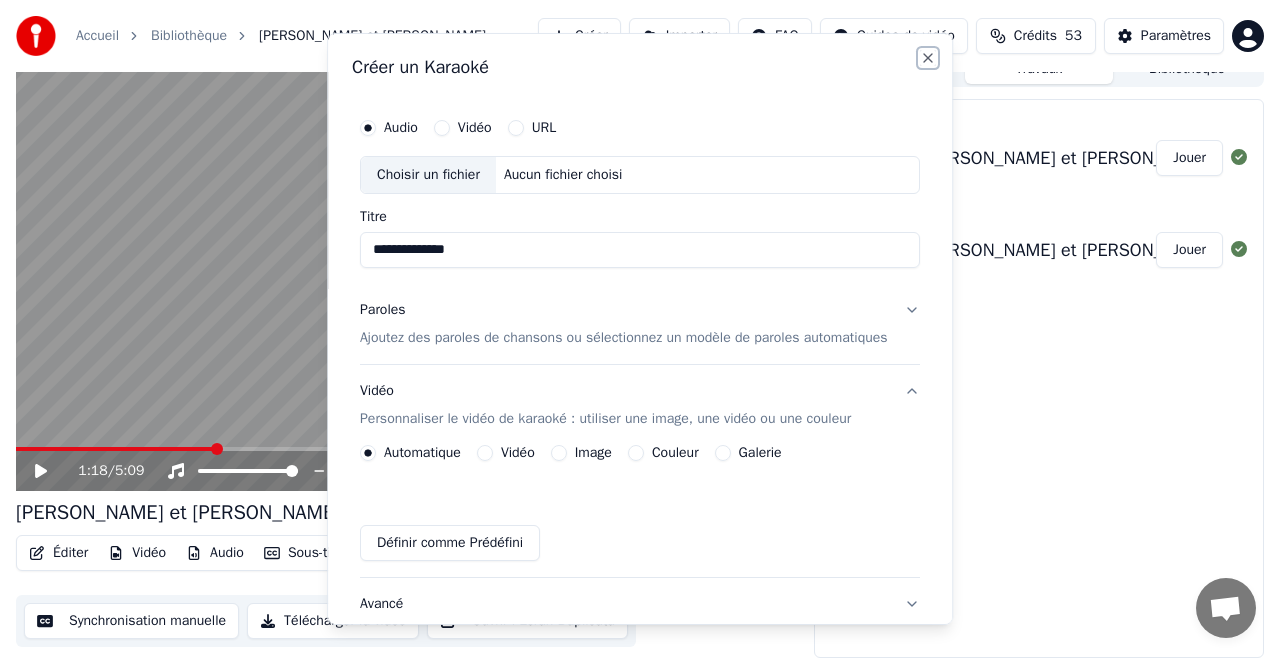 type 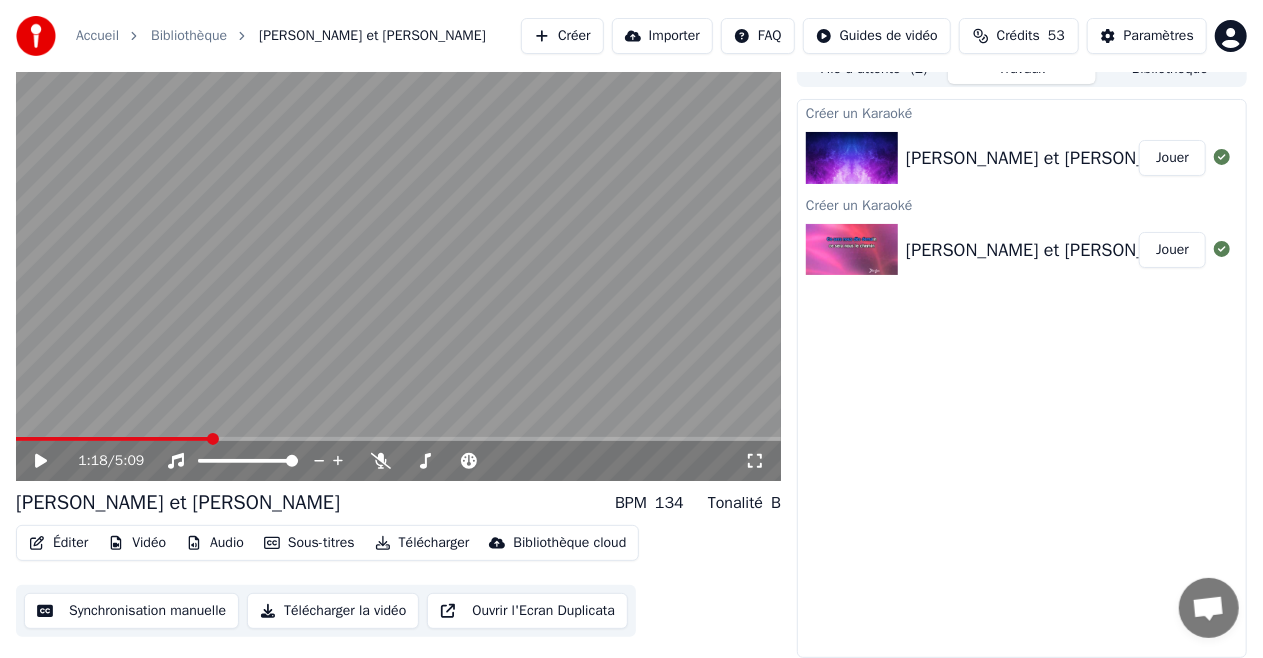 scroll, scrollTop: 0, scrollLeft: 0, axis: both 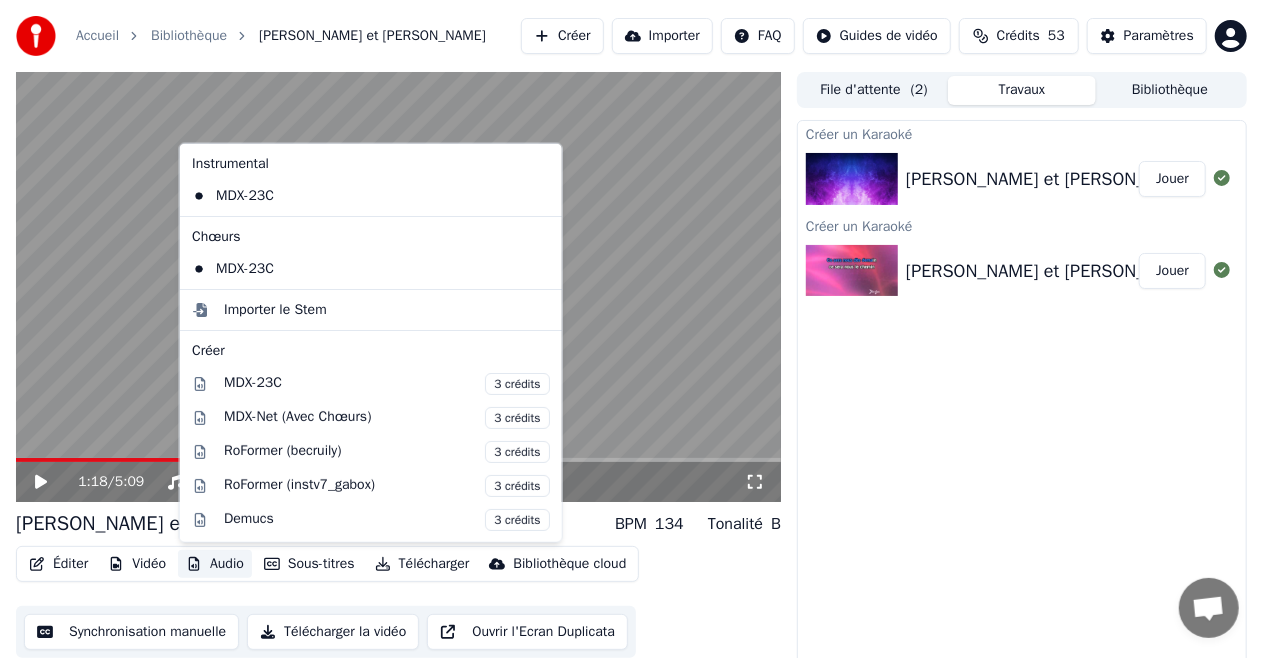 click on "Audio" at bounding box center (215, 564) 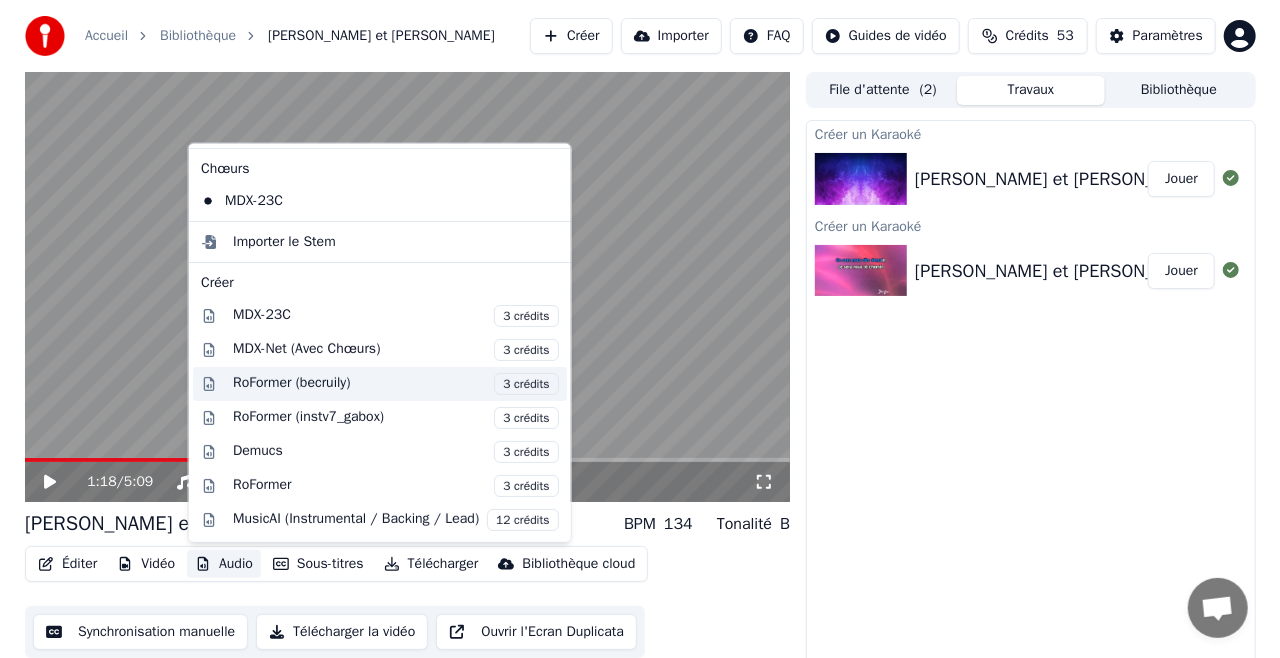 scroll, scrollTop: 0, scrollLeft: 0, axis: both 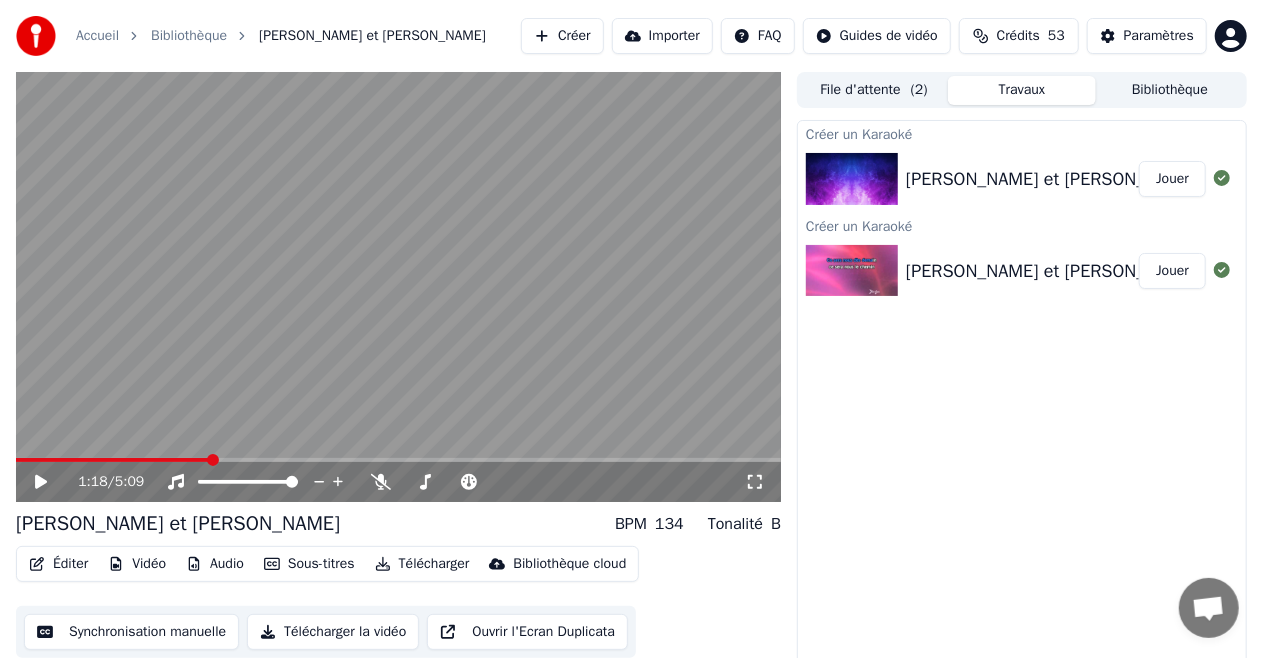 click on "Éditer Vidéo Audio Sous-titres Télécharger Bibliothèque cloud Synchronisation manuelle Télécharger la vidéo Ouvrir l'Ecran Duplicata" at bounding box center [398, 602] 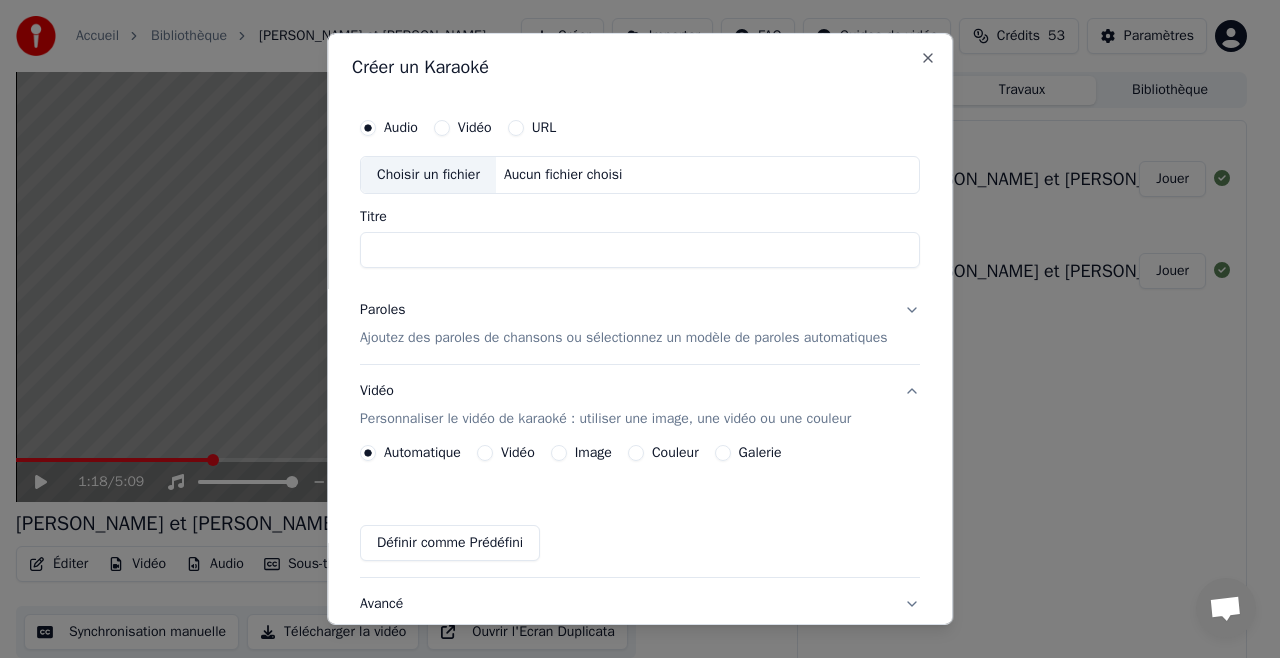 click on "Choisir un fichier" at bounding box center [428, 175] 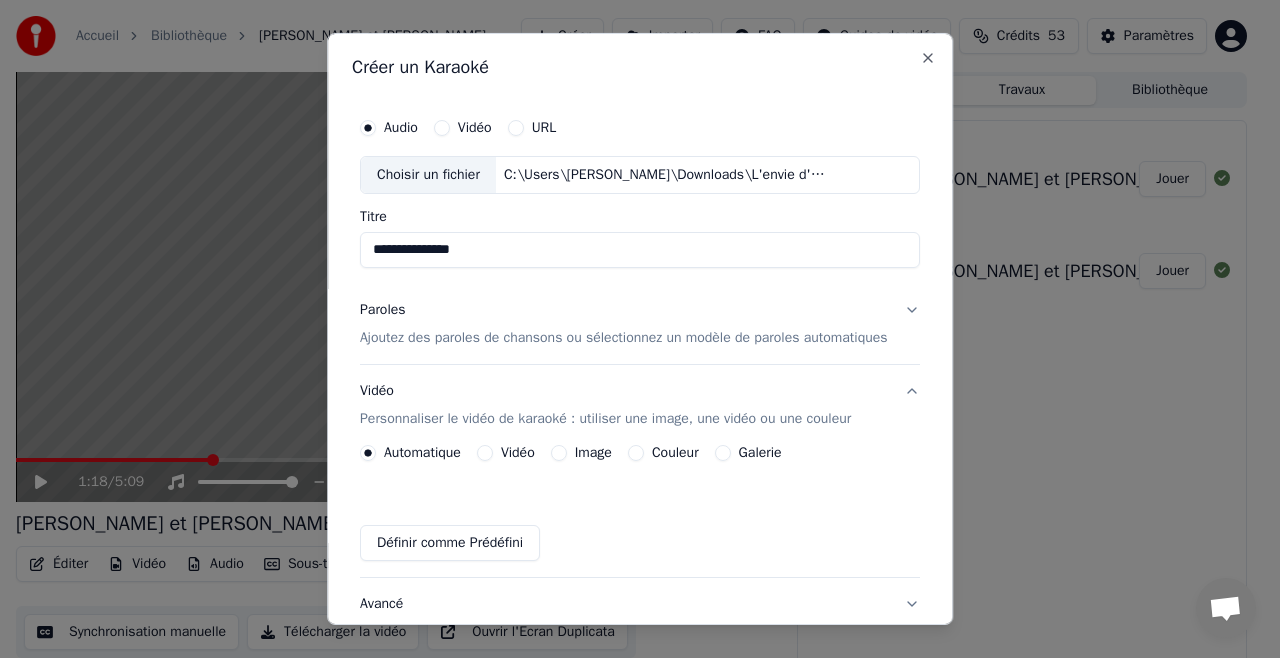 click on "**********" at bounding box center [640, 250] 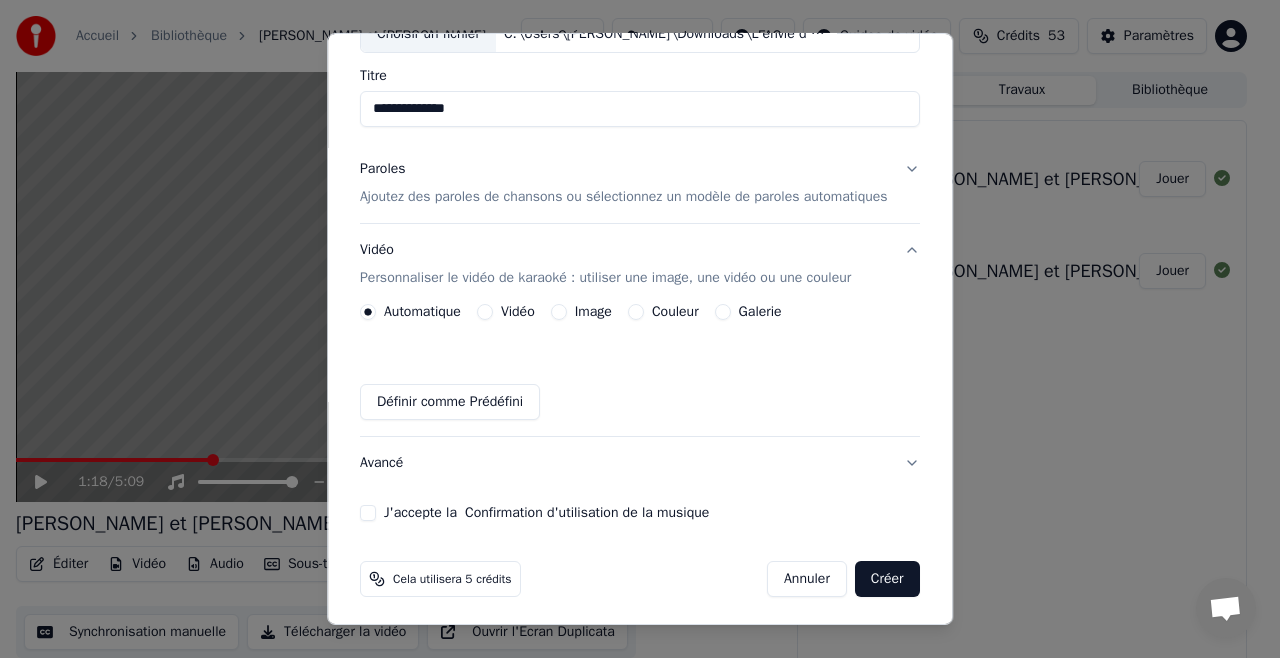 scroll, scrollTop: 163, scrollLeft: 0, axis: vertical 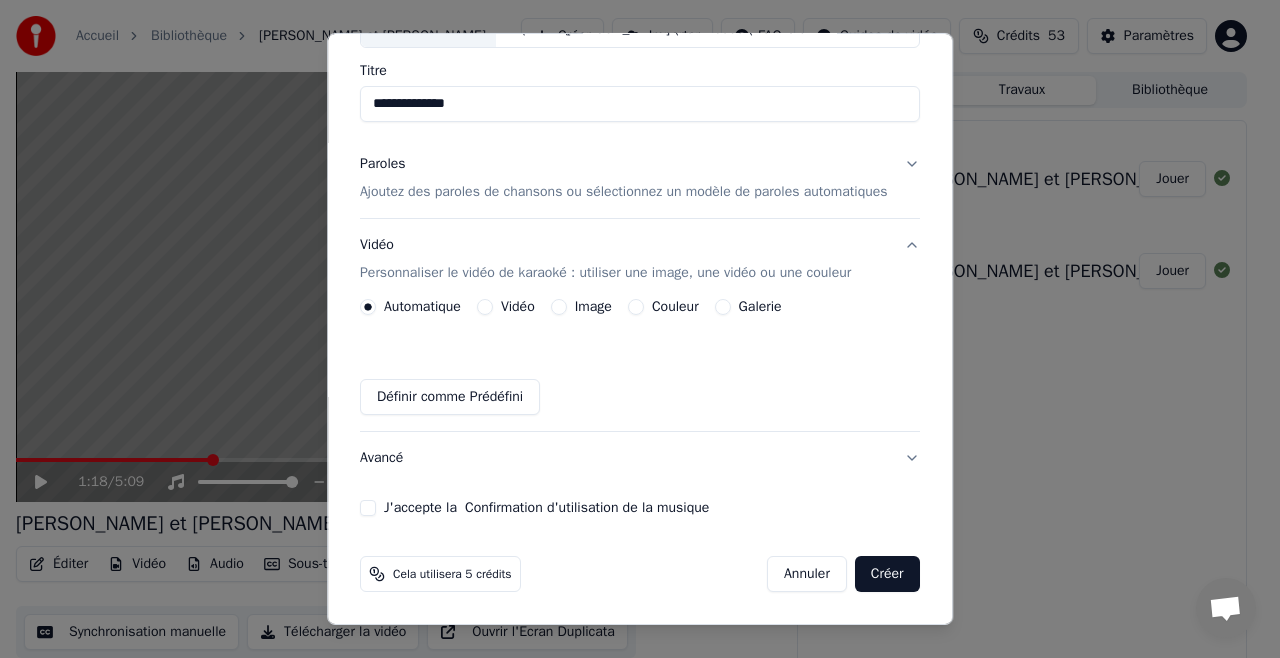 type on "**********" 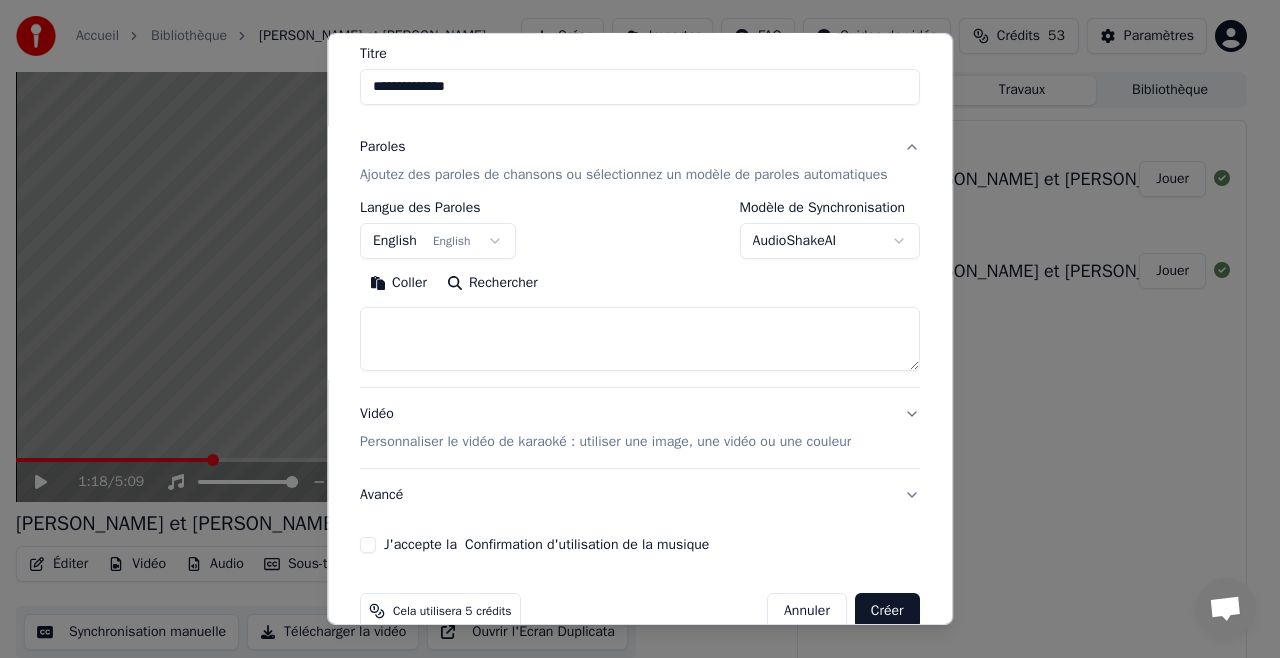 click at bounding box center [640, 339] 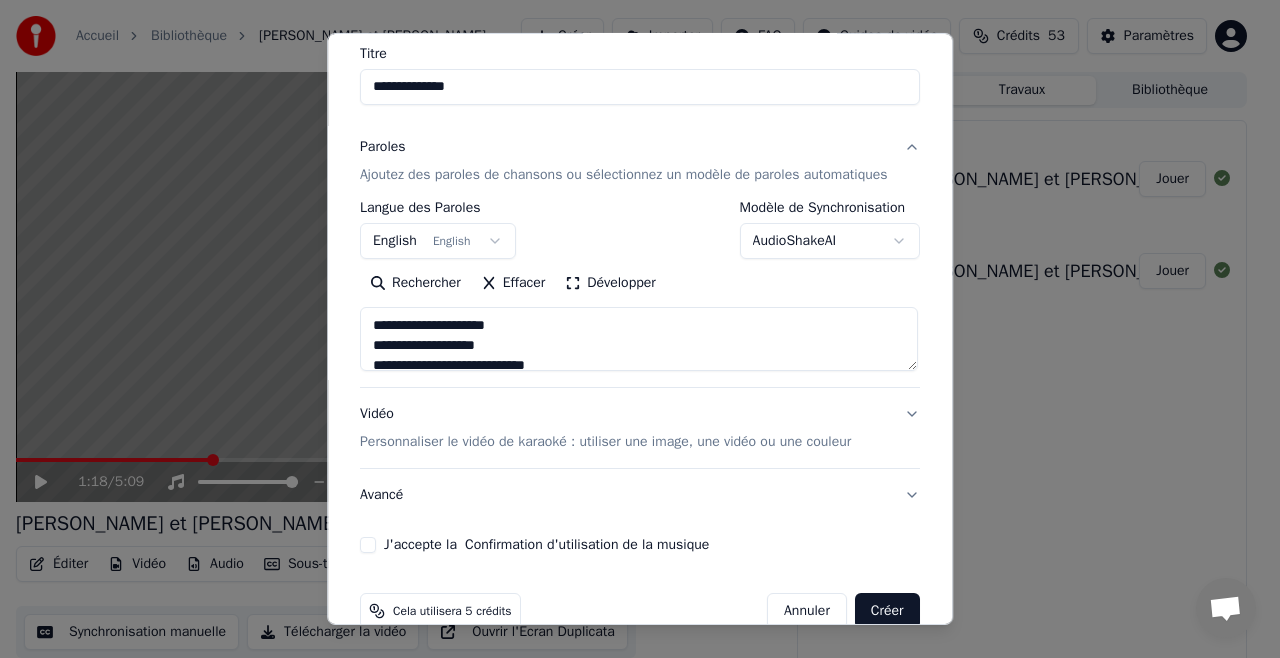 scroll, scrollTop: 904, scrollLeft: 0, axis: vertical 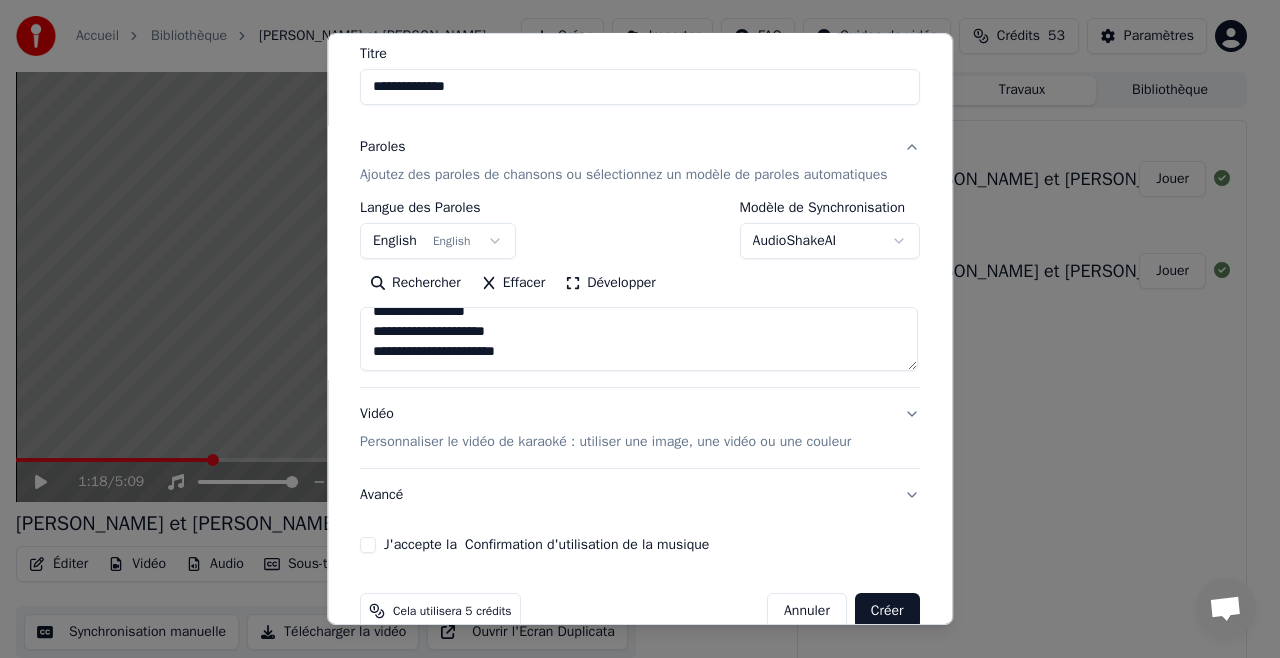click at bounding box center [639, 339] 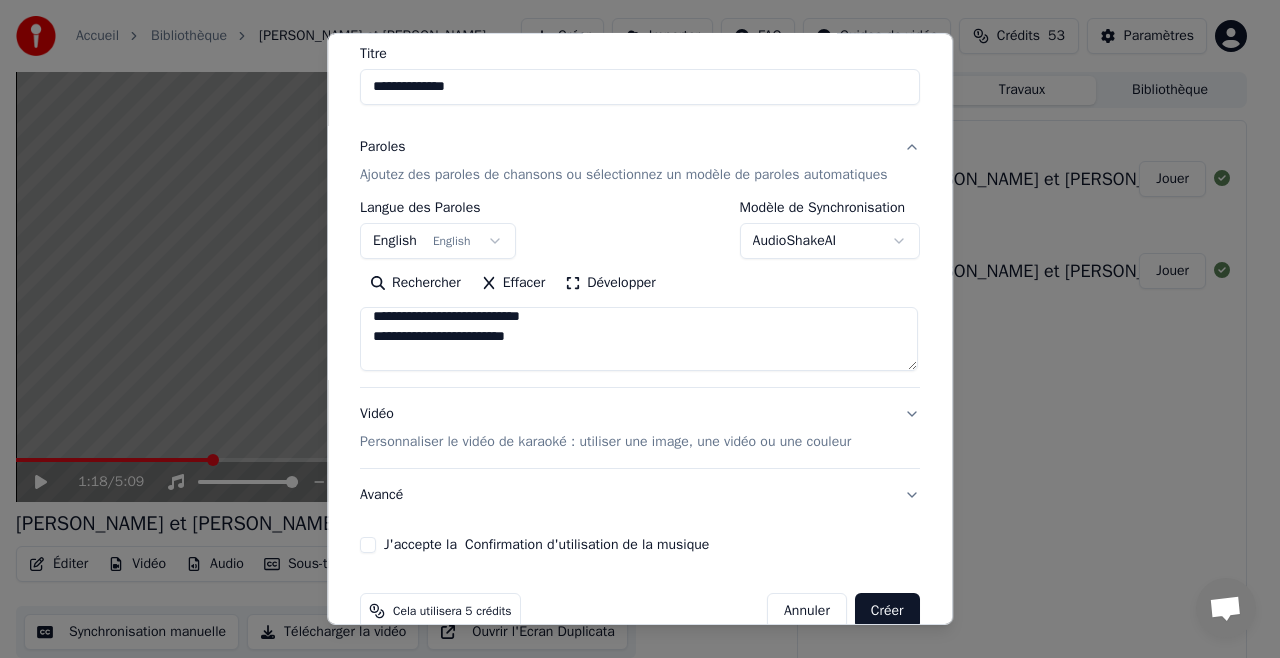 scroll, scrollTop: 912, scrollLeft: 0, axis: vertical 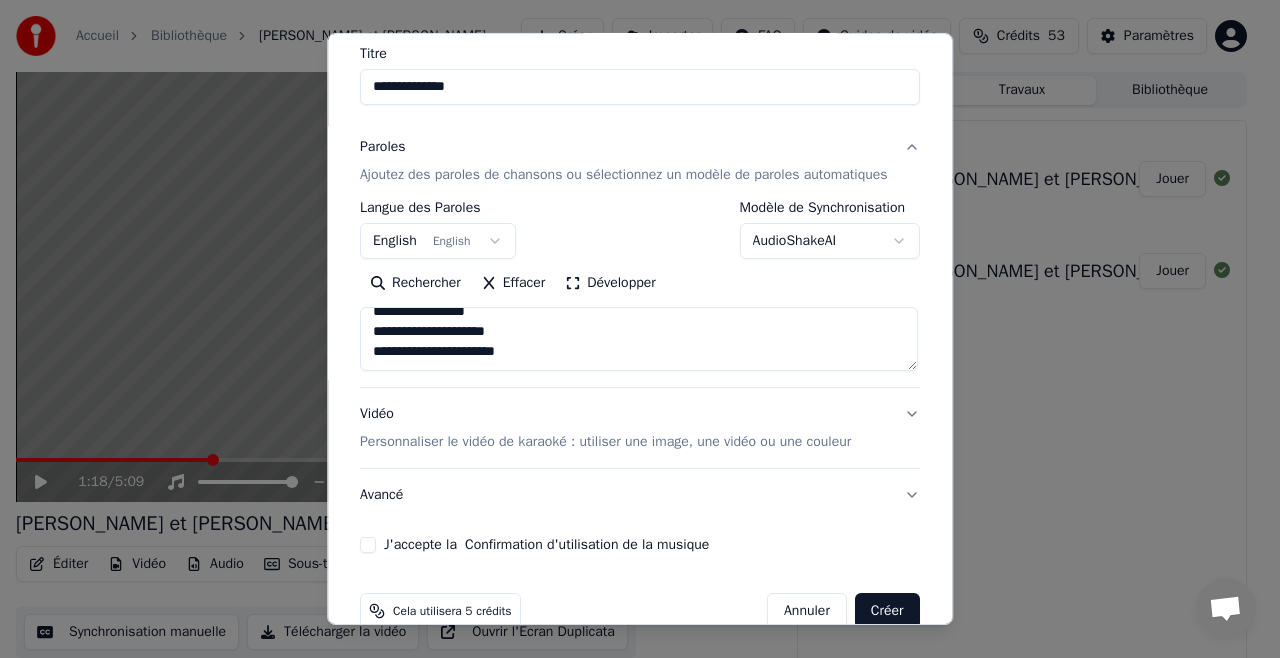 type on "**********" 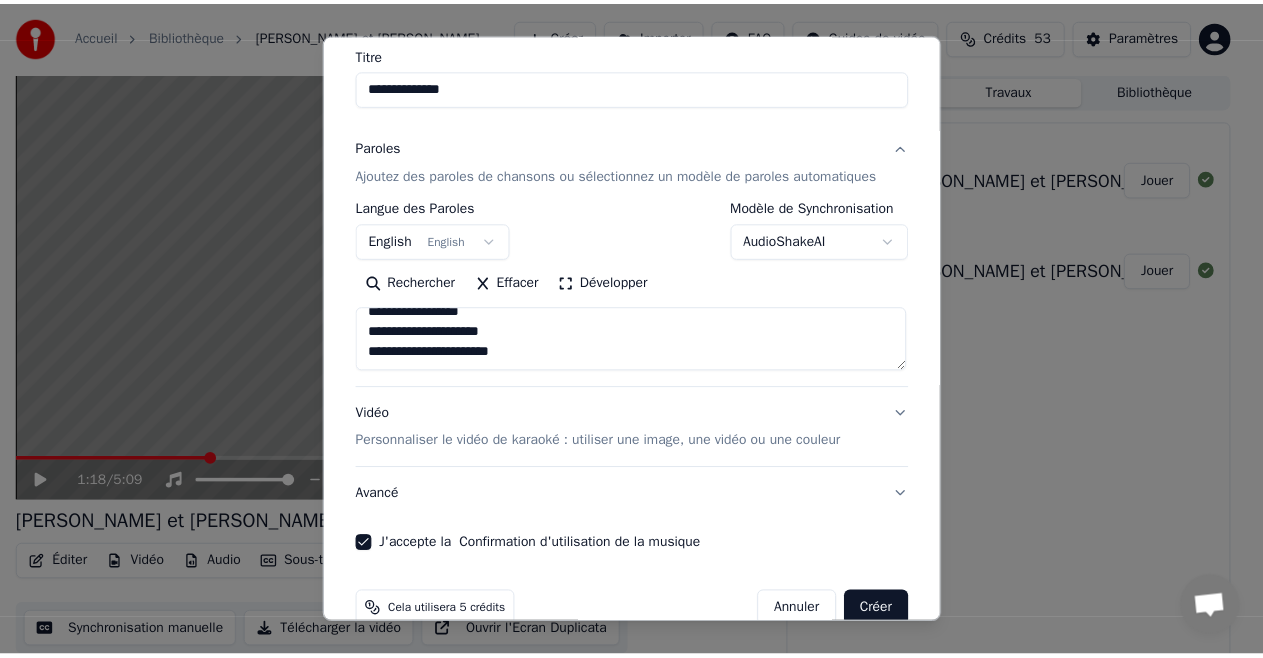 scroll, scrollTop: 217, scrollLeft: 0, axis: vertical 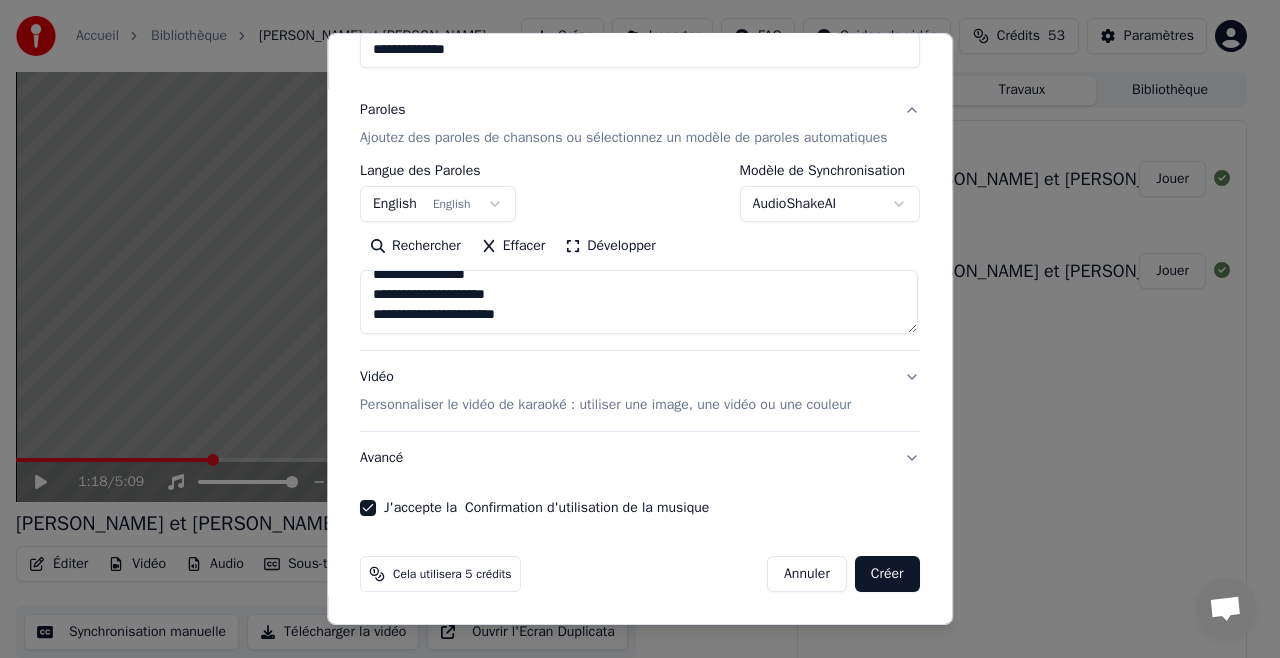 click on "Créer" at bounding box center (887, 574) 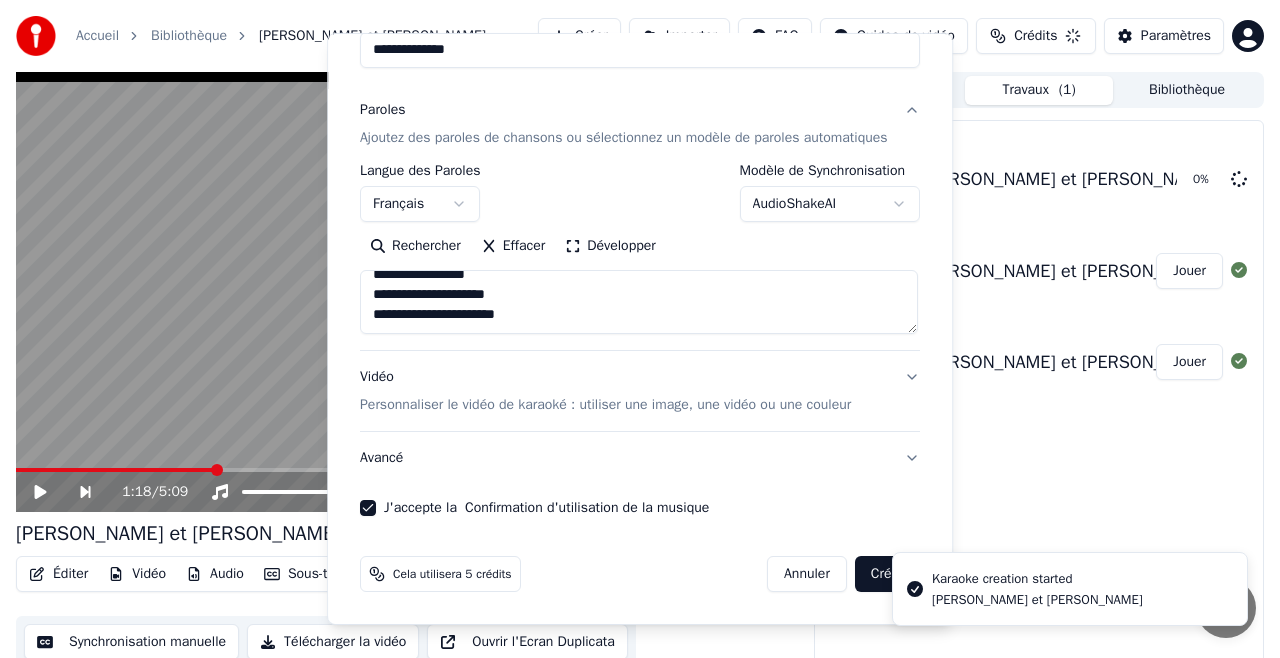 type 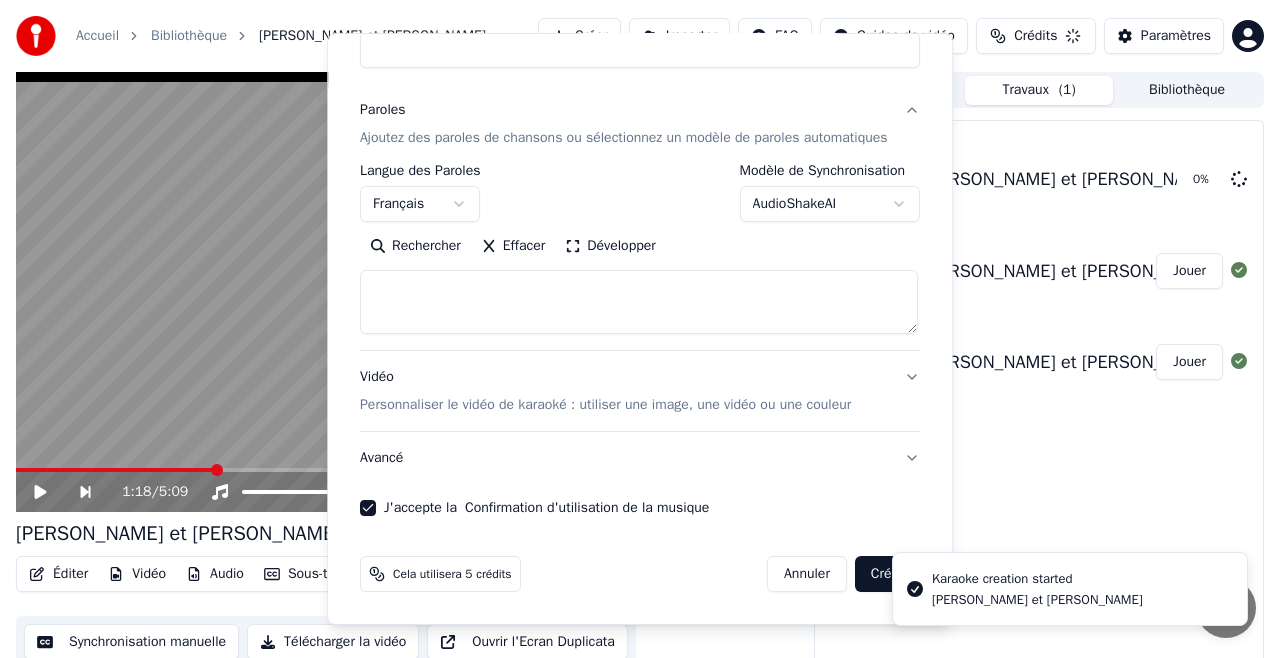 select 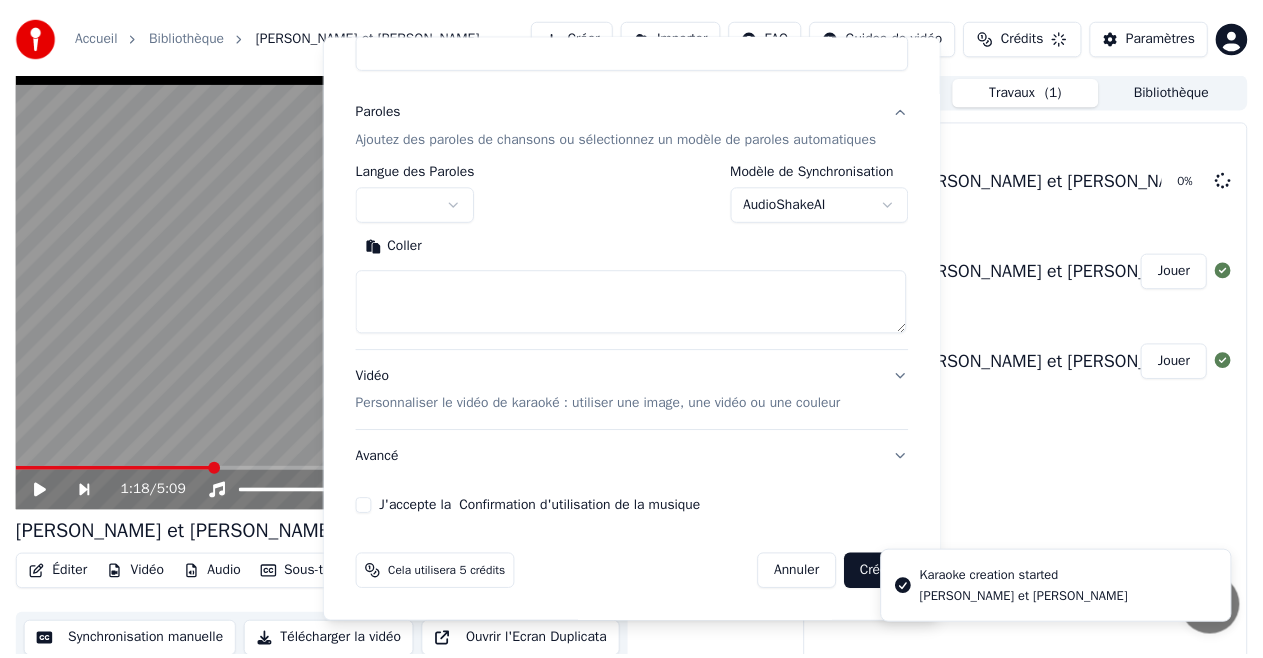 scroll, scrollTop: 0, scrollLeft: 0, axis: both 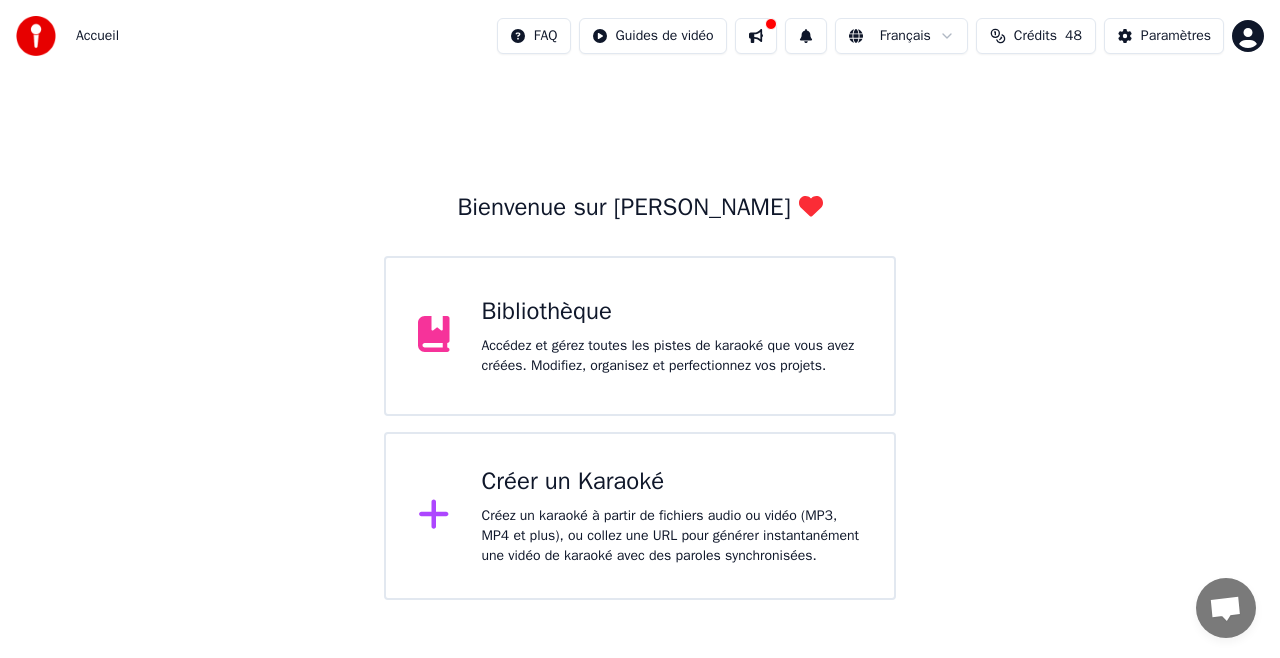 click on "Créez un karaoké à partir de fichiers audio ou vidéo (MP3, MP4 et plus), ou collez une URL pour générer instantanément une vidéo de karaoké avec des paroles synchronisées." at bounding box center (672, 536) 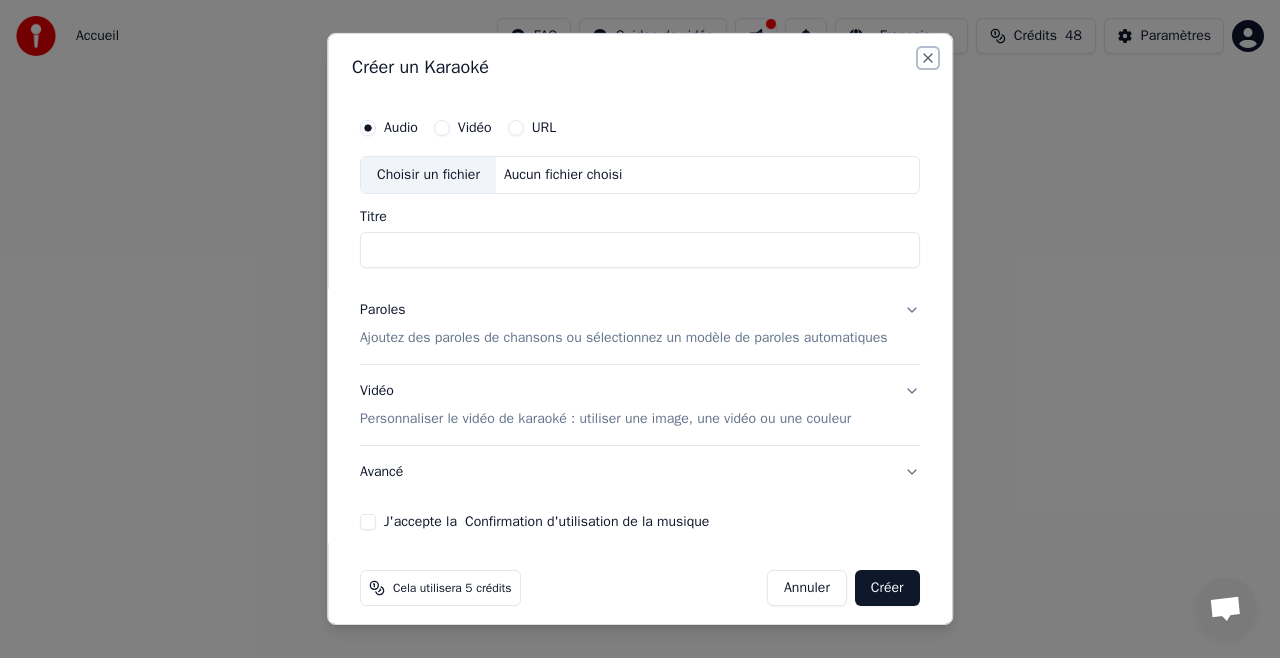 click on "Close" at bounding box center [928, 58] 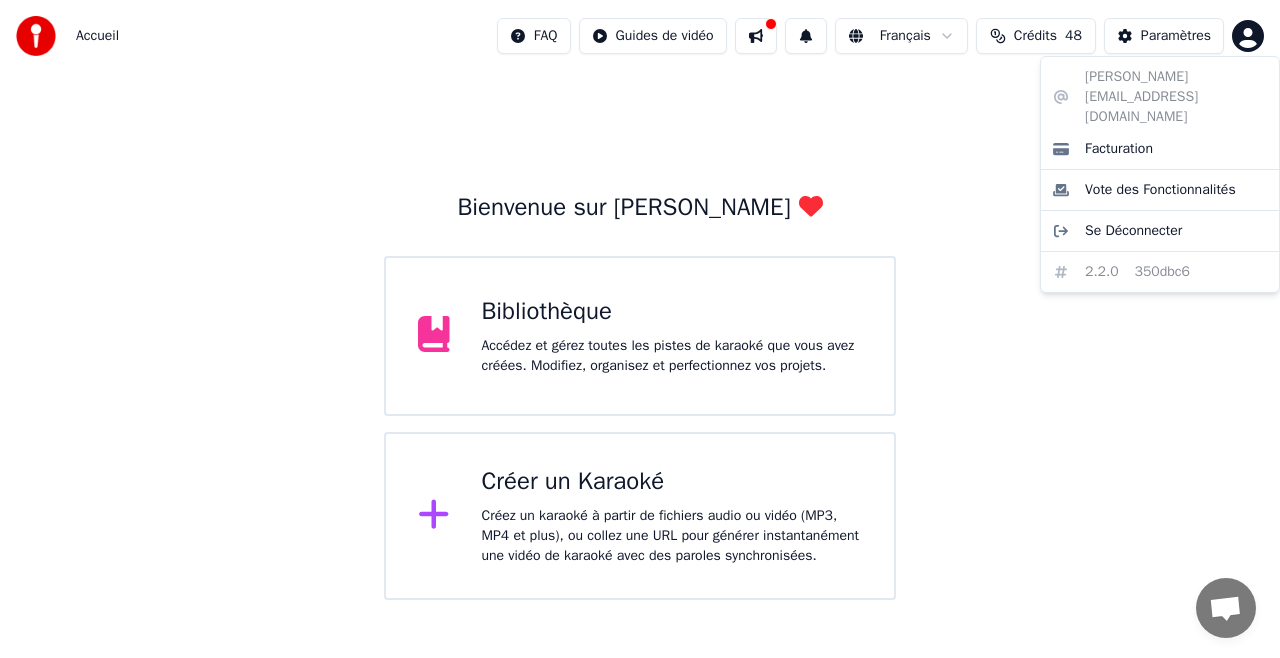 click on "Accueil FAQ Guides de vidéo Français Crédits 48 Paramètres Bienvenue sur Youka Bibliothèque Accédez et gérez toutes les pistes de karaoké que vous avez créées. Modifiez, organisez et perfectionnez vos projets. Créer un Karaoké Créez un karaoké à partir de fichiers audio ou vidéo (MP3, MP4 et plus), ou collez une URL pour générer instantanément une vidéo de karaoké avec des paroles synchronisées. boutin.damien@gmail.com Facturation Vote des Fonctionnalités Se Déconnecter 2.2.0 350dbc6" at bounding box center [640, 300] 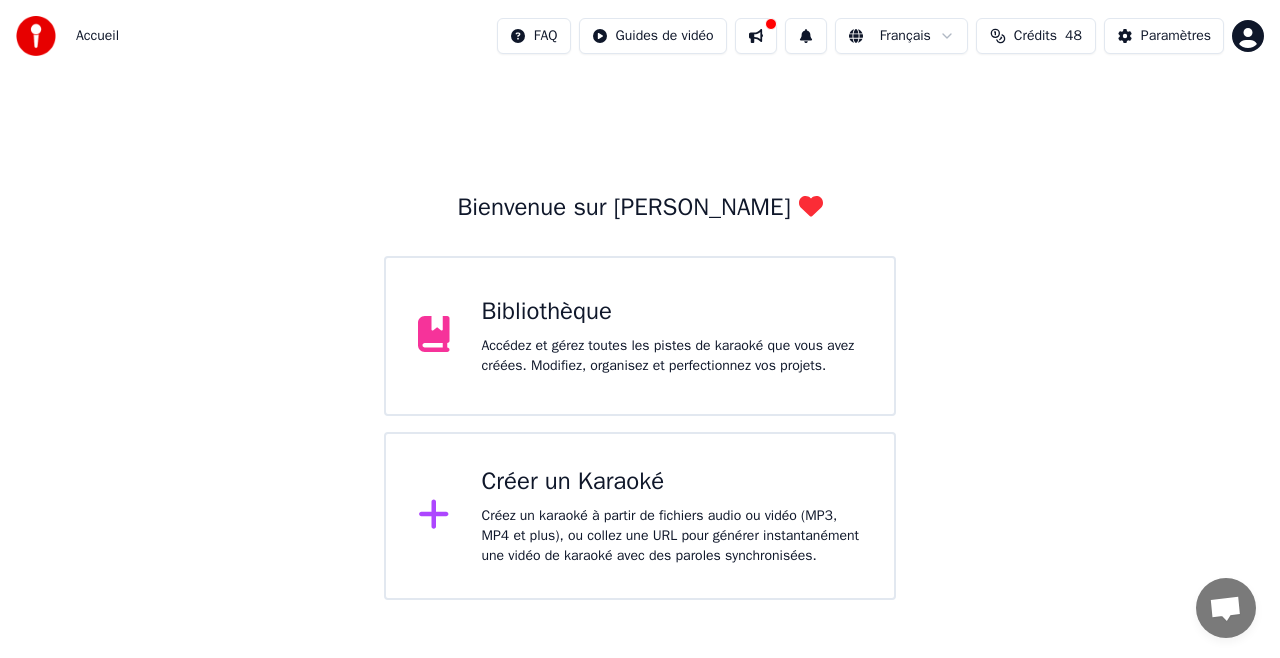 click on "Accueil FAQ Guides de vidéo Français Crédits 48 Paramètres Bienvenue sur Youka Bibliothèque Accédez et gérez toutes les pistes de karaoké que vous avez créées. Modifiez, organisez et perfectionnez vos projets. Créer un Karaoké Créez un karaoké à partir de fichiers audio ou vidéo (MP3, MP4 et plus), ou collez une URL pour générer instantanément une vidéo de karaoké avec des paroles synchronisées." at bounding box center [640, 300] 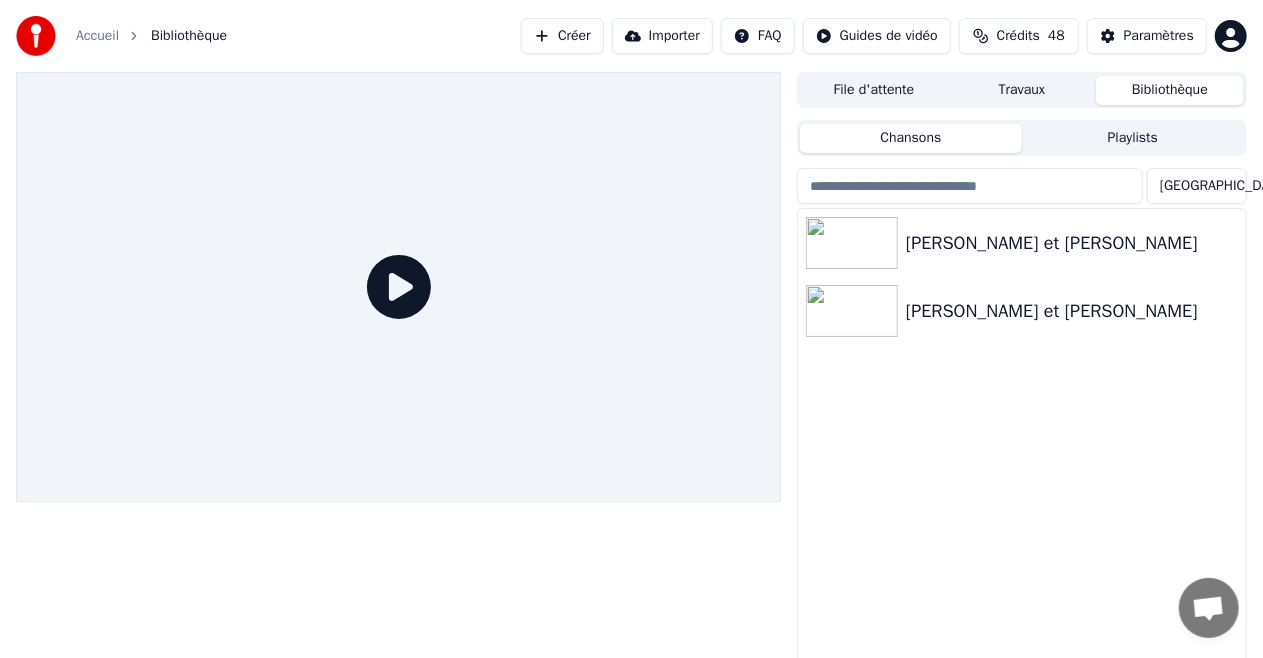 click on "Créer" at bounding box center (562, 36) 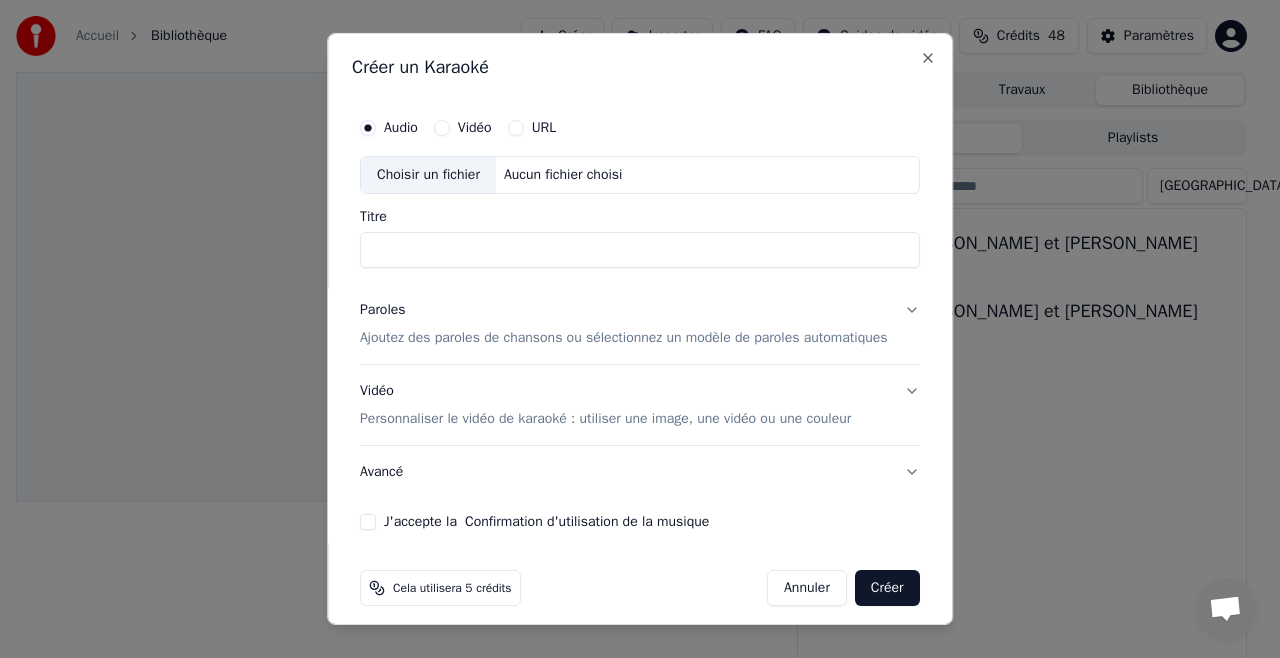click on "Choisir un fichier" at bounding box center (428, 175) 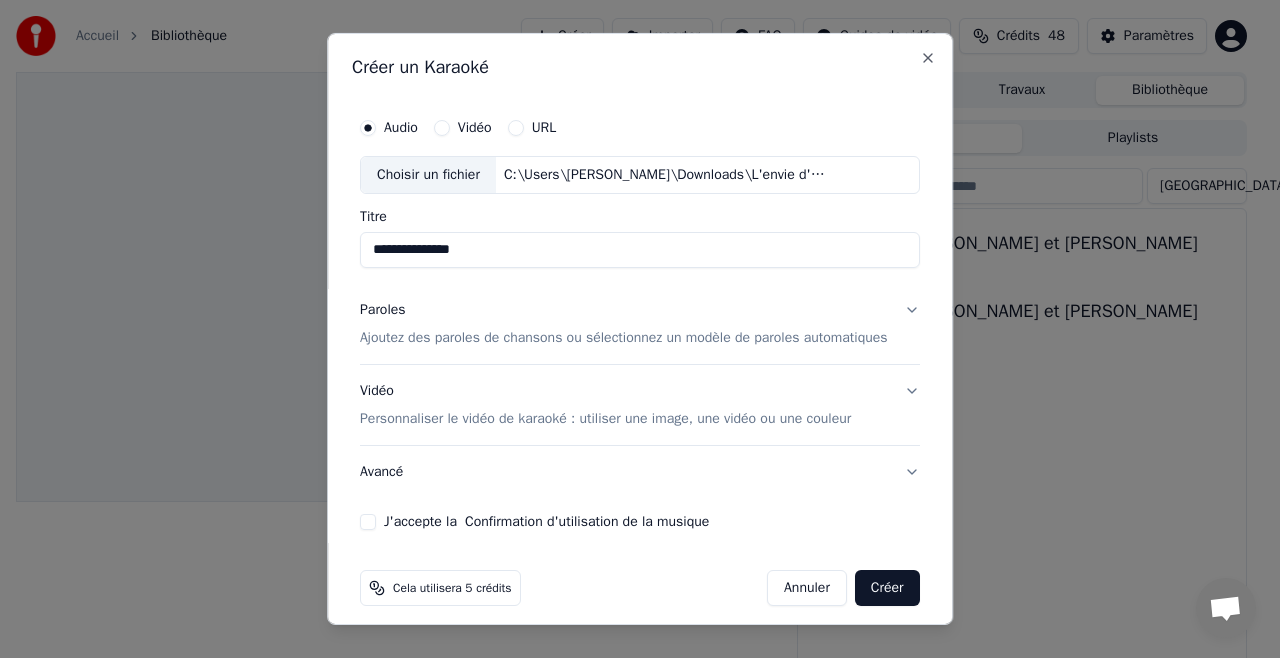 click on "Ajoutez des paroles de chansons ou sélectionnez un modèle de paroles automatiques" at bounding box center (624, 338) 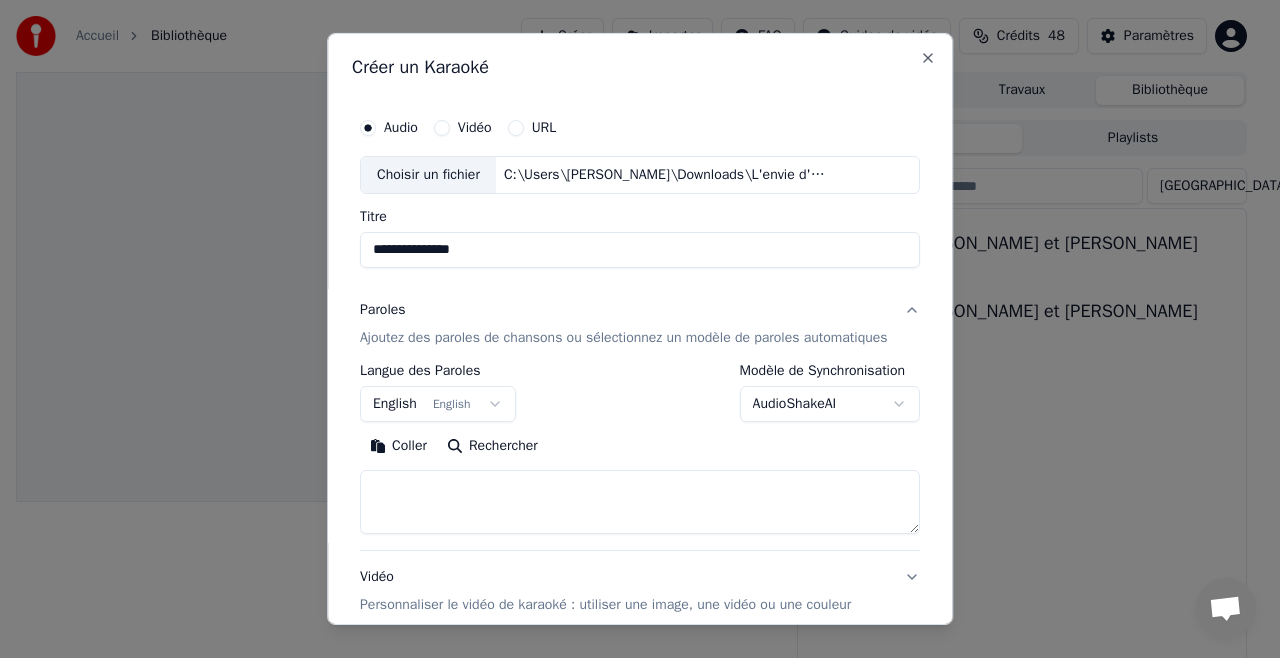 click on "**********" at bounding box center (640, 250) 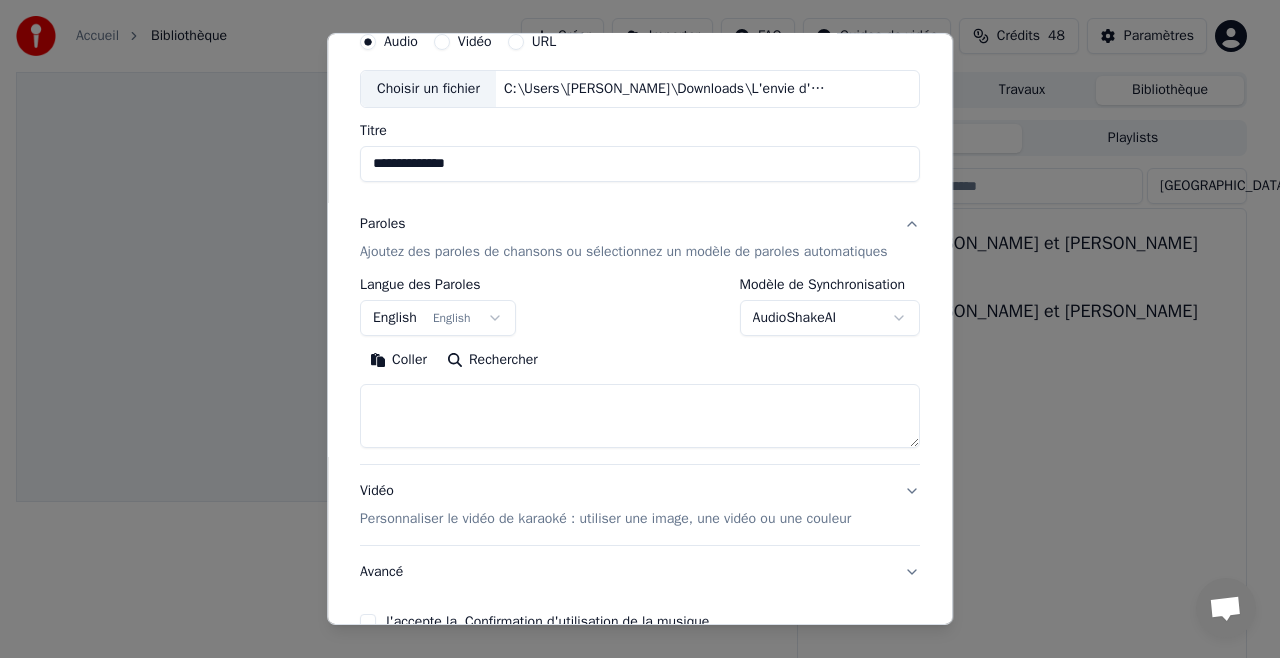 scroll, scrollTop: 90, scrollLeft: 0, axis: vertical 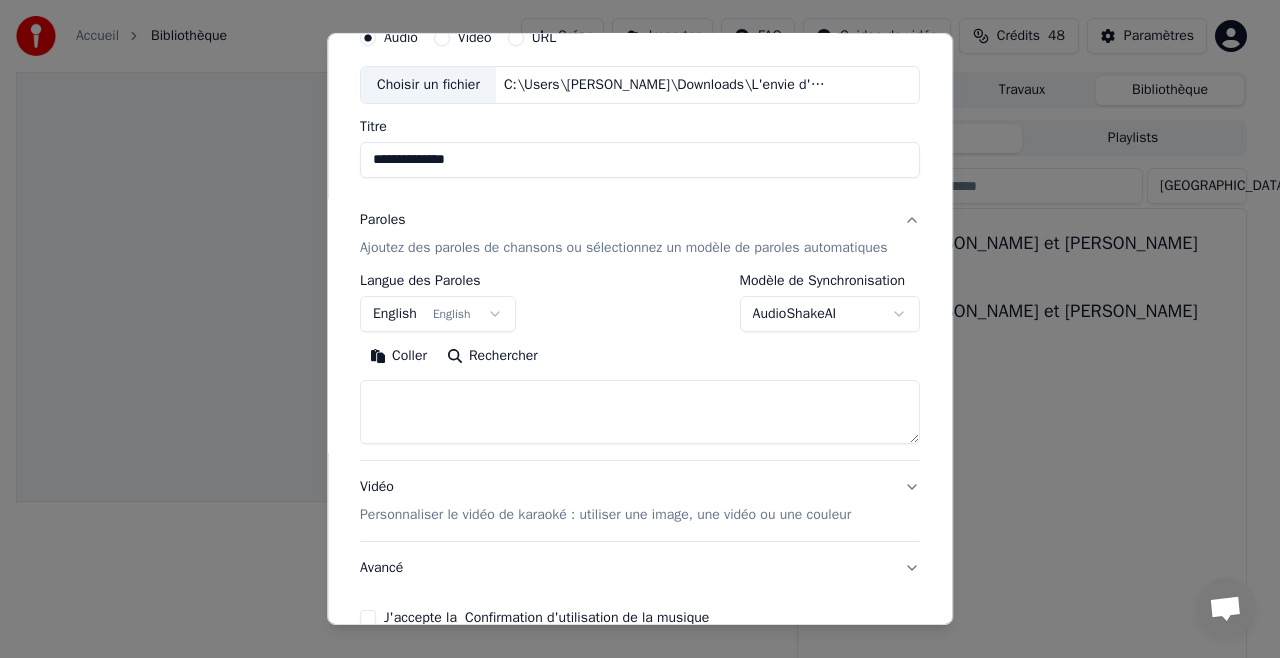type on "**********" 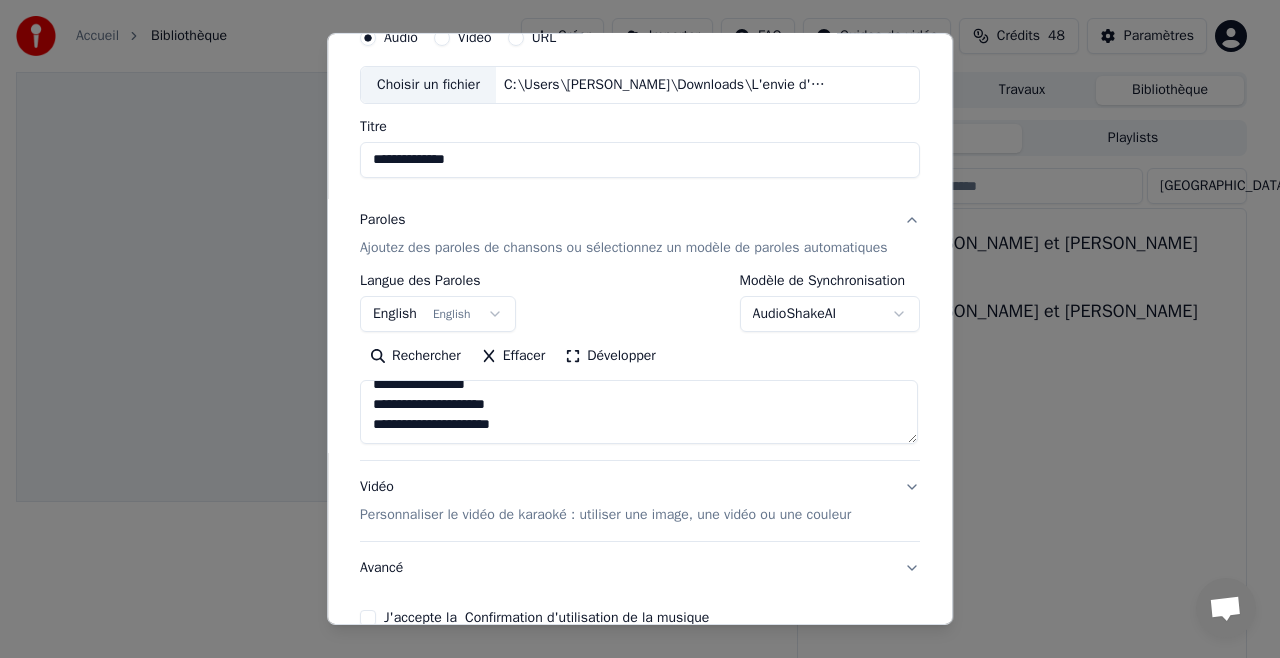 scroll, scrollTop: 892, scrollLeft: 0, axis: vertical 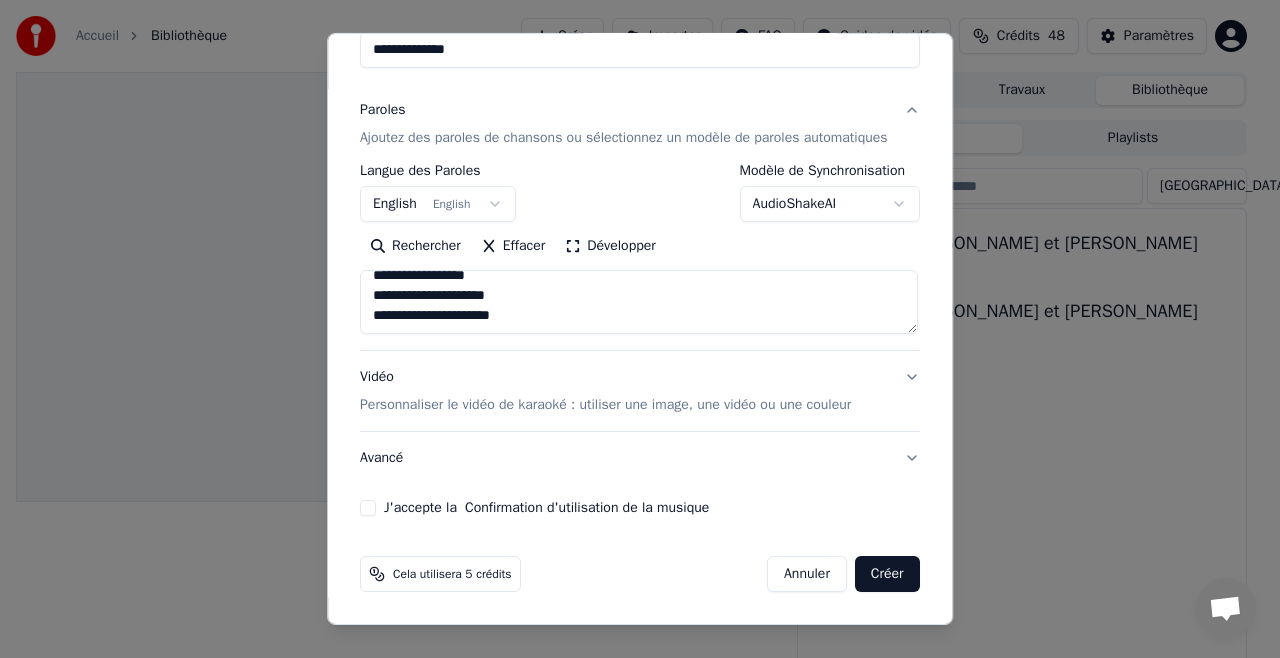 type on "**********" 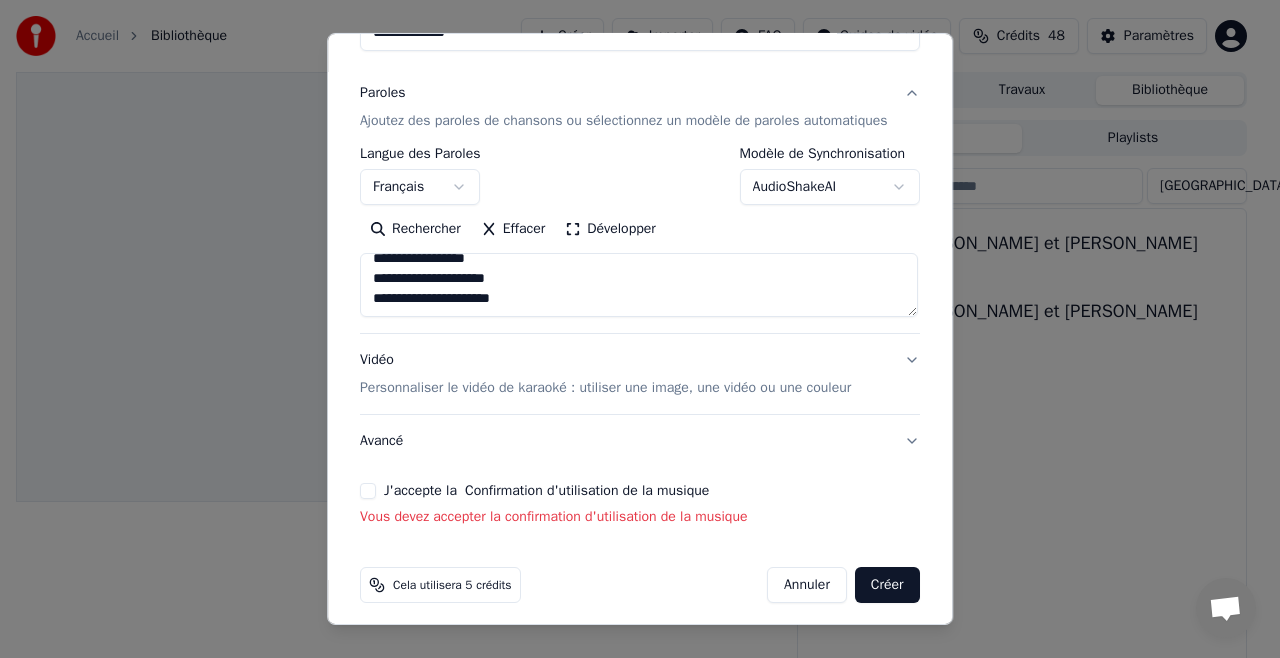 click on "J'accepte la   Confirmation d'utilisation de la musique" at bounding box center [368, 491] 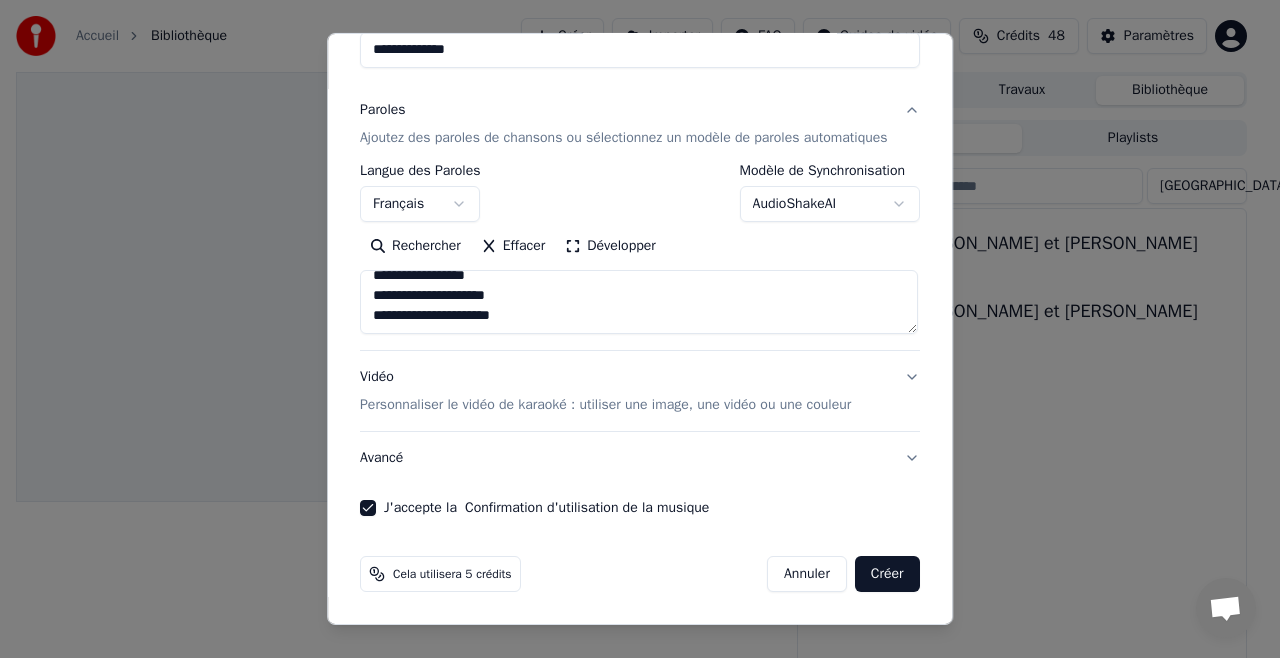 click on "Créer" at bounding box center (887, 574) 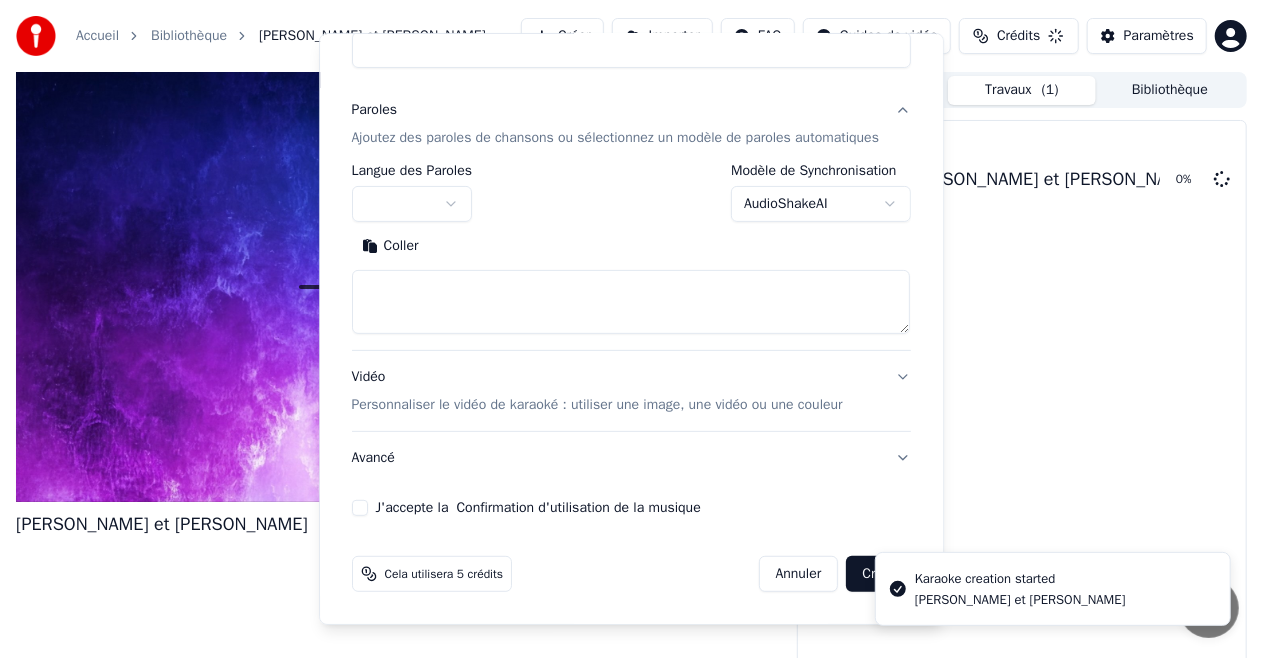 scroll, scrollTop: 0, scrollLeft: 0, axis: both 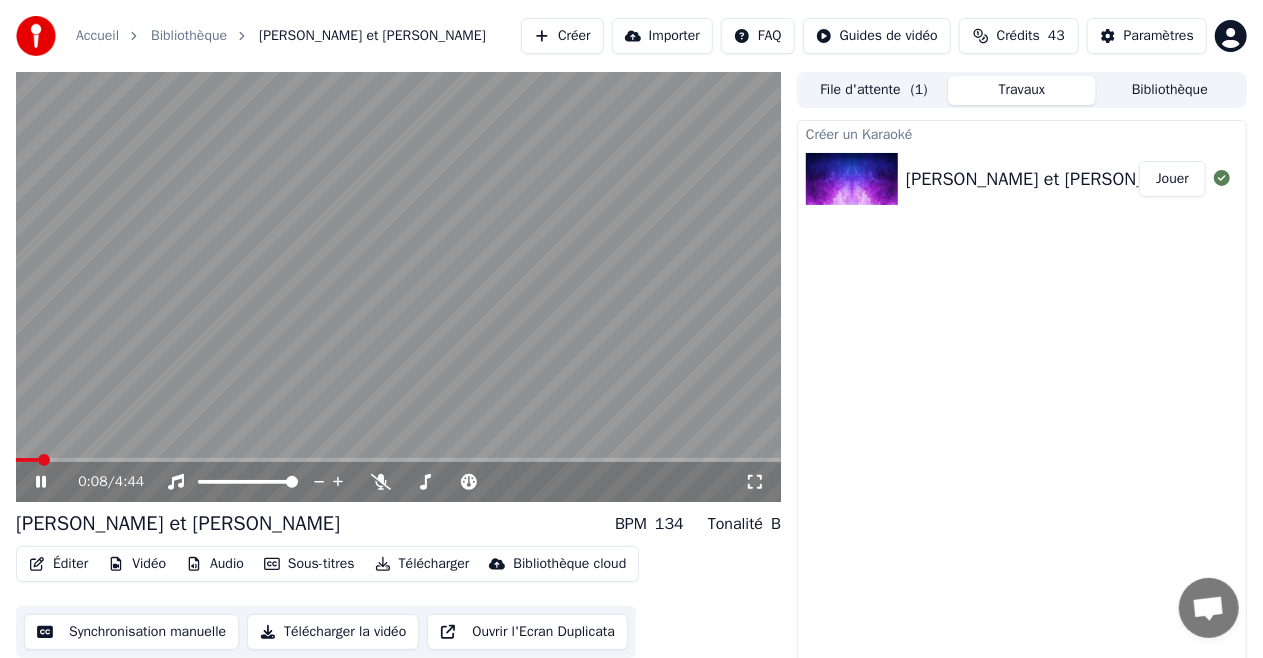 click at bounding box center [44, 460] 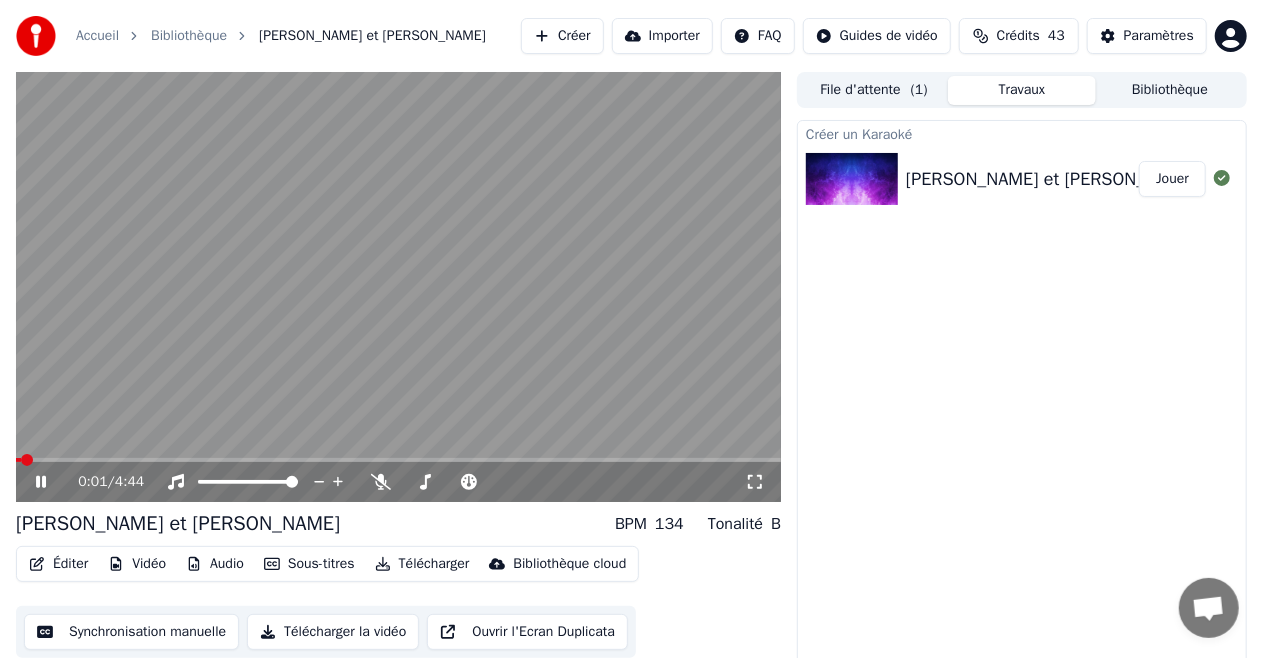 click 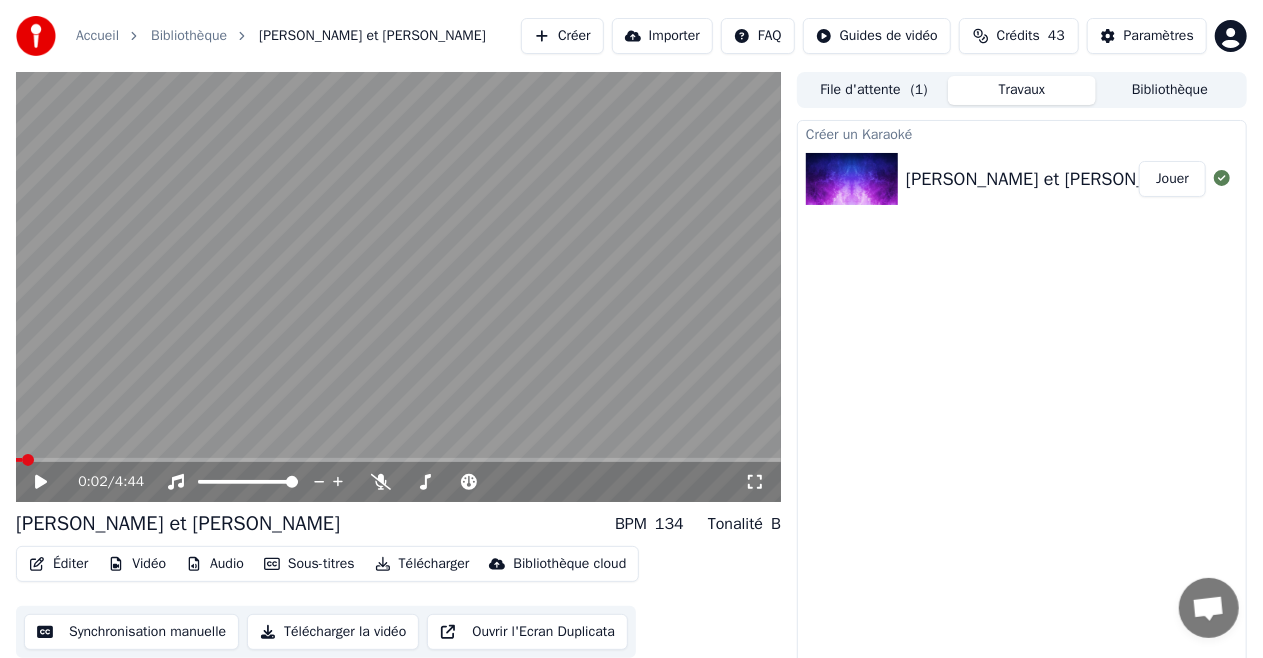 click 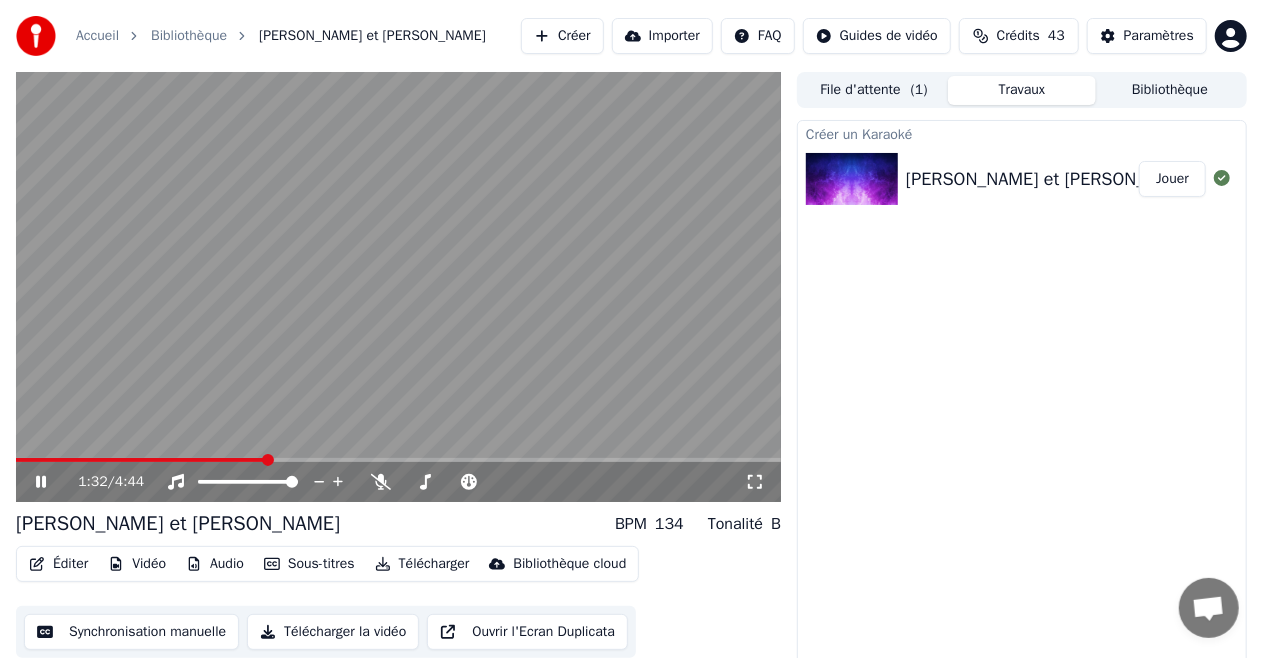 click 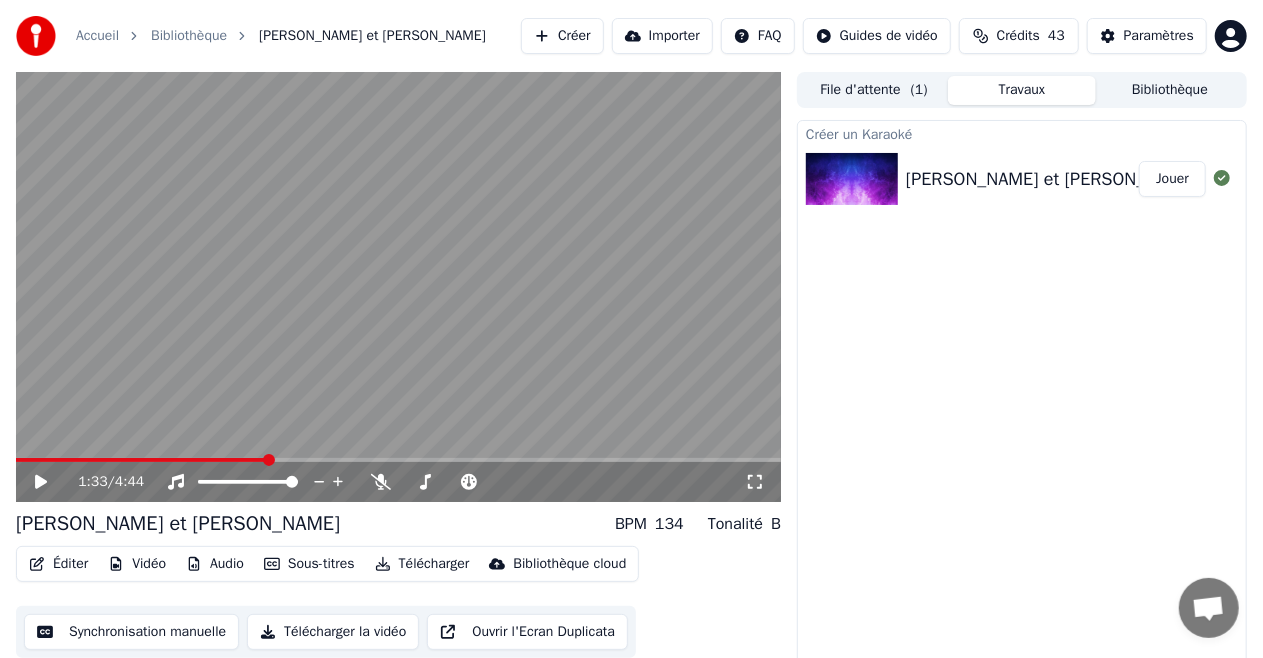 scroll, scrollTop: 21, scrollLeft: 0, axis: vertical 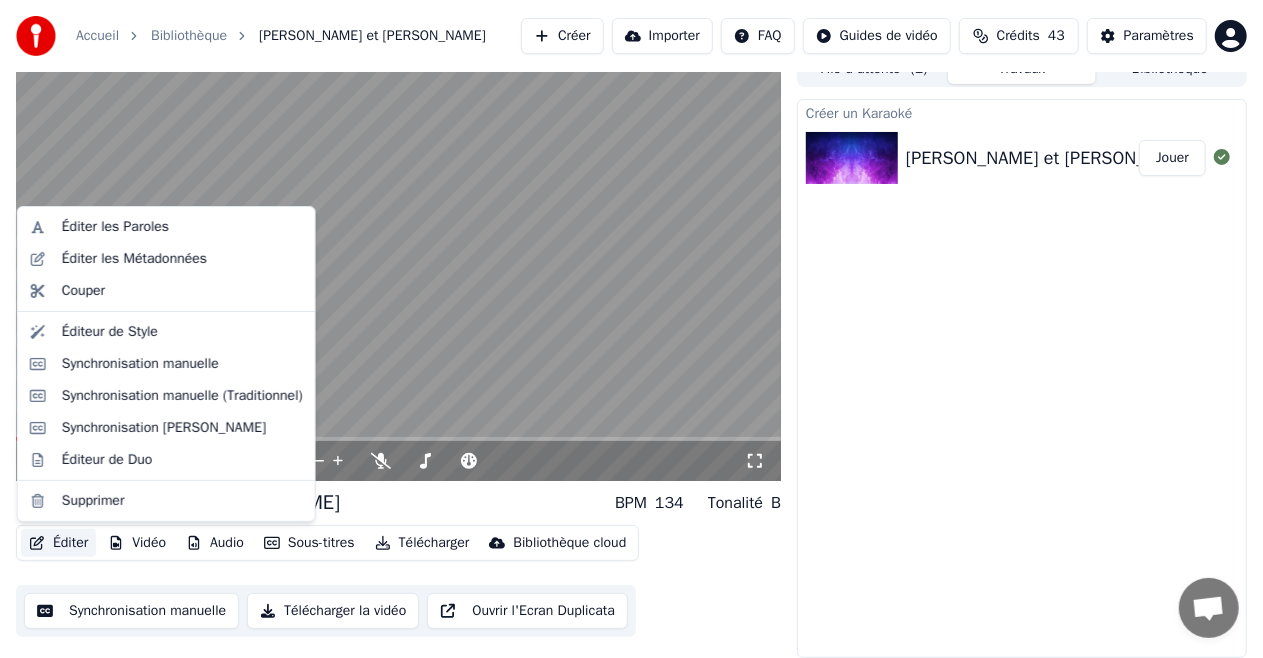 click on "Éditer" at bounding box center [58, 543] 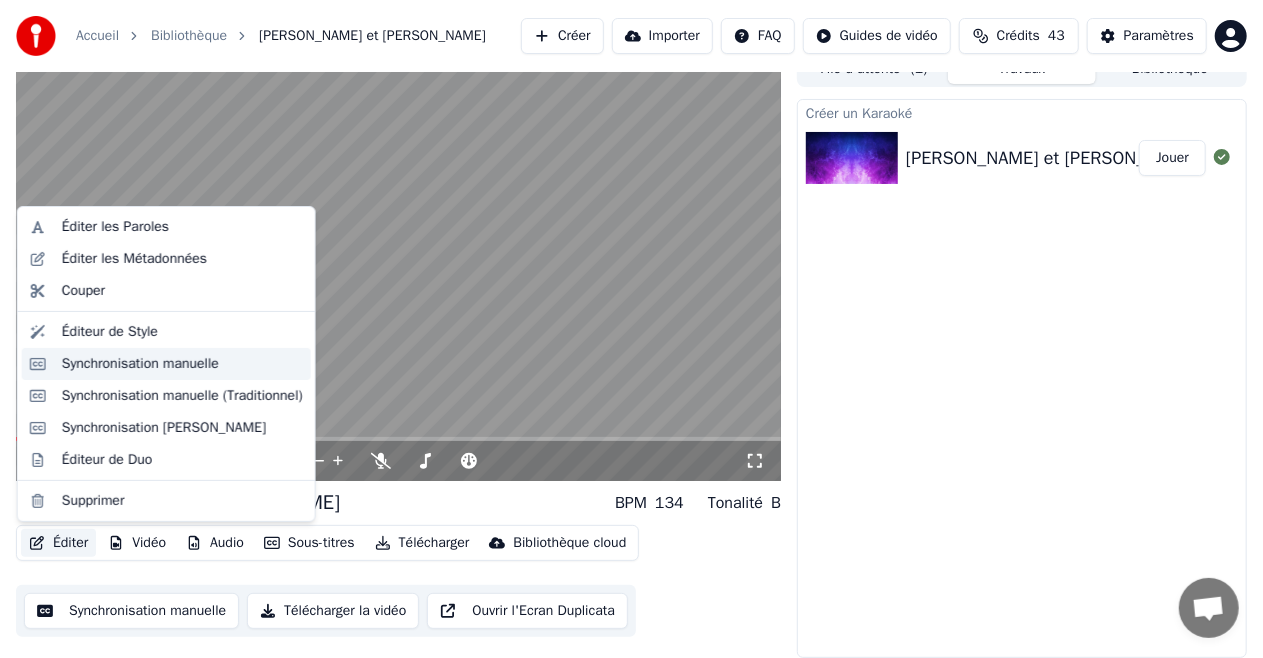 click on "Synchronisation manuelle" at bounding box center (140, 364) 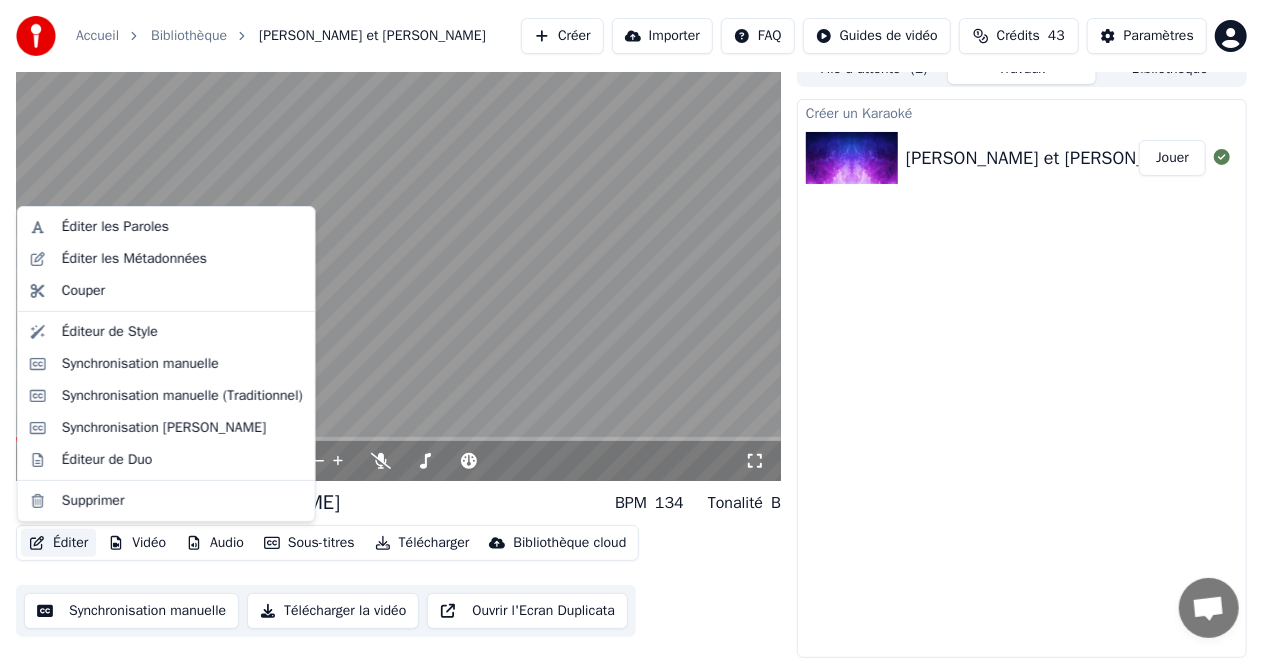 scroll, scrollTop: 0, scrollLeft: 0, axis: both 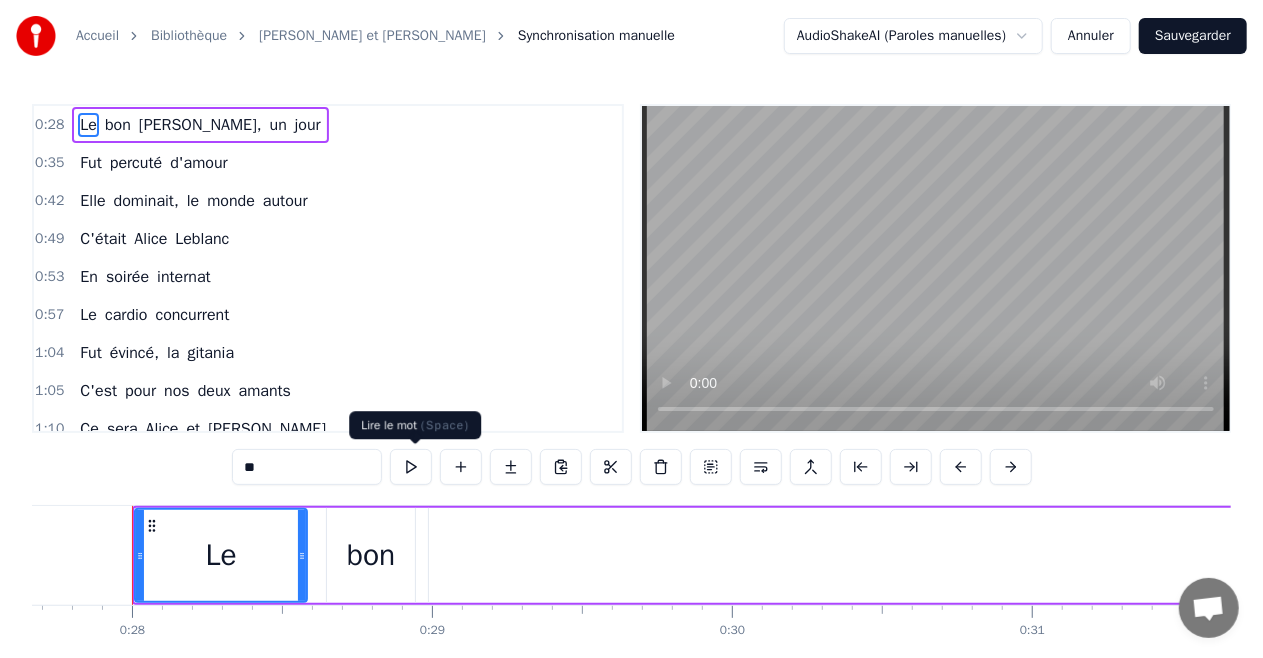 click at bounding box center (411, 467) 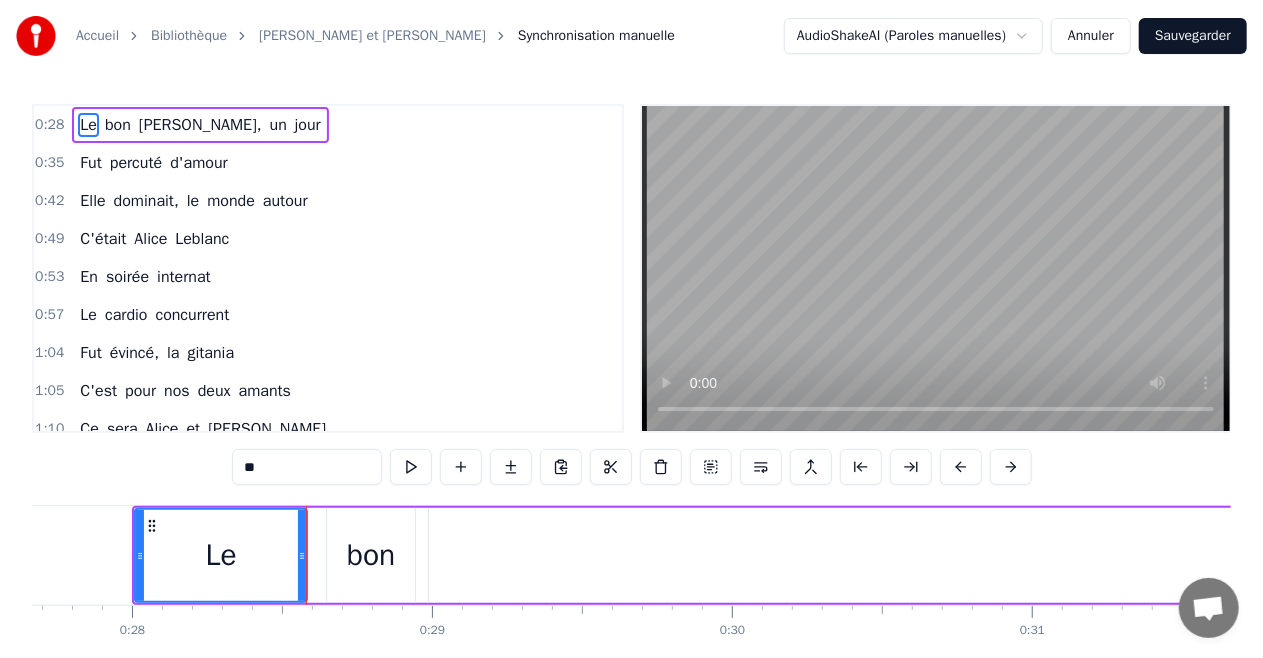 click at bounding box center (411, 467) 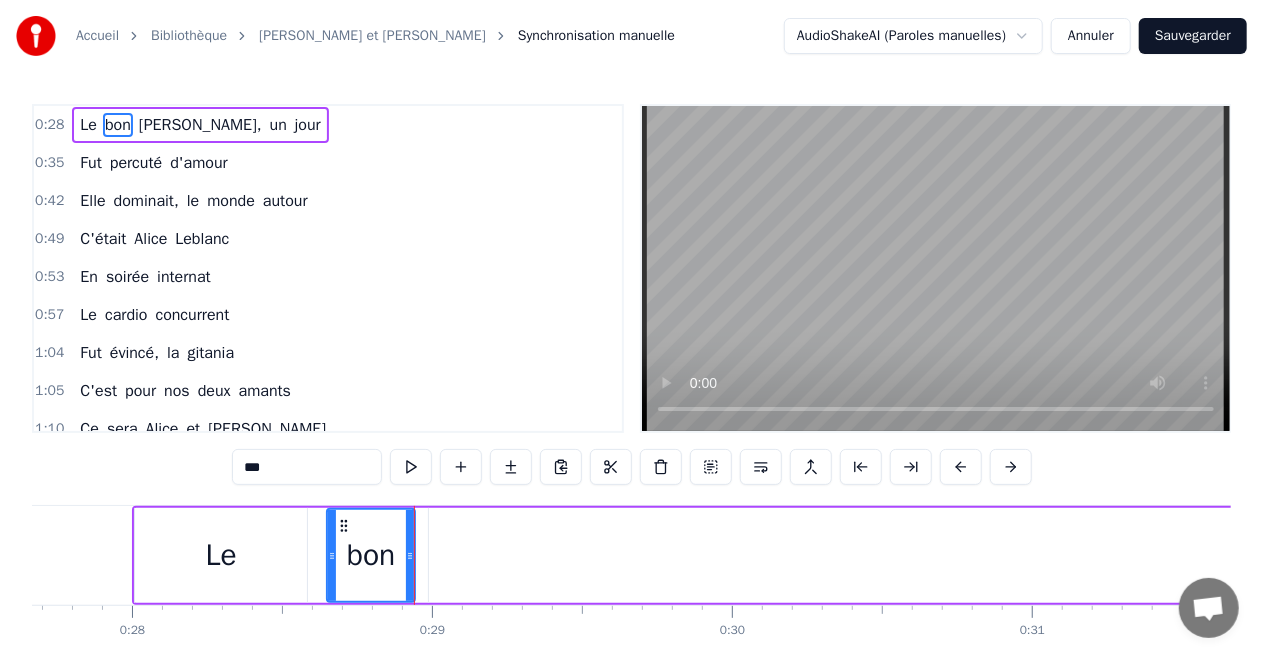 click on "David," at bounding box center (200, 125) 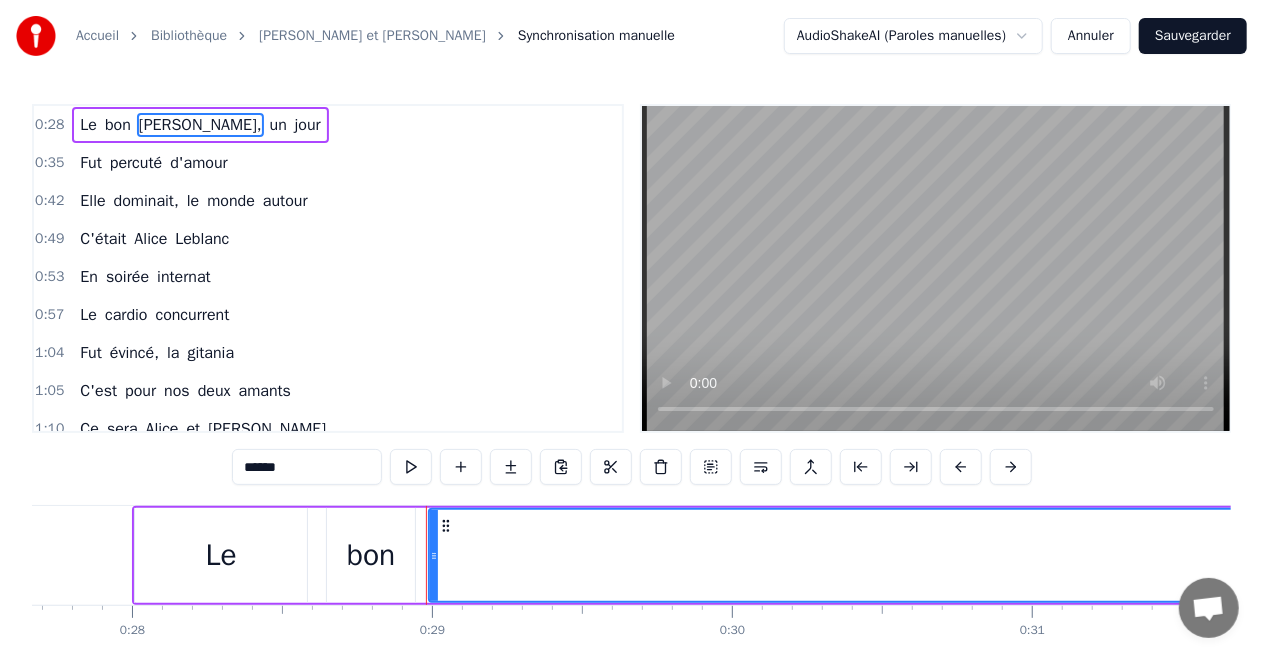 click at bounding box center (411, 467) 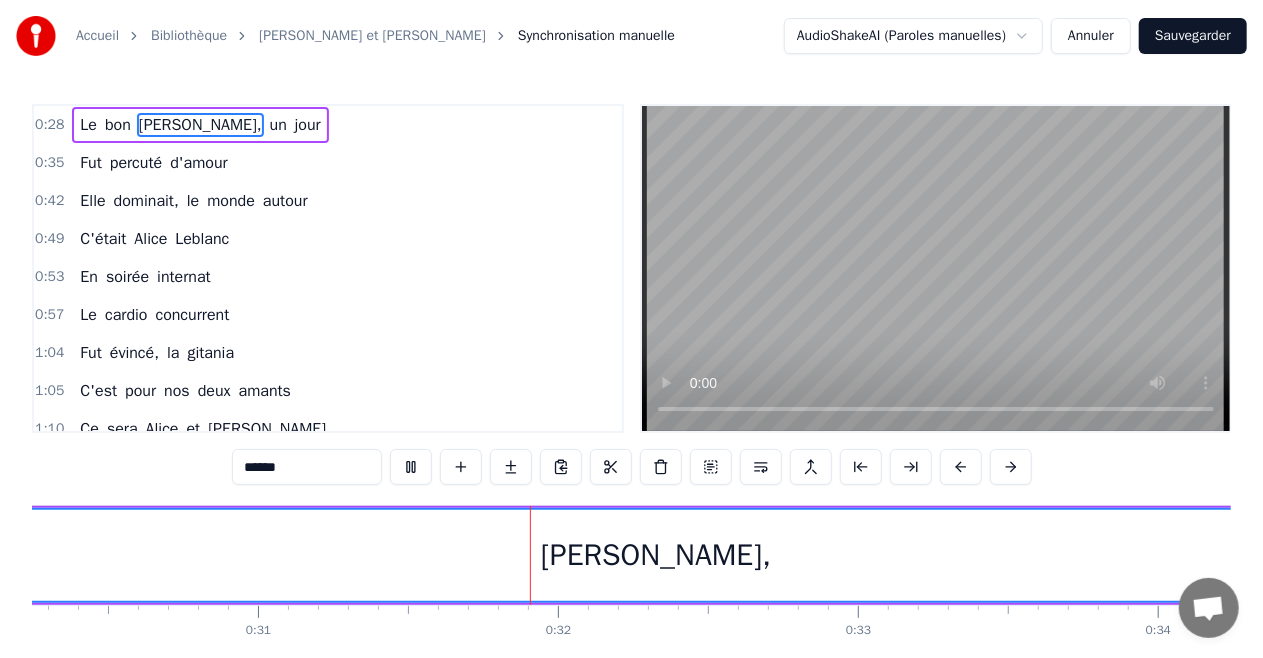 scroll, scrollTop: 0, scrollLeft: 9301, axis: horizontal 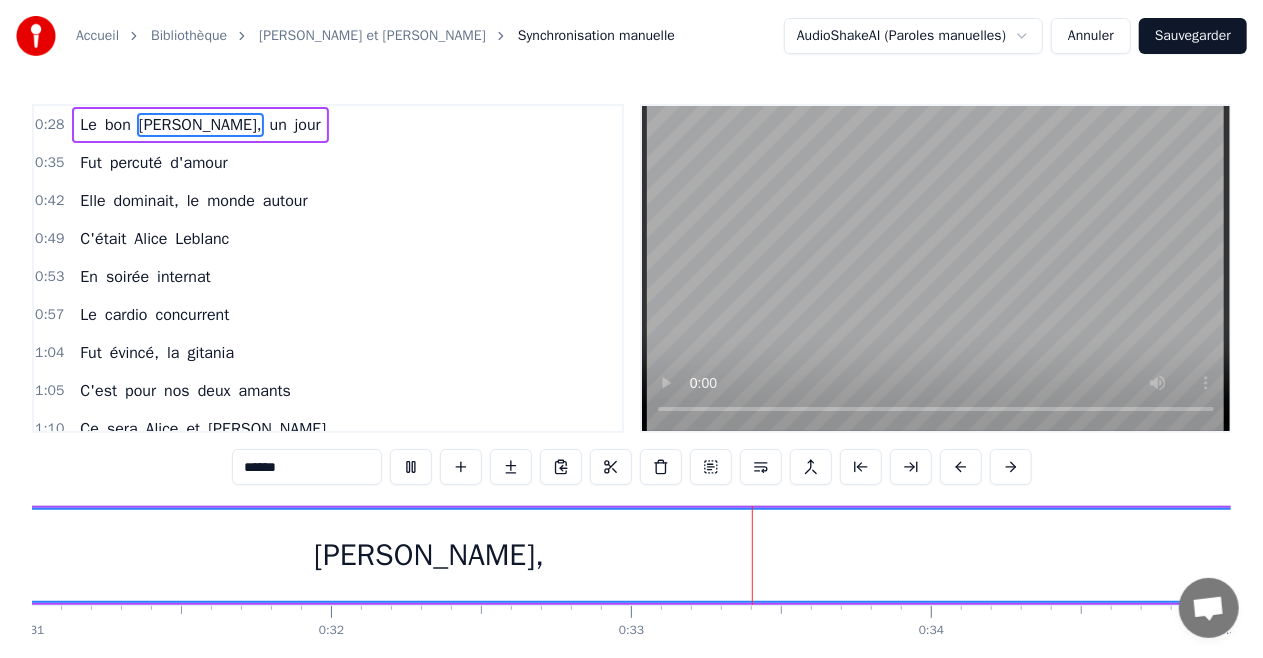 click at bounding box center (411, 467) 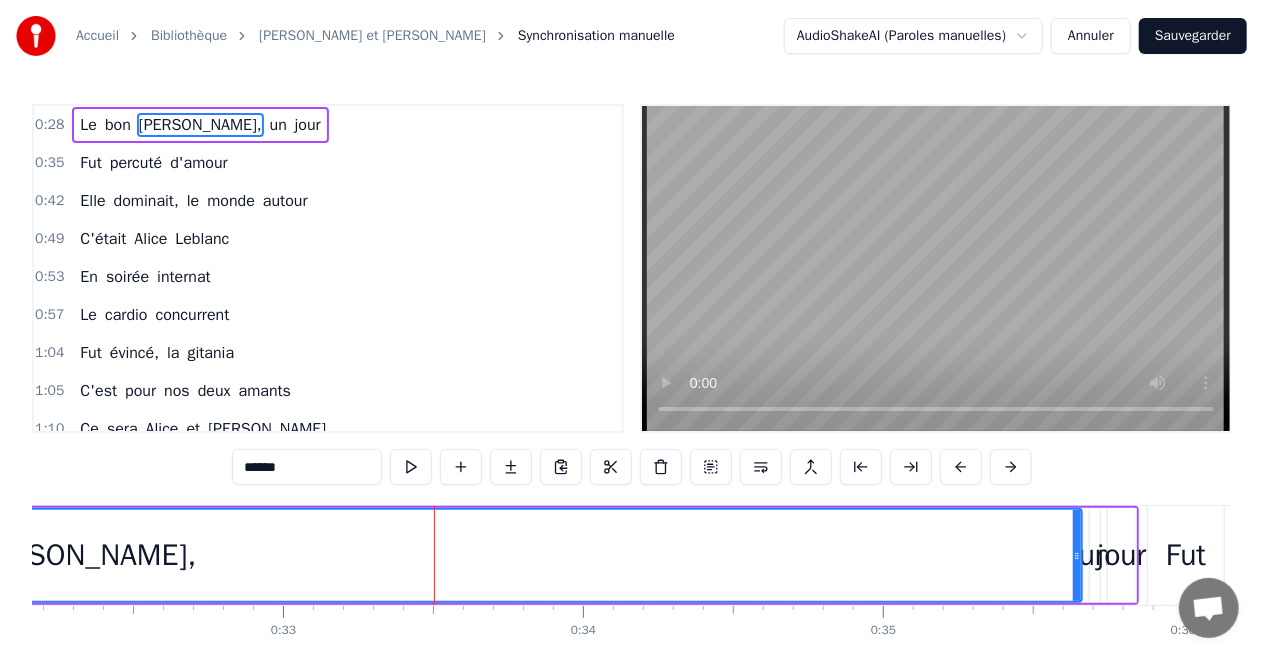 scroll, scrollTop: 0, scrollLeft: 9650, axis: horizontal 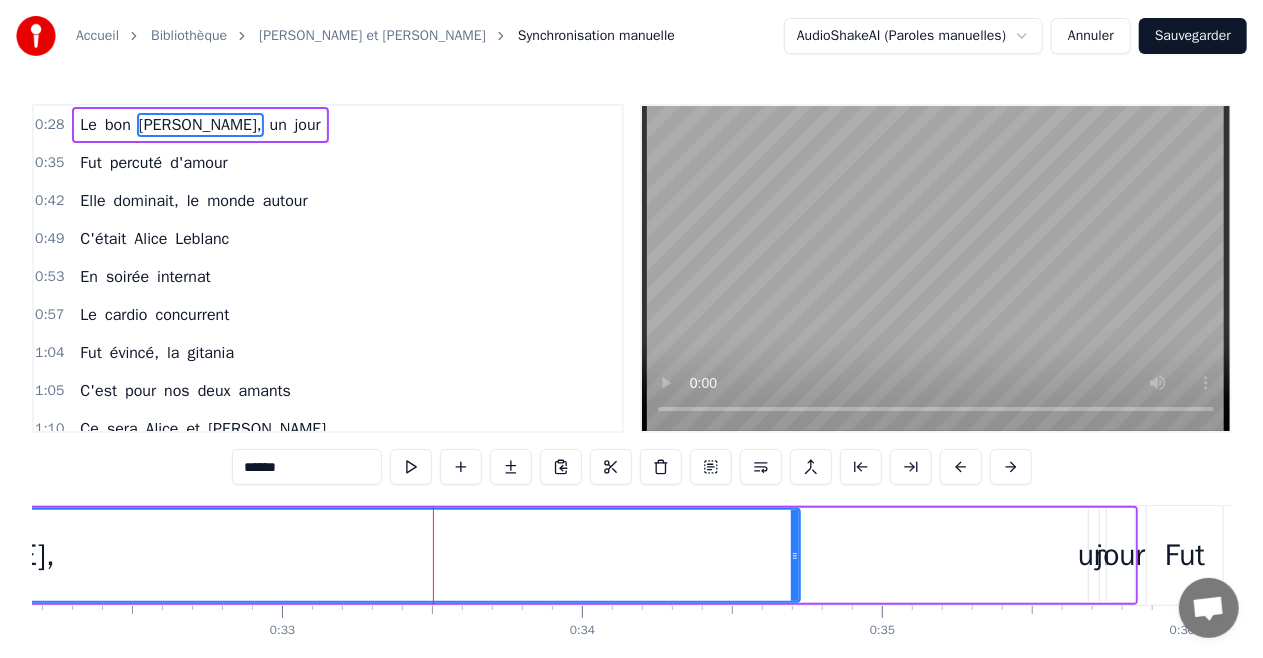 drag, startPoint x: 1077, startPoint y: 550, endPoint x: 572, endPoint y: 618, distance: 509.55765 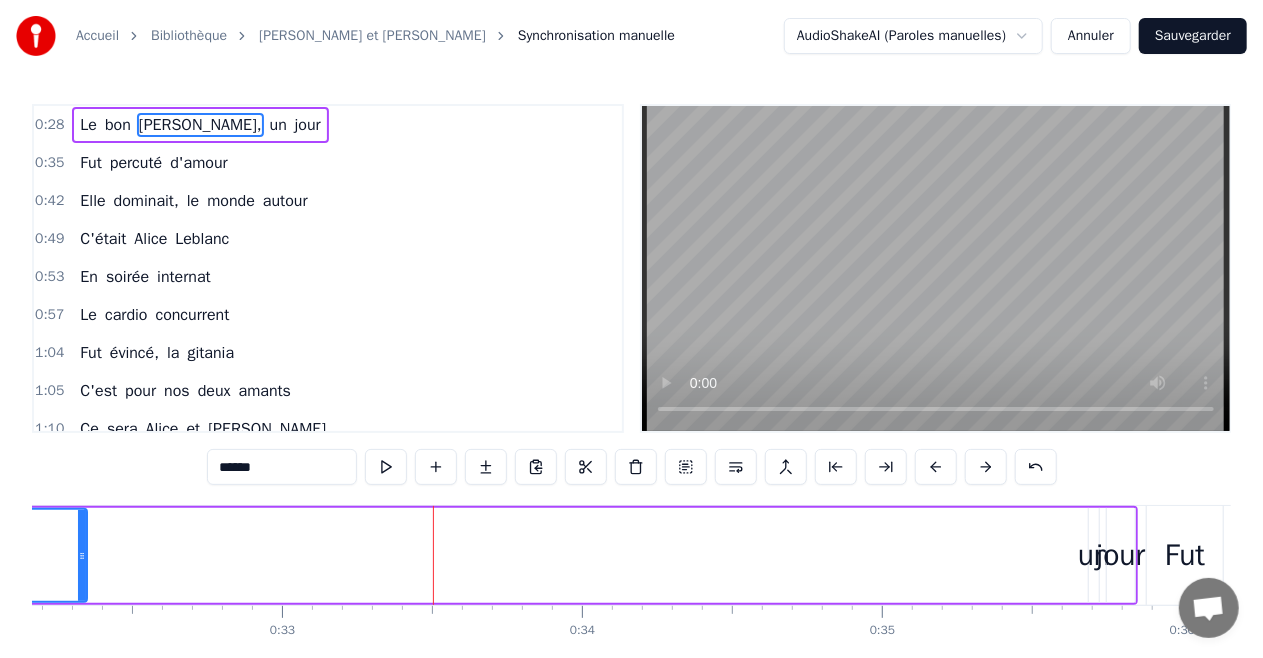 drag, startPoint x: 573, startPoint y: 558, endPoint x: 40, endPoint y: 561, distance: 533.0084 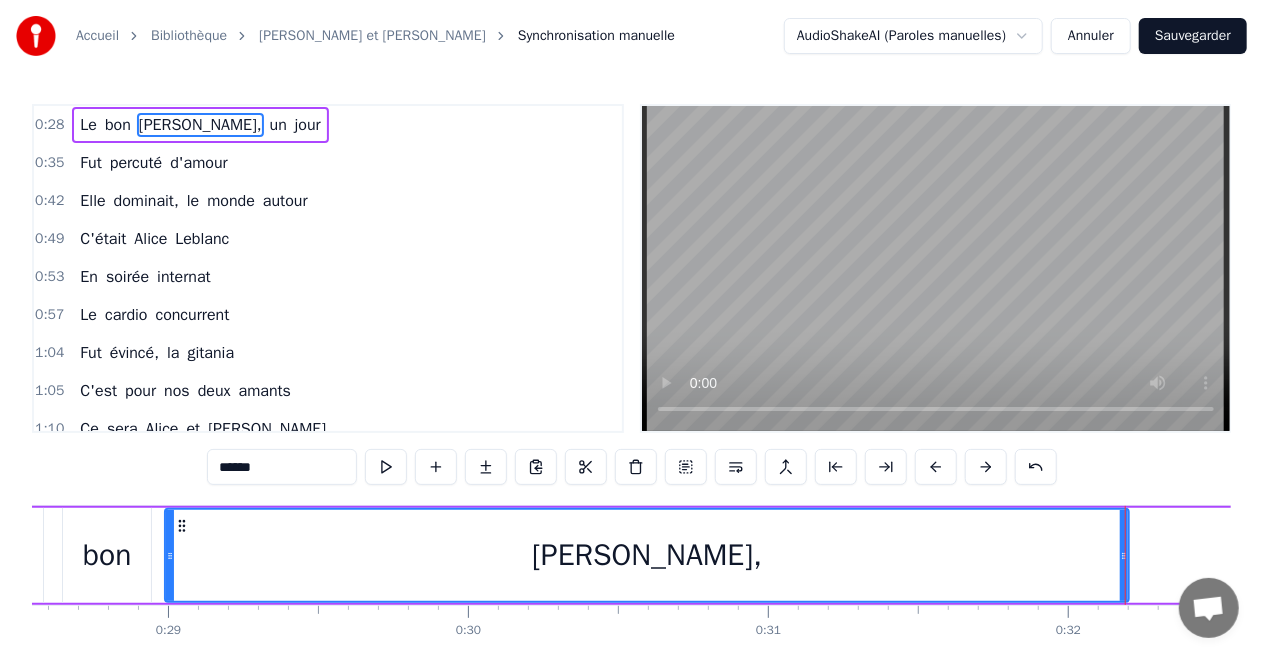 scroll, scrollTop: 0, scrollLeft: 8564, axis: horizontal 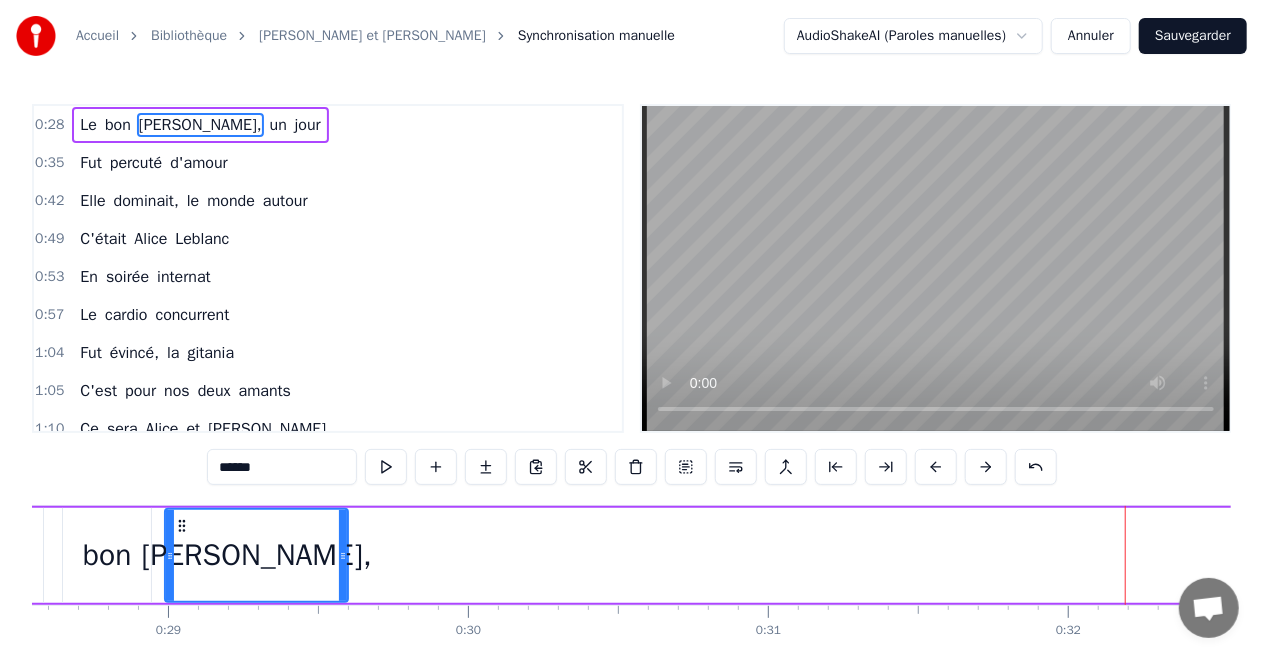drag, startPoint x: 1120, startPoint y: 560, endPoint x: 339, endPoint y: 574, distance: 781.1255 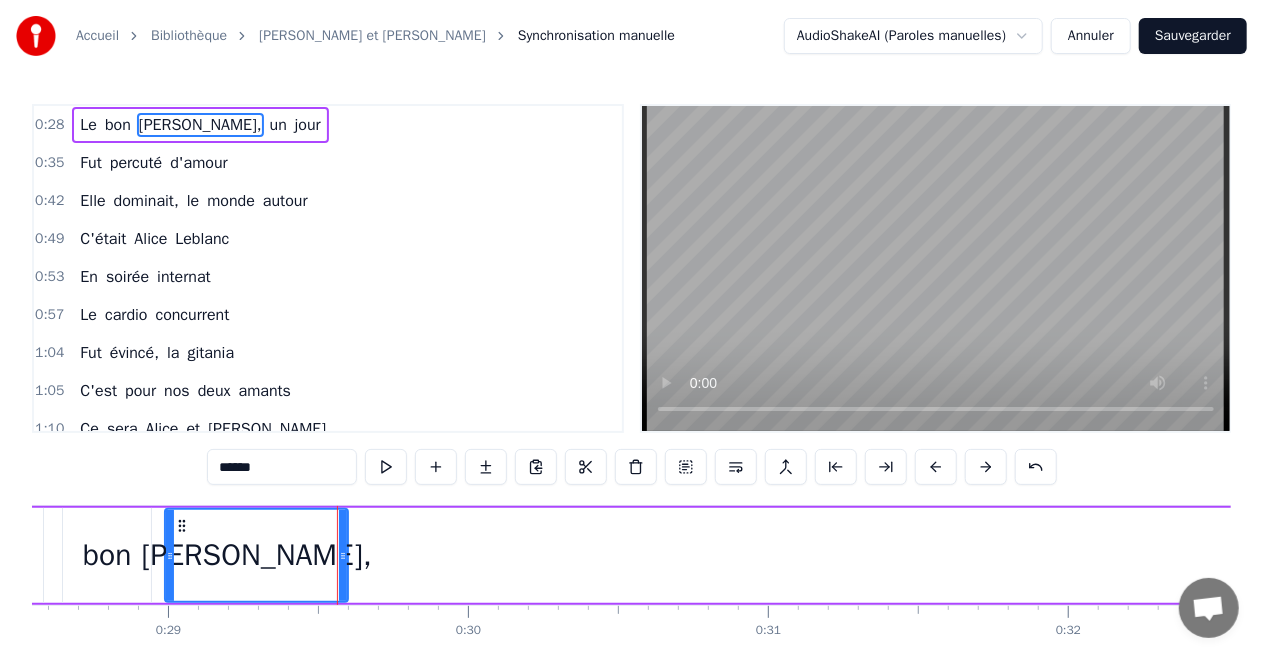 click on "Le bon David, un jour" at bounding box center [1046, 555] 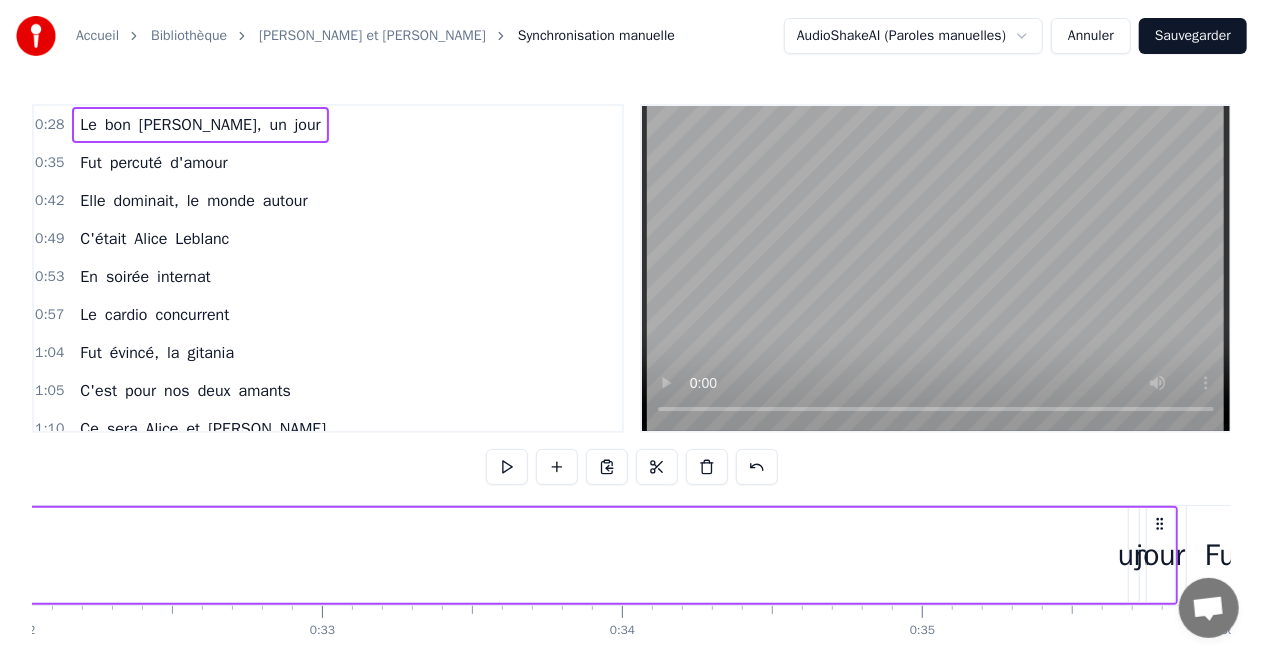 scroll, scrollTop: 0, scrollLeft: 9610, axis: horizontal 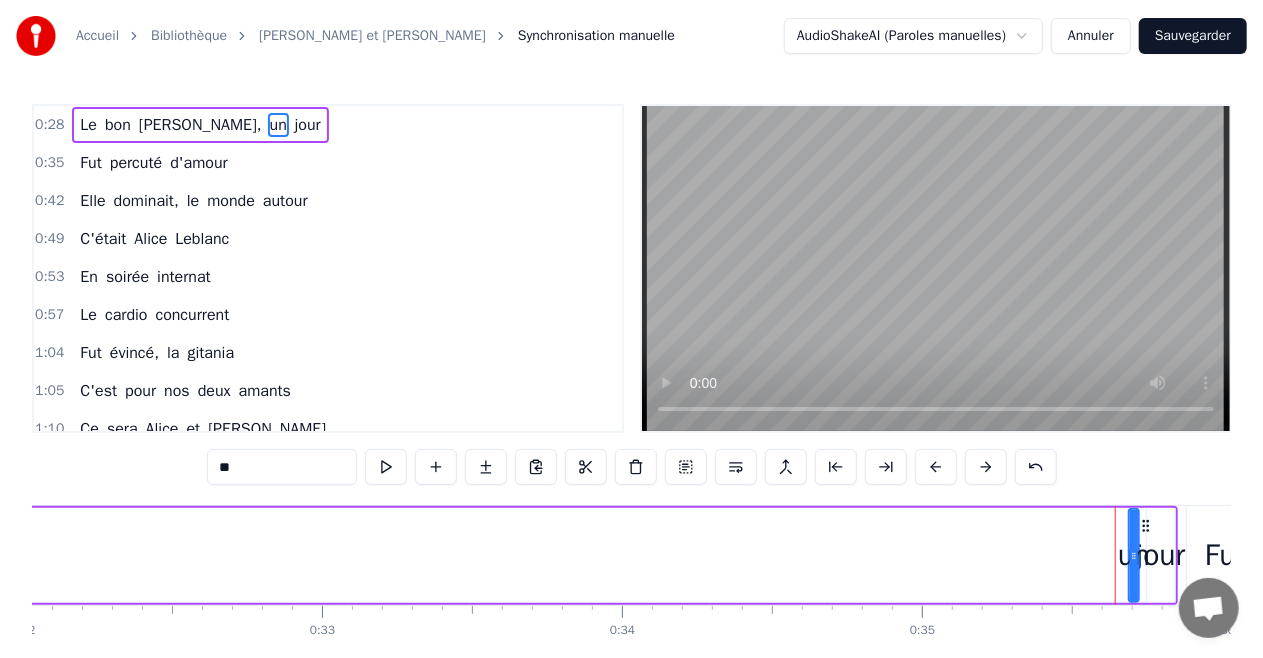 drag, startPoint x: 1145, startPoint y: 557, endPoint x: 988, endPoint y: 561, distance: 157.05095 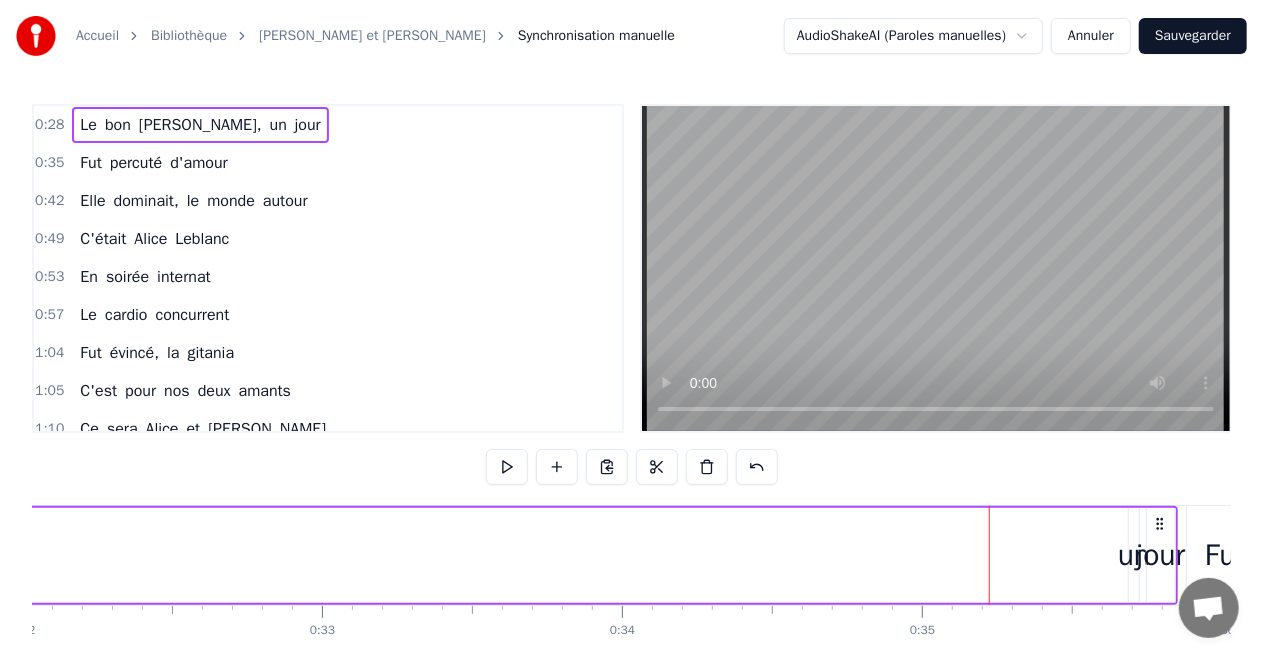 drag, startPoint x: 1132, startPoint y: 562, endPoint x: 1016, endPoint y: 552, distance: 116.43024 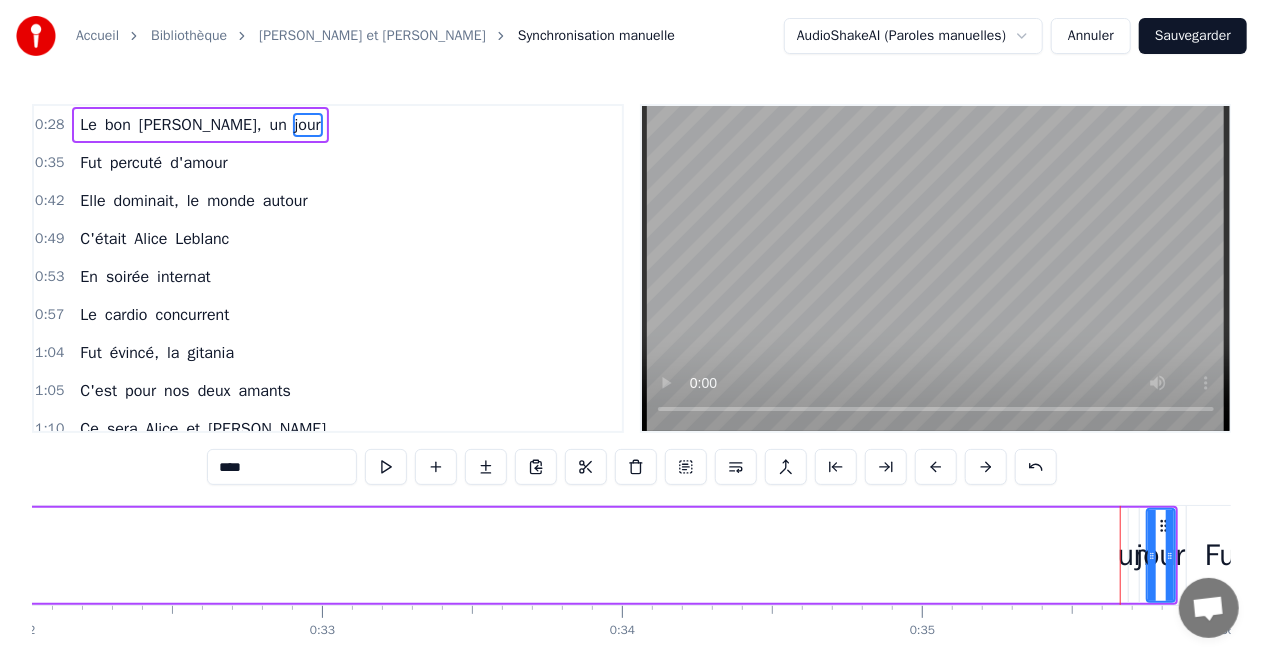 drag, startPoint x: 1160, startPoint y: 553, endPoint x: 966, endPoint y: 553, distance: 194 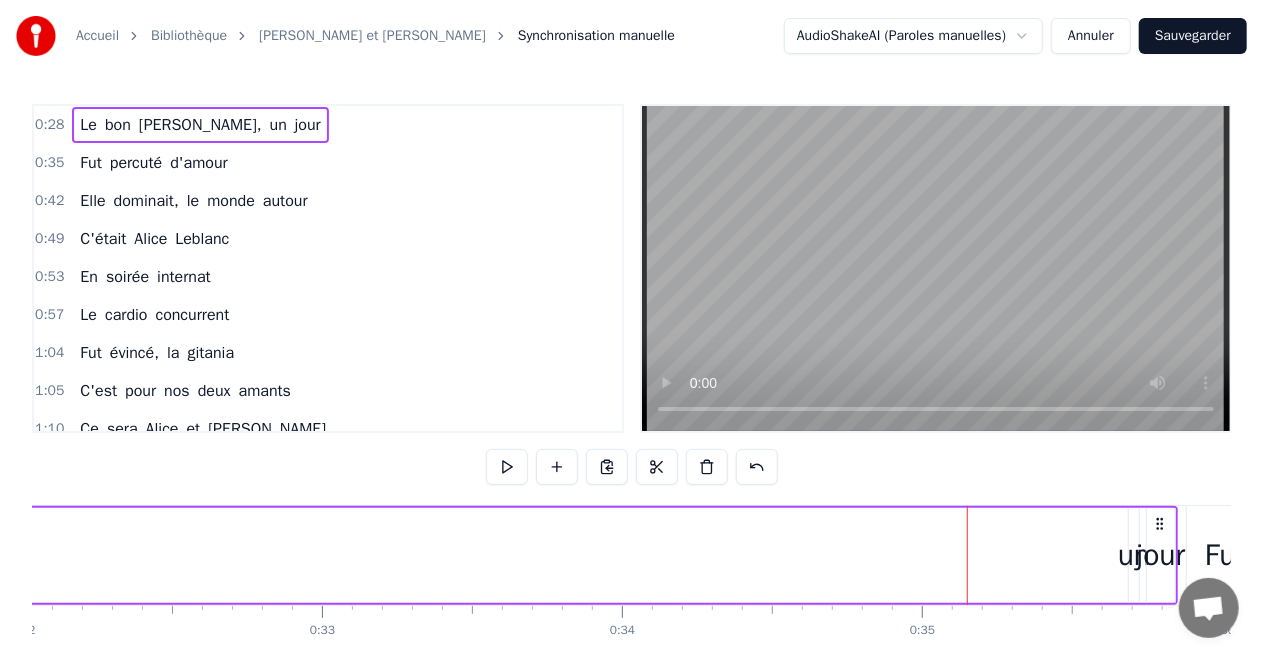 click on "jour" at bounding box center (1161, 555) 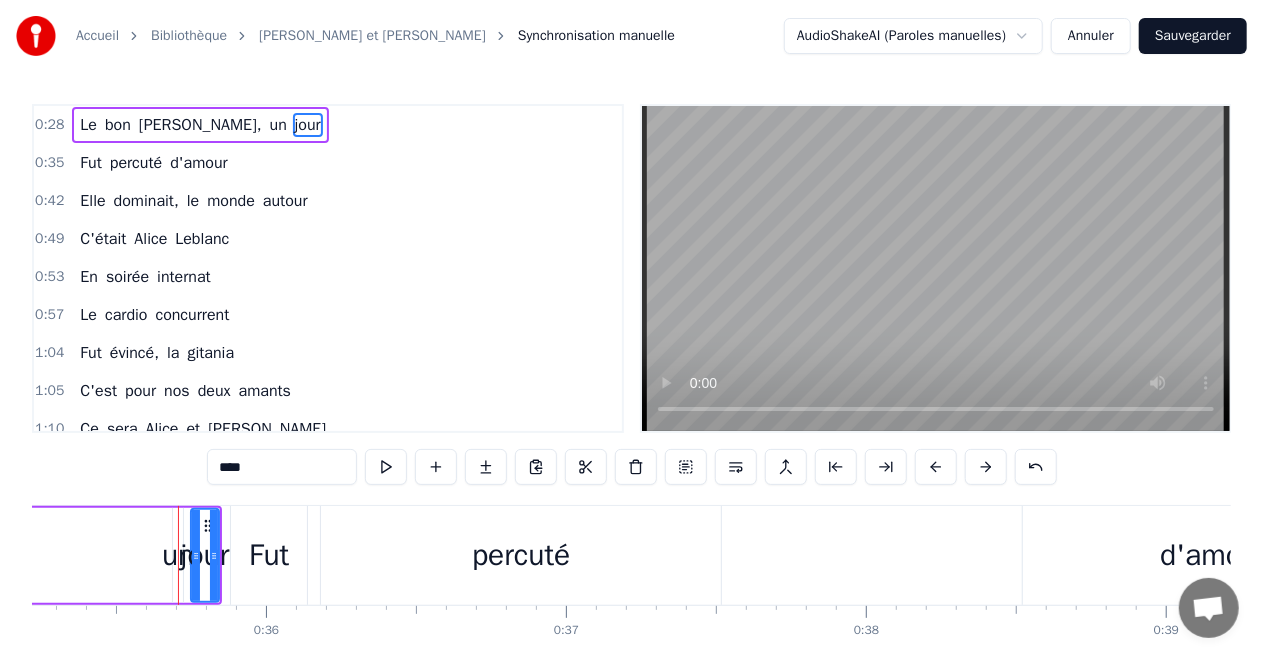 scroll, scrollTop: 0, scrollLeft: 10612, axis: horizontal 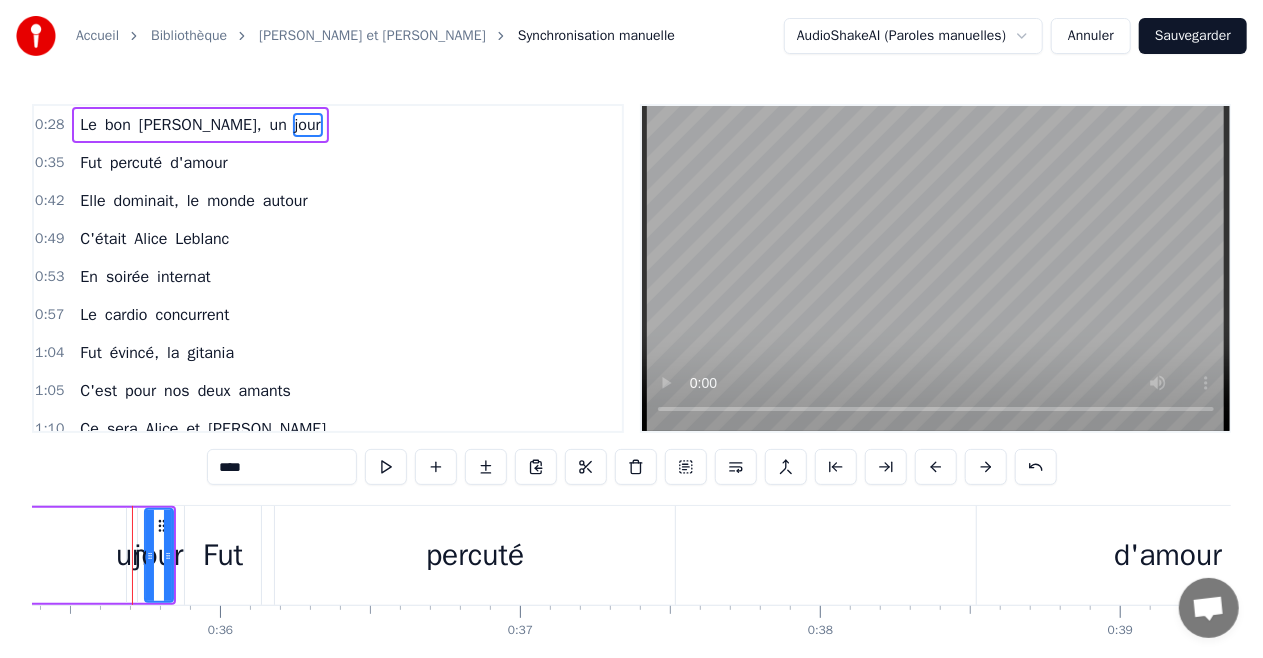 drag, startPoint x: 1135, startPoint y: 557, endPoint x: 961, endPoint y: 580, distance: 175.51353 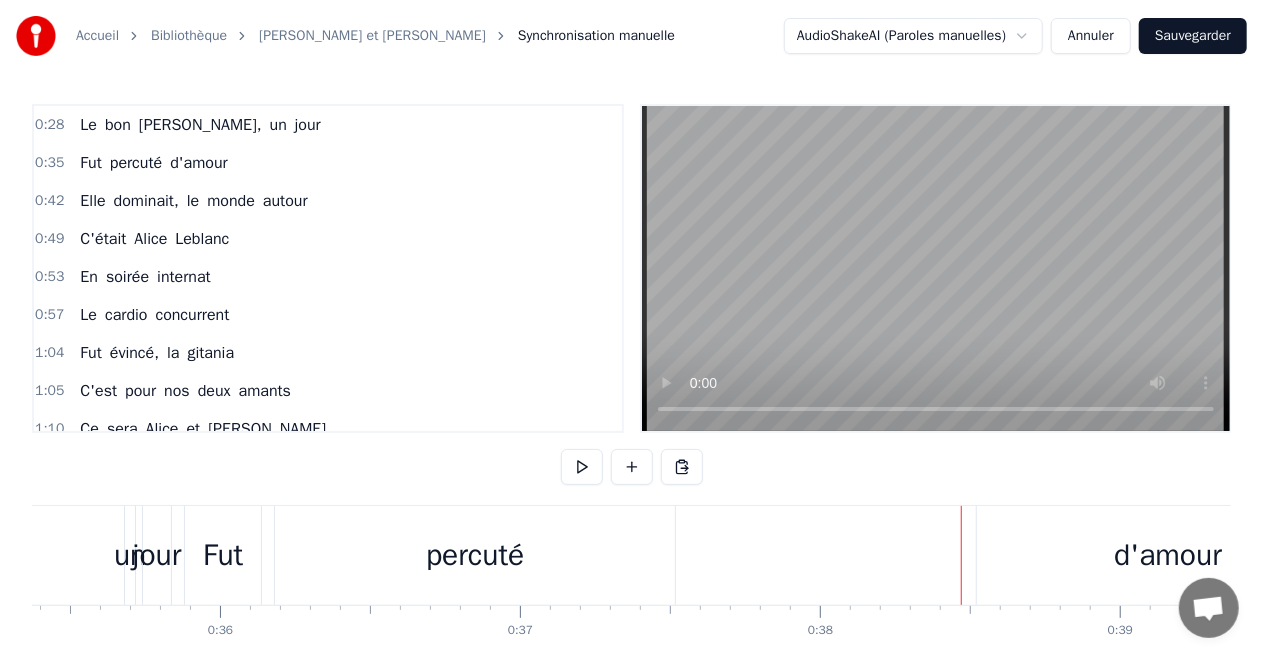 click on "un" at bounding box center [130, 555] 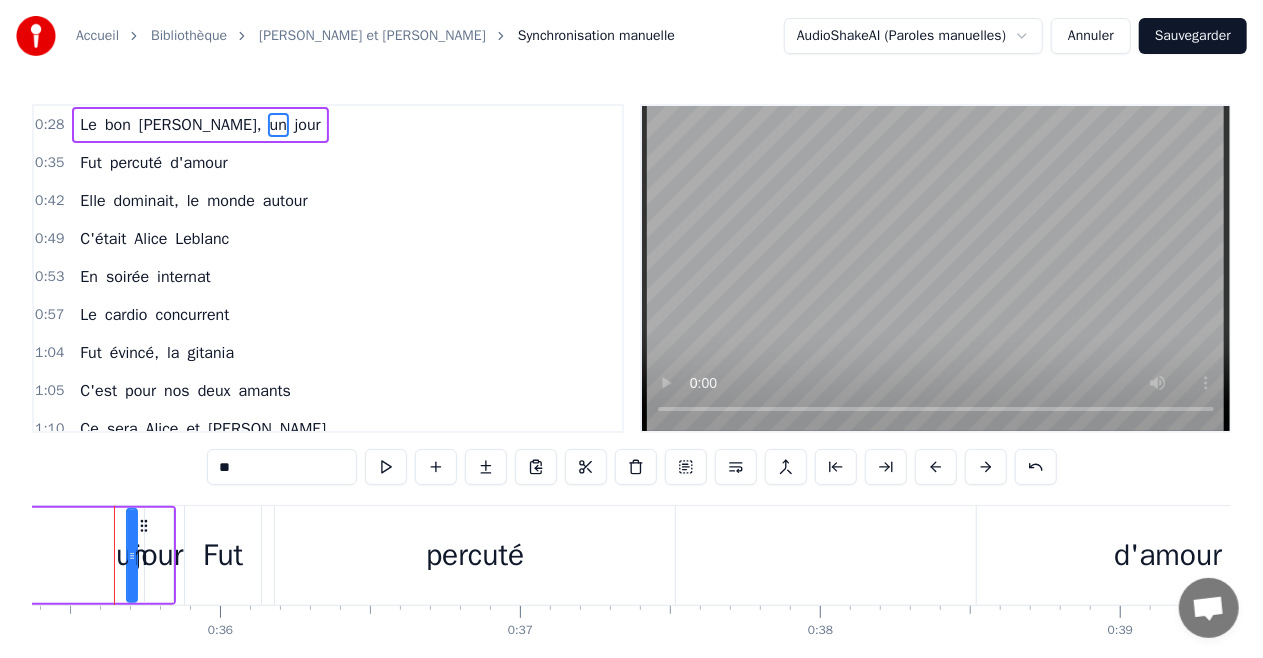 scroll, scrollTop: 0, scrollLeft: 10594, axis: horizontal 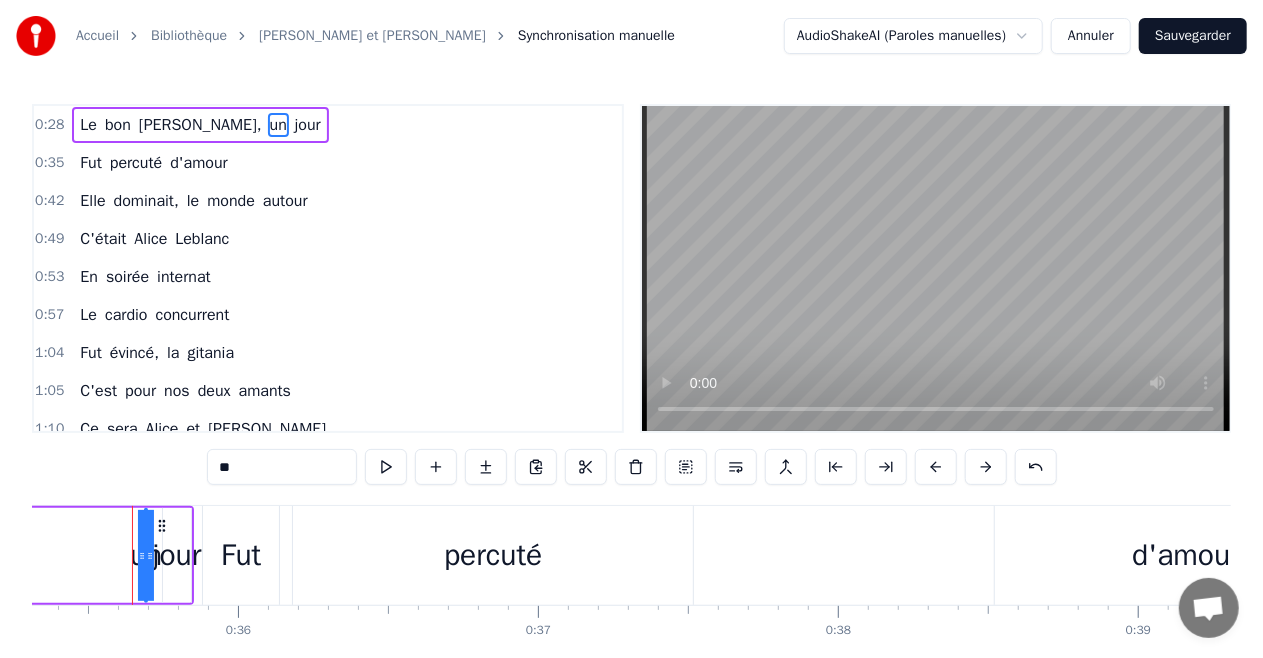 drag, startPoint x: 150, startPoint y: 549, endPoint x: 0, endPoint y: 536, distance: 150.56229 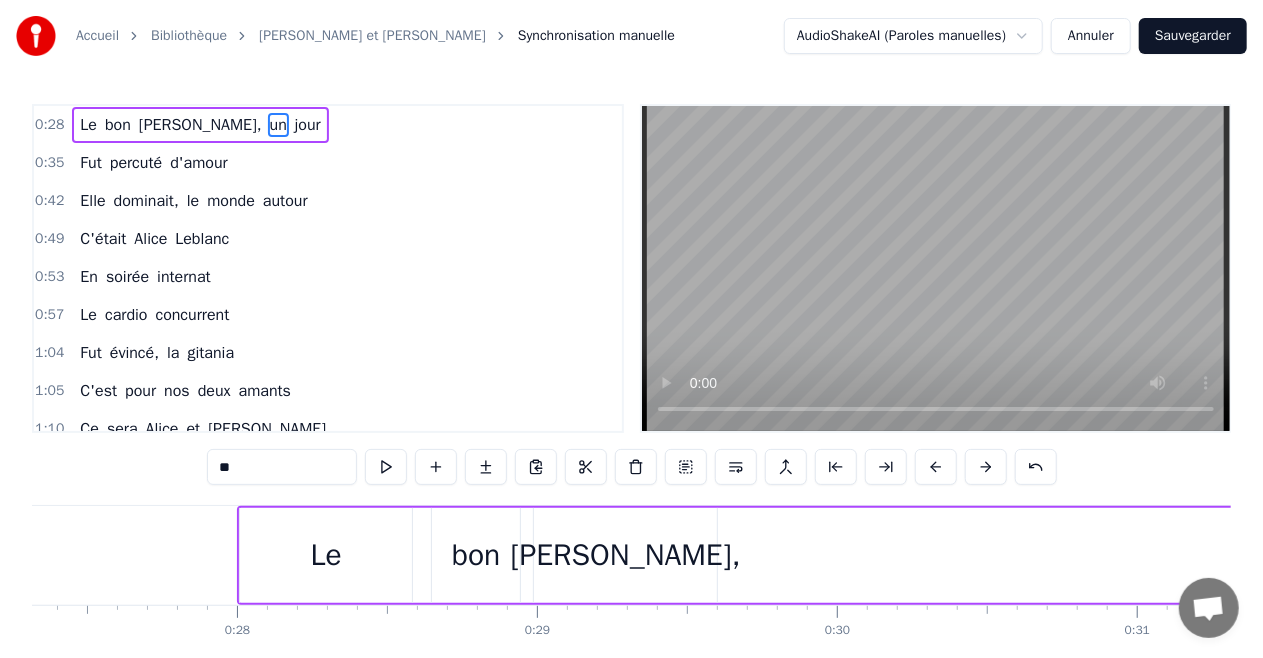 scroll, scrollTop: 0, scrollLeft: 8194, axis: horizontal 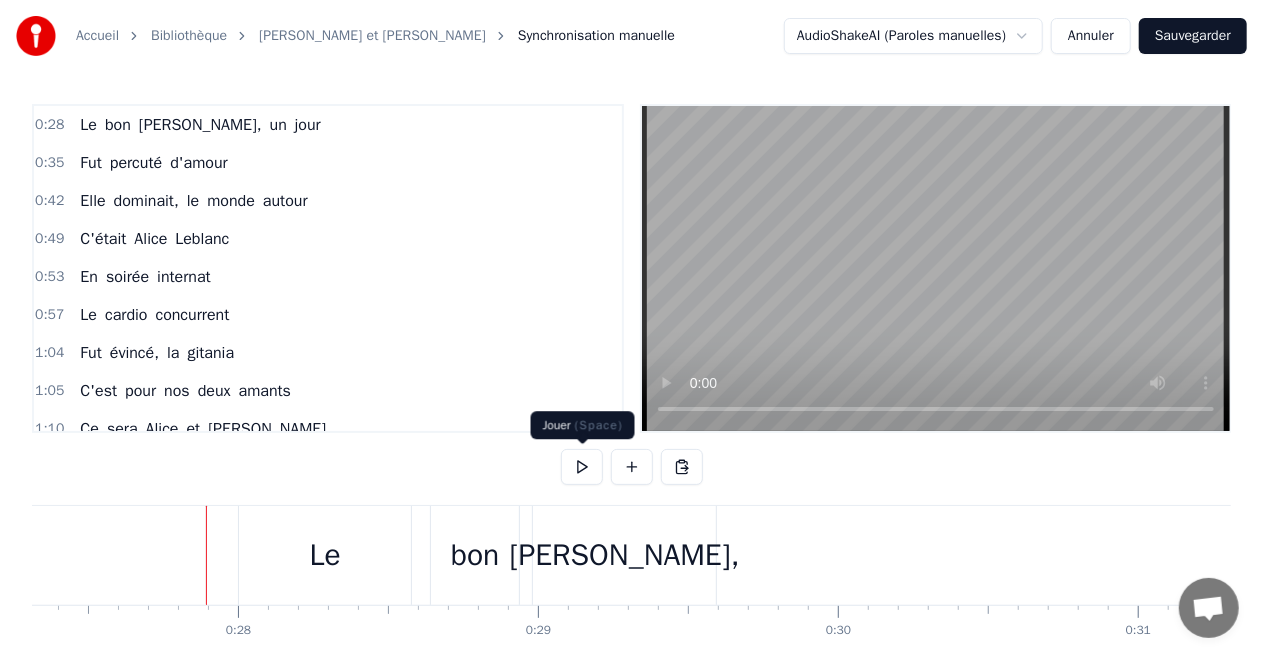 click at bounding box center [582, 467] 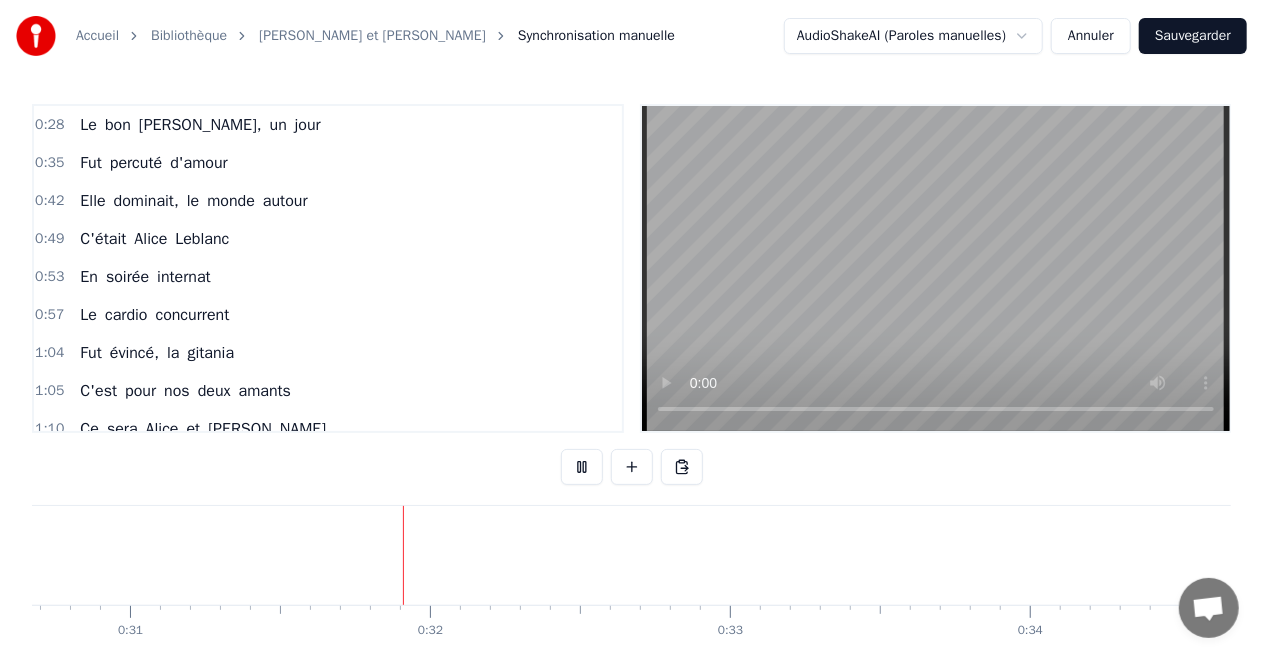scroll, scrollTop: 0, scrollLeft: 9273, axis: horizontal 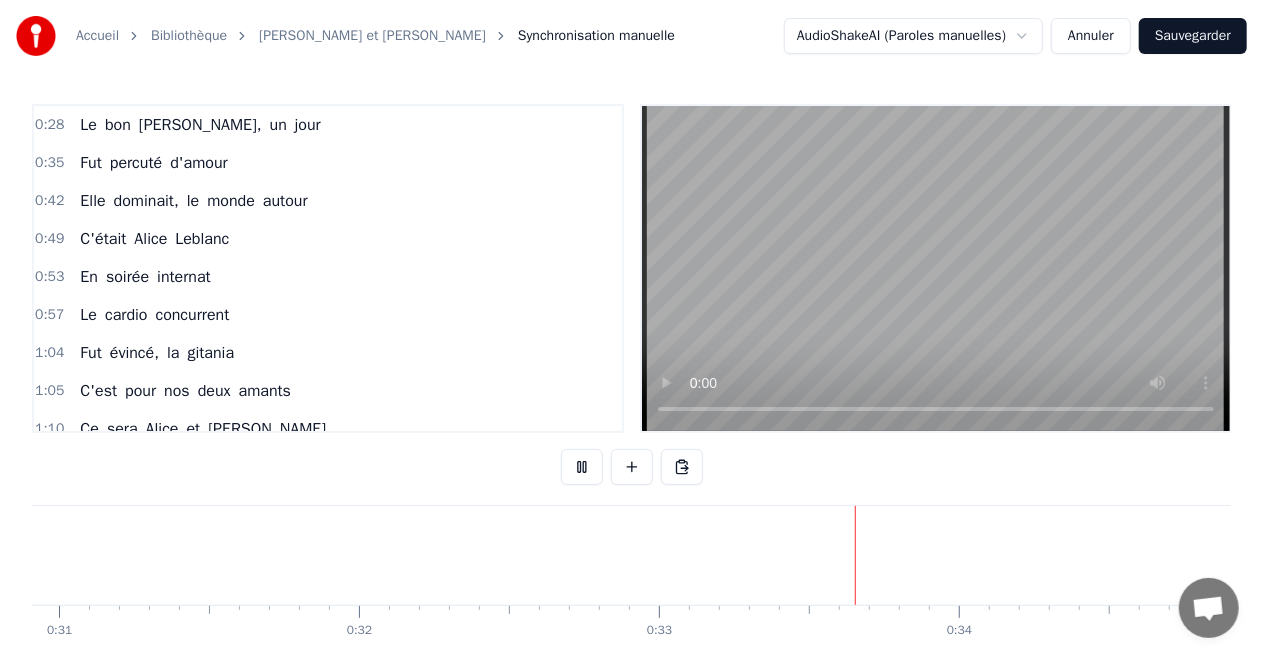 click at bounding box center [582, 467] 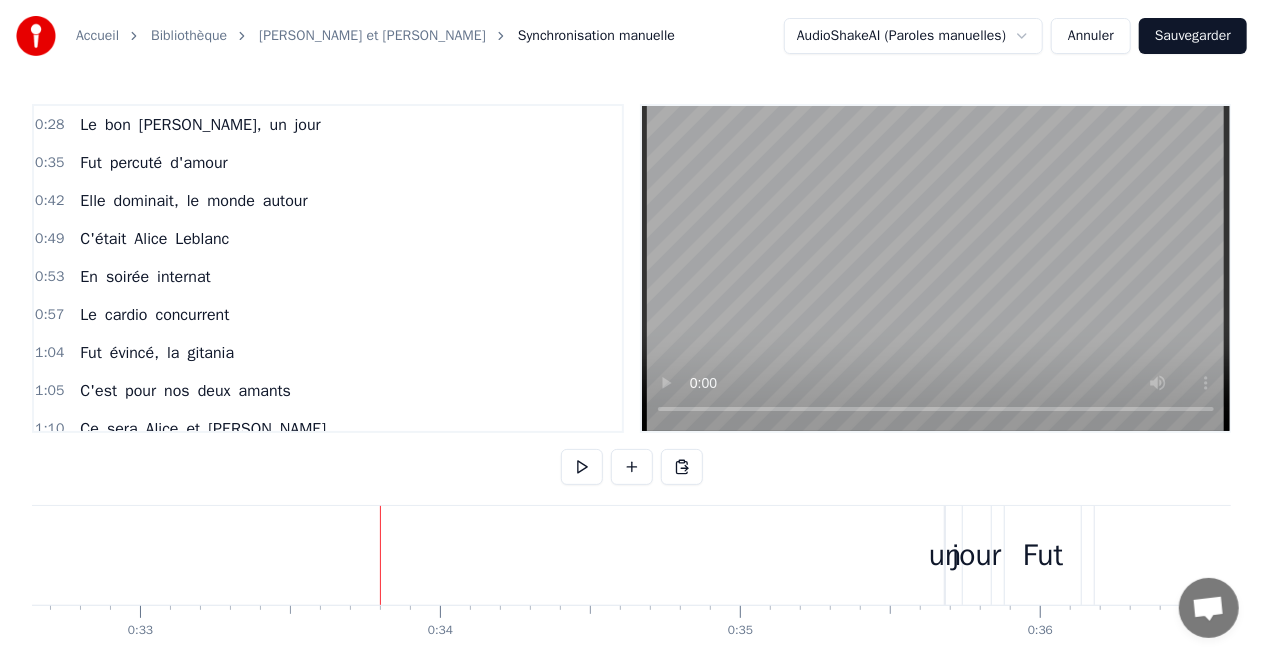 scroll, scrollTop: 0, scrollLeft: 9795, axis: horizontal 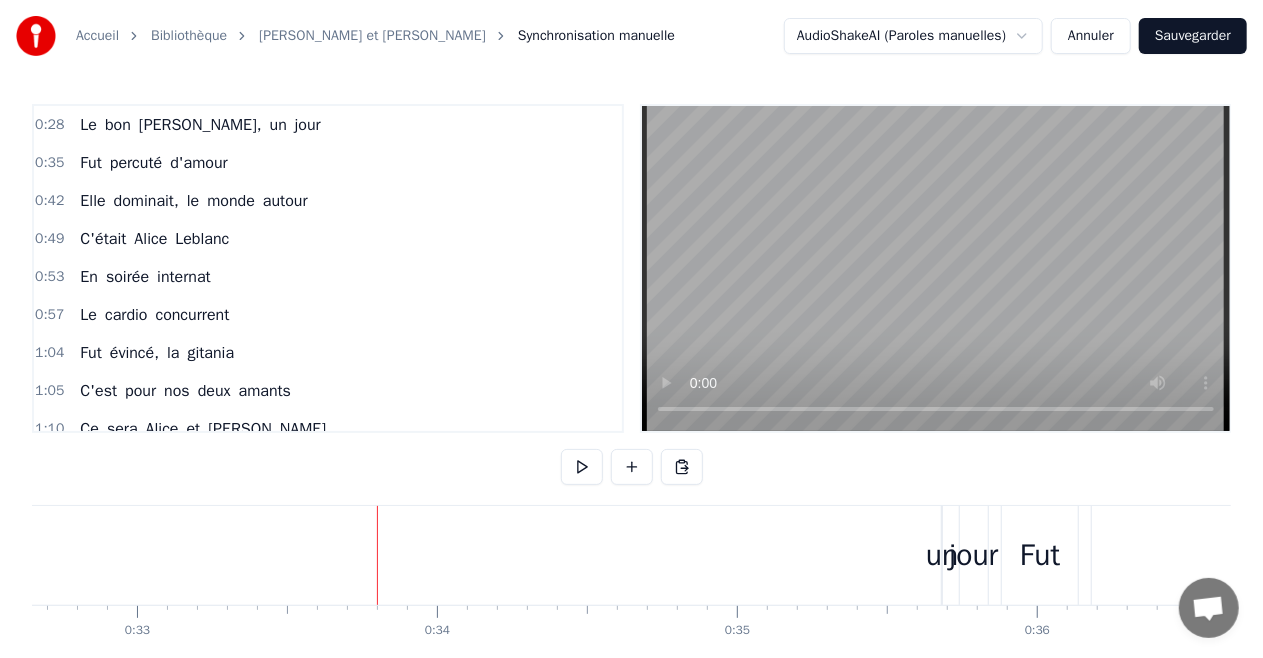 click on "Le bon David, un jour" at bounding box center (-185, 555) 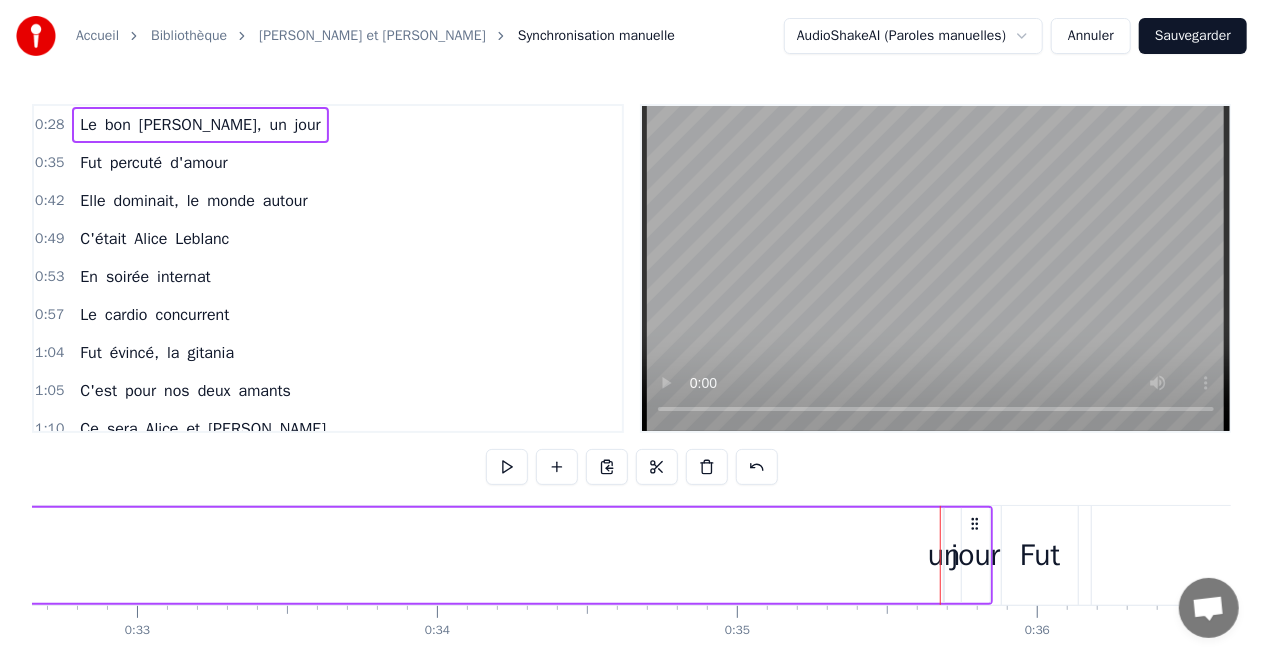 drag, startPoint x: 992, startPoint y: 529, endPoint x: 977, endPoint y: 518, distance: 18.601076 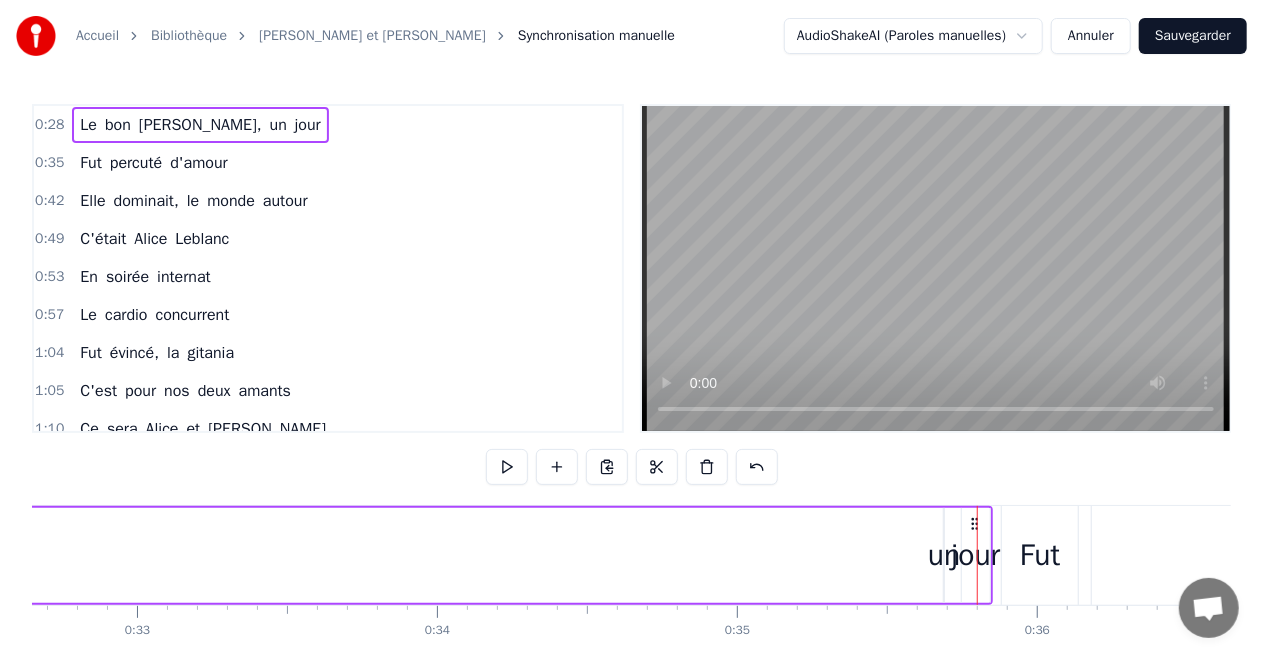 click at bounding box center [977, 555] 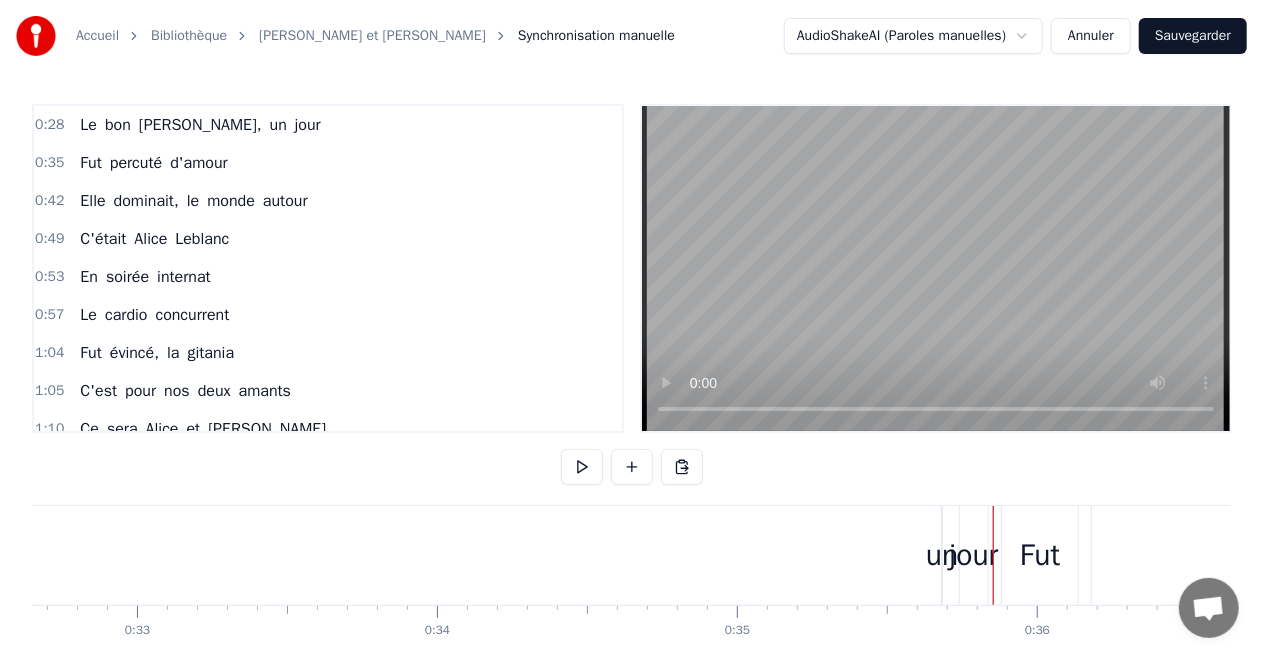 click on "un" at bounding box center [942, 555] 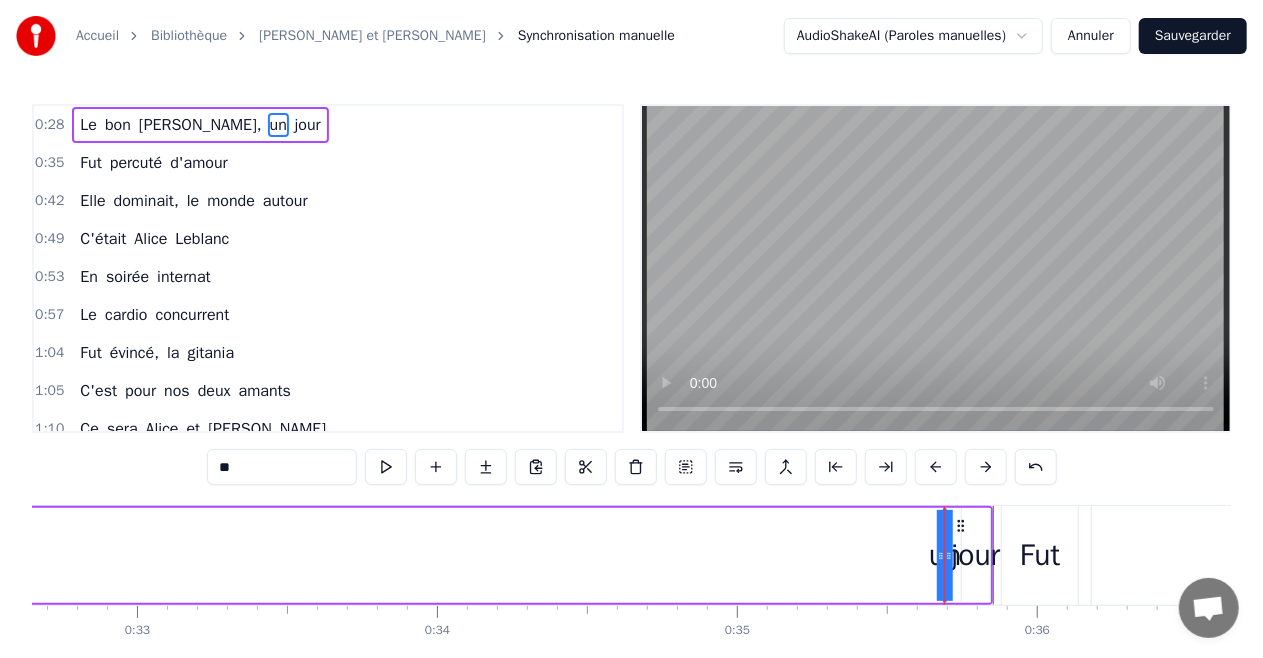 drag, startPoint x: 944, startPoint y: 556, endPoint x: 850, endPoint y: 558, distance: 94.02127 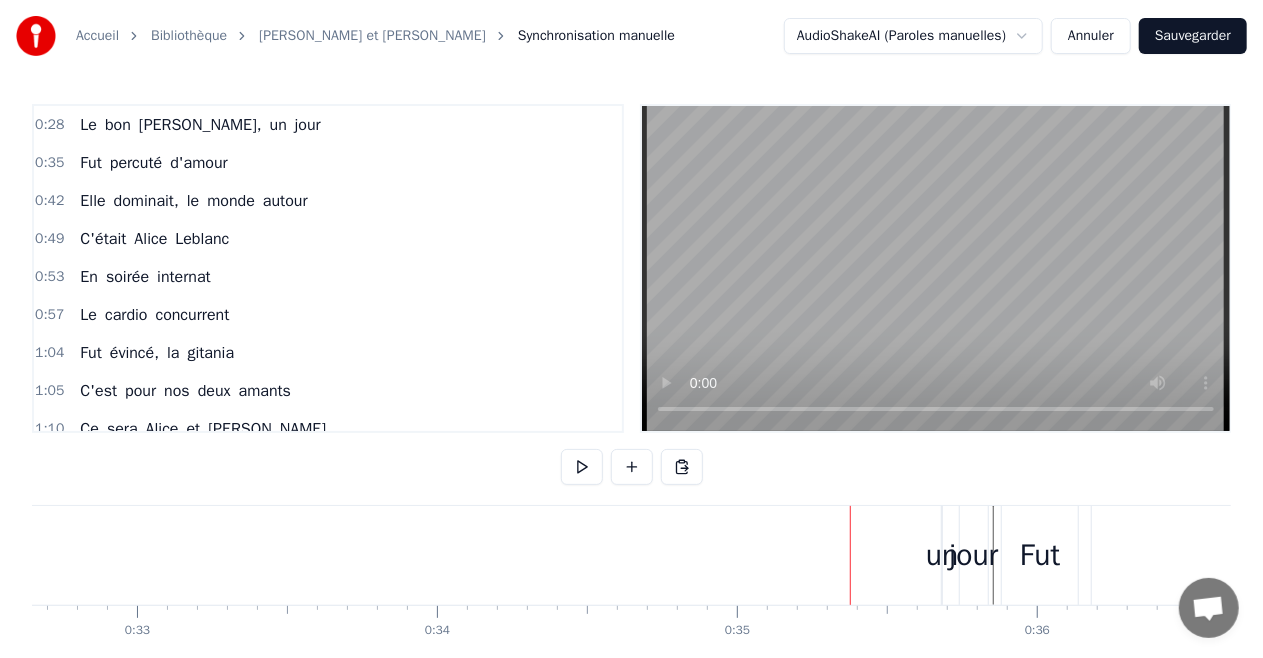 click on "un" at bounding box center [942, 555] 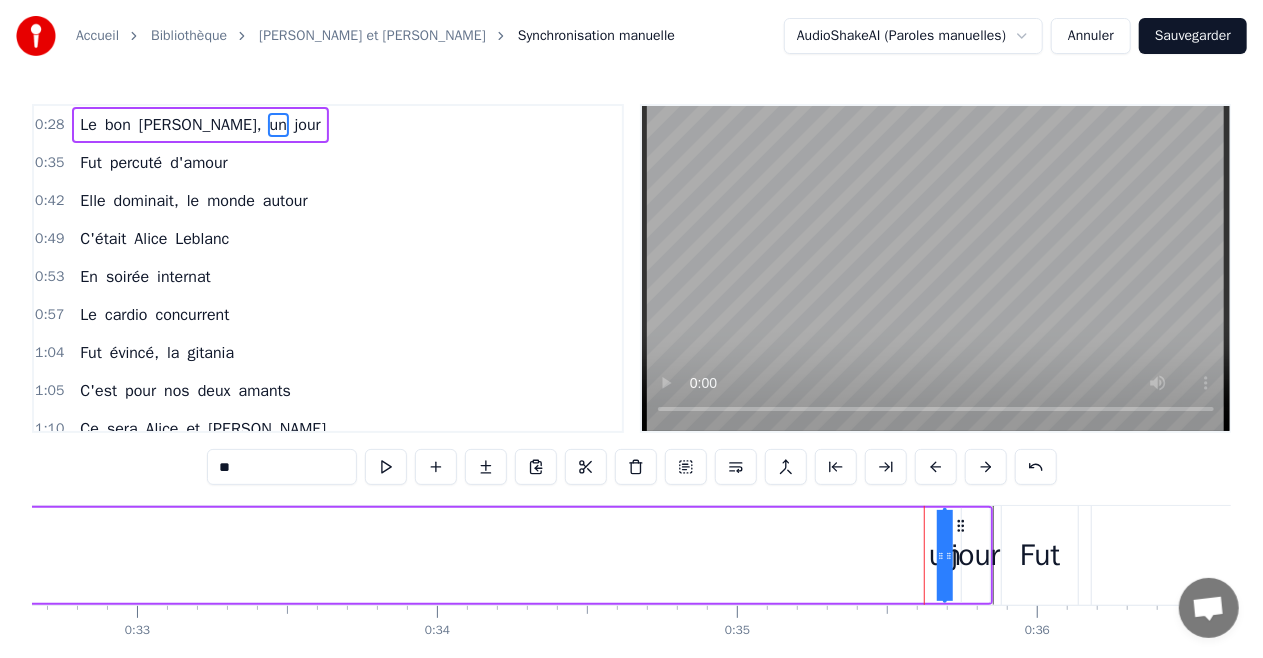 drag, startPoint x: 944, startPoint y: 561, endPoint x: 642, endPoint y: 565, distance: 302.0265 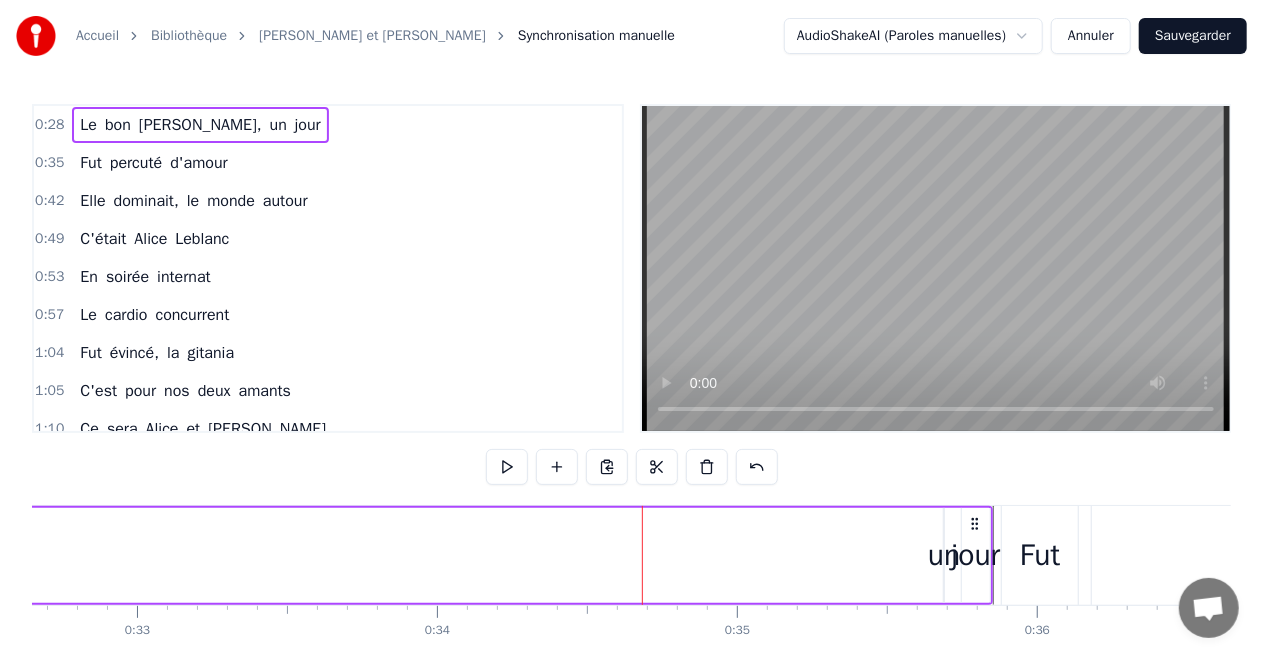 click on "un" at bounding box center (944, 555) 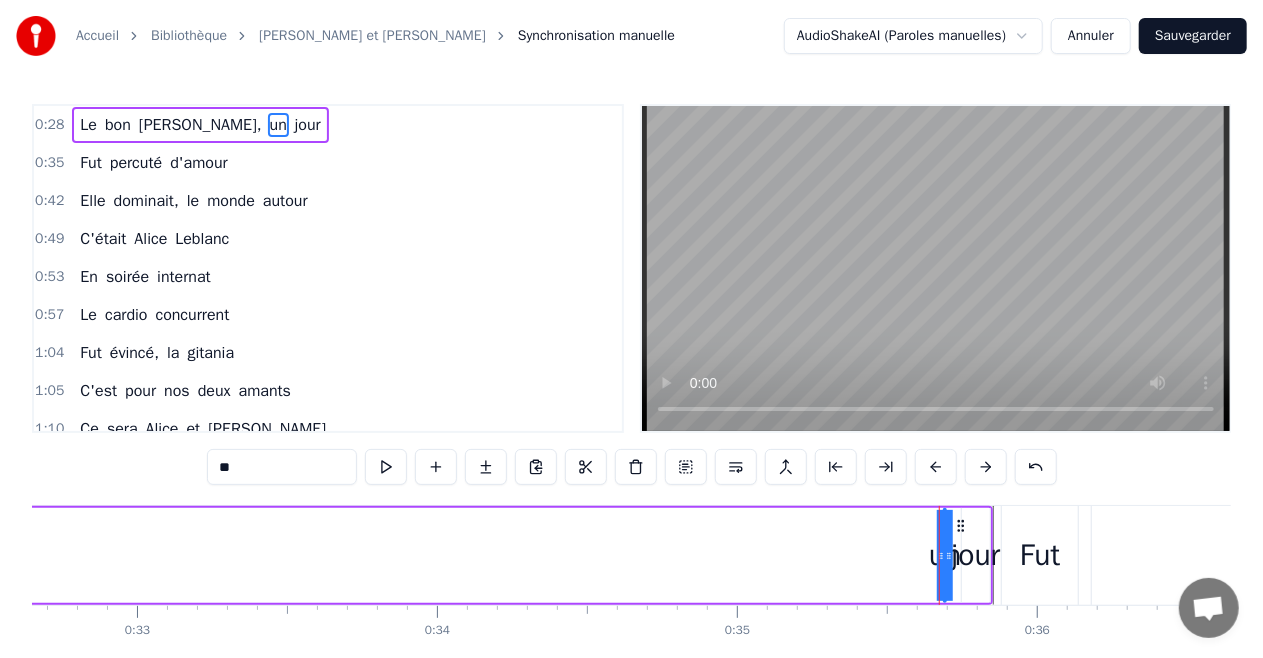 click 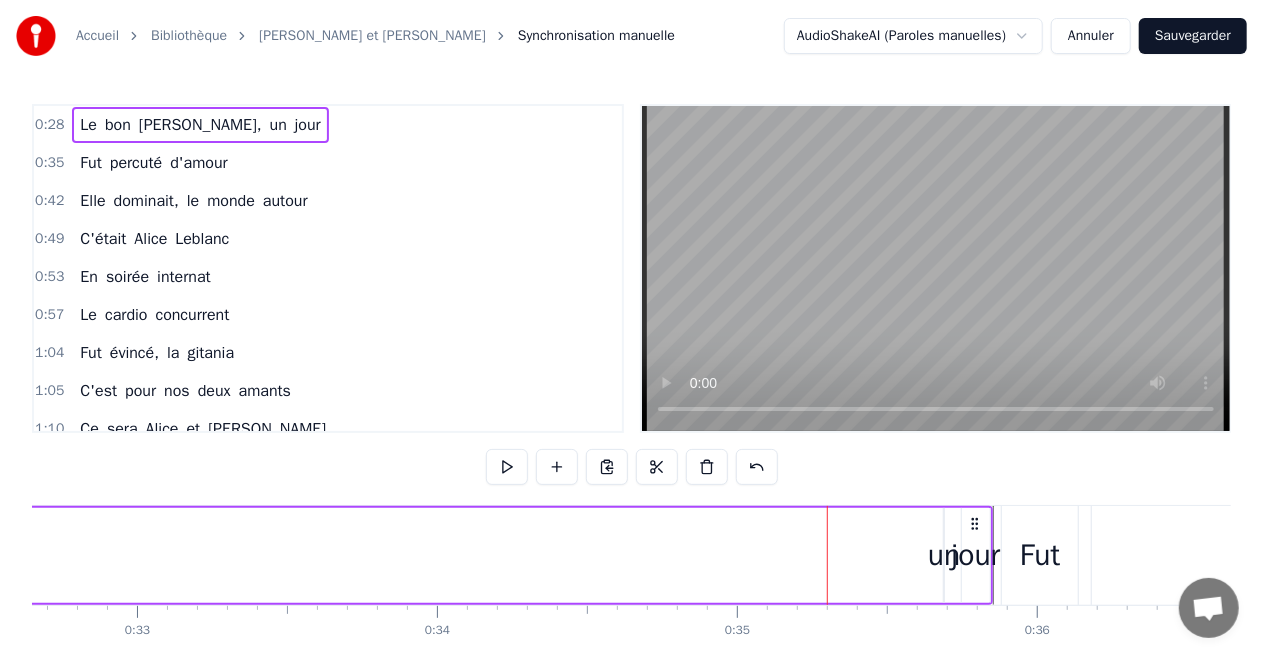 click on "un" at bounding box center [944, 555] 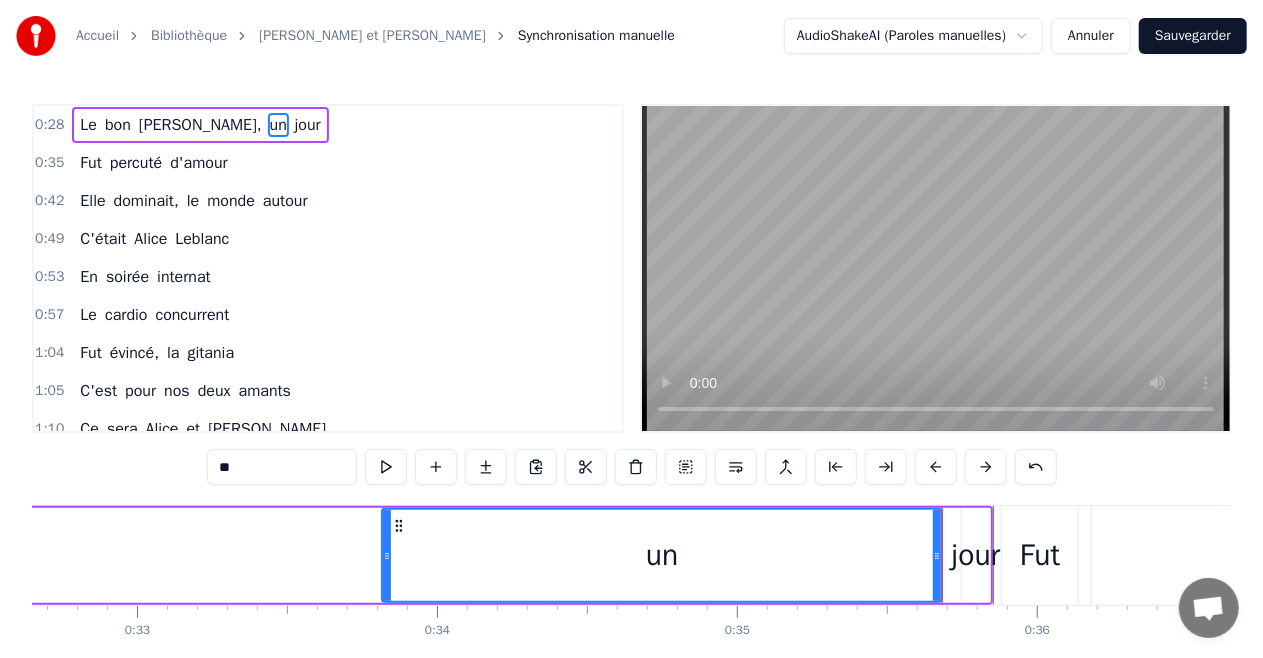 drag, startPoint x: 948, startPoint y: 546, endPoint x: 349, endPoint y: 625, distance: 604.1871 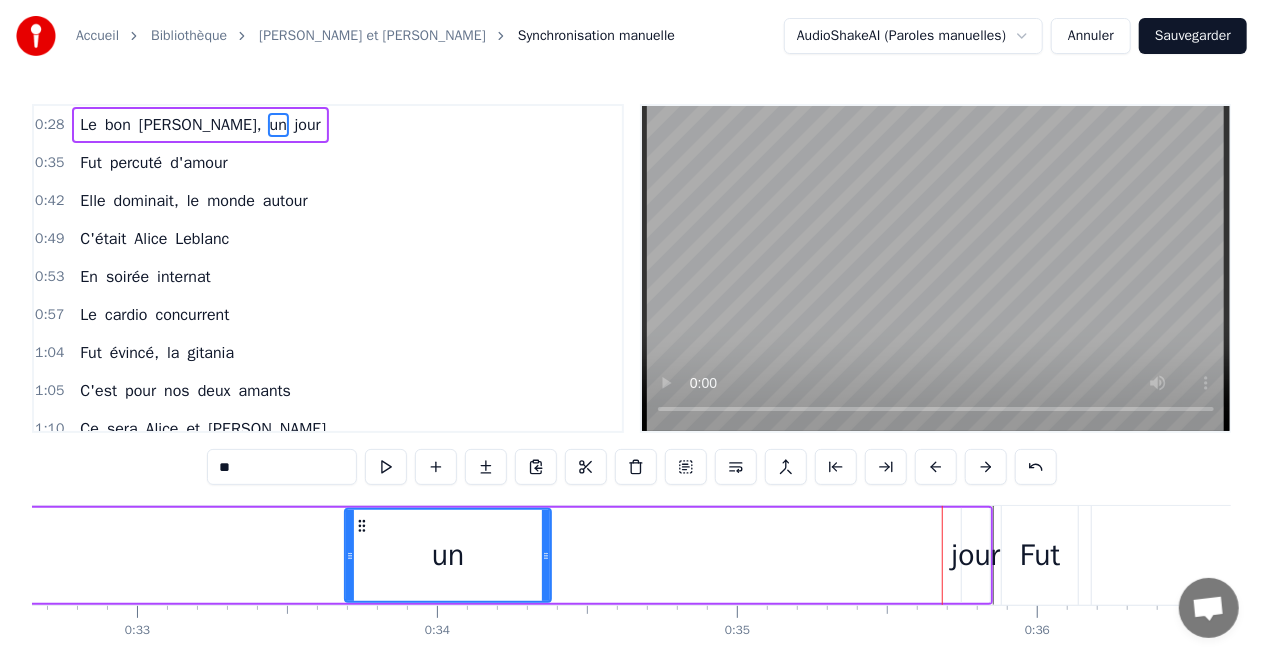 drag, startPoint x: 938, startPoint y: 560, endPoint x: 512, endPoint y: 553, distance: 426.0575 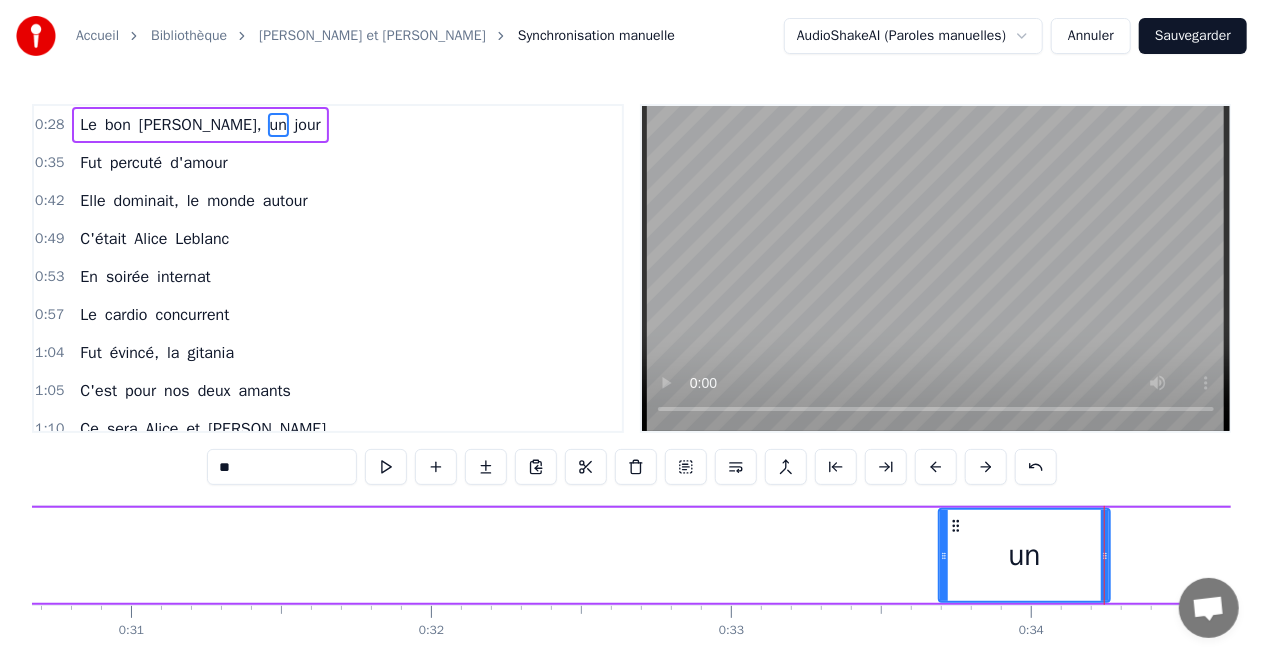 scroll, scrollTop: 0, scrollLeft: 9203, axis: horizontal 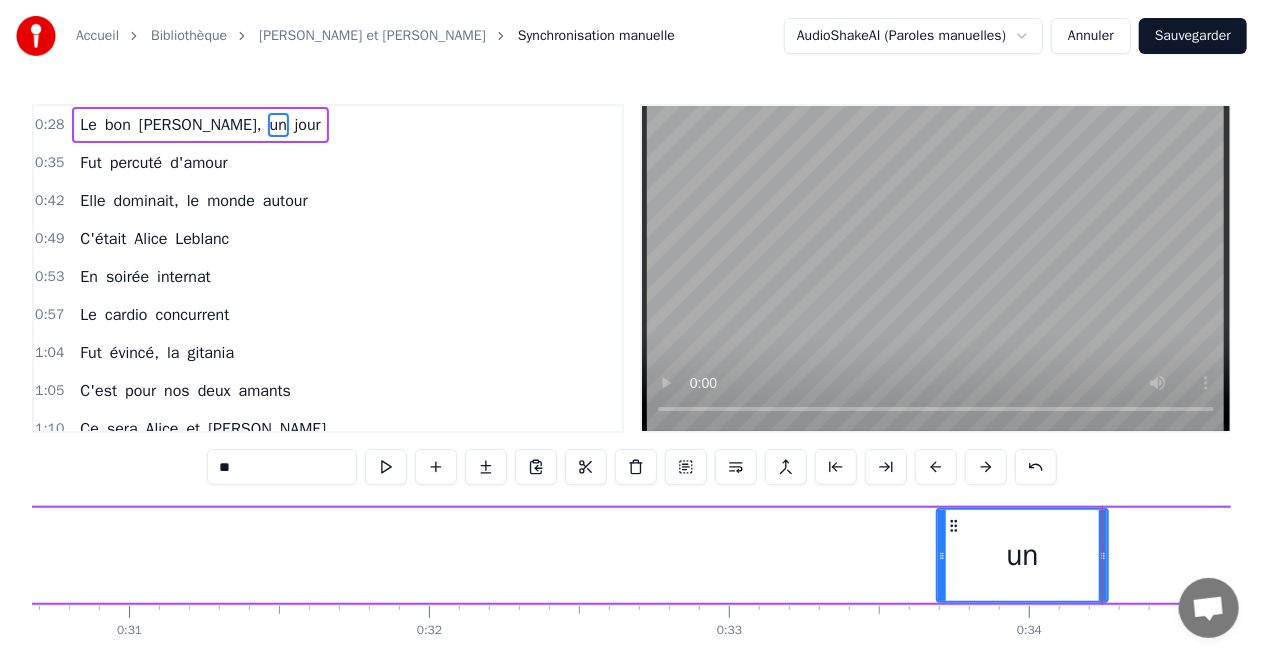 click at bounding box center (936, 467) 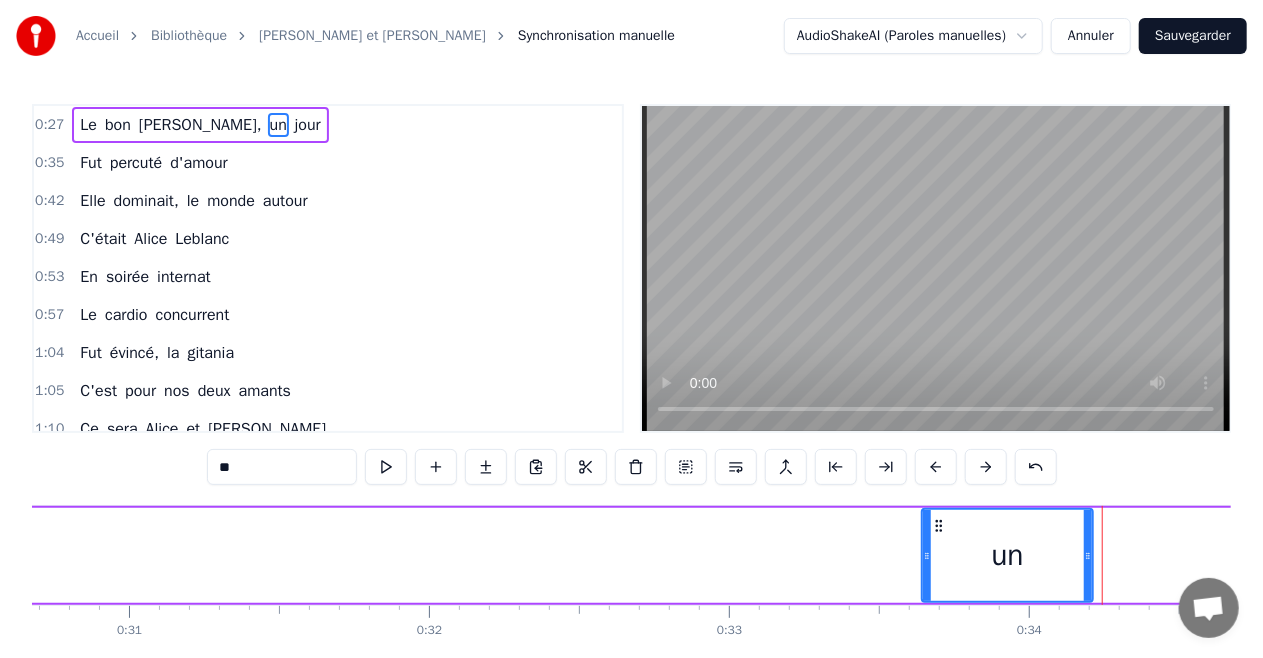 click at bounding box center (936, 467) 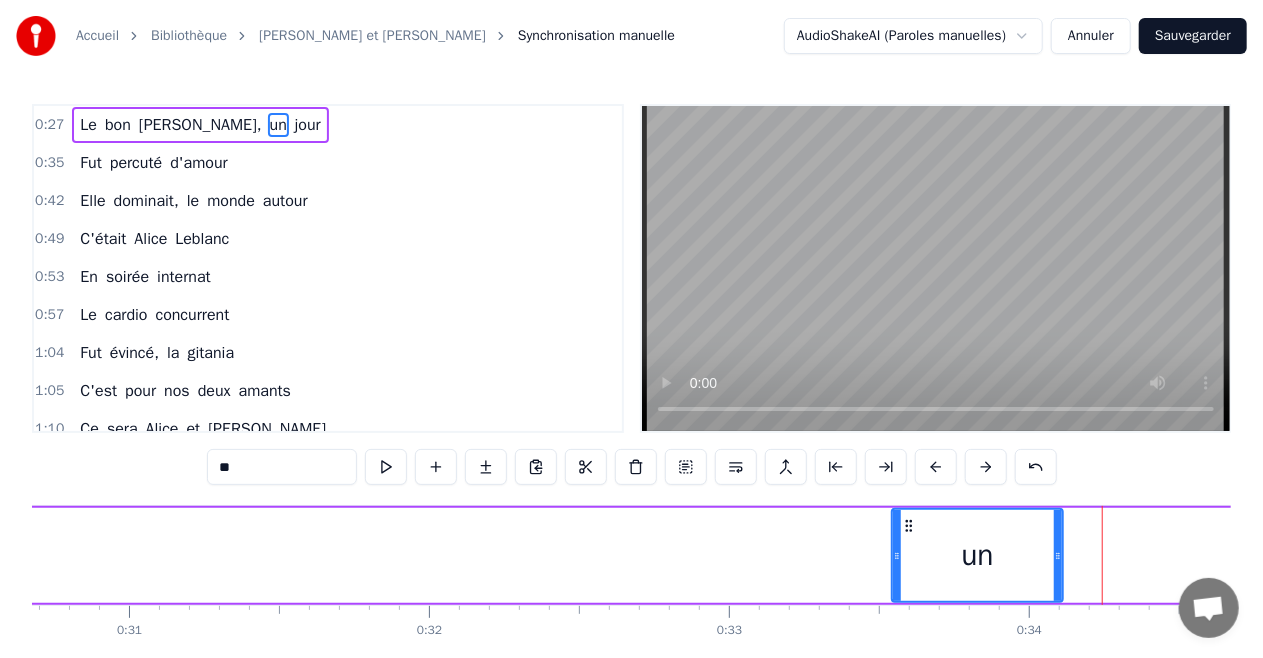click at bounding box center [936, 467] 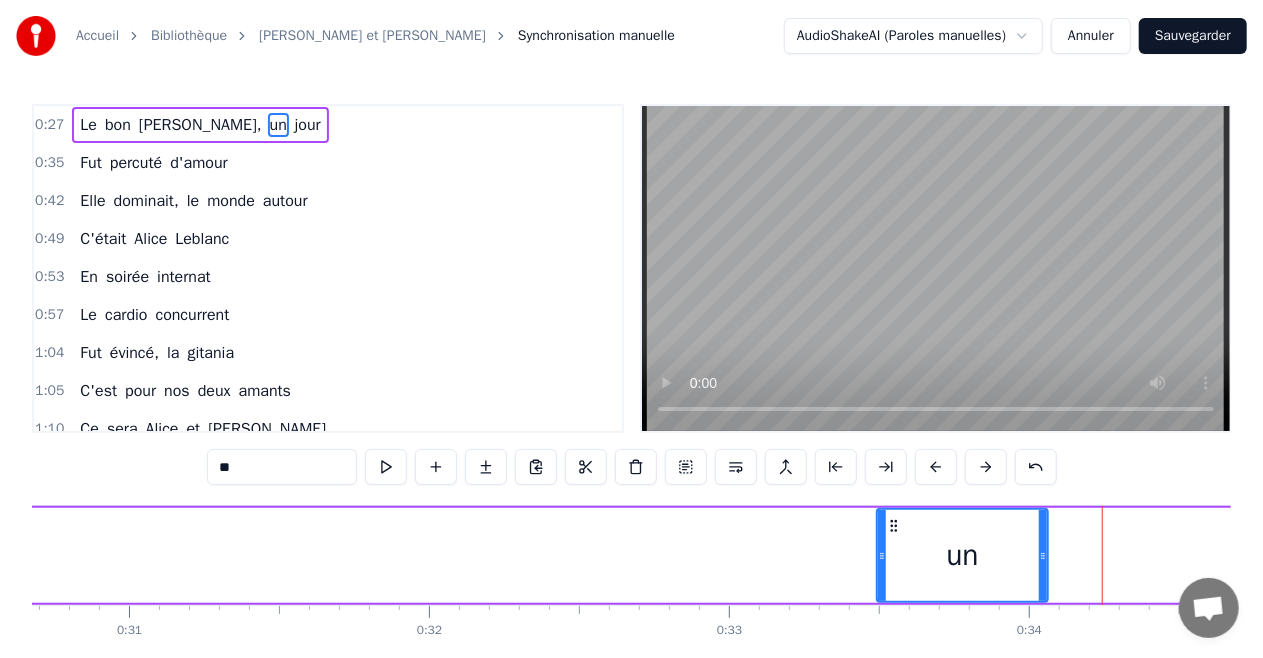 click at bounding box center [936, 467] 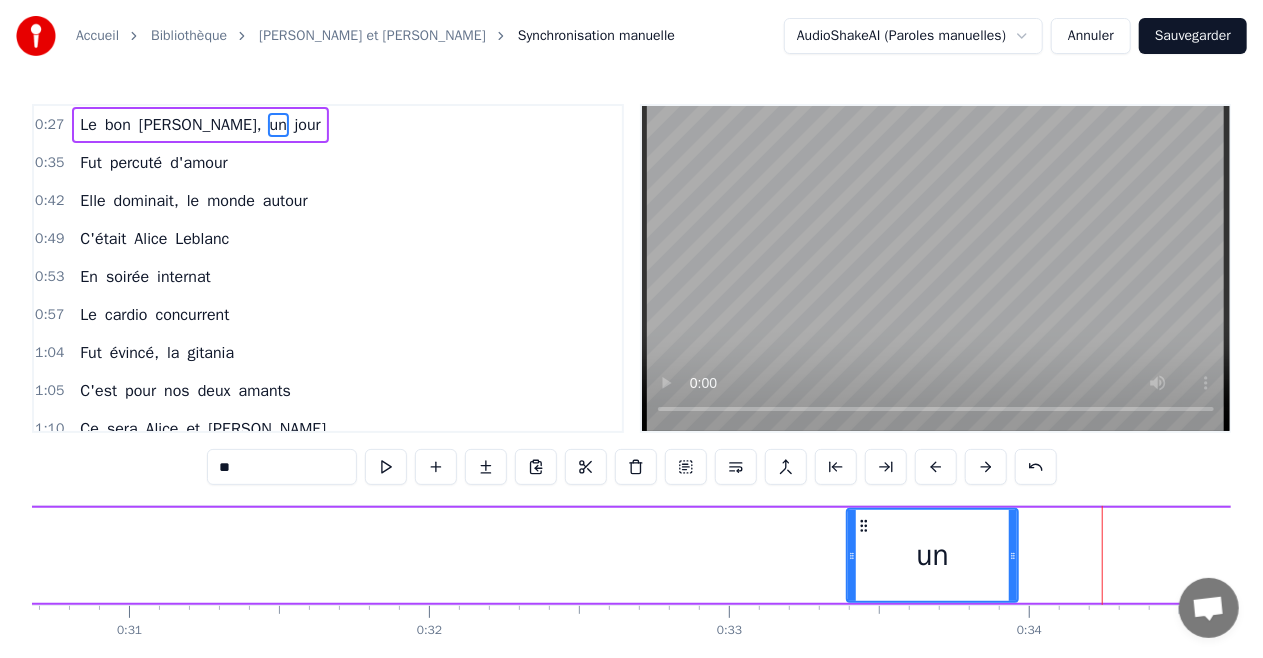 click at bounding box center [936, 467] 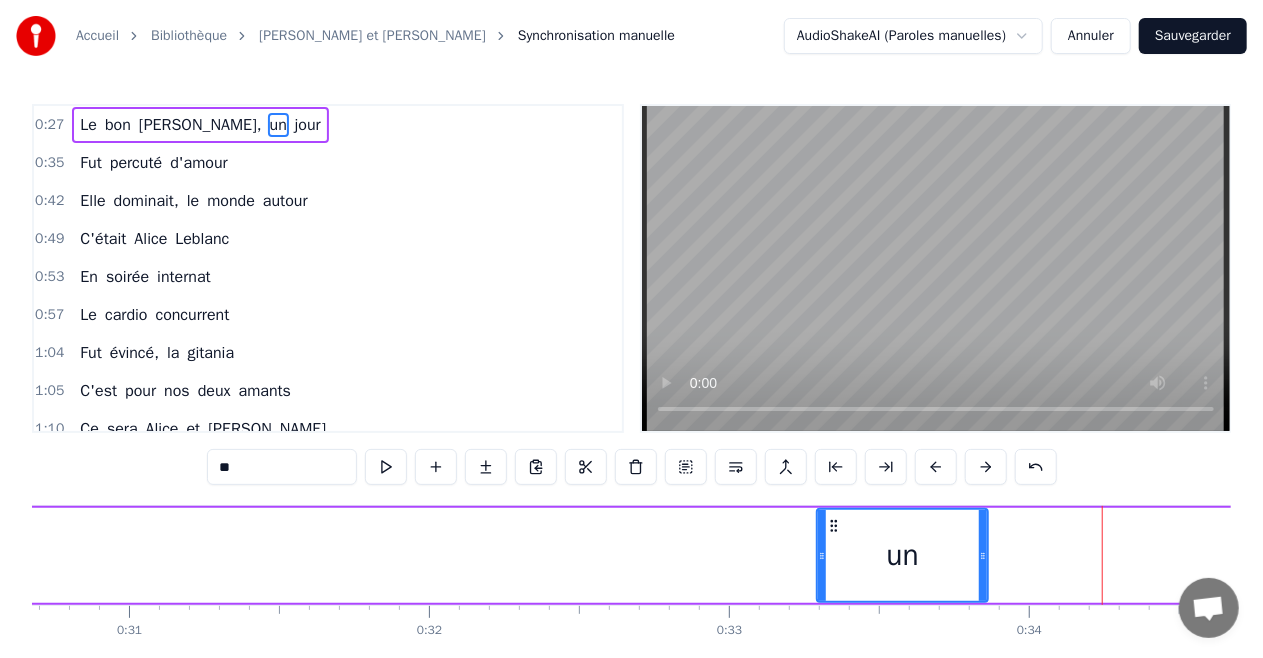 click at bounding box center (936, 467) 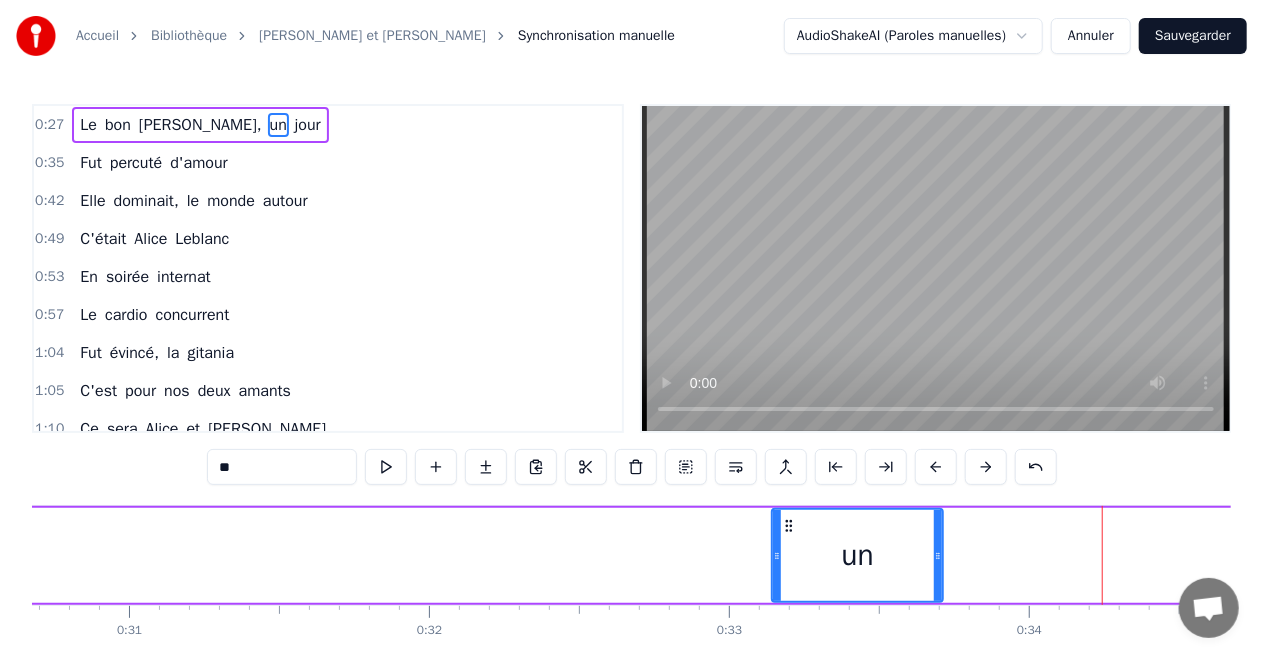 click at bounding box center [936, 467] 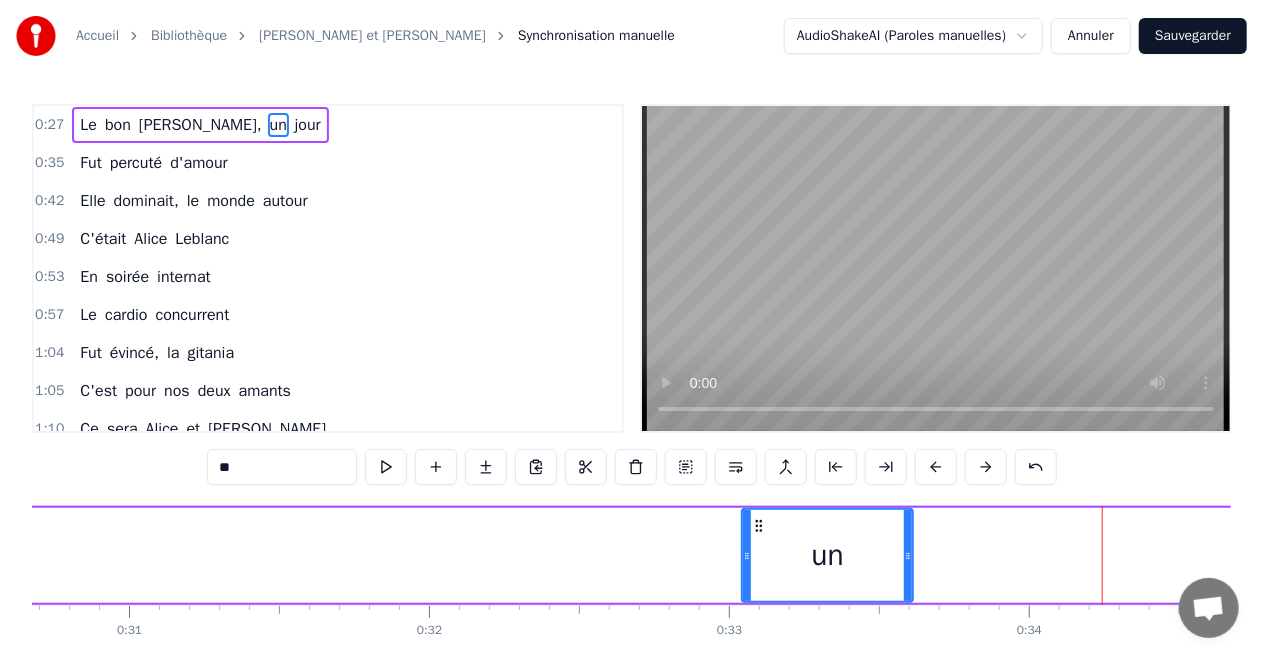 click at bounding box center (936, 467) 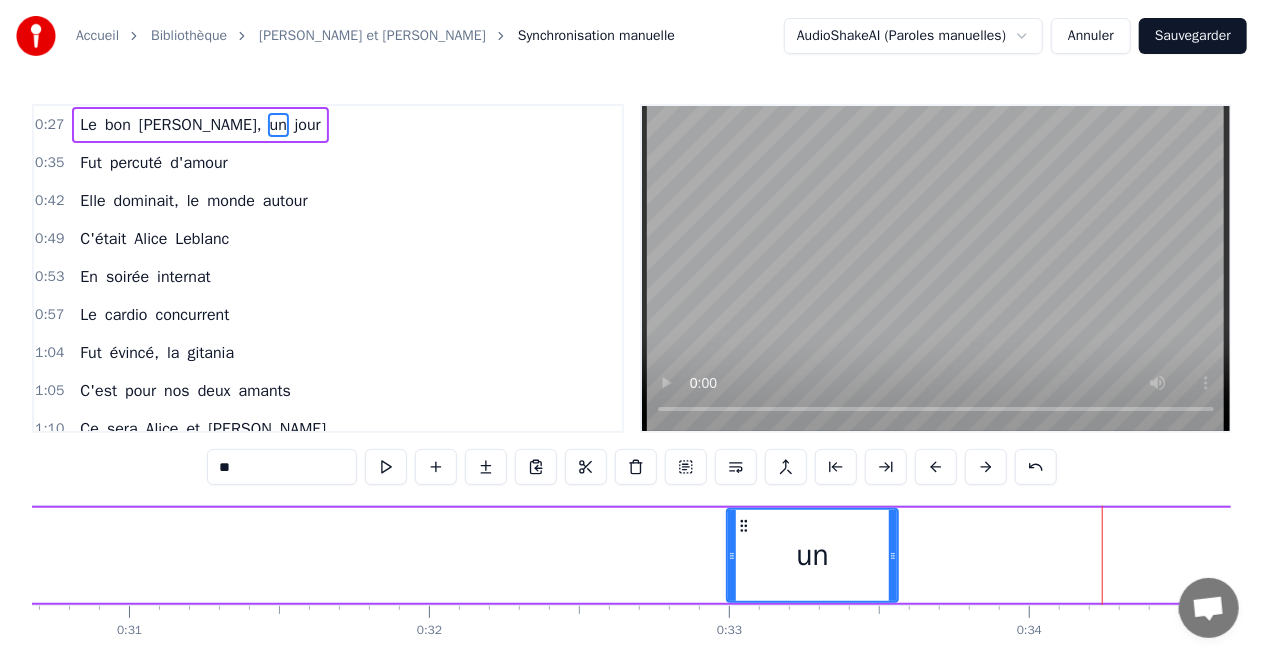 click at bounding box center [936, 467] 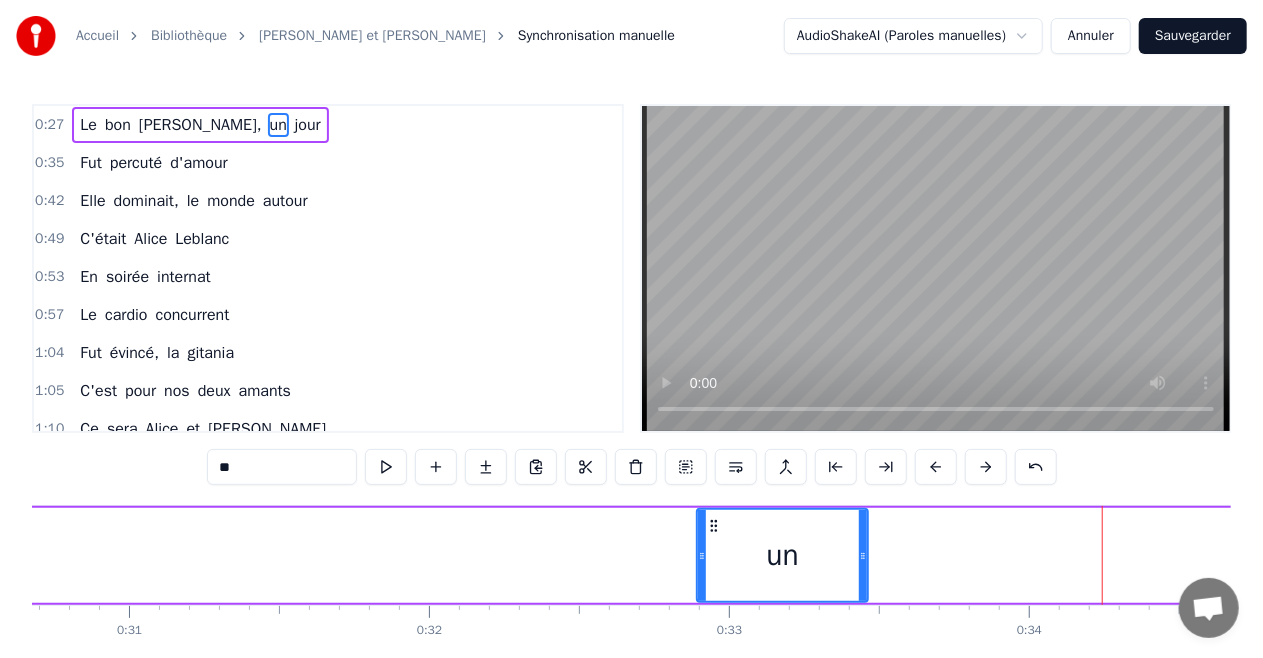 click at bounding box center [936, 467] 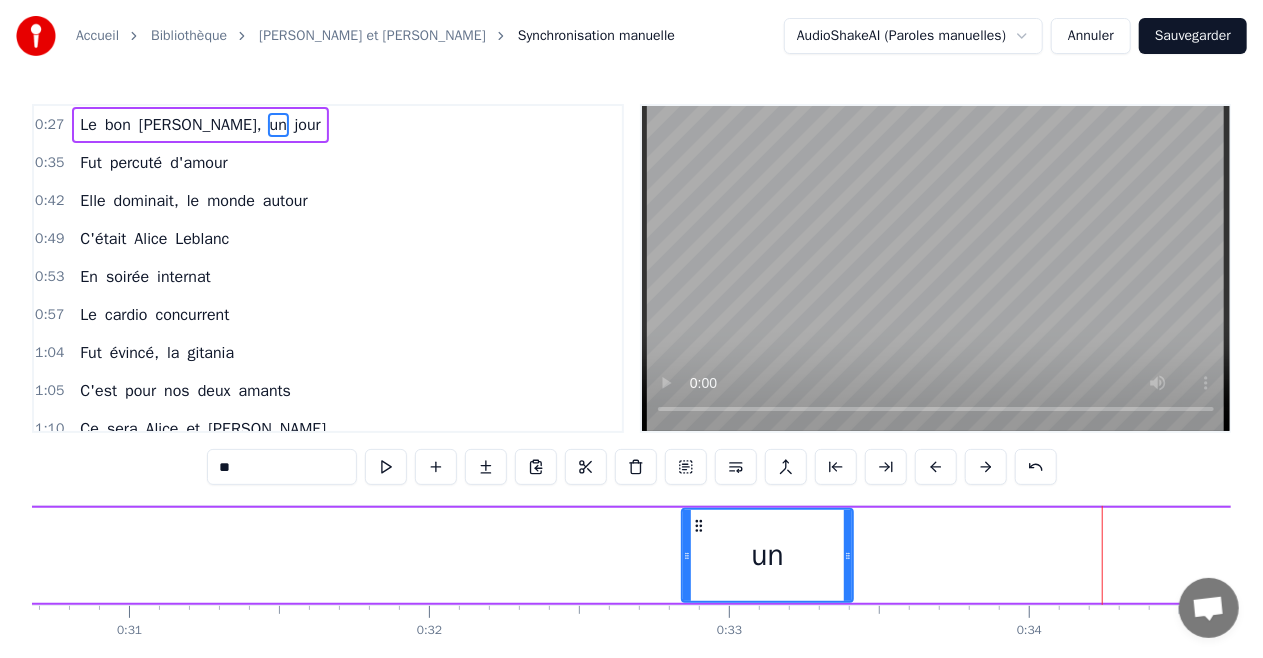 click at bounding box center [936, 467] 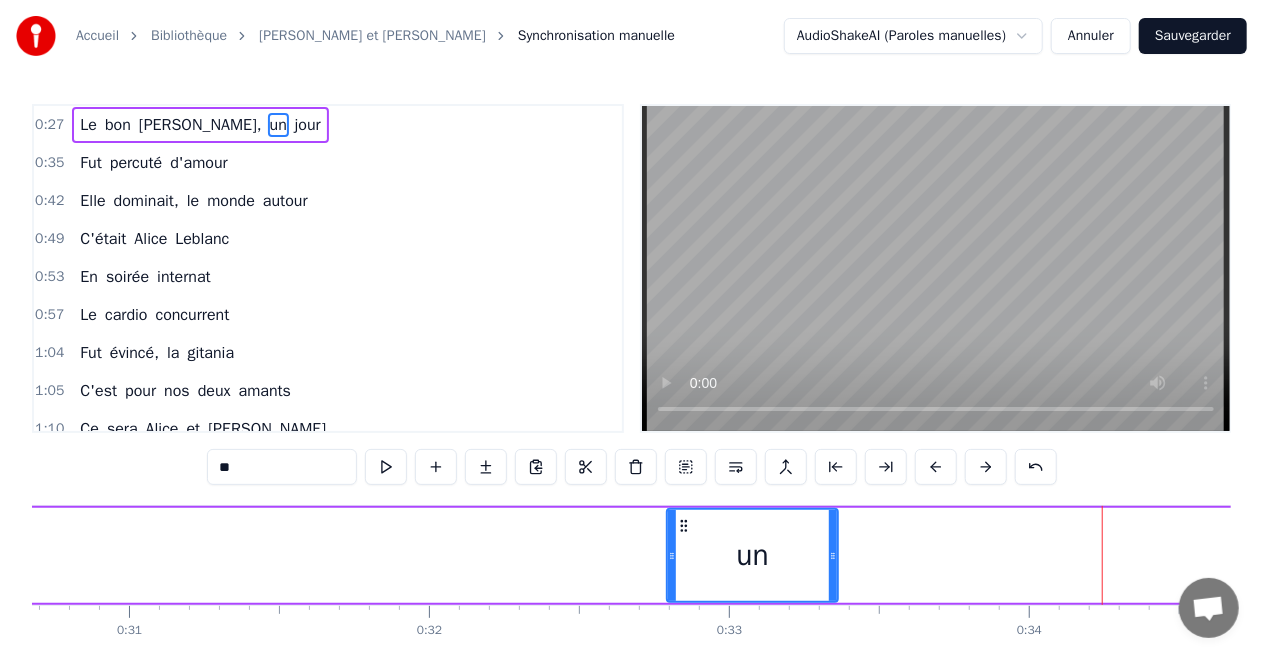 click at bounding box center (936, 467) 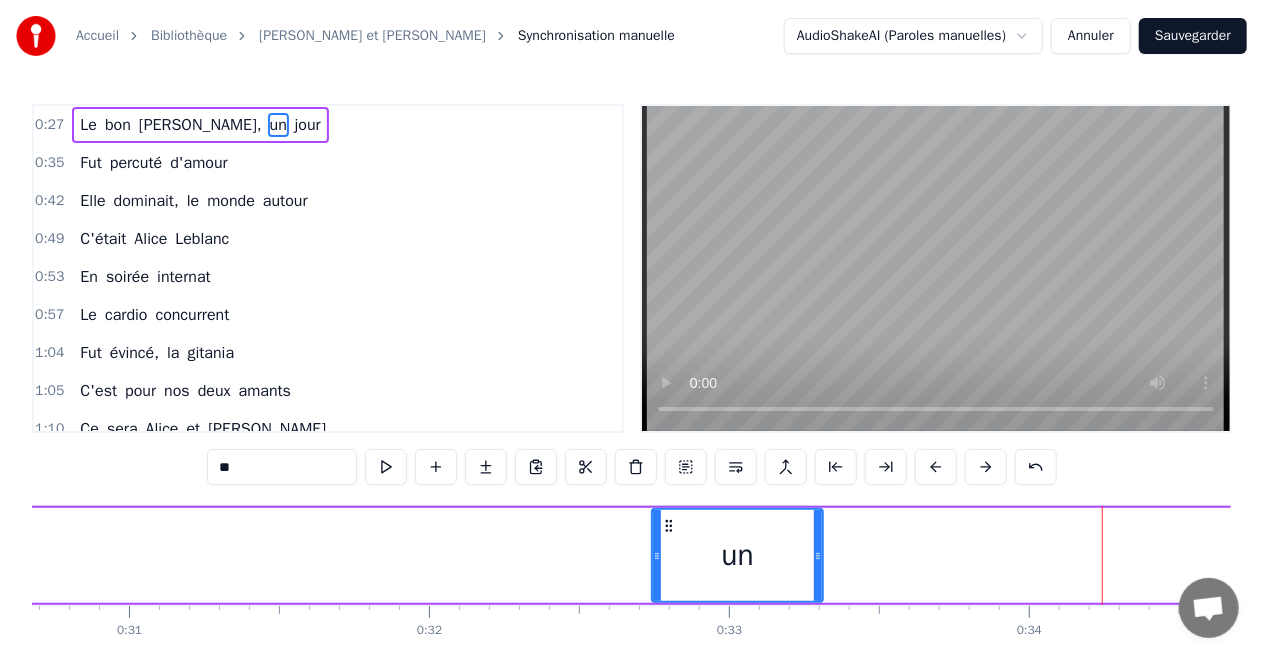 click at bounding box center [936, 467] 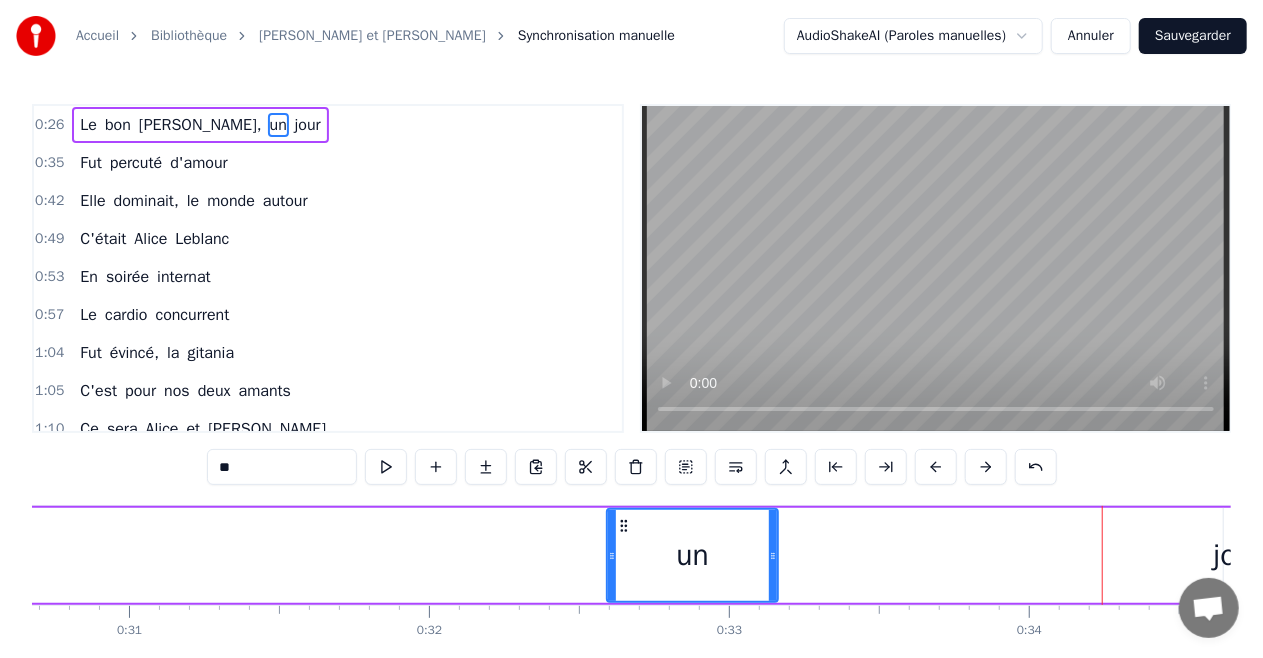 click at bounding box center (936, 467) 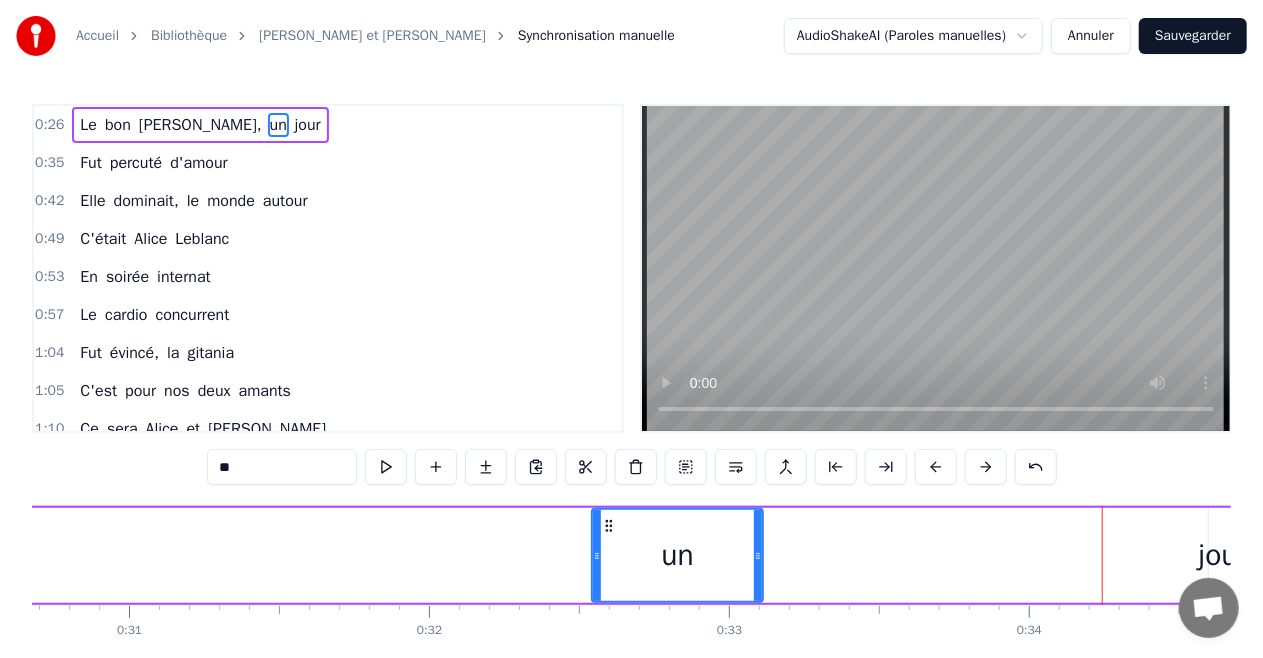 click at bounding box center (936, 467) 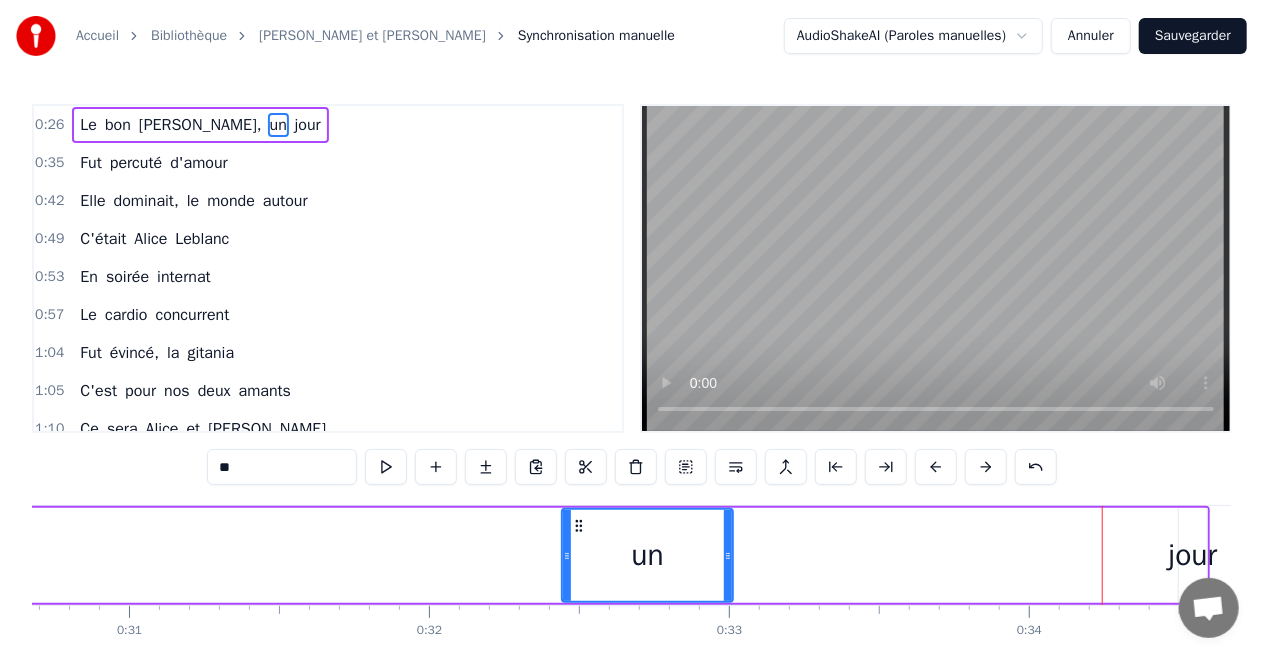 click at bounding box center (936, 467) 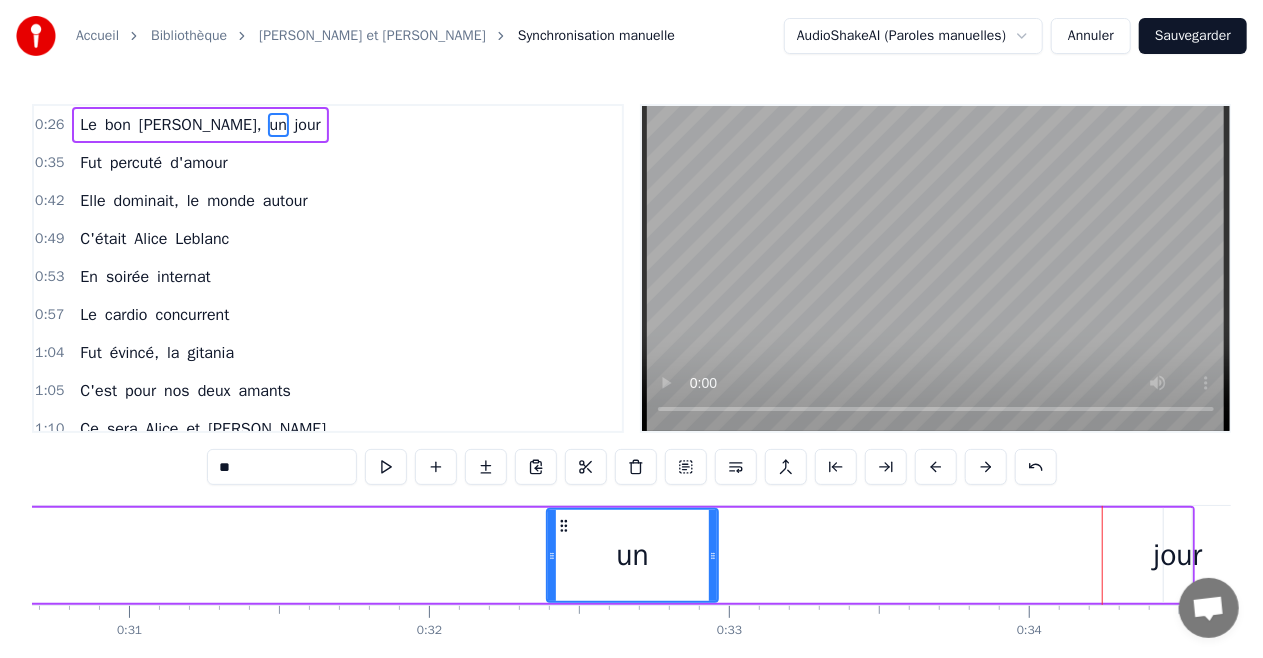 click at bounding box center [936, 467] 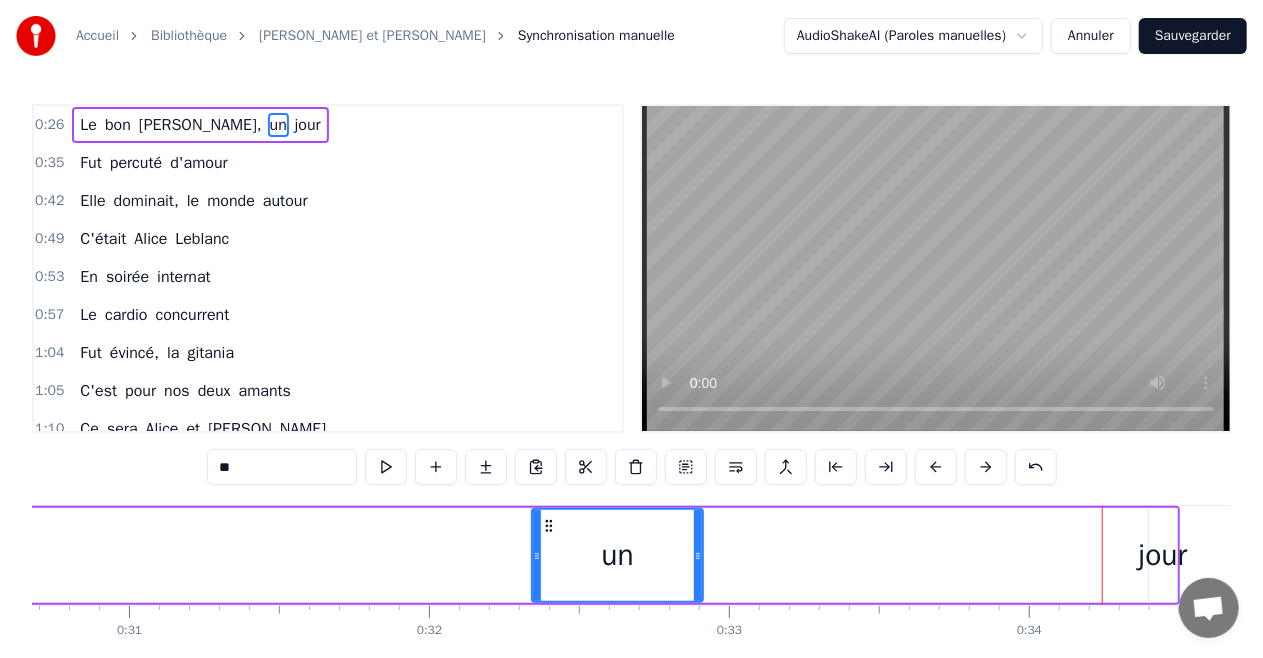 click at bounding box center (936, 467) 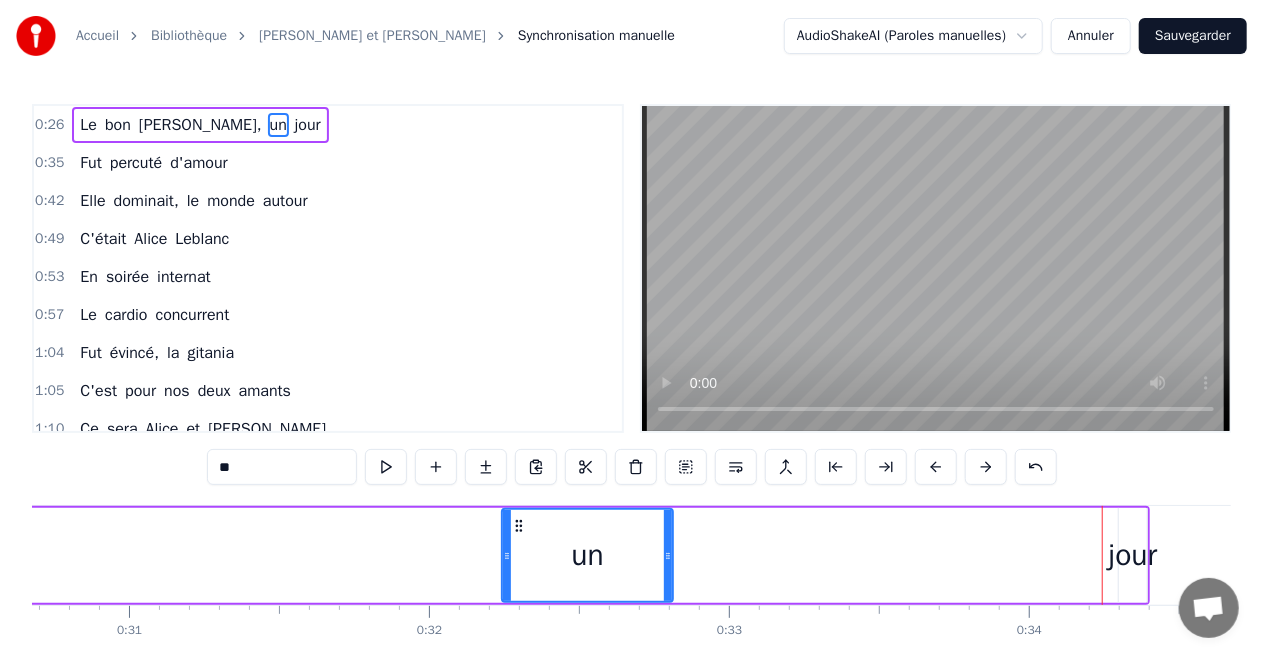 click at bounding box center [936, 467] 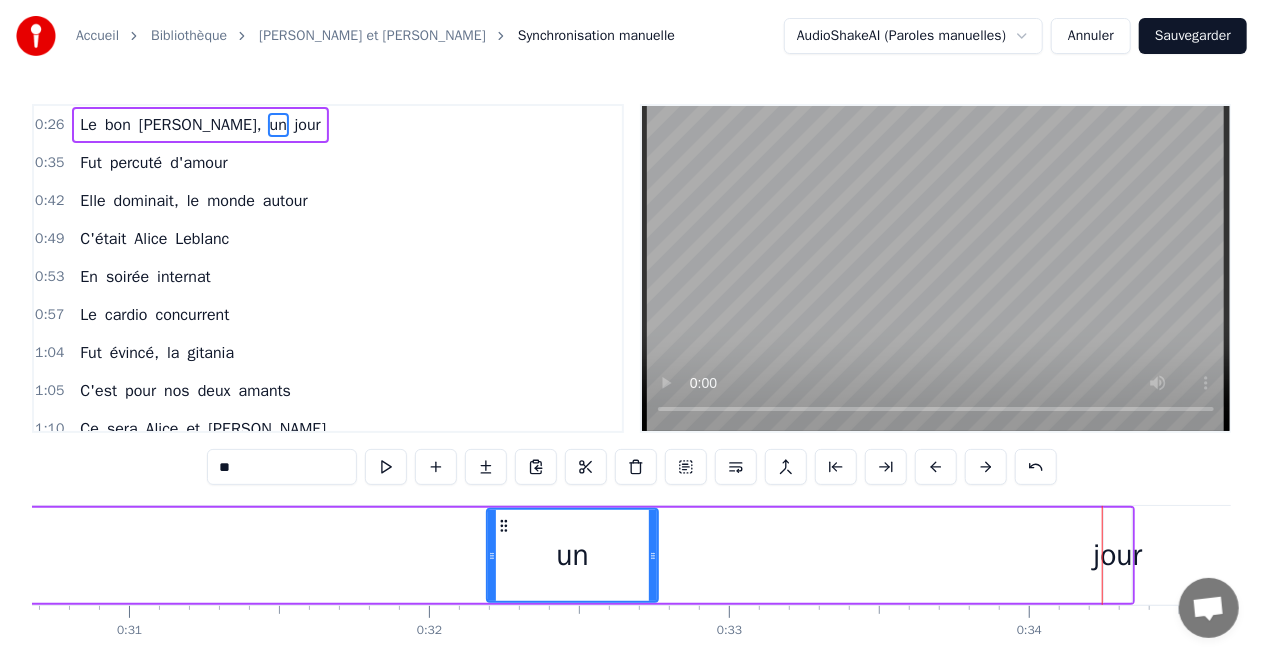click at bounding box center (936, 467) 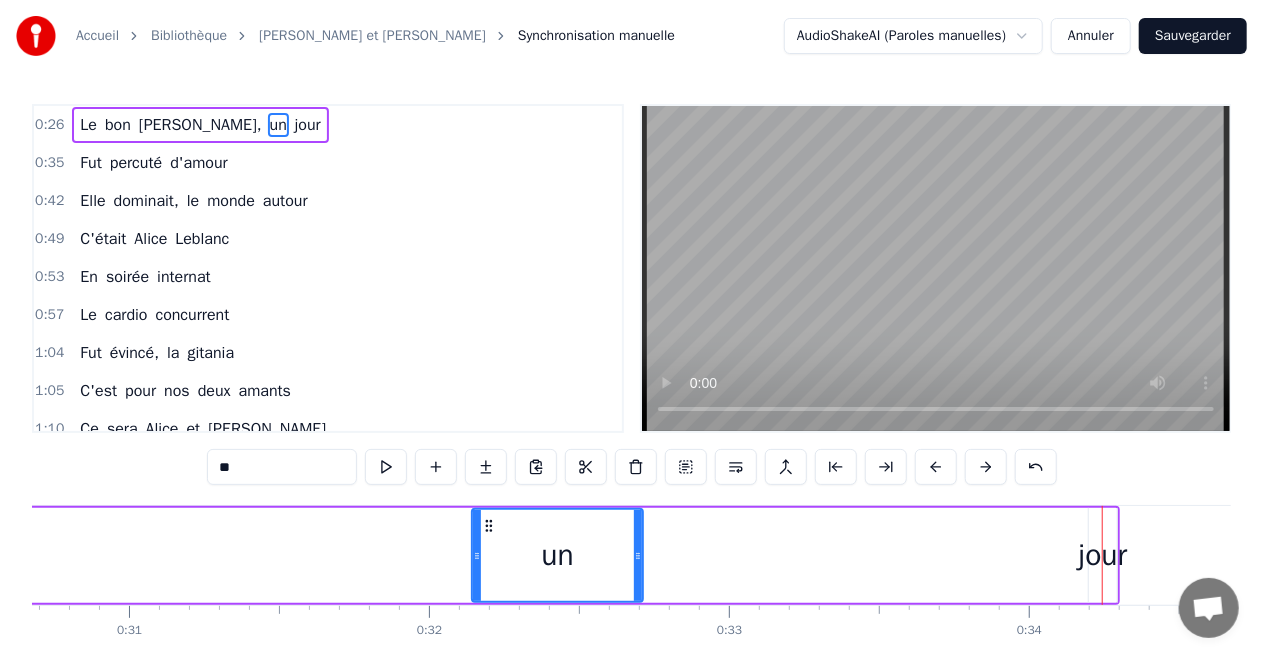 click at bounding box center [936, 467] 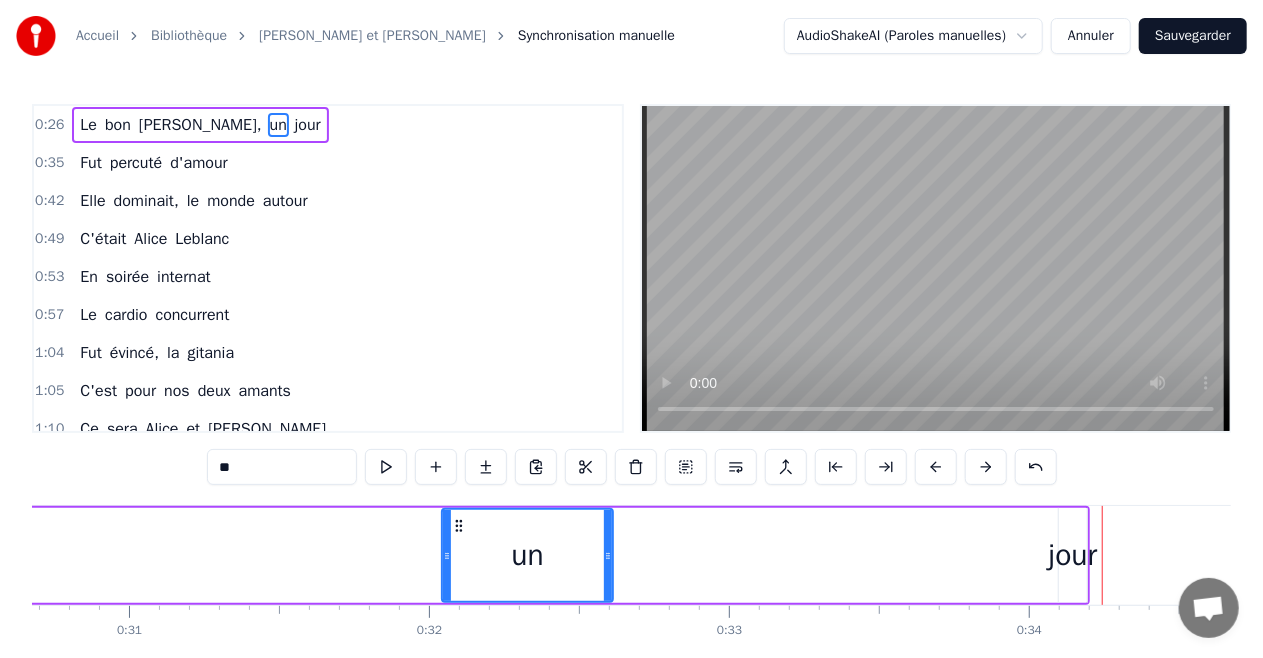 click at bounding box center [936, 467] 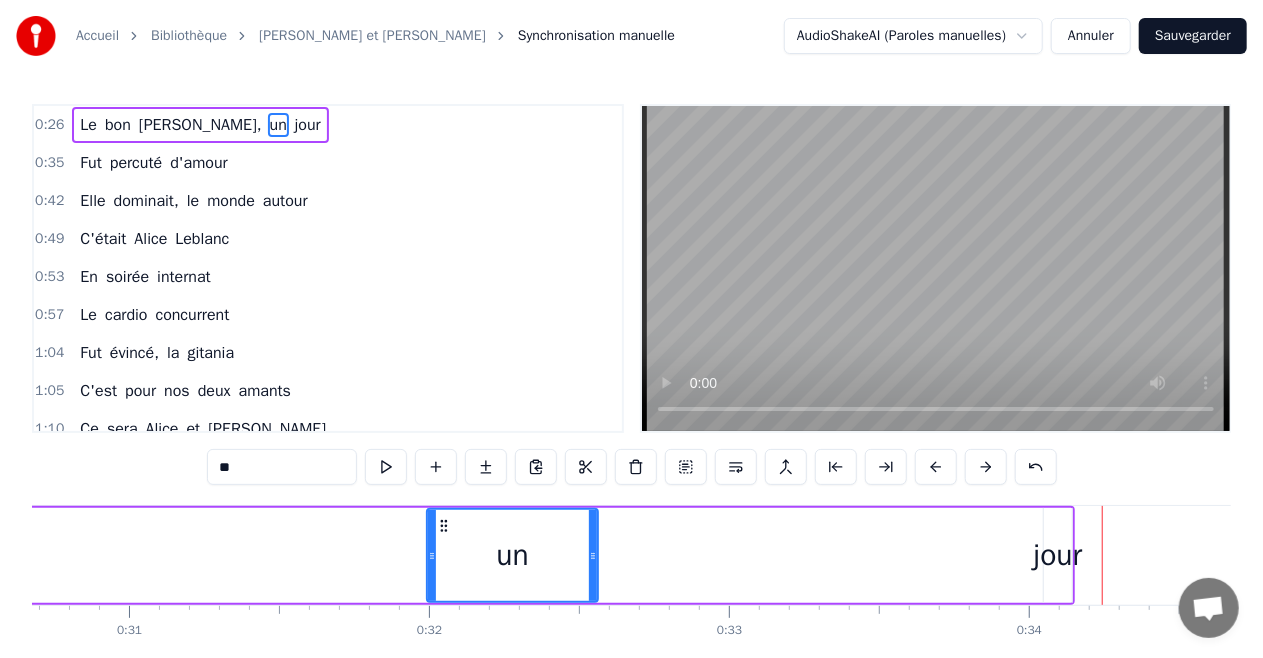 click at bounding box center (936, 467) 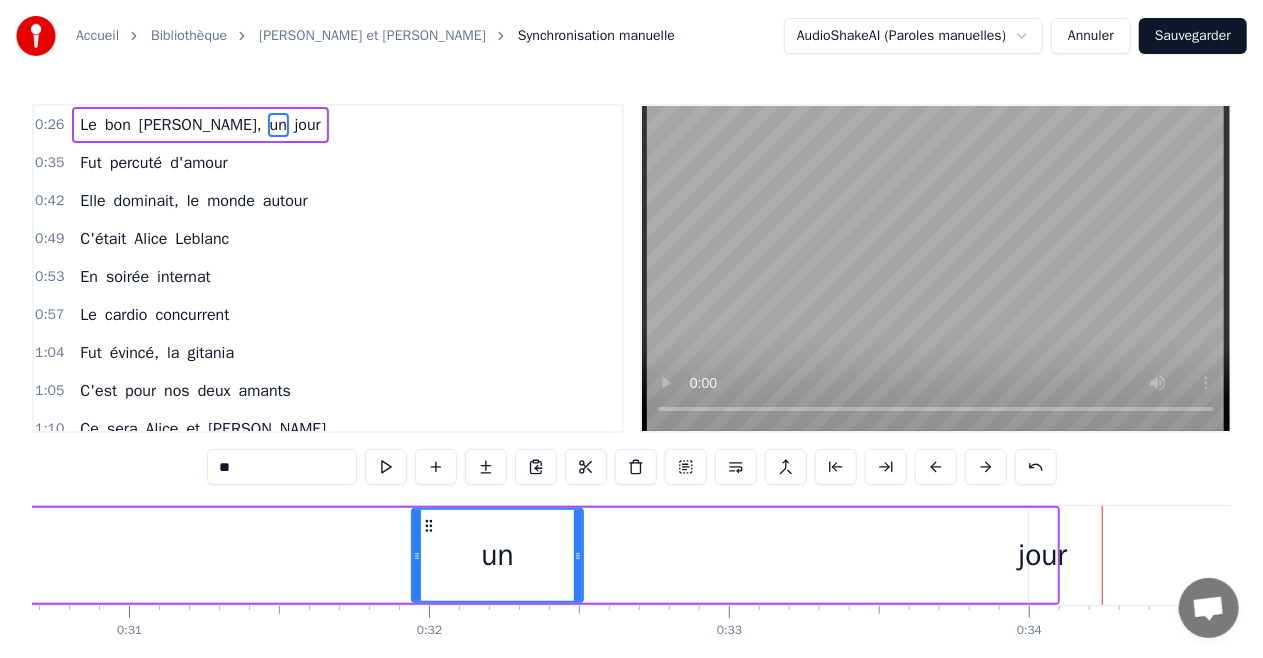 click at bounding box center [936, 467] 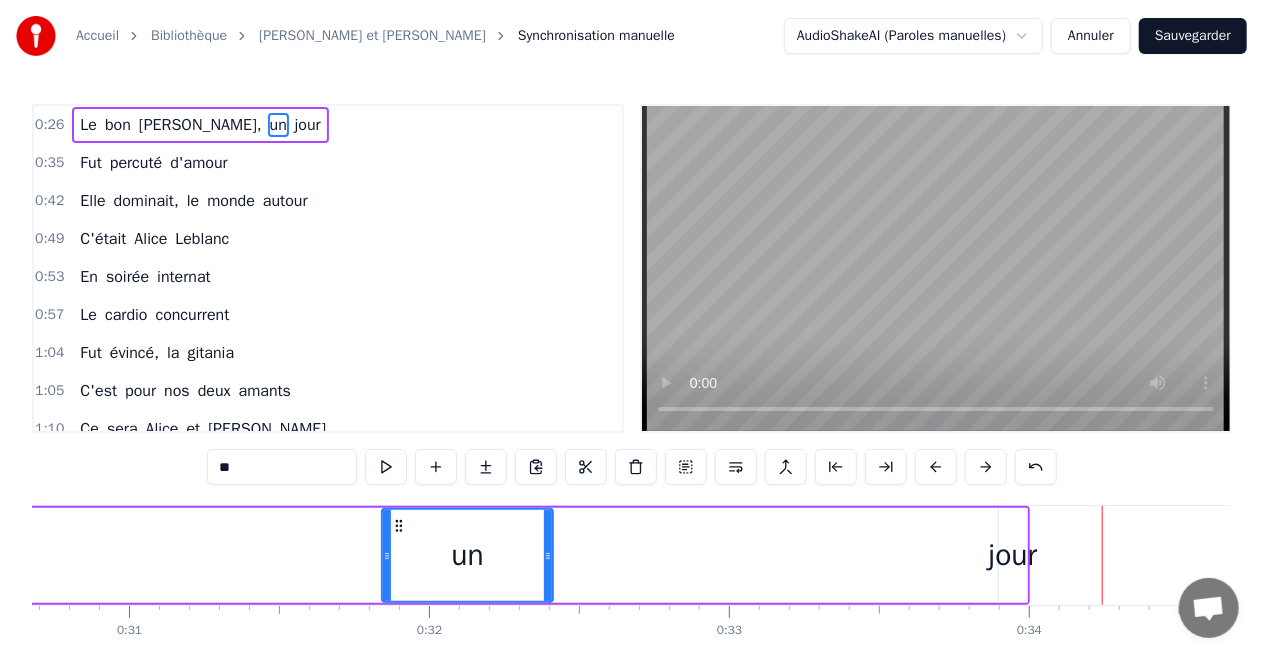 click at bounding box center (936, 467) 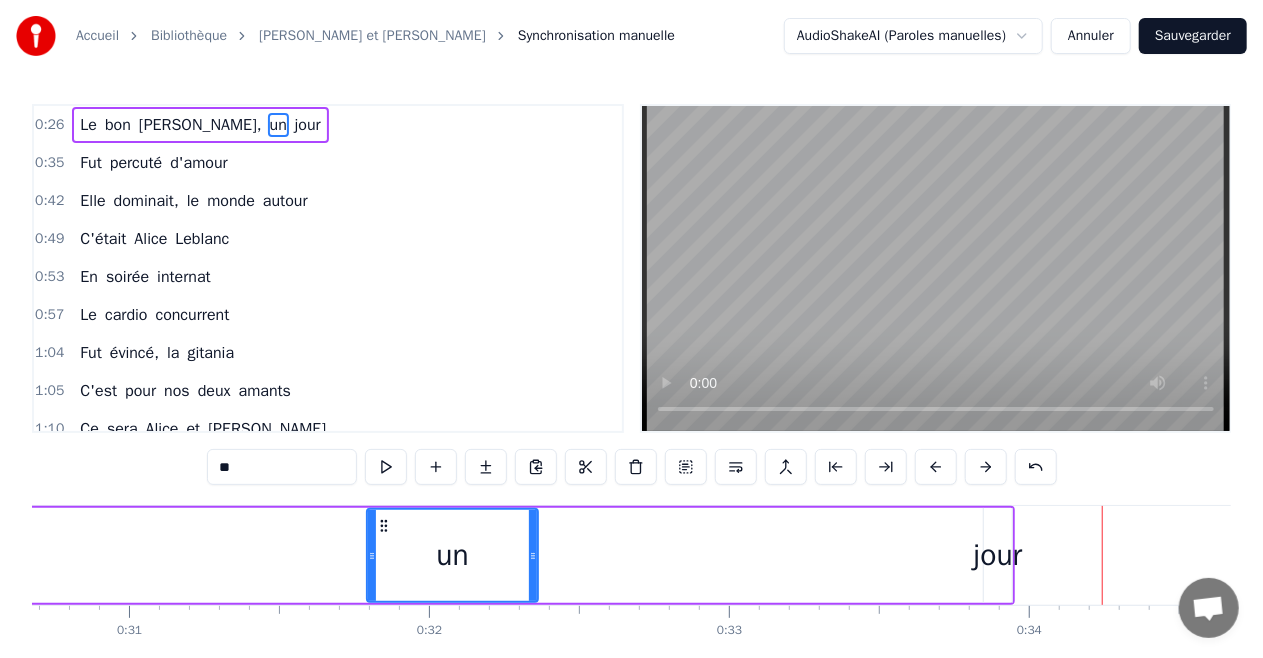 click at bounding box center [936, 467] 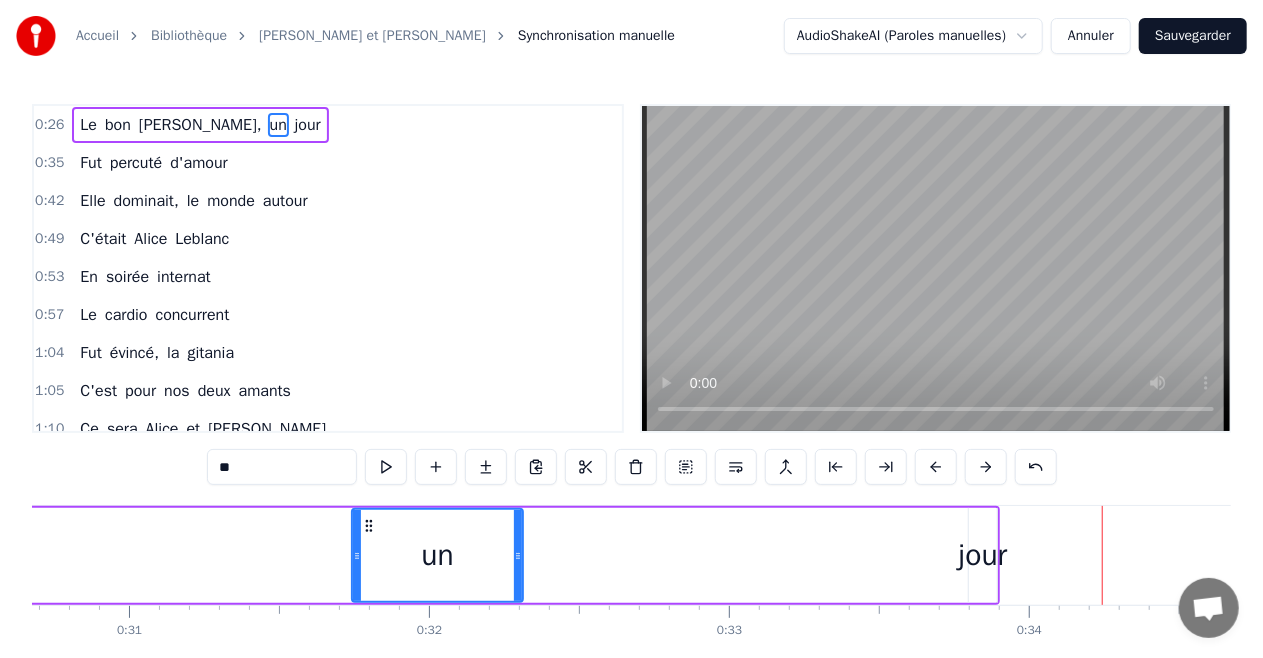 click at bounding box center (936, 467) 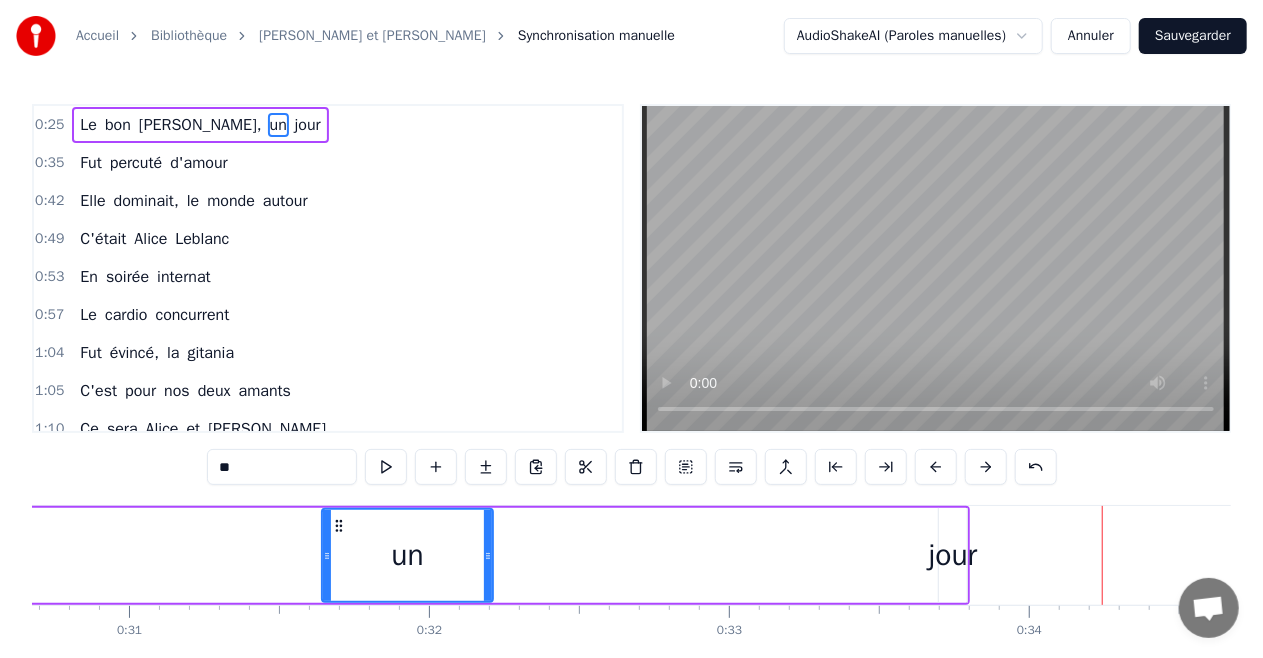 click at bounding box center (936, 467) 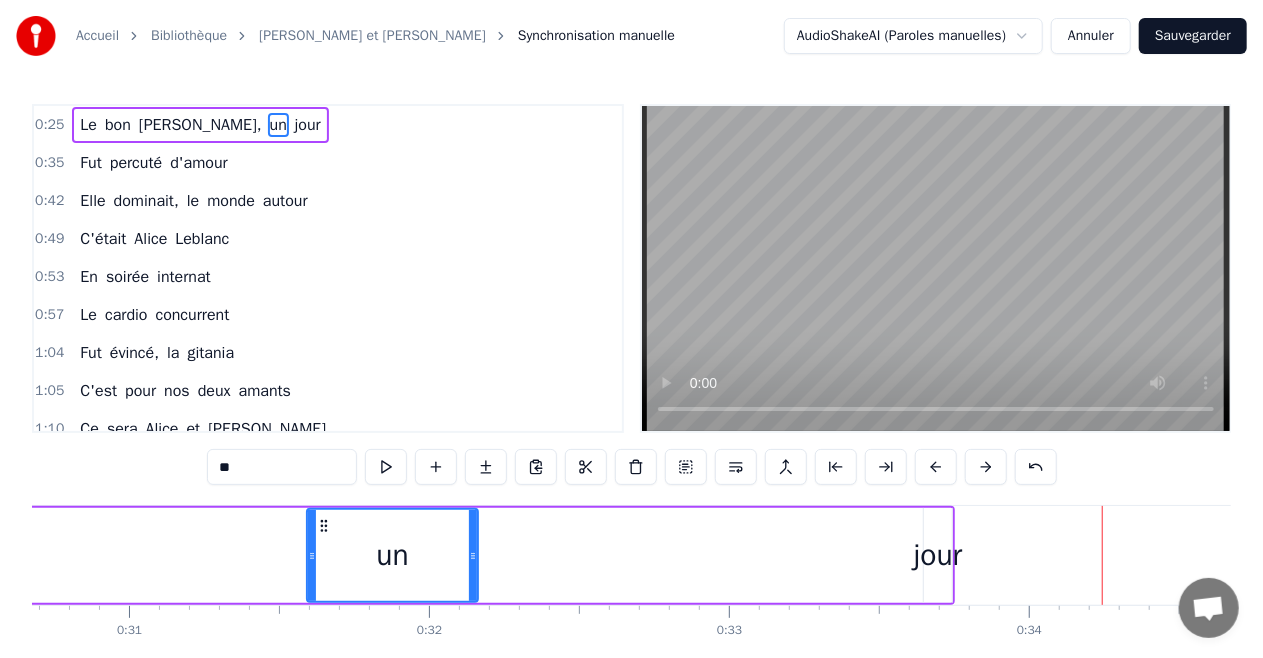 click at bounding box center [936, 467] 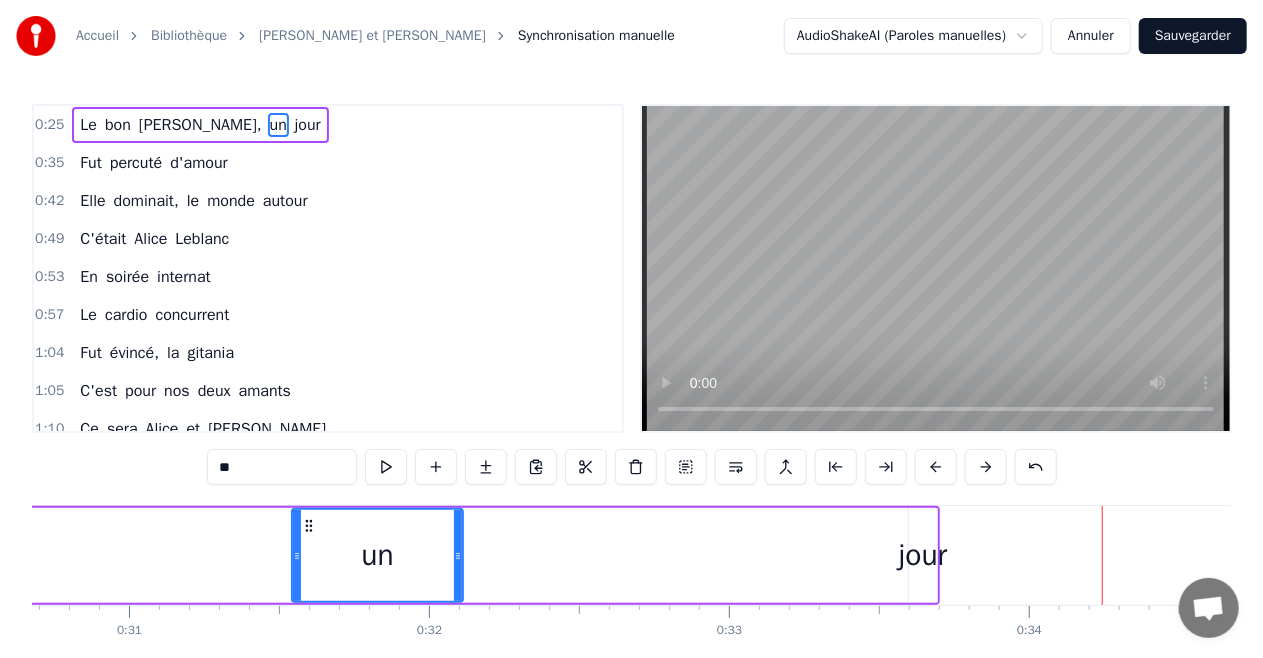 click at bounding box center [936, 467] 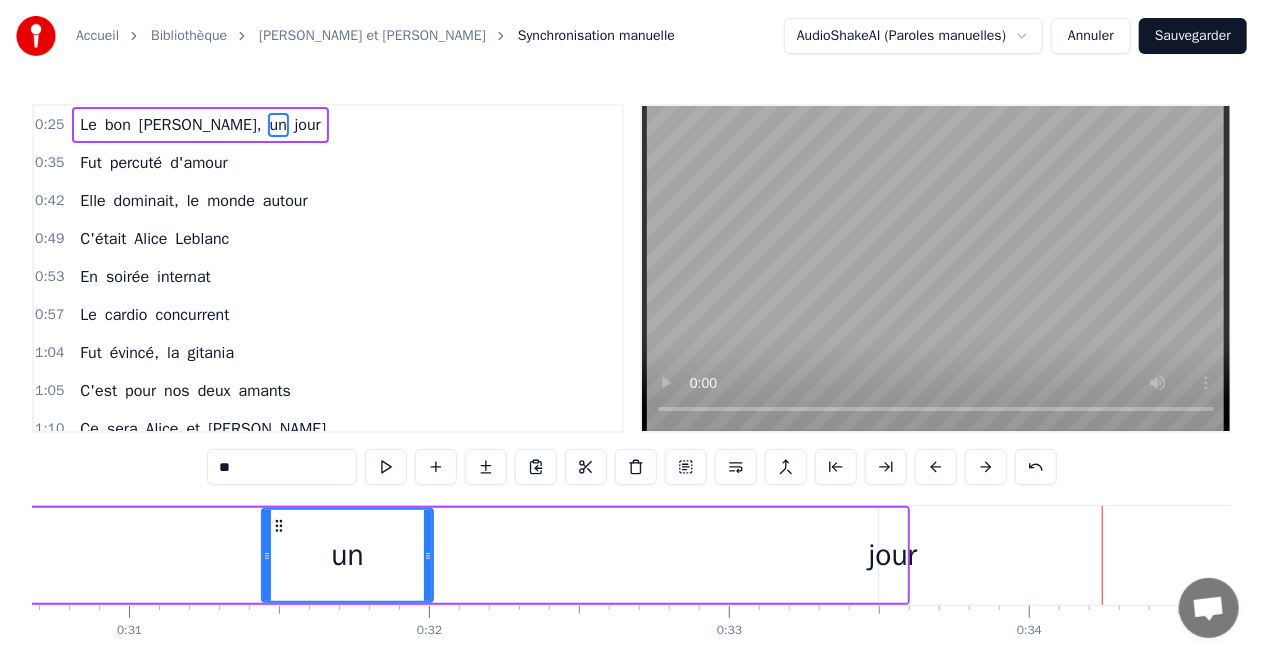 click at bounding box center (936, 467) 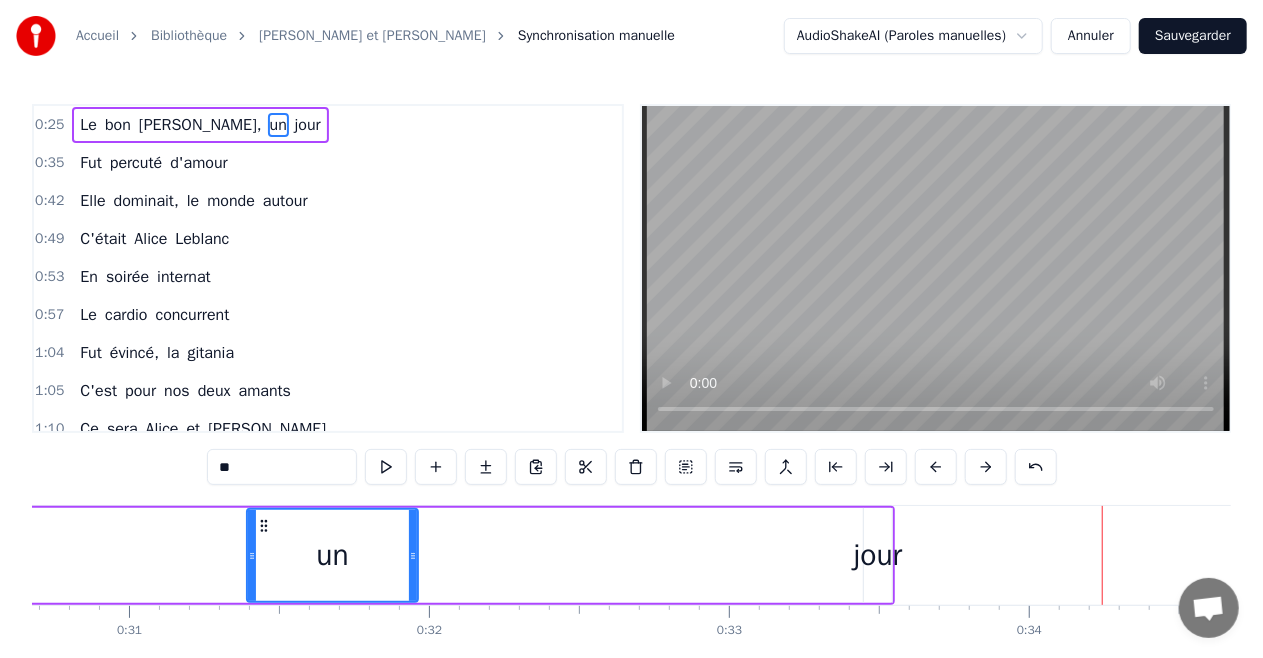 click at bounding box center (936, 467) 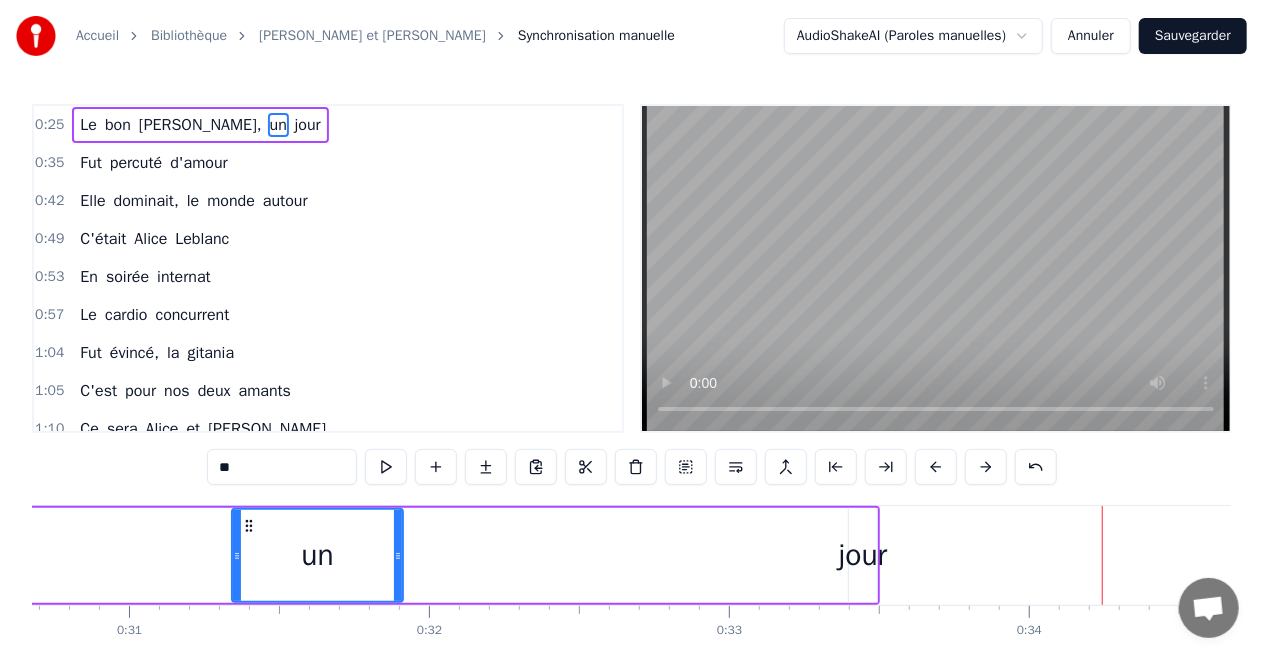 click at bounding box center (936, 467) 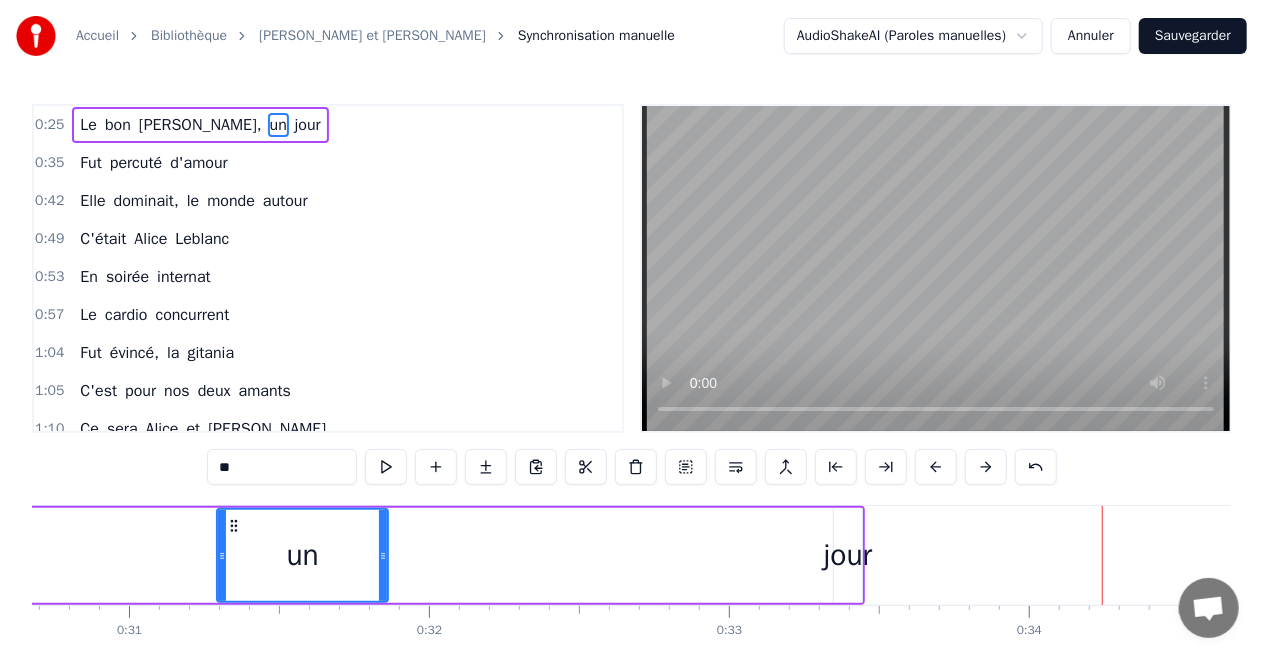 click at bounding box center [936, 467] 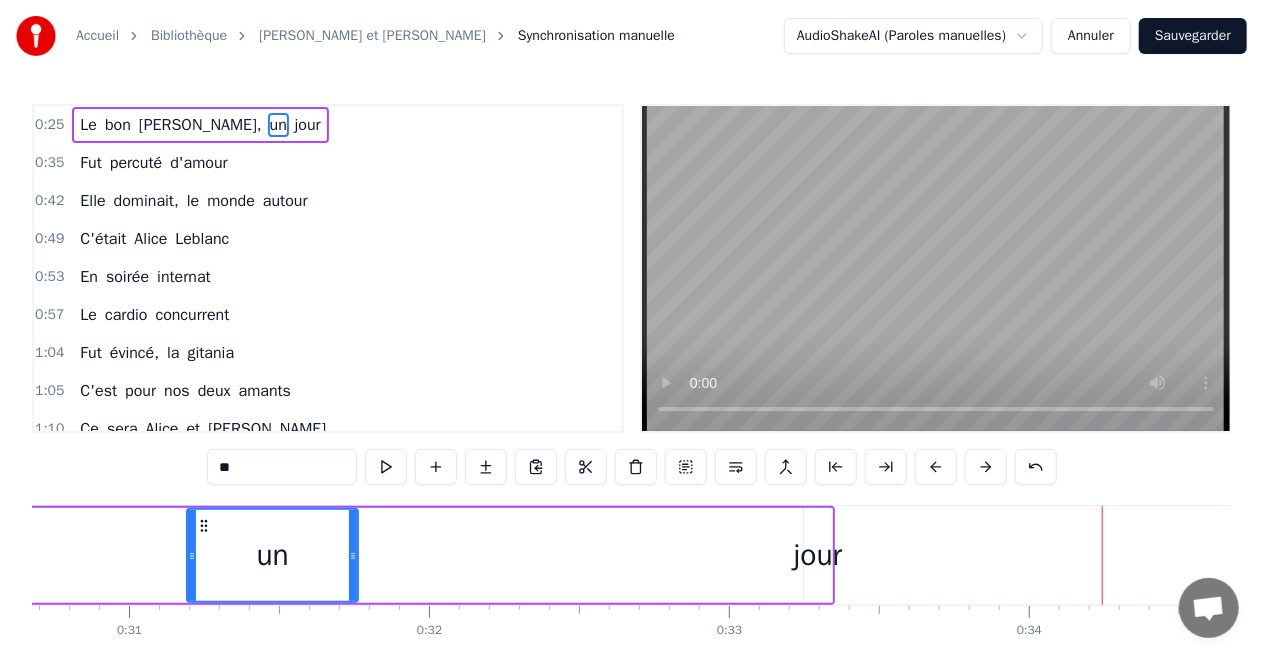 click at bounding box center (936, 467) 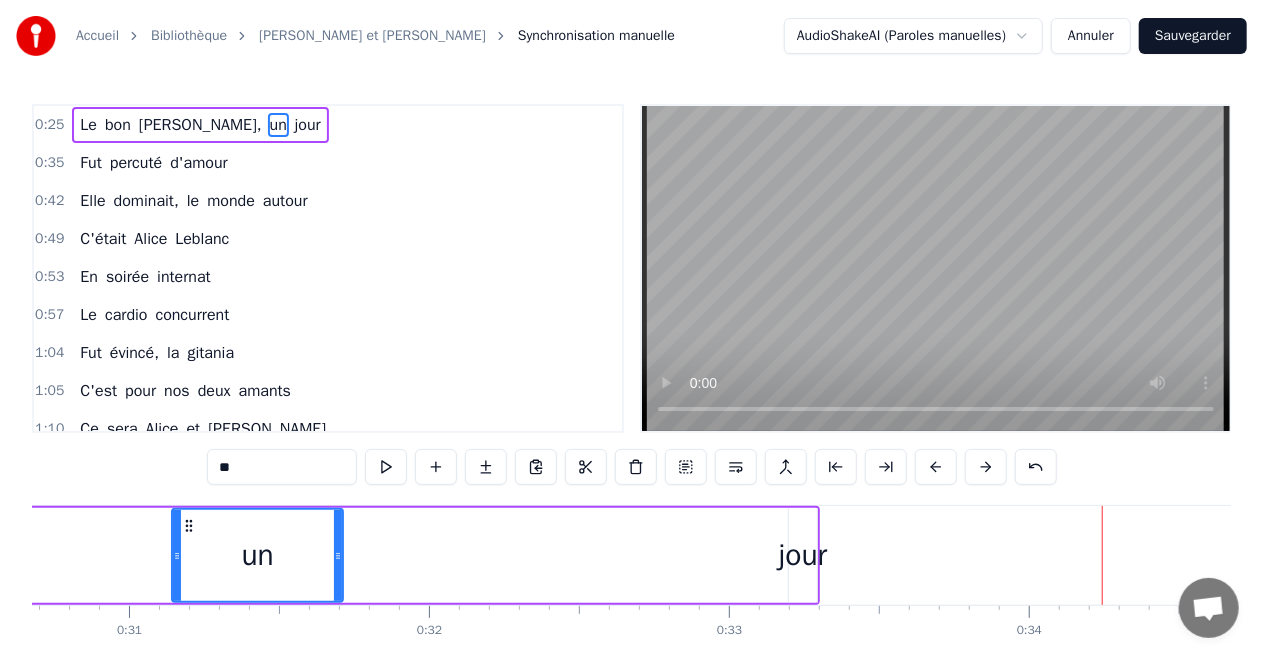 click at bounding box center [936, 467] 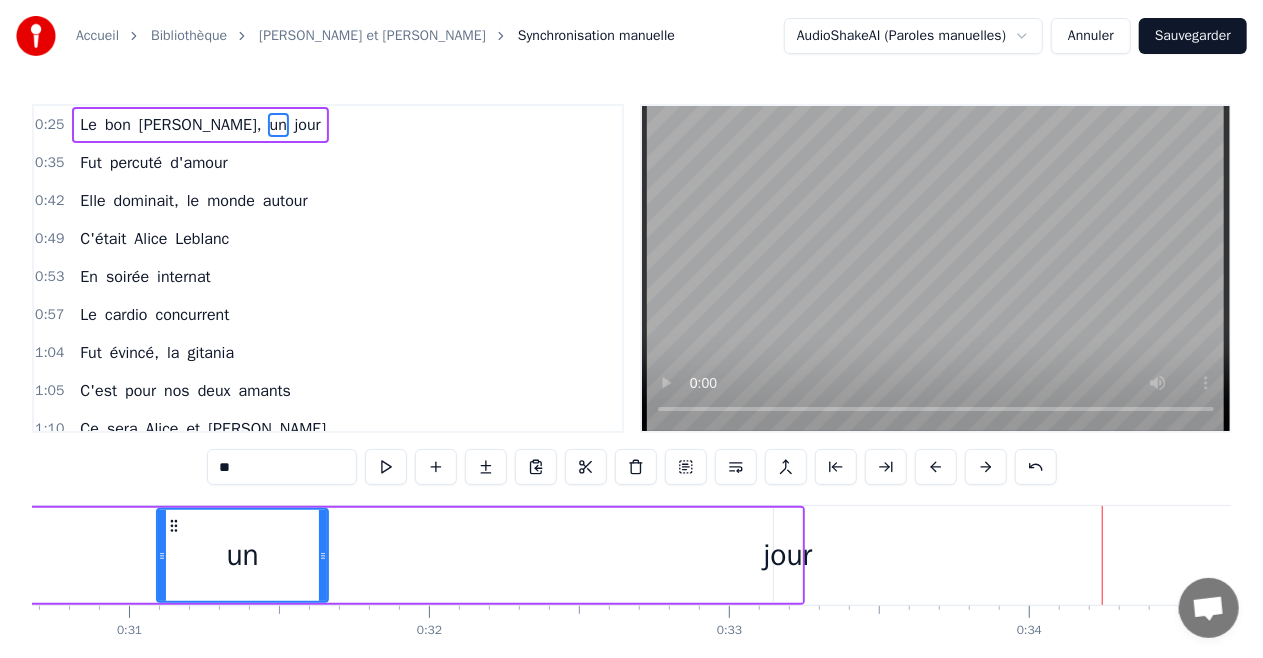 click at bounding box center (936, 467) 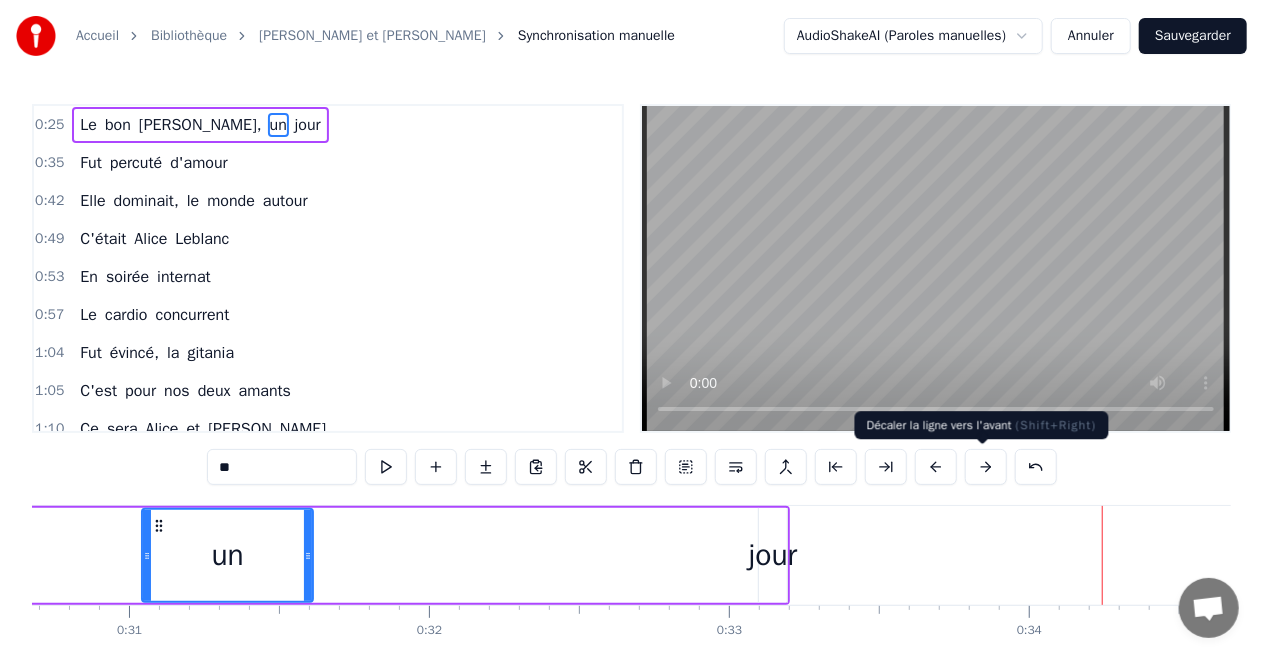 click at bounding box center (986, 467) 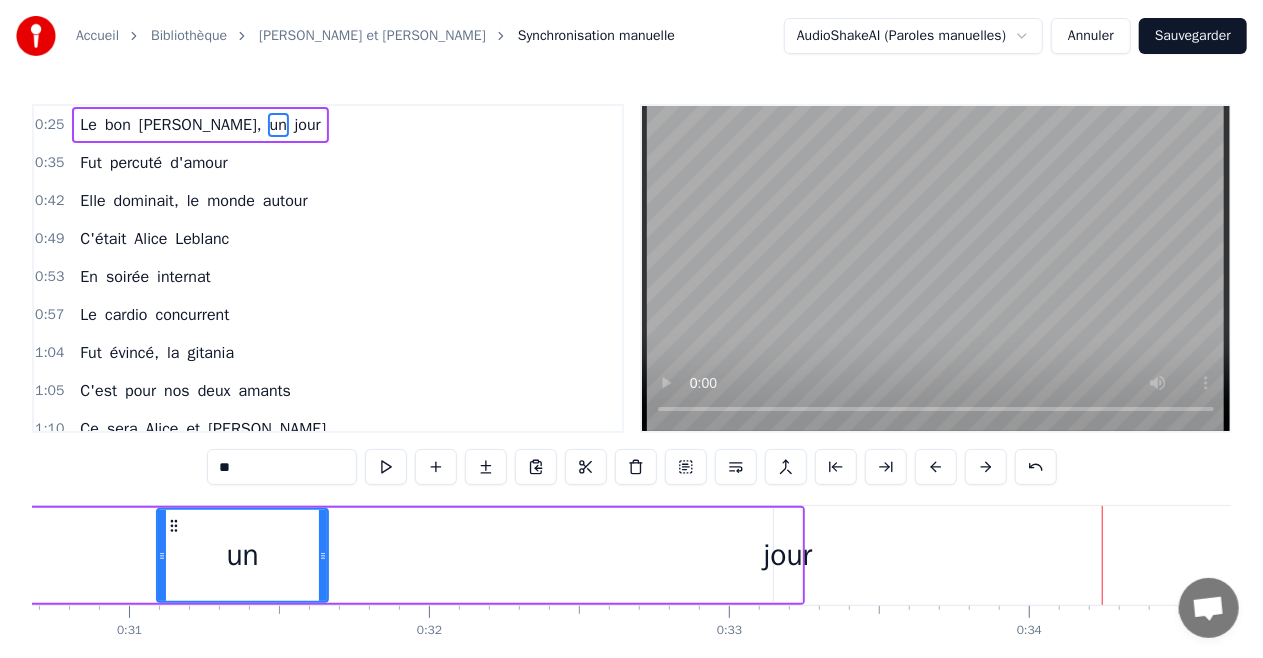 click at bounding box center [986, 467] 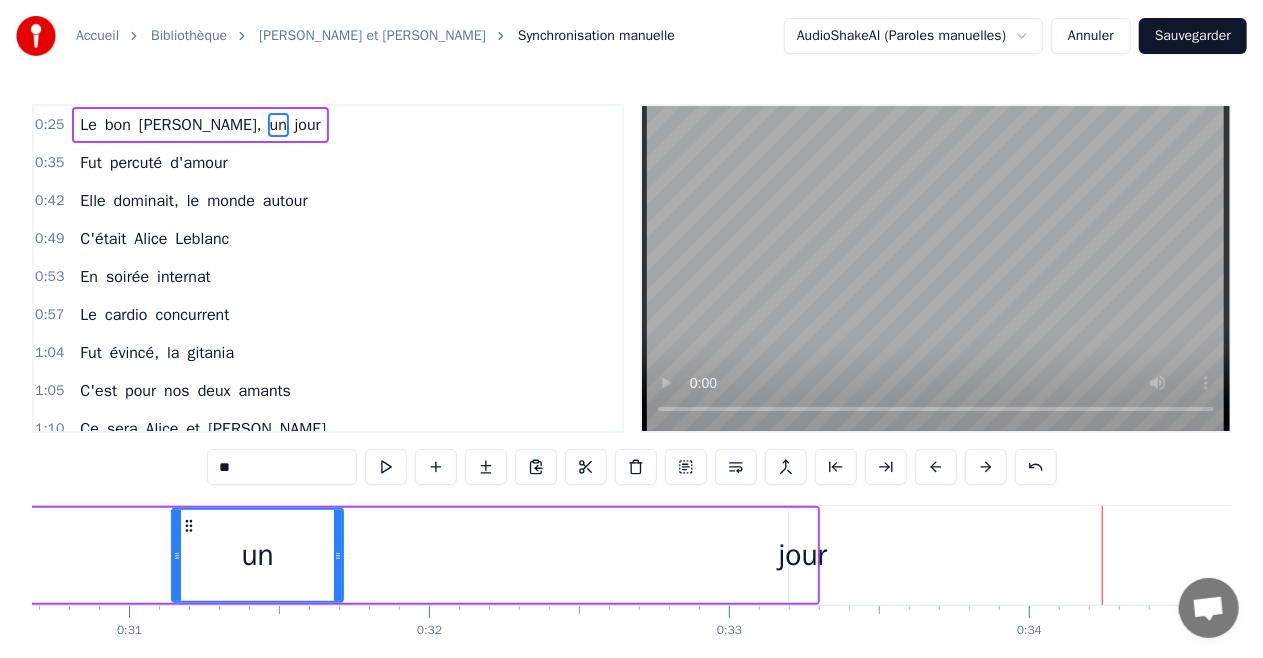click at bounding box center [986, 467] 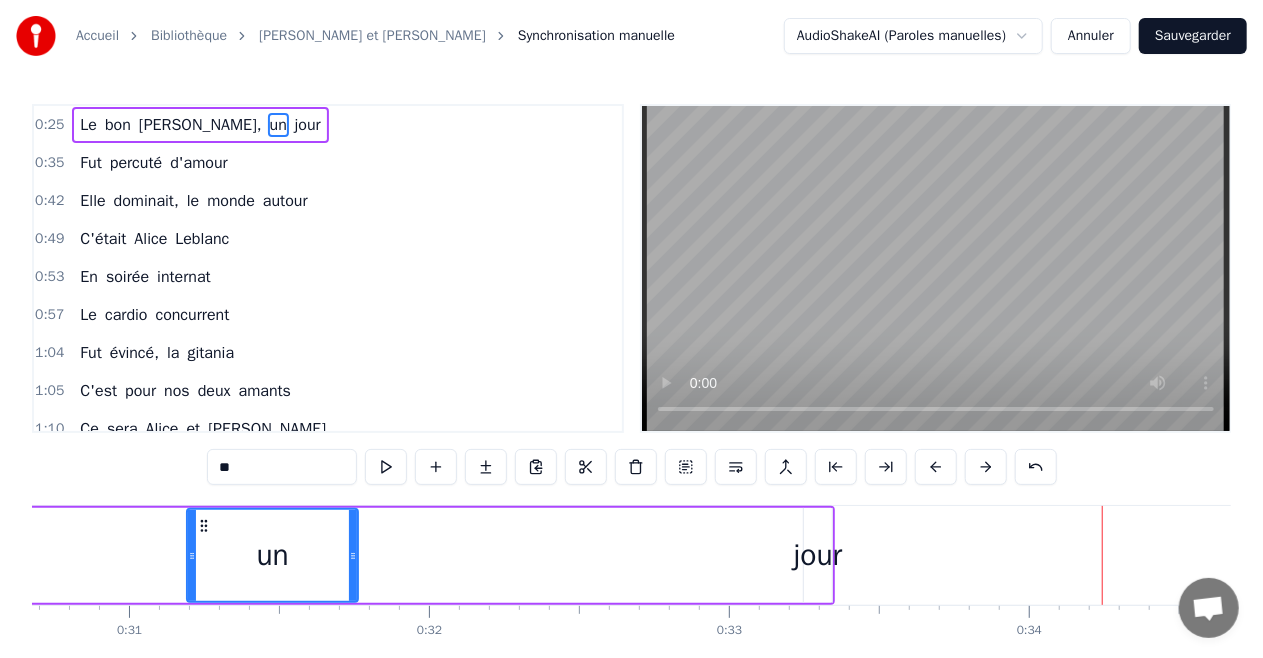 click at bounding box center (986, 467) 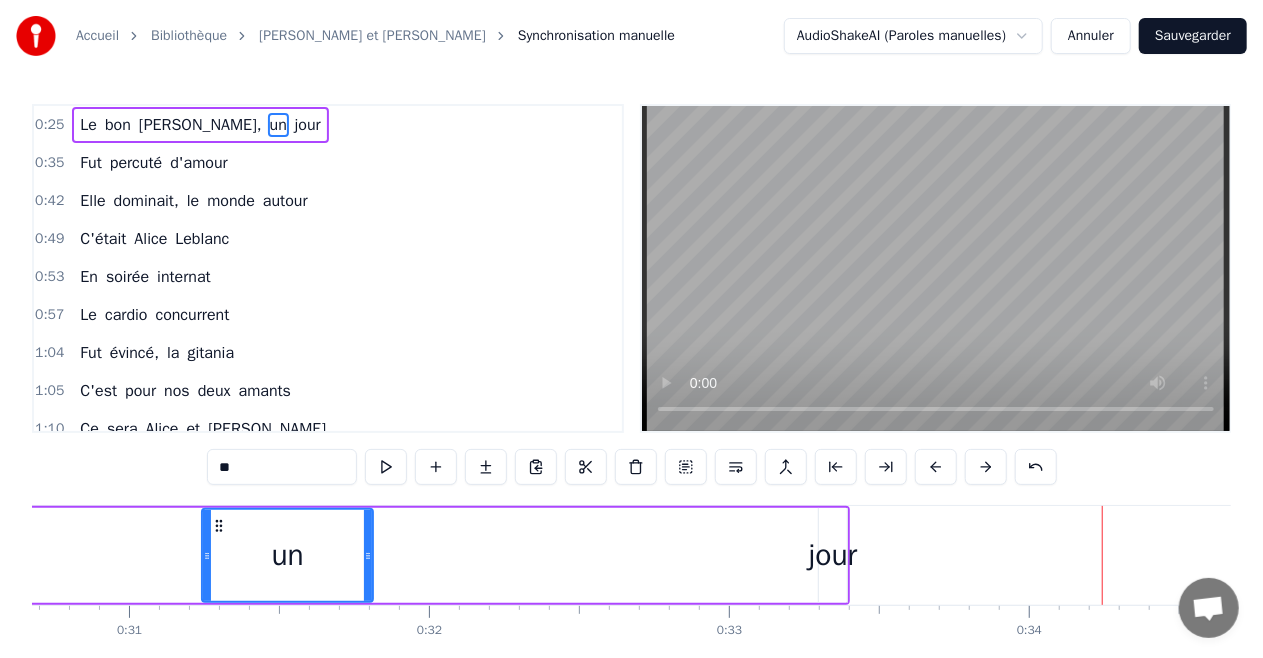 click on "jour" at bounding box center [833, 555] 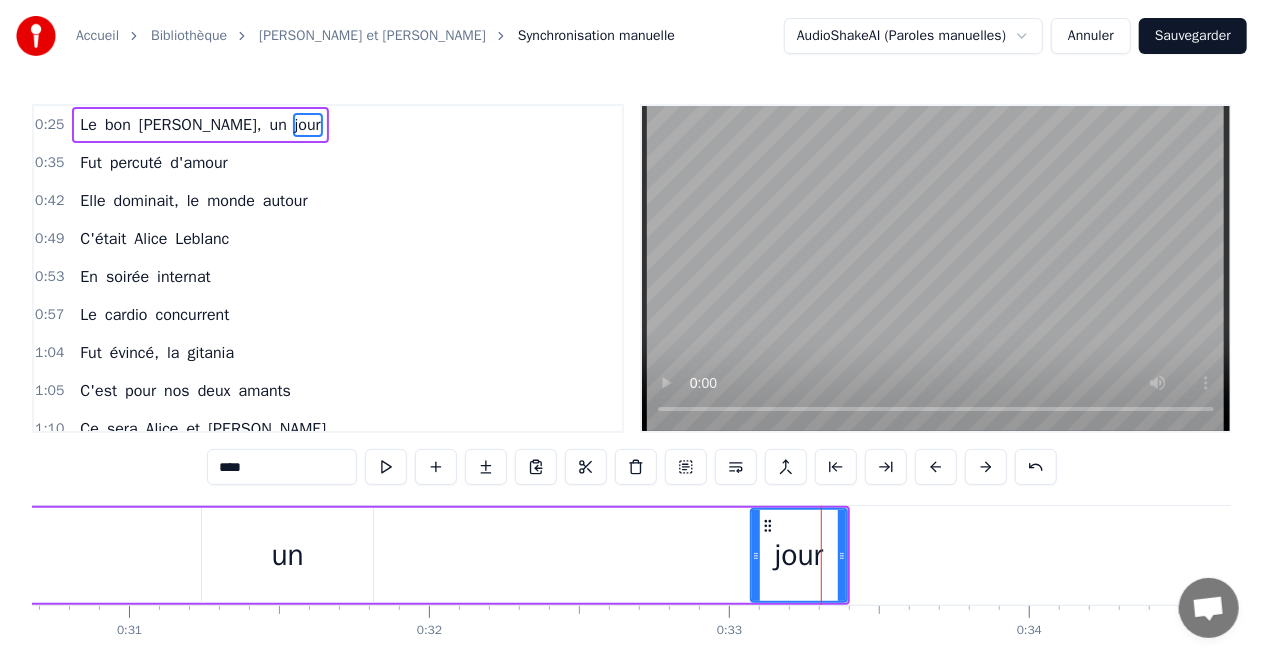 drag, startPoint x: 826, startPoint y: 559, endPoint x: 758, endPoint y: 559, distance: 68 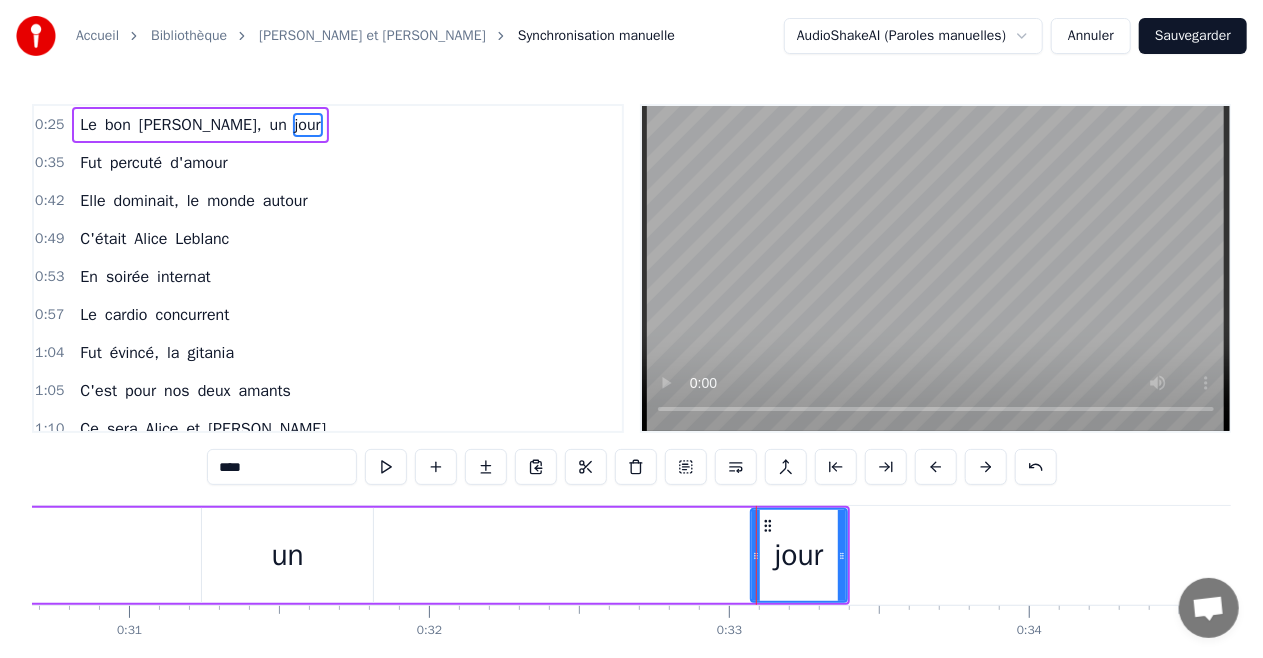click at bounding box center [936, 467] 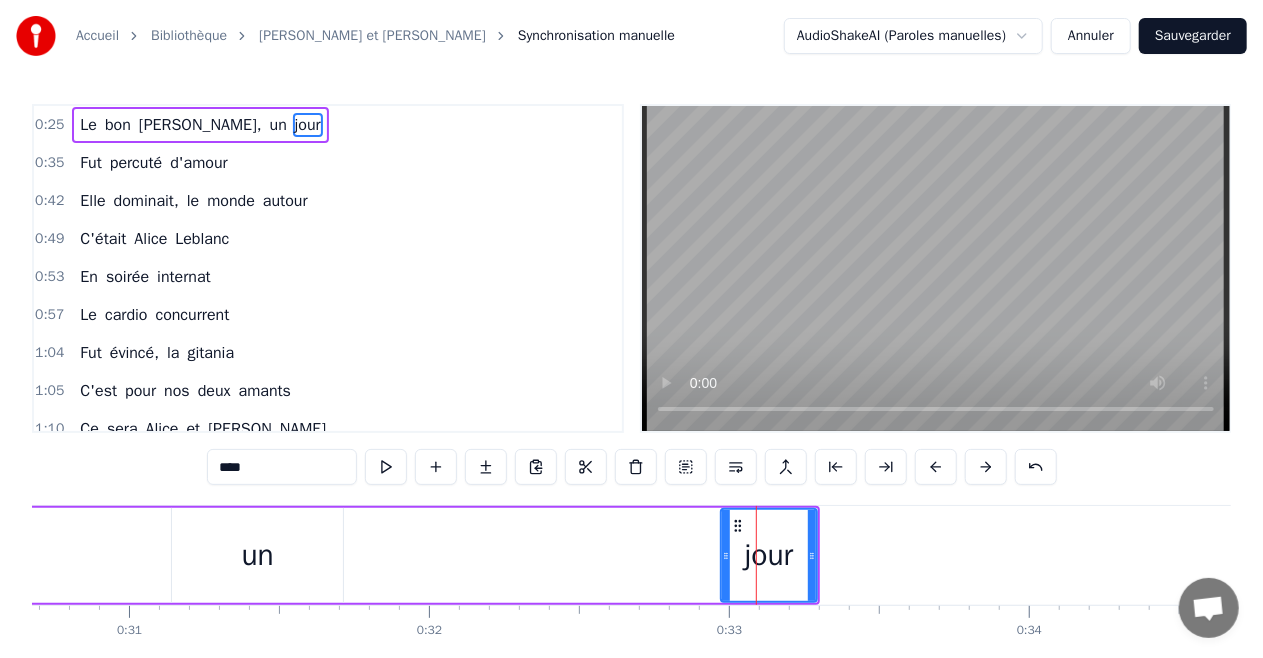 click at bounding box center (936, 467) 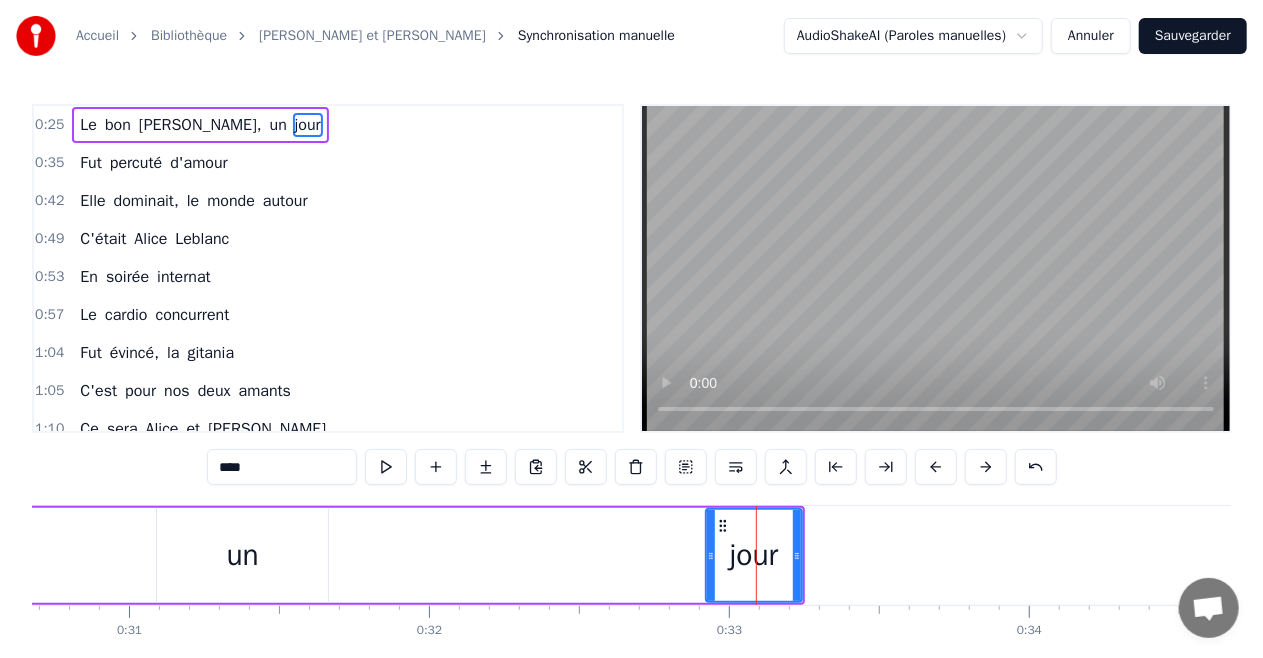click at bounding box center [936, 467] 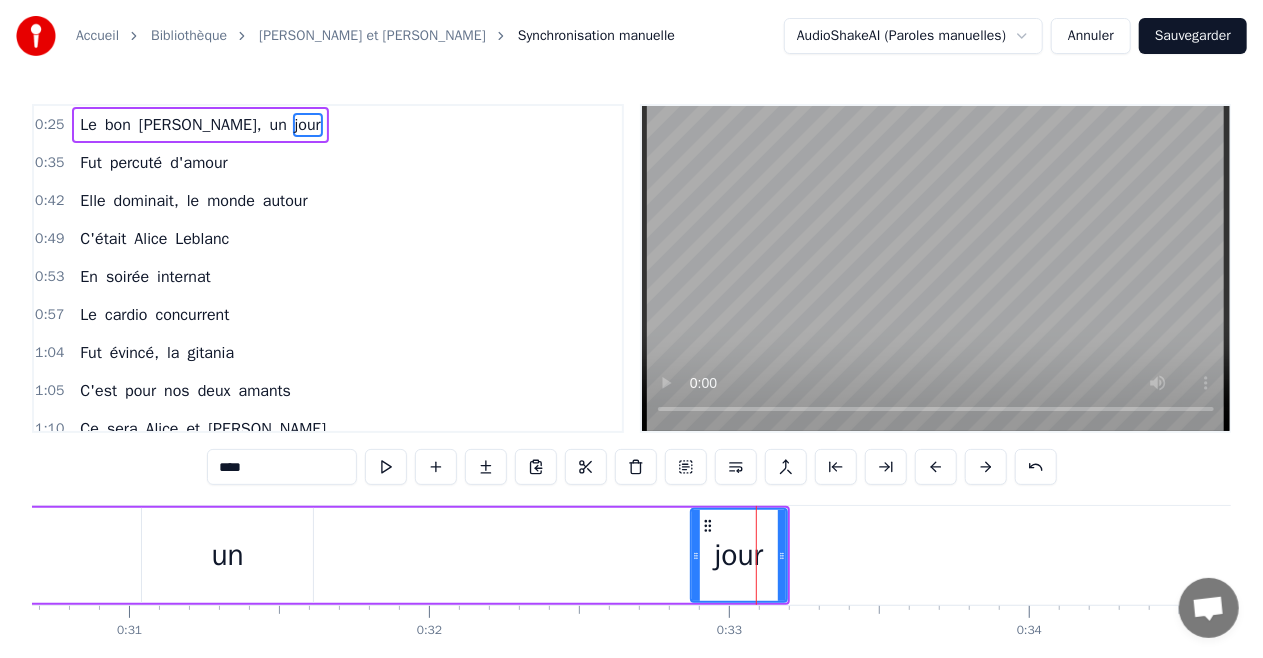 click on "un" at bounding box center [227, 555] 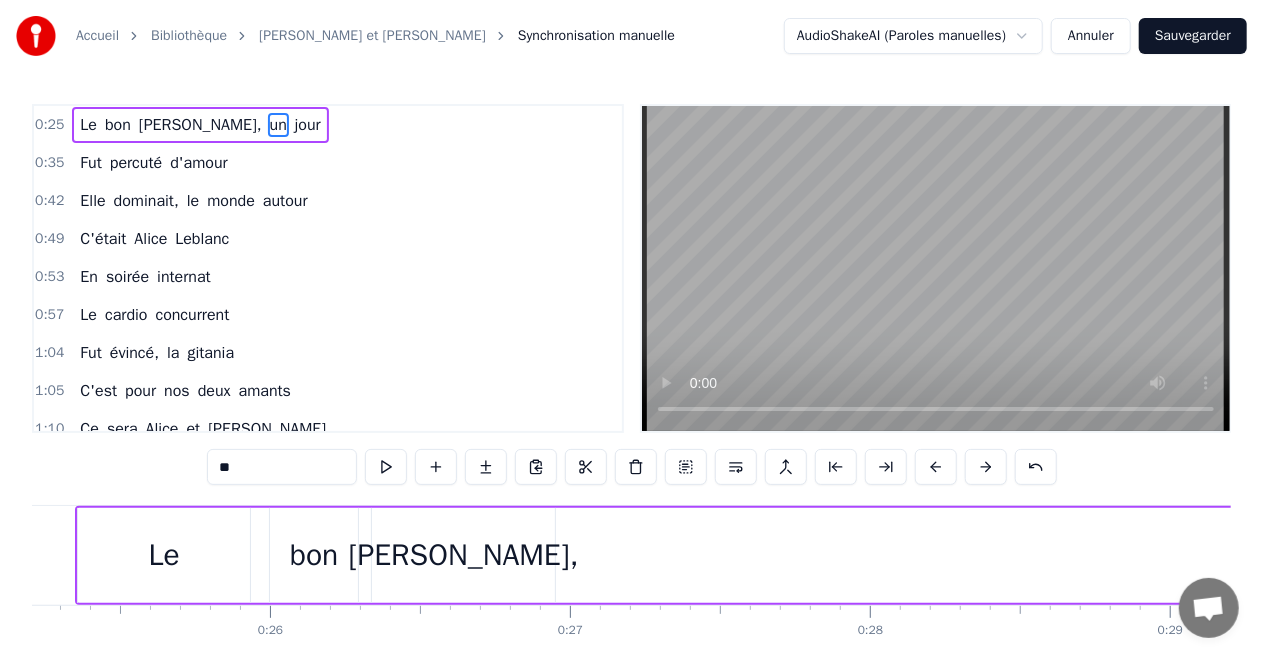 scroll, scrollTop: 0, scrollLeft: 7563, axis: horizontal 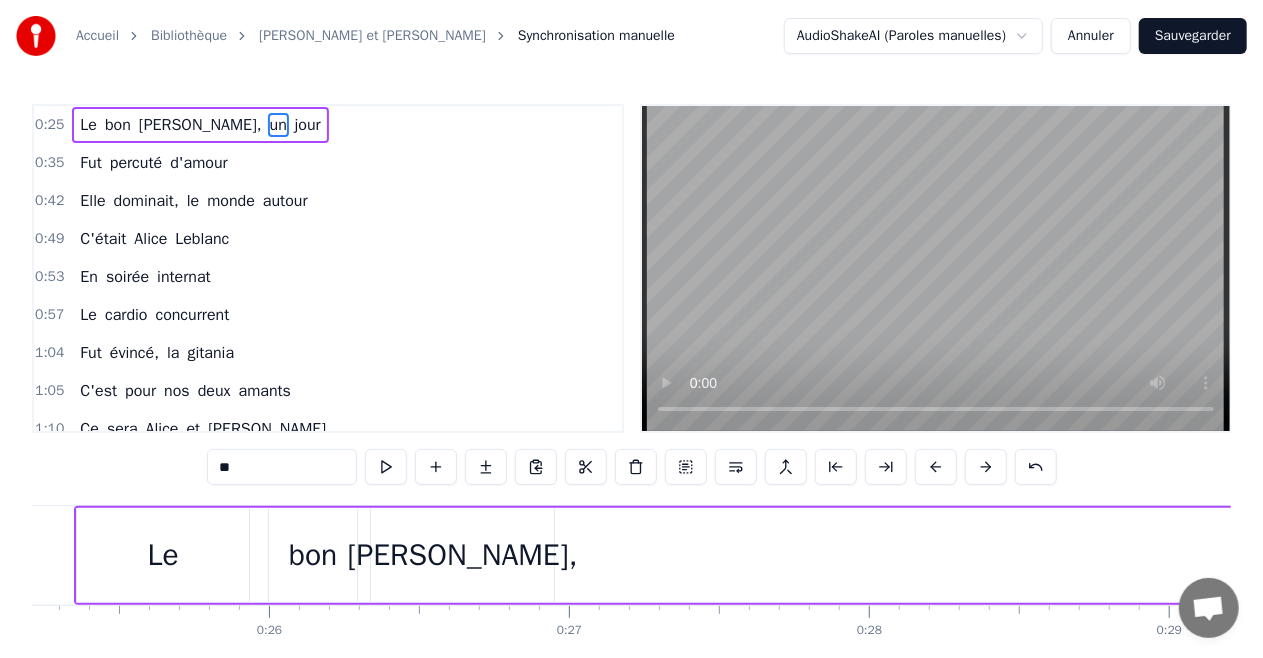 click on "Le" at bounding box center [163, 555] 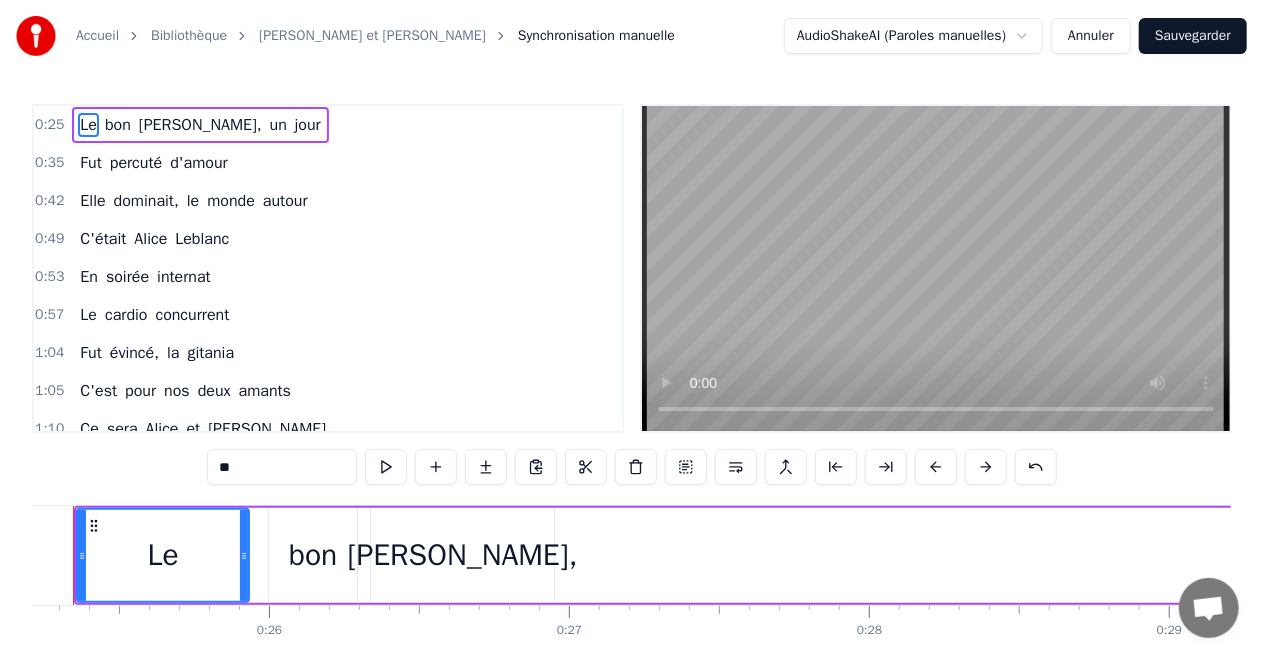 scroll, scrollTop: 0, scrollLeft: 7504, axis: horizontal 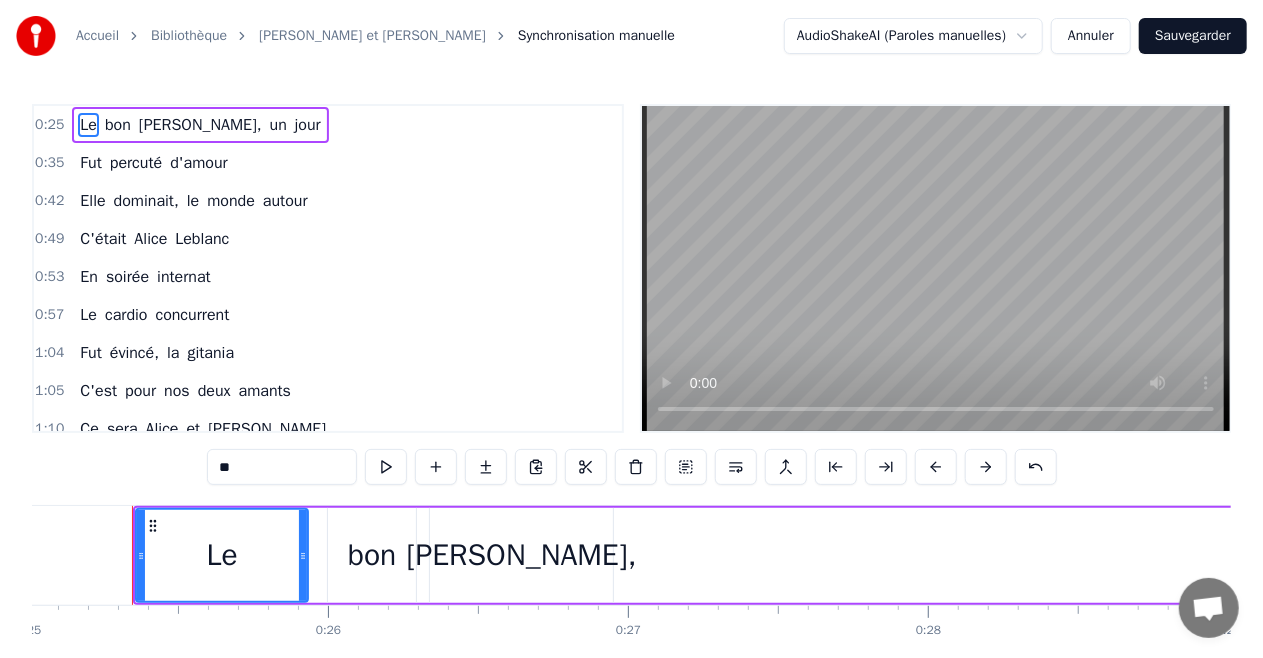 drag, startPoint x: 133, startPoint y: 602, endPoint x: 132, endPoint y: 536, distance: 66.007576 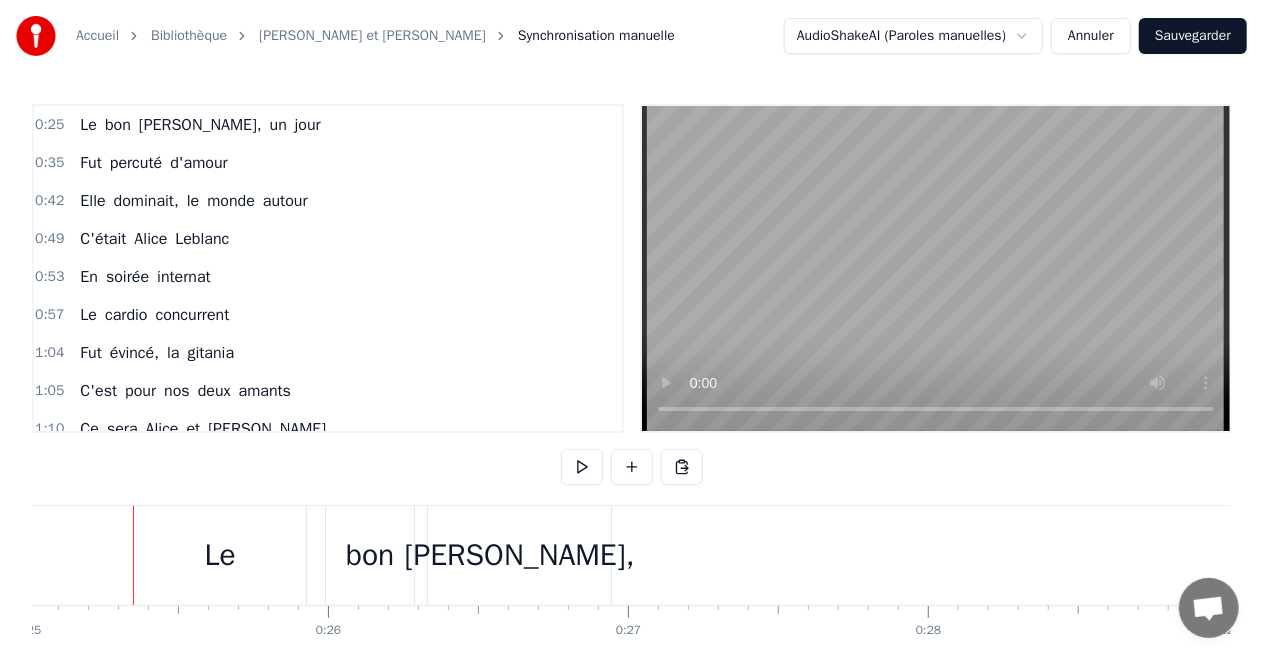 click on "Le" at bounding box center (88, 125) 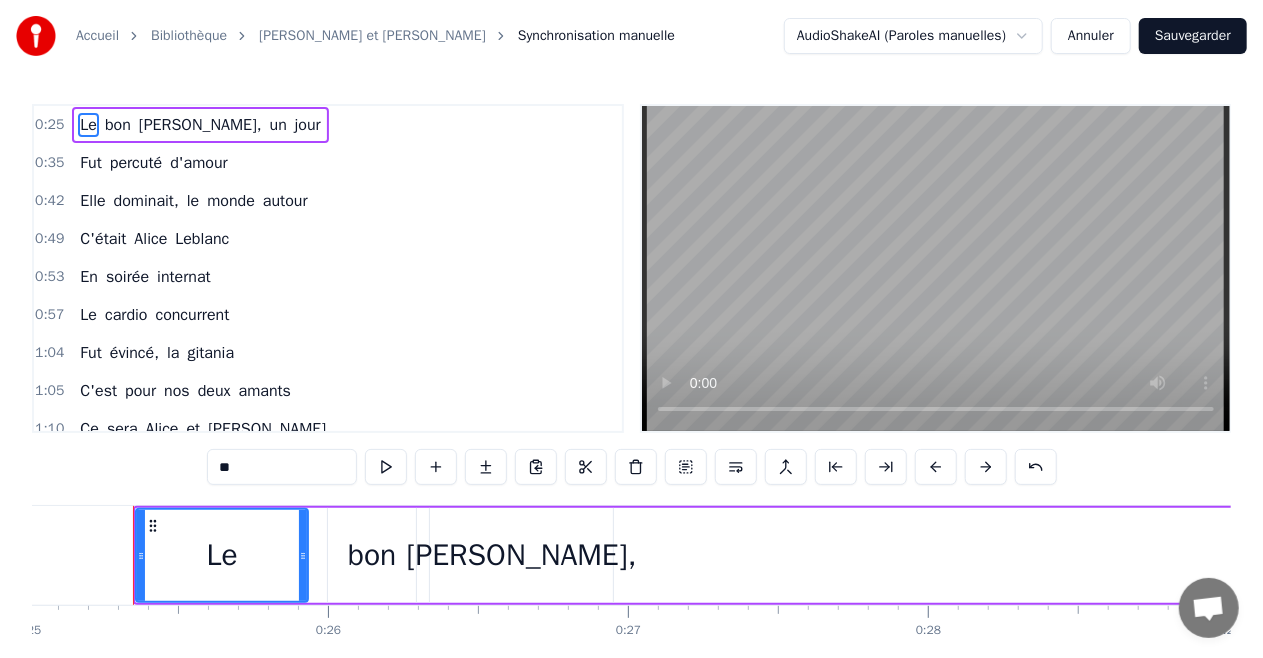 click on "Le bon David, un jour" at bounding box center (200, 125) 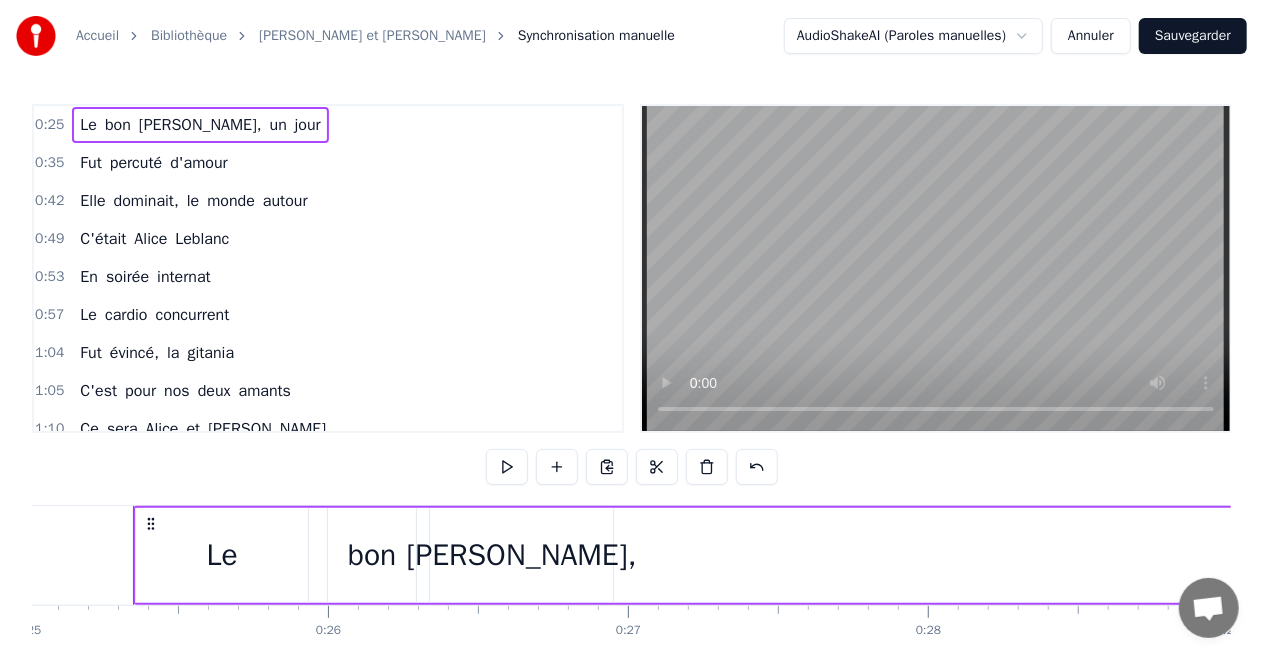 click on "Le bon David, un jour" at bounding box center [200, 125] 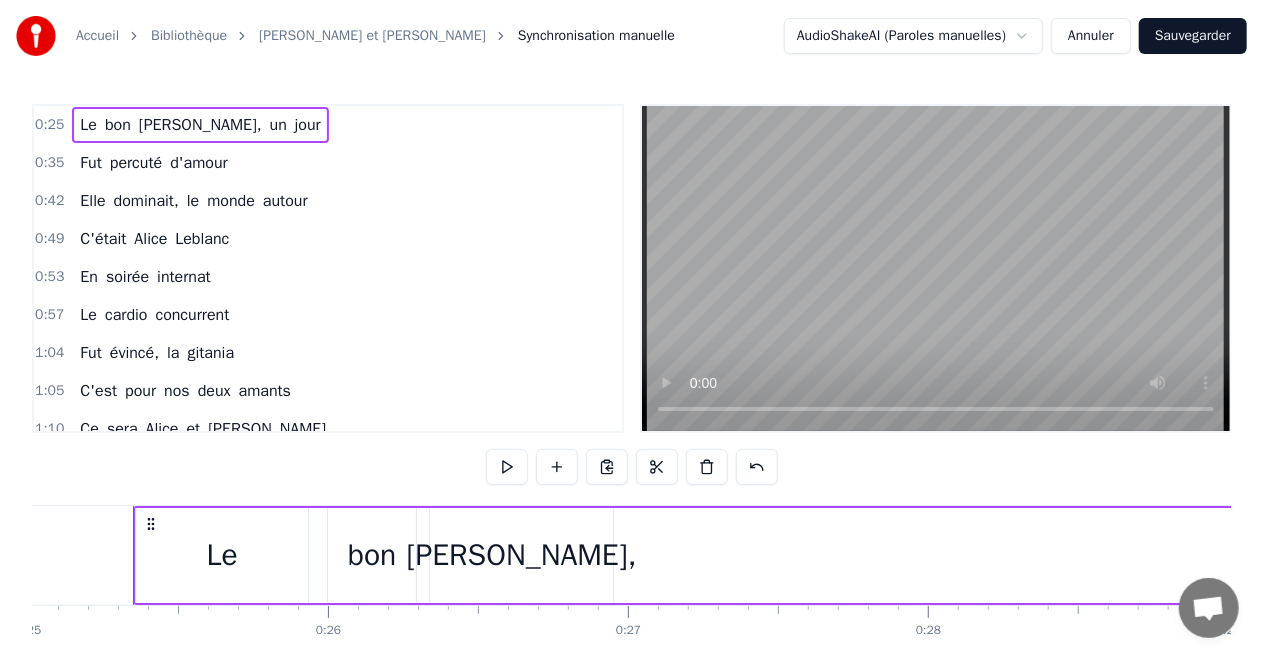 click 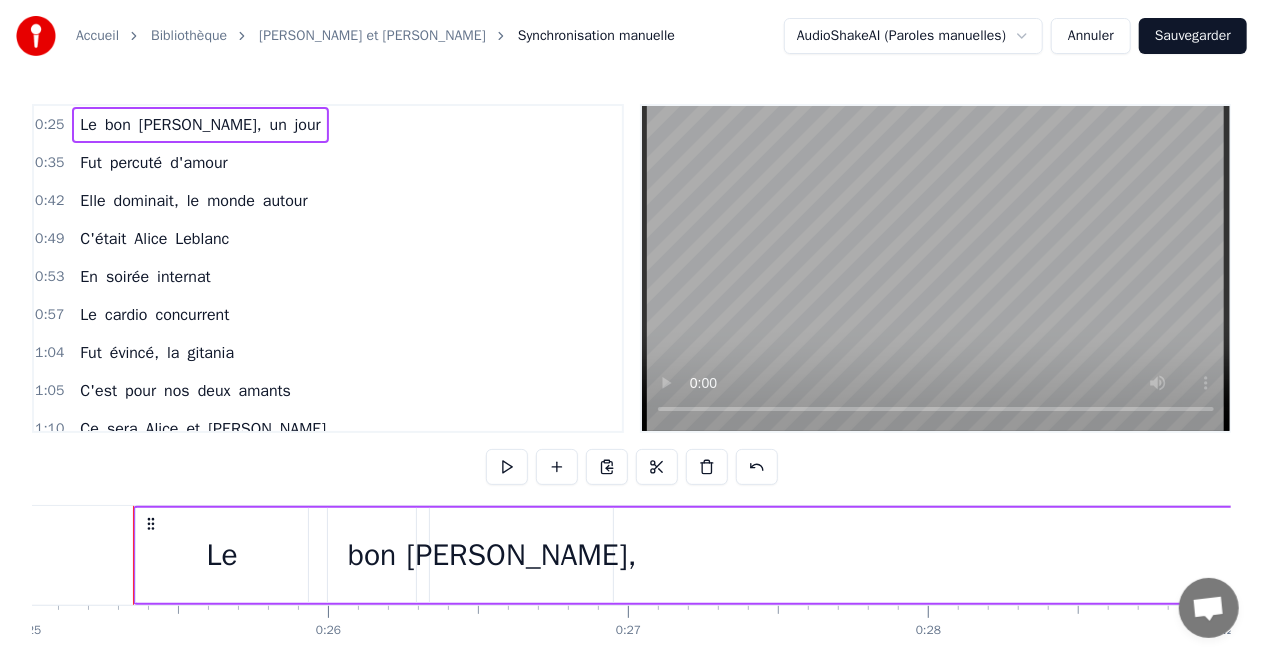 drag, startPoint x: 130, startPoint y: 601, endPoint x: 136, endPoint y: 545, distance: 56.32051 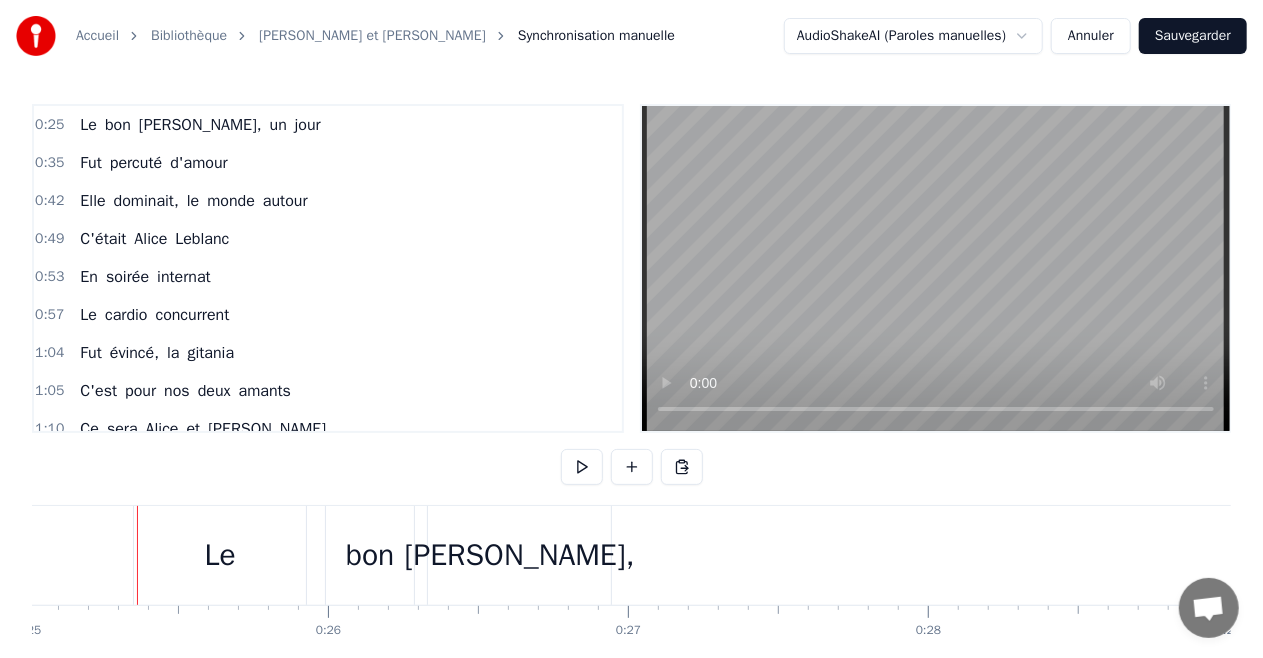 click at bounding box center [137, 555] 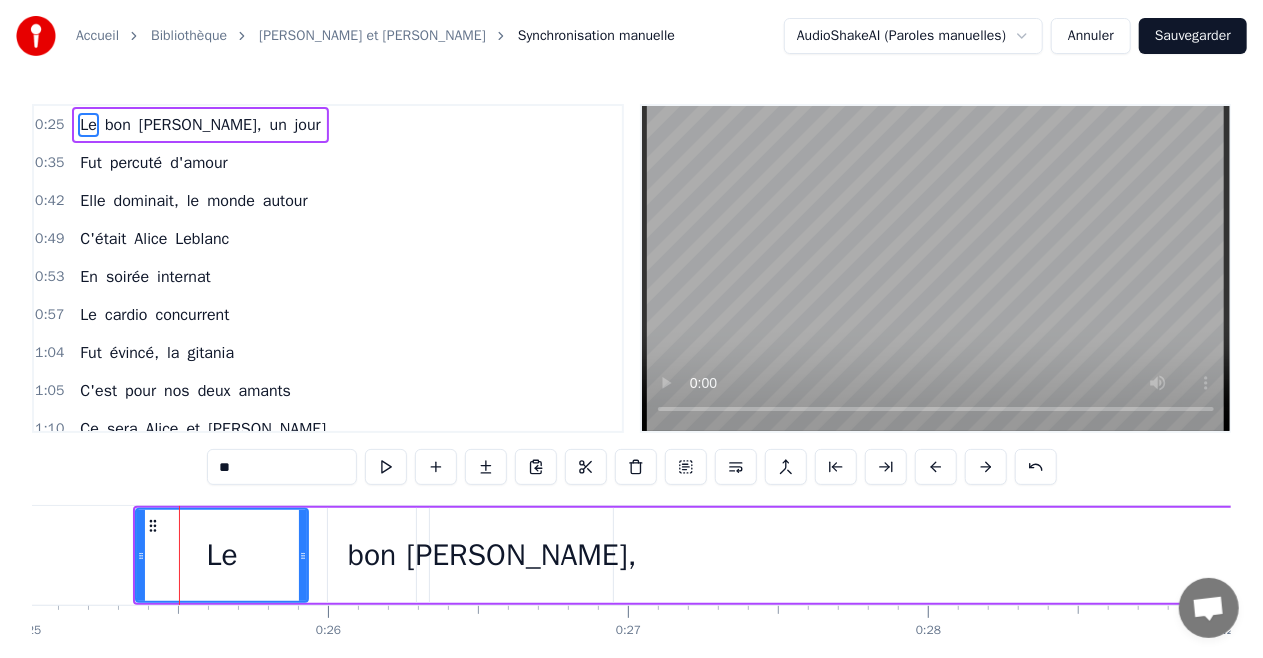 click on "Le" at bounding box center [222, 555] 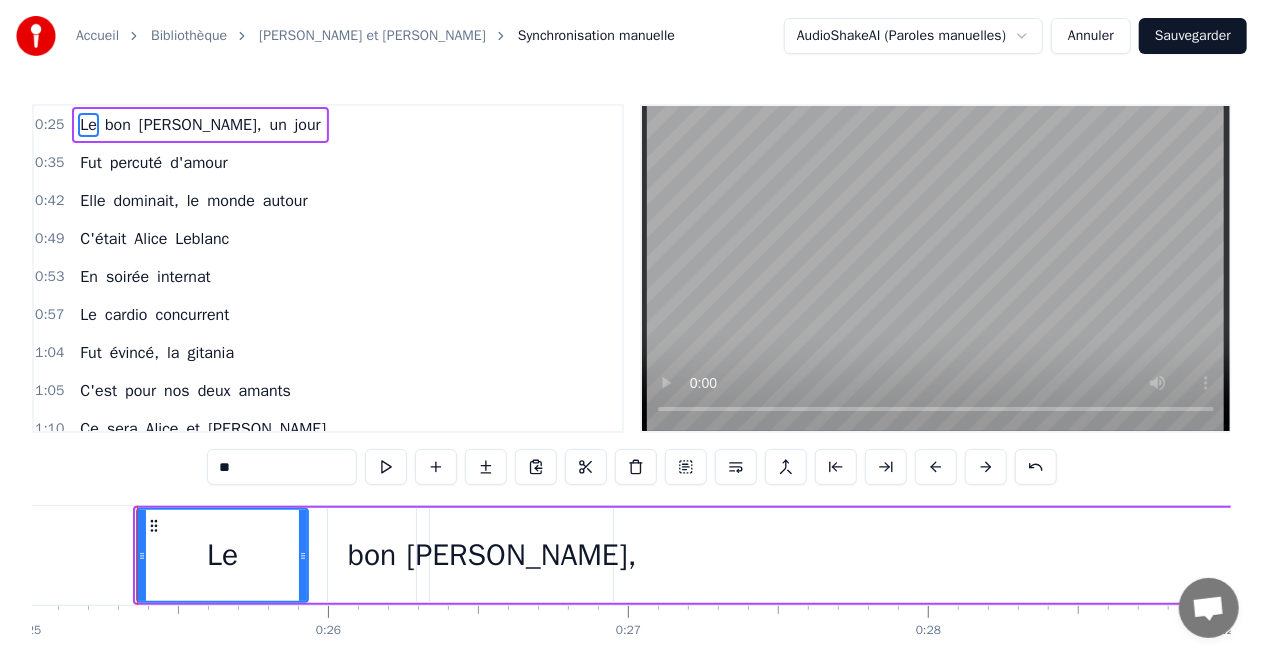 click at bounding box center [142, 555] 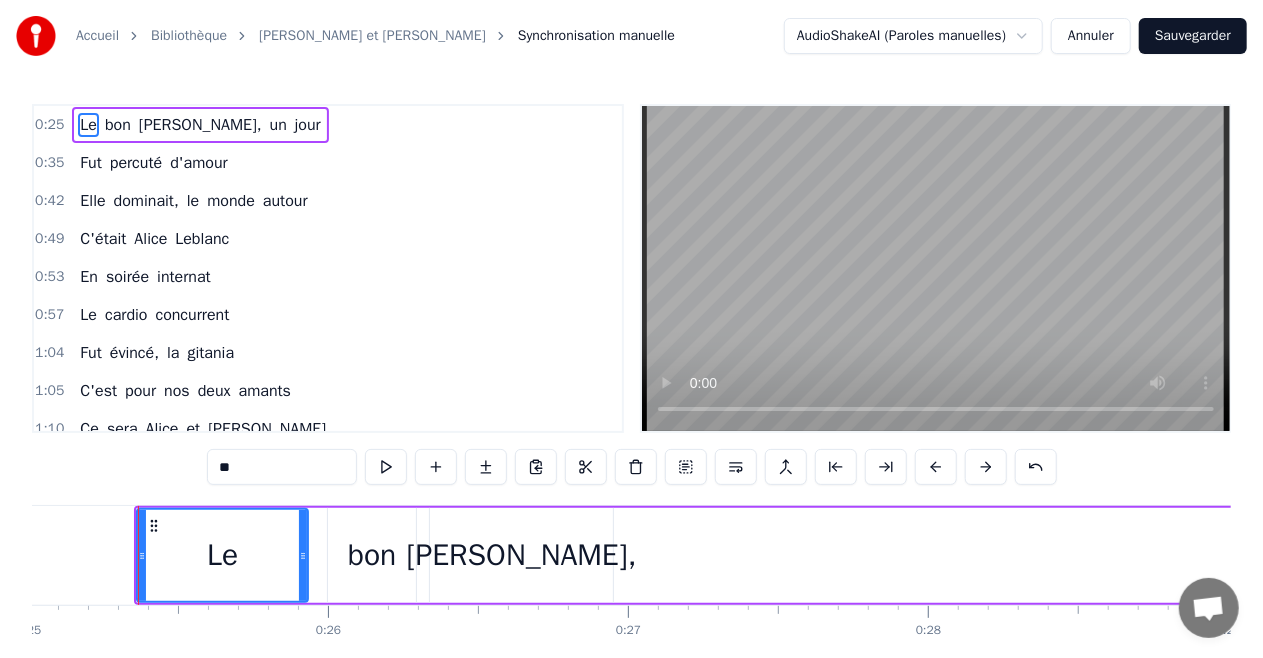 click at bounding box center [35183, 555] 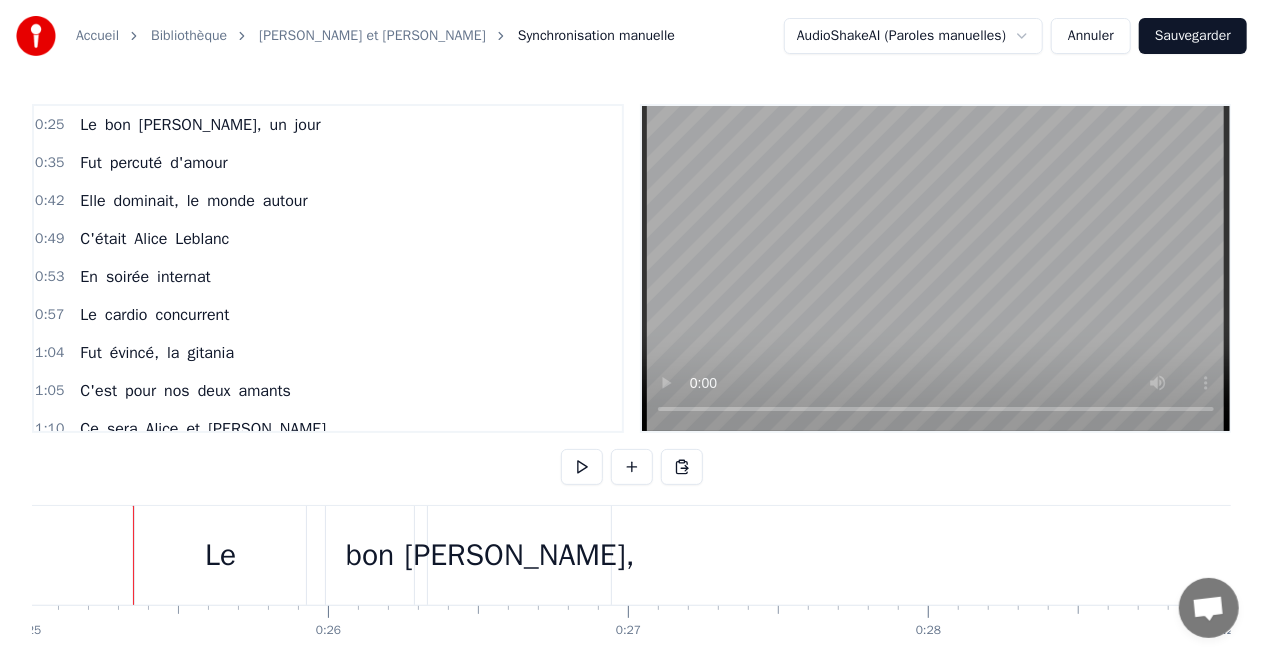 click on "Le" at bounding box center (220, 555) 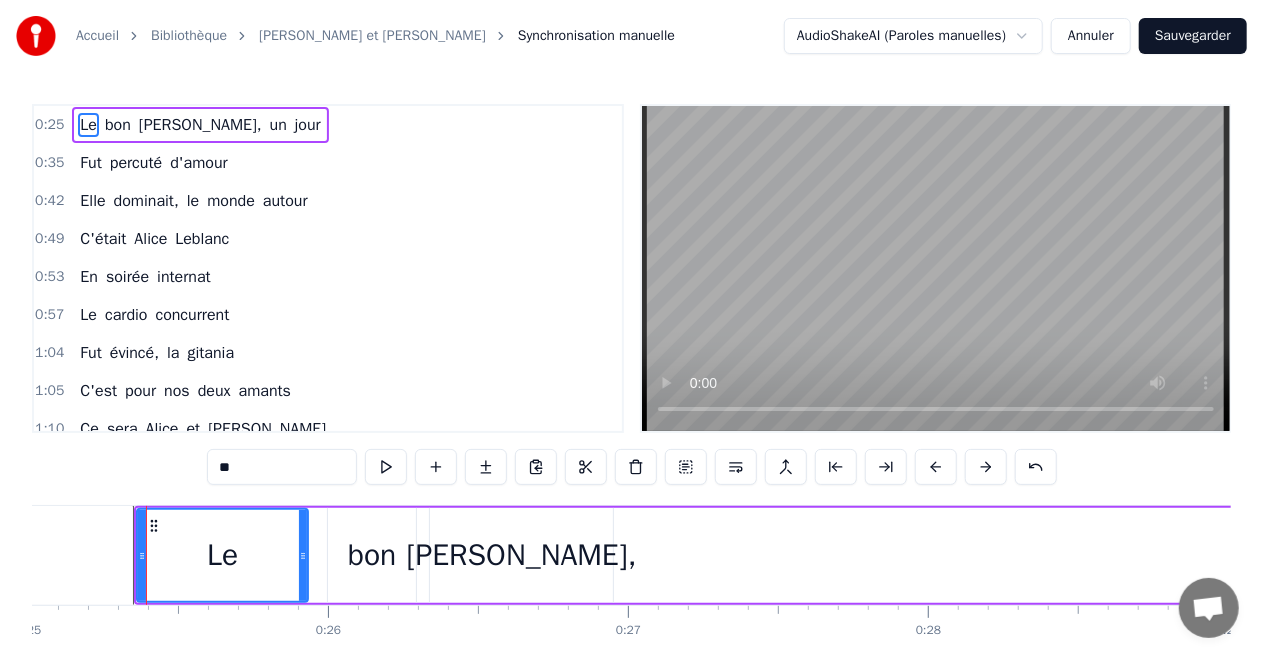 click on "Le bon David, un jour" at bounding box center [1311, 555] 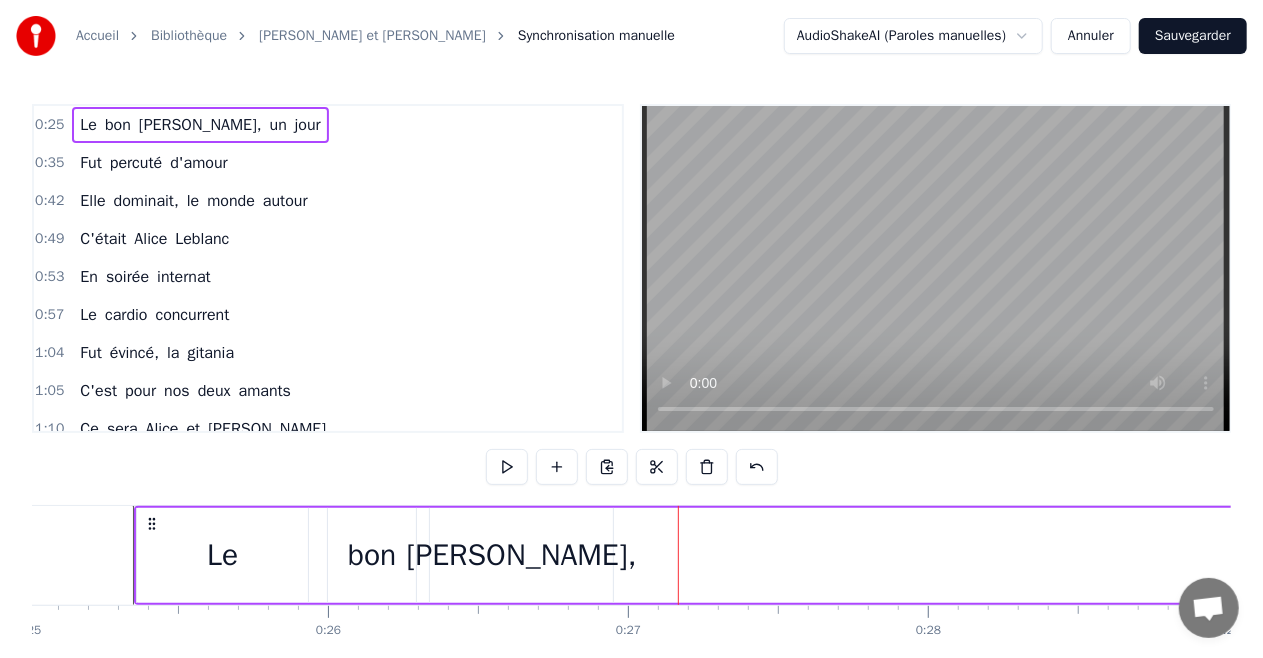 click at bounding box center (678, 555) 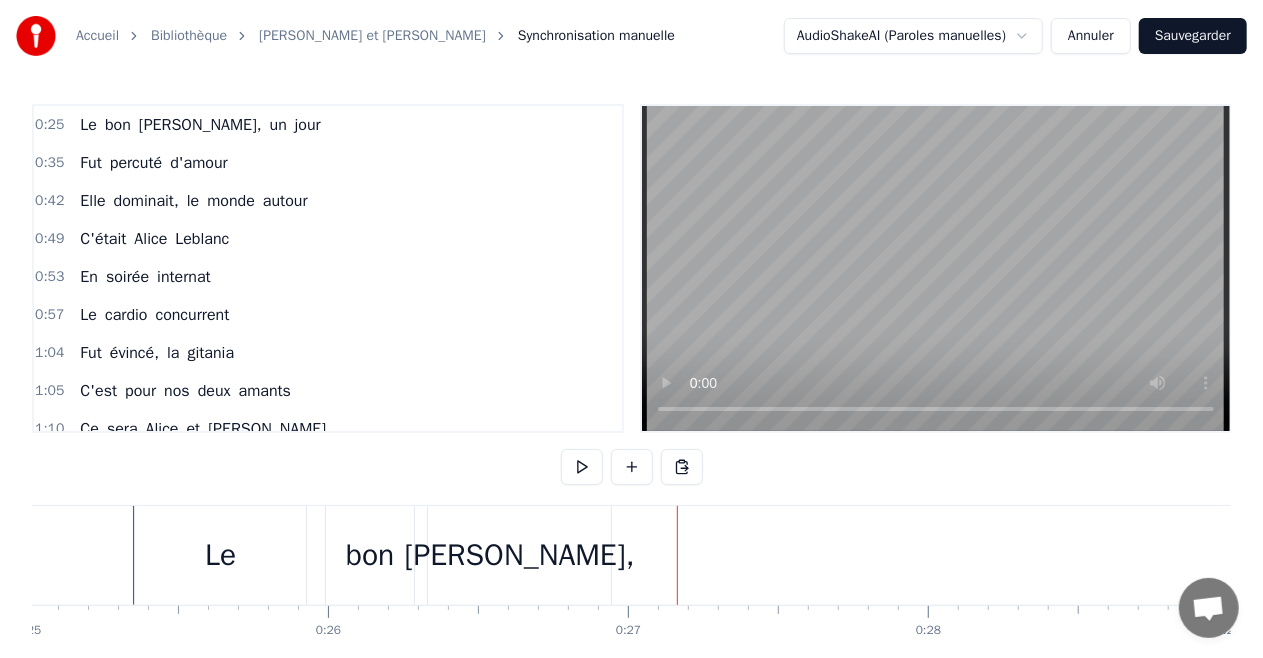 click on "Le" at bounding box center [220, 555] 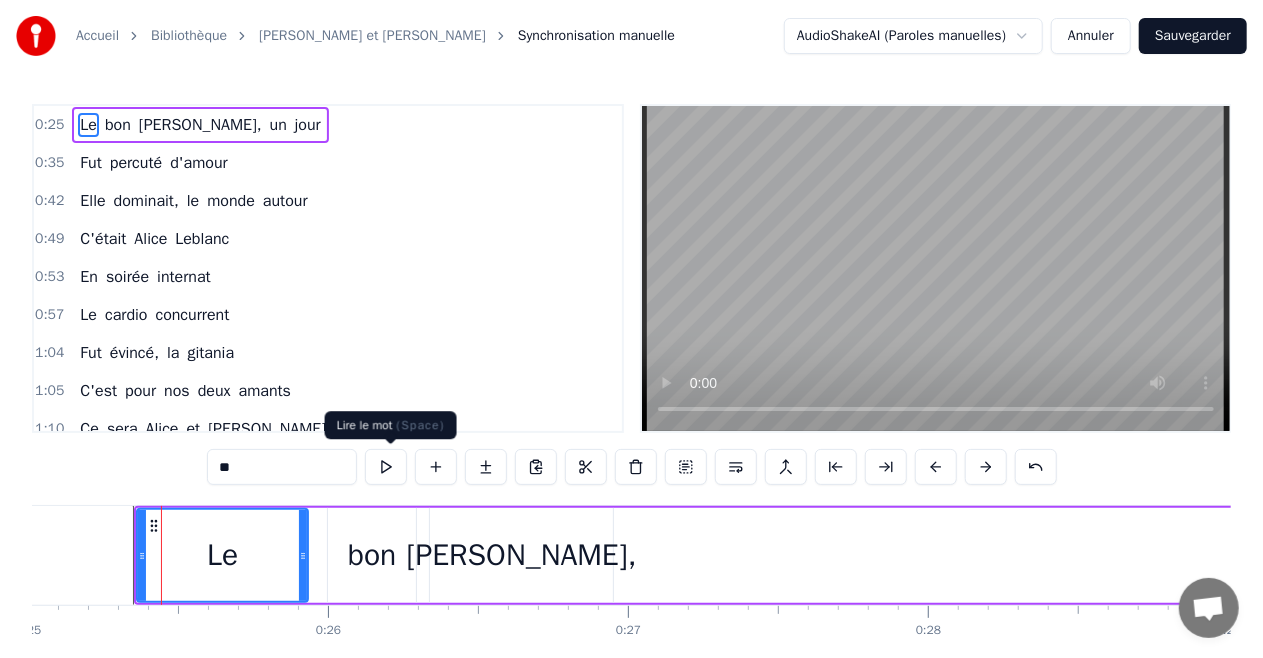 click at bounding box center (386, 467) 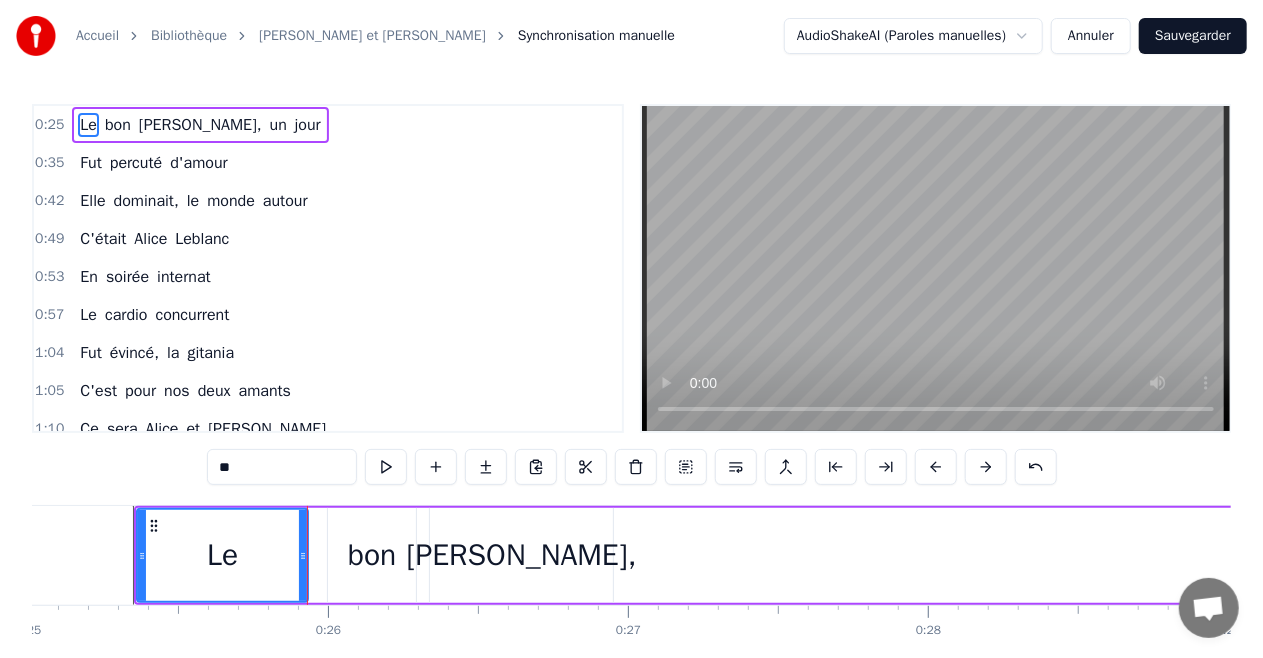 click at bounding box center [386, 467] 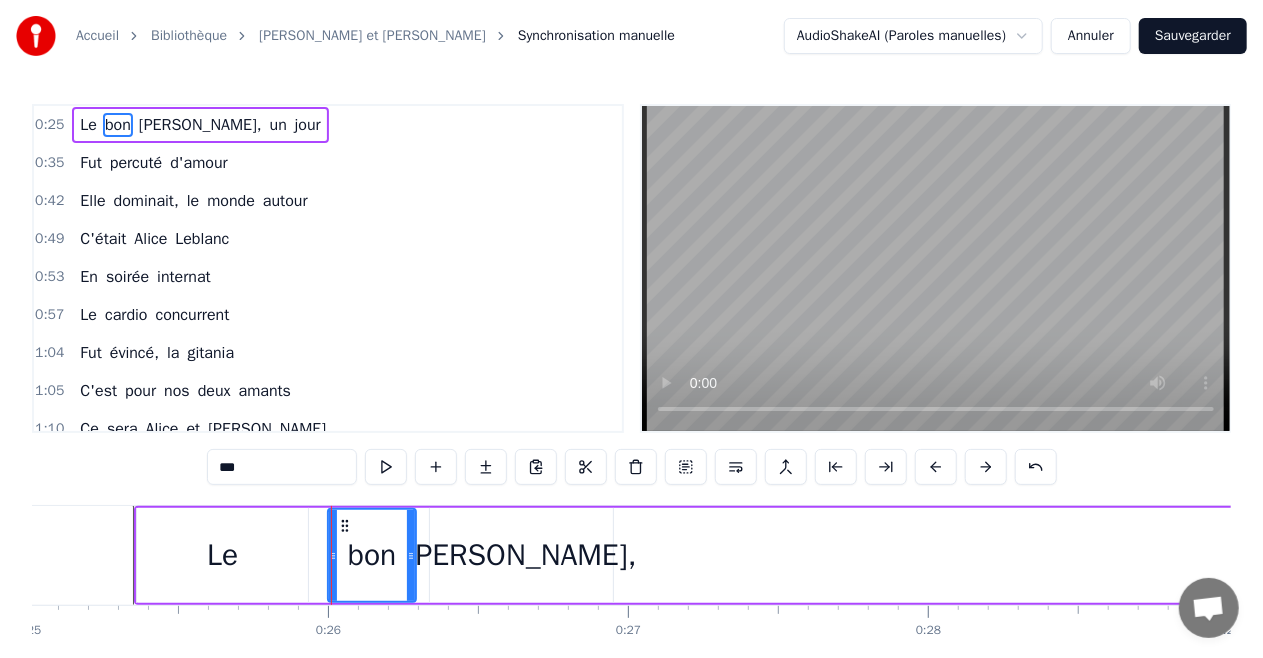 click at bounding box center (35183, 555) 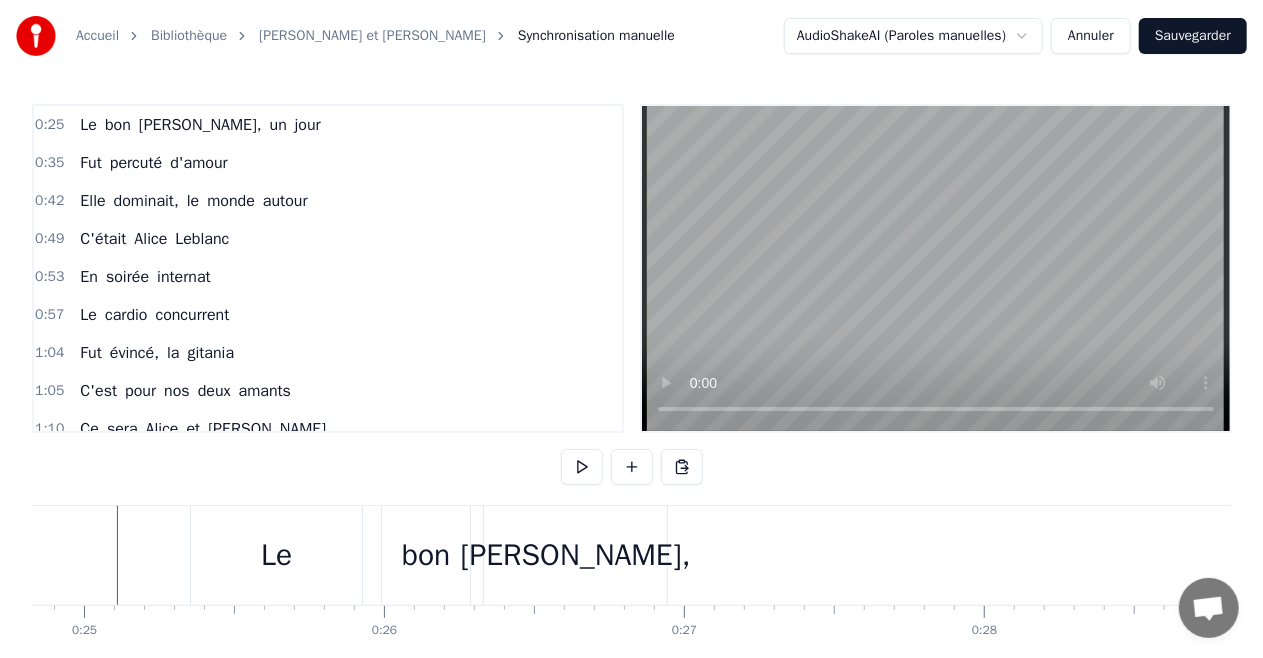 scroll, scrollTop: 0, scrollLeft: 7432, axis: horizontal 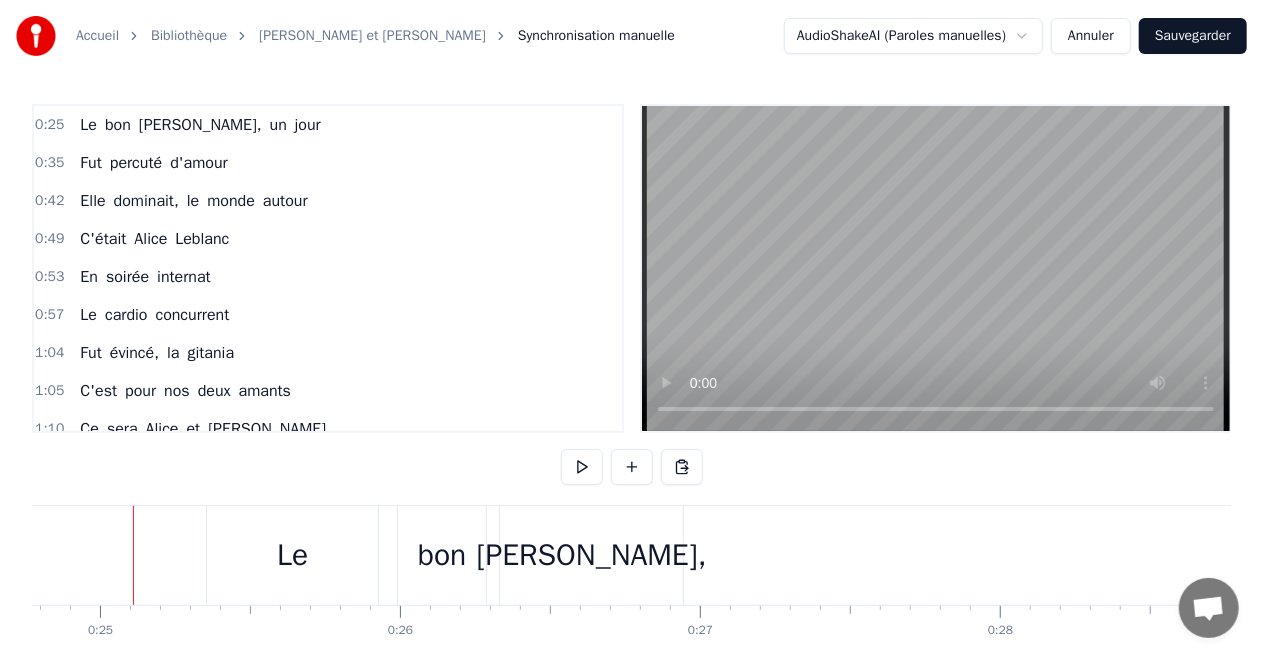 click on "Le" at bounding box center (292, 555) 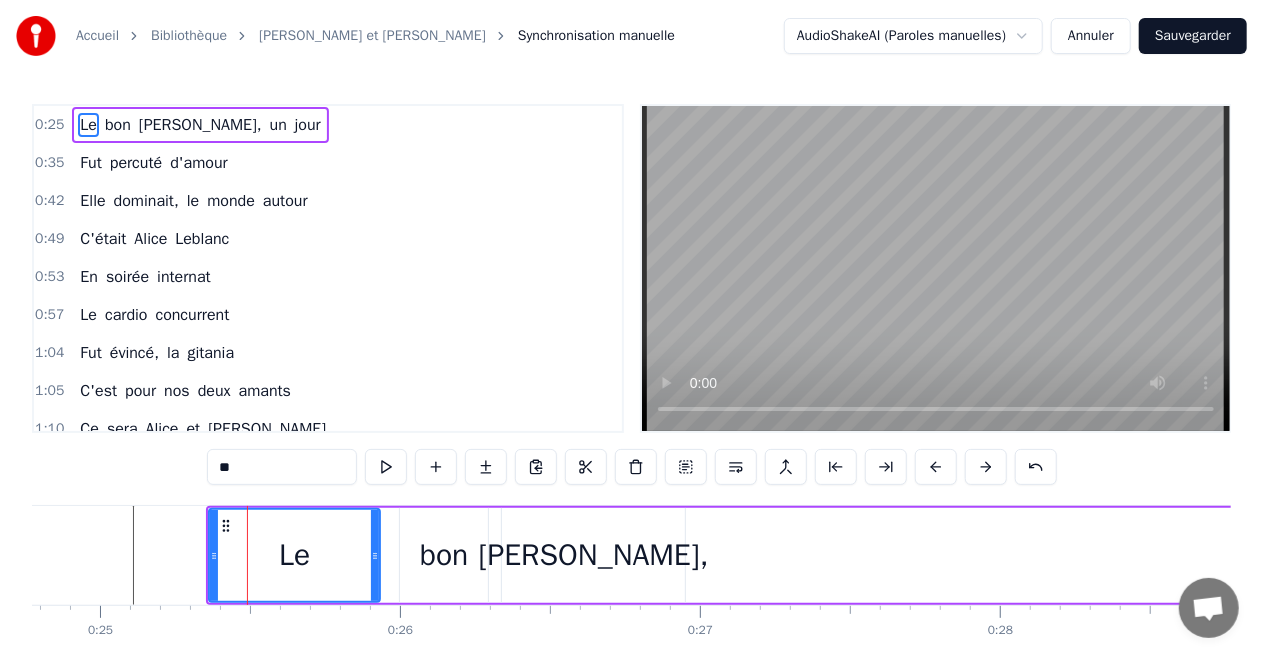 click on "0:25 Le bon David, un jour 0:35 Fut percuté d'amour 0:42 Elle dominait, le monde autour 0:49 C'était Alice Leblanc 0:53 En soirée internat 0:57 Le cardio concurrent 1:04 Fut évincé, la gitania 1:05 C'est pour nos deux amants 1:10 Ce sera Alice et David 1:15 Une union de l'œil et du bide 1:21 Premier regard ils se trouvent idéal 1:32 C'est l'amour viscéral 1:35 Ce sera pour eux deux ce soir 1:43 Que tous nous allons boire 1:50 Et cet amour qu'ils ont su partager 2:01 Nous donne l'envie d'aimer 2:04 Elle devient vite maman 2:12 Du Dada grand enfant 2:15 Avec son hyperactivité 2:23 Elle ne s'ennuie jamais 2:29 Hey mais Alice dit David 2:40 Où est donc ma ventoline 2:47 Ces zigotos ont su nous fédérer 2:54 Créateurs d'amitié 3:00 Ce seras pour eux deux ce soir 3:09 Que tous nous allons boire 3:18 Et cet amour qu'ils ont su partager 3:27 Nous donne l'envie d'aimer 3:32 Maison Festoch 3:34 COP, course, velo 3:38 Fastoch 3:38 Juste 4 années pour 3 enfants 3:43 Mais toujours sans diamant 3:58 Hey mais" at bounding box center [631, 405] 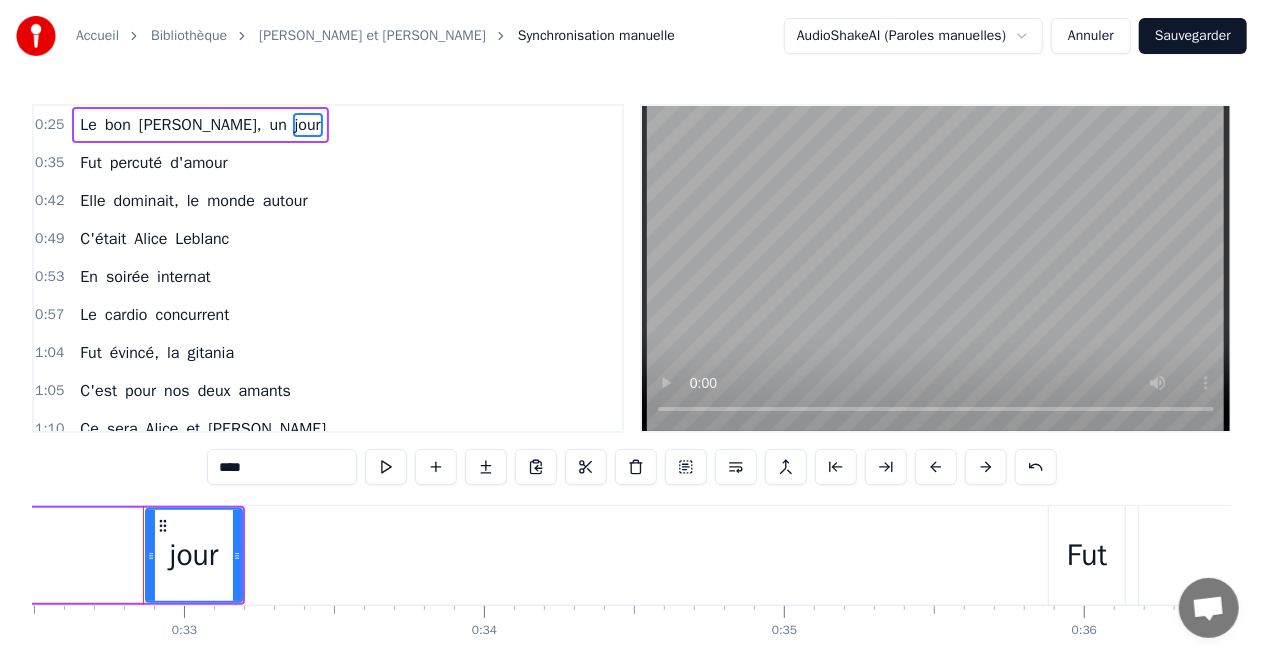 click on "0:25 Le bon David, un jour" at bounding box center (328, 125) 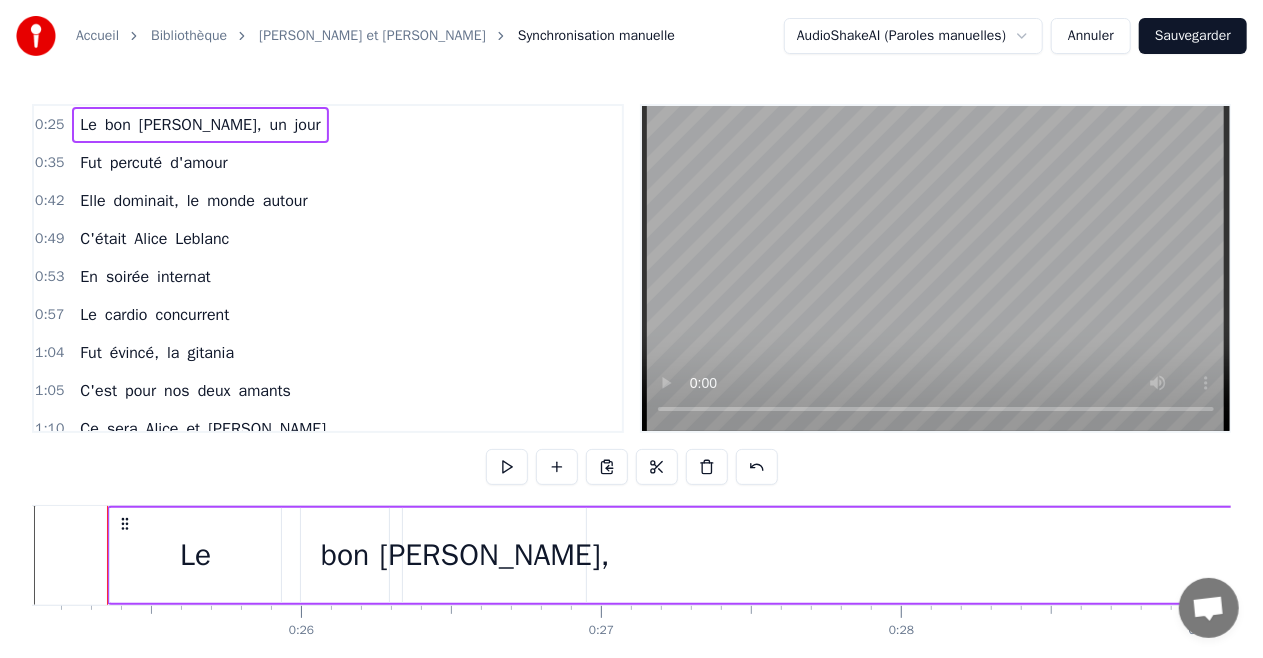 scroll, scrollTop: 0, scrollLeft: 7530, axis: horizontal 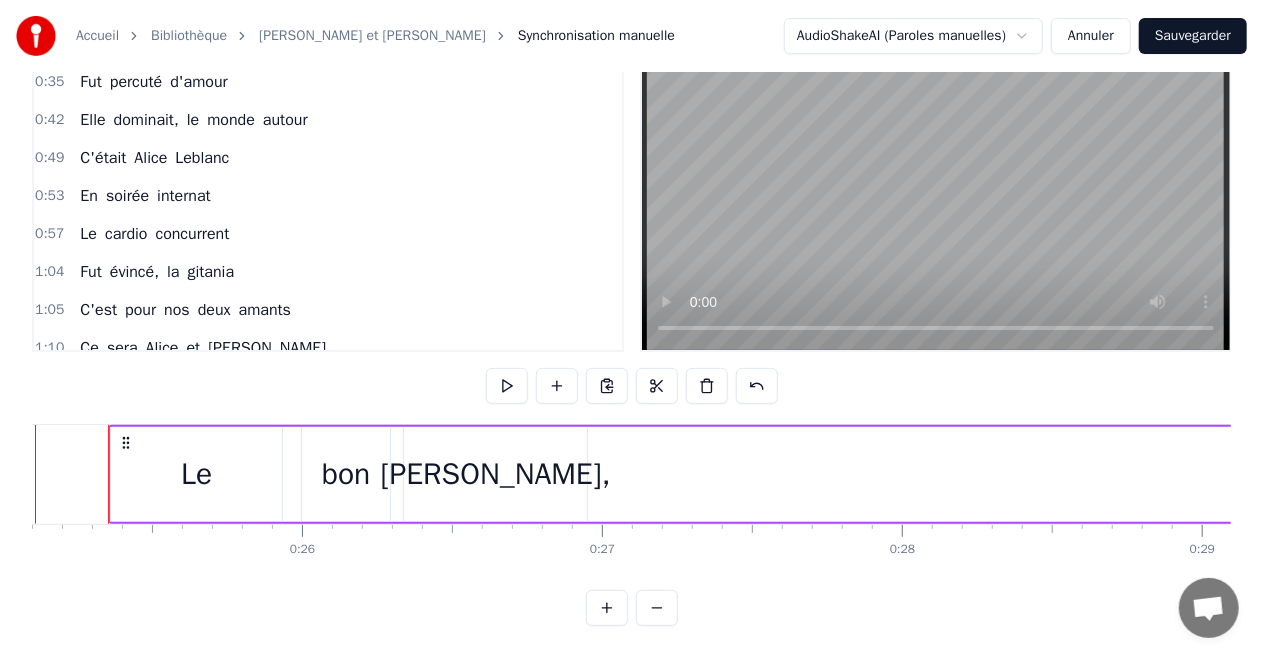 click at bounding box center [657, 608] 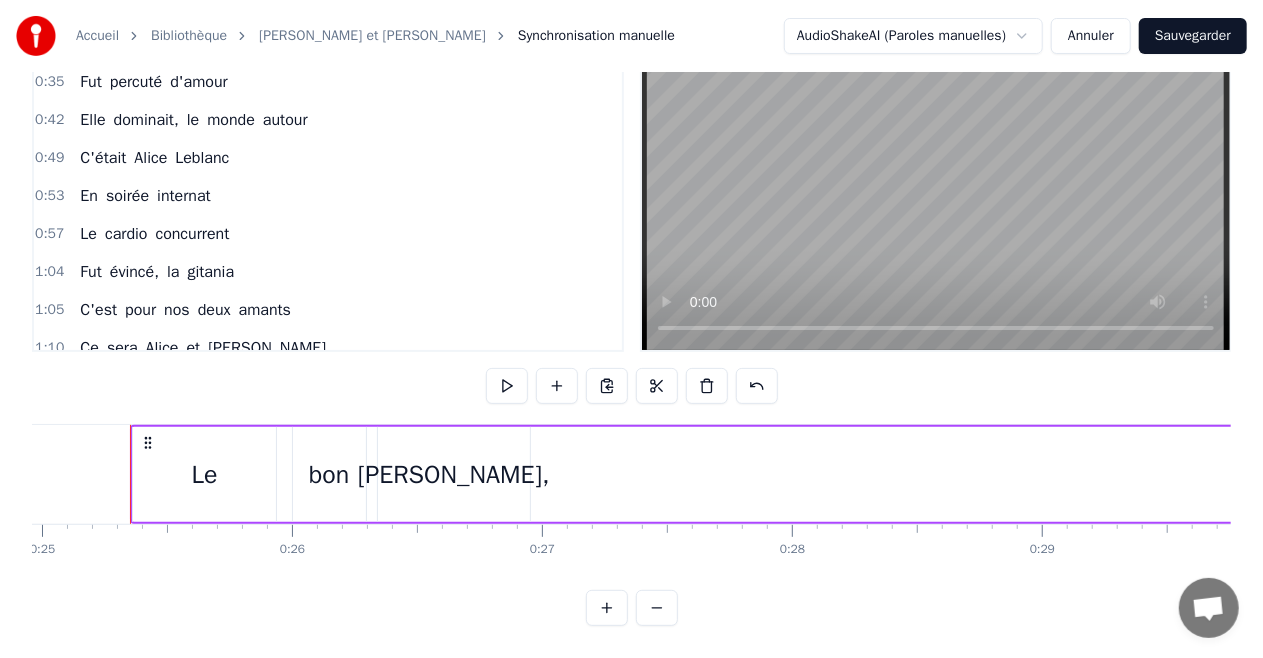 scroll, scrollTop: 0, scrollLeft: 6238, axis: horizontal 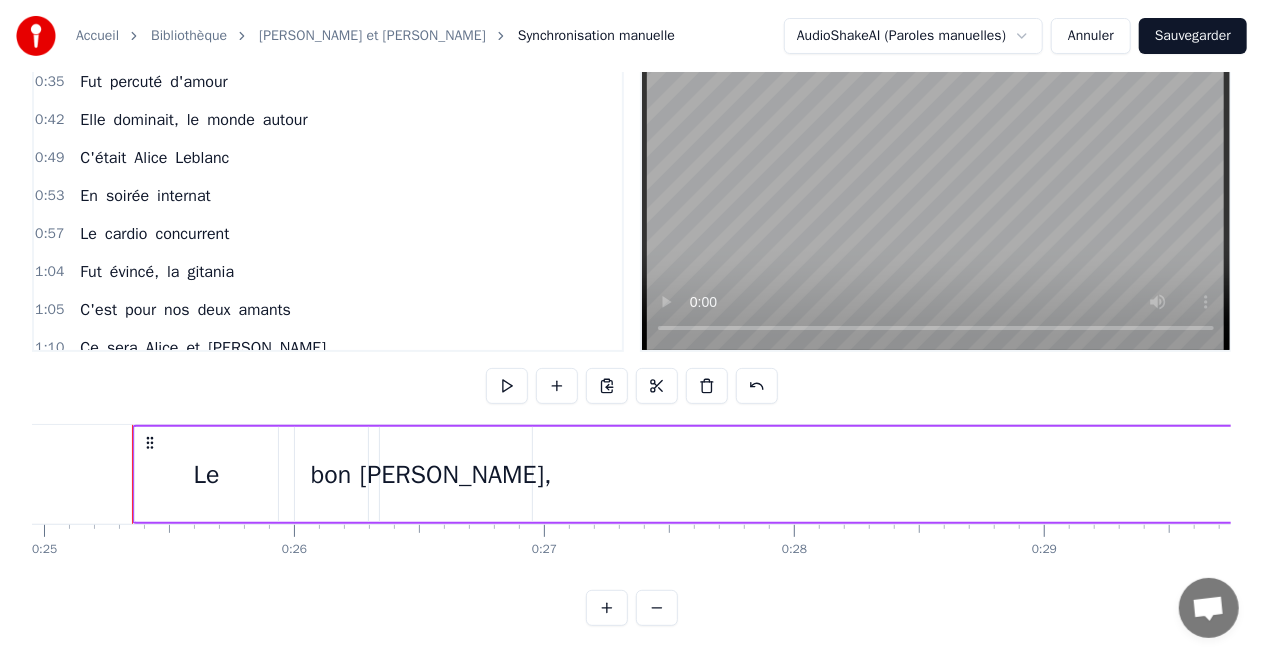 click at bounding box center [657, 608] 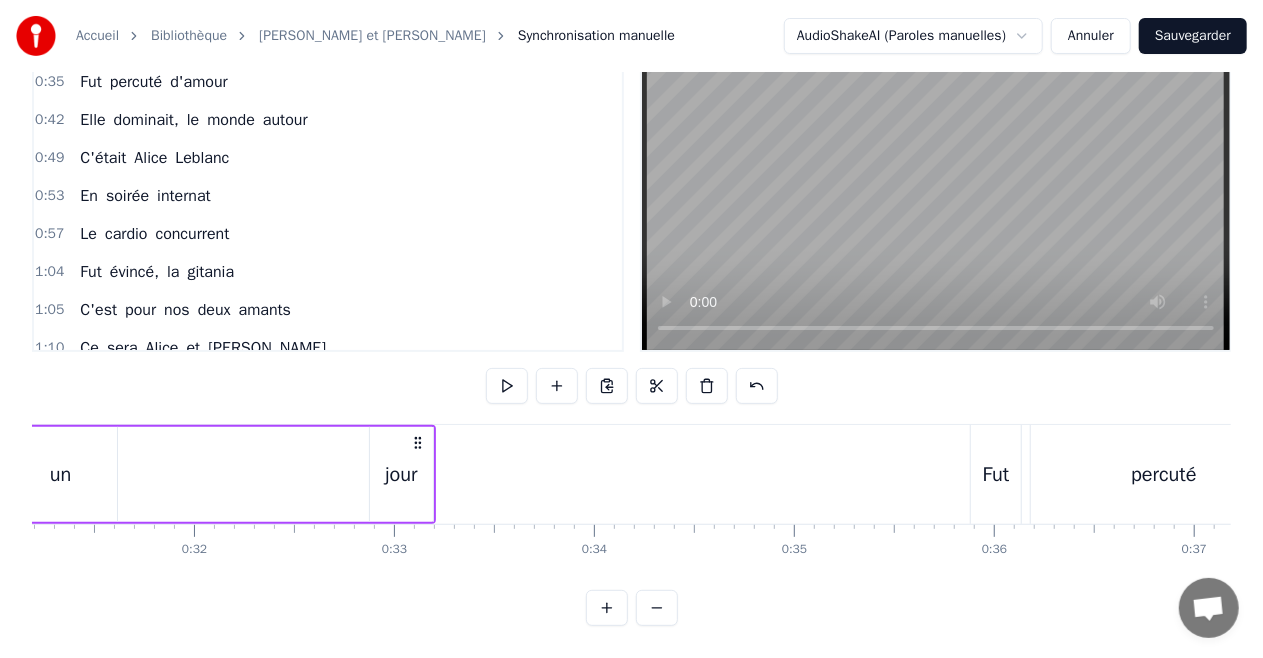click at bounding box center (657, 608) 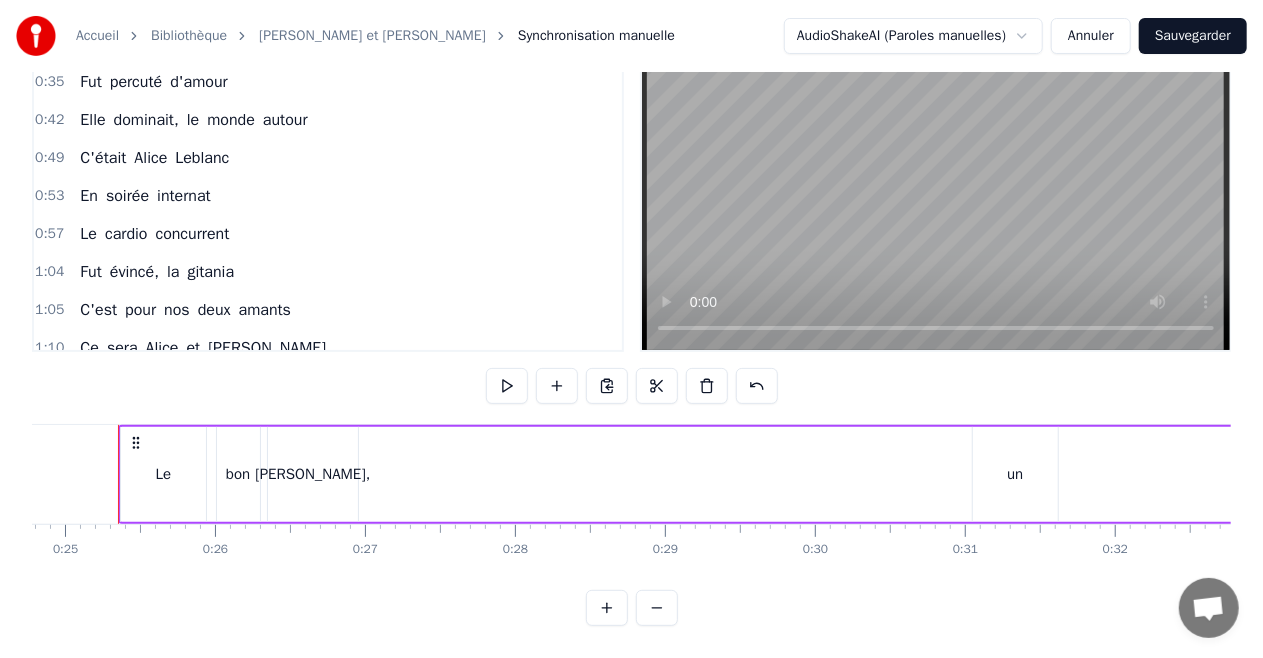 scroll, scrollTop: 0, scrollLeft: 3703, axis: horizontal 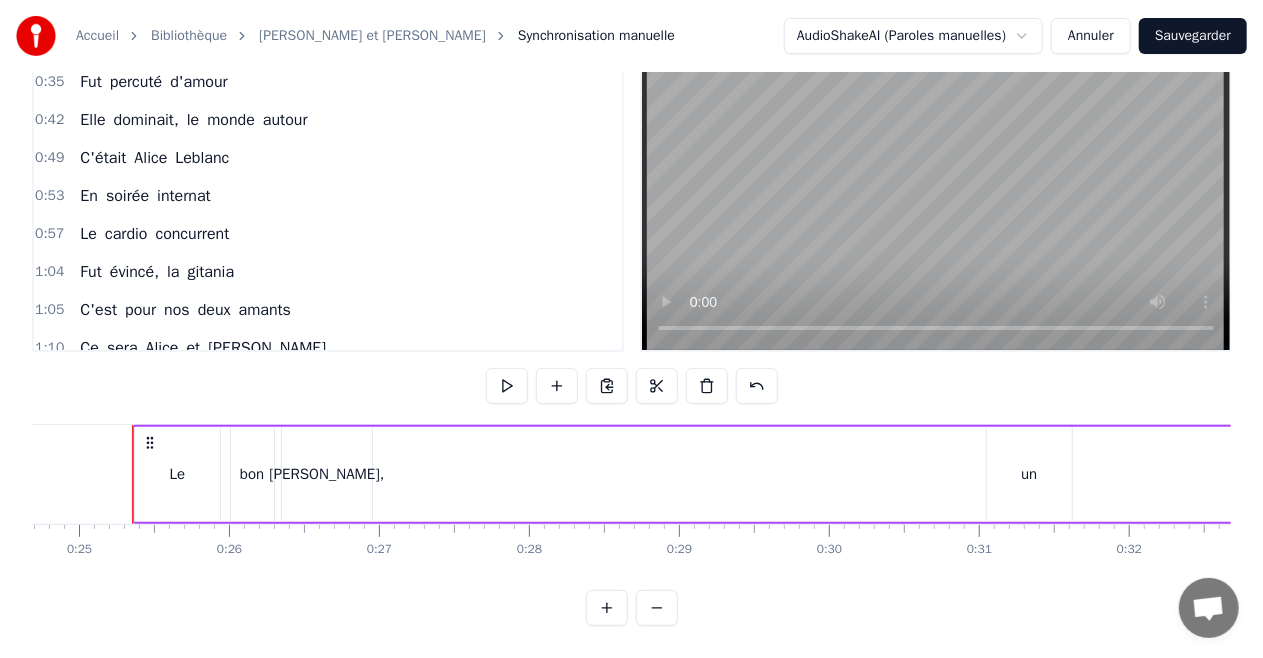 click at bounding box center (607, 608) 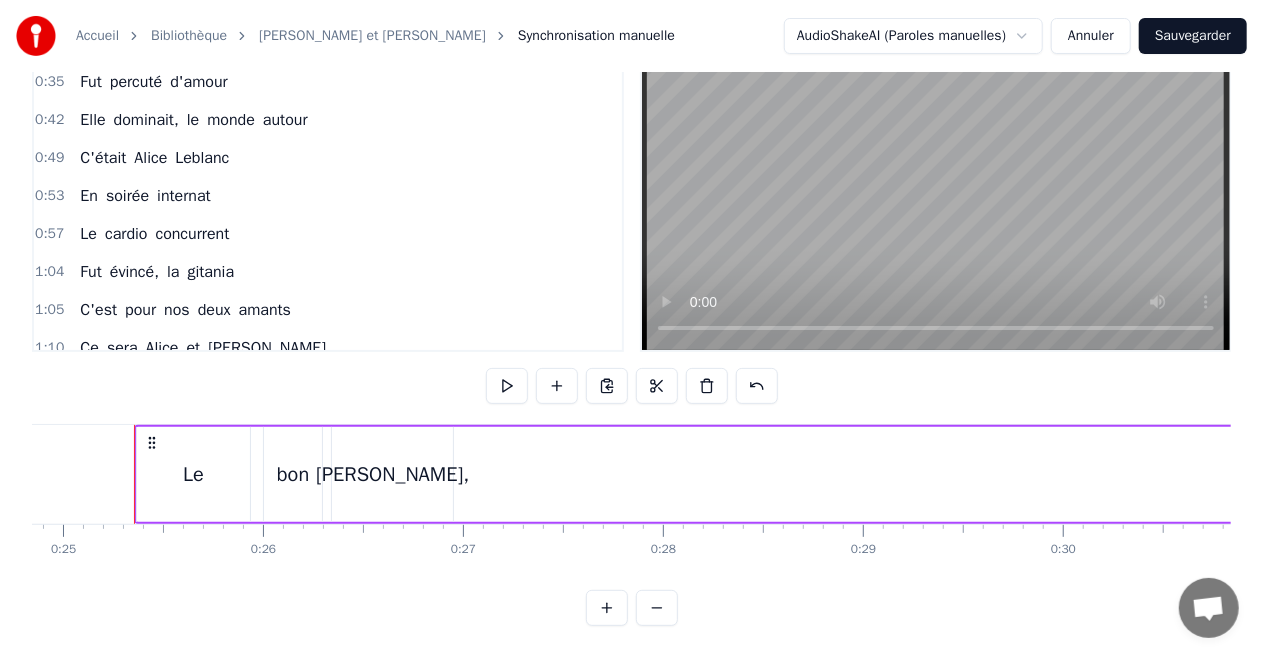 scroll, scrollTop: 0, scrollLeft: 4970, axis: horizontal 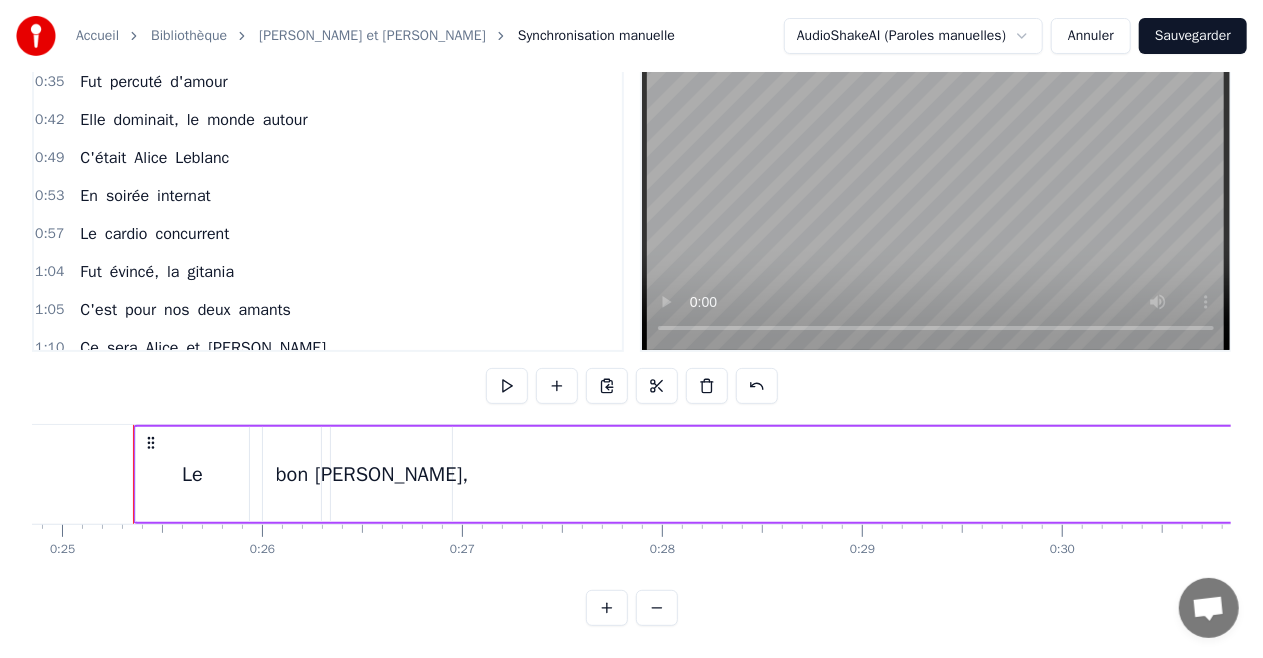 click at bounding box center [607, 608] 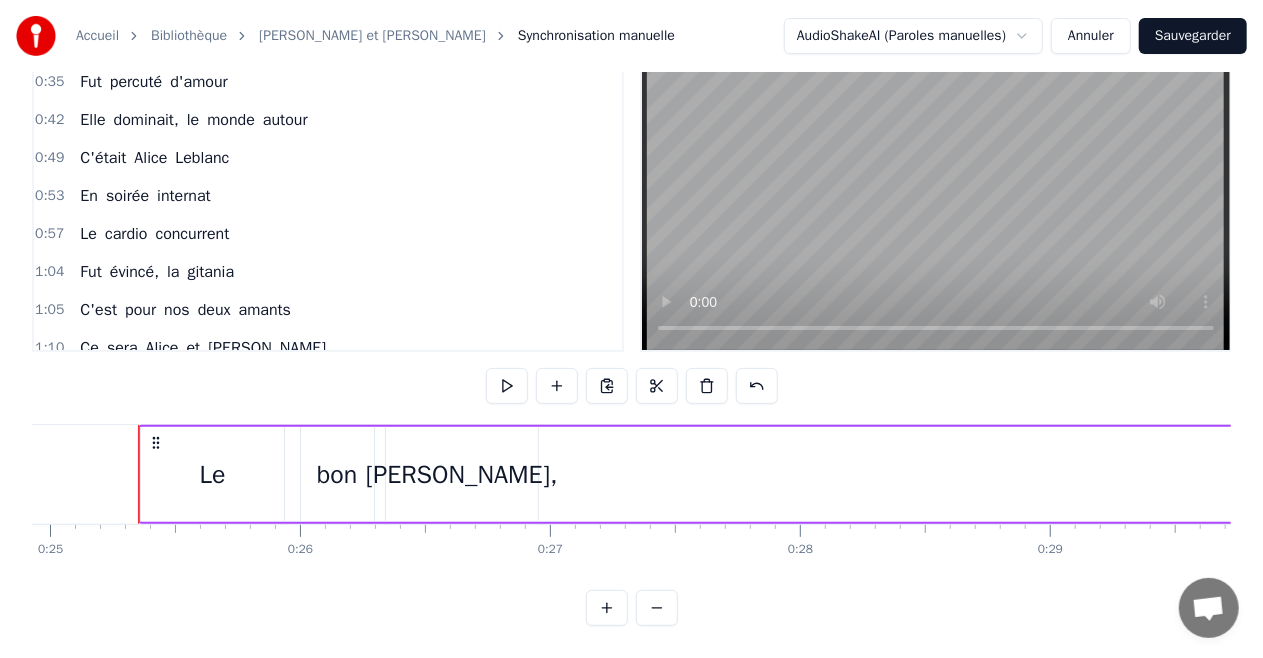 scroll, scrollTop: 0, scrollLeft: 6238, axis: horizontal 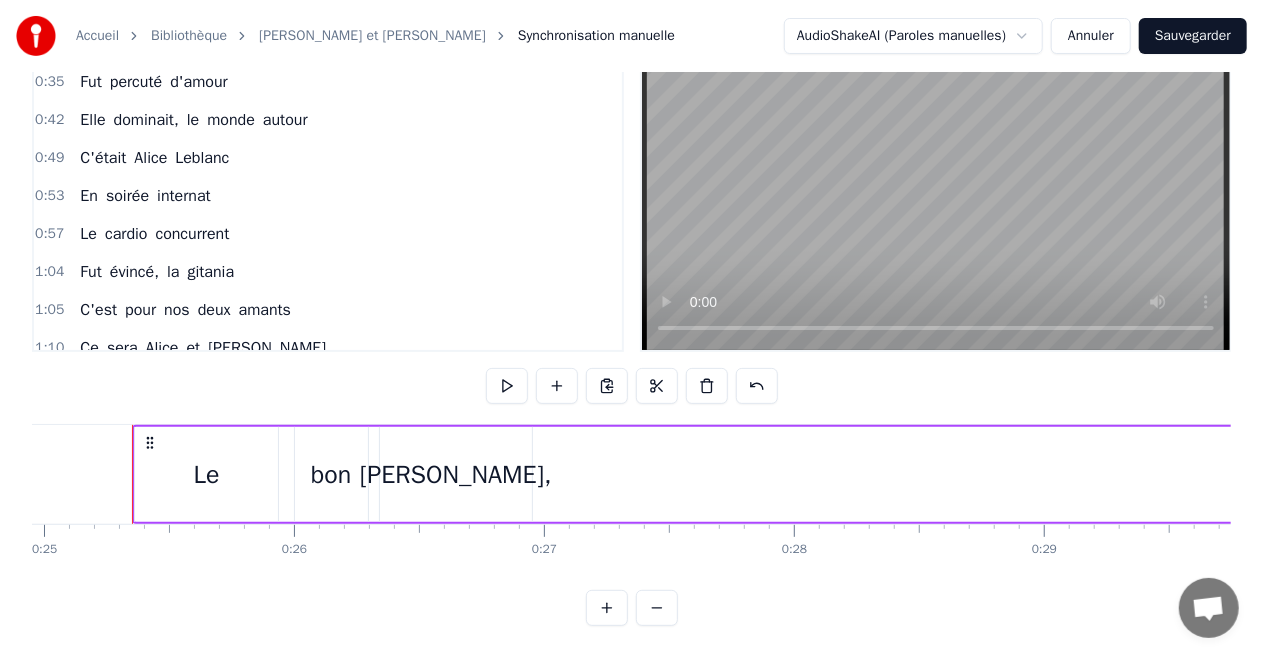 drag, startPoint x: 132, startPoint y: 502, endPoint x: 182, endPoint y: 506, distance: 50.159744 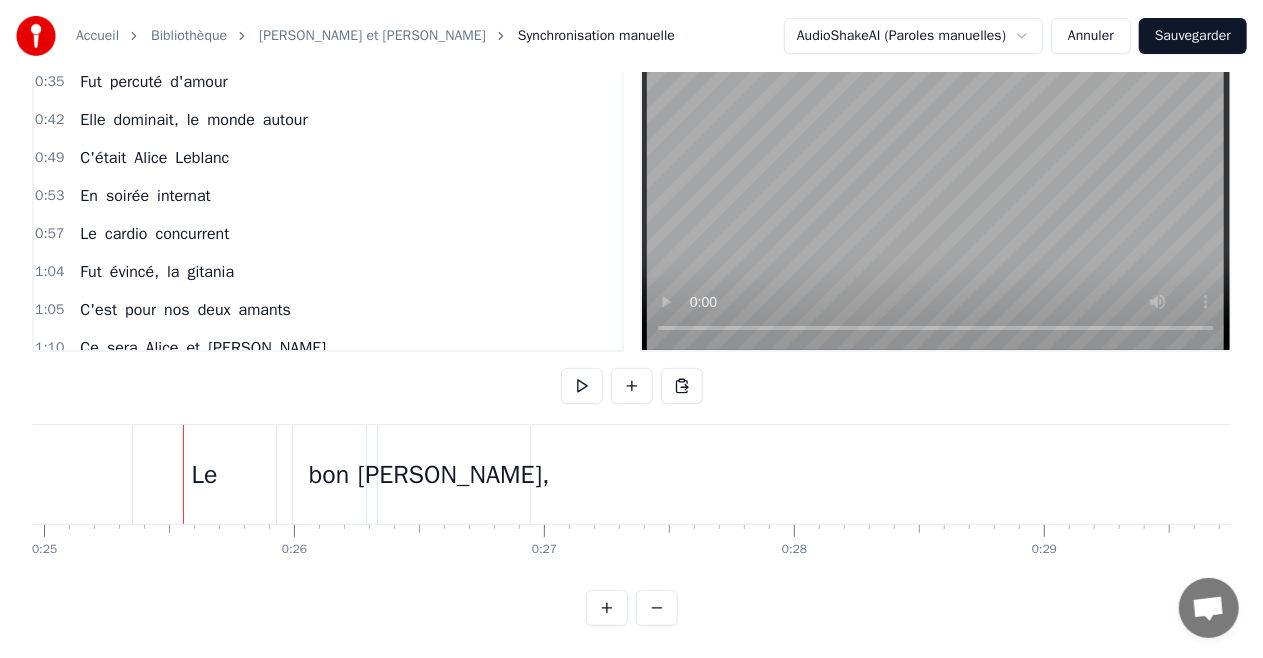 click on "Le" at bounding box center [204, 474] 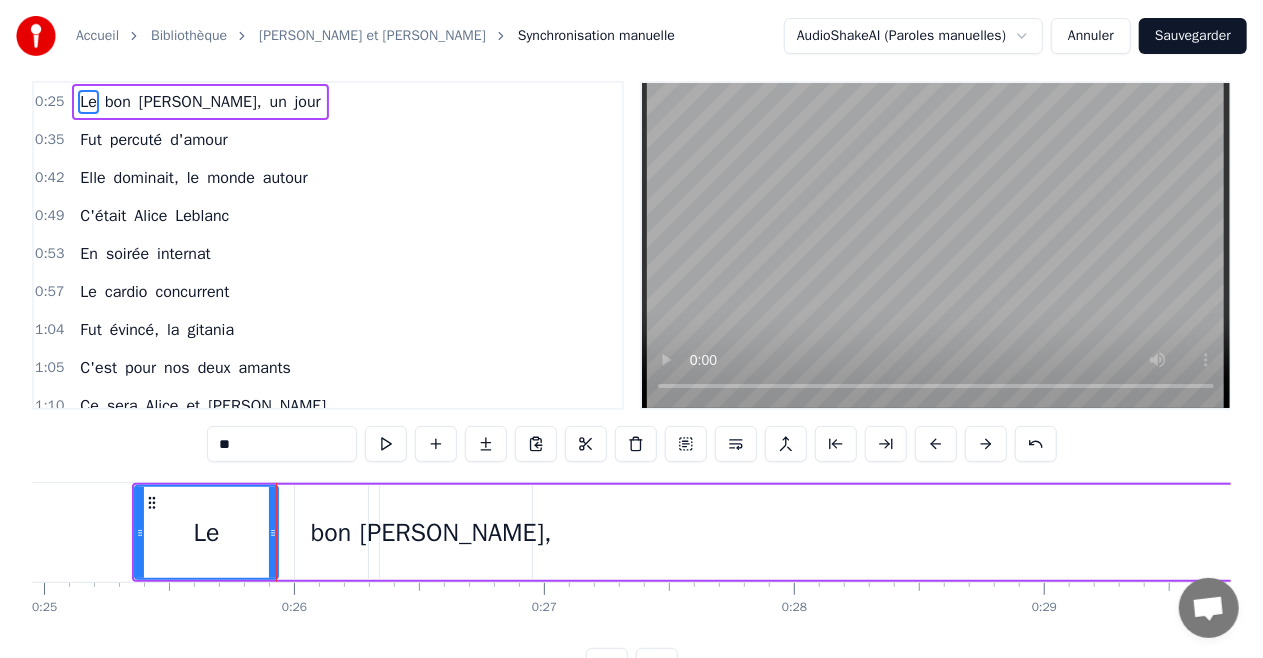scroll, scrollTop: 0, scrollLeft: 0, axis: both 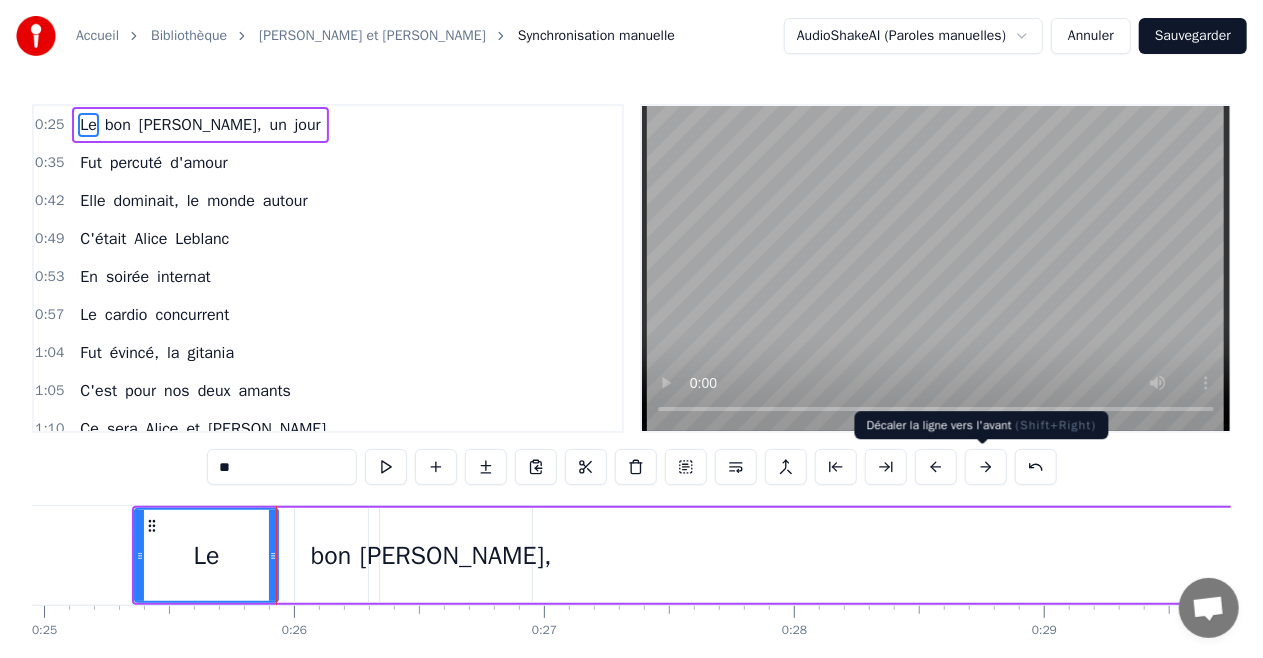 click at bounding box center (986, 467) 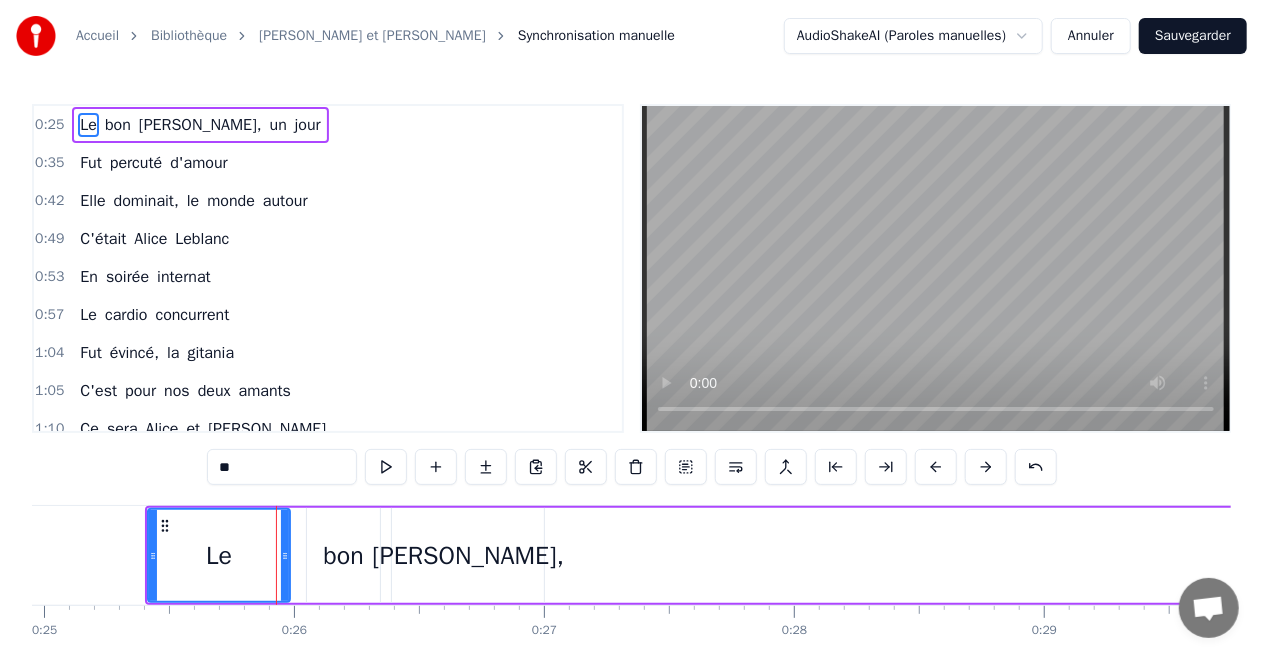 click at bounding box center (986, 467) 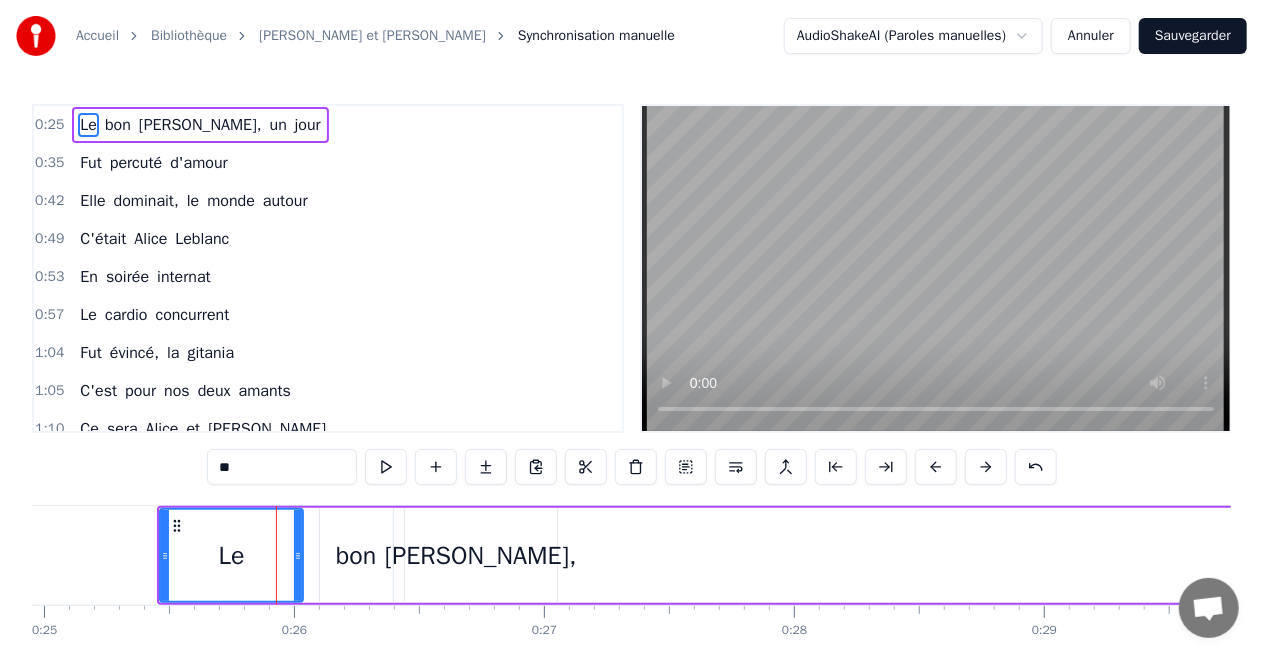 click at bounding box center [986, 467] 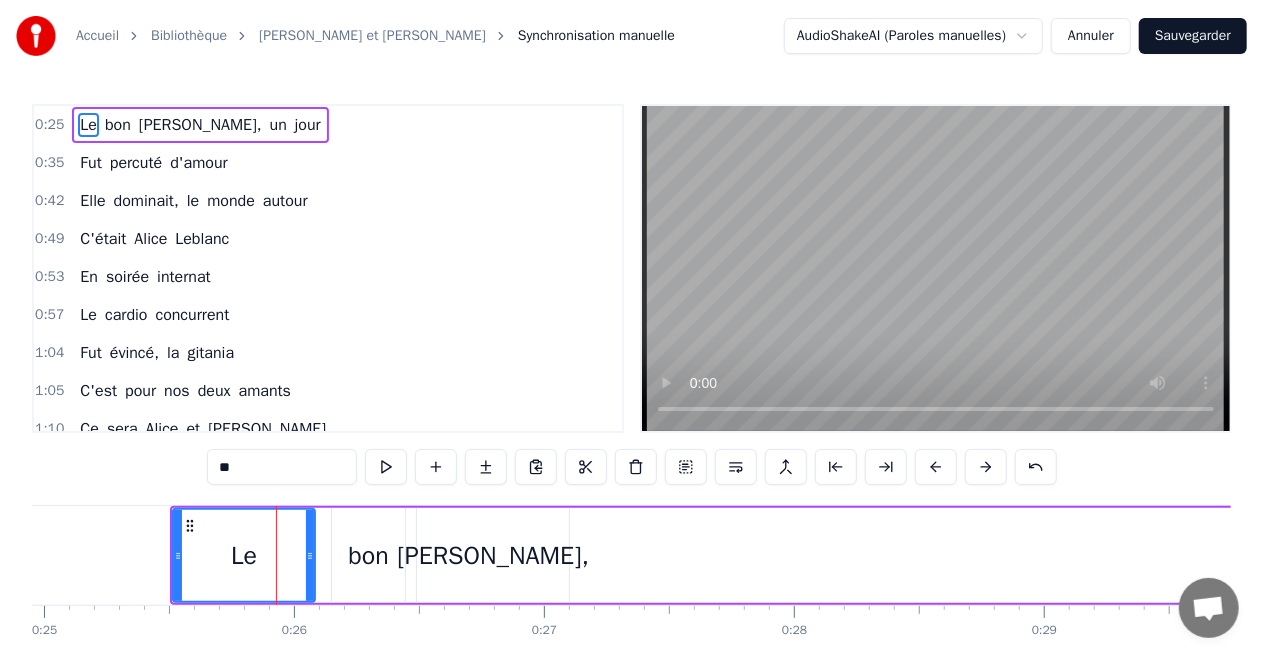 click at bounding box center [986, 467] 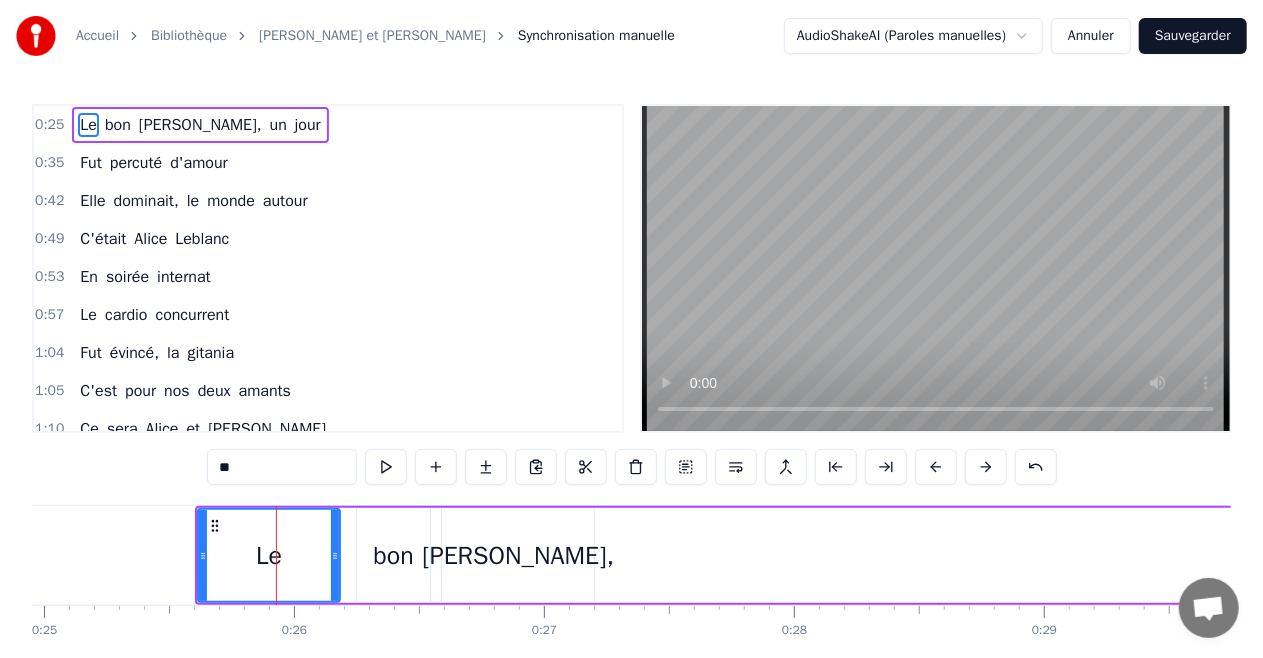 click at bounding box center (986, 467) 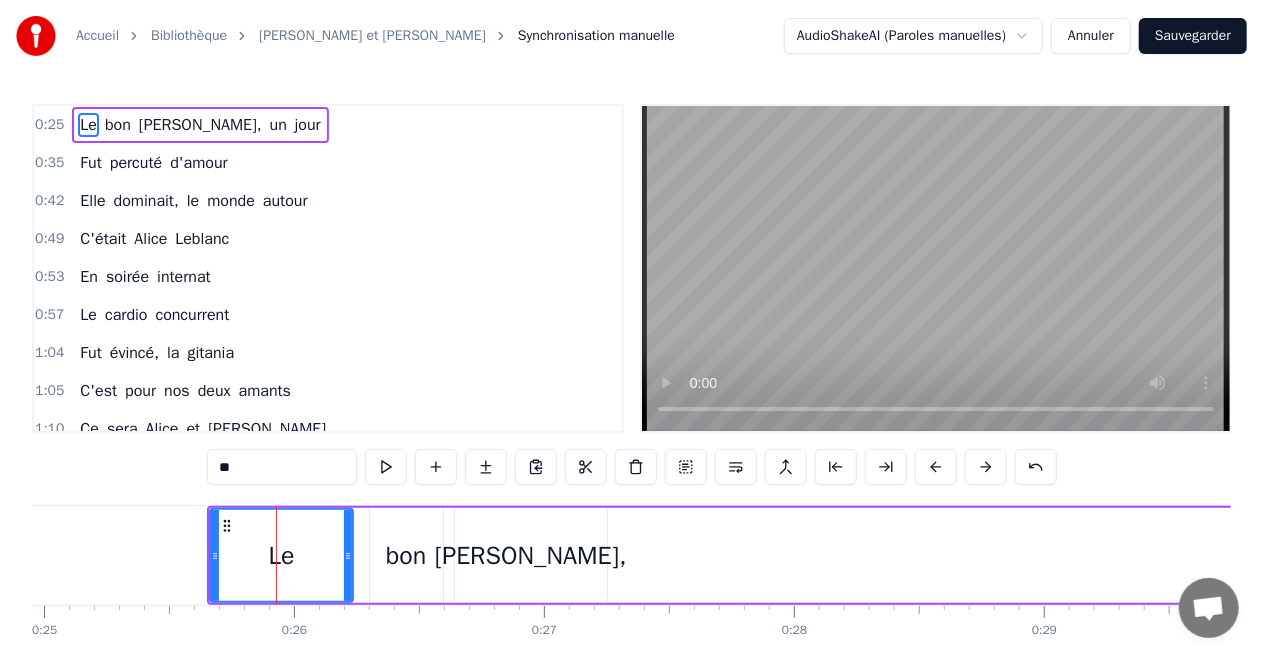 click at bounding box center [986, 467] 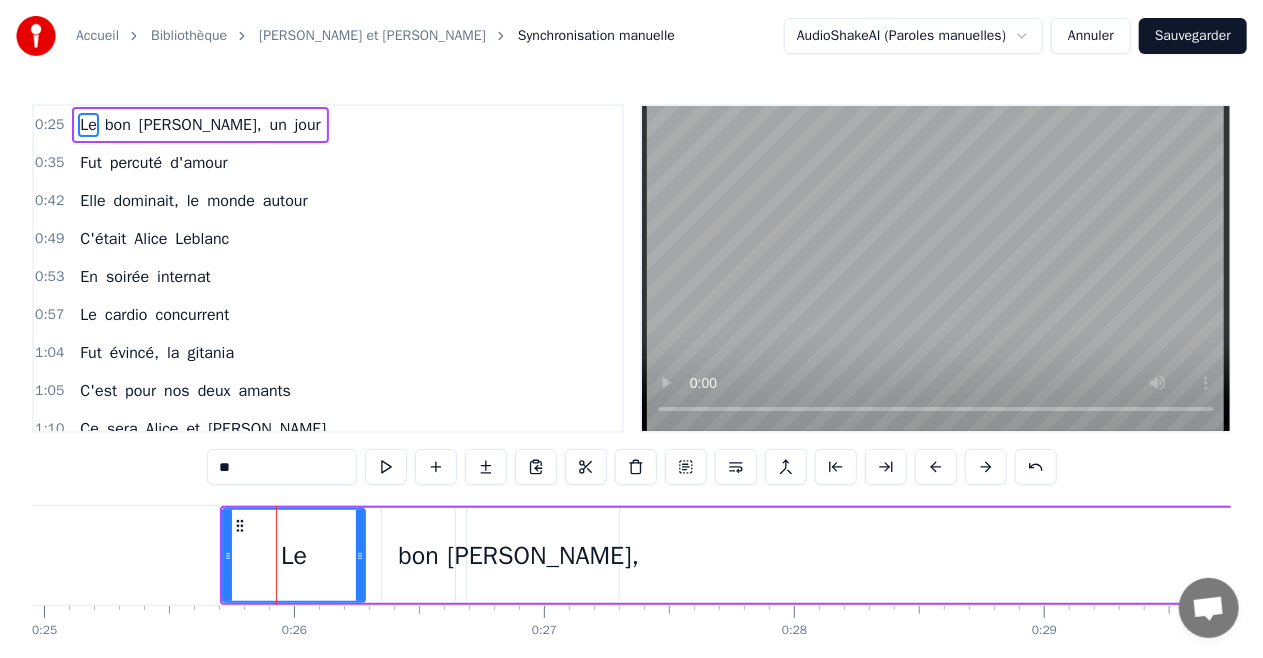 click at bounding box center [986, 467] 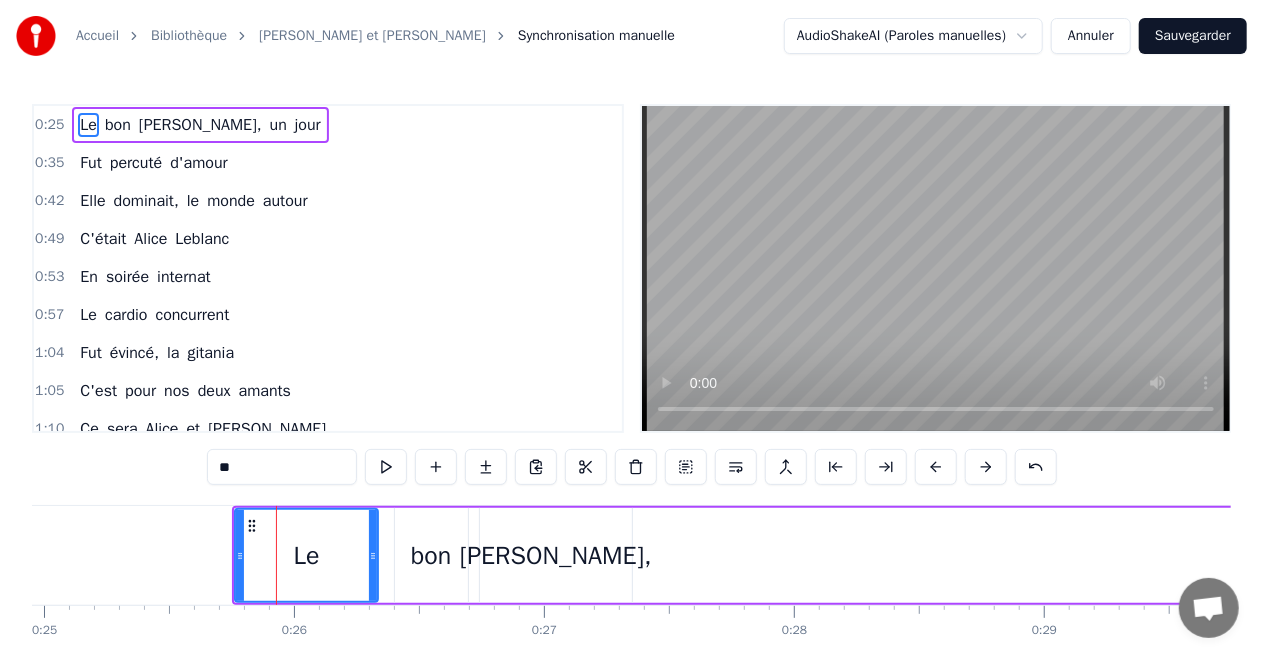 click at bounding box center [986, 467] 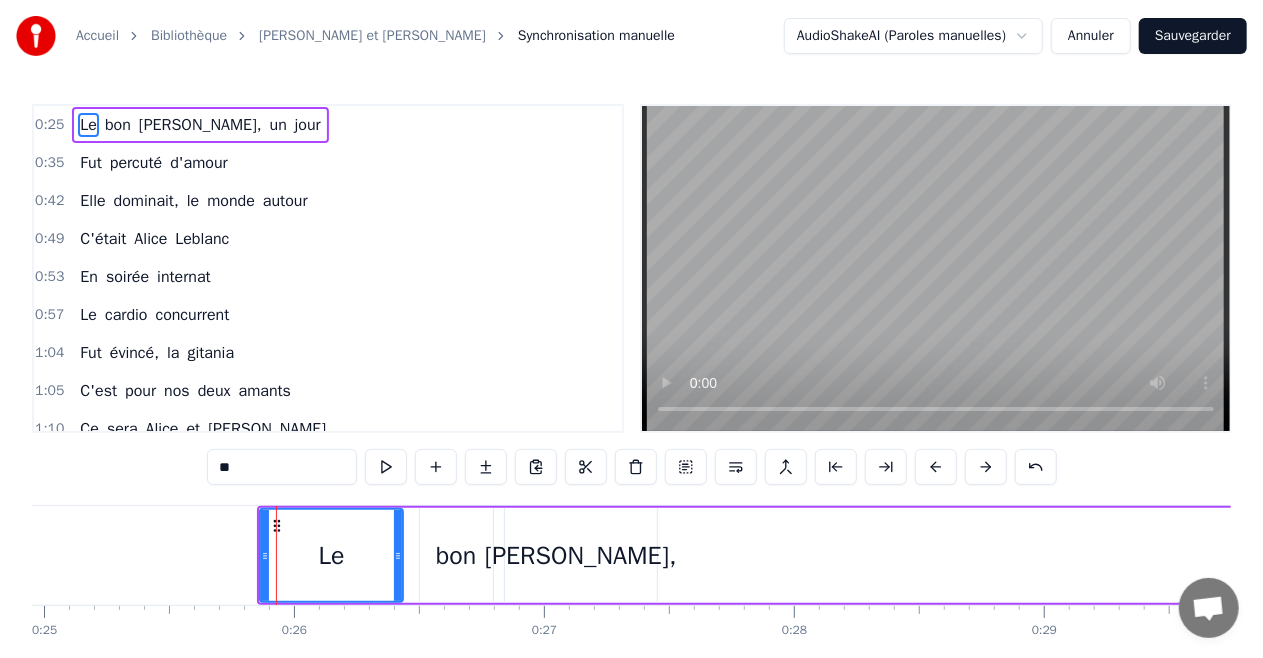 click at bounding box center (986, 467) 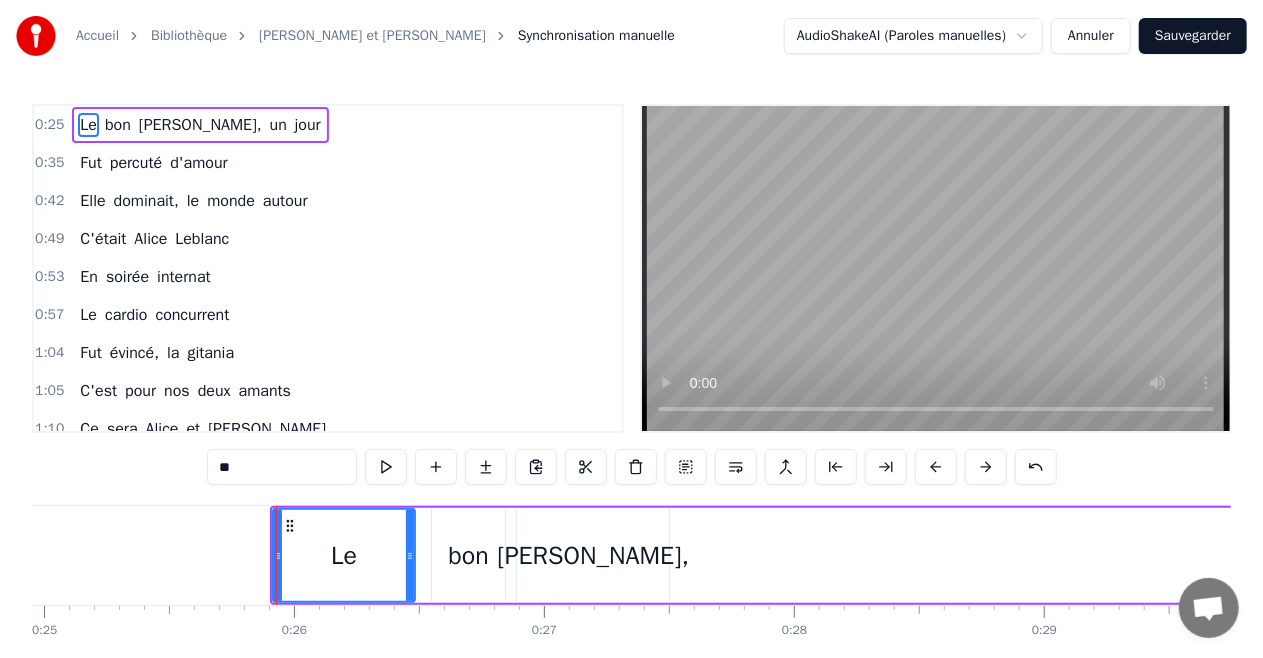 click at bounding box center (986, 467) 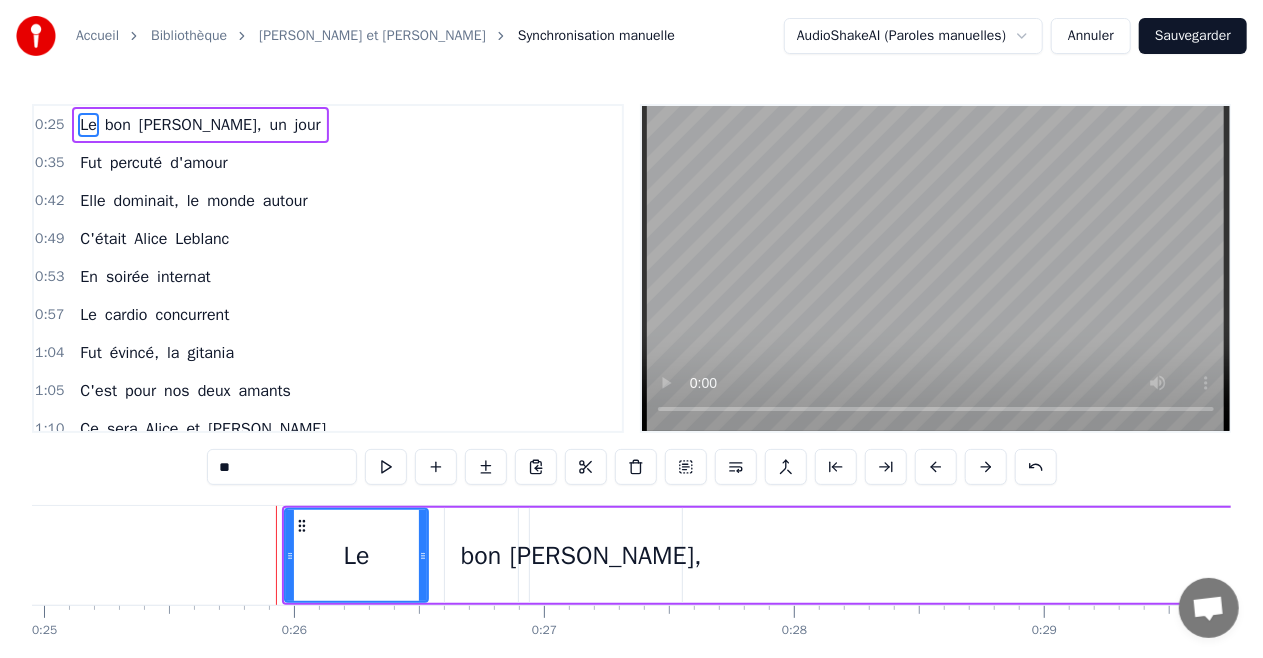 click at bounding box center (986, 467) 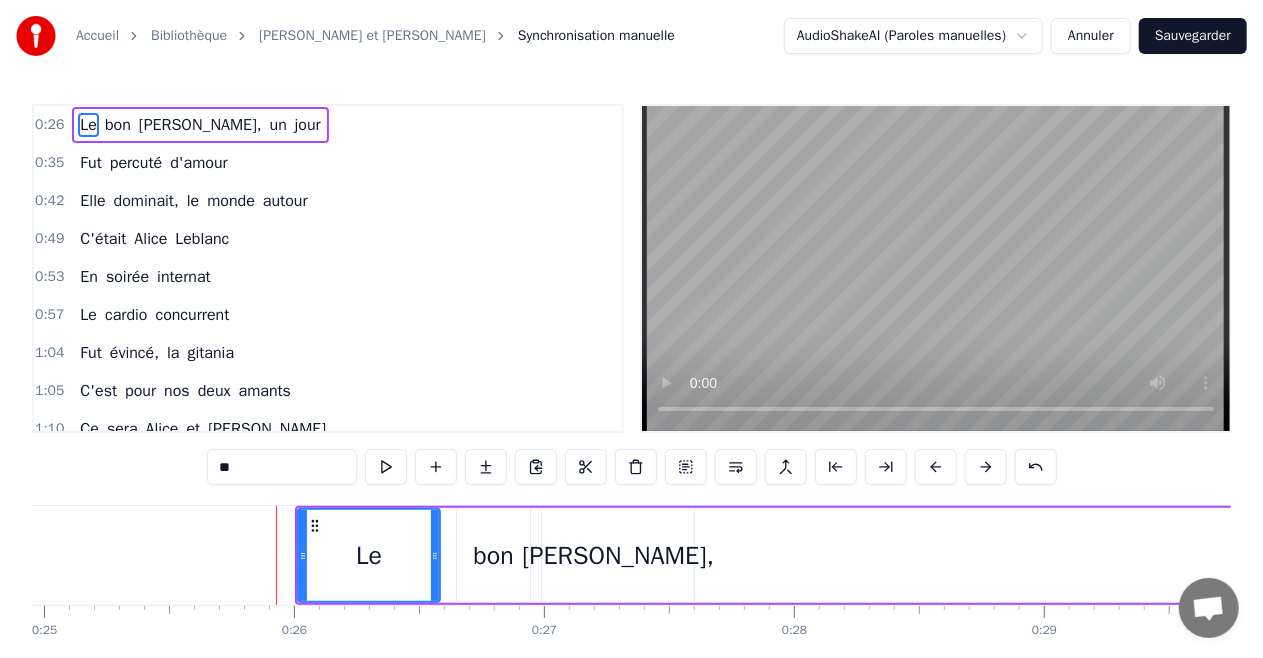 click at bounding box center (986, 467) 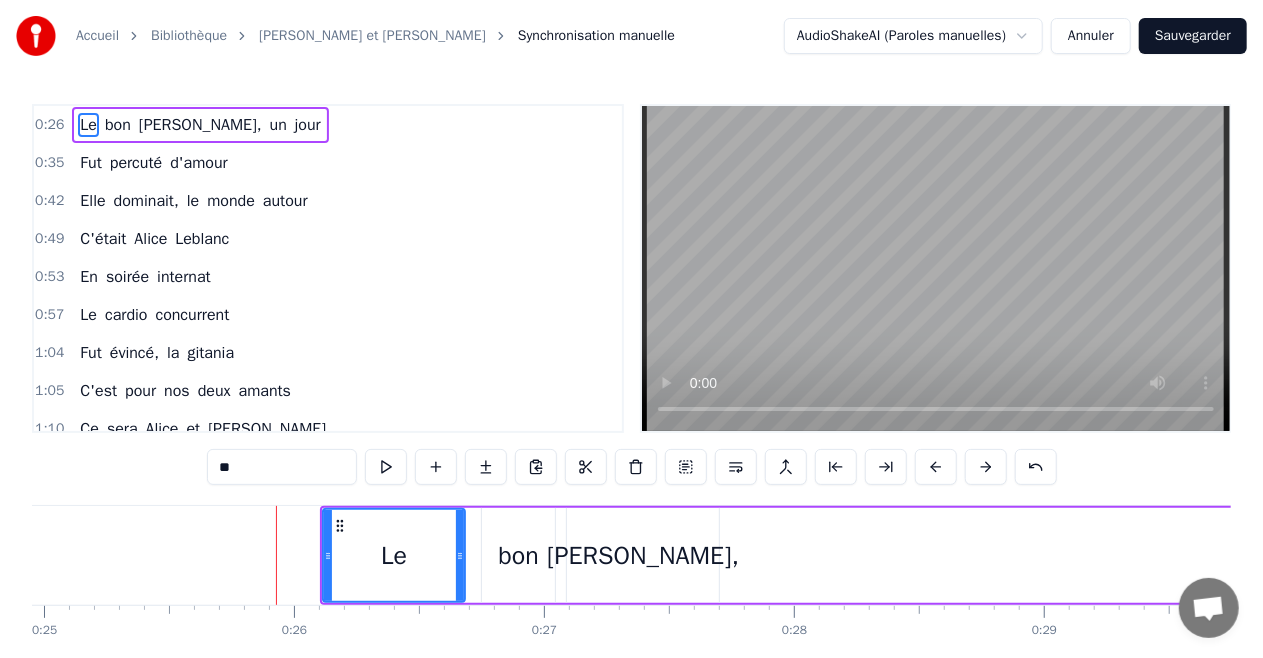 click at bounding box center [986, 467] 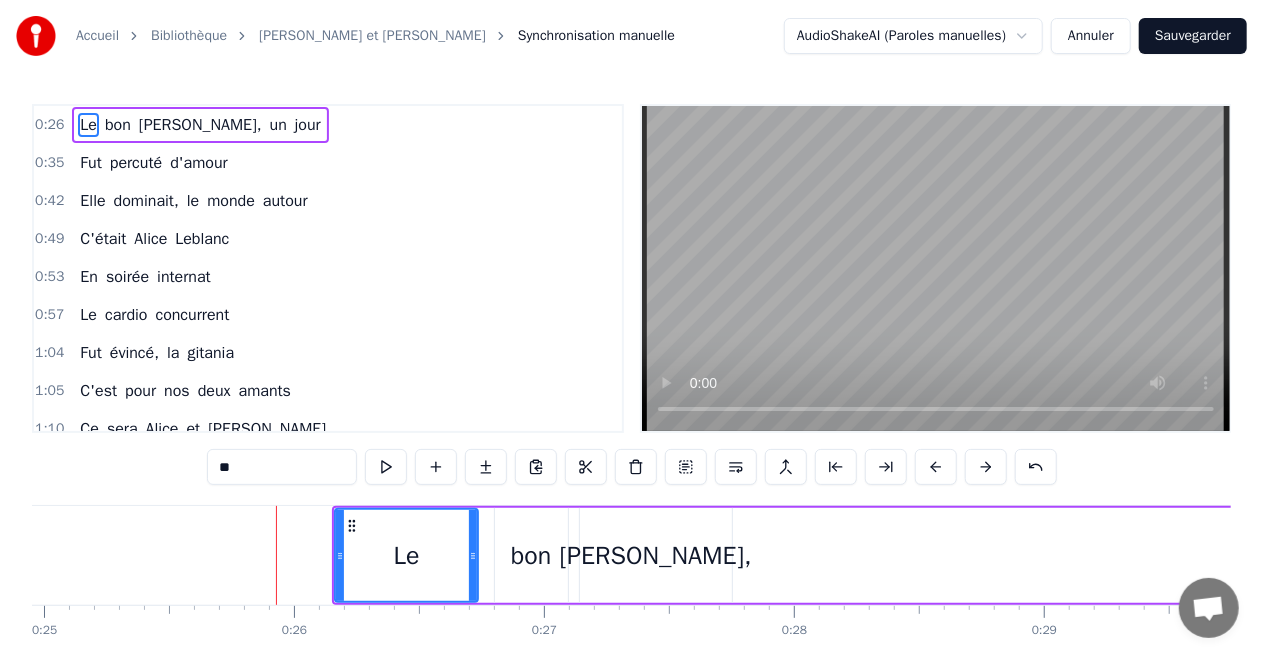 click at bounding box center [986, 467] 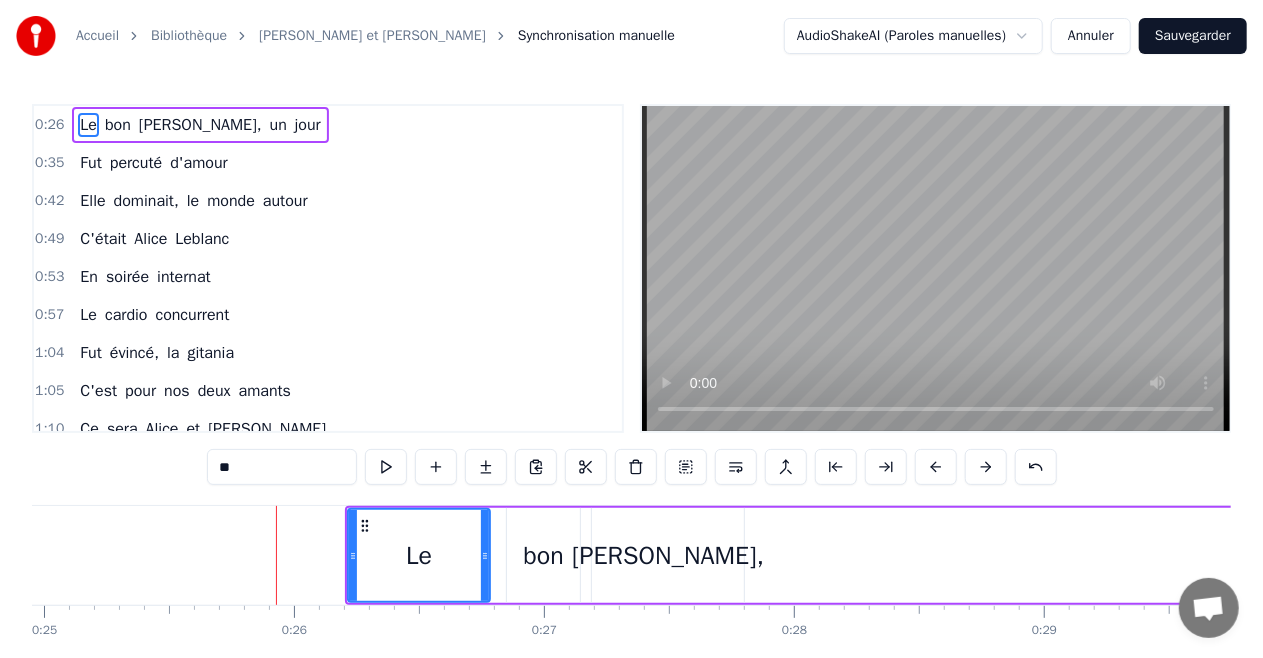click at bounding box center (986, 467) 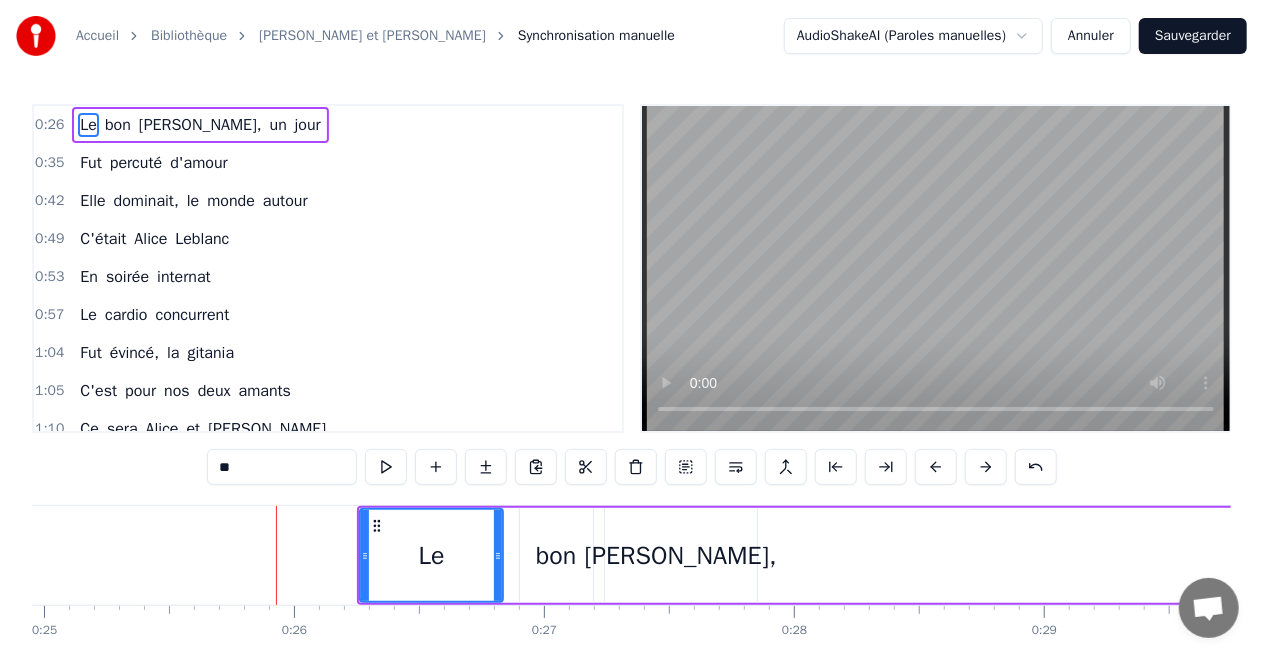 click at bounding box center (986, 467) 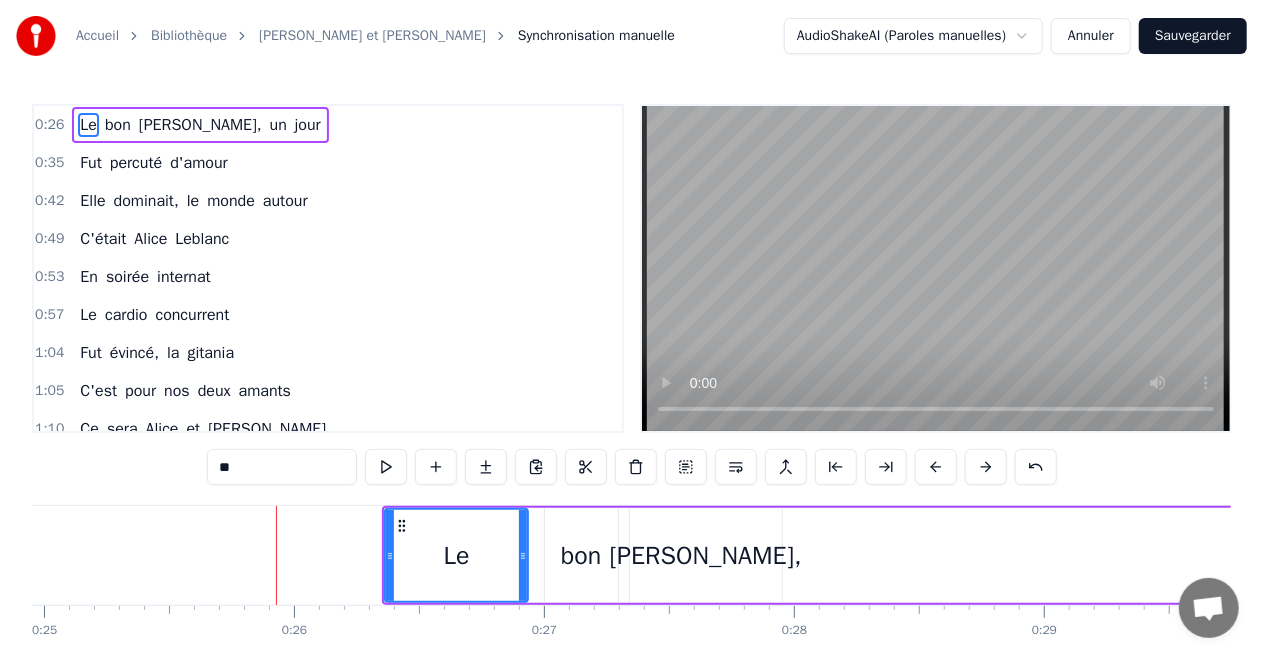 click at bounding box center (986, 467) 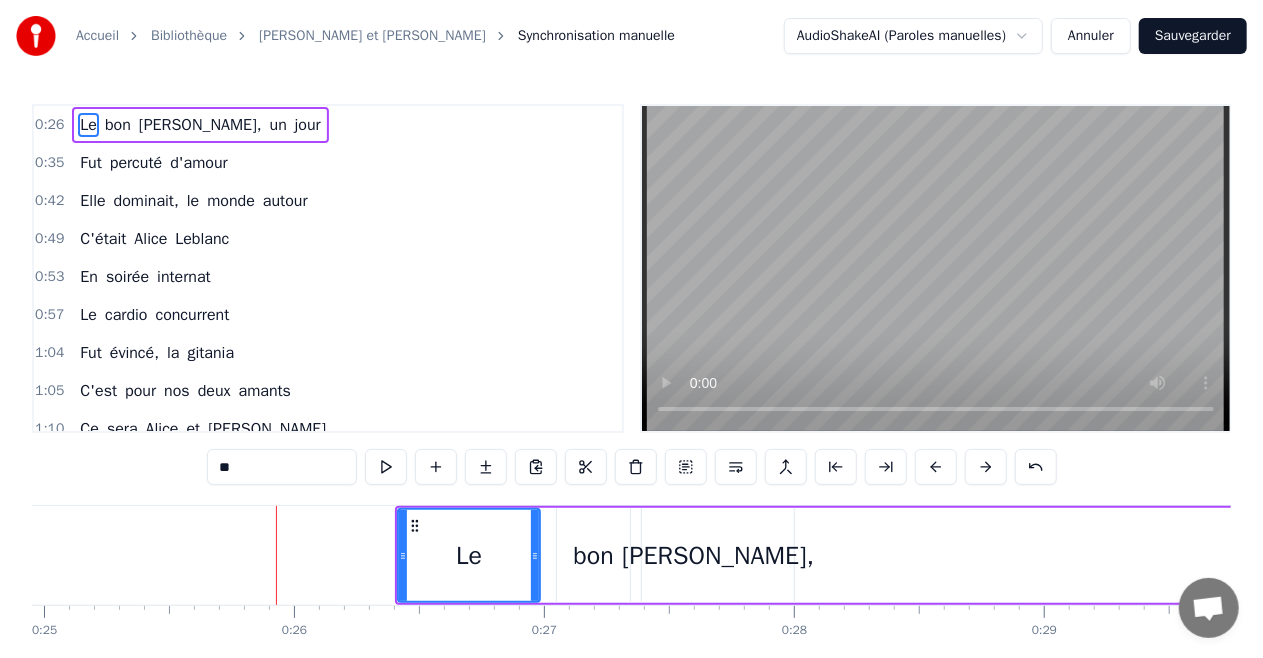 click at bounding box center [986, 467] 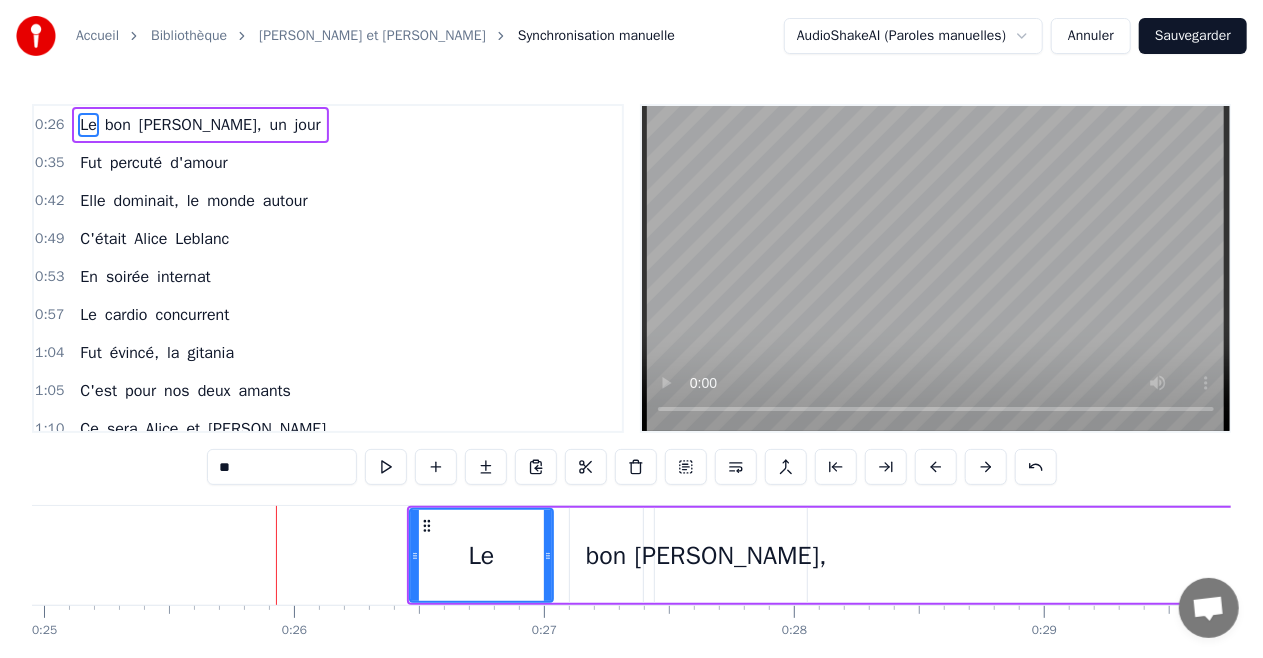 click at bounding box center (986, 467) 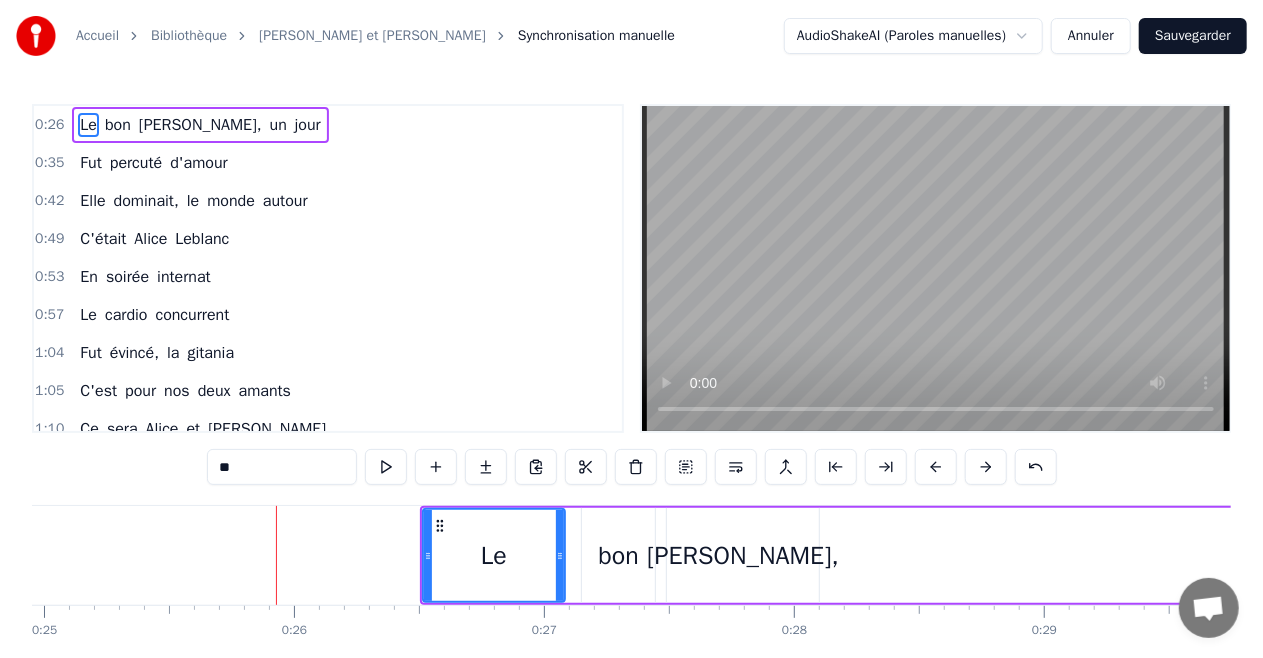 click at bounding box center (986, 467) 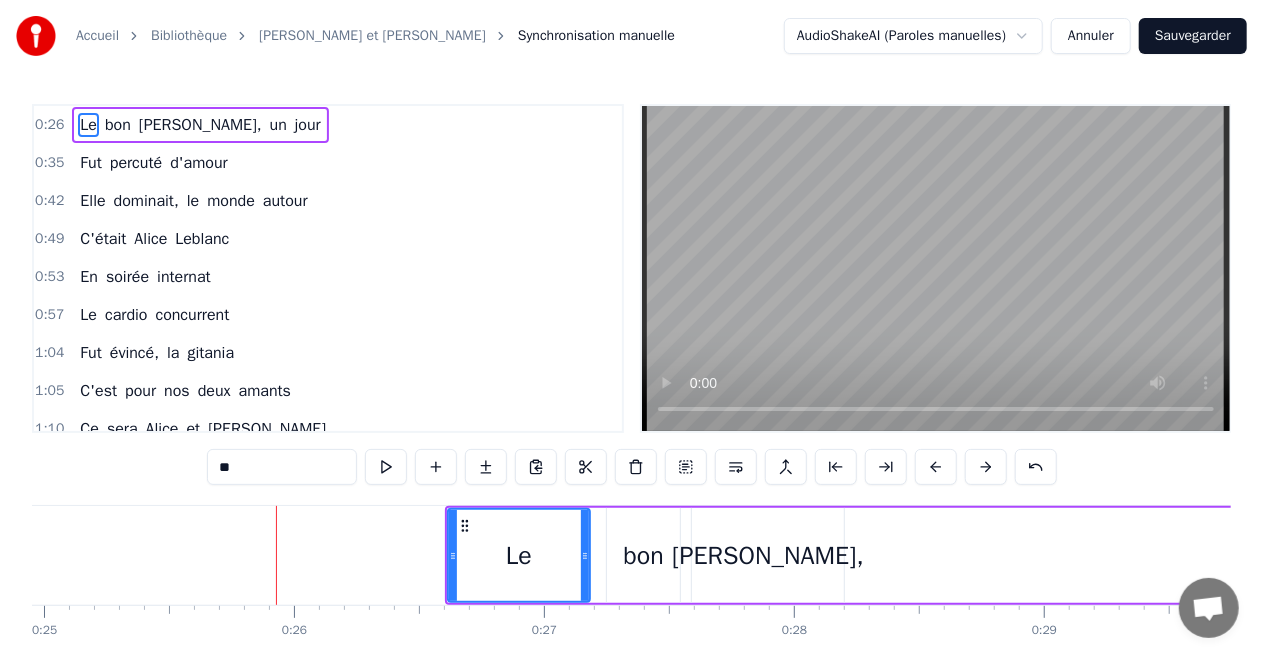 click at bounding box center (986, 467) 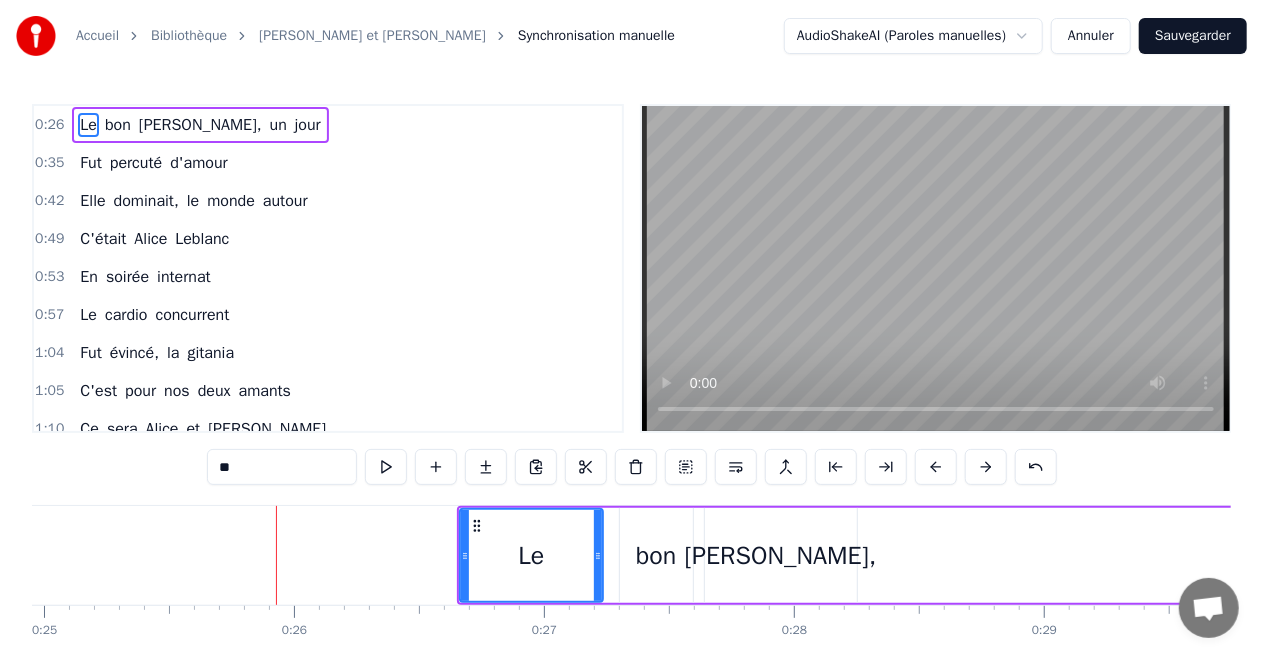 click at bounding box center [986, 467] 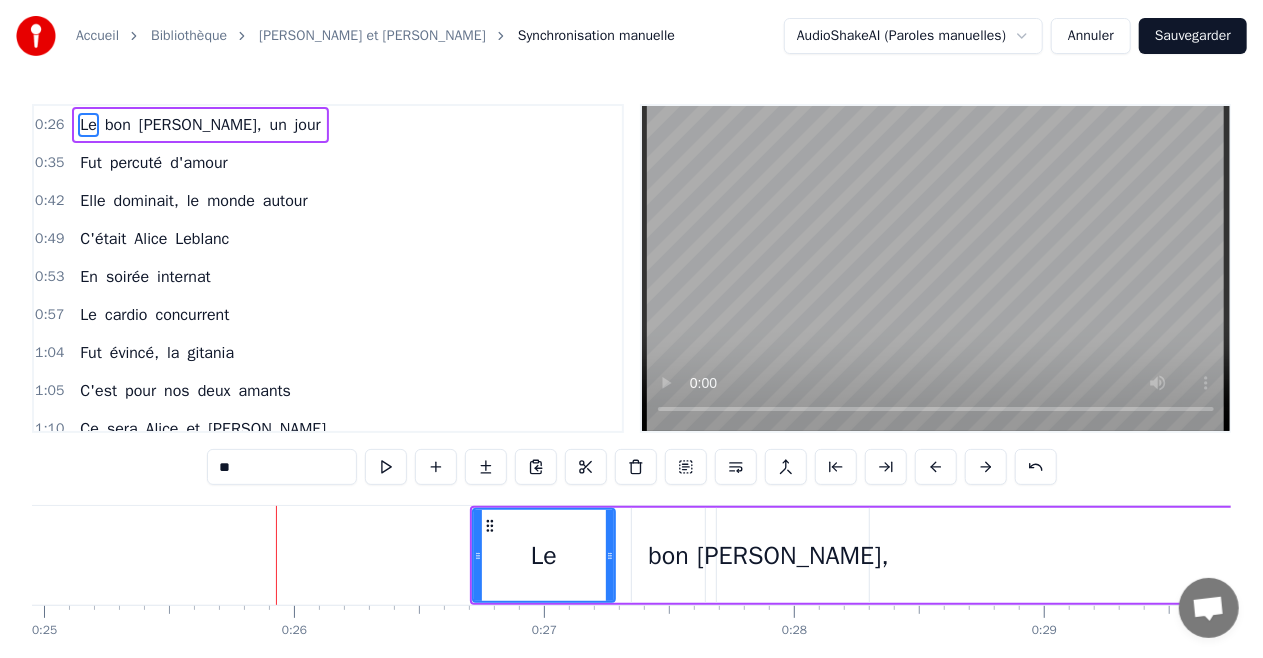 click at bounding box center (986, 467) 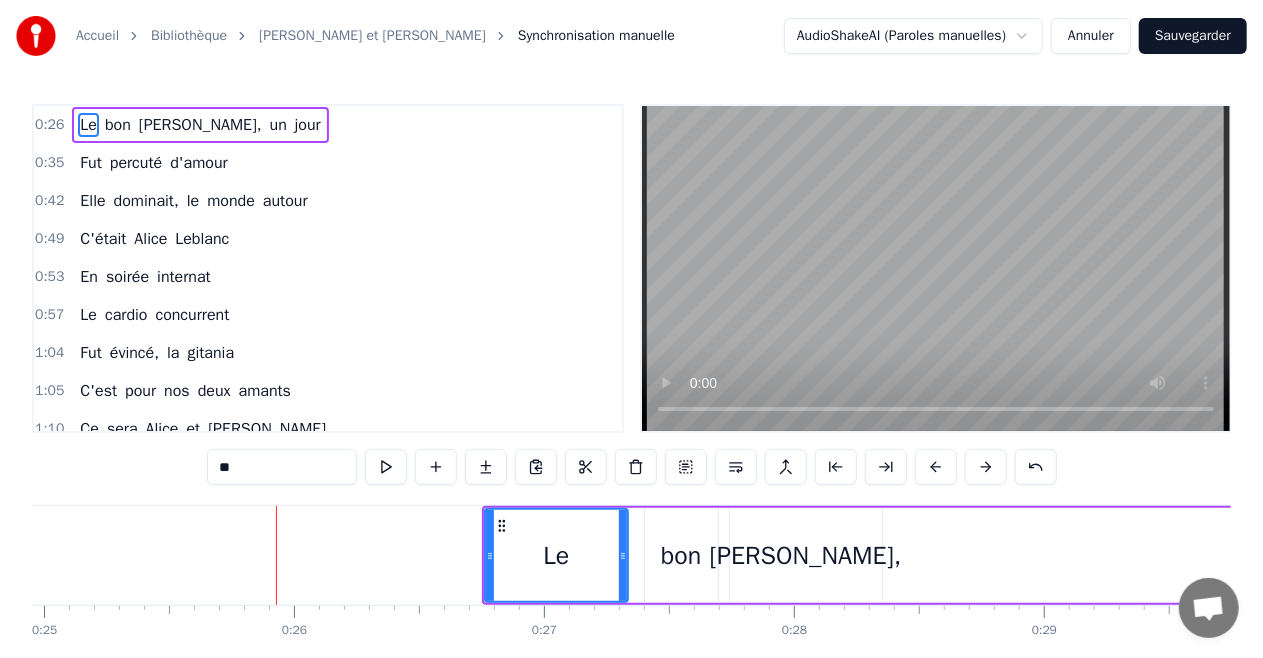 click at bounding box center [986, 467] 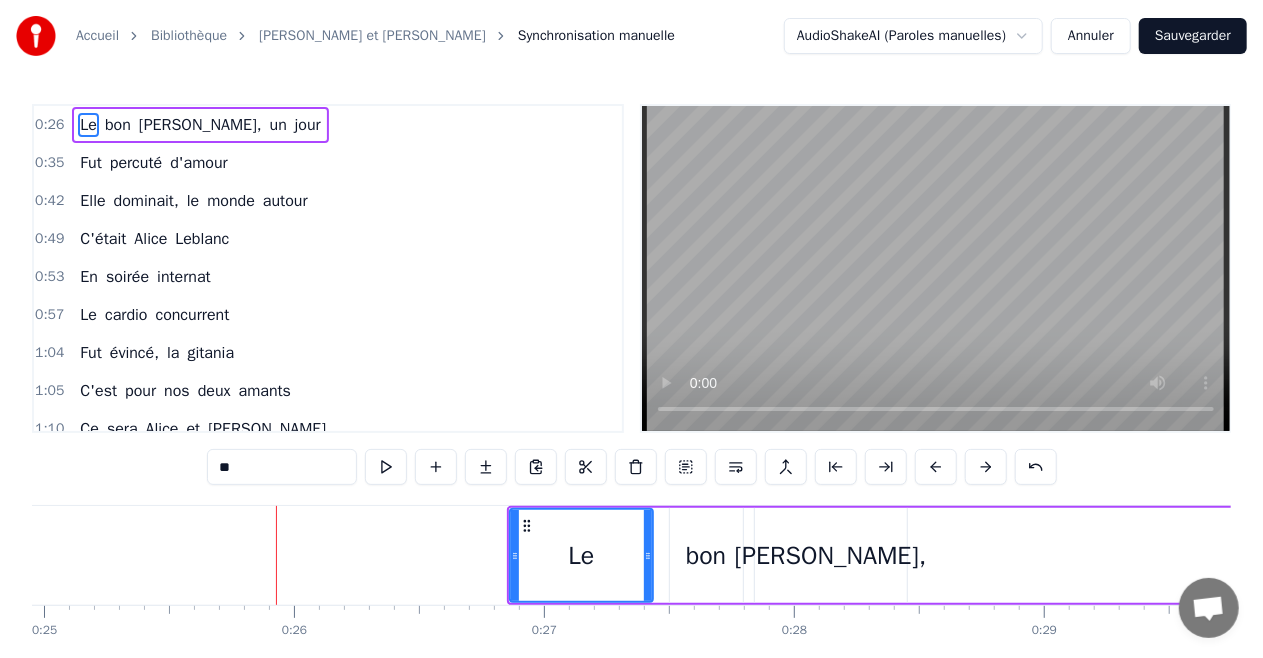 click at bounding box center [986, 467] 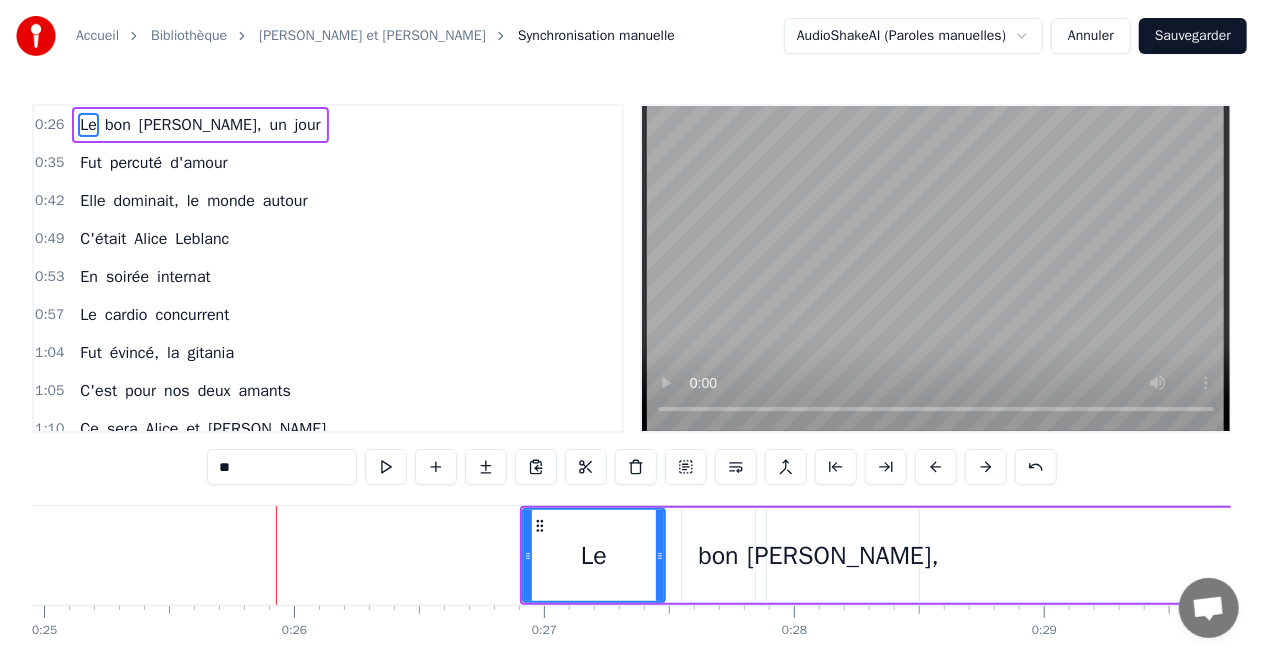click at bounding box center (986, 467) 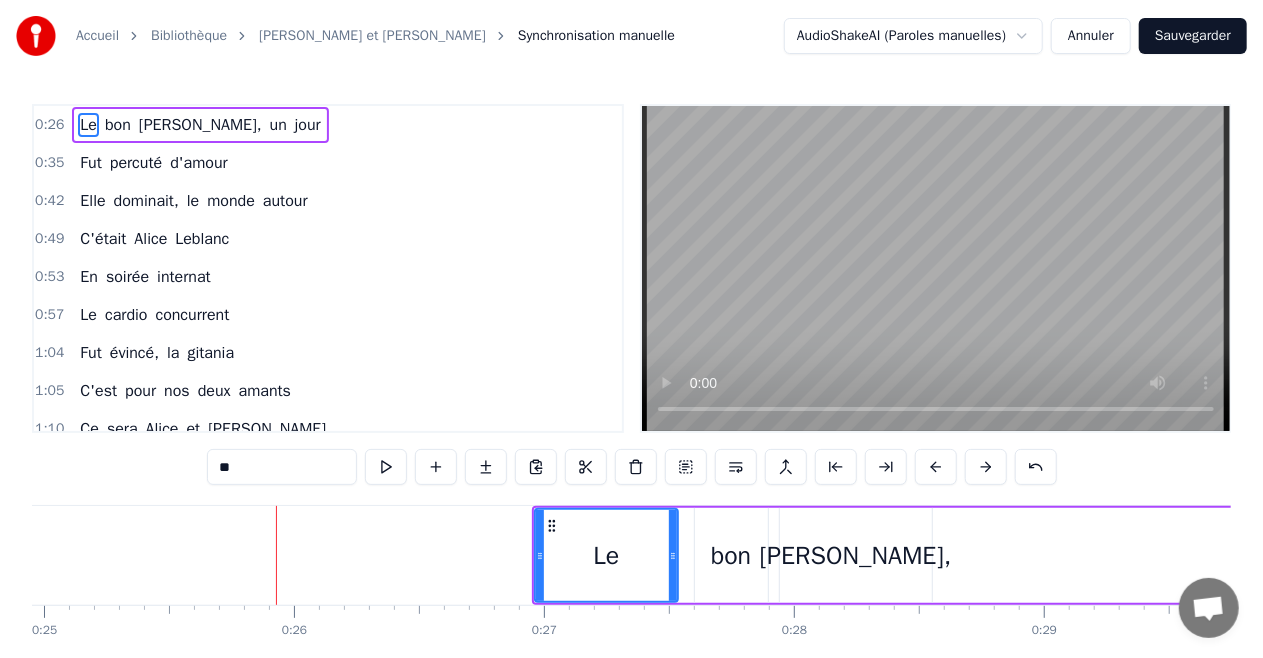 click at bounding box center (986, 467) 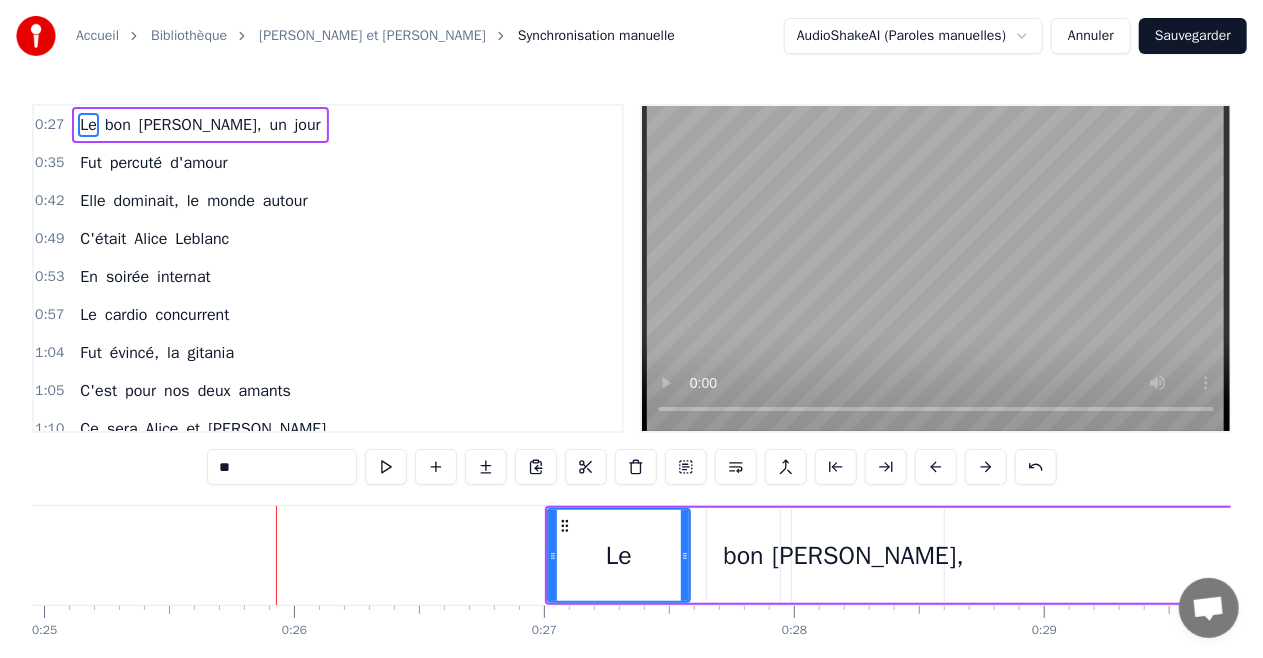 click at bounding box center [986, 467] 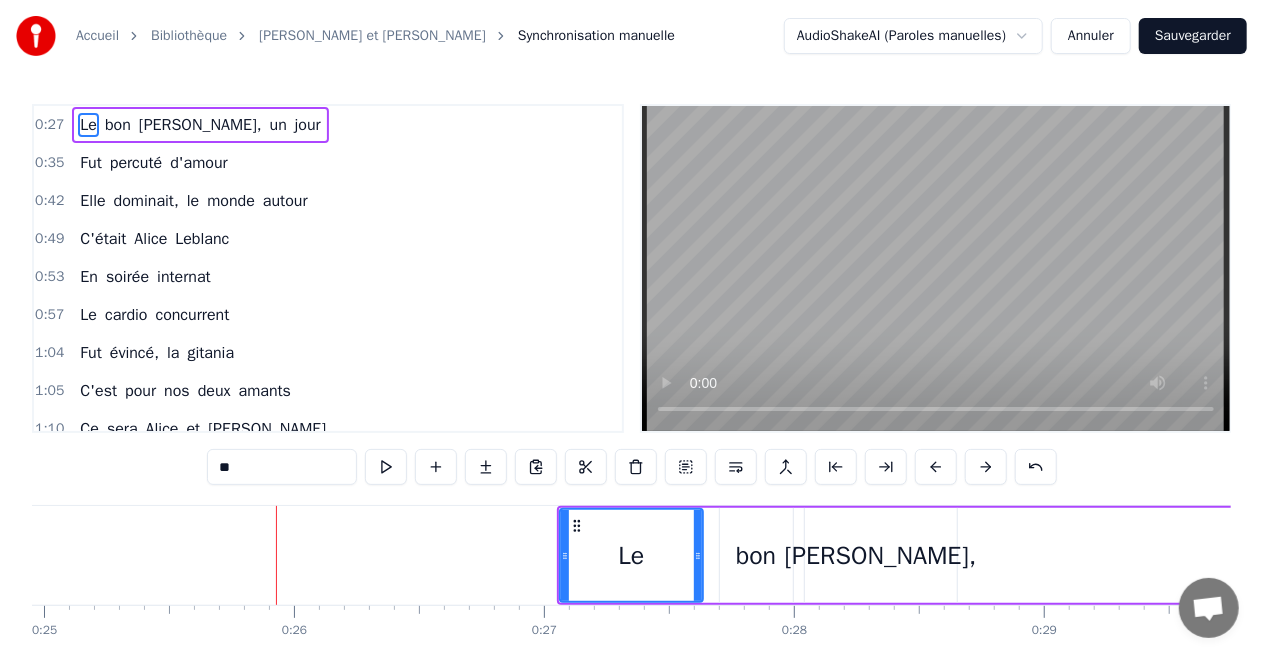 click at bounding box center [986, 467] 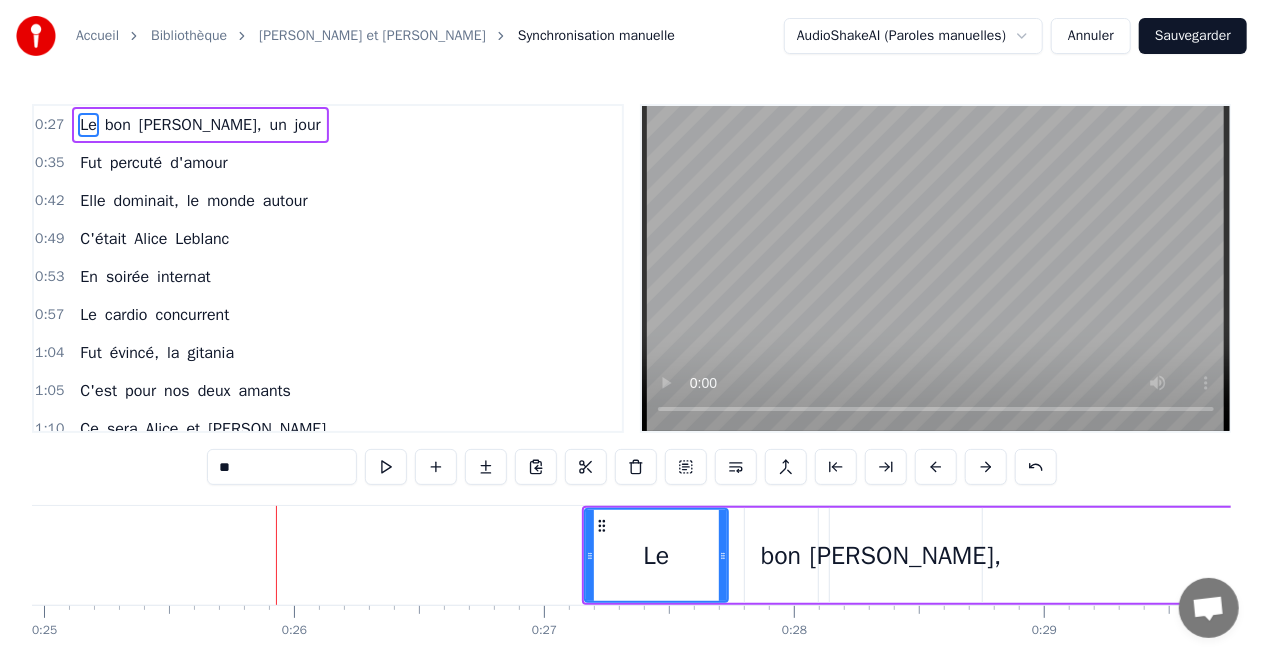 click at bounding box center [986, 467] 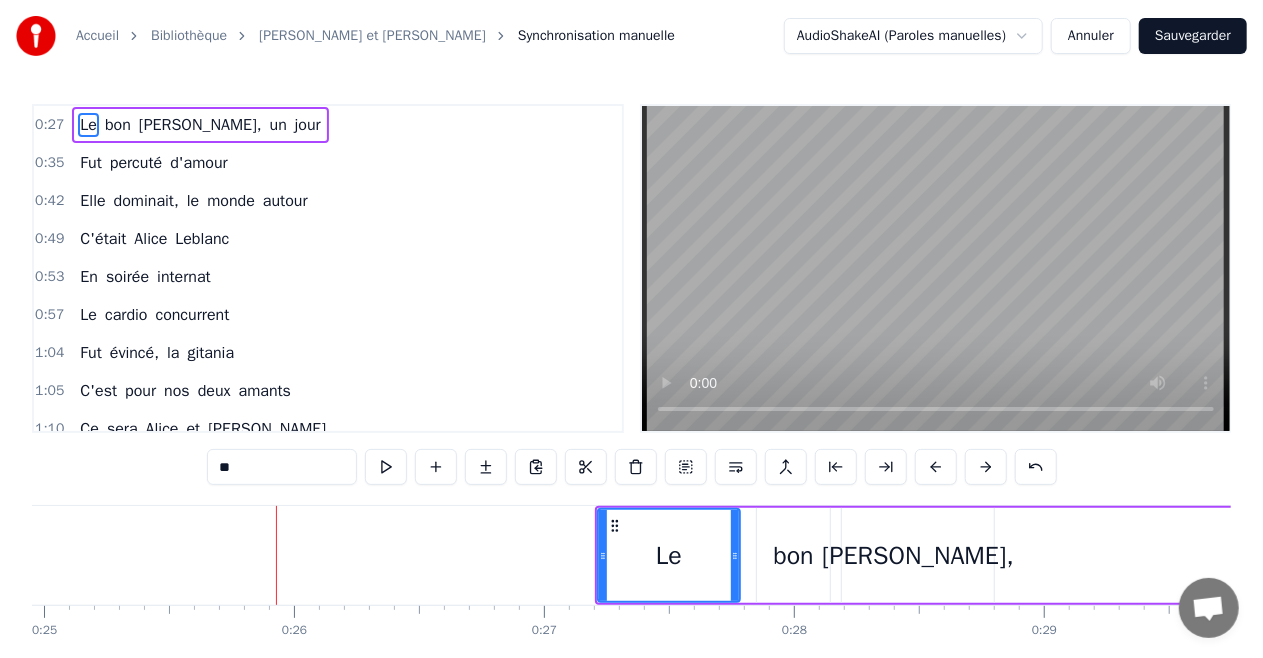 click at bounding box center (986, 467) 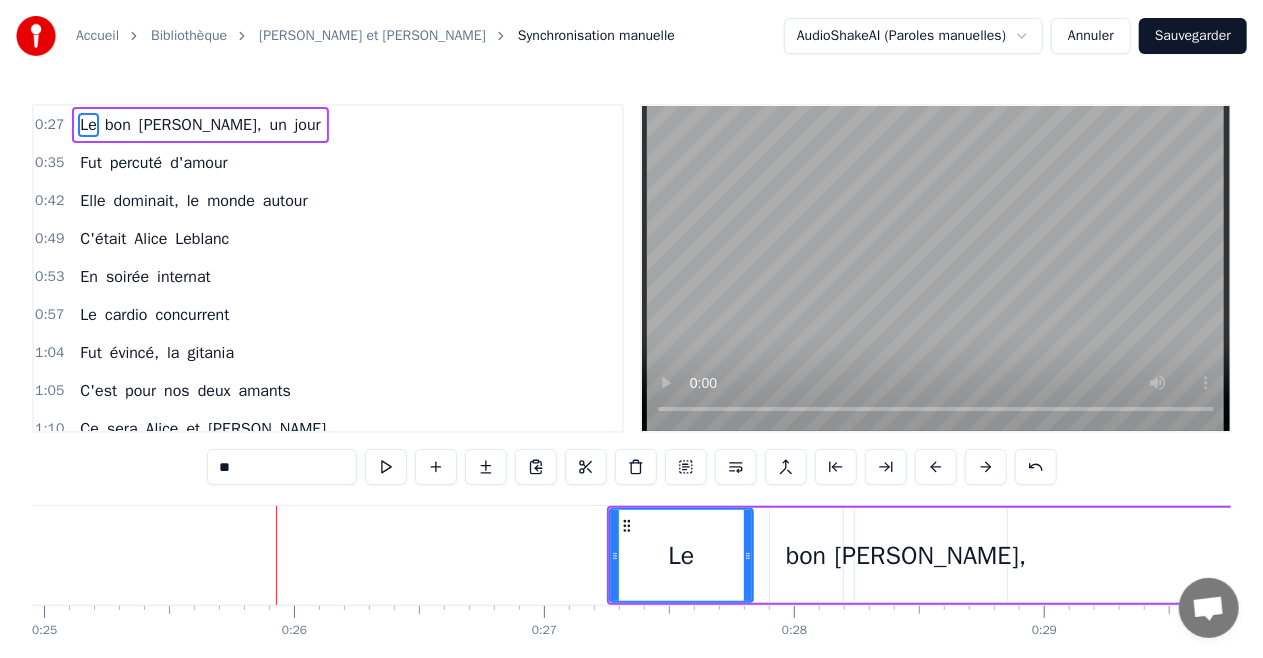 click at bounding box center [986, 467] 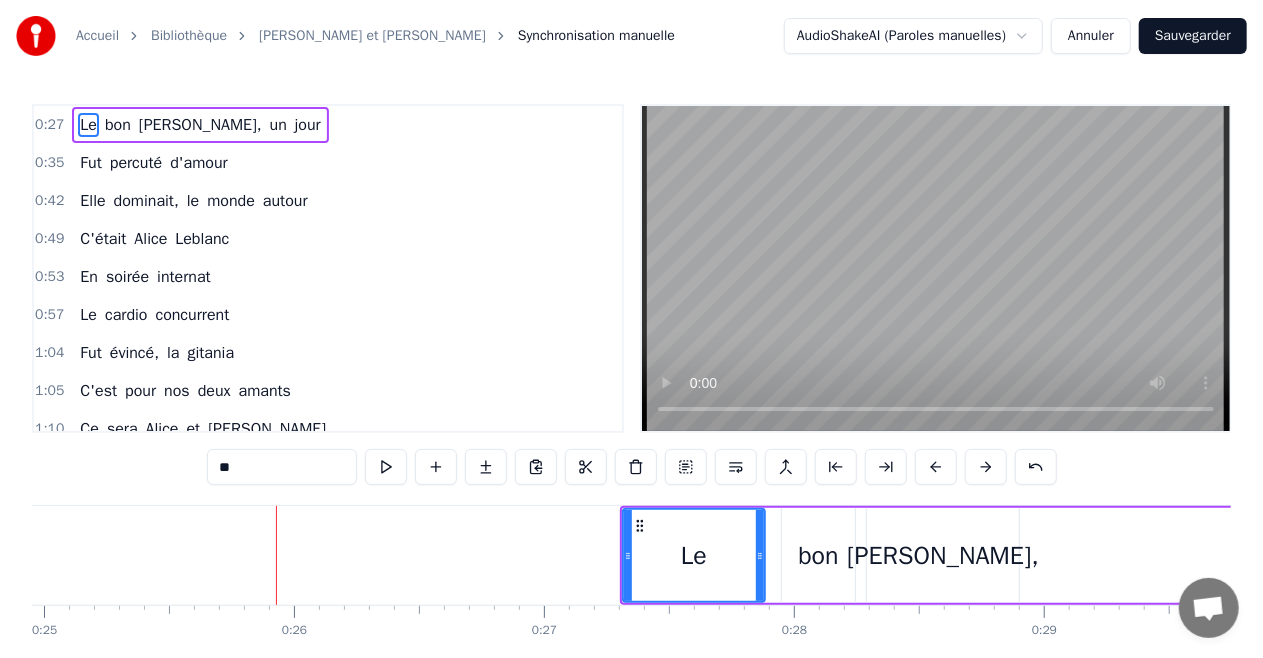 click at bounding box center [986, 467] 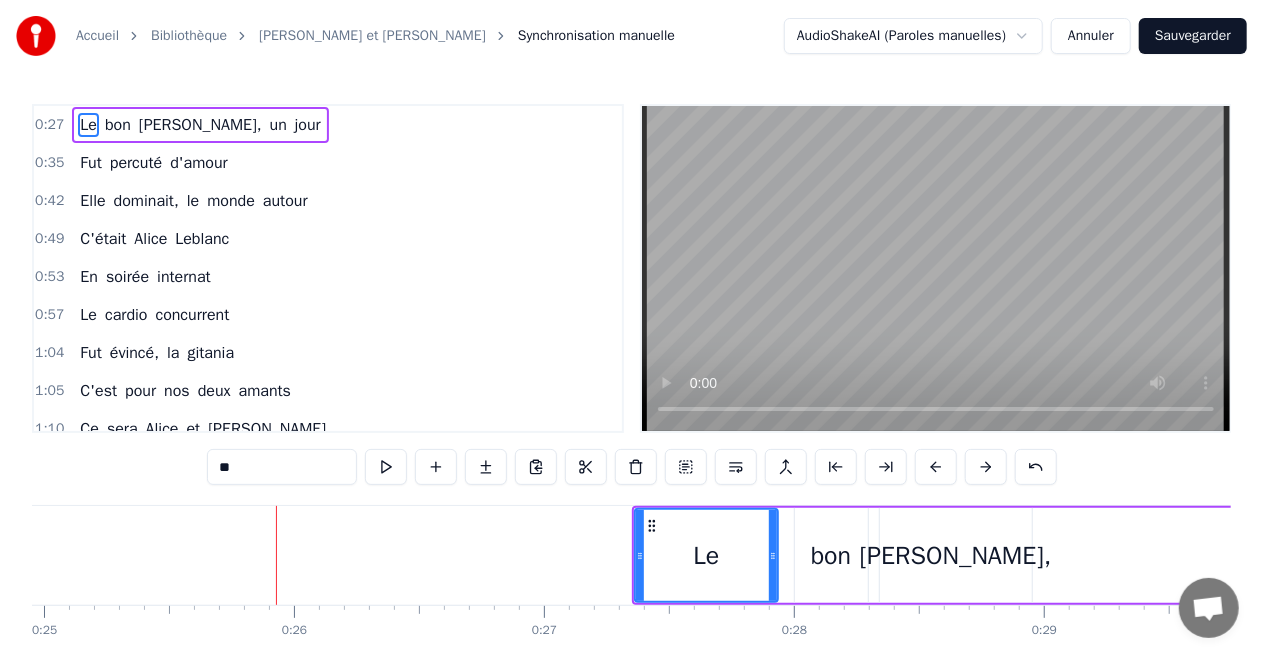 click at bounding box center (986, 467) 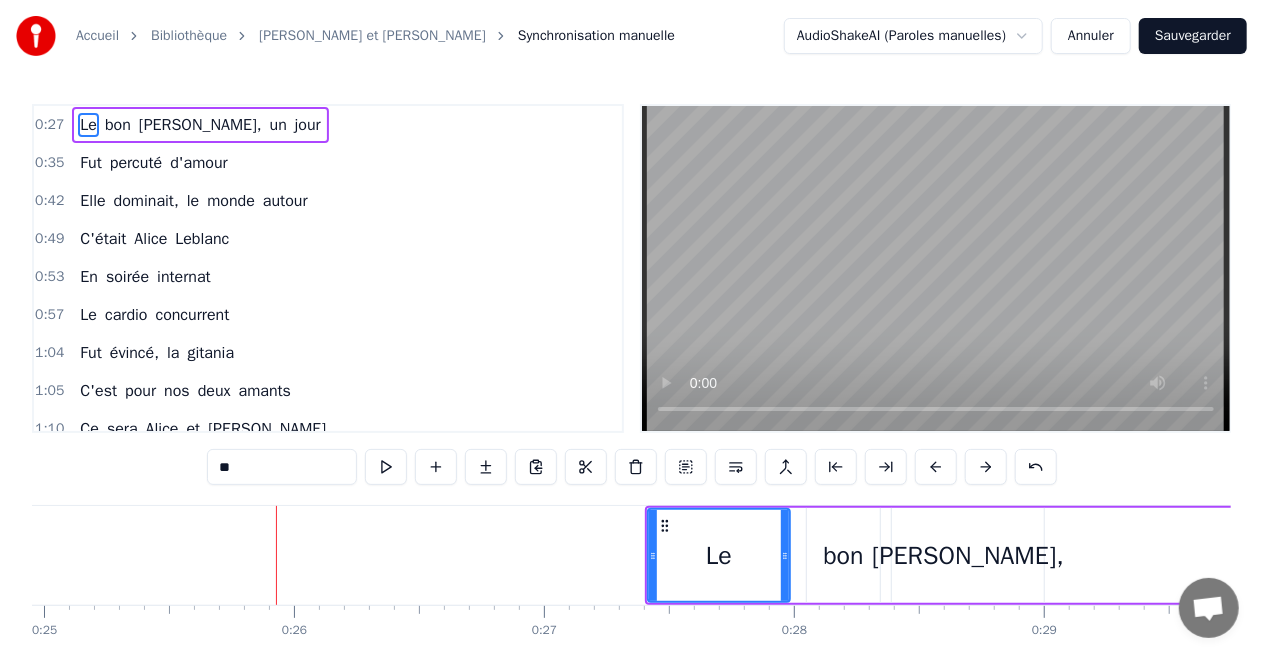 click at bounding box center [986, 467] 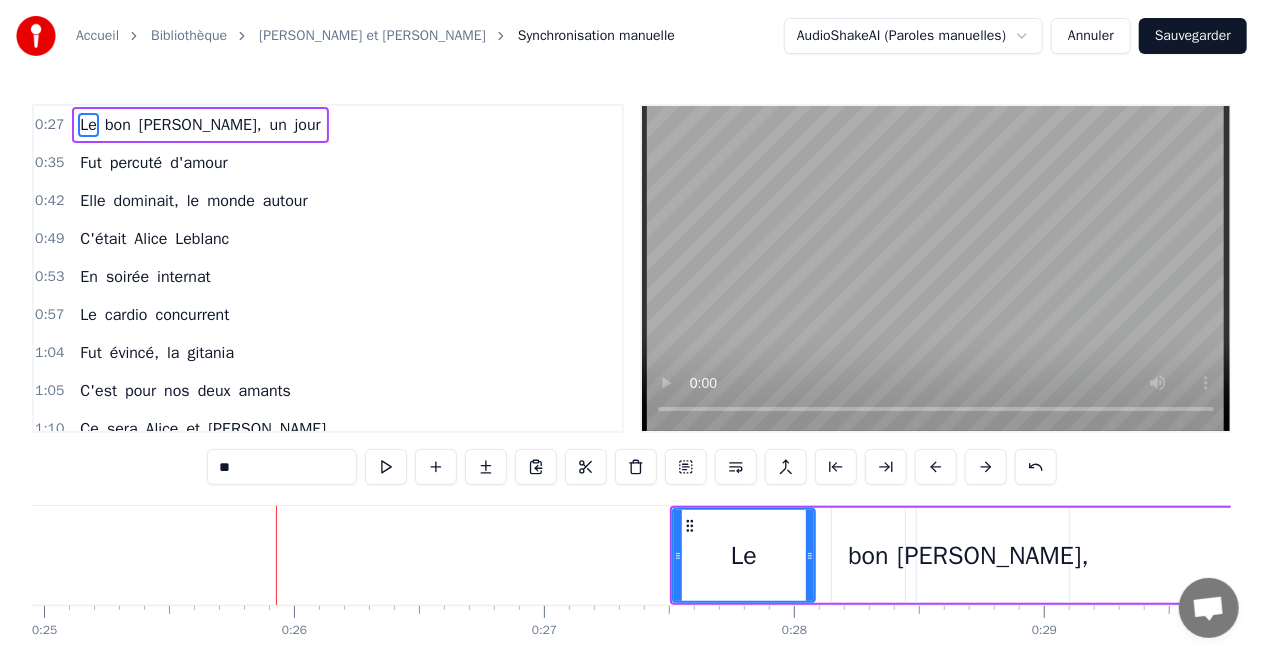 click at bounding box center [986, 467] 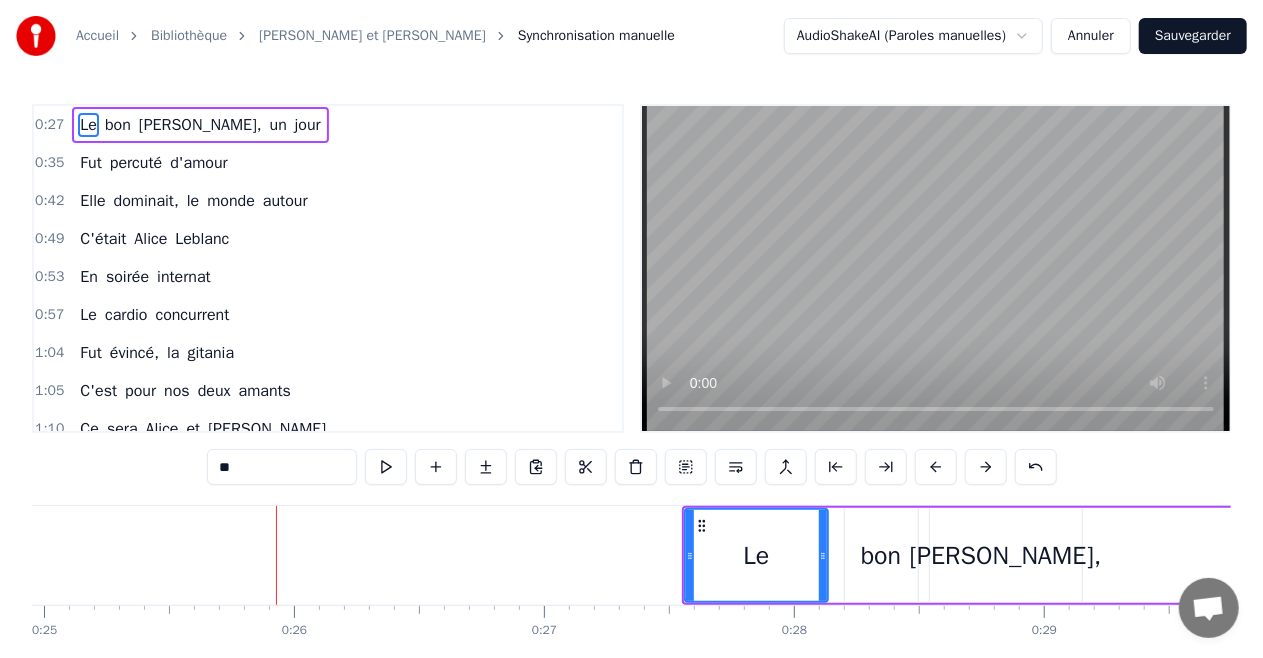 click at bounding box center (986, 467) 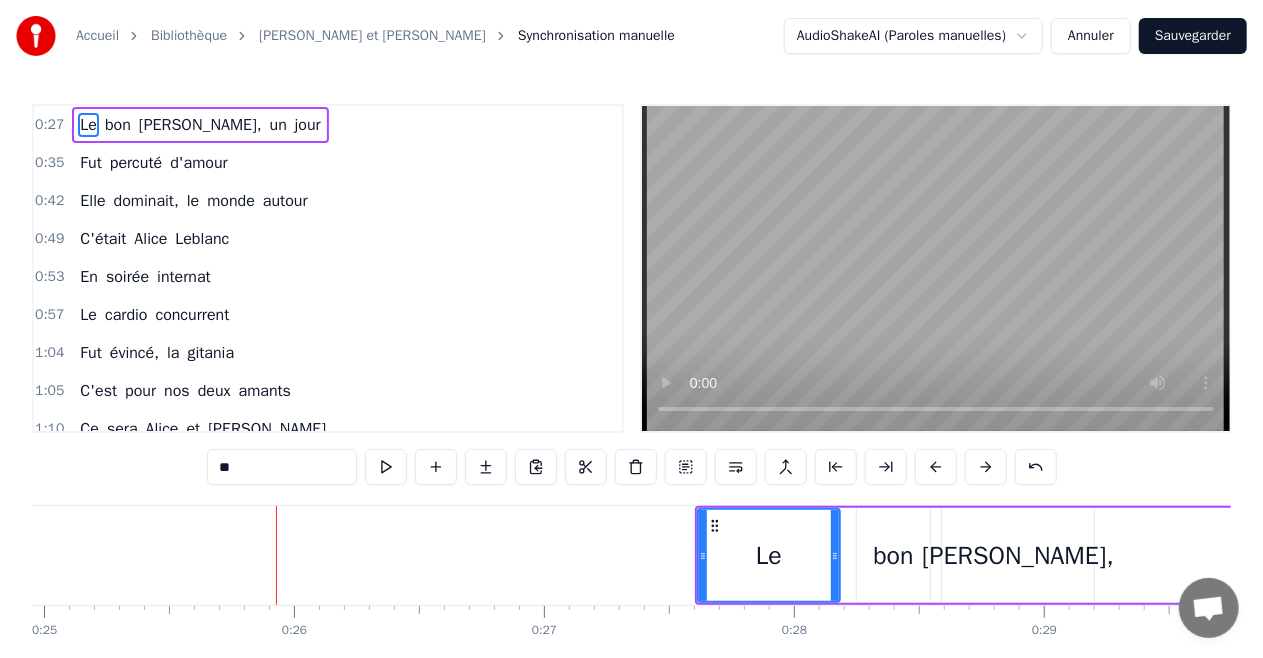 click at bounding box center (986, 467) 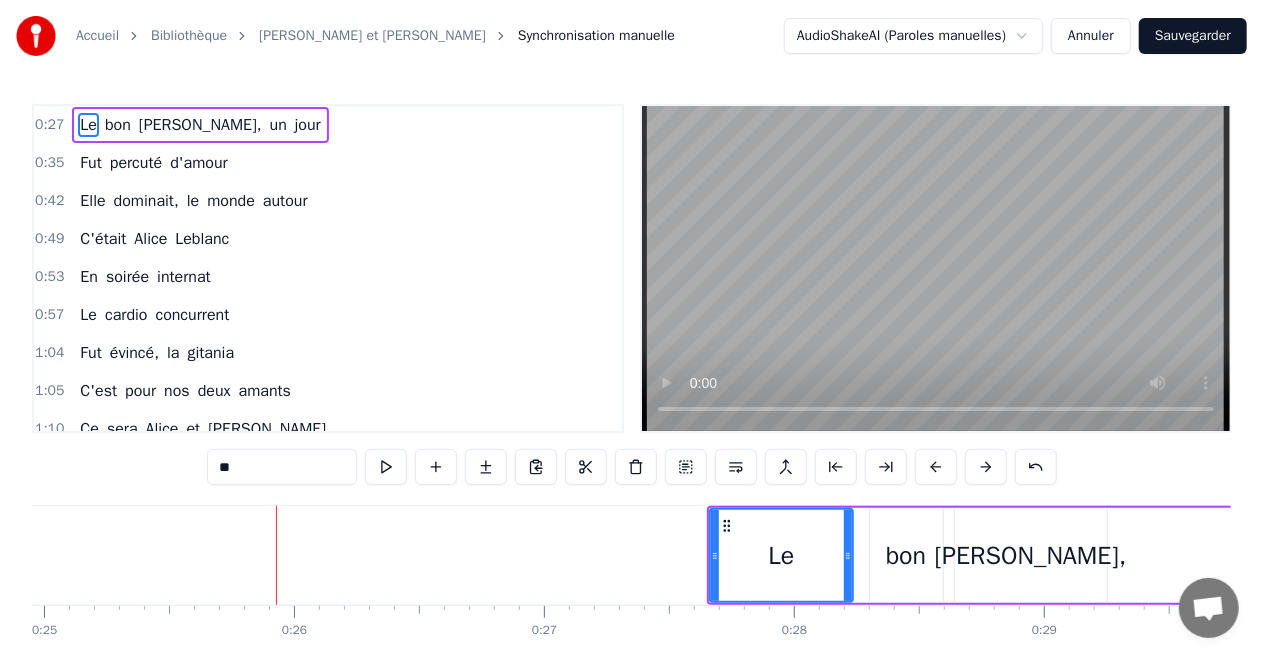 click at bounding box center (986, 467) 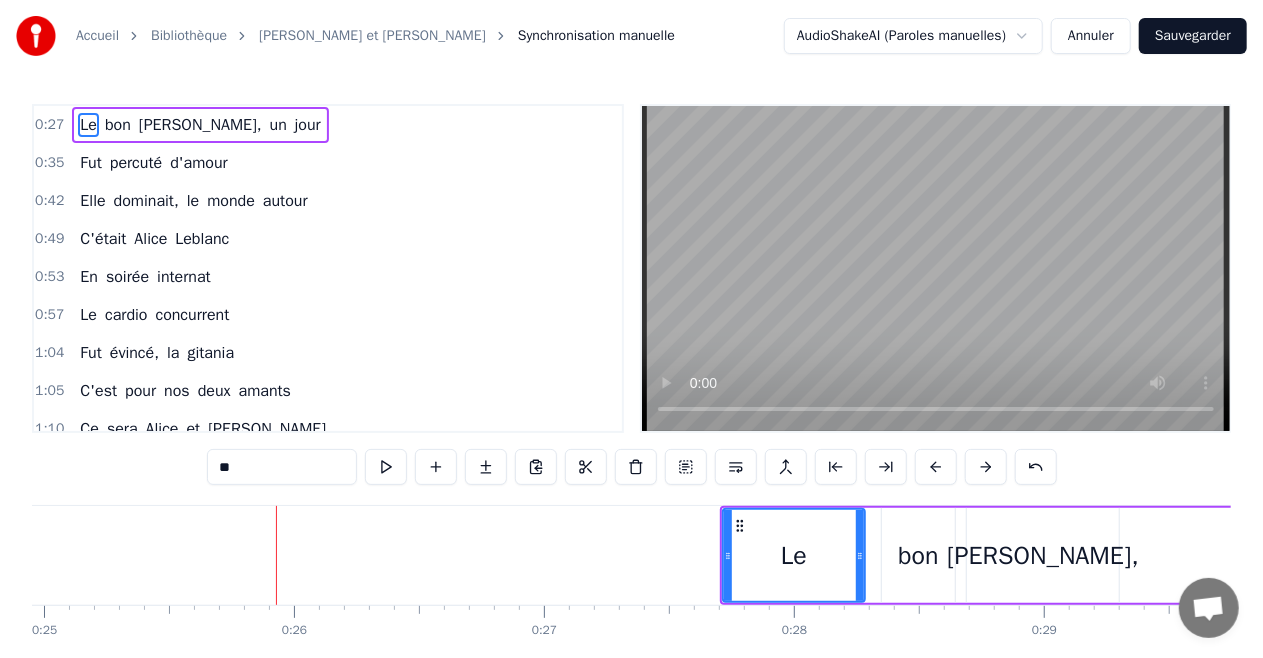 click at bounding box center (986, 467) 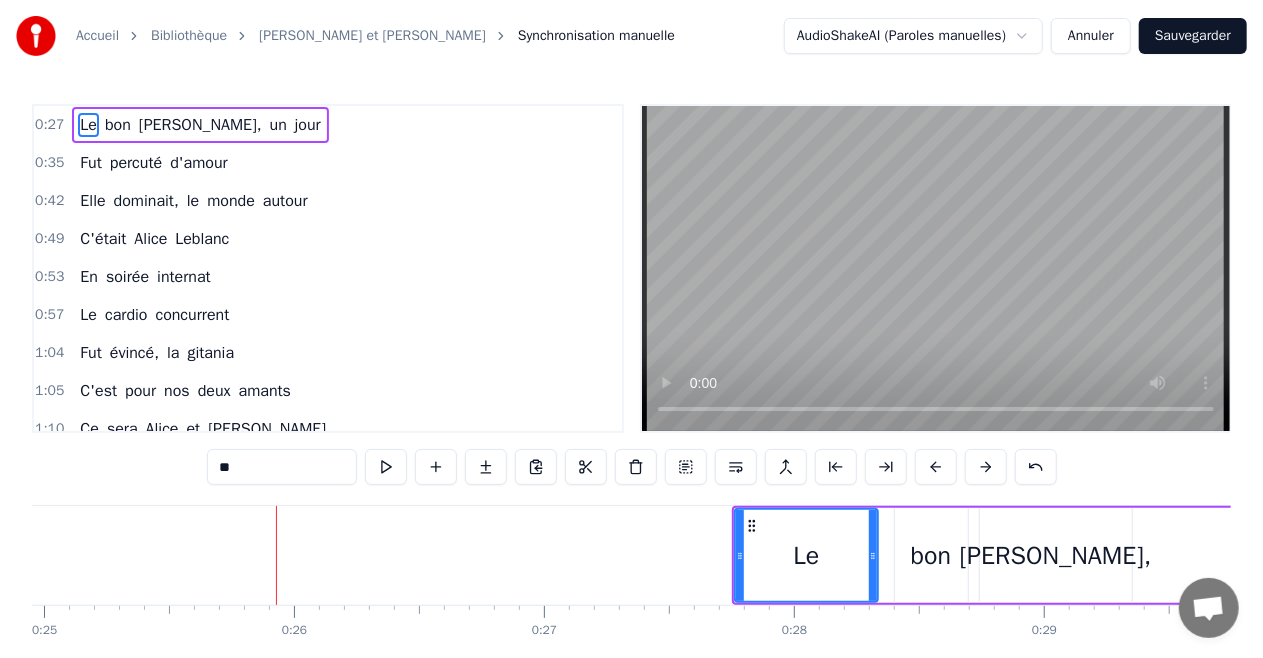 click at bounding box center [986, 467] 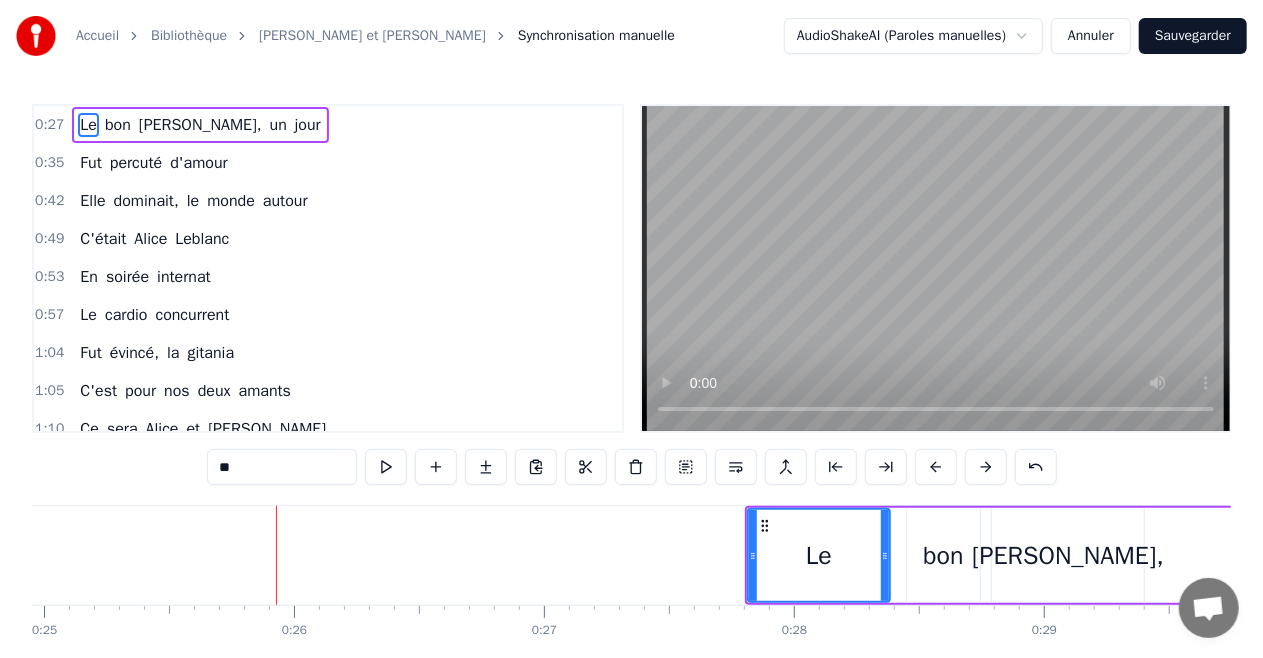 click at bounding box center [936, 467] 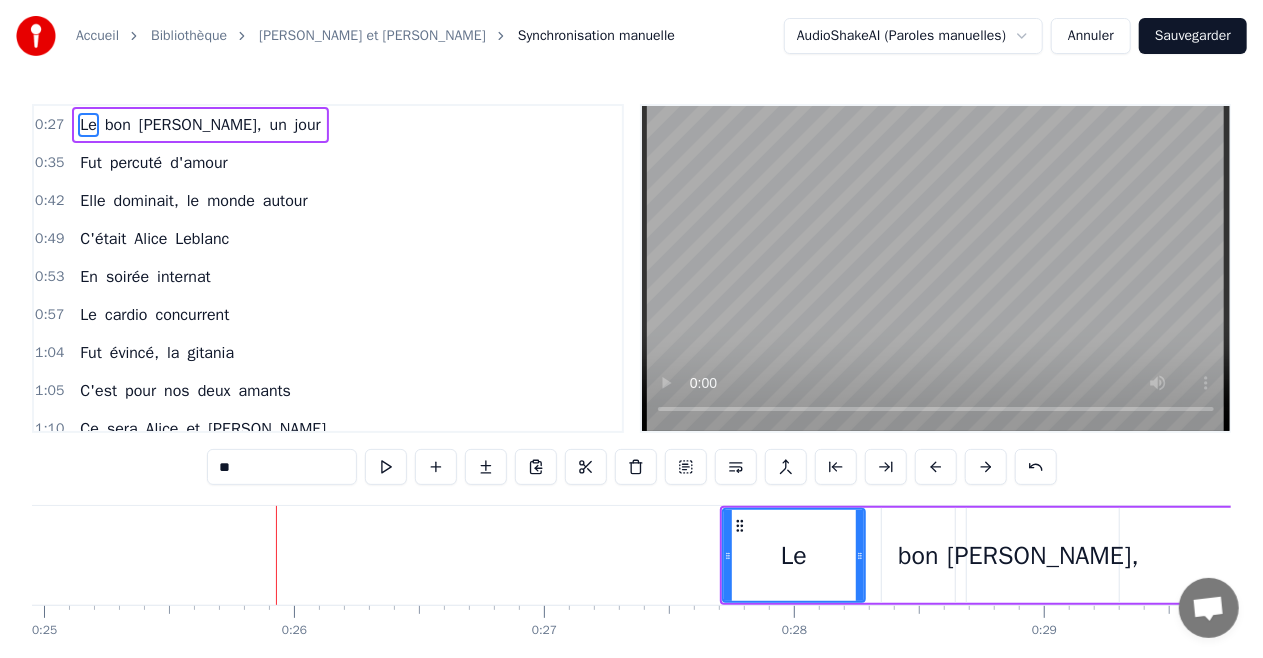 click at bounding box center (936, 467) 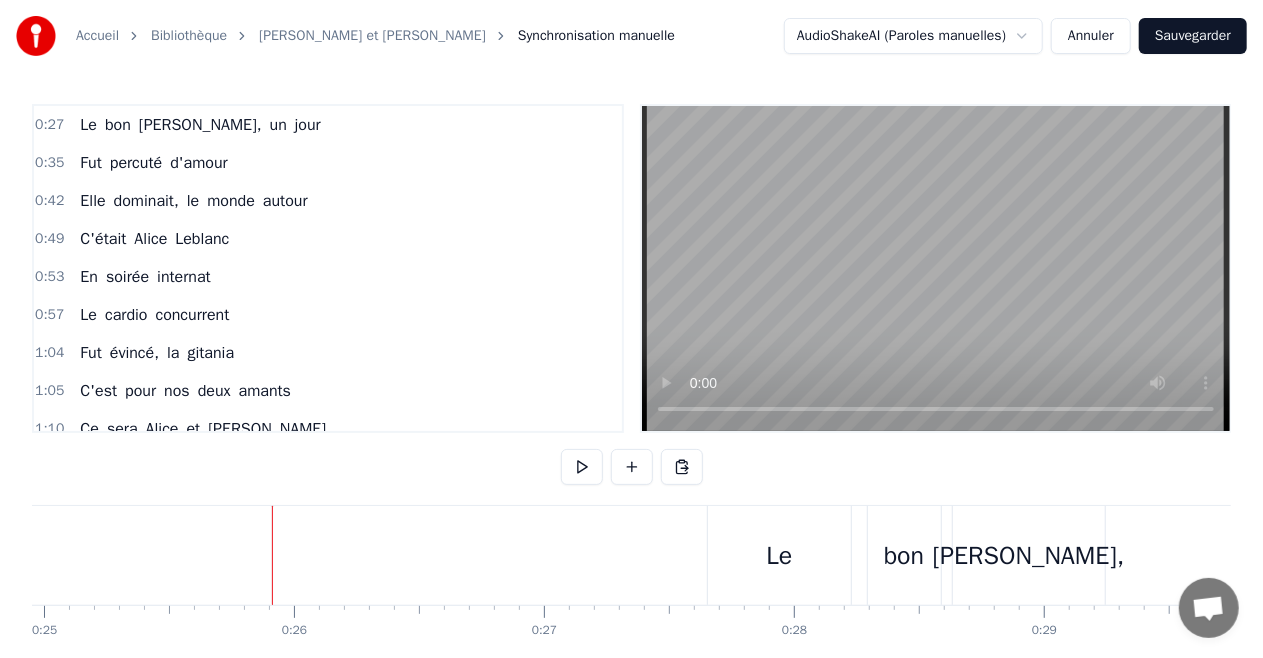 click on "Le bon David, un jour Fut percuté d'amour Elle dominait, le monde autour C'était Alice Leblanc En soirée internat Le cardio concurrent Fut évincé, la gitania C'est pour nos deux amants Ce sera Alice et David Une union de l'œil et du bide Premier regard ils se trouvent idéal C'est l'amour viscéral Ce sera pour eux deux ce soir Que tous nous allons boire Et cet amour qu'ils ont su partager Nous donne l'envie d'aimer Elle devient vite maman Du Dada grand enfant Avec son hyperactivité Elle ne s'ennuie jamais Hey mais Alice dit David Où est donc ma ventoline Ces zigotos ont su nous fédérer Créateurs d'amitié Ce seras pour eux deux ce soir Que tous nous allons boire Et cet amour qu'ils ont su partager Nous donne l'envie d'aimer Maison Festoch COP, course, velo Fastoch Juste 4 années pour 3 enfants Mais toujours sans diamant Hey mais Alice, Hey mais Saucisse, lui dit David Pour tout l'amour qu'on a su se donner, pourquoi pas se marier ? Et c'est Alice et David Mao Léon Bertille Une belle famille Qui" at bounding box center (29340, 555) 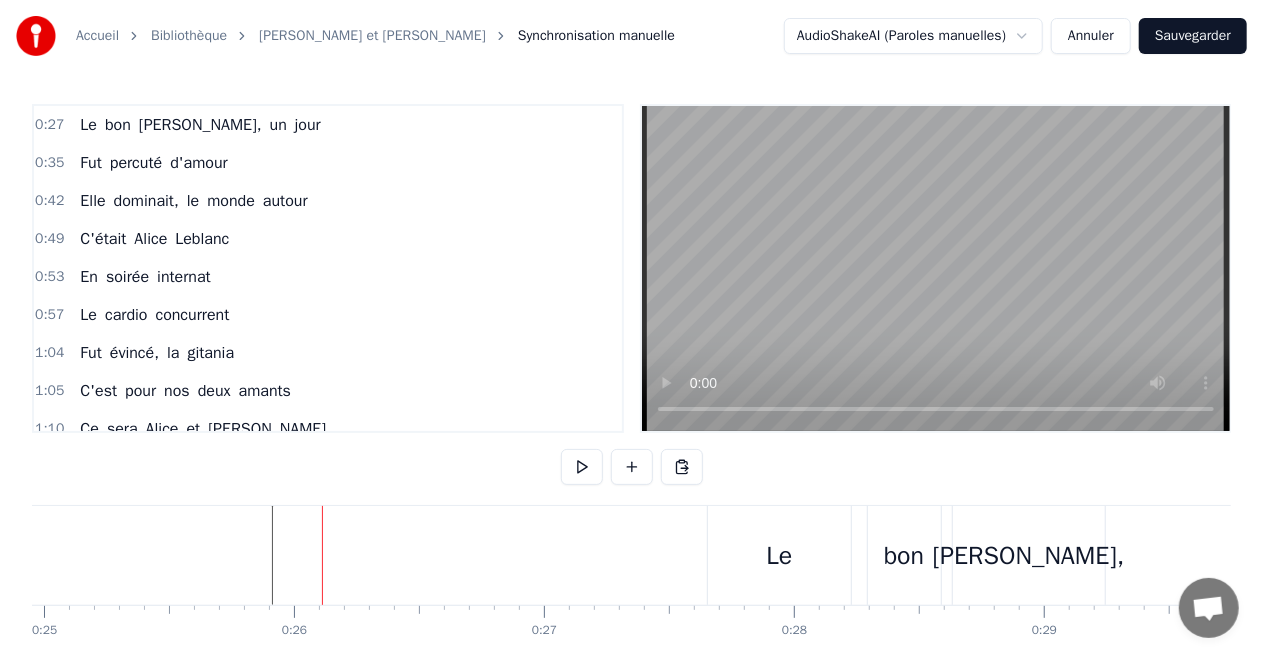 click on "Le bon David, un jour Fut percuté d'amour Elle dominait, le monde autour C'était Alice Leblanc En soirée internat Le cardio concurrent Fut évincé, la gitania C'est pour nos deux amants Ce sera Alice et David Une union de l'œil et du bide Premier regard ils se trouvent idéal C'est l'amour viscéral Ce sera pour eux deux ce soir Que tous nous allons boire Et cet amour qu'ils ont su partager Nous donne l'envie d'aimer Elle devient vite maman Du Dada grand enfant Avec son hyperactivité Elle ne s'ennuie jamais Hey mais Alice dit David Où est donc ma ventoline Ces zigotos ont su nous fédérer Créateurs d'amitié Ce seras pour eux deux ce soir Que tous nous allons boire Et cet amour qu'ils ont su partager Nous donne l'envie d'aimer Maison Festoch COP, course, velo Fastoch Juste 4 années pour 3 enfants Mais toujours sans diamant Hey mais Alice, Hey mais Saucisse, lui dit David Pour tout l'amour qu'on a su se donner, pourquoi pas se marier ? Et c'est Alice et David Mao Léon Bertille Une belle famille Qui" at bounding box center [29340, 555] 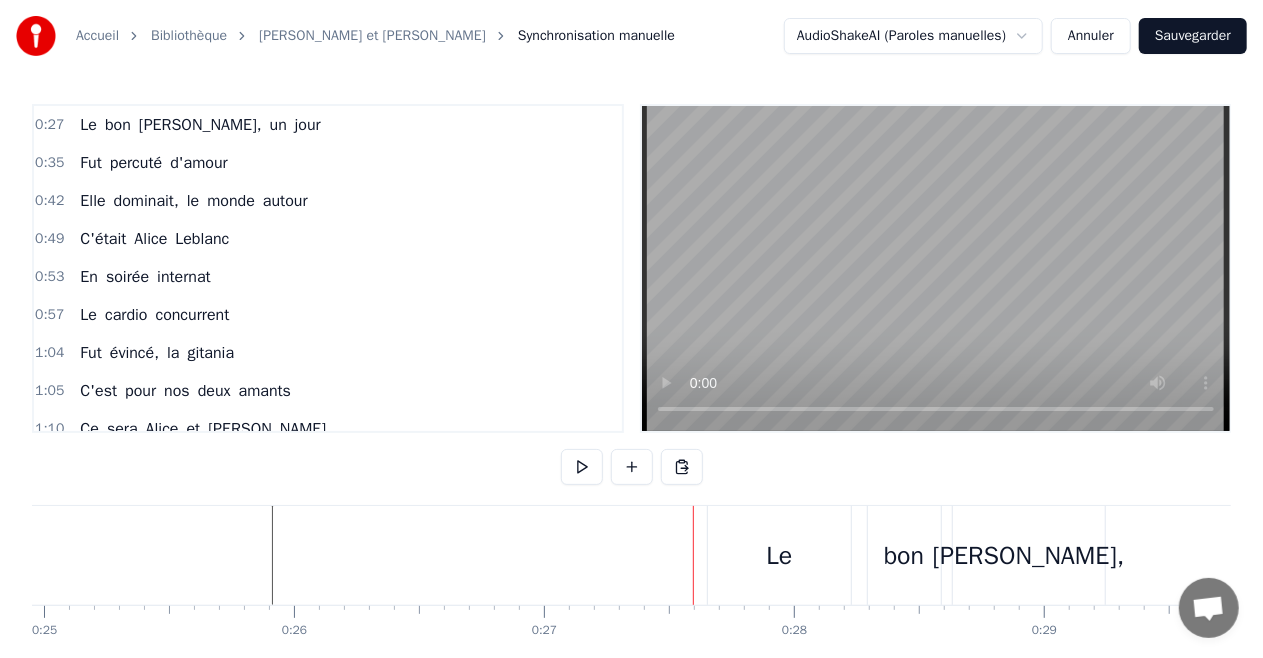drag, startPoint x: 692, startPoint y: 582, endPoint x: 765, endPoint y: 579, distance: 73.061615 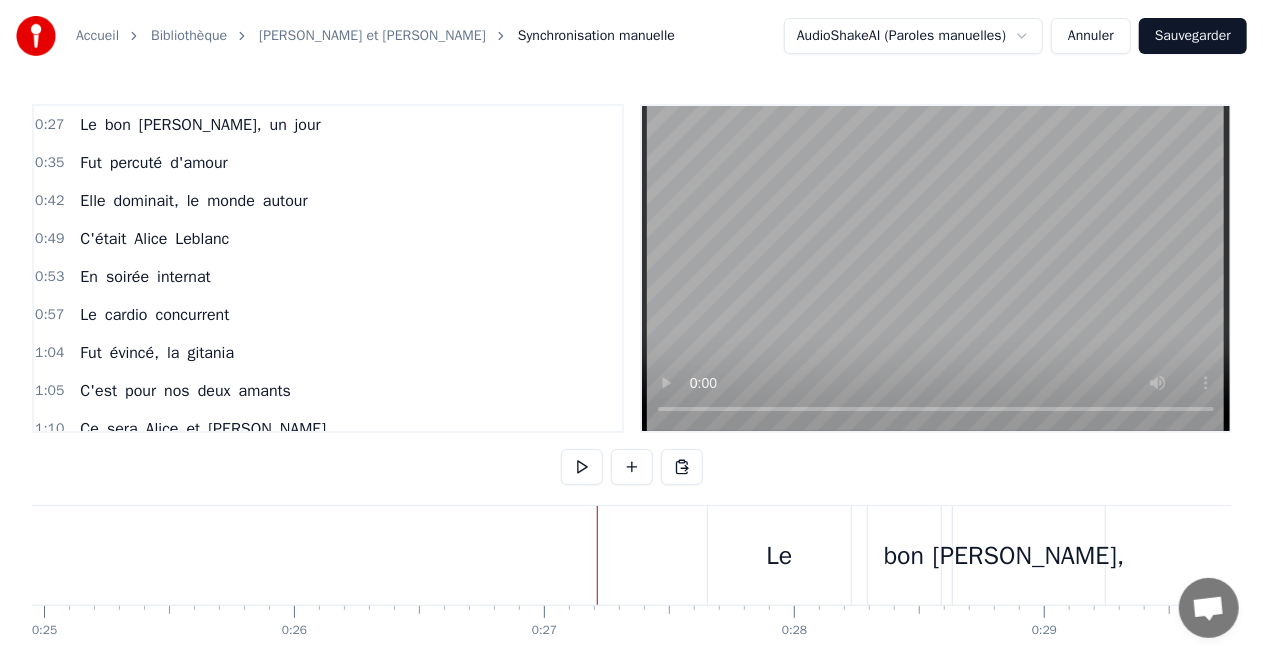 click on "Le" at bounding box center [780, 556] 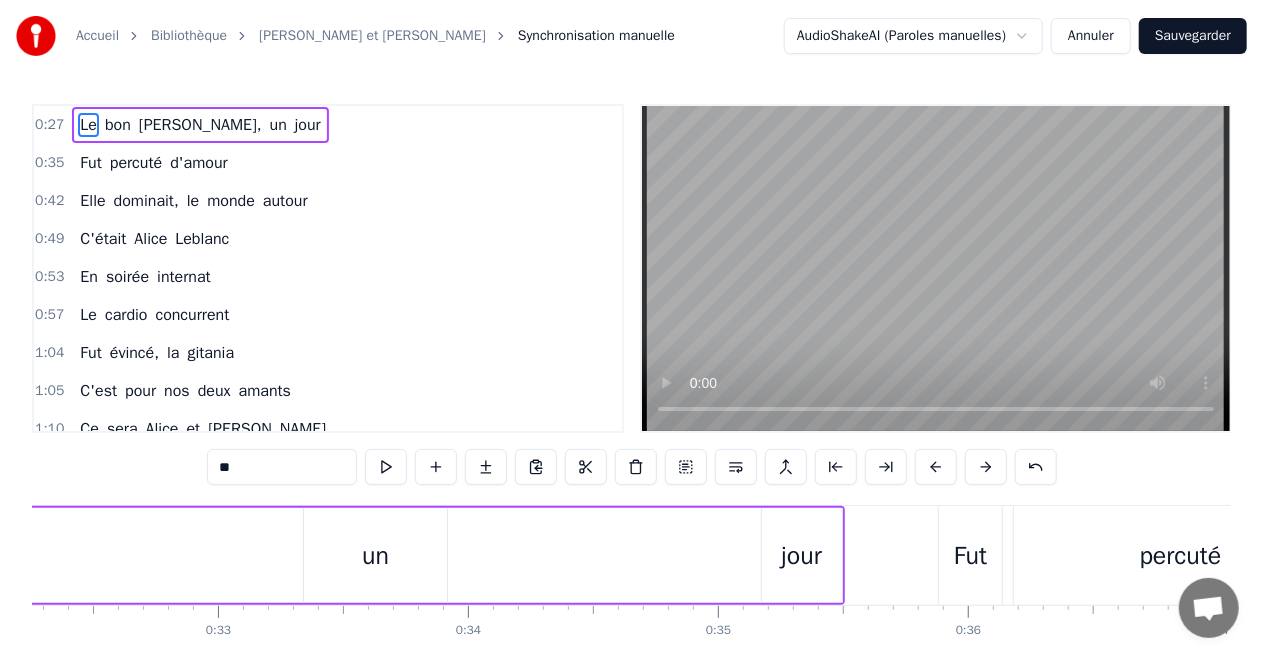 scroll, scrollTop: 0, scrollLeft: 8065, axis: horizontal 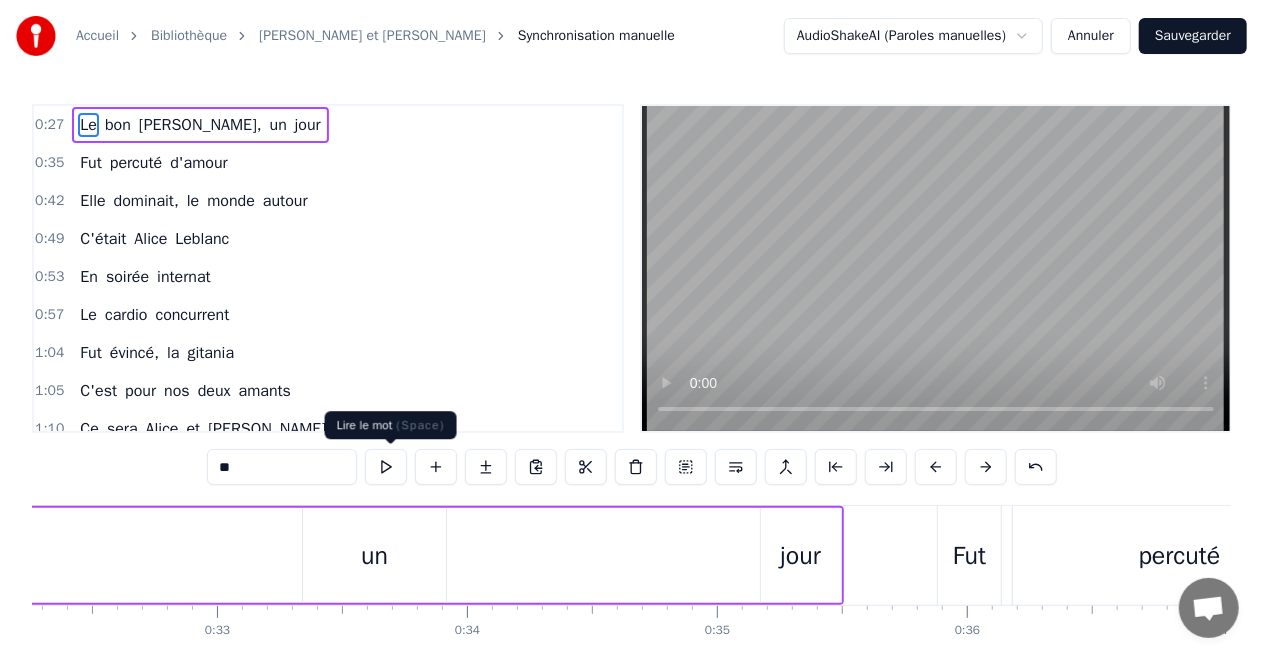 click at bounding box center (386, 467) 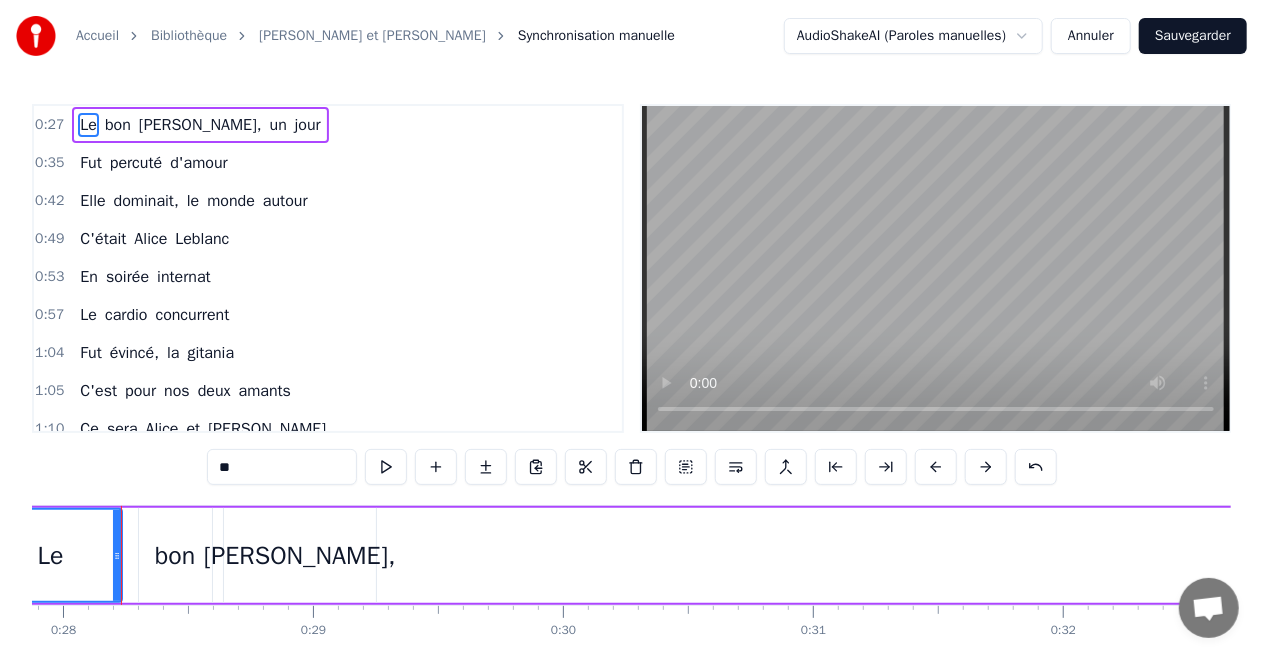scroll, scrollTop: 0, scrollLeft: 6957, axis: horizontal 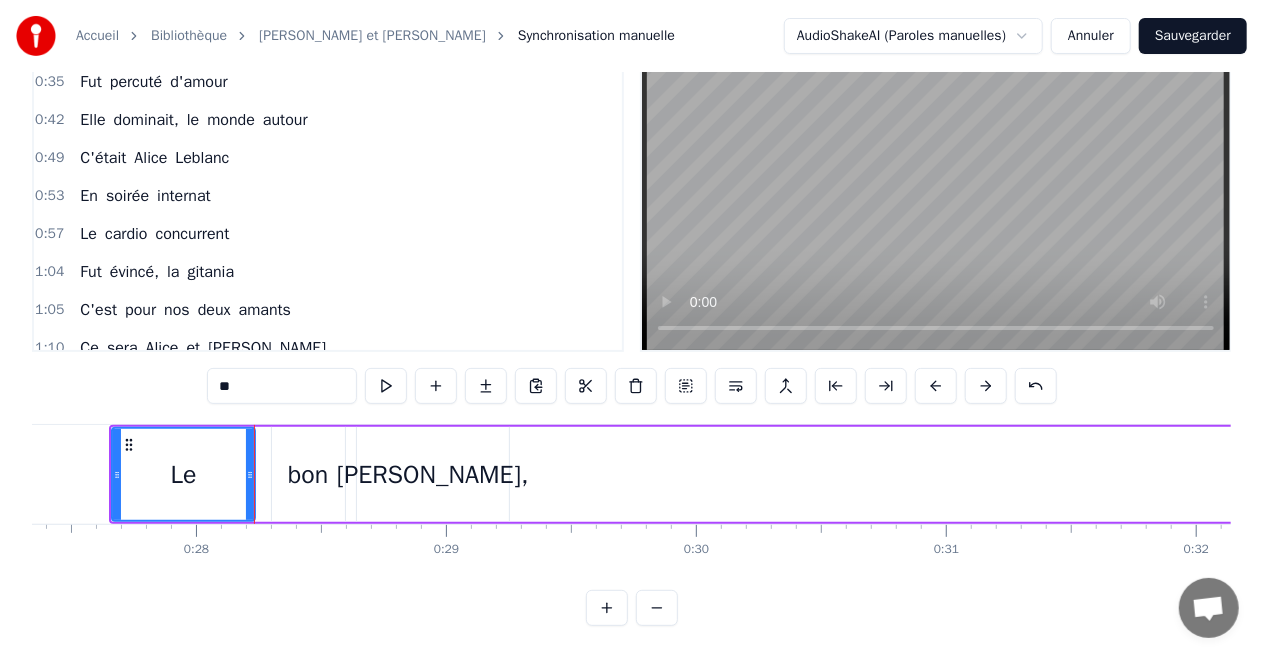 click on "la" at bounding box center (173, 272) 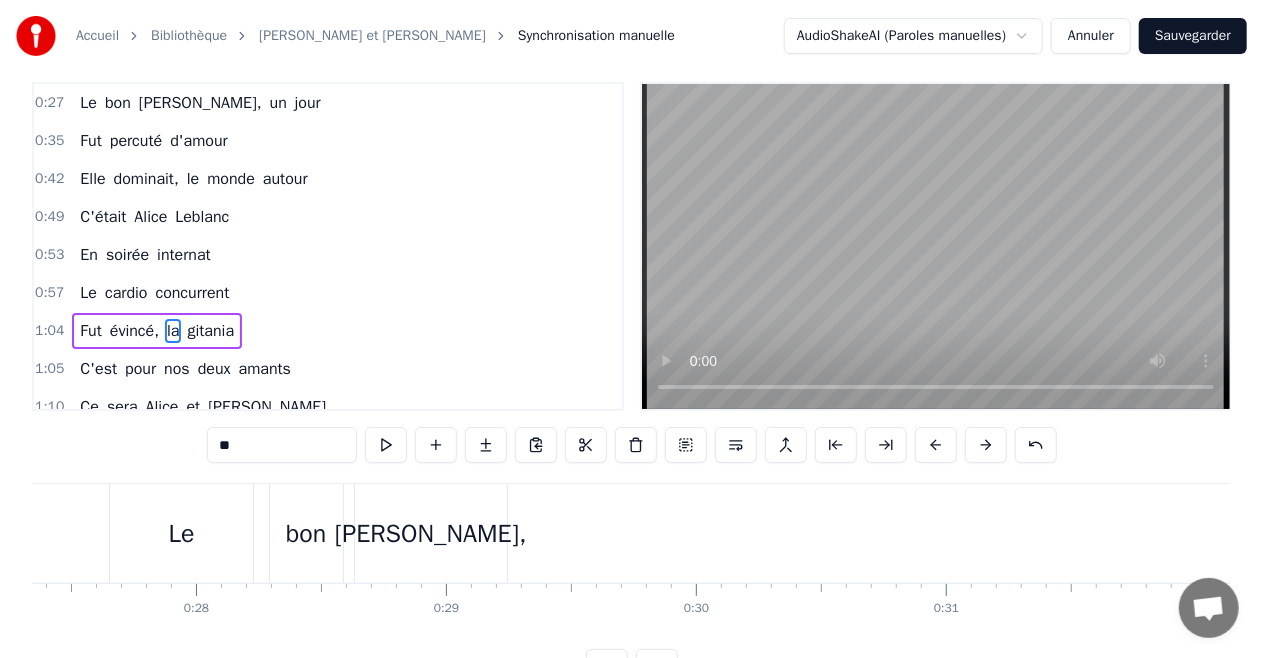 scroll, scrollTop: 0, scrollLeft: 0, axis: both 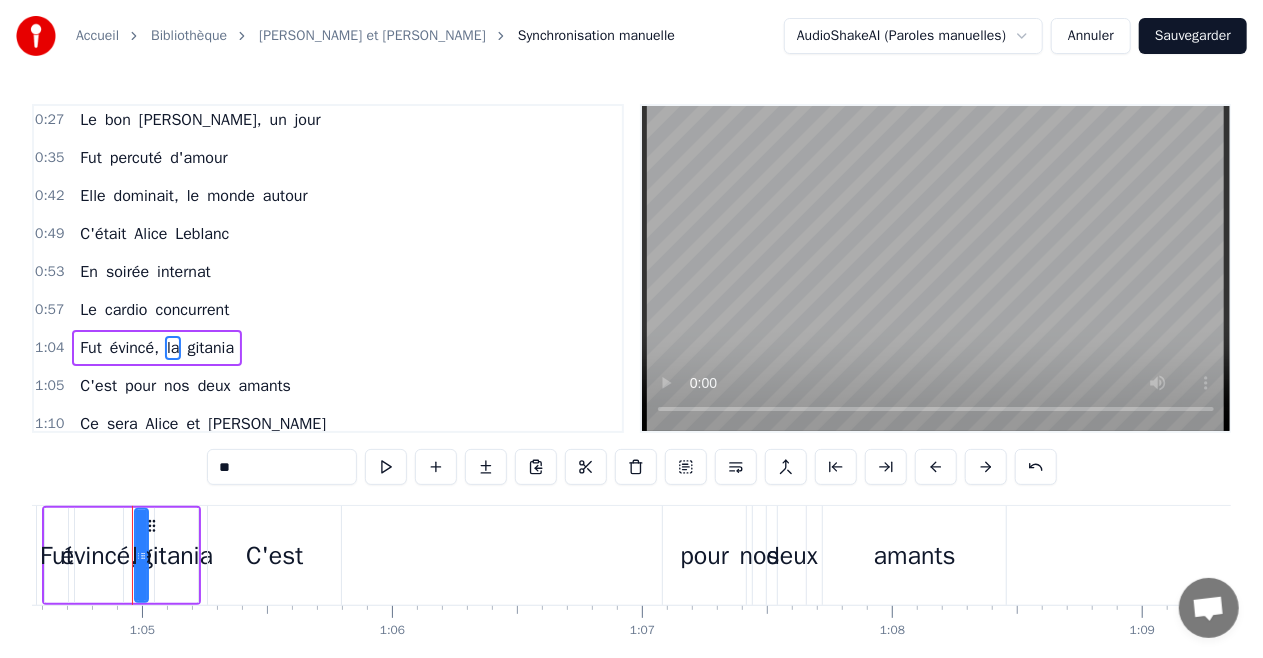 click on "David," at bounding box center [200, 120] 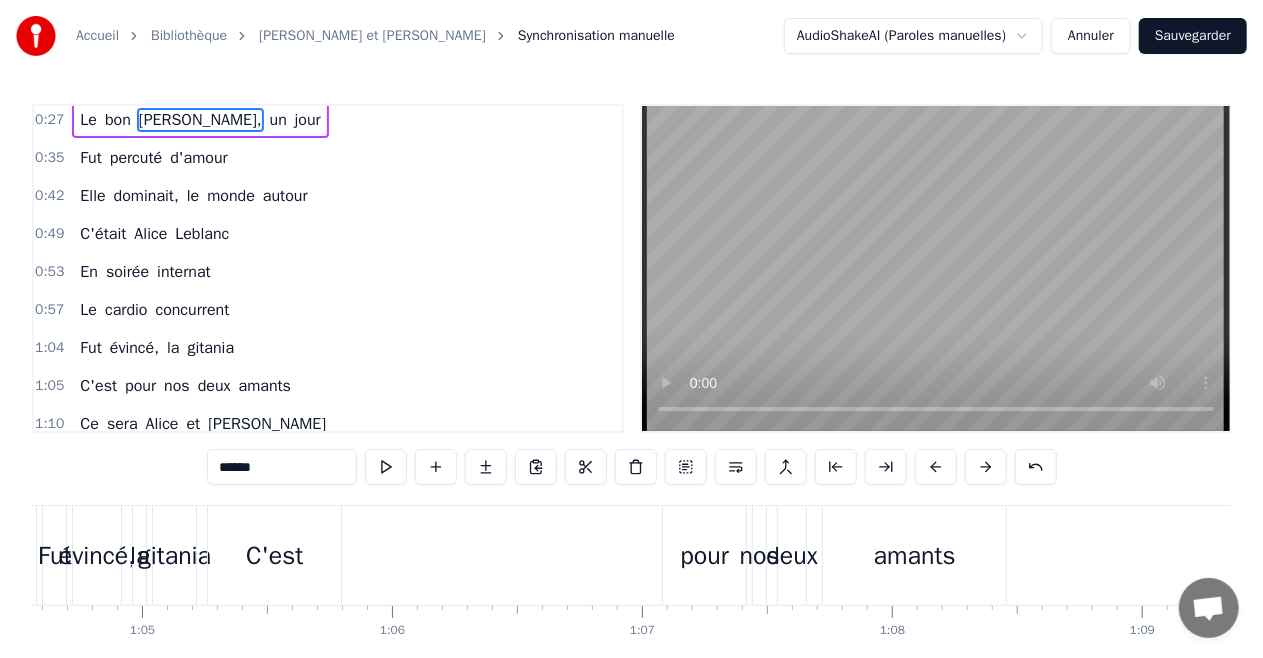 scroll, scrollTop: 0, scrollLeft: 0, axis: both 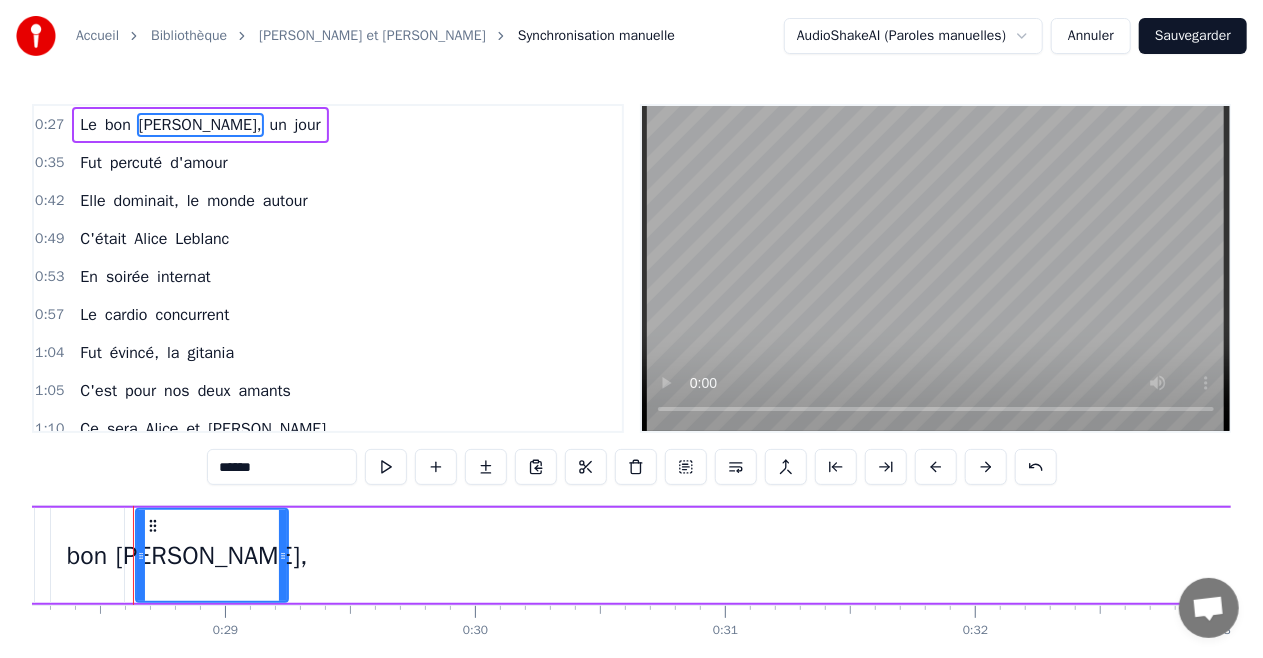 click on "0:27" at bounding box center [49, 125] 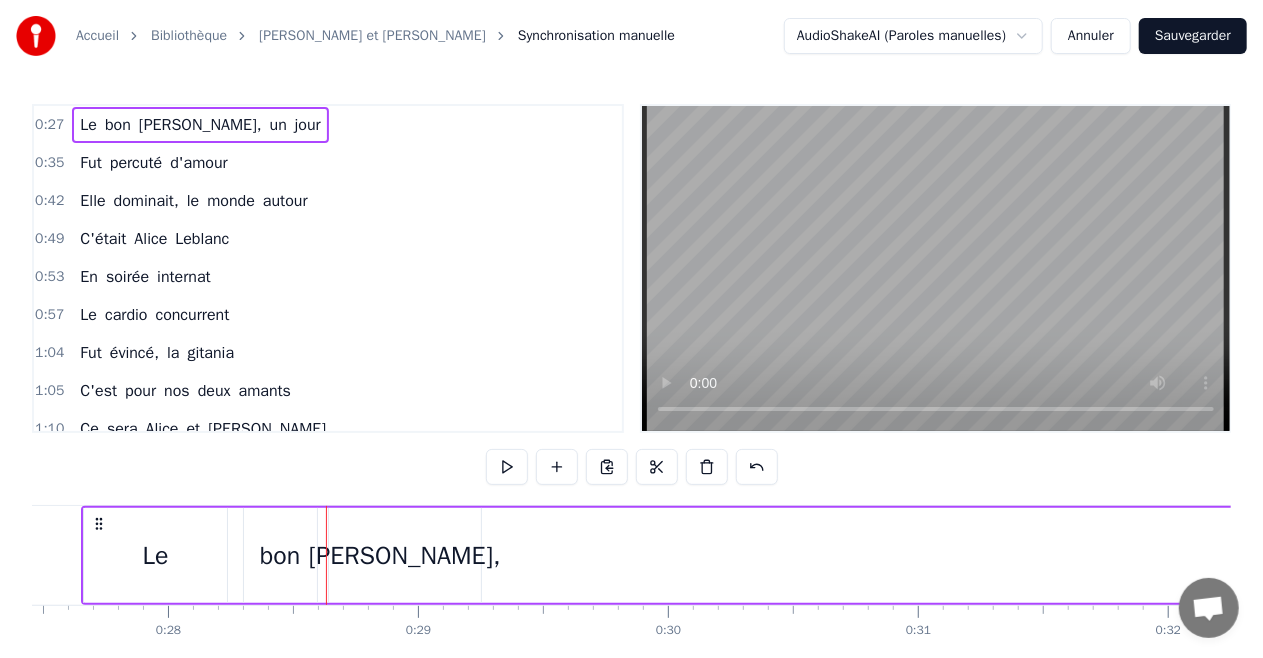 scroll, scrollTop: 0, scrollLeft: 6813, axis: horizontal 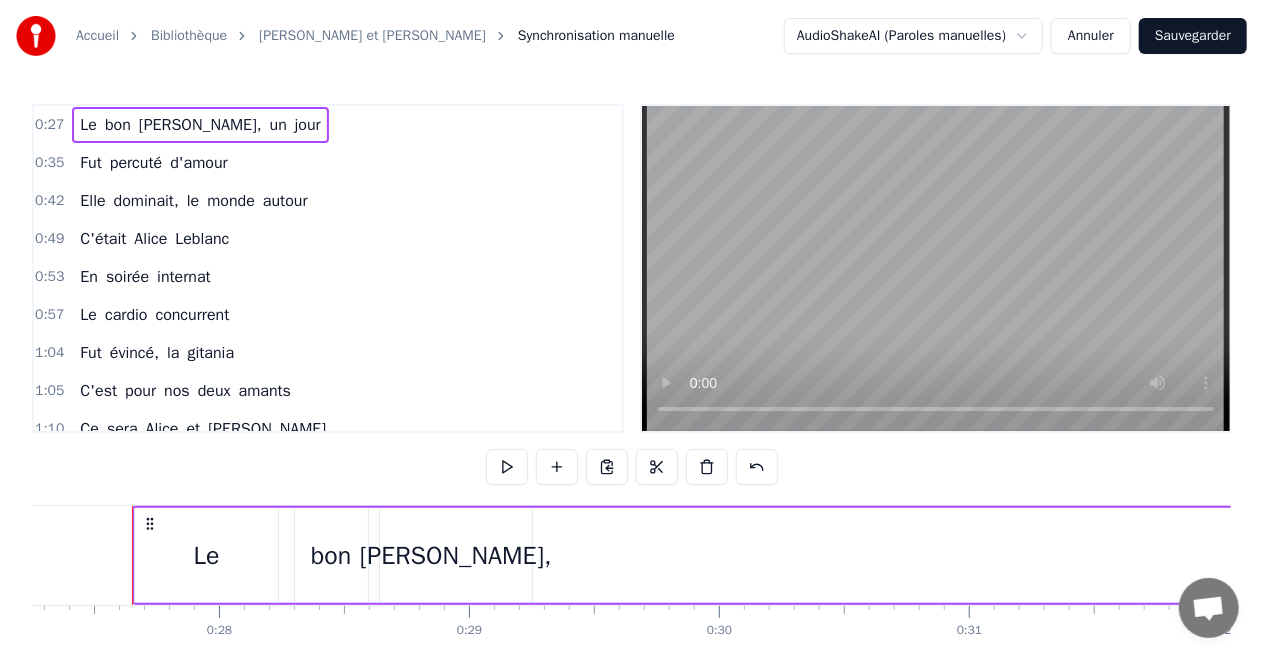click on "jour" at bounding box center (308, 125) 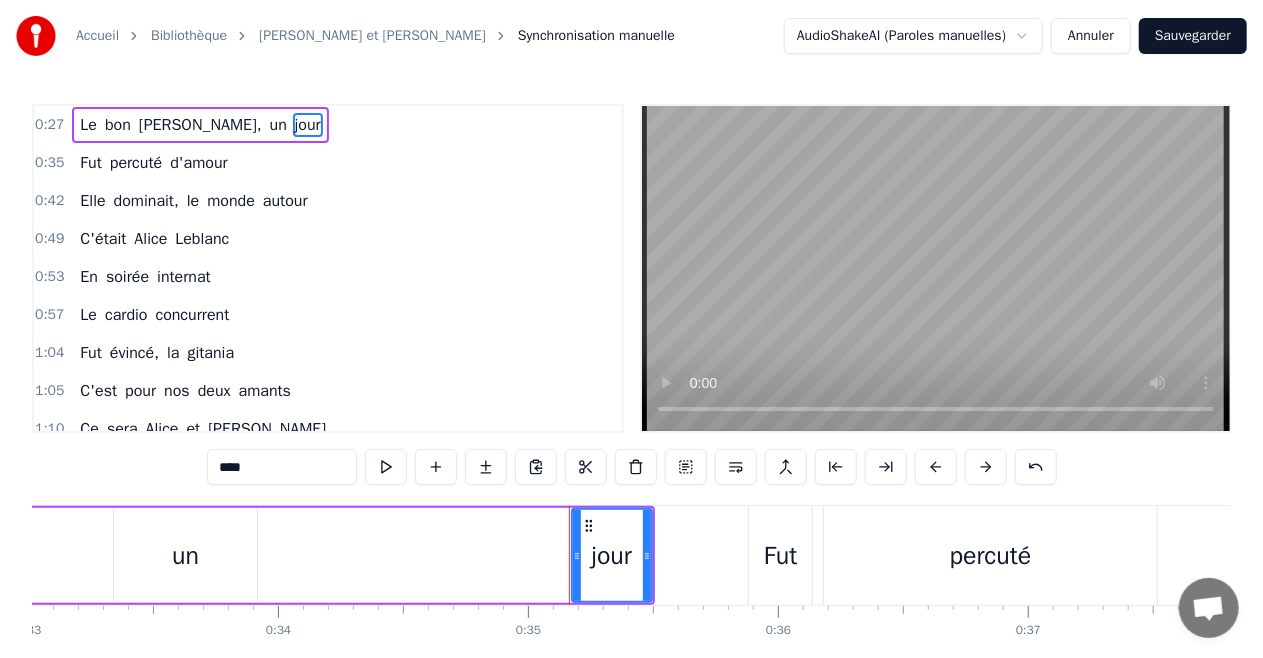 scroll, scrollTop: 0, scrollLeft: 8690, axis: horizontal 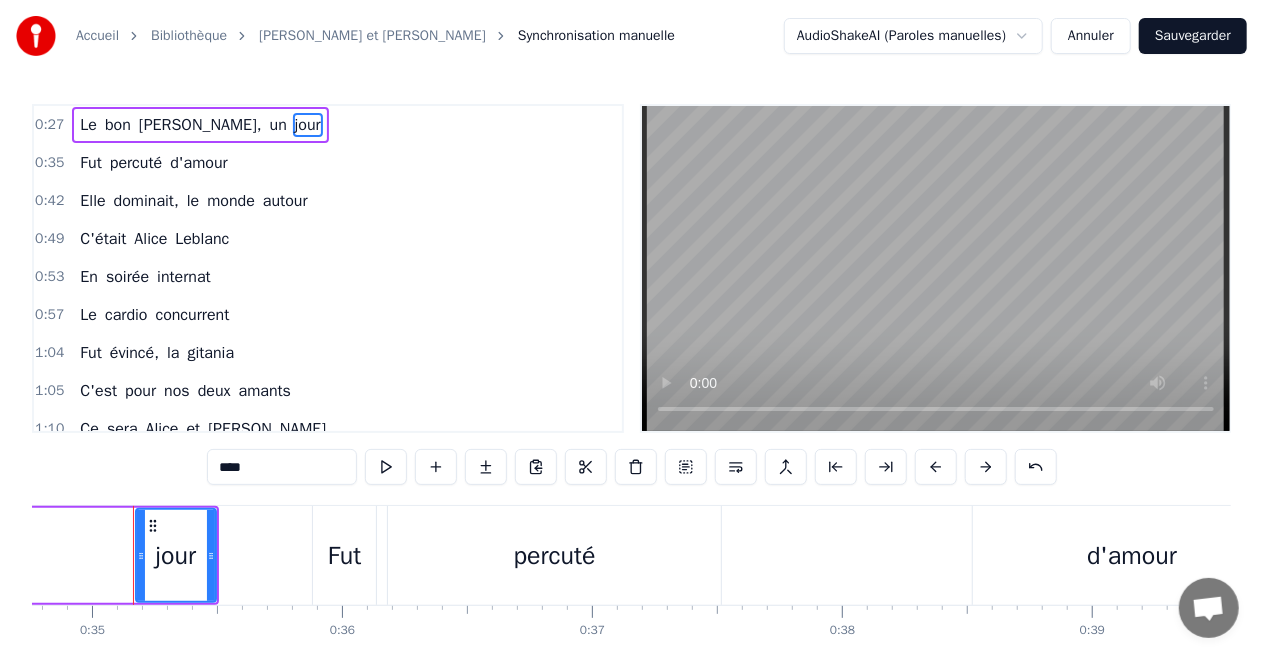 click on "Le bon David, un jour" at bounding box center (200, 125) 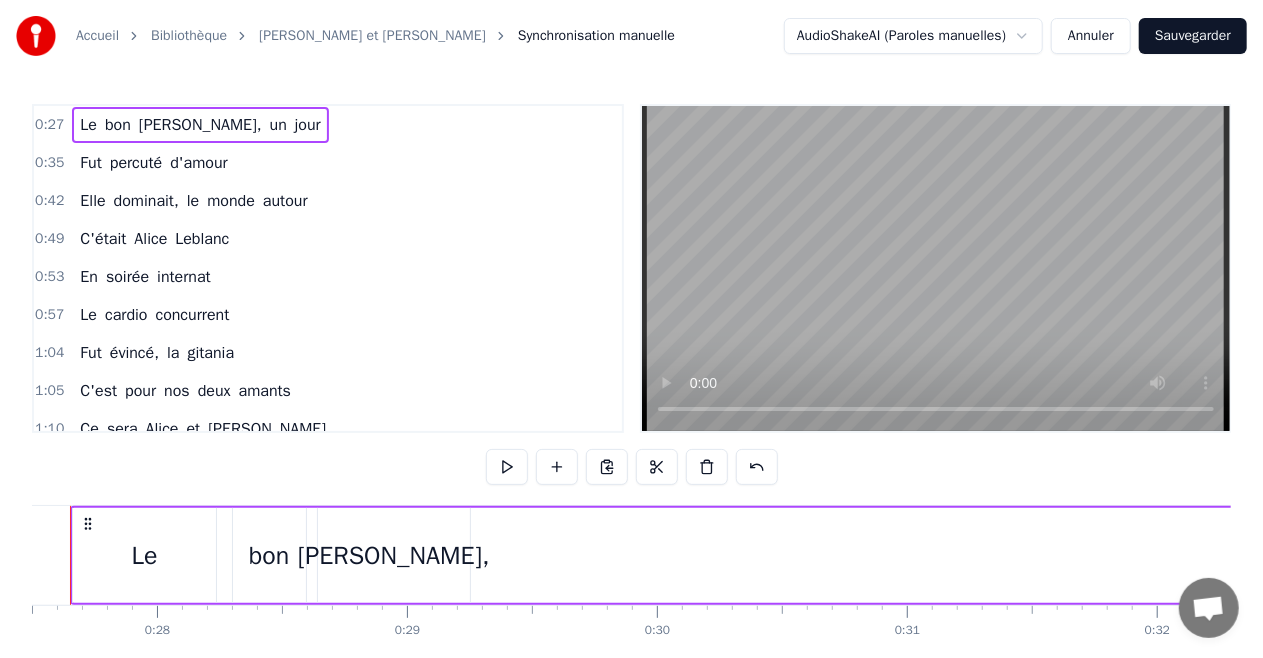 scroll, scrollTop: 0, scrollLeft: 6813, axis: horizontal 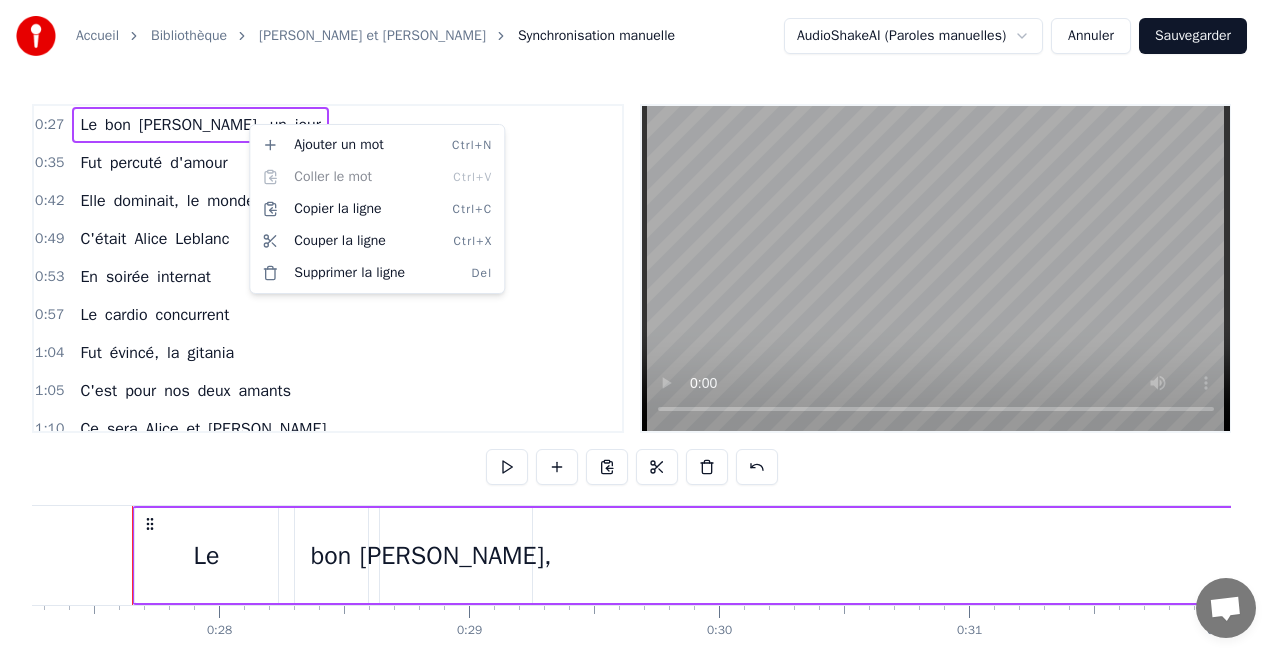click on "Accueil Bibliothèque Alice et David Synchronisation manuelle AudioShakeAI (Paroles manuelles) Annuler Sauvegarder 0:27 Le bon David, un jour 0:35 Fut percuté d'amour 0:42 Elle dominait, le monde autour 0:49 C'était Alice Leblanc 0:53 En soirée internat 0:57 Le cardio concurrent 1:04 Fut évincé, la gitania 1:05 C'est pour nos deux amants 1:10 Ce sera Alice et David 1:15 Une union de l'œil et du bide 1:21 Premier regard ils se trouvent idéal 1:32 C'est l'amour viscéral 1:35 Ce sera pour eux deux ce soir 1:43 Que tous nous allons boire 1:50 Et cet amour qu'ils ont su partager 2:01 Nous donne l'envie d'aimer 2:04 Elle devient vite maman 2:12 Du Dada grand enfant 2:15 Avec son hyperactivité 2:23 Elle ne s'ennuie jamais 2:29 Hey mais Alice dit David 2:40 Où est donc ma ventoline 2:47 Ces zigotos ont su nous fédérer 2:54 Créateurs d'amitié 3:00 Ce seras pour eux deux ce soir 3:09 Que tous nous allons boire 3:18 Et cet amour qu'ils ont su partager 3:27 Nous donne l'envie d'aimer 3:32 Maison Festoch 4 3" at bounding box center [640, 369] 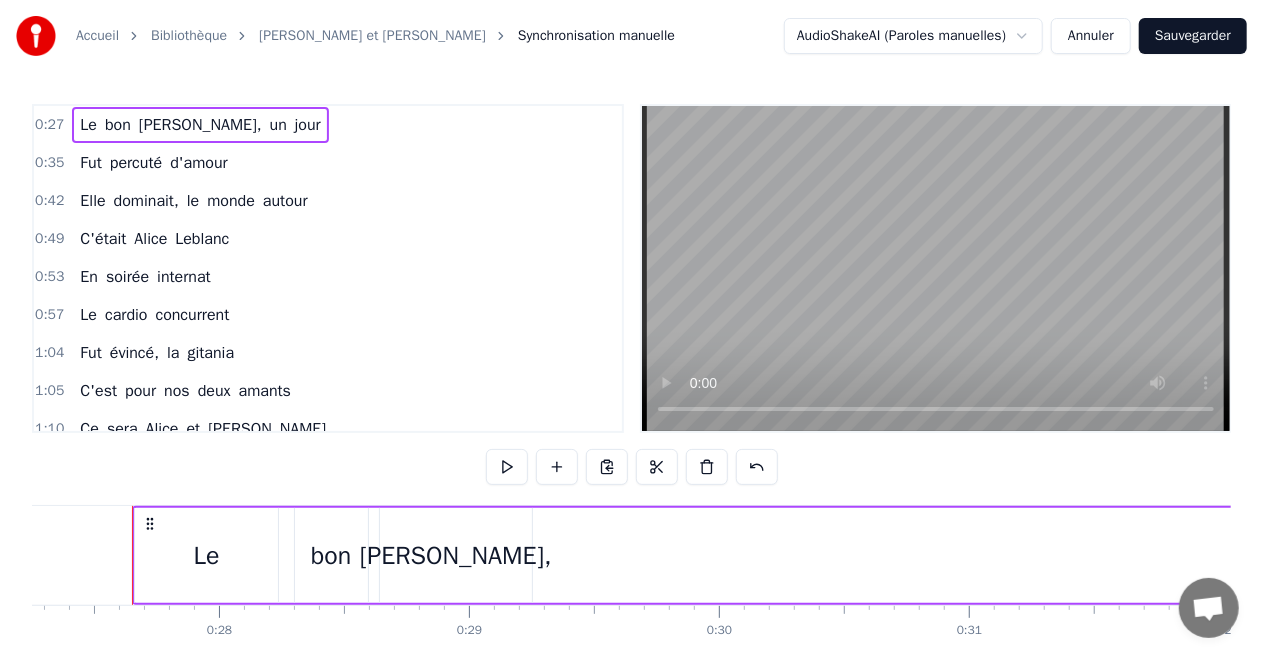 click on "Accueil Bibliothèque Alice et David Synchronisation manuelle AudioShakeAI (Paroles manuelles) Annuler Sauvegarder 0:27 Le bon David, un jour 0:35 Fut percuté d'amour 0:42 Elle dominait, le monde autour 0:49 C'était Alice Leblanc 0:53 En soirée internat 0:57 Le cardio concurrent 1:04 Fut évincé, la gitania 1:05 C'est pour nos deux amants 1:10 Ce sera Alice et David 1:15 Une union de l'œil et du bide 1:21 Premier regard ils se trouvent idéal 1:32 C'est l'amour viscéral 1:35 Ce sera pour eux deux ce soir 1:43 Que tous nous allons boire 1:50 Et cet amour qu'ils ont su partager 2:01 Nous donne l'envie d'aimer 2:04 Elle devient vite maman 2:12 Du Dada grand enfant 2:15 Avec son hyperactivité 2:23 Elle ne s'ennuie jamais 2:29 Hey mais Alice dit David 2:40 Où est donc ma ventoline 2:47 Ces zigotos ont su nous fédérer 2:54 Créateurs d'amitié 3:00 Ce seras pour eux deux ce soir 3:09 Que tous nous allons boire 3:18 Et cet amour qu'ils ont su partager 3:27 Nous donne l'envie d'aimer 3:32 Maison Festoch 4 3" at bounding box center (631, 369) 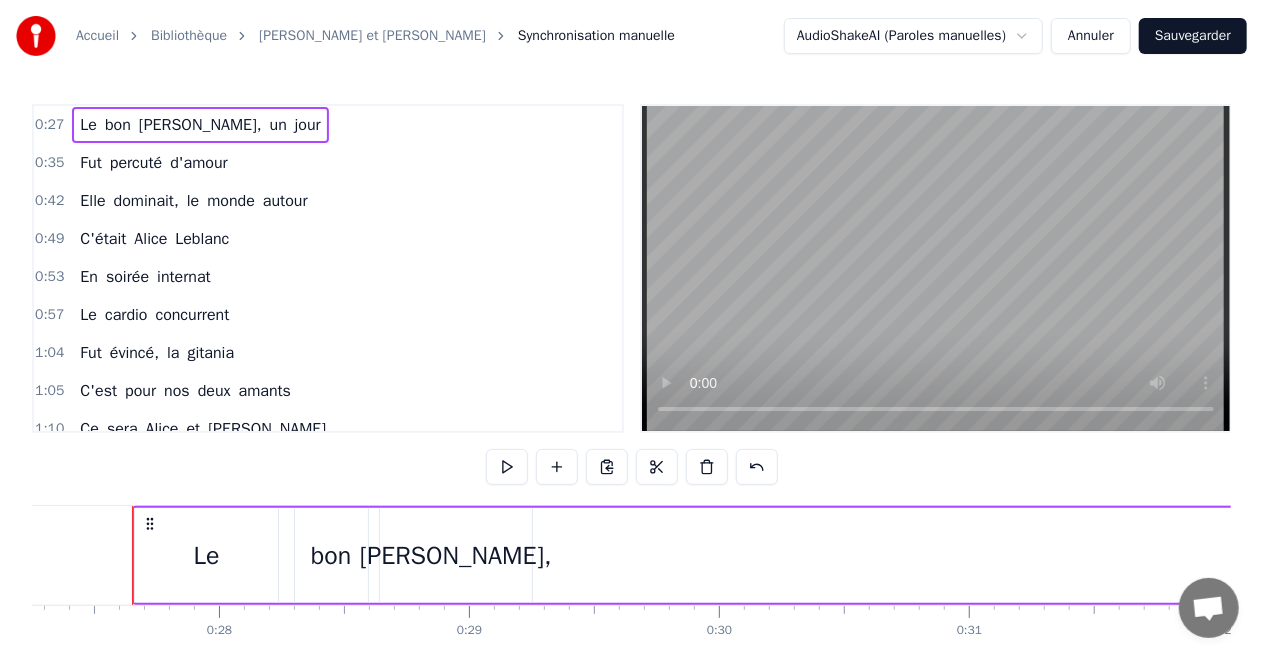 click at bounding box center (1208, 610) 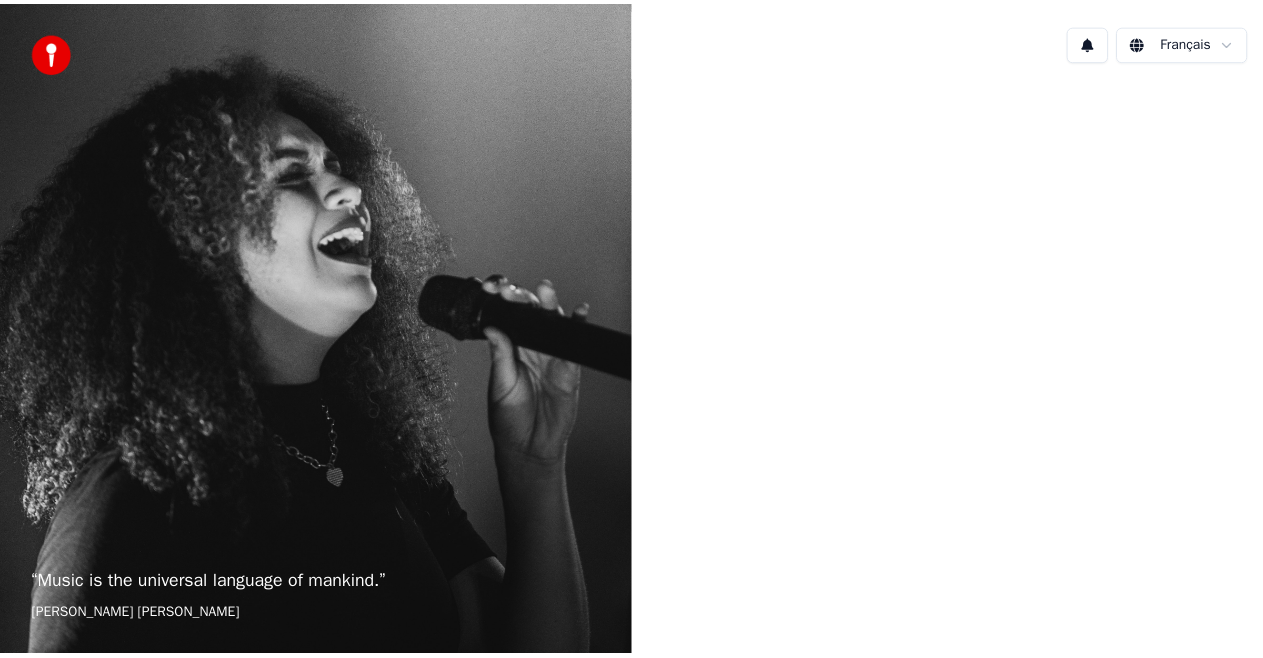 scroll, scrollTop: 0, scrollLeft: 0, axis: both 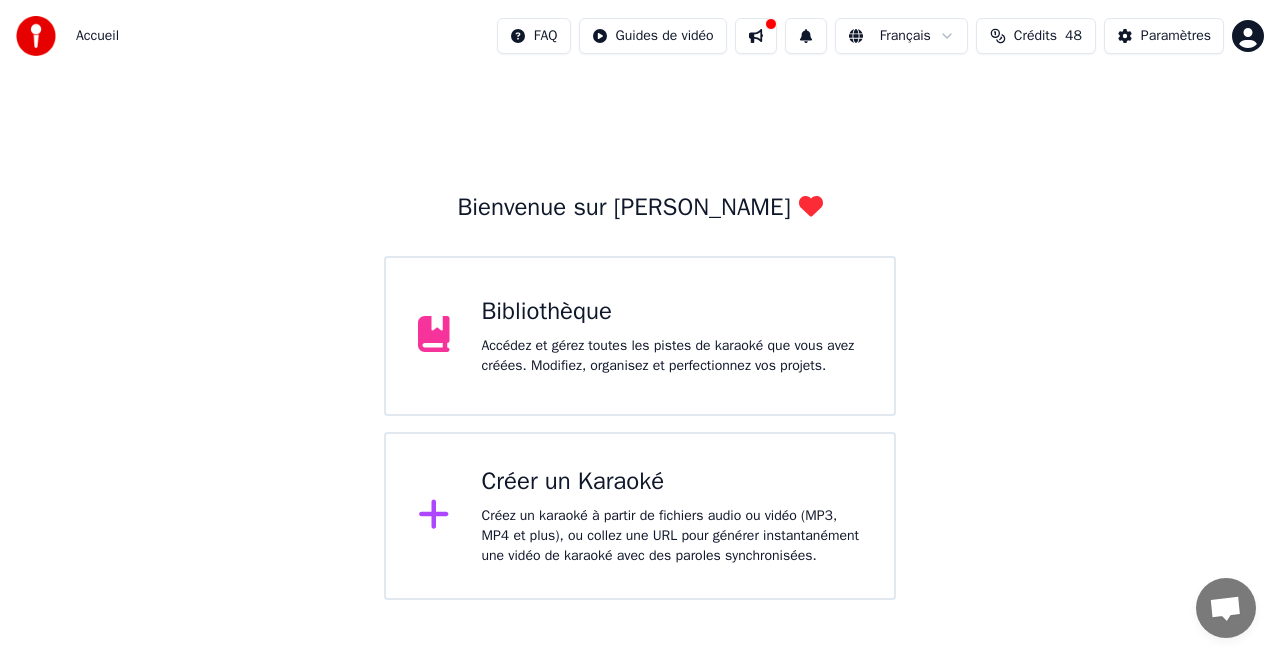 click on "Accédez et gérez toutes les pistes de karaoké que vous avez créées. Modifiez, organisez et perfectionnez vos projets." at bounding box center (672, 356) 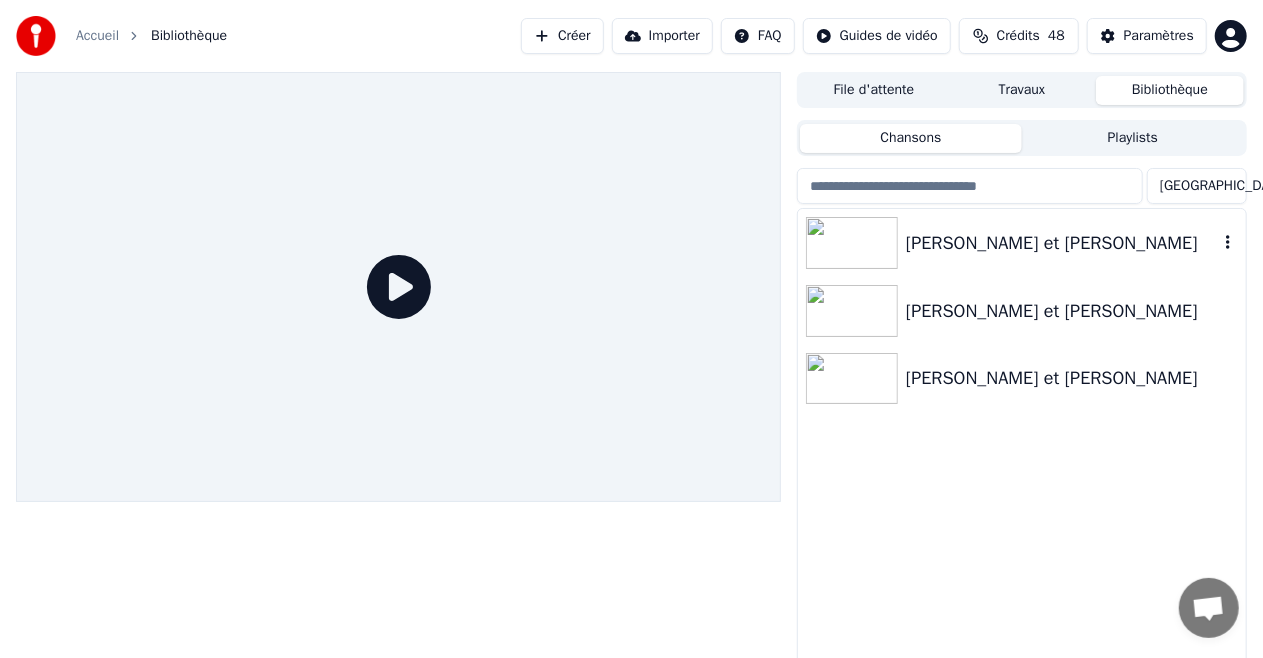 click on "[PERSON_NAME] et [PERSON_NAME]" at bounding box center [1062, 243] 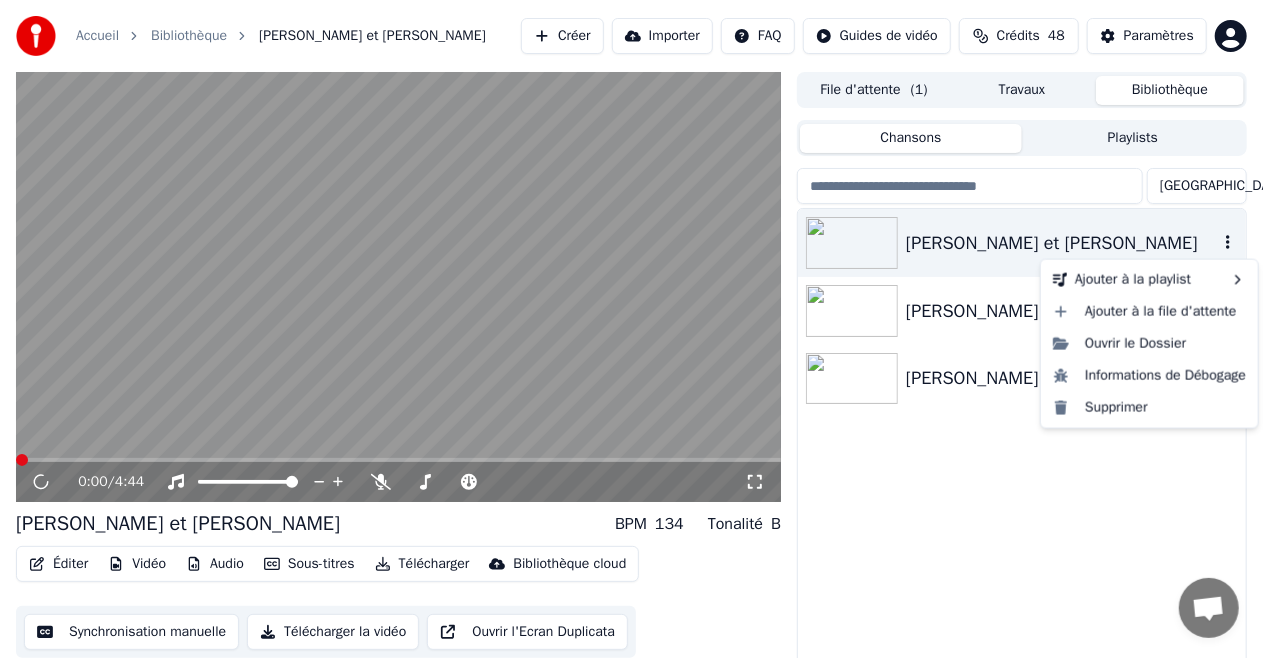 click 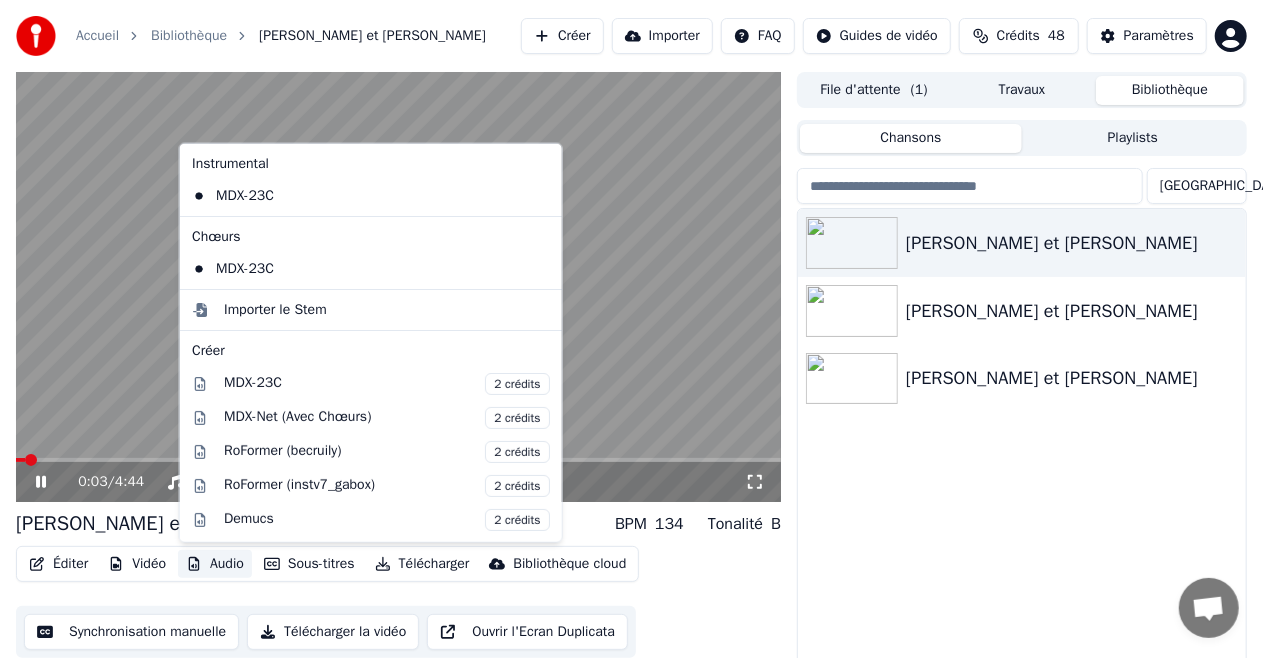 click on "Audio" at bounding box center (215, 564) 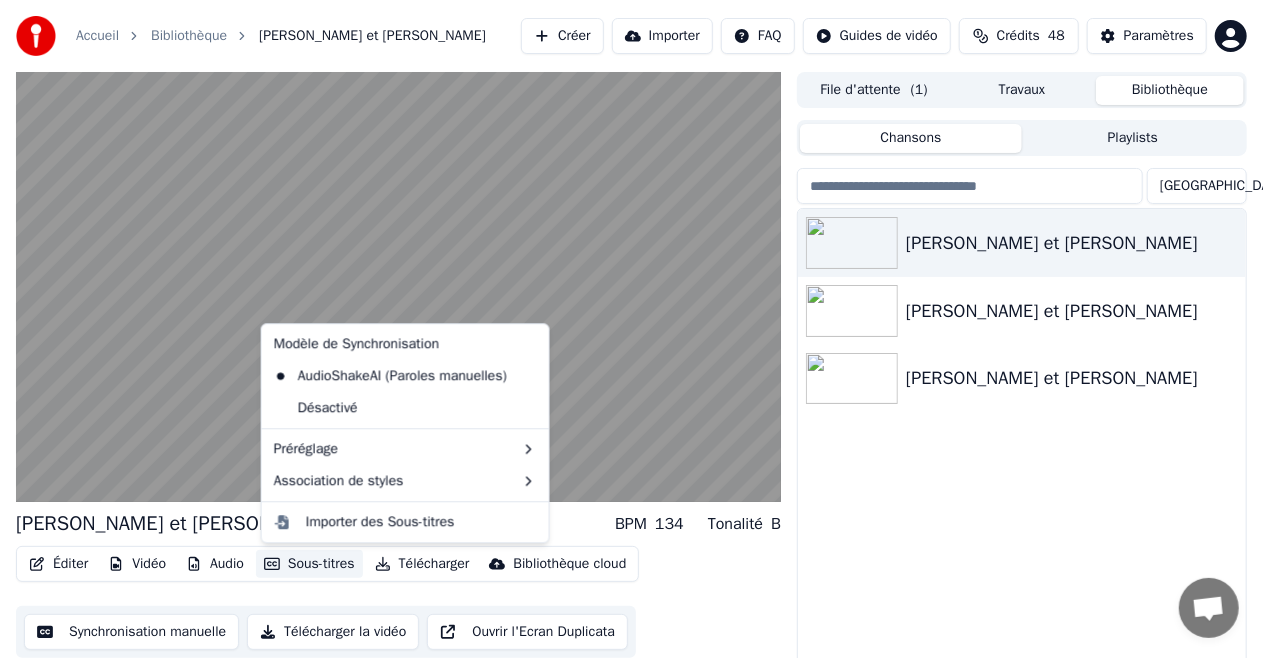scroll, scrollTop: 43, scrollLeft: 0, axis: vertical 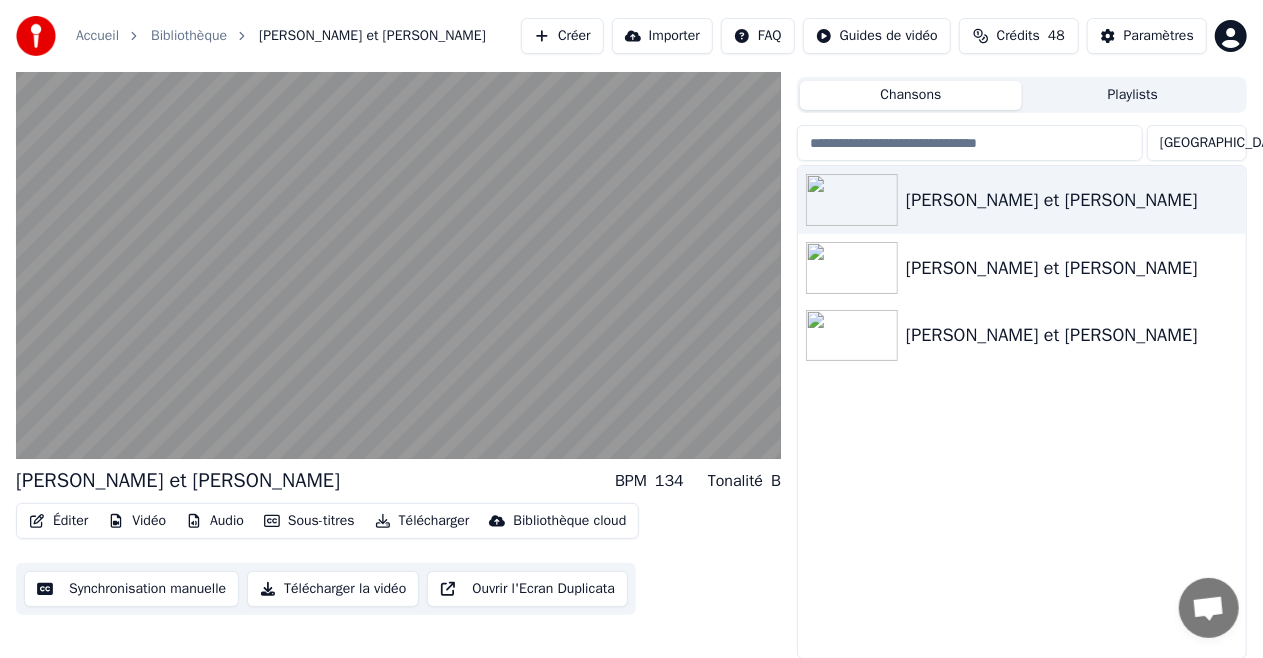 click on "Synchronisation manuelle" at bounding box center (131, 589) 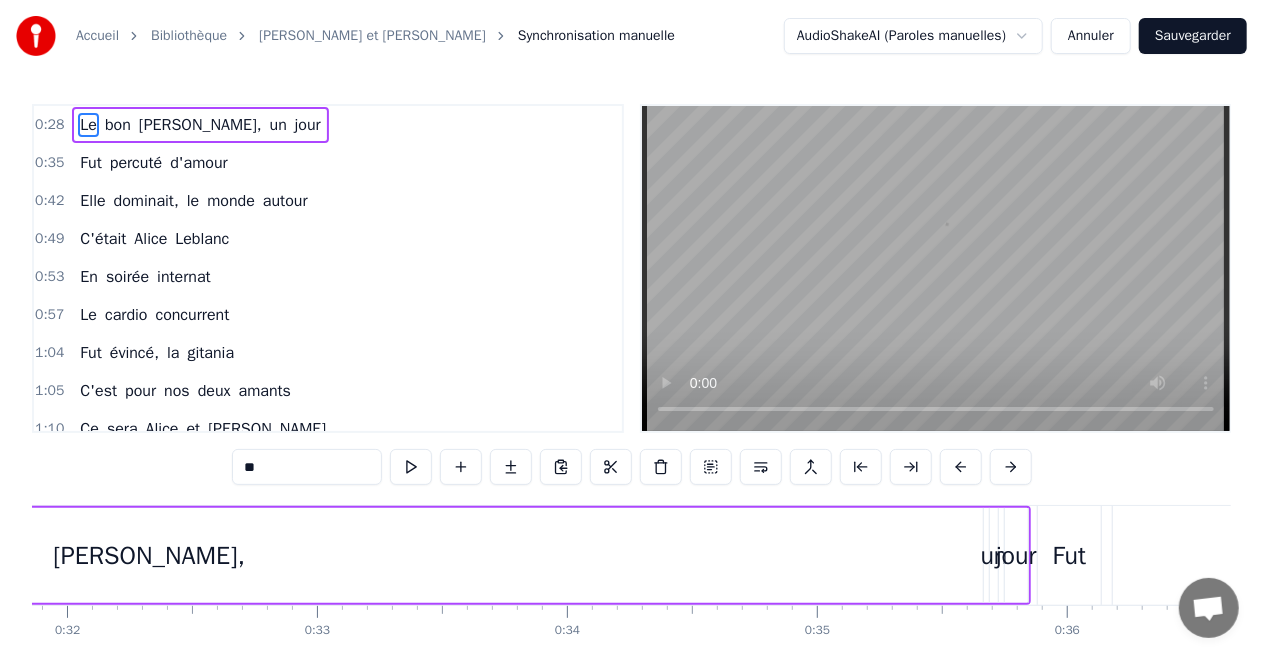 scroll, scrollTop: 0, scrollLeft: 7972, axis: horizontal 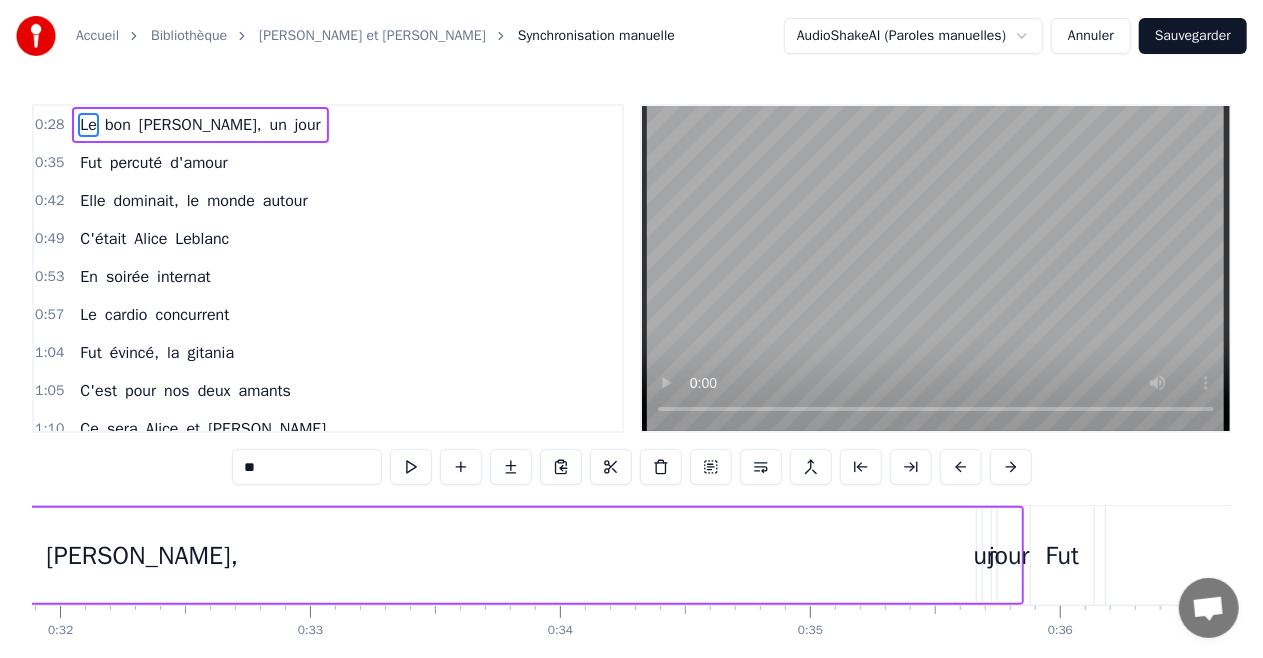 click on "Le bon David, un jour" at bounding box center (200, 125) 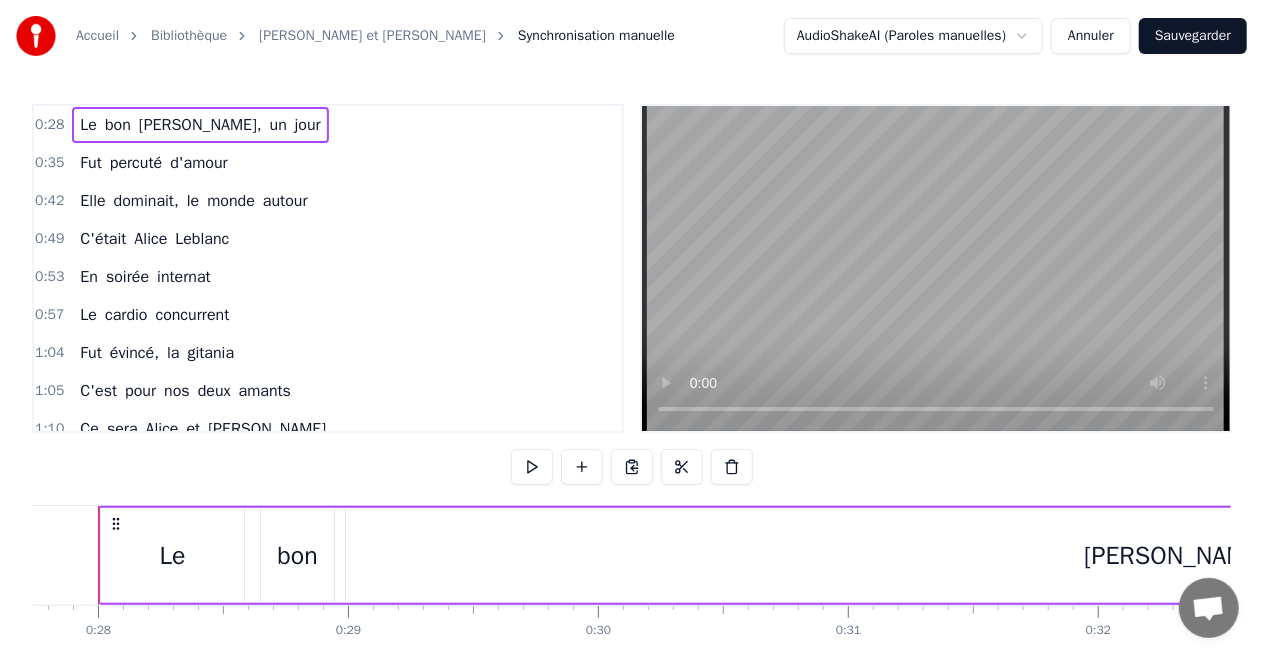 scroll, scrollTop: 0, scrollLeft: 6900, axis: horizontal 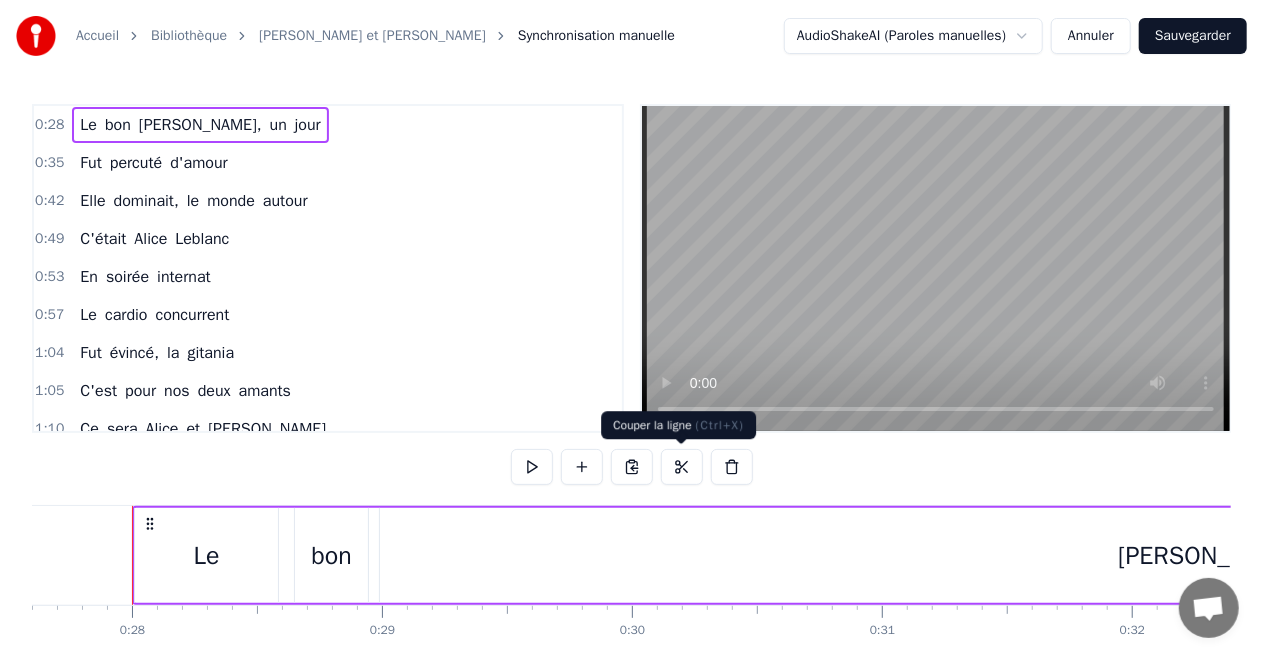 click at bounding box center (682, 467) 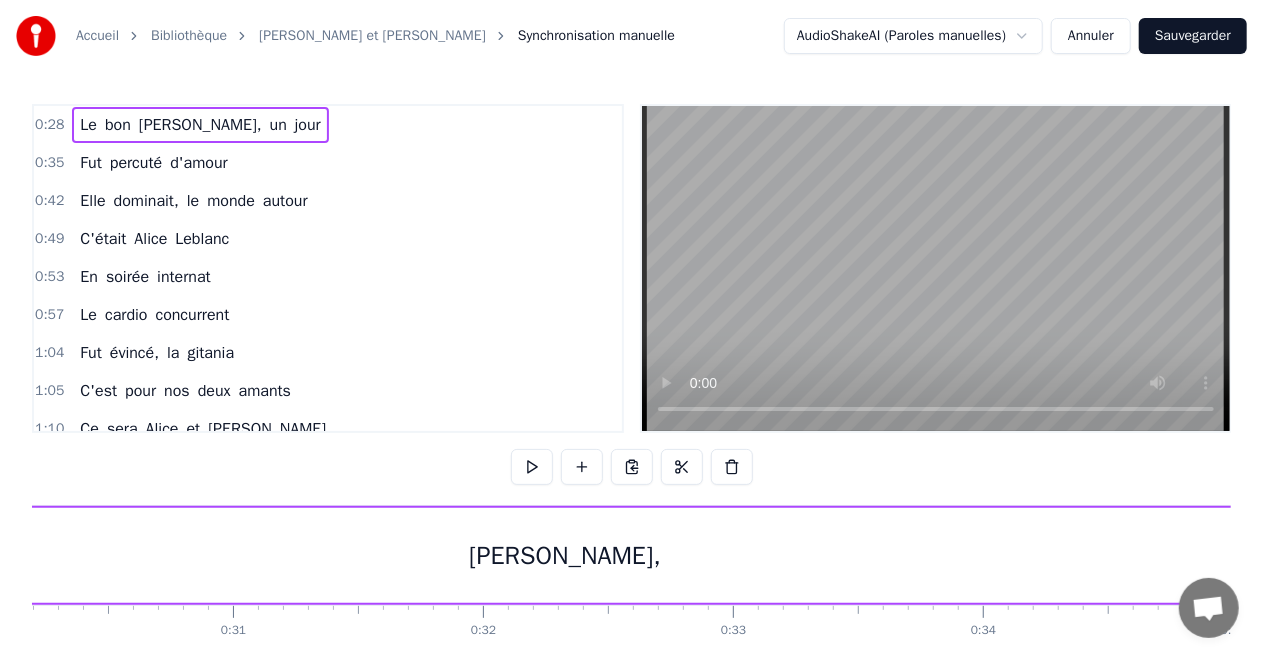 scroll, scrollTop: 0, scrollLeft: 7564, axis: horizontal 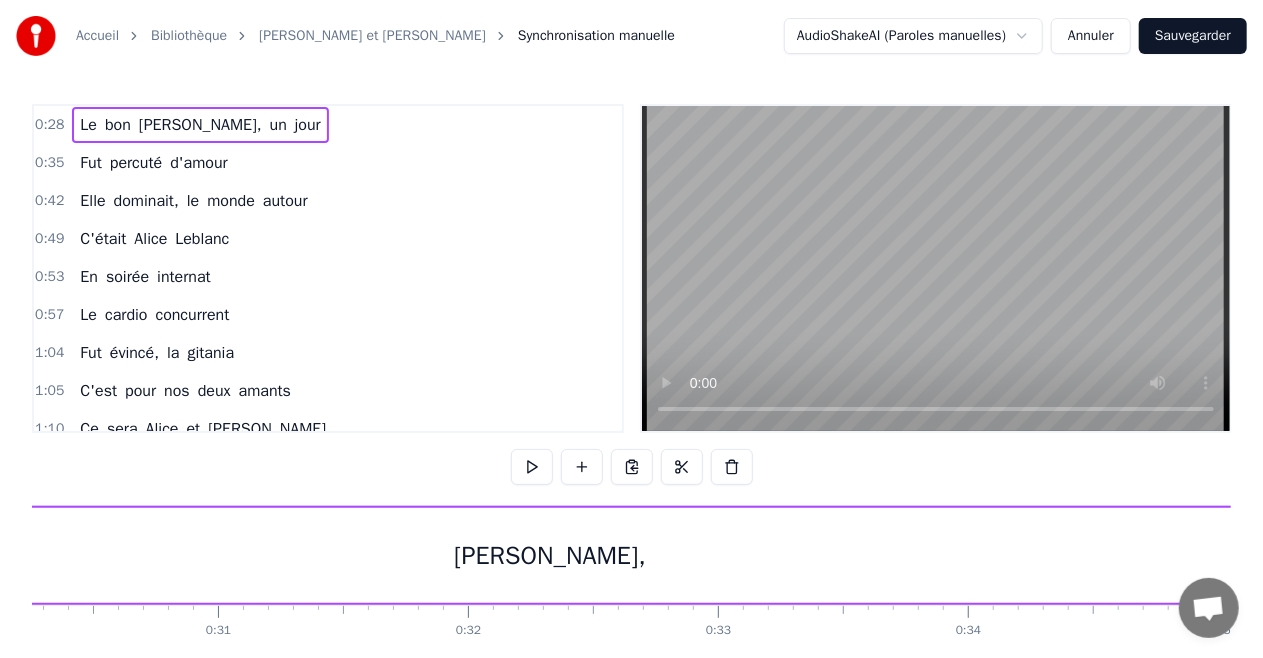 click on "David," at bounding box center [550, 555] 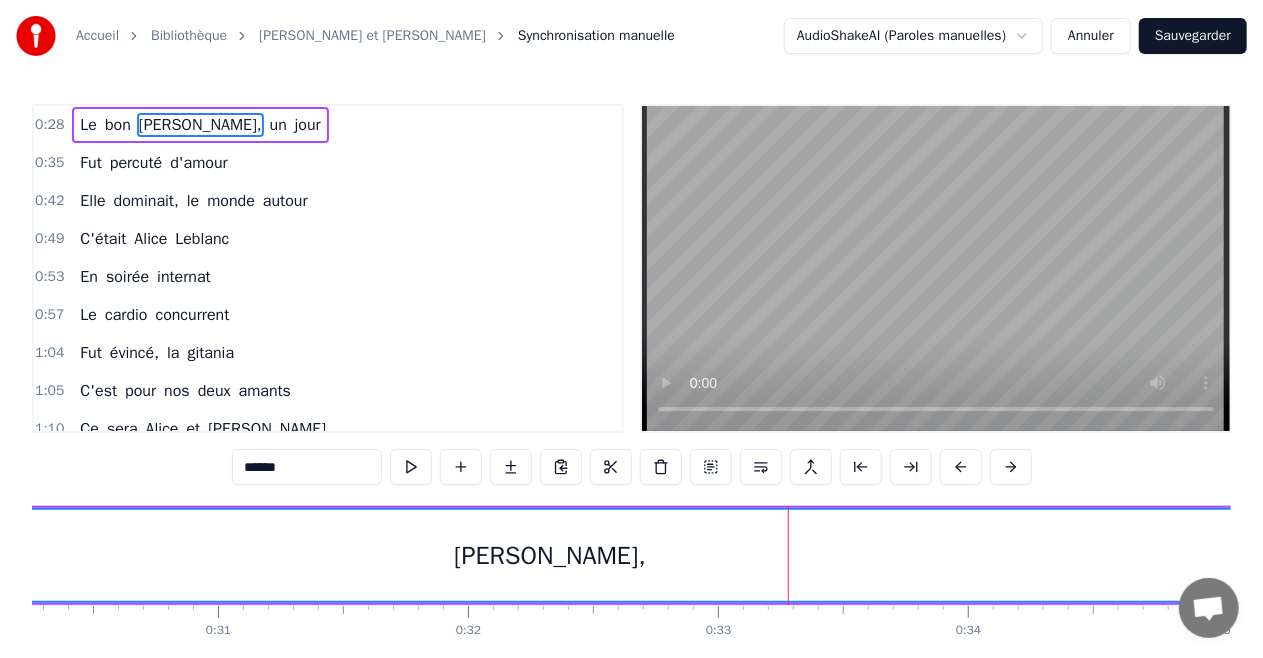 click on "0:28 Le bon David, un jour 0:35 Fut percuté d'amour 0:42 Elle dominait, le monde autour 0:49 C'était Alice Leblanc 0:53 En soirée internat 0:57 Le cardio concurrent 1:04 Fut évincé, la gitania 1:05 C'est pour nos deux amants 1:10 Ce sera Alice et David 1:15 Une union de l'œil et du bide 1:21 Premier regard ils se trouvent idéal 1:32 C'est l'amour viscéral 1:35 Ce sera pour eux deux ce soir 1:43 Que tous nous allons boire 1:50 Et cet amour qu'ils ont su partager 2:01 Nous donne l'envie d'aimer 2:04 Elle devient vite maman 2:12 Du Dada grand enfant 2:15 Avec son hyperactivité 2:23 Elle ne s'ennuie jamais 2:29 Hey mais Alice dit David 2:40 Où est donc ma ventoline 2:47 Ces zigotos ont su nous fédérer 2:54 Créateurs d'amitié 3:00 Ce seras pour eux deux ce soir 3:09 Que tous nous allons boire 3:18 Et cet amour qu'ils ont su partager 3:27 Nous donne l'envie d'aimer 3:32 Maison Festoch 3:34 COP, course, velo 3:38 Fastoch 3:38 Juste 4 années pour 3 enfants 3:43 Mais toujours sans diamant 3:58 Hey mais" at bounding box center (631, 405) 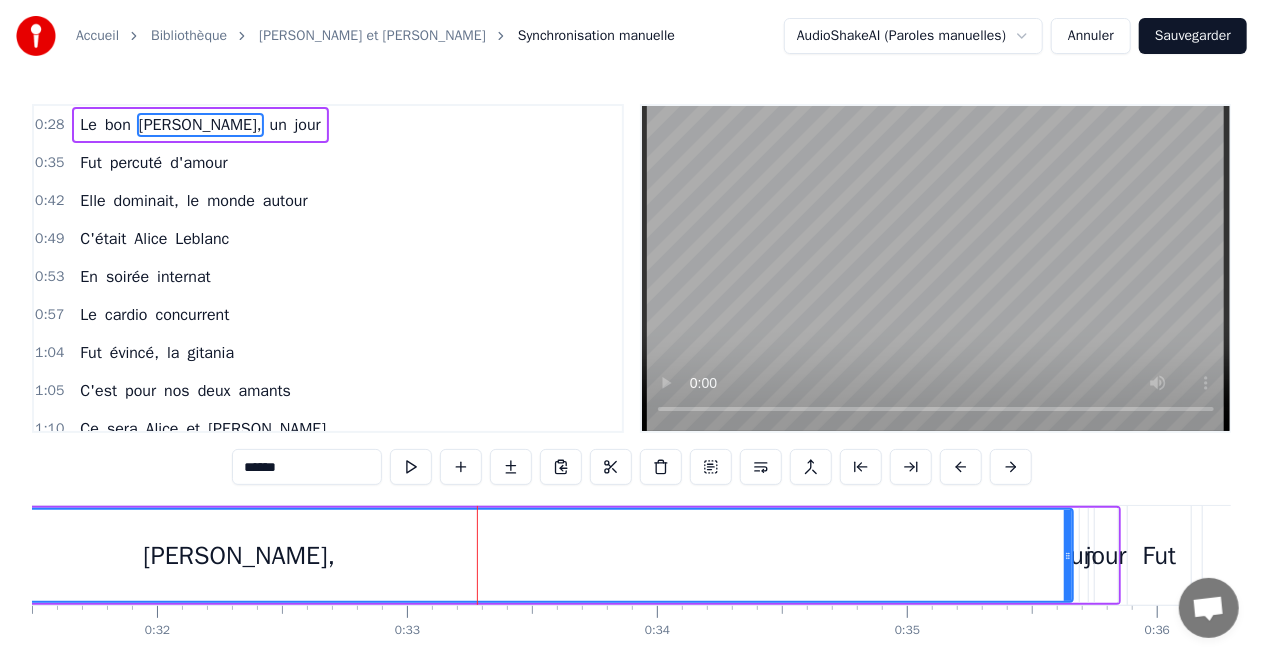 scroll, scrollTop: 0, scrollLeft: 7876, axis: horizontal 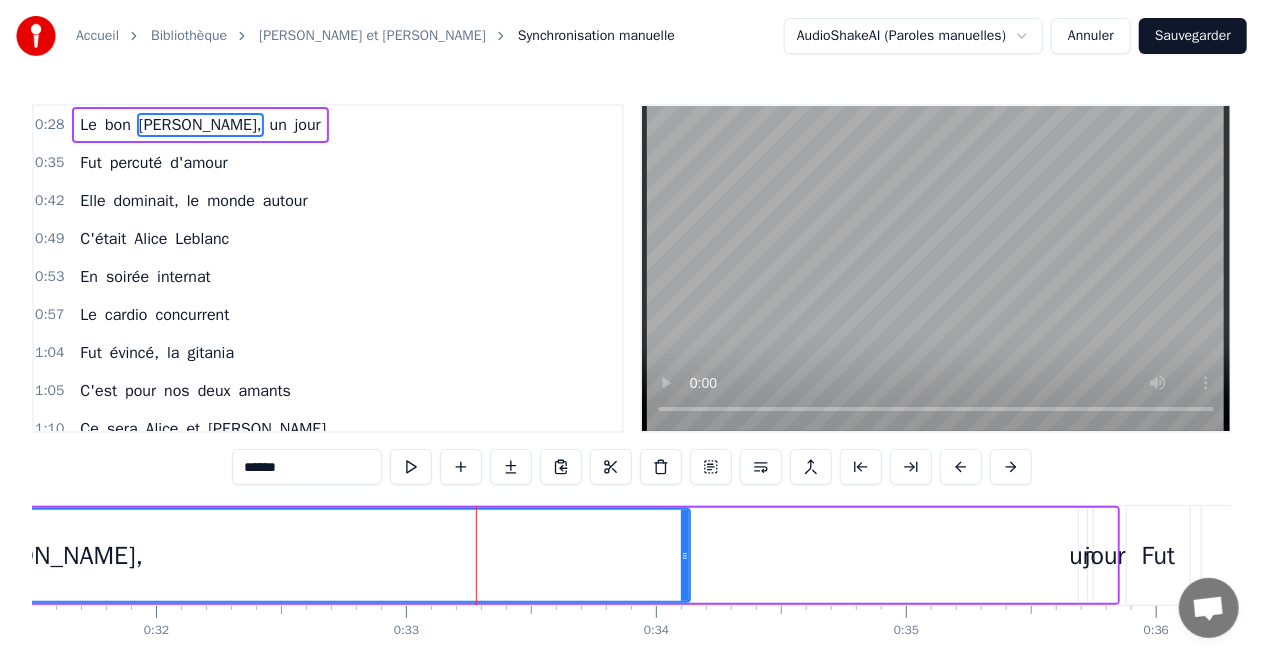 drag, startPoint x: 1068, startPoint y: 540, endPoint x: 688, endPoint y: 565, distance: 380.82147 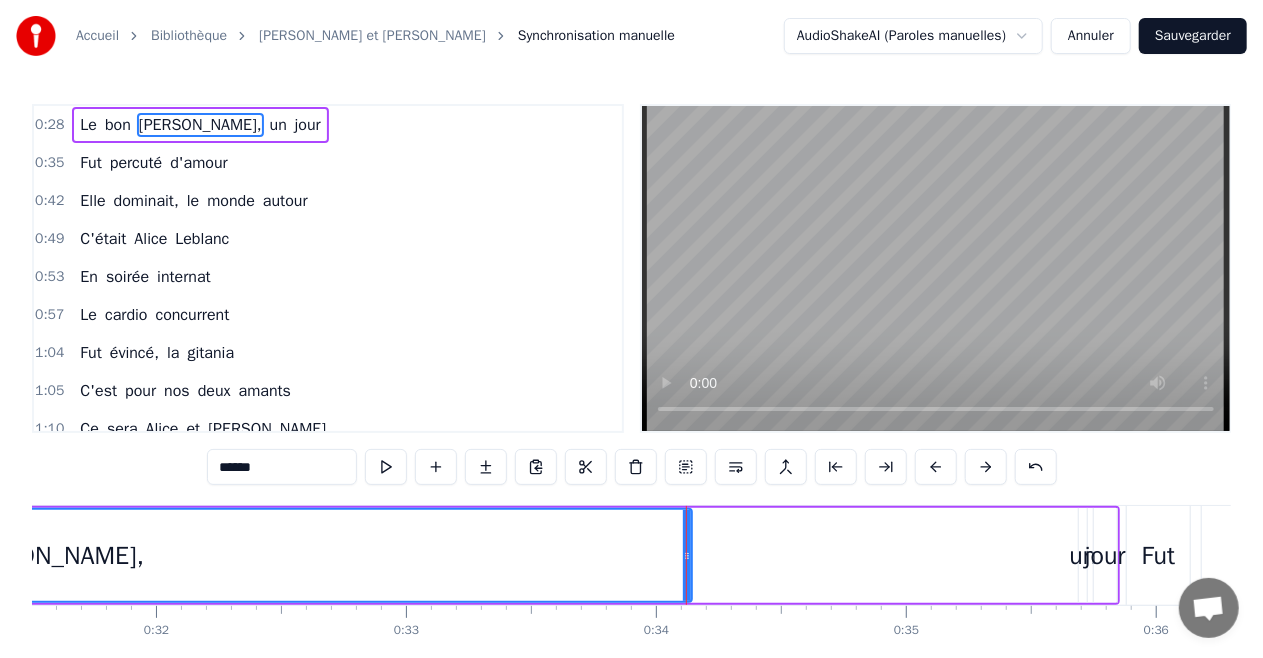 click on "un" at bounding box center (1083, 556) 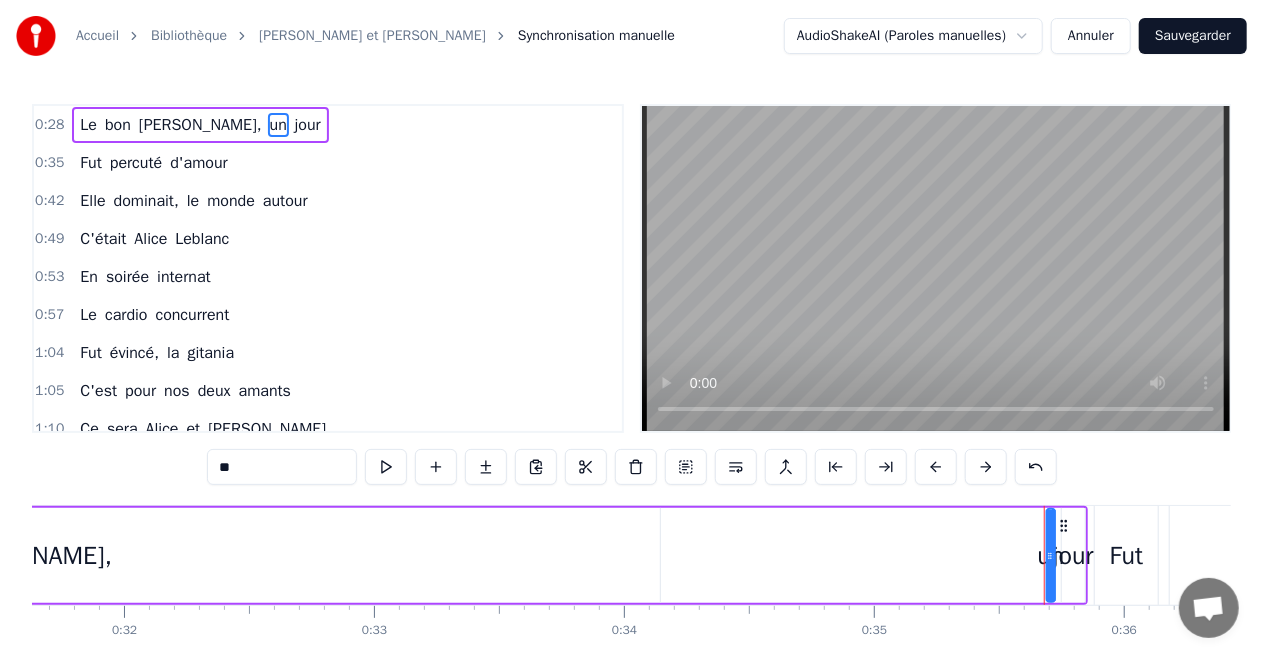 scroll, scrollTop: 0, scrollLeft: 7909, axis: horizontal 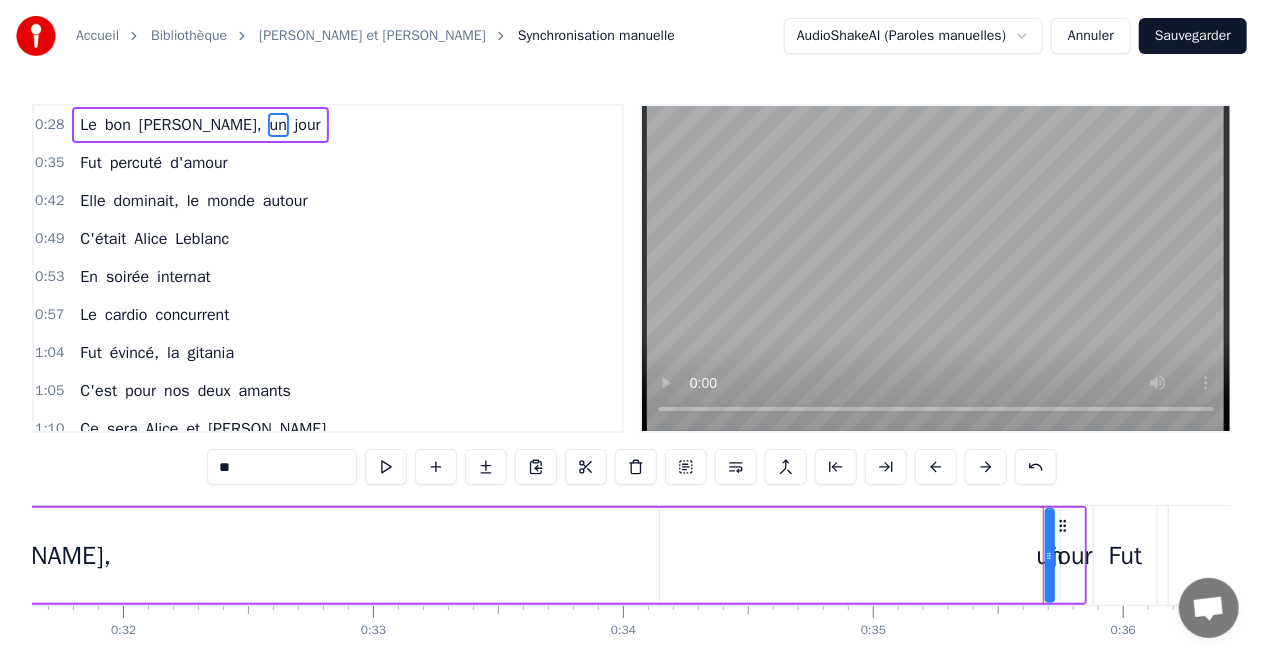 drag, startPoint x: 1043, startPoint y: 538, endPoint x: 863, endPoint y: 531, distance: 180.13606 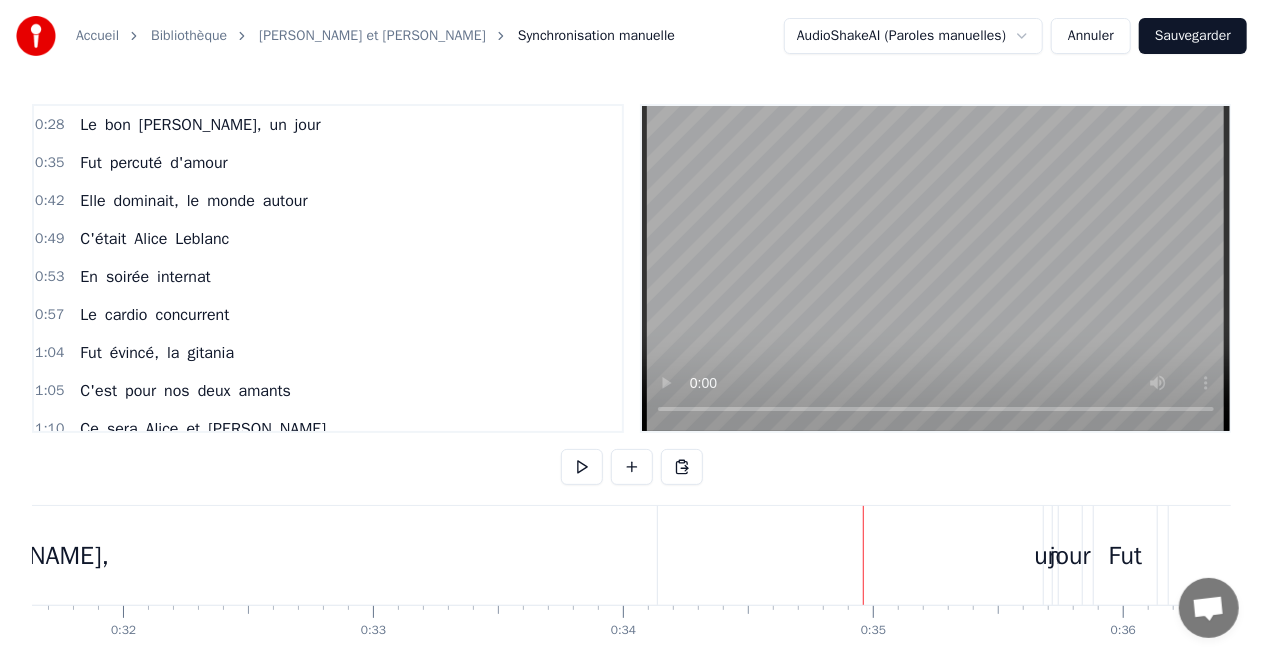 click at bounding box center (863, 555) 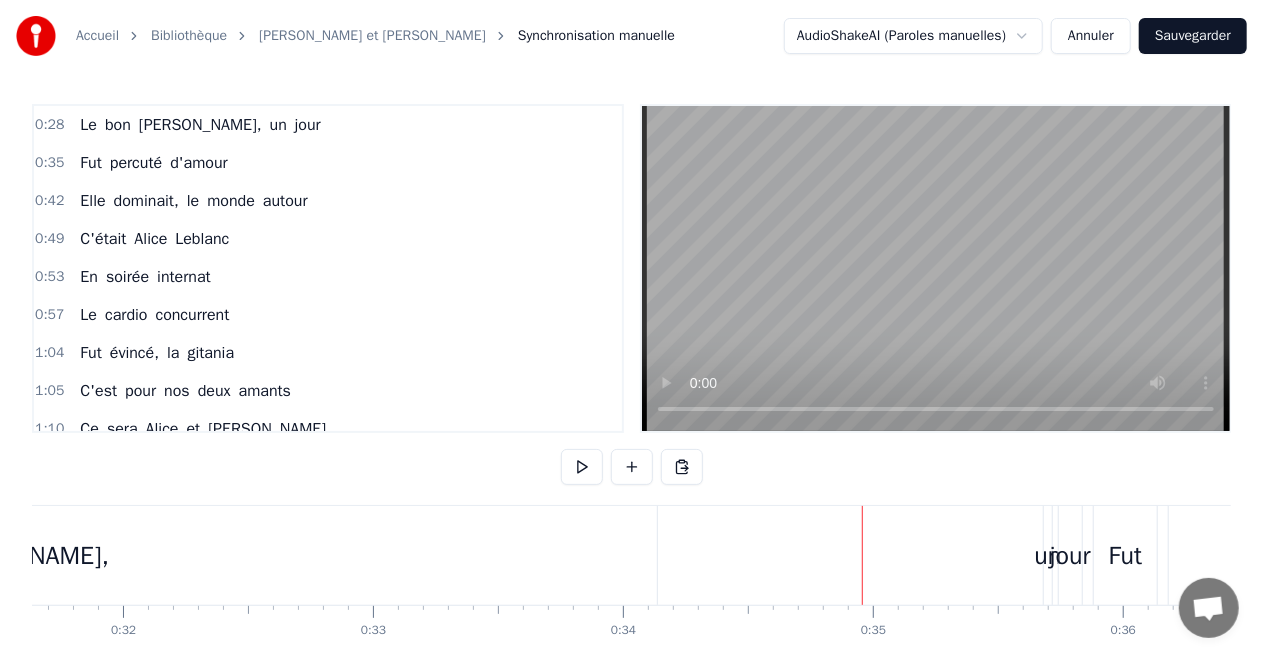 drag, startPoint x: 862, startPoint y: 554, endPoint x: 482, endPoint y: 562, distance: 380.0842 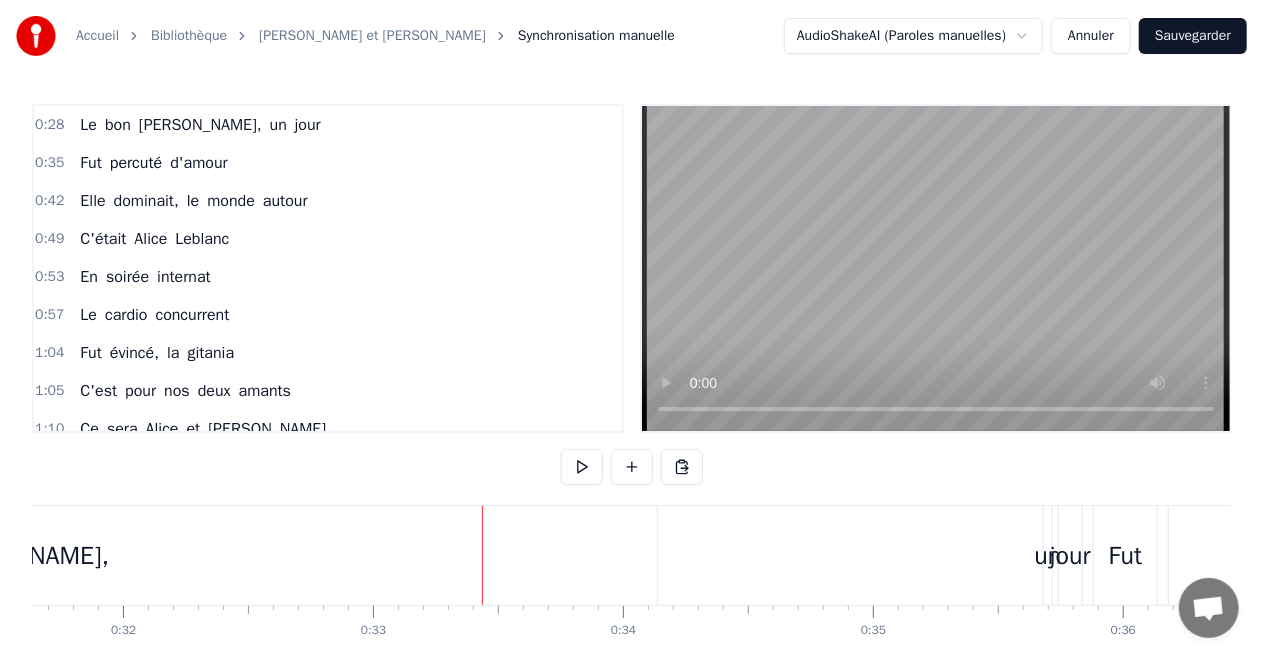 click on "un" at bounding box center [1048, 556] 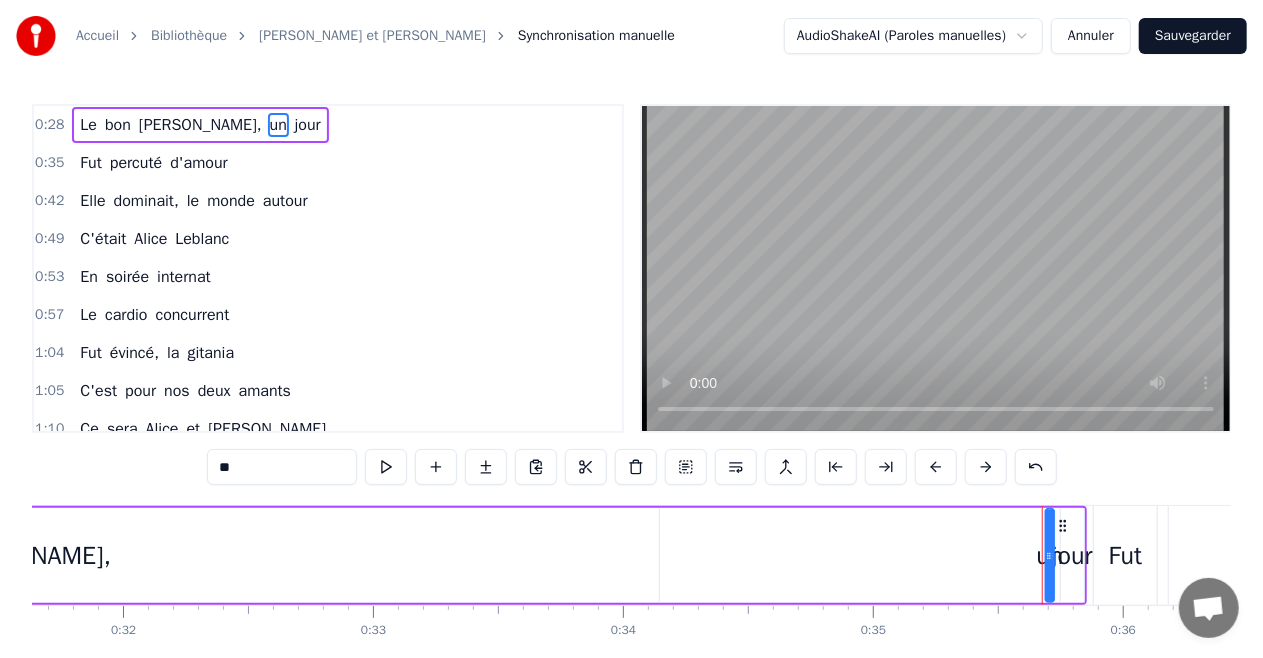 click on "jour" at bounding box center (1072, 556) 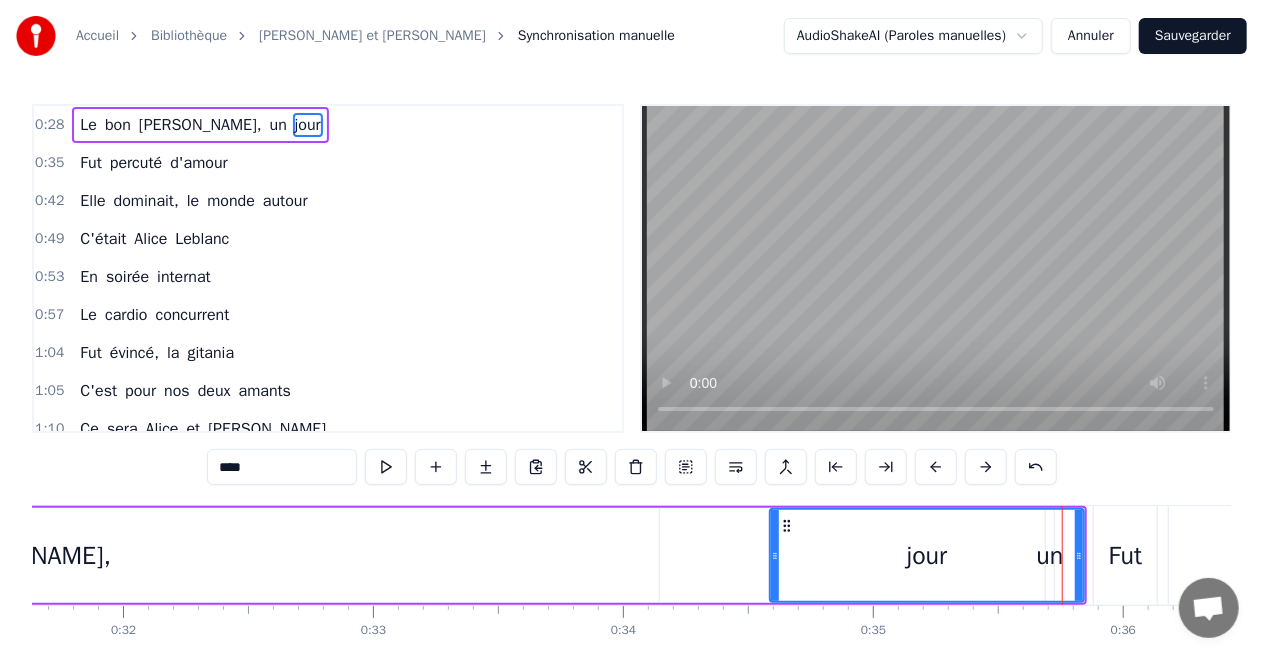 drag, startPoint x: 1064, startPoint y: 555, endPoint x: 747, endPoint y: 557, distance: 317.00632 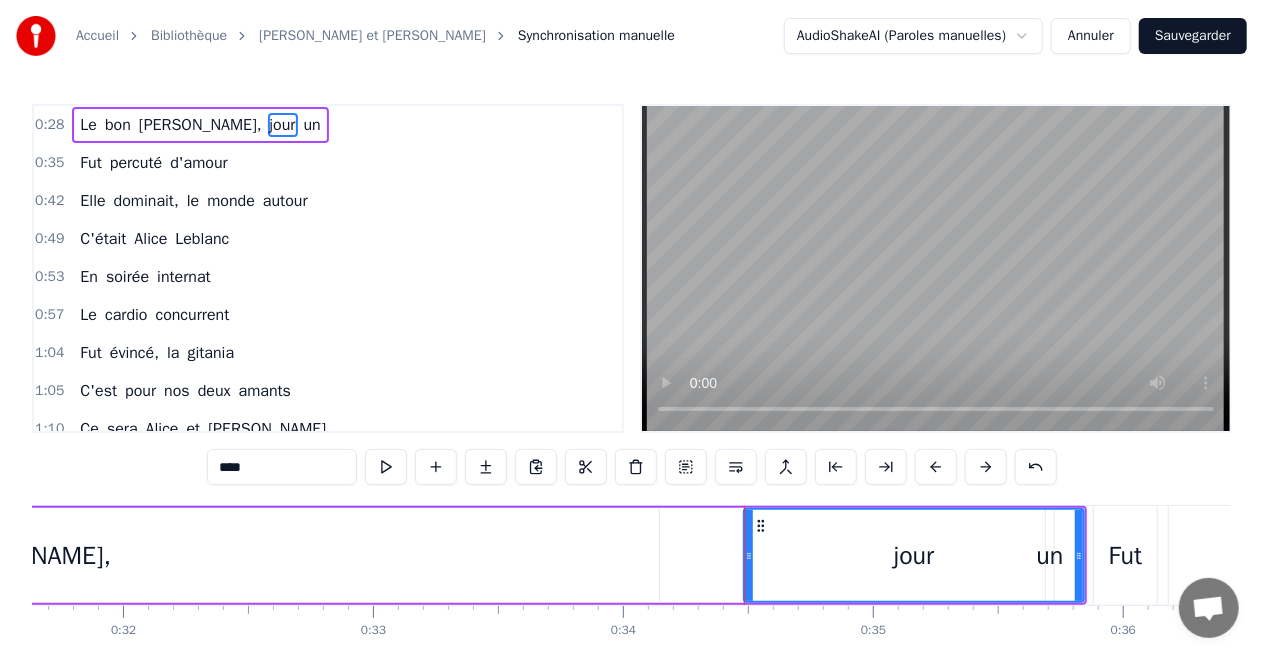 click on "jour" at bounding box center [914, 555] 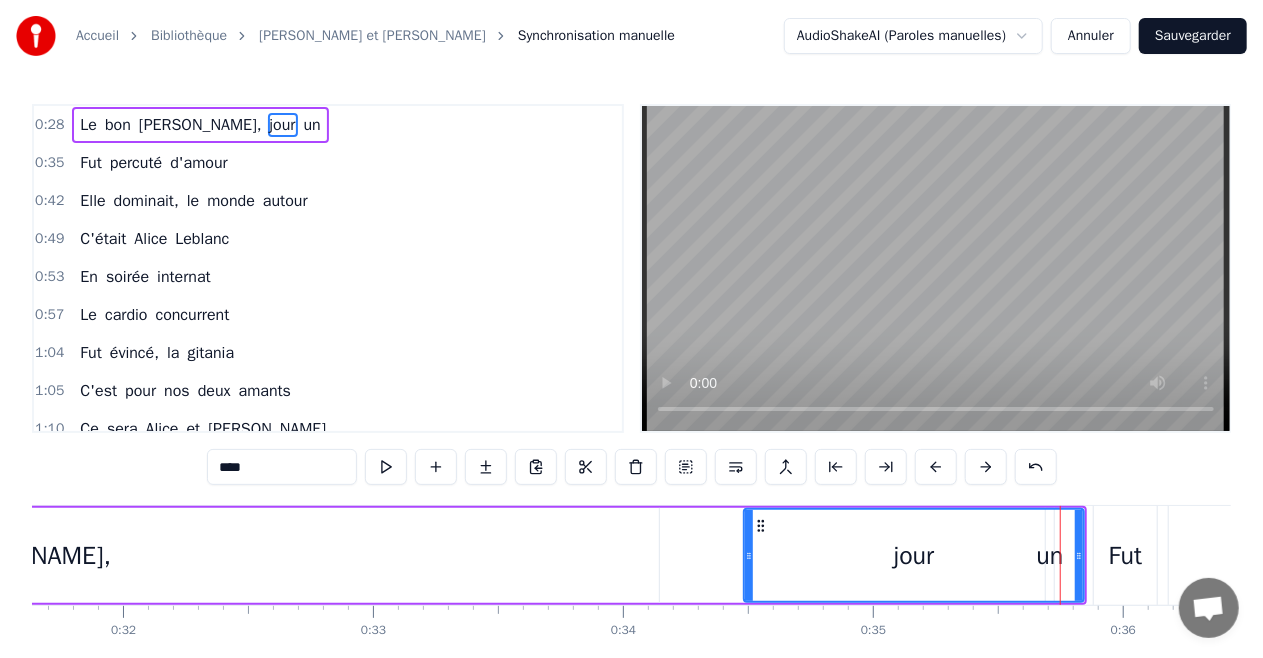 click on "jour" at bounding box center [914, 555] 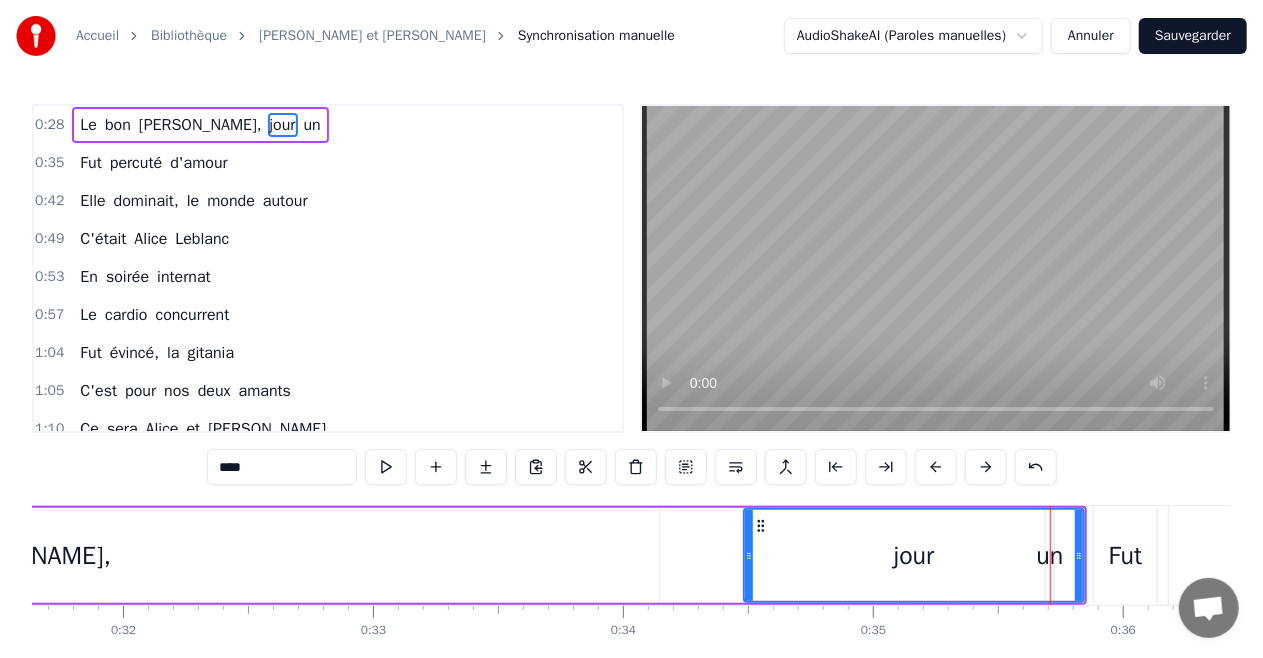 click on "jour" at bounding box center (914, 555) 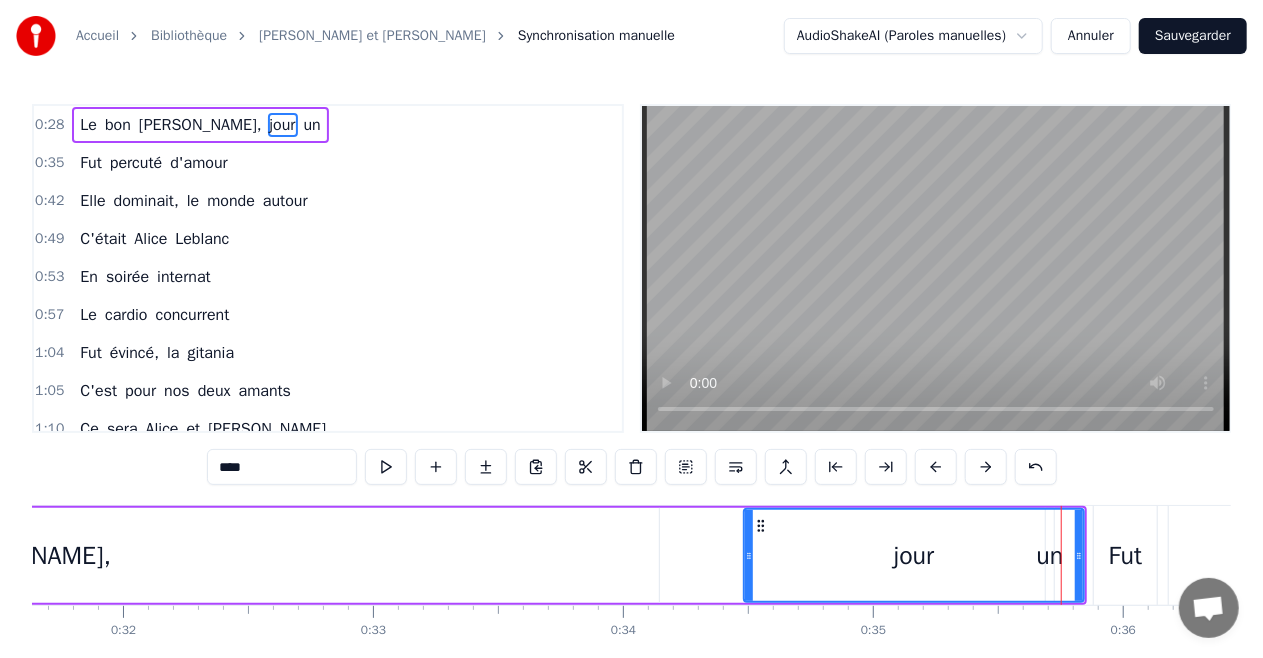click on "jour" at bounding box center (914, 556) 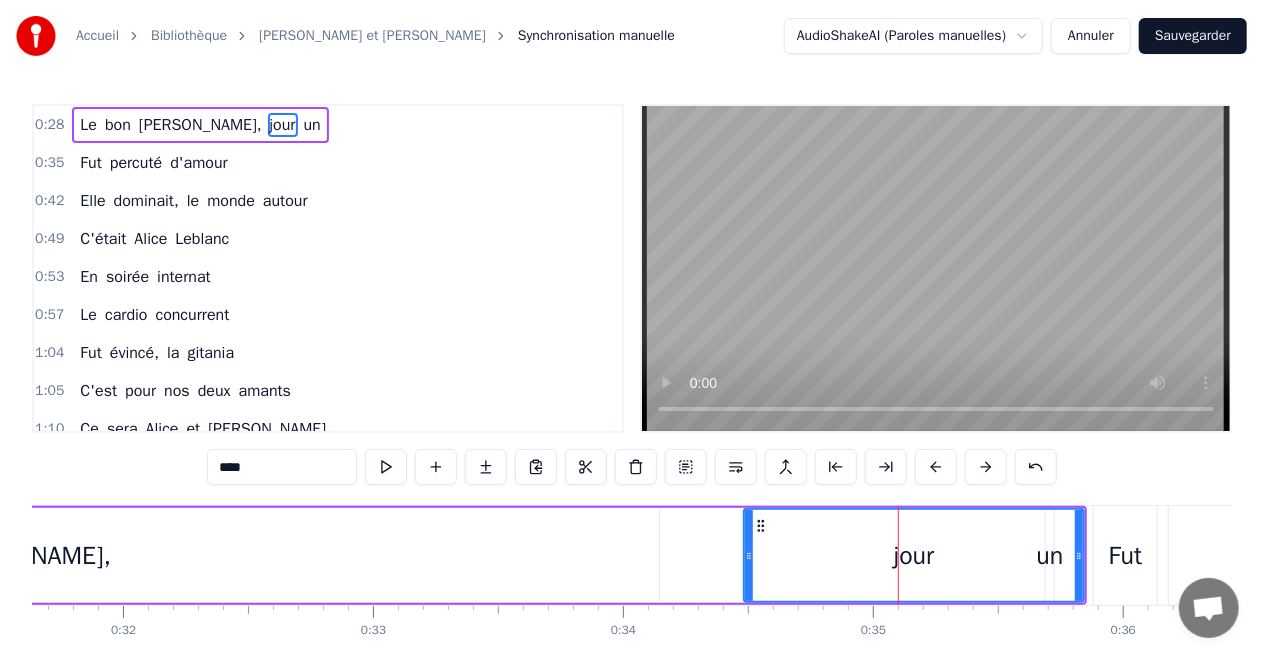 drag, startPoint x: 900, startPoint y: 552, endPoint x: 1029, endPoint y: 570, distance: 130.24976 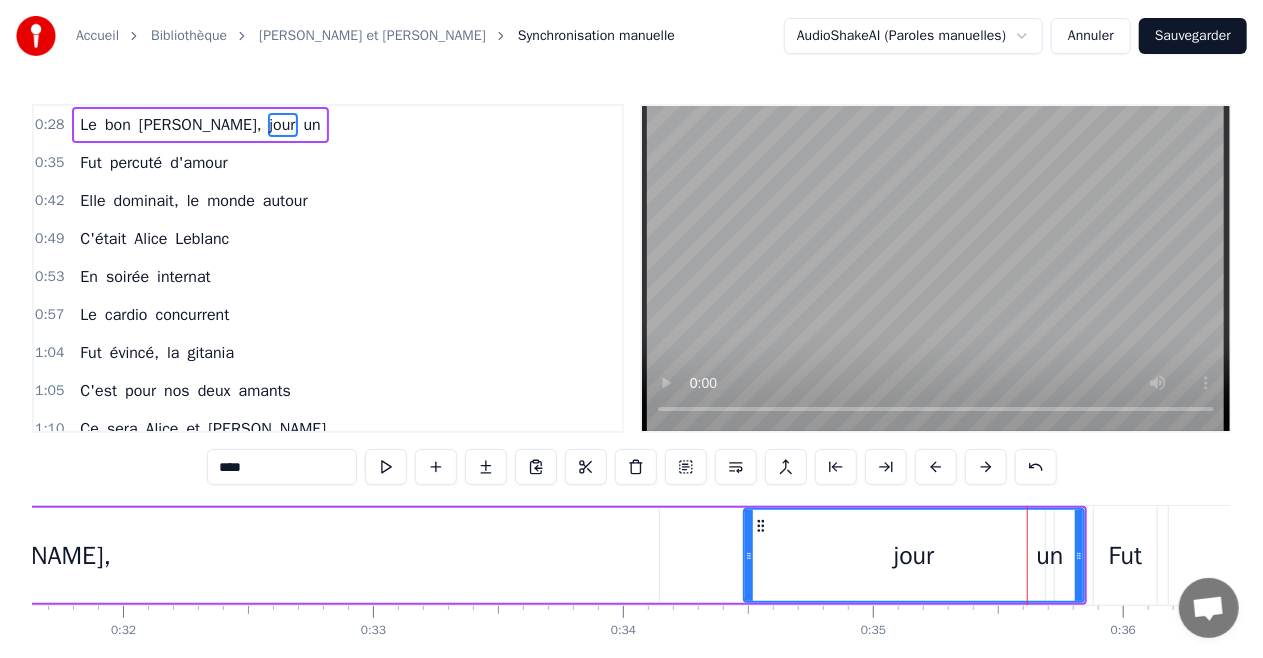 click on "jour" at bounding box center (914, 555) 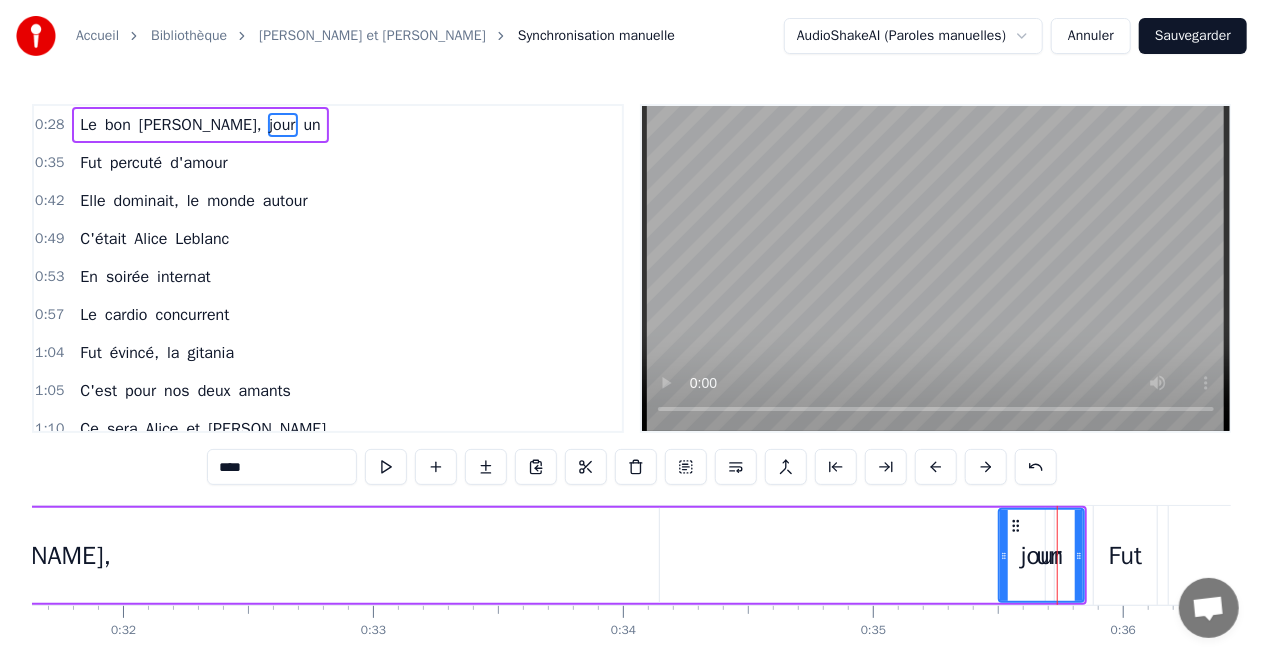 drag, startPoint x: 750, startPoint y: 549, endPoint x: 984, endPoint y: 546, distance: 234.01923 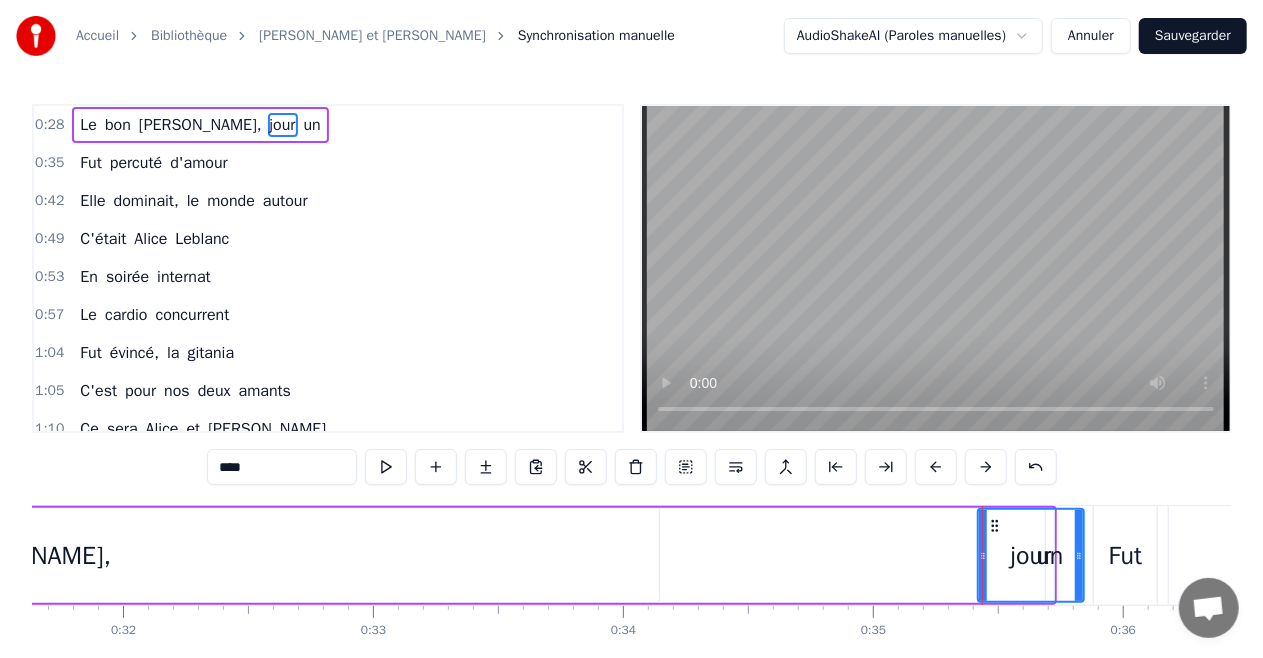 drag, startPoint x: 1036, startPoint y: 564, endPoint x: 1110, endPoint y: 560, distance: 74.10803 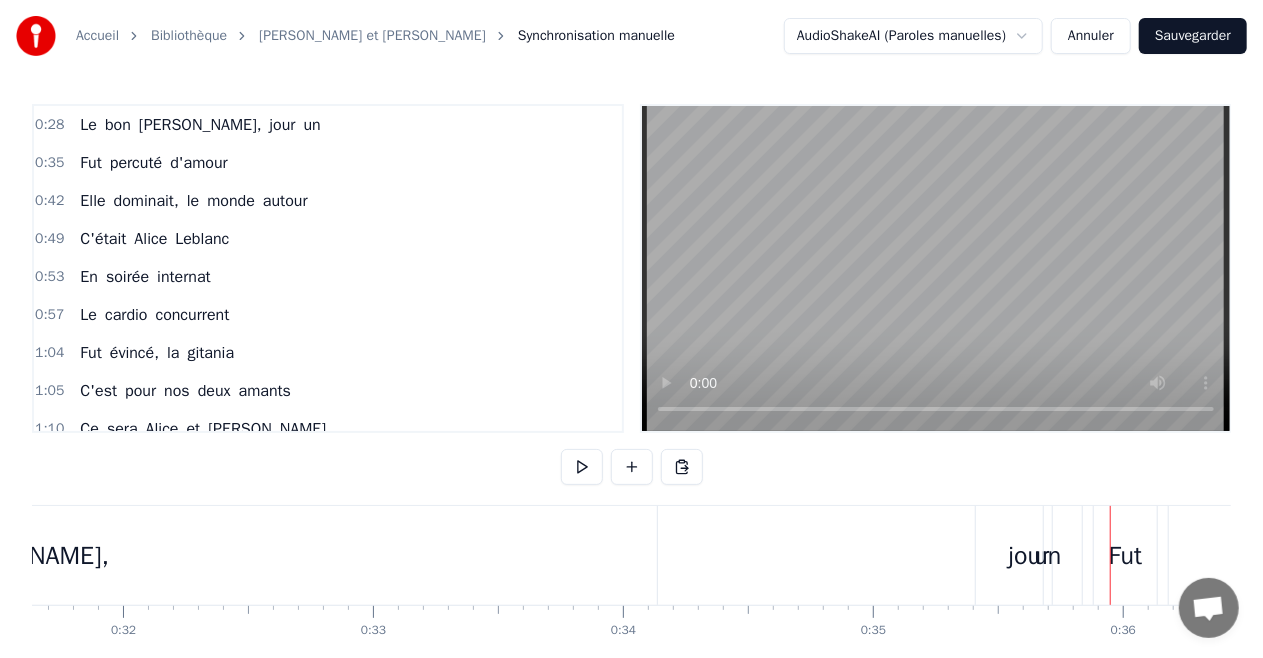click on "un" at bounding box center (1048, 556) 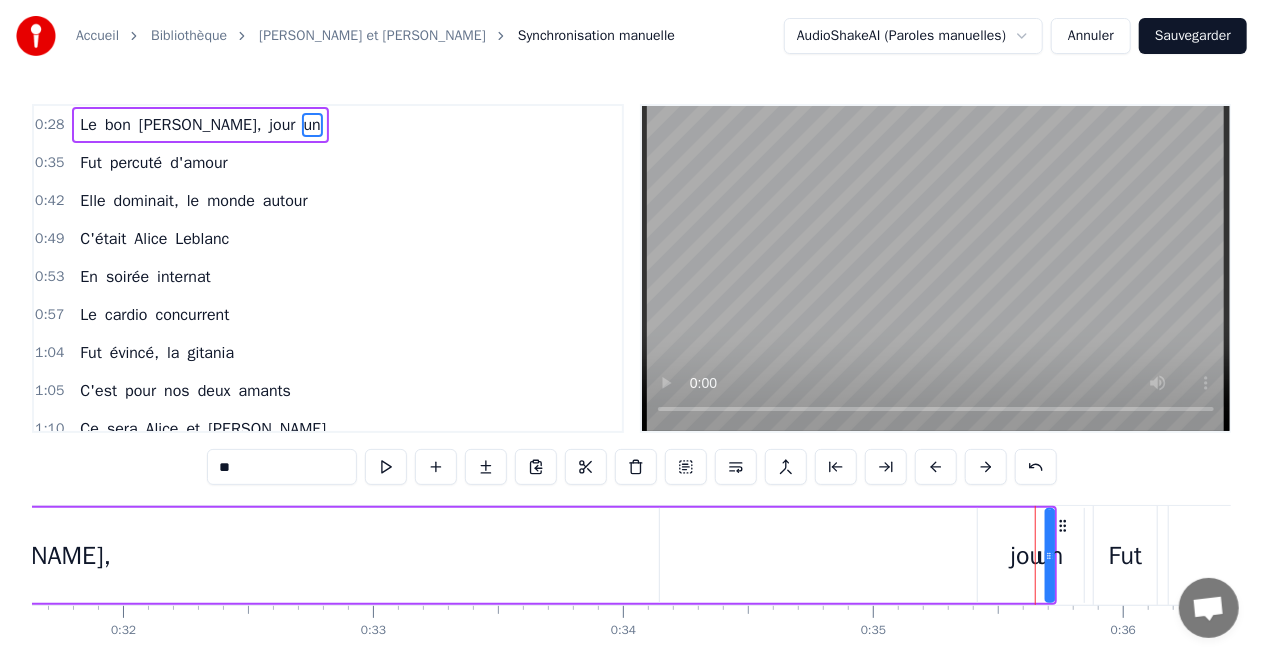 click on "un" at bounding box center (1050, 556) 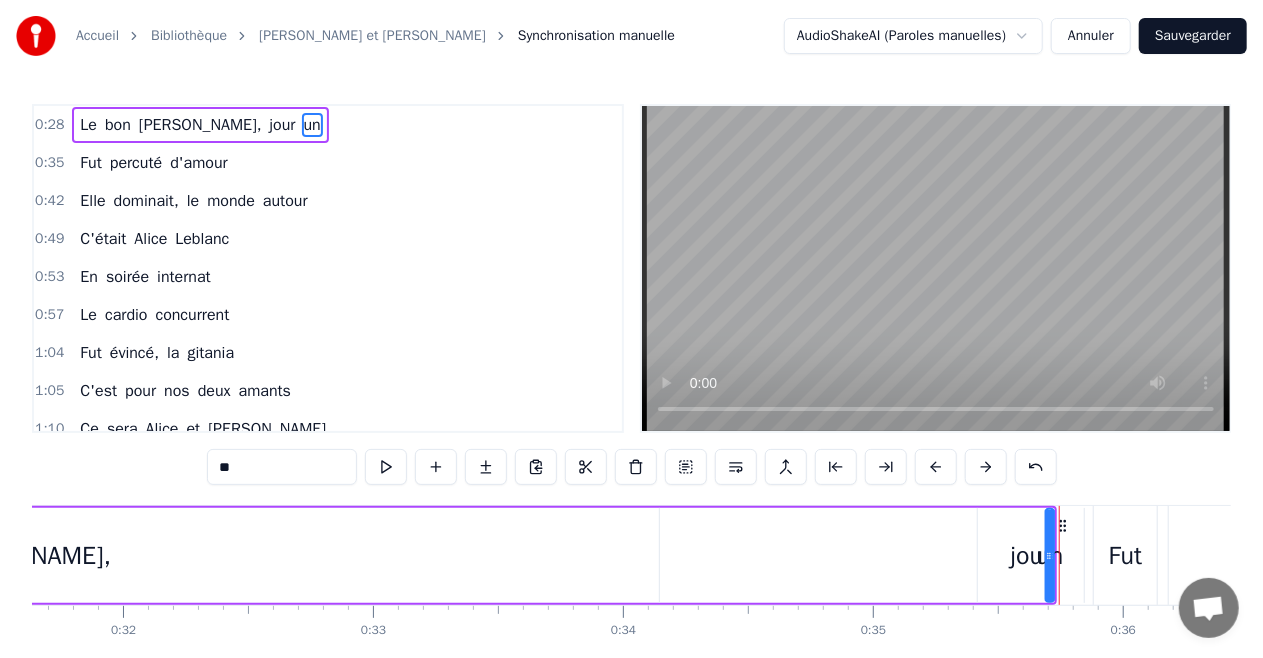 click 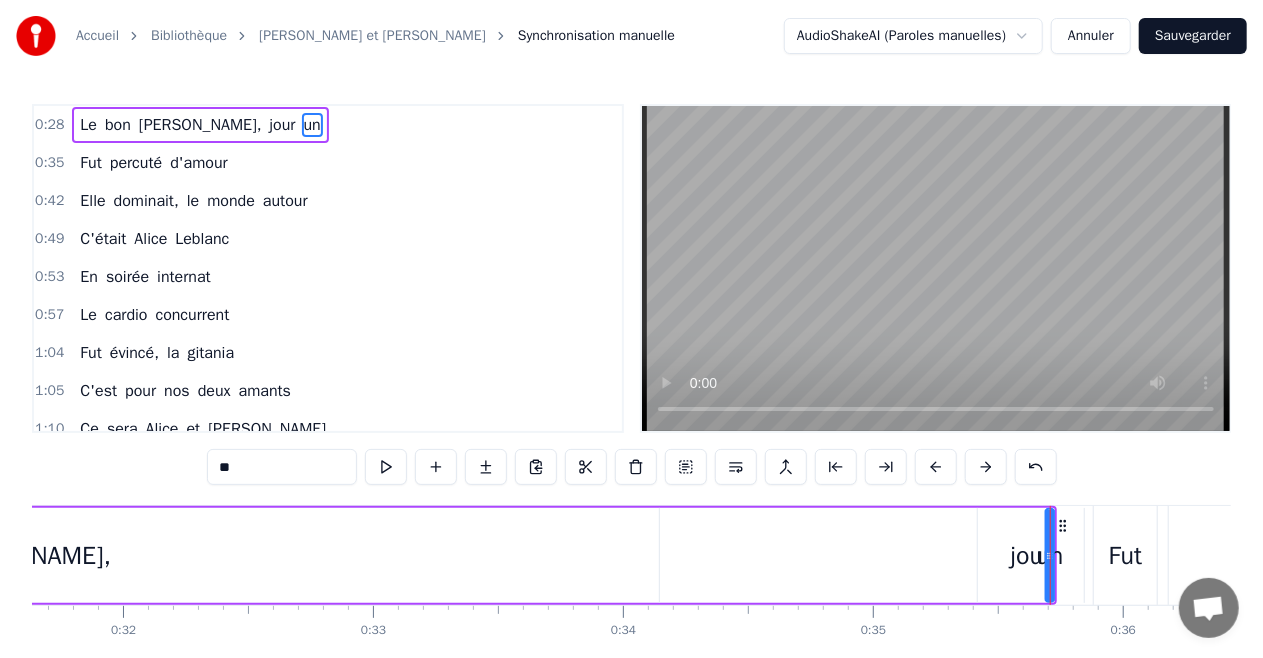 click on "jour" at bounding box center [1031, 556] 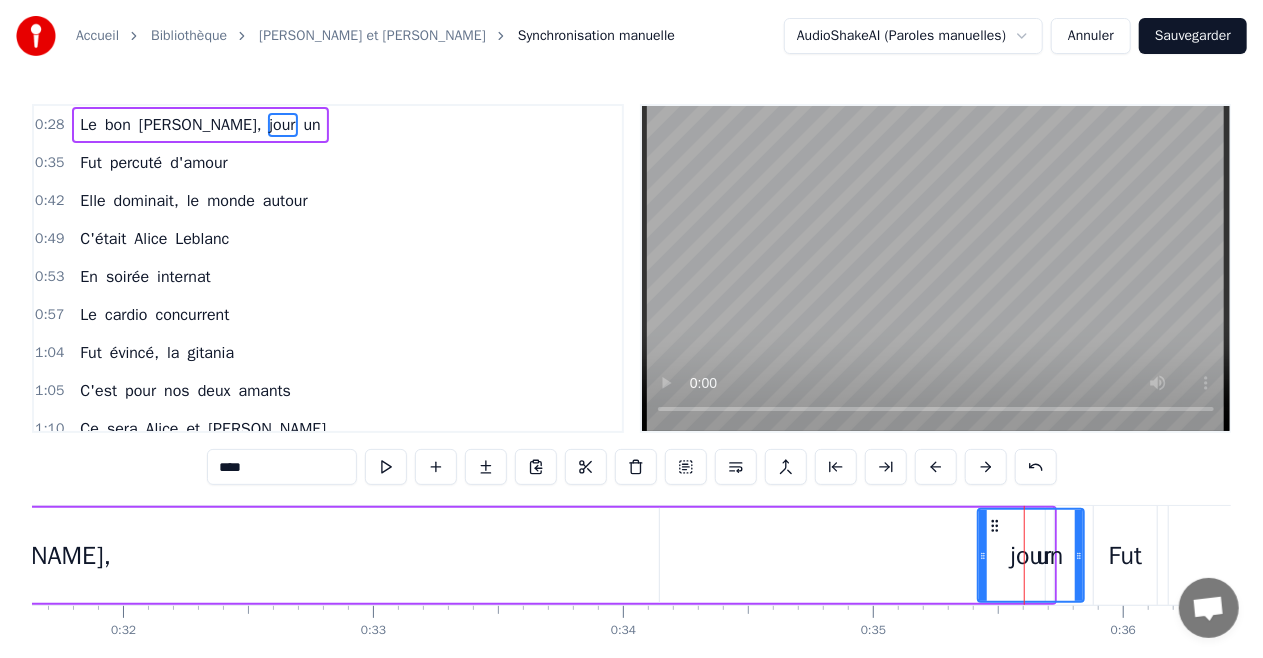 click on "jour" at bounding box center (1031, 556) 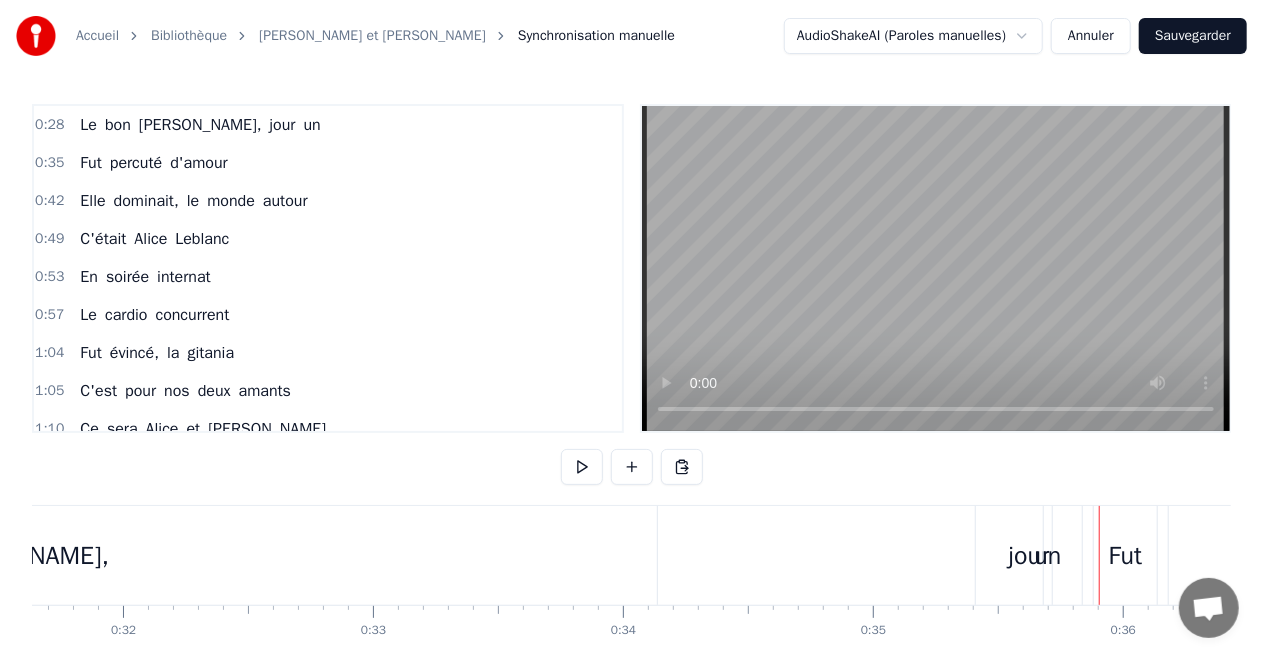 click on "jour" at bounding box center [1029, 556] 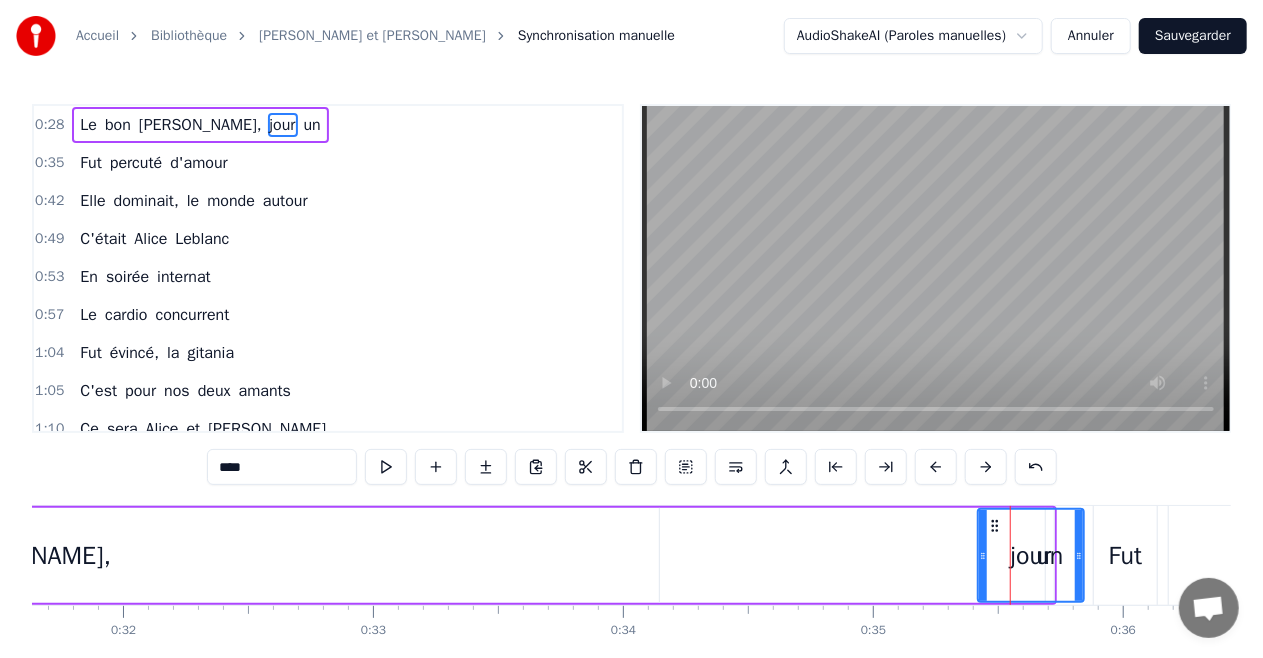 drag, startPoint x: 1010, startPoint y: 549, endPoint x: 1095, endPoint y: 578, distance: 89.81091 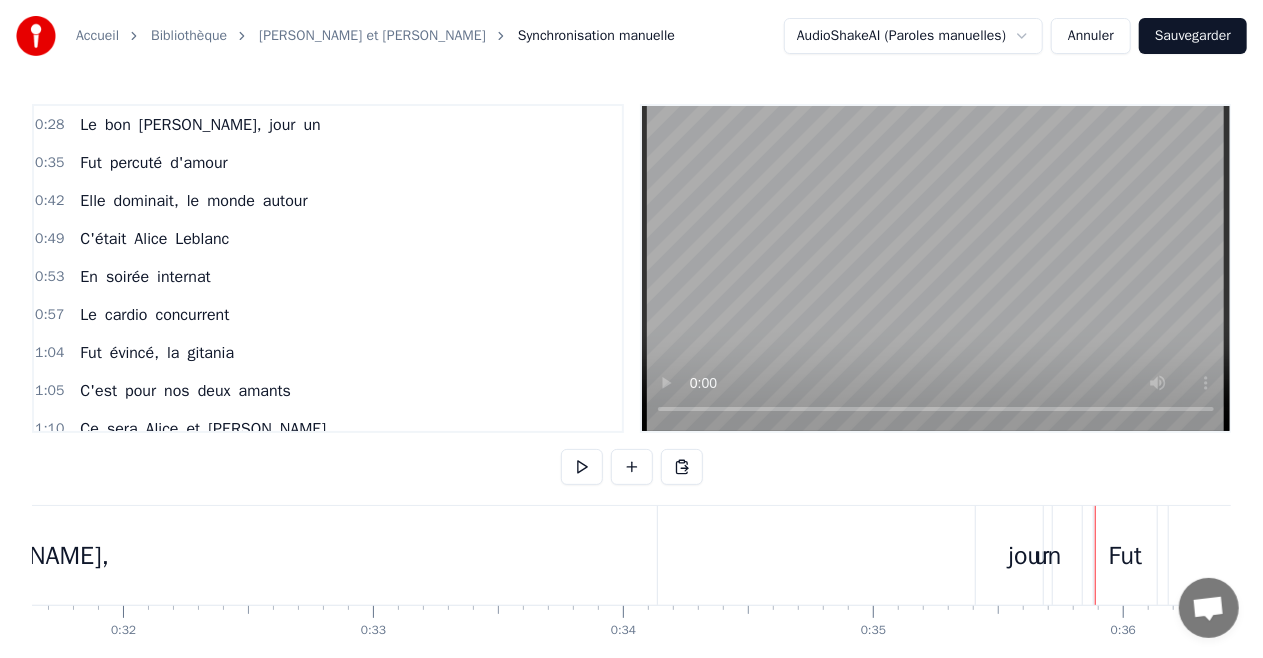 click on "Annuler" at bounding box center (1091, 36) 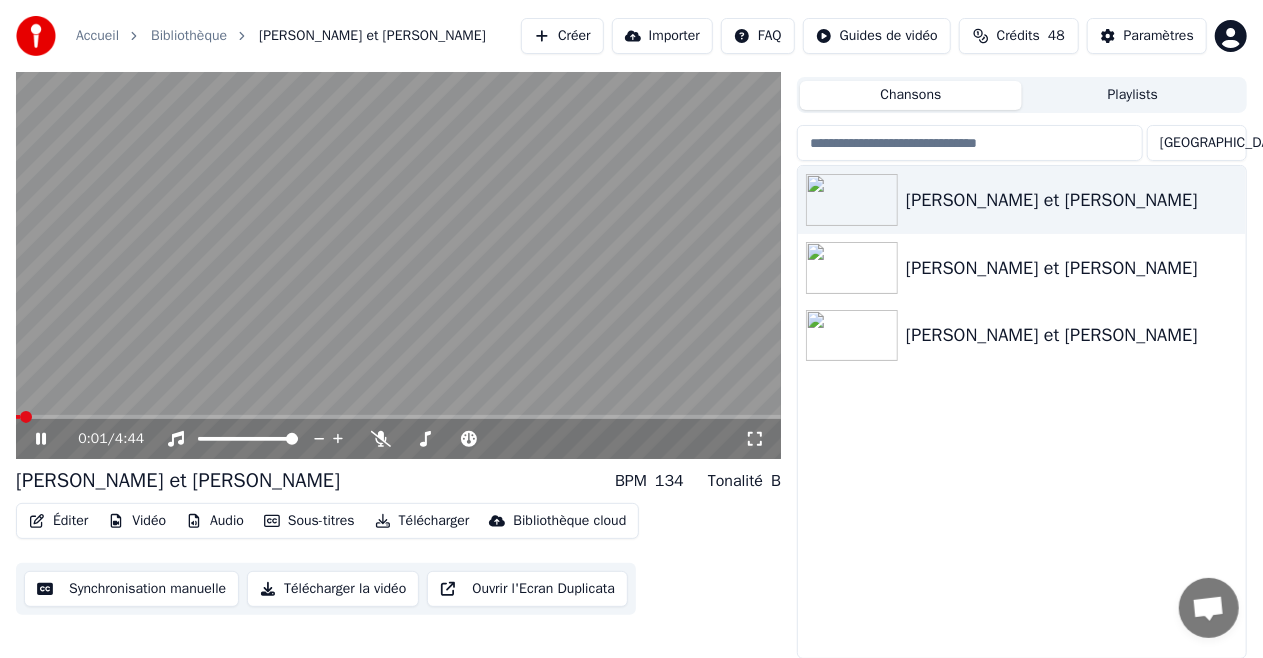 click on "Synchronisation manuelle" at bounding box center [131, 589] 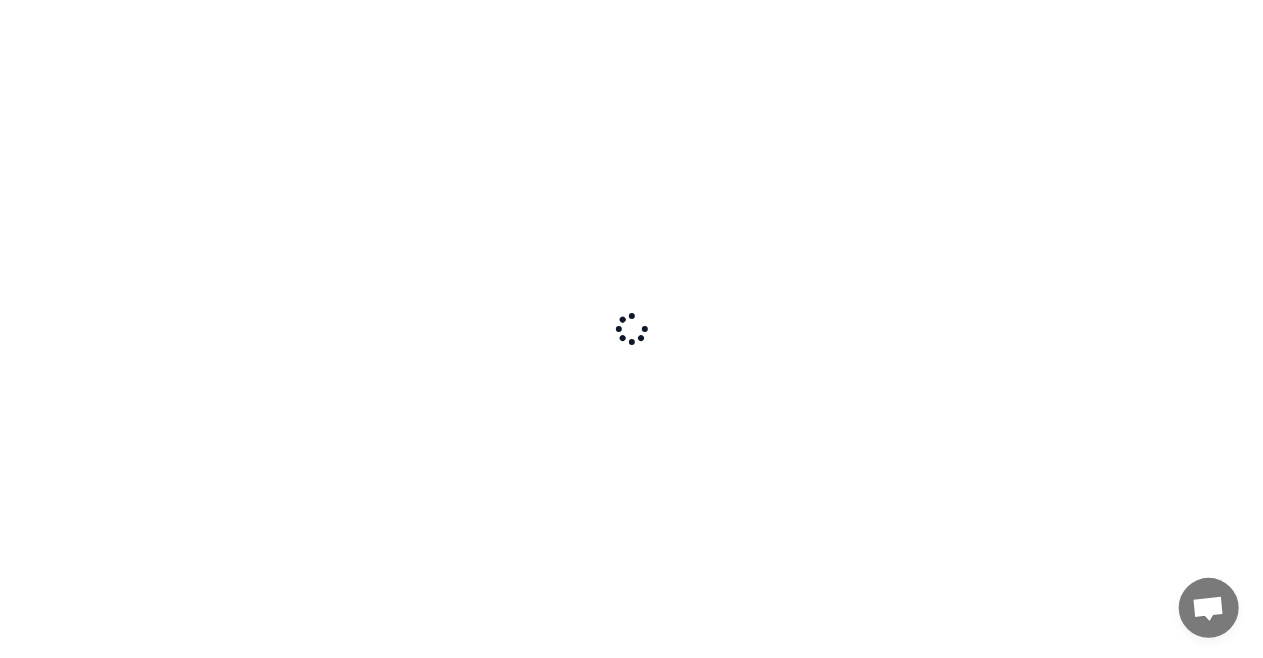 scroll, scrollTop: 0, scrollLeft: 0, axis: both 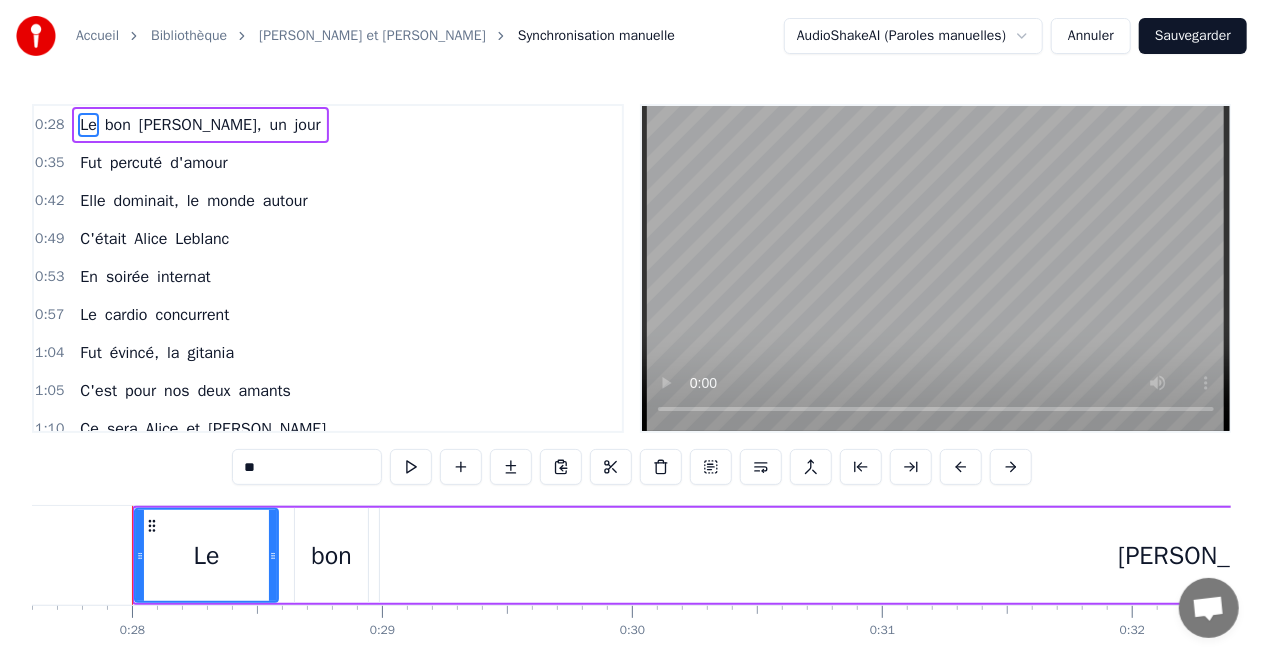 click on "Accueil Bibliothèque Alice et David Synchronisation manuelle AudioShakeAI (Paroles manuelles) Annuler Sauvegarder 0:28 Le bon David, un jour 0:35 Fut percuté d'amour 0:42 Elle dominait, le monde autour 0:49 C'était Alice Leblanc 0:53 En soirée internat 0:57 Le cardio concurrent 1:04 Fut évincé, la gitania 1:05 C'est pour nos deux amants 1:10 Ce sera Alice et David 1:15 Une union de l'œil et du bide 1:21 Premier regard ils se trouvent idéal 1:32 C'est l'amour viscéral 1:35 Ce sera pour eux deux ce soir 1:43 Que tous nous allons boire 1:50 Et cet amour qu'ils ont su partager 2:01 Nous donne l'envie d'aimer 2:04 Elle devient vite maman 2:12 Du Dada grand enfant 2:15 Avec son hyperactivité 2:23 Elle ne s'ennuie jamais 2:29 Hey mais Alice dit David 2:40 Où est donc ma ventoline 2:47 Ces zigotos ont su nous fédérer 2:54 Créateurs d'amitié 3:00 Ce seras pour eux deux ce soir 3:09 Que tous nous allons boire 3:18 Et cet amour qu'ils ont su partager 3:27 Nous donne l'envie d'aimer 3:32 Maison Festoch 4 3" at bounding box center (631, 369) 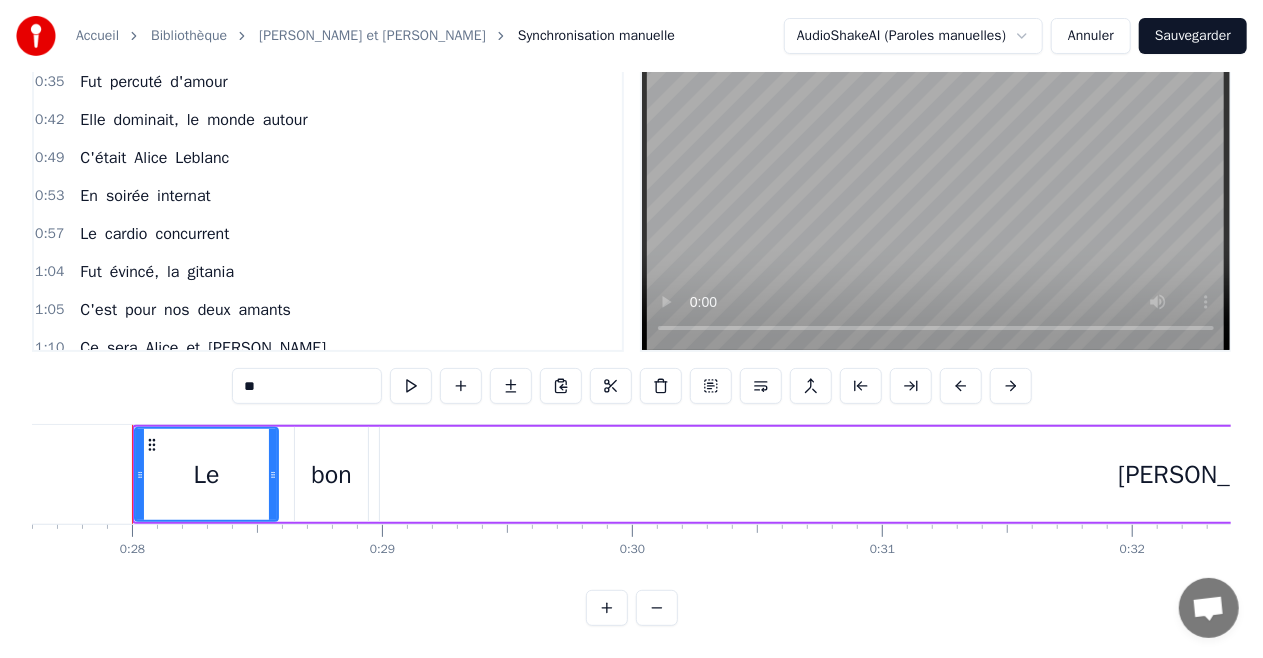 scroll, scrollTop: 0, scrollLeft: 0, axis: both 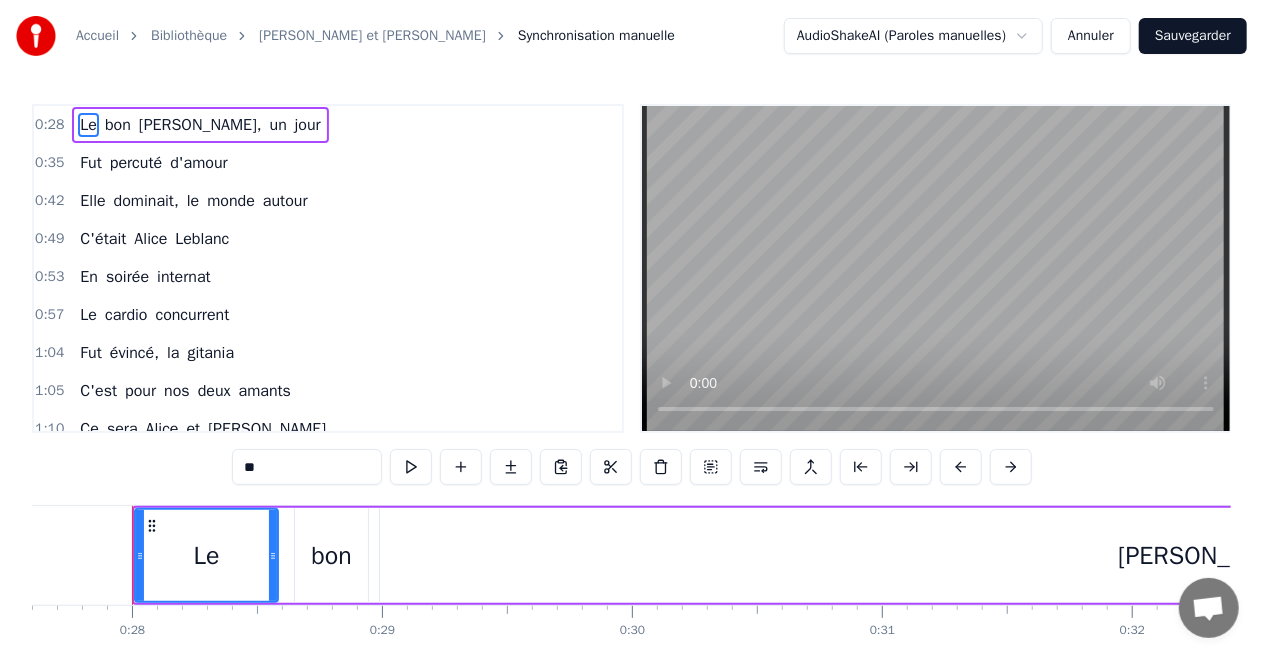 click on "Accueil Bibliothèque Alice et David Synchronisation manuelle AudioShakeAI (Paroles manuelles) Annuler Sauvegarder 0:28 Le bon David, un jour 0:35 Fut percuté d'amour 0:42 Elle dominait, le monde autour 0:49 C'était Alice Leblanc 0:53 En soirée internat 0:57 Le cardio concurrent 1:04 Fut évincé, la gitania 1:05 C'est pour nos deux amants 1:10 Ce sera Alice et David 1:15 Une union de l'œil et du bide 1:21 Premier regard ils se trouvent idéal 1:32 C'est l'amour viscéral 1:35 Ce sera pour eux deux ce soir 1:43 Que tous nous allons boire 1:50 Et cet amour qu'ils ont su partager 2:01 Nous donne l'envie d'aimer 2:04 Elle devient vite maman 2:12 Du Dada grand enfant 2:15 Avec son hyperactivité 2:23 Elle ne s'ennuie jamais 2:29 Hey mais Alice dit David 2:40 Où est donc ma ventoline 2:47 Ces zigotos ont su nous fédérer 2:54 Créateurs d'amitié 3:00 Ce seras pour eux deux ce soir 3:09 Que tous nous allons boire 3:18 Et cet amour qu'ils ont su partager 3:27 Nous donne l'envie d'aimer 3:32 Maison Festoch 4 3" at bounding box center [631, 369] 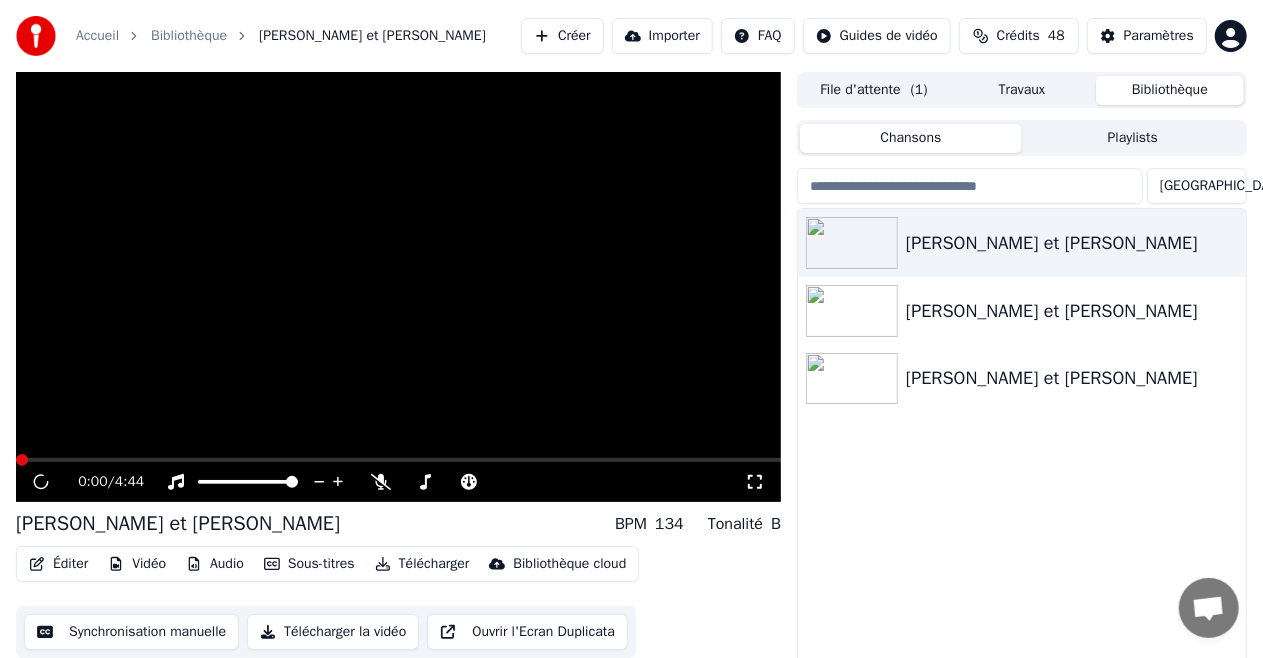 scroll, scrollTop: 43, scrollLeft: 0, axis: vertical 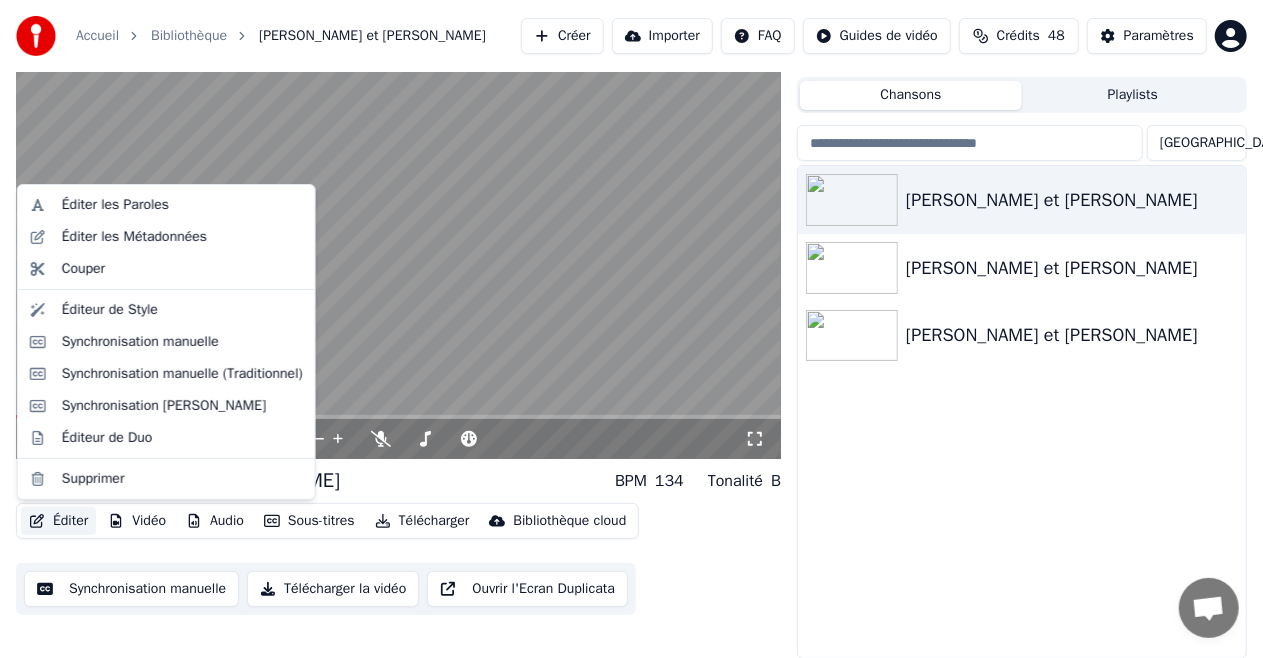 click on "Éditer" at bounding box center [58, 521] 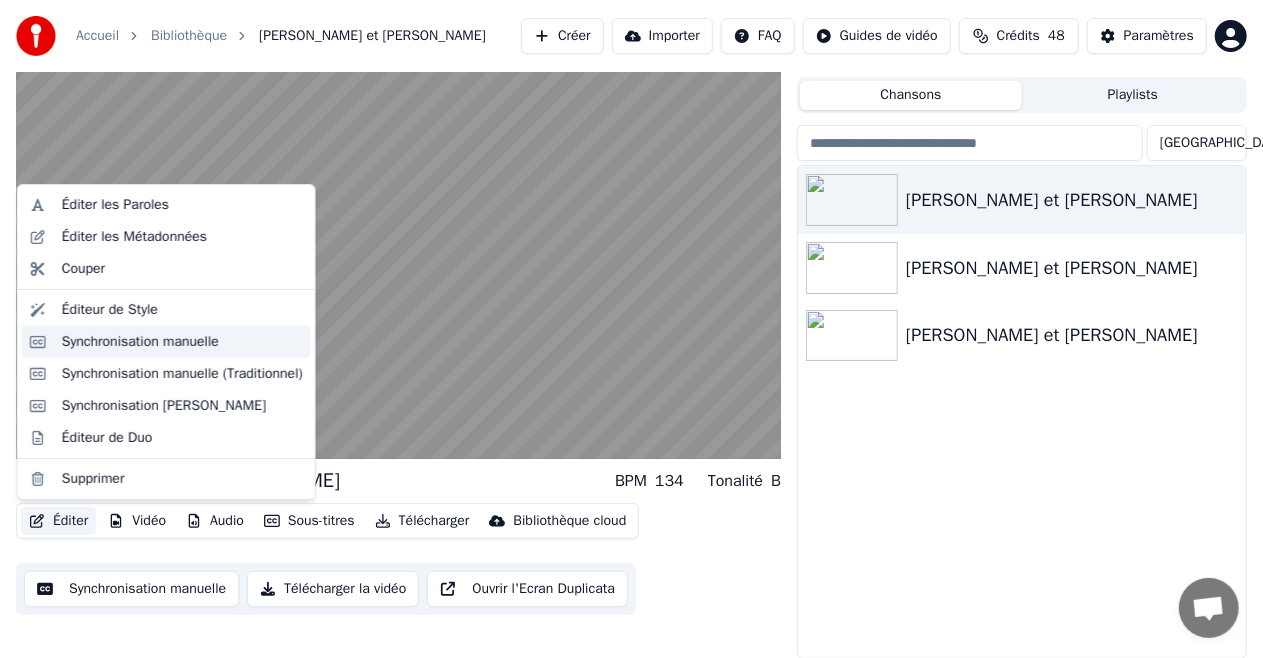 click on "Synchronisation manuelle" at bounding box center [140, 342] 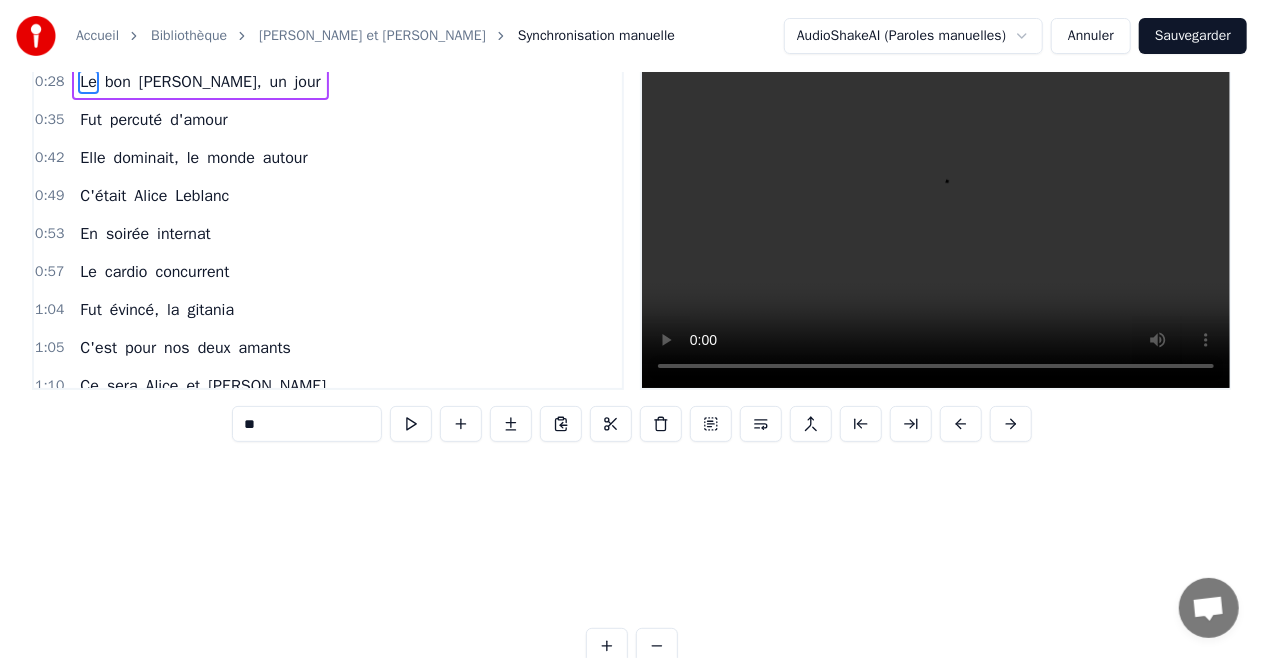 scroll, scrollTop: 0, scrollLeft: 0, axis: both 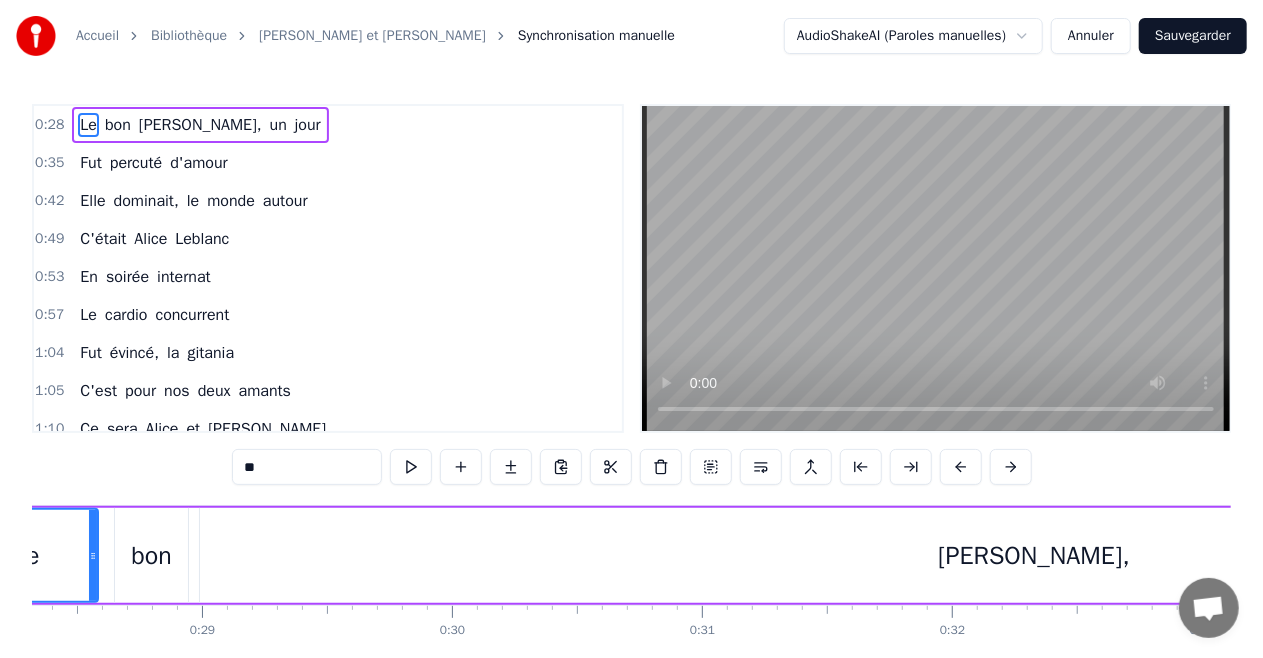 click on "Annuler" at bounding box center (1091, 36) 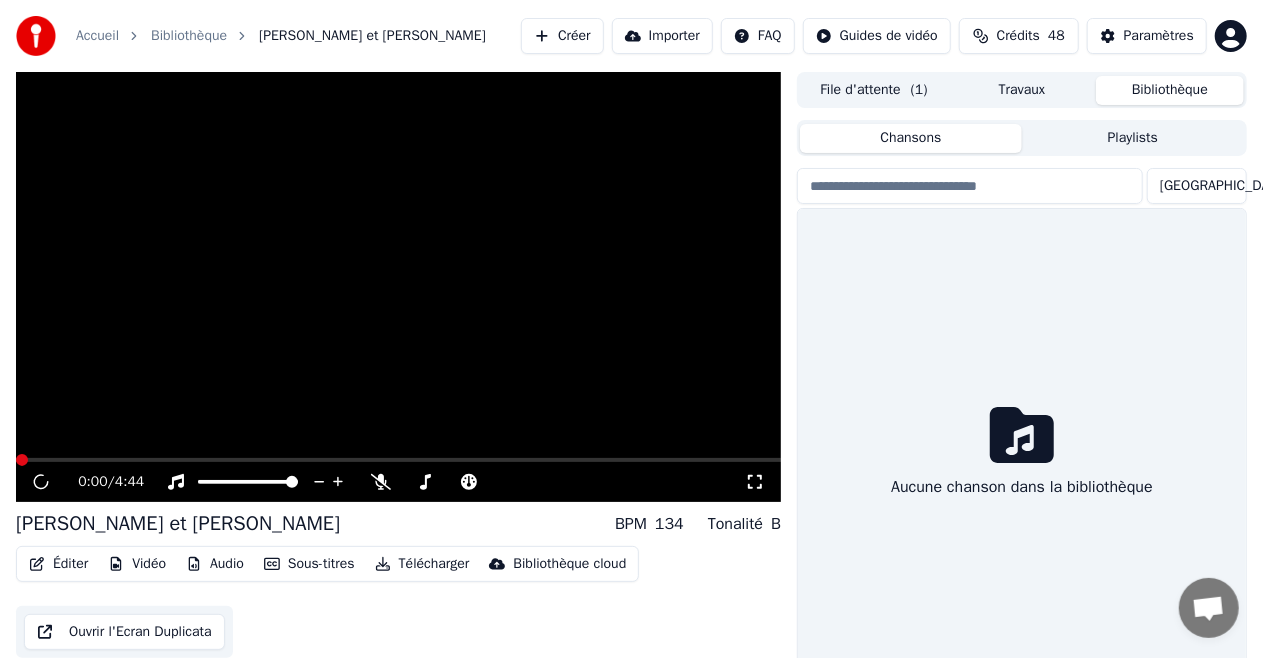 scroll, scrollTop: 43, scrollLeft: 0, axis: vertical 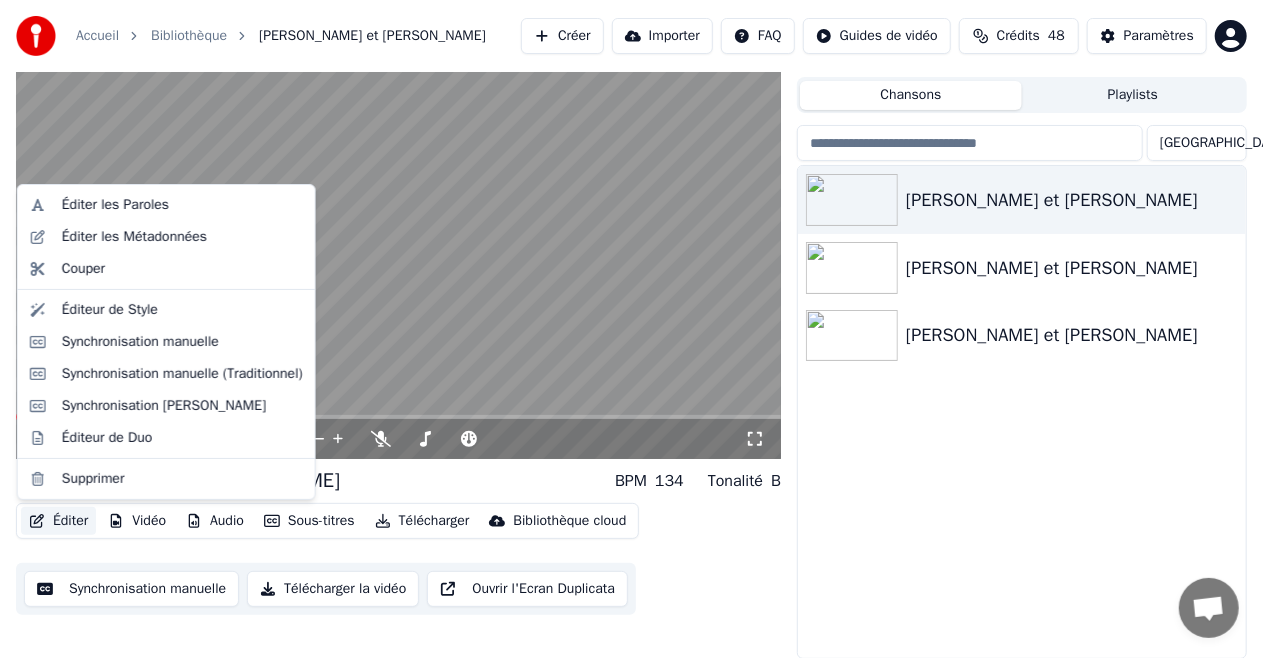 click on "Éditer" at bounding box center [58, 521] 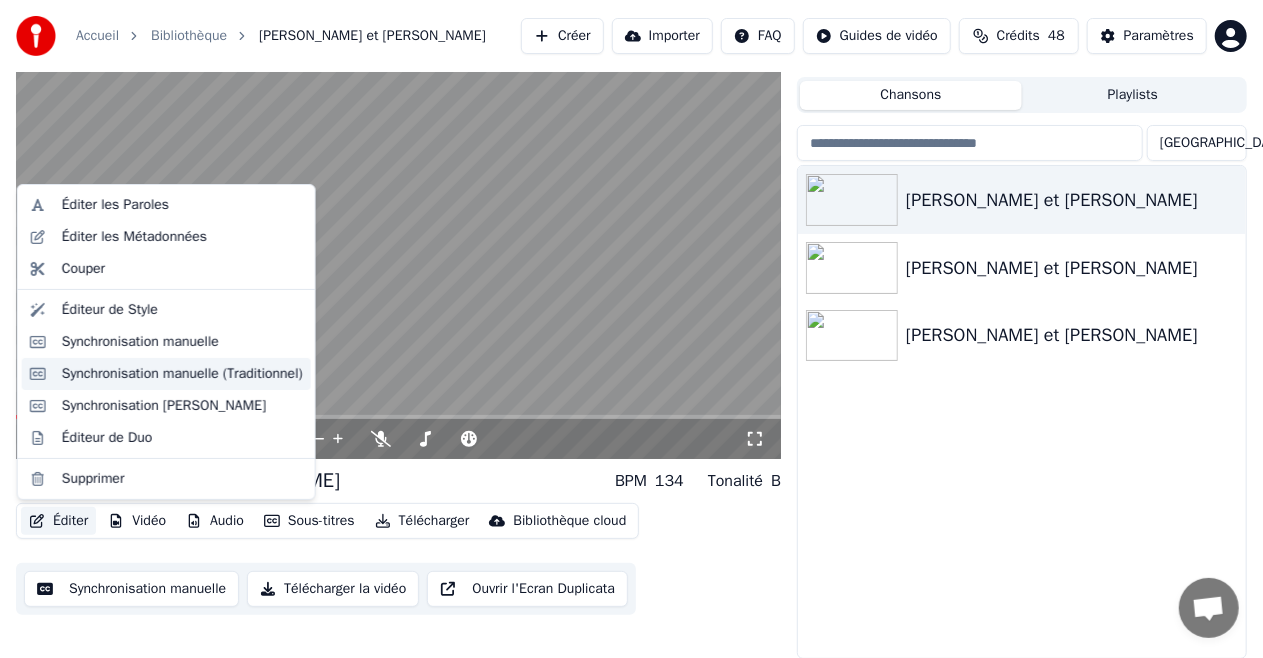 click on "Synchronisation manuelle (Traditionnel)" at bounding box center (182, 374) 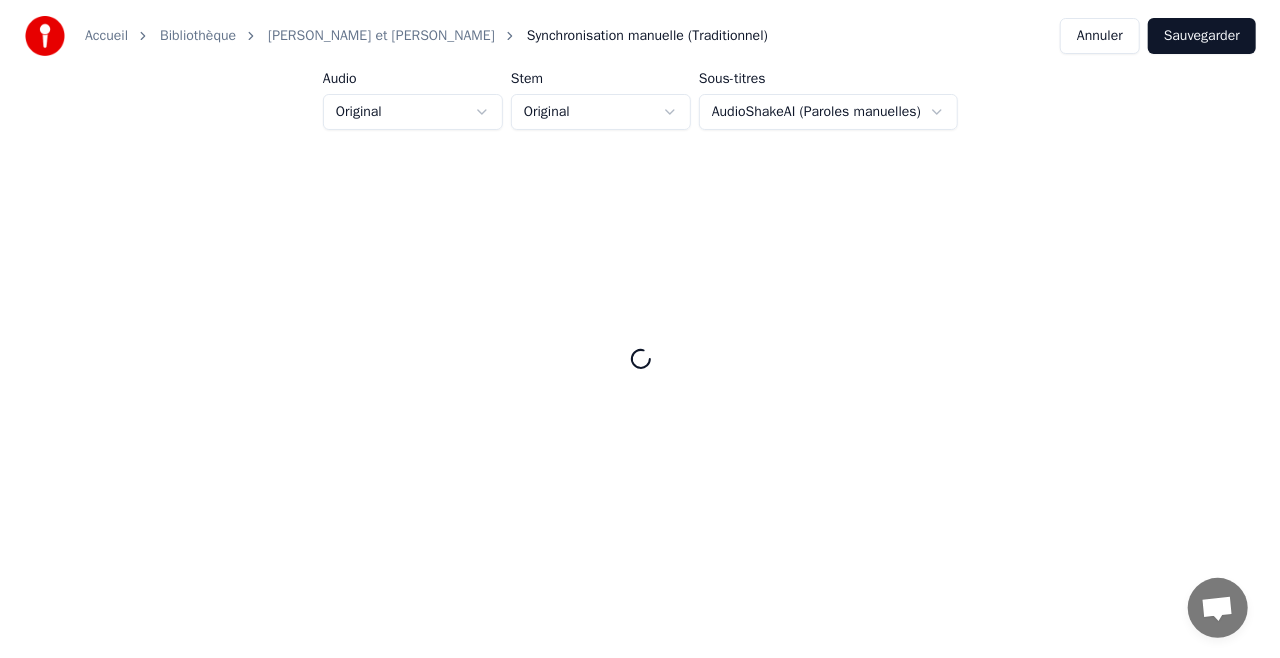 scroll, scrollTop: 0, scrollLeft: 0, axis: both 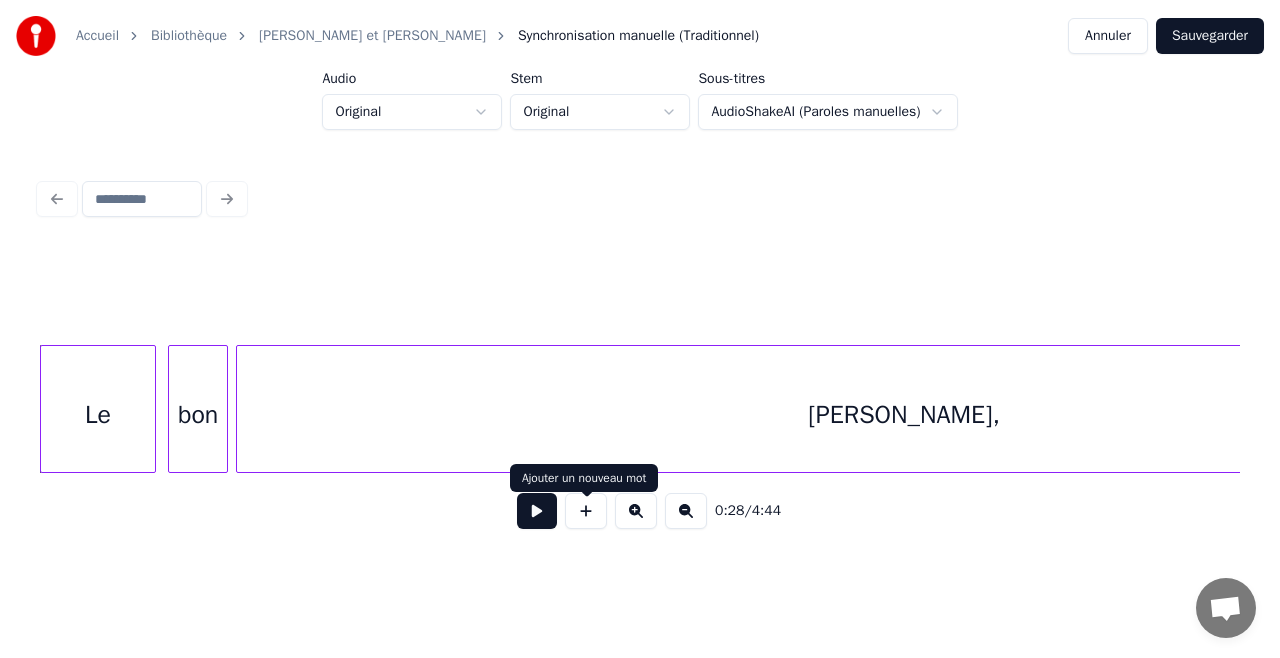 click at bounding box center (537, 511) 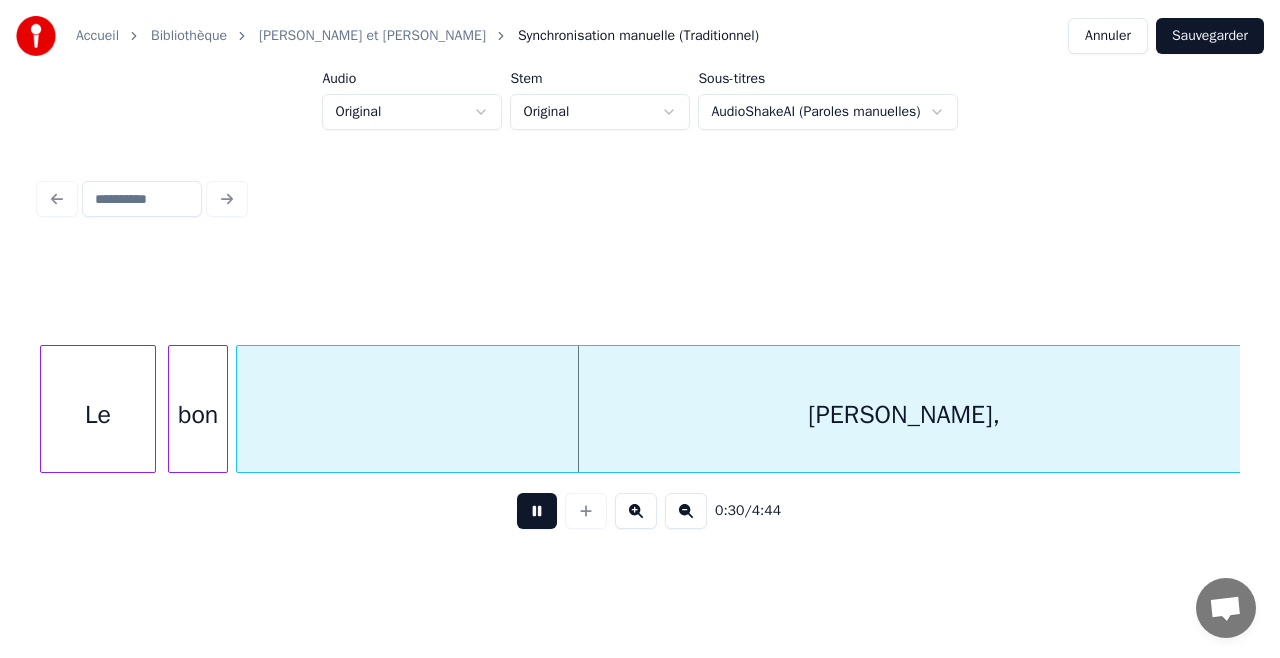 click at bounding box center (537, 511) 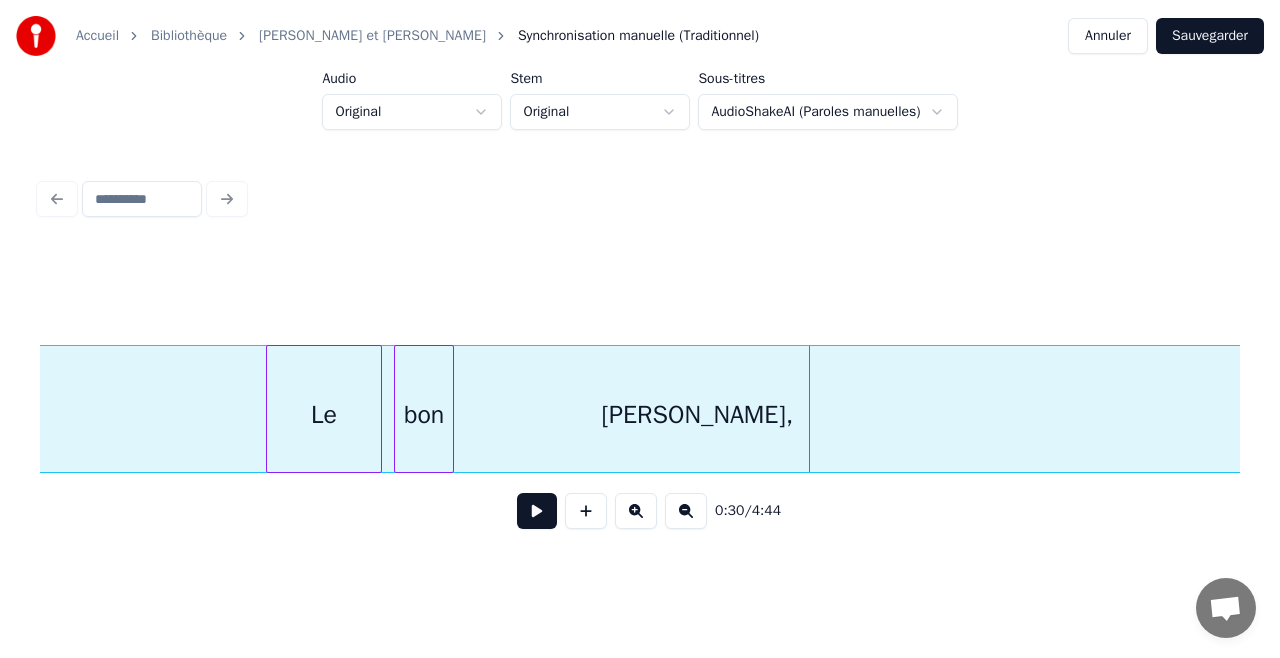 click on "David, bon Le" at bounding box center (23098, 409) 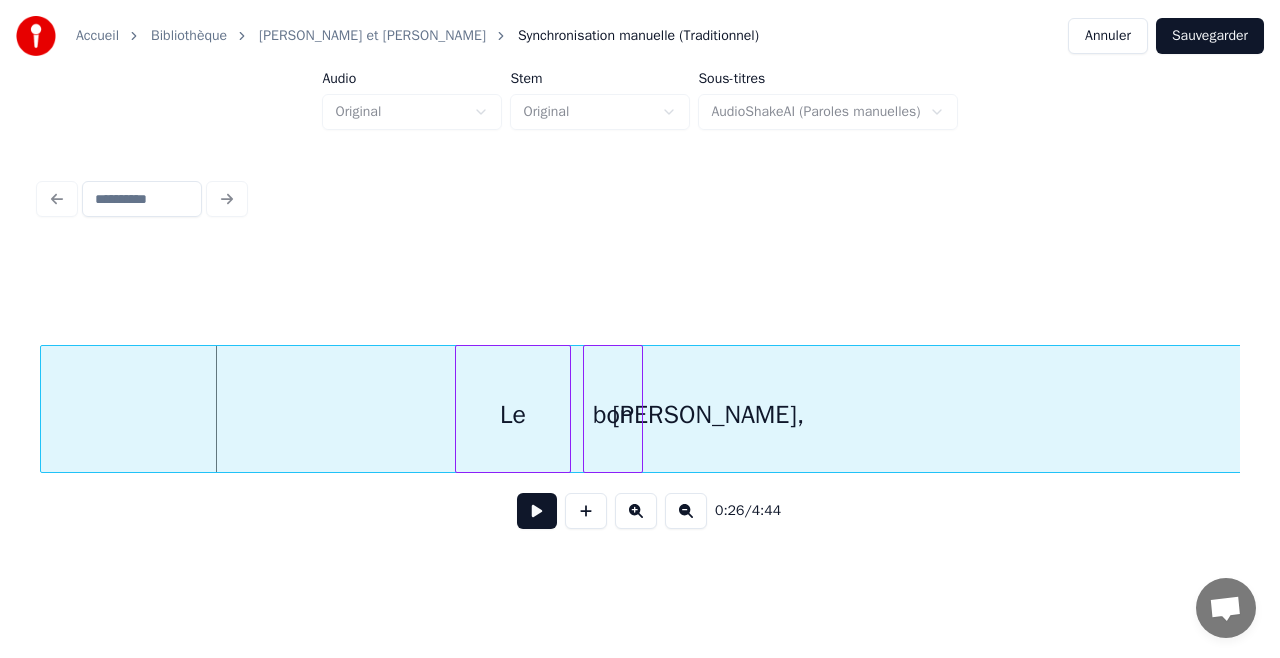 scroll, scrollTop: 0, scrollLeft: 5184, axis: horizontal 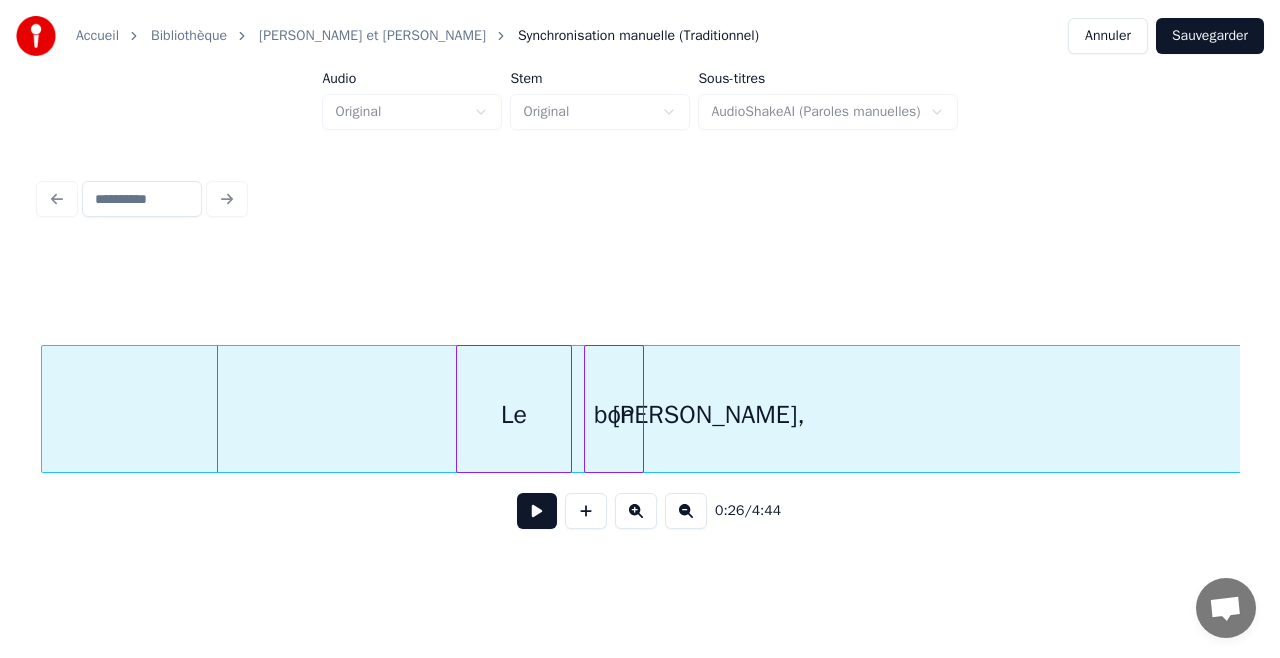 click on "David, bon Le" at bounding box center [23288, 409] 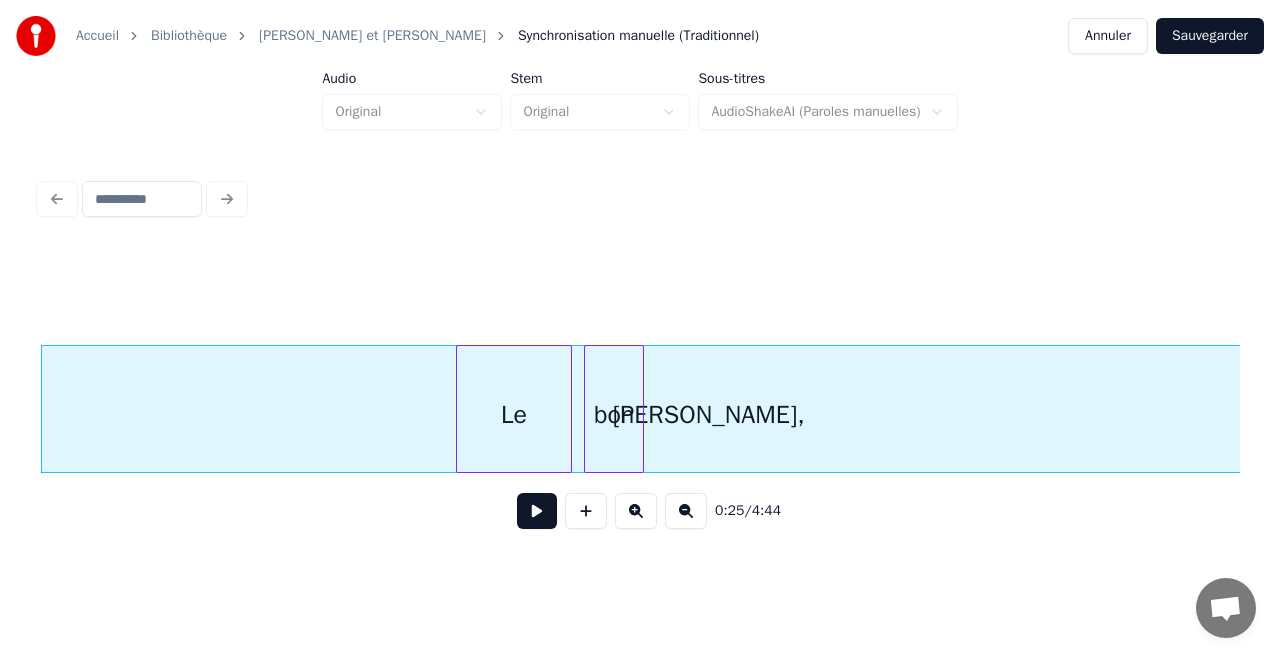 click at bounding box center (537, 511) 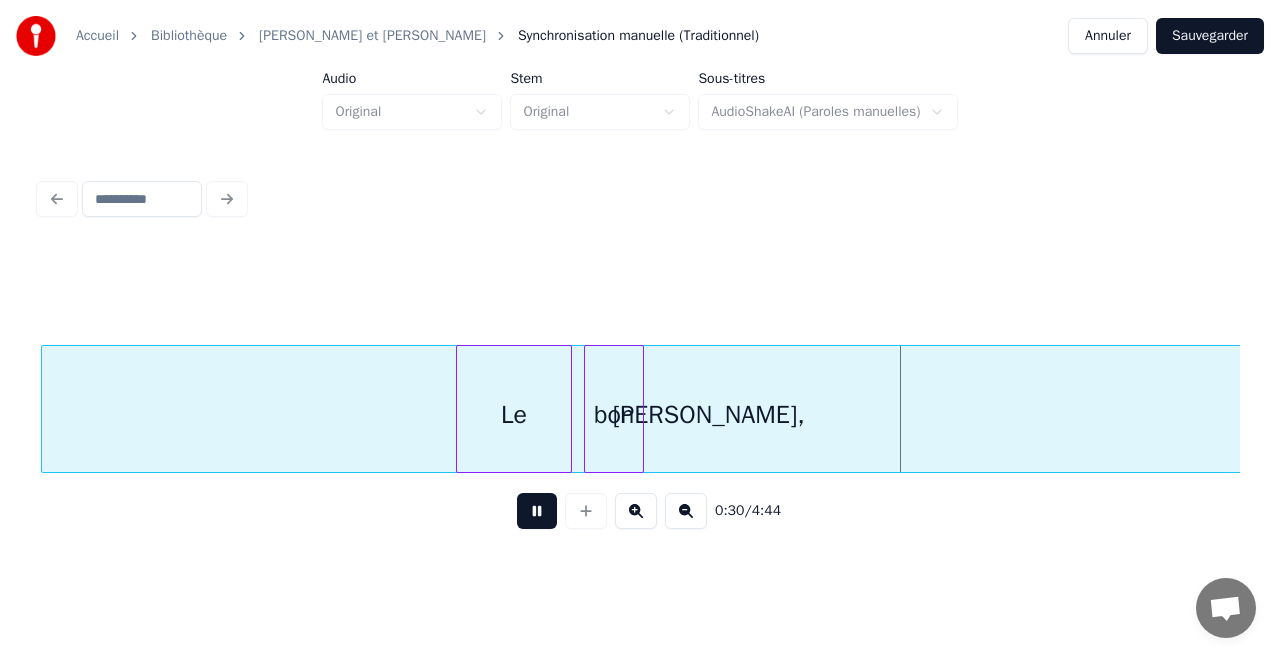 click at bounding box center [537, 511] 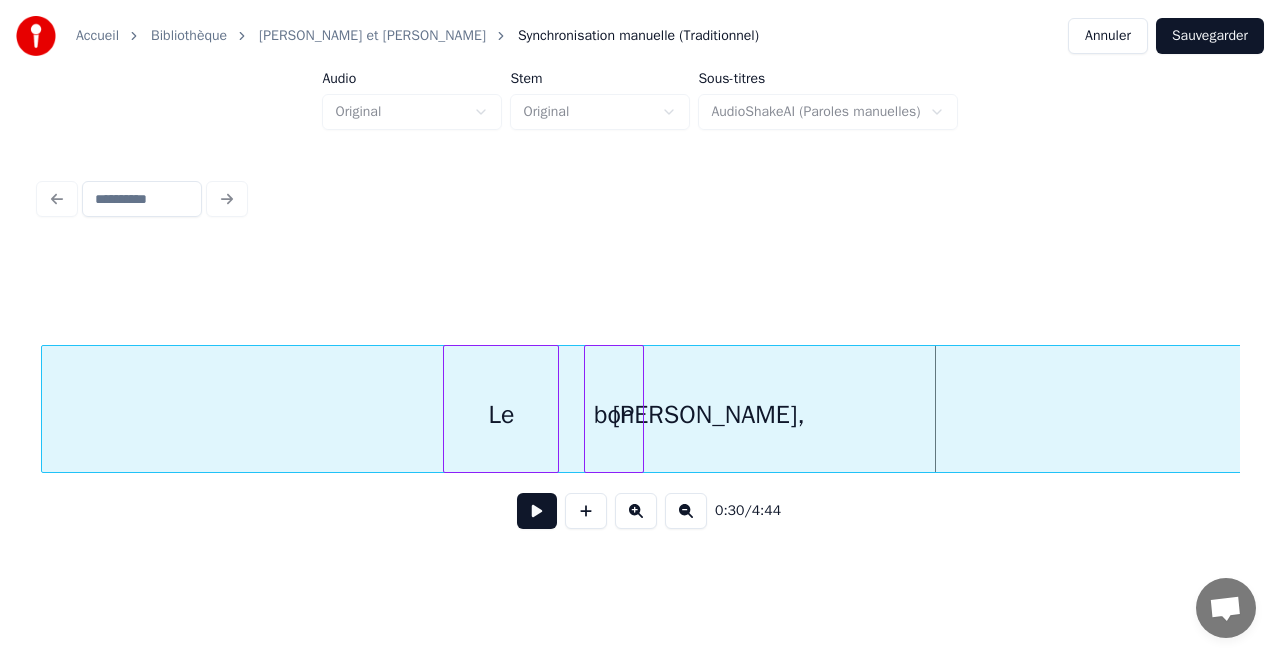 click on "Le" at bounding box center (501, 414) 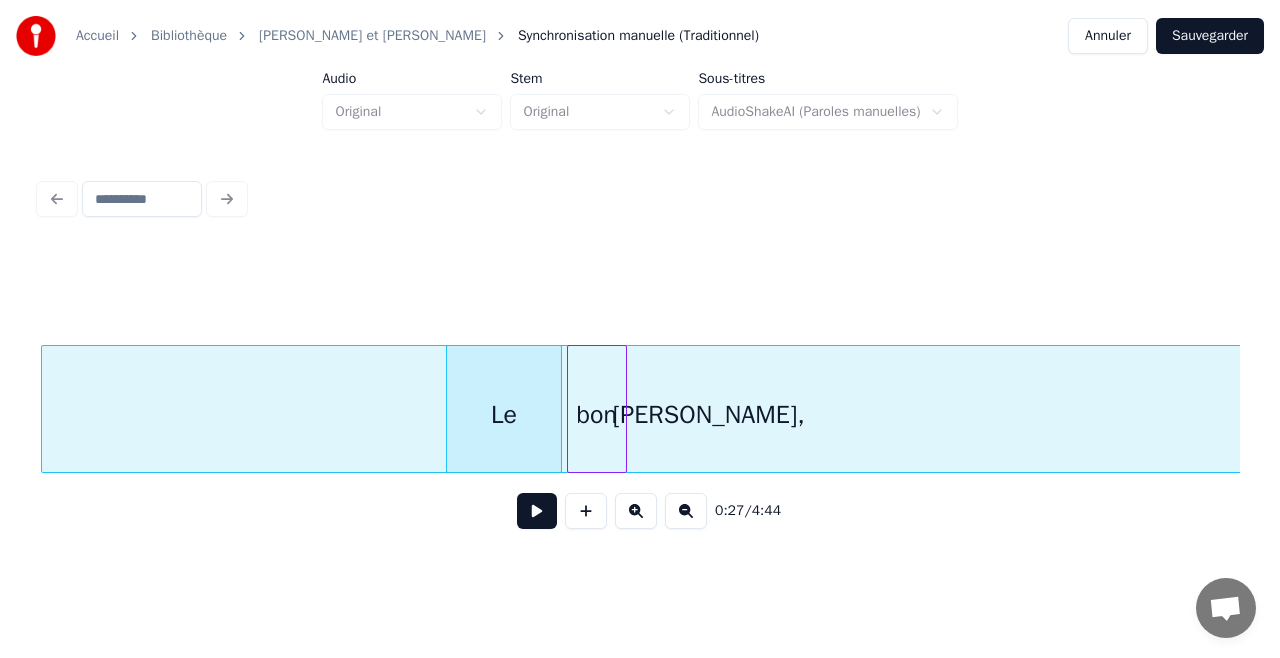 click on "bon" at bounding box center (597, 414) 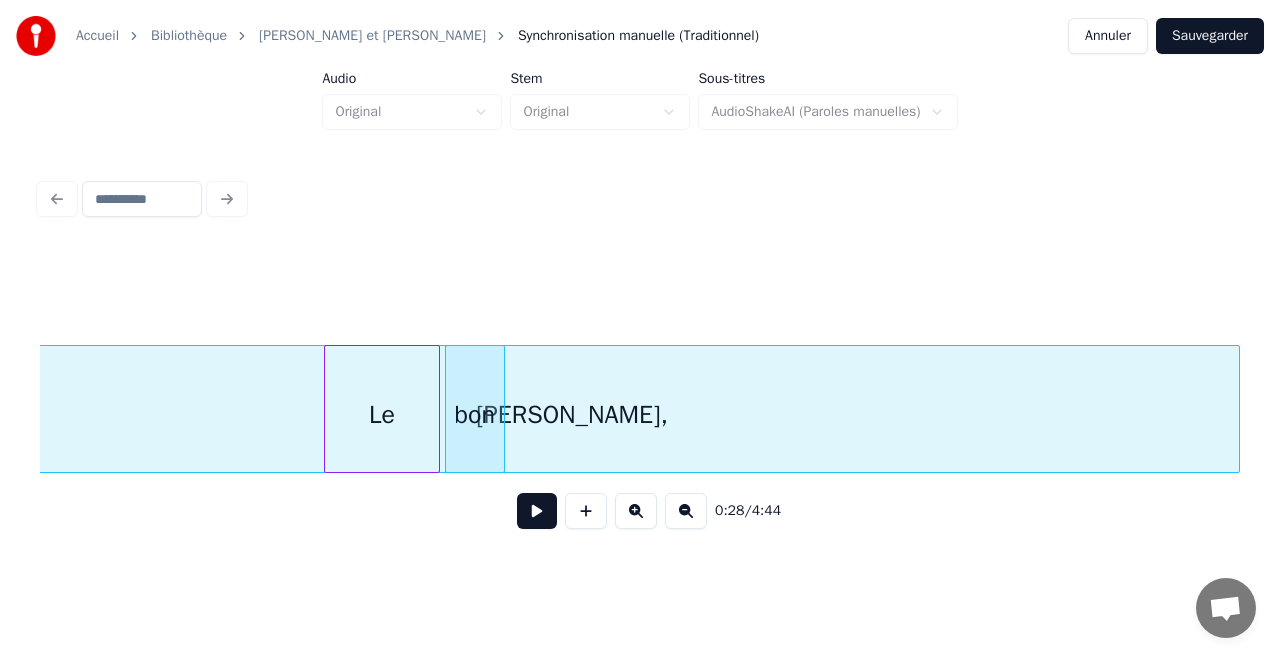 scroll, scrollTop: 0, scrollLeft: 5169, axis: horizontal 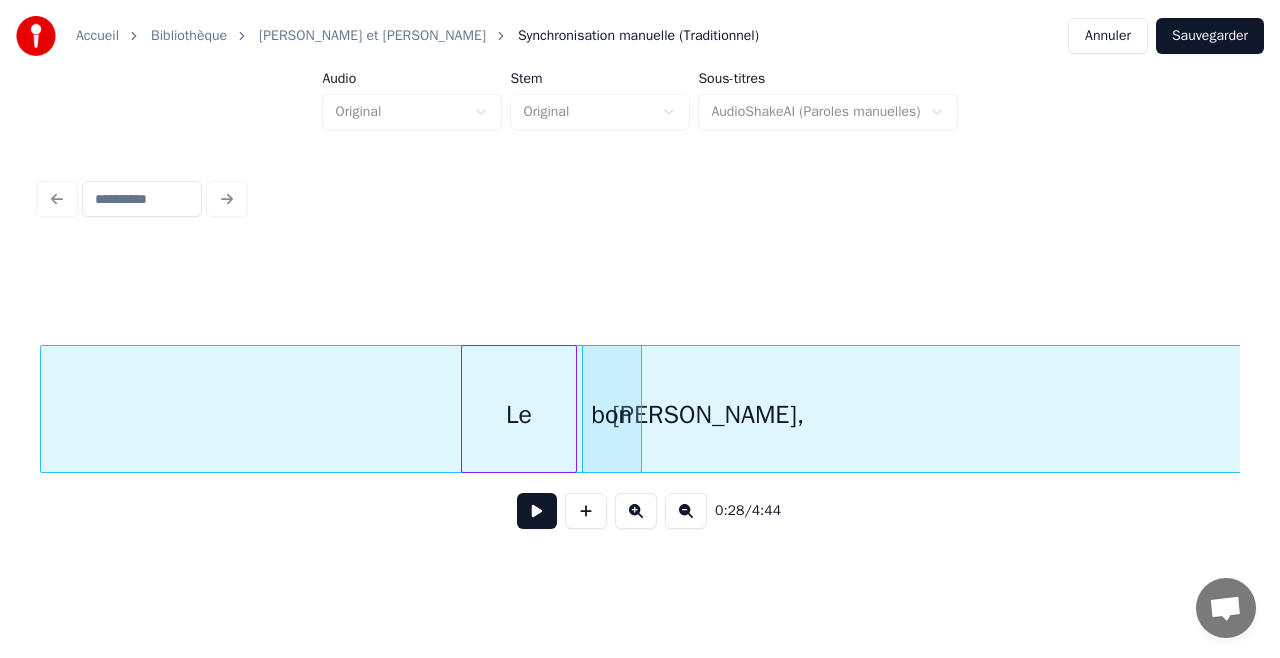 click on "David," at bounding box center [708, 414] 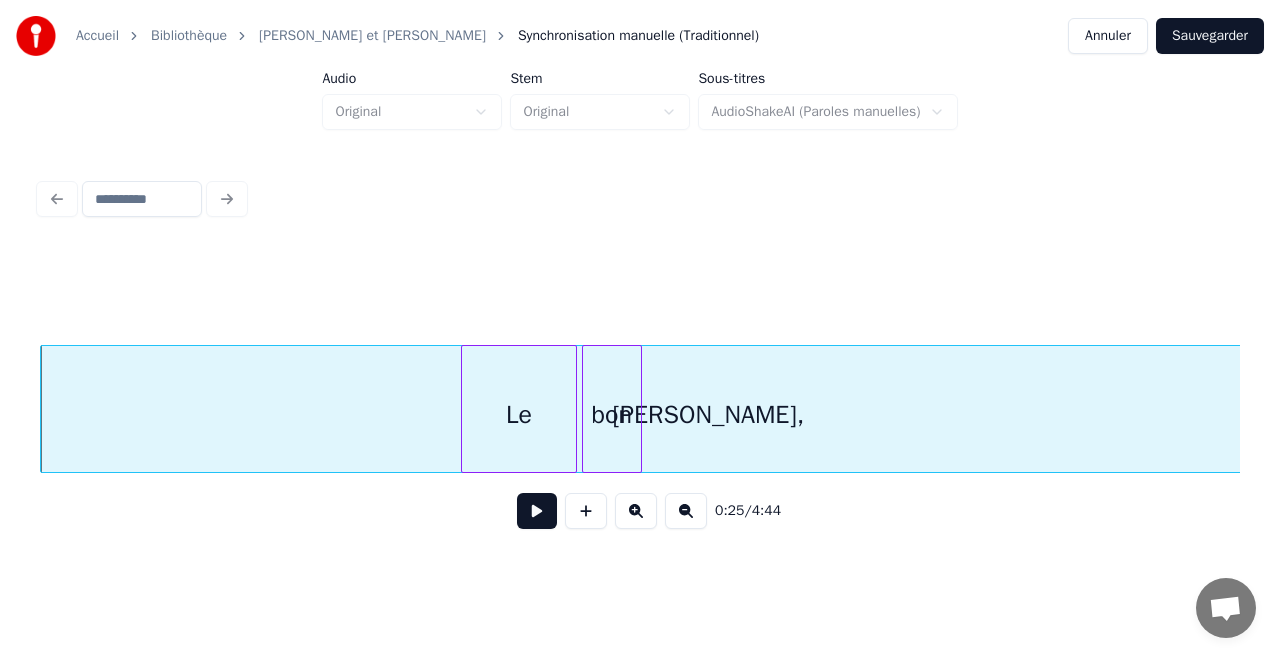 click at bounding box center (537, 511) 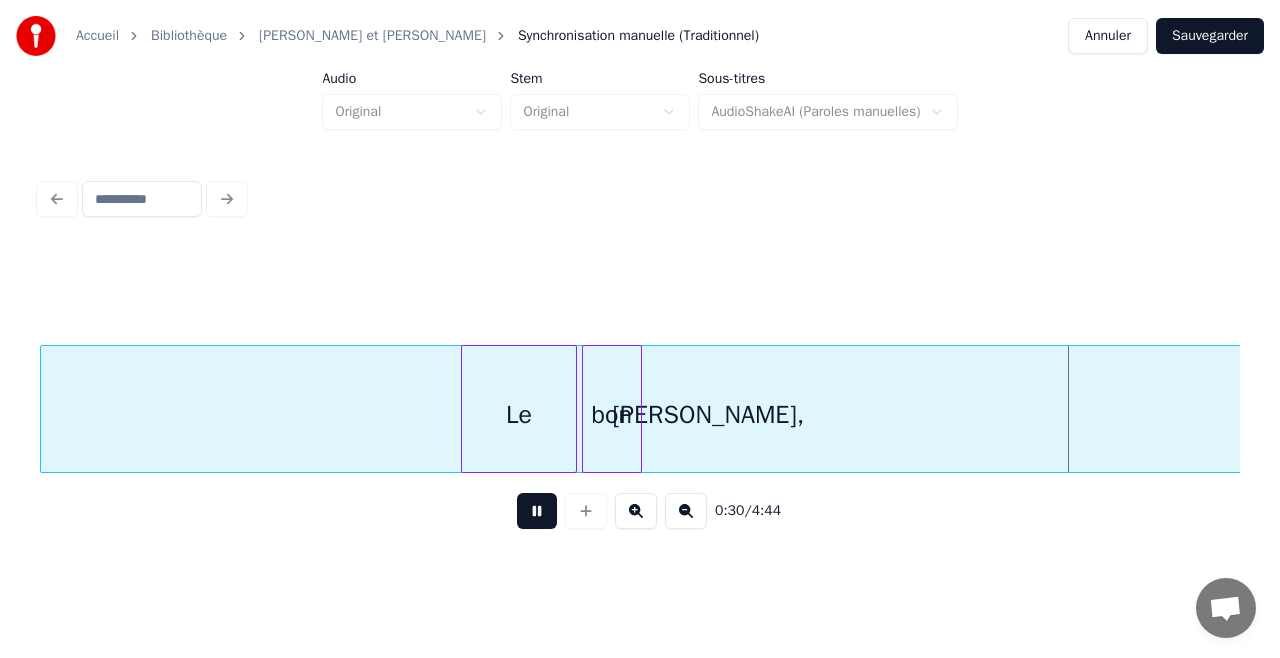 click at bounding box center [537, 511] 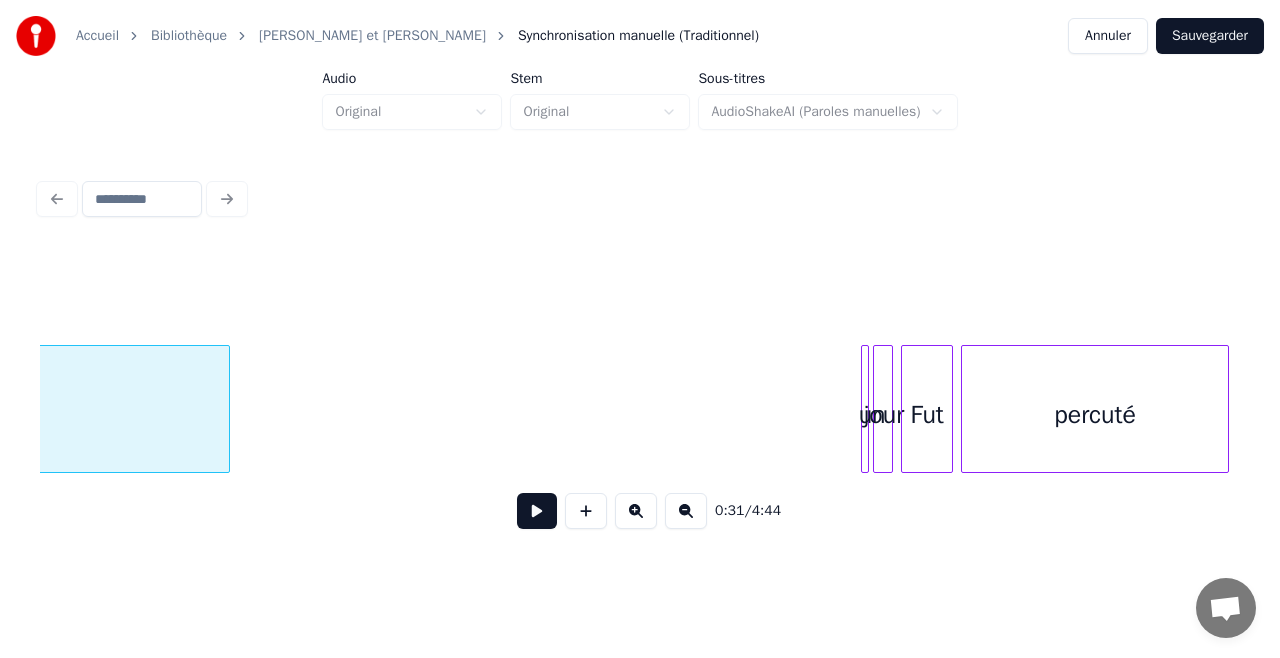scroll, scrollTop: 0, scrollLeft: 6368, axis: horizontal 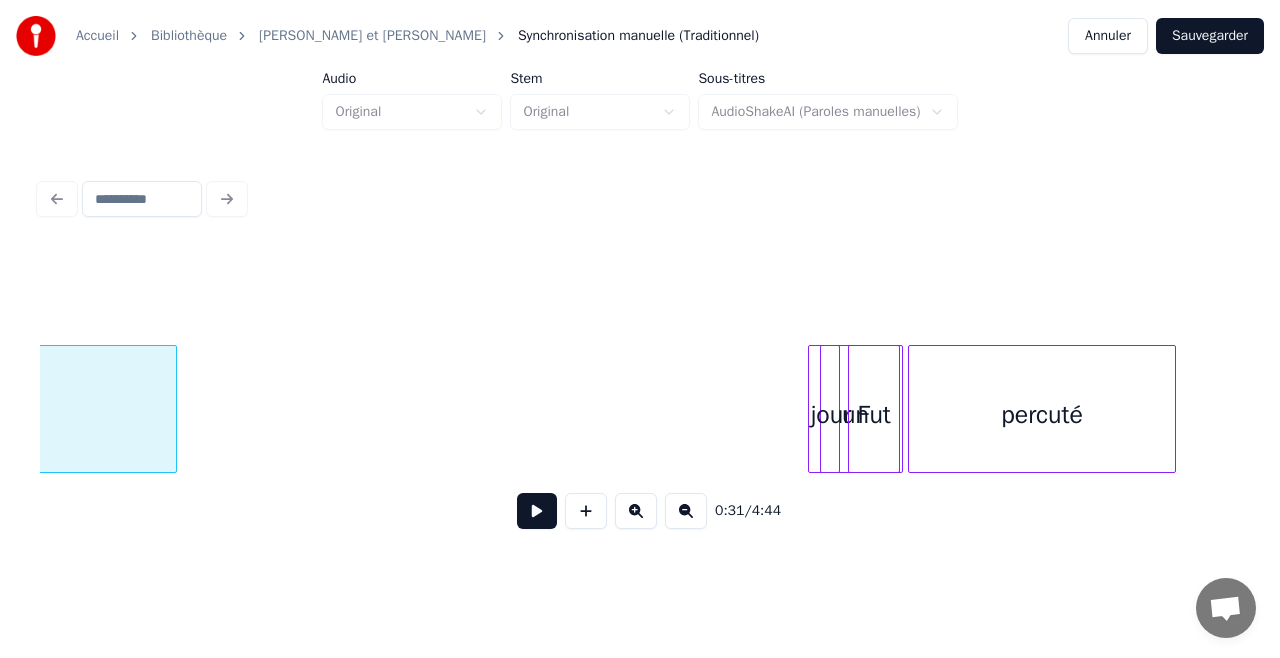 click on "David, un jour Fut percuté" at bounding box center [22104, 409] 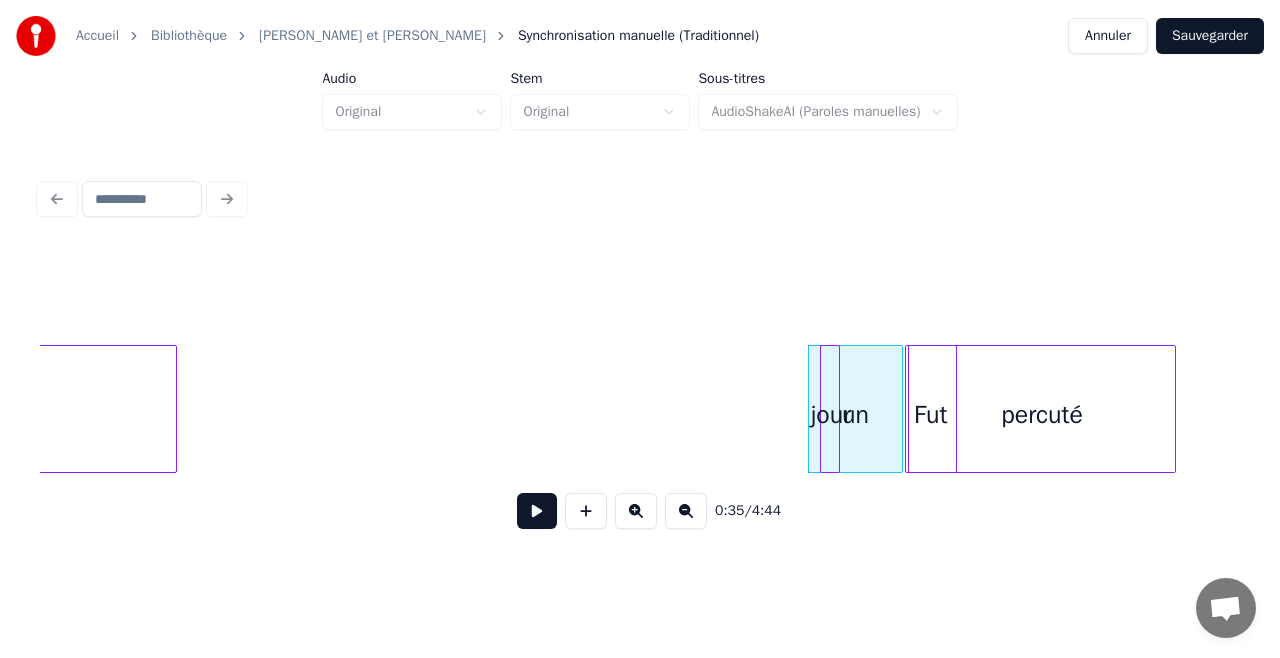 click on "David, un jour Fut percuté" at bounding box center [22104, 409] 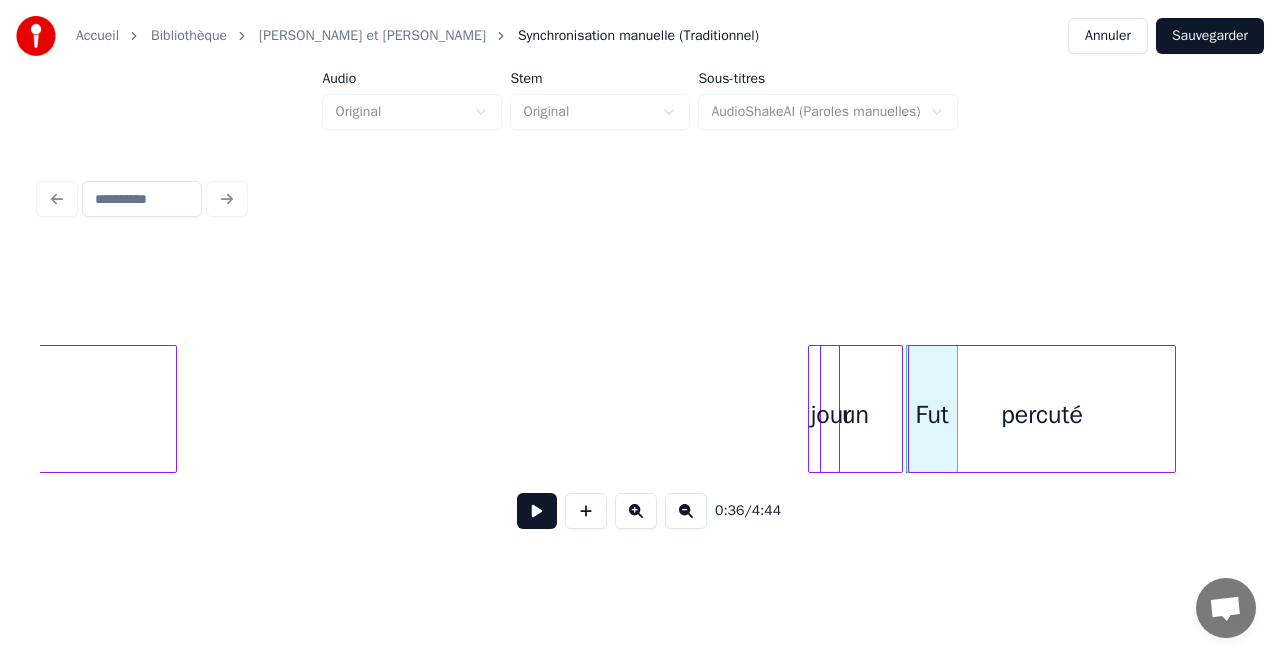 click on "un" at bounding box center (855, 414) 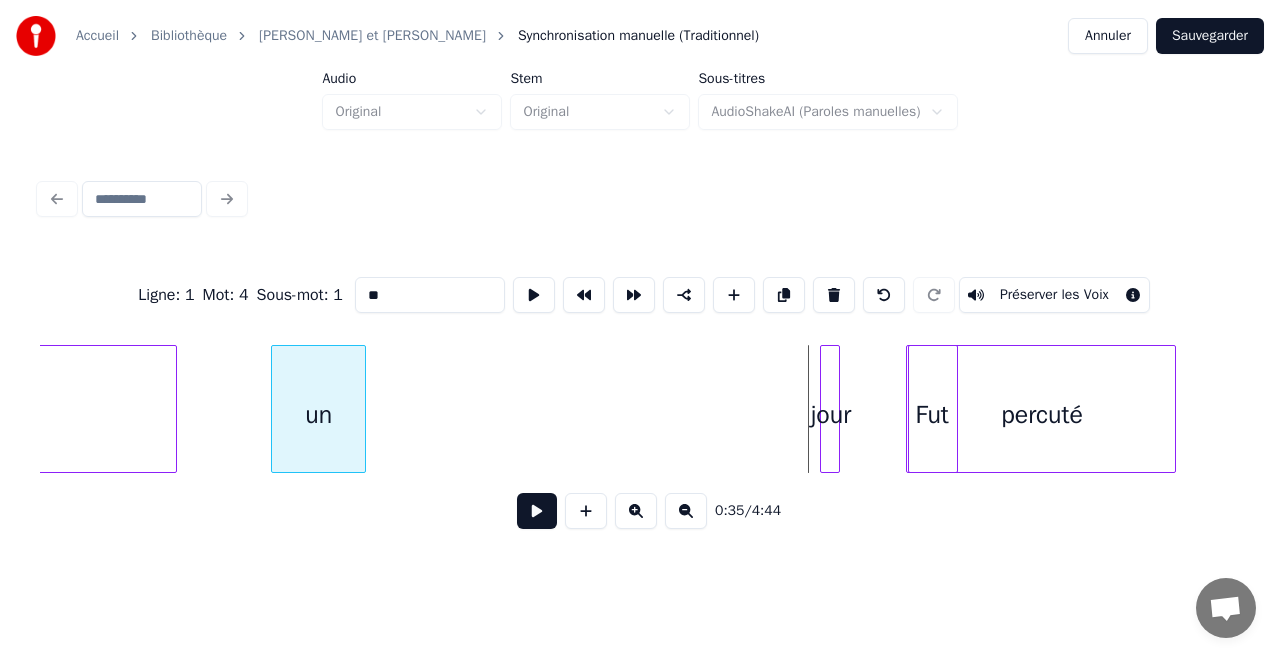 click on "Ligne :   1 Mot :   4 Sous-mot :   1 ** Préserver les Voix 0:35  /  4:44" at bounding box center (640, 397) 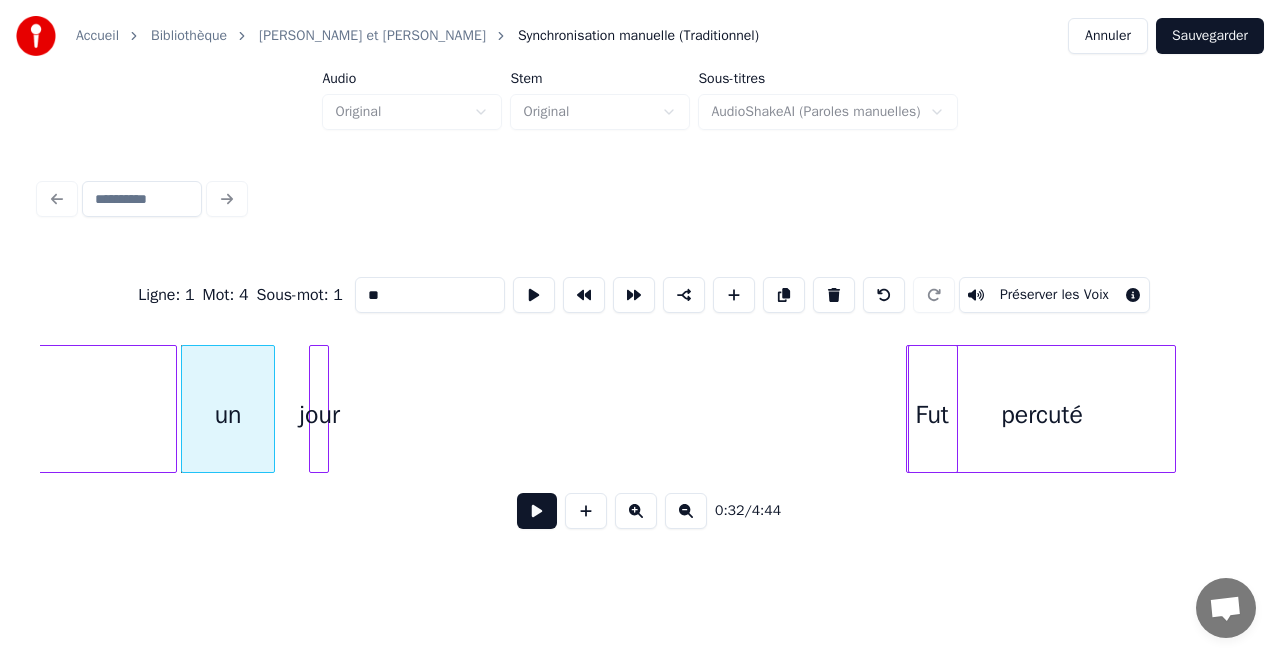 click on "jour" at bounding box center (320, 414) 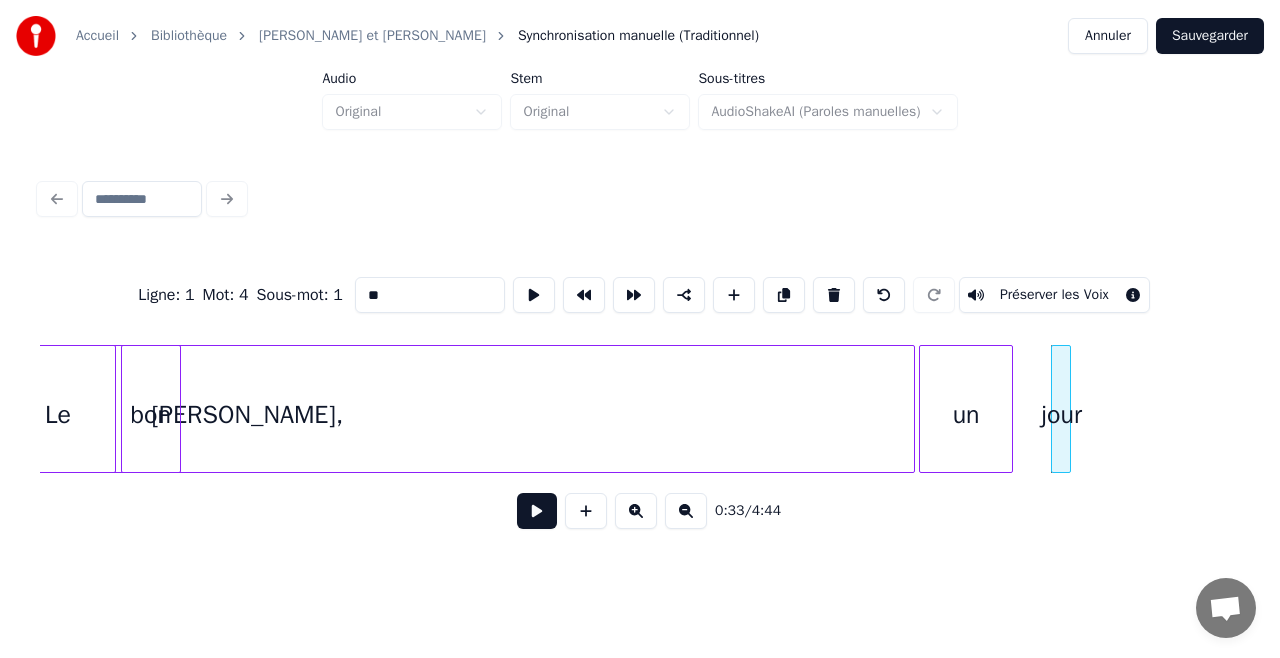 click on "David," at bounding box center (247, 414) 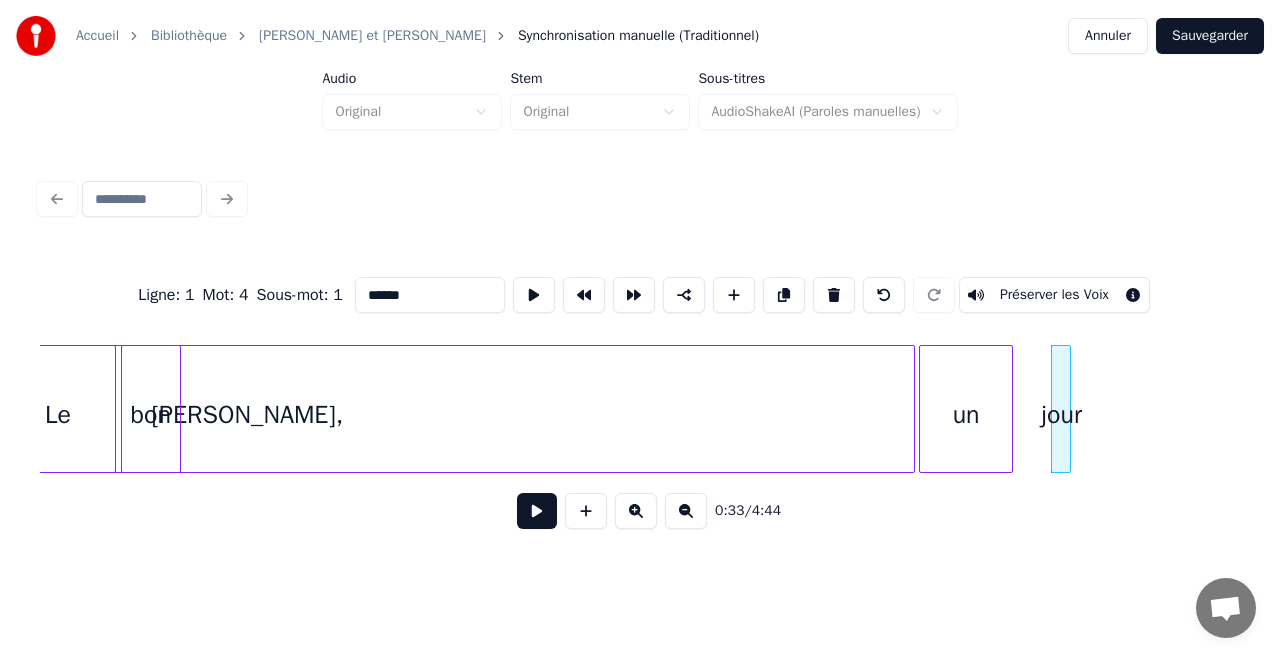 scroll, scrollTop: 0, scrollLeft: 5169, axis: horizontal 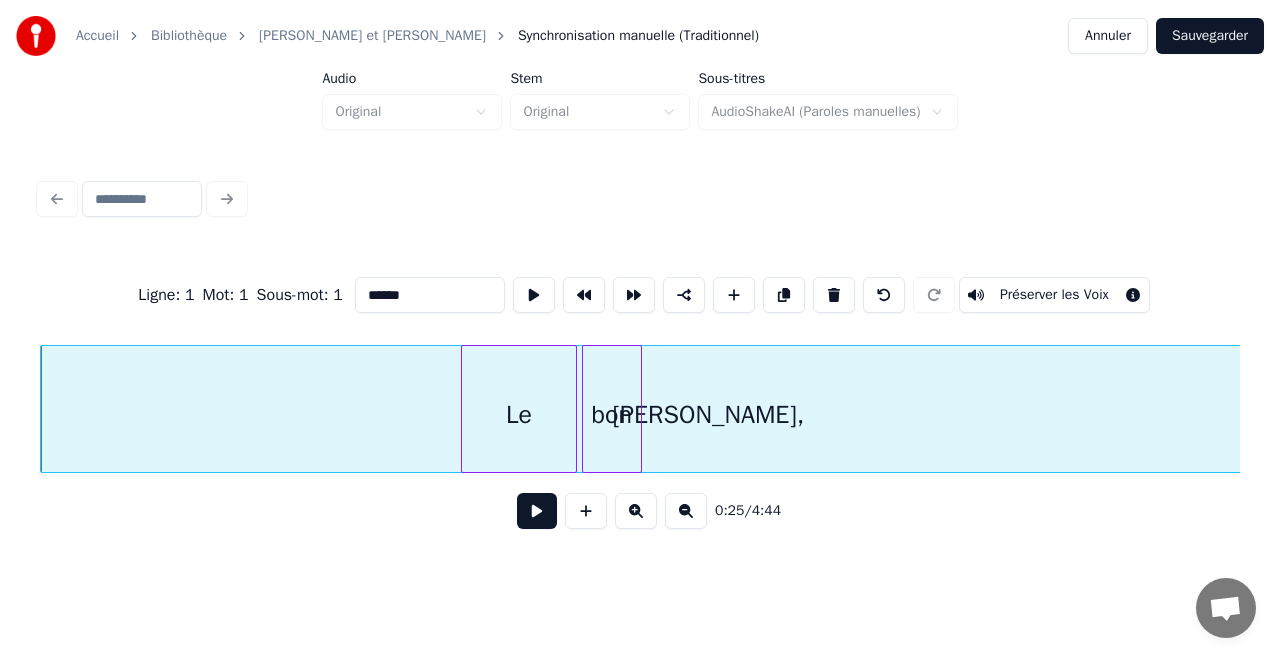 click at bounding box center (537, 511) 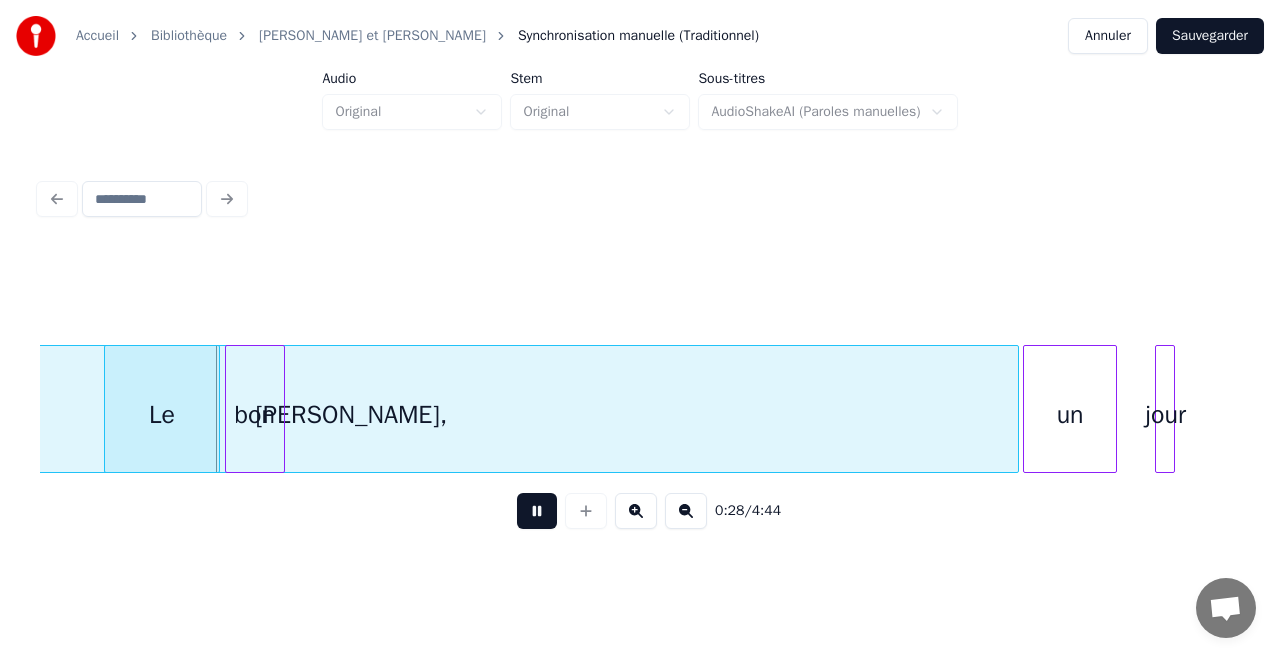 scroll, scrollTop: 0, scrollLeft: 5529, axis: horizontal 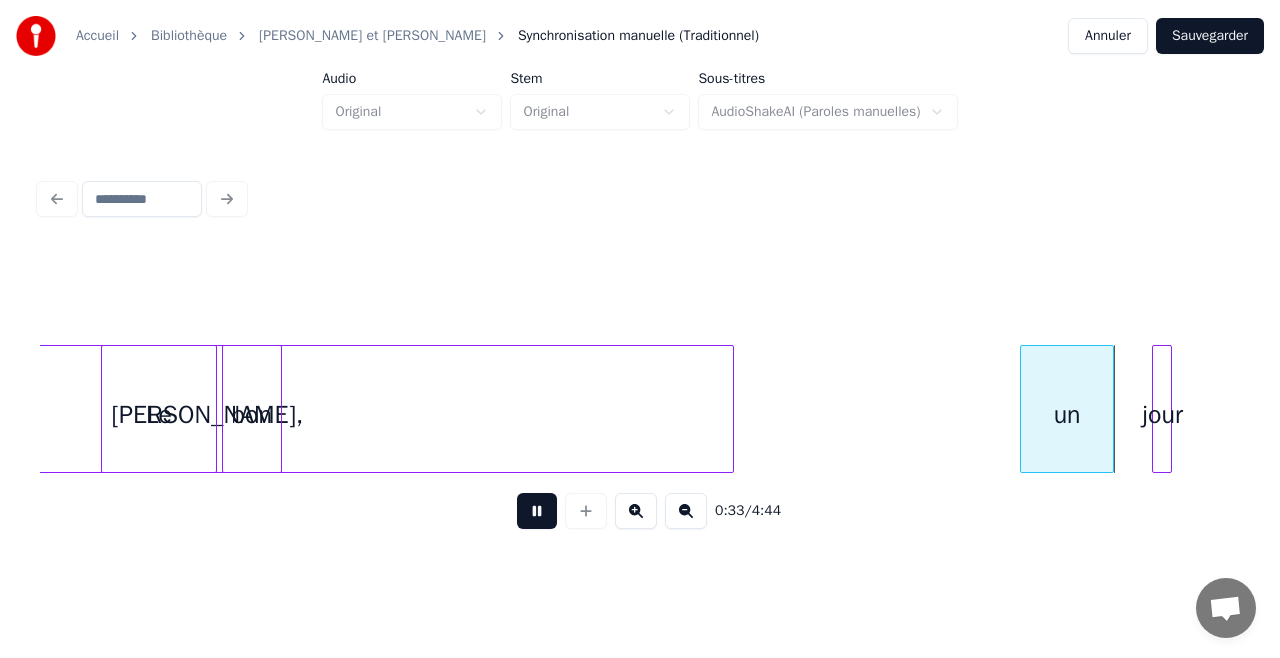 click at bounding box center [730, 409] 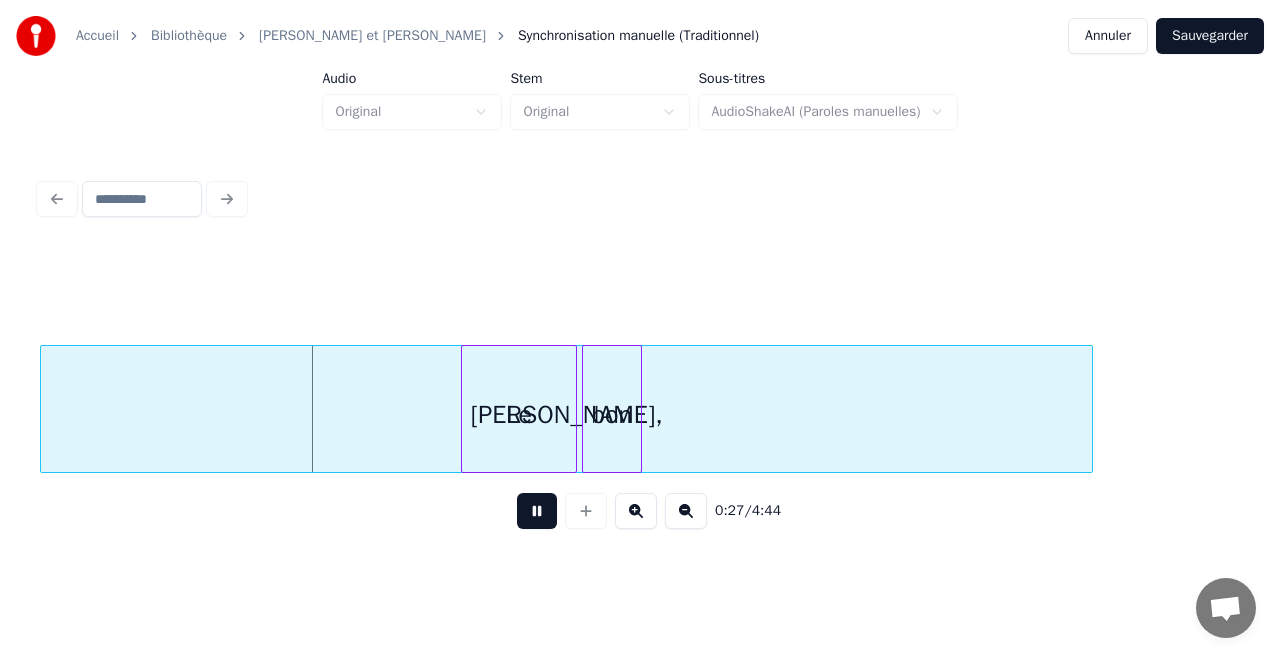 click on "0:27  /  4:44" at bounding box center [640, 511] 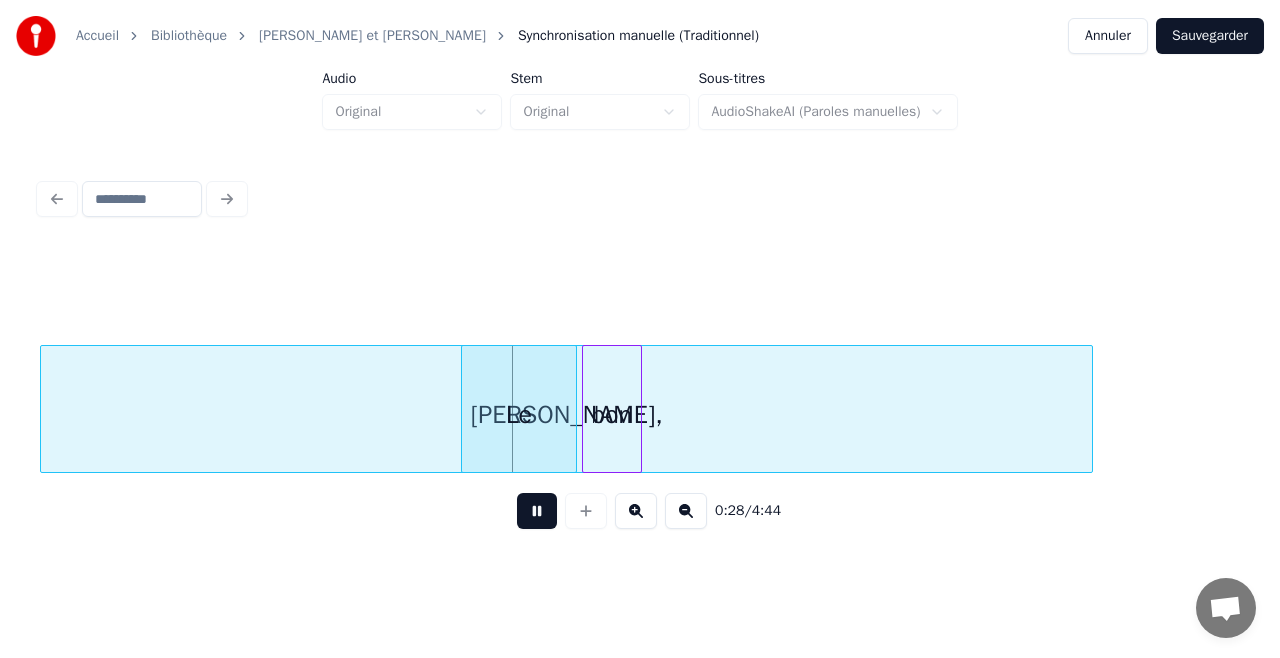 click at bounding box center (537, 511) 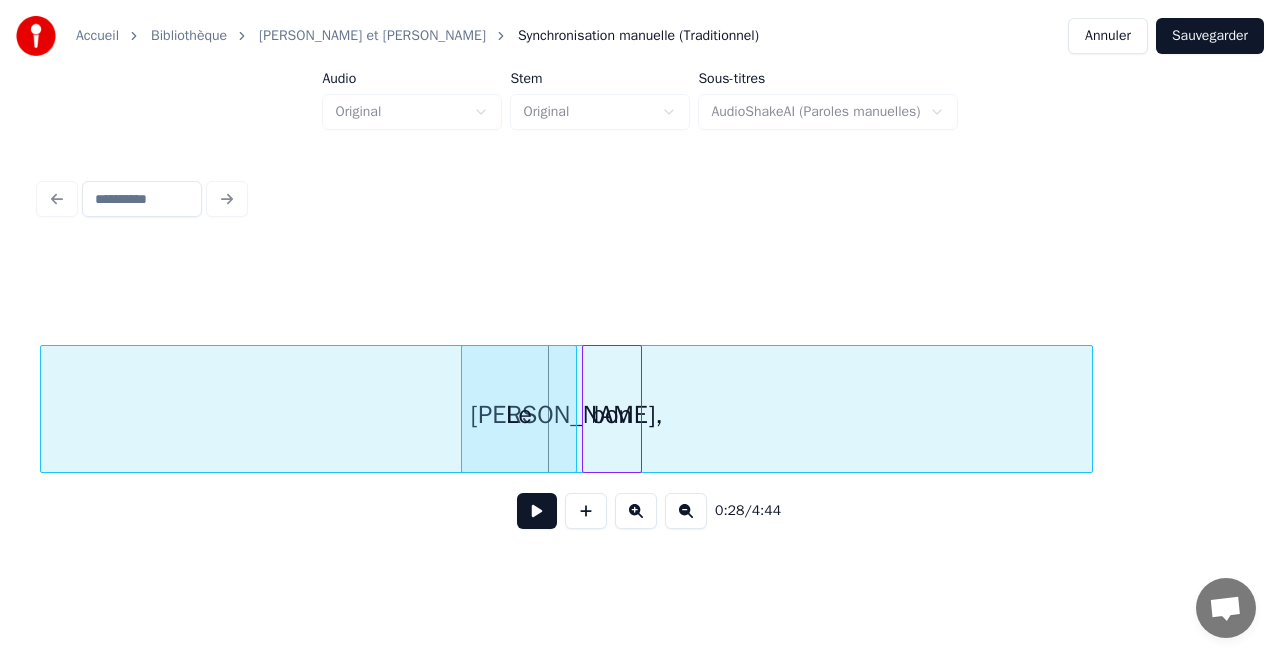 click on "Le" at bounding box center (519, 414) 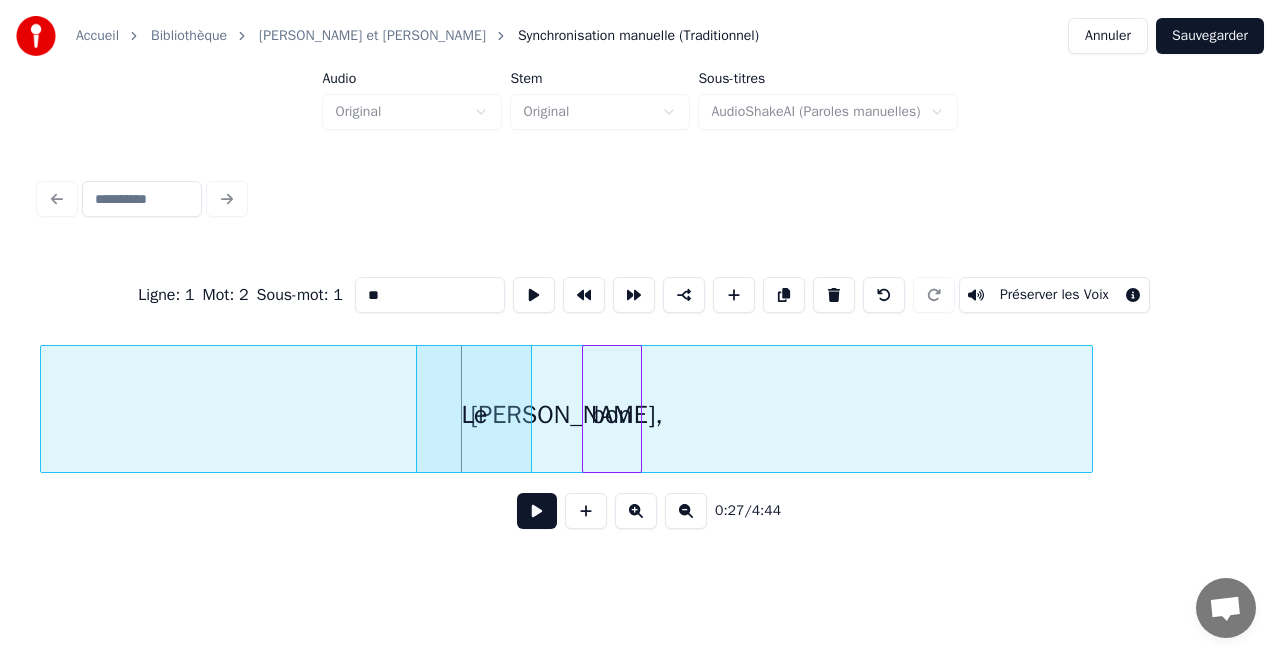 click on "Le" at bounding box center [474, 414] 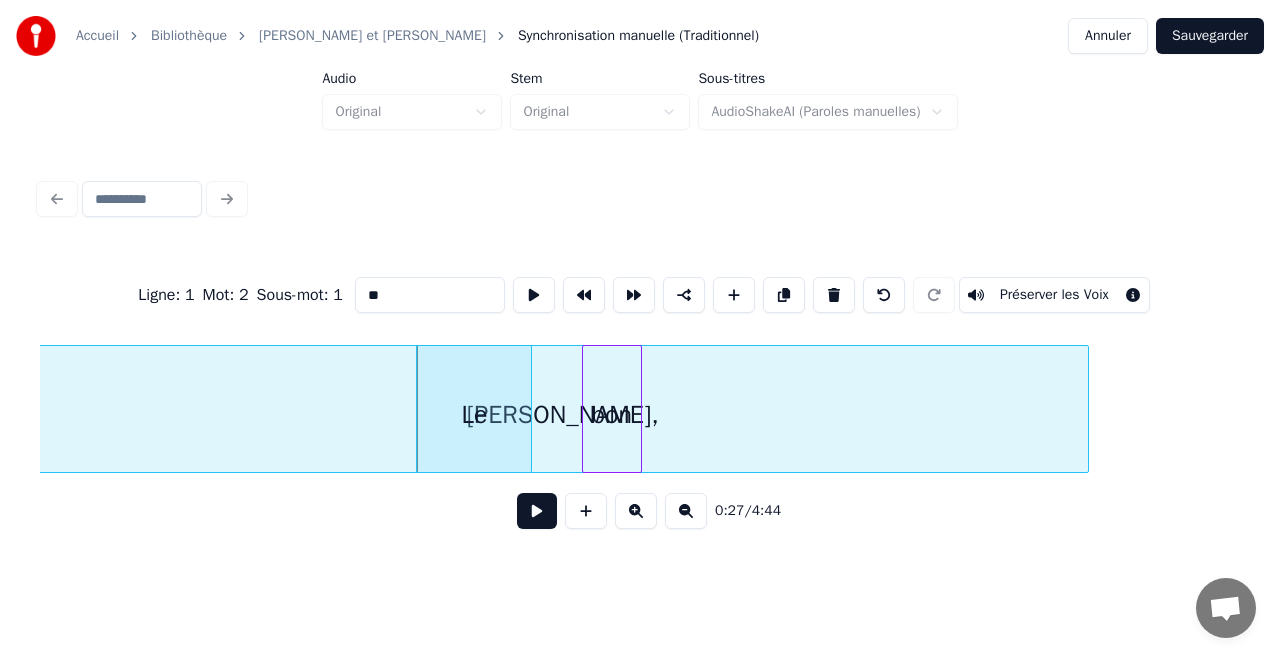 scroll, scrollTop: 0, scrollLeft: 5148, axis: horizontal 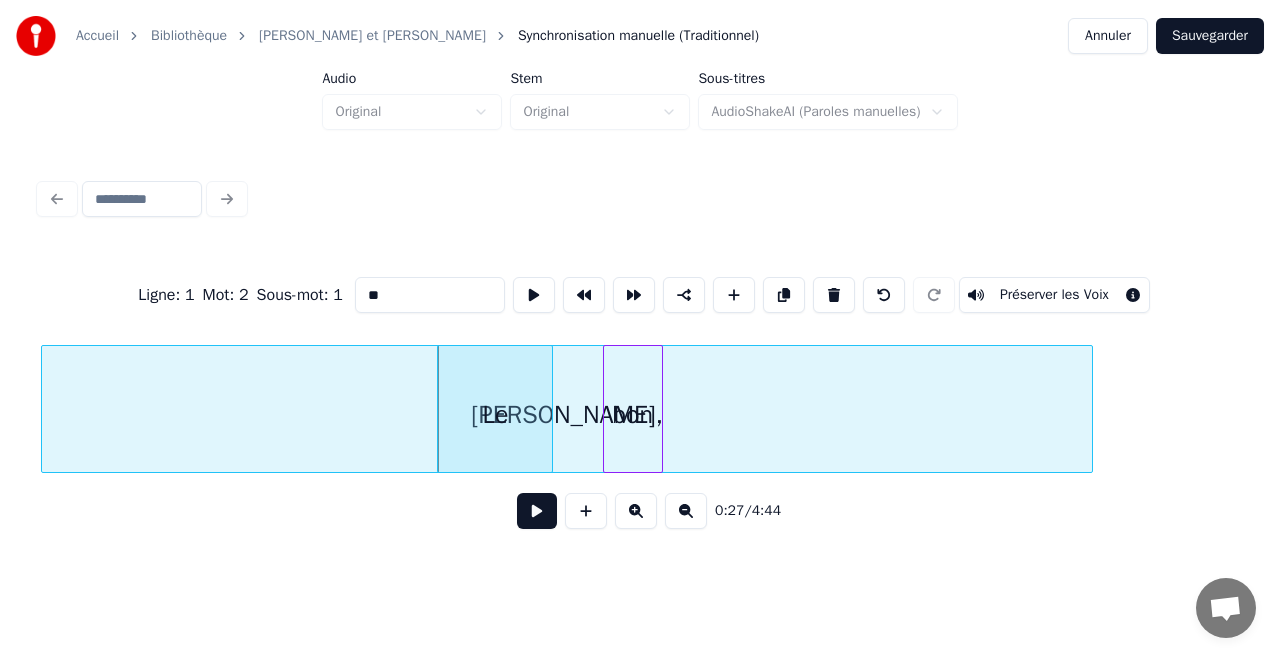 click on "David, bon Le" at bounding box center [23324, 409] 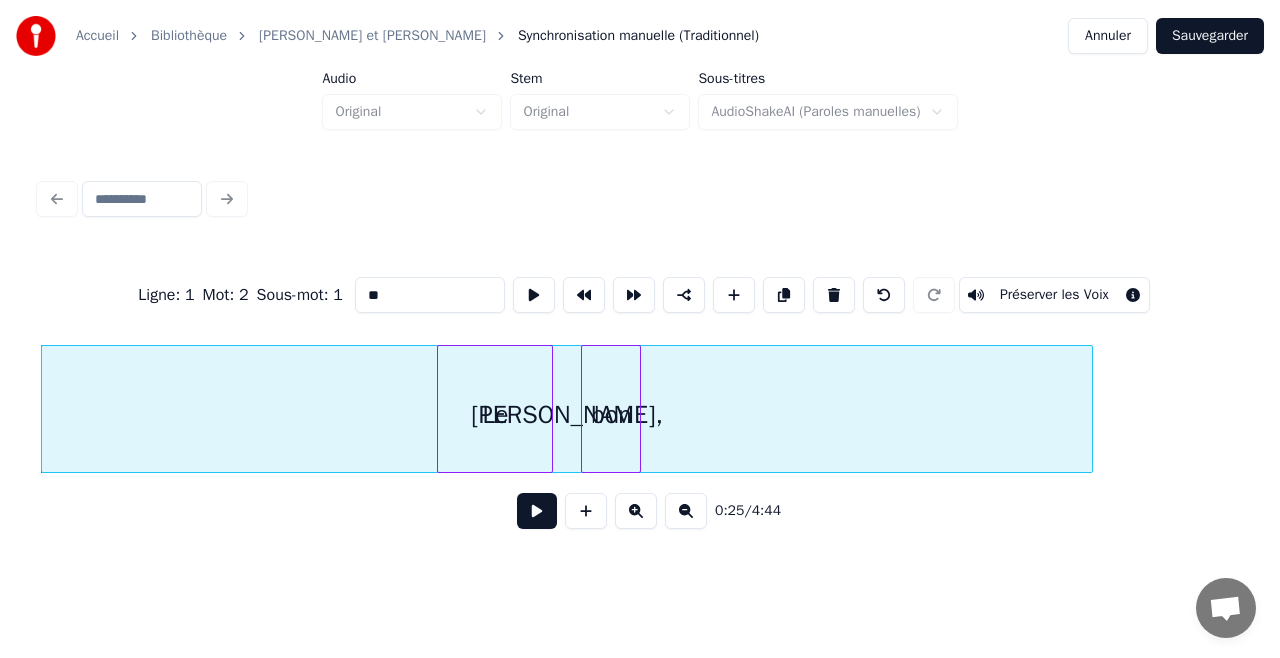 click on "bon" at bounding box center [611, 414] 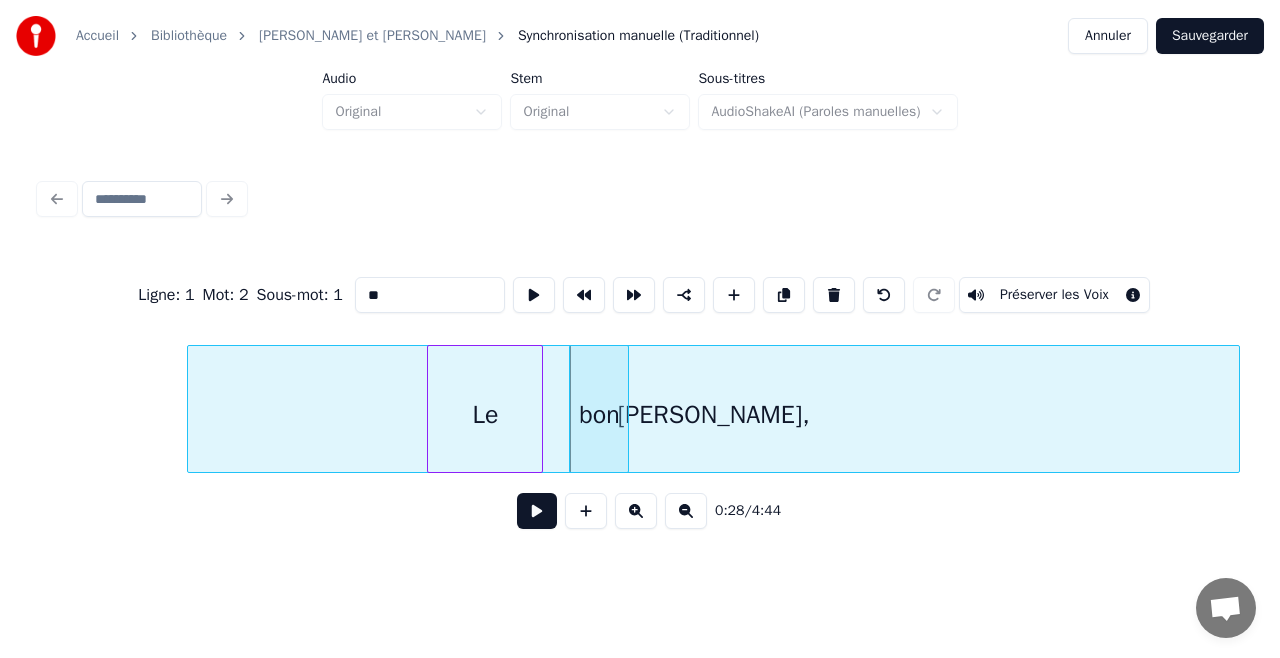 scroll, scrollTop: 0, scrollLeft: 5164, axis: horizontal 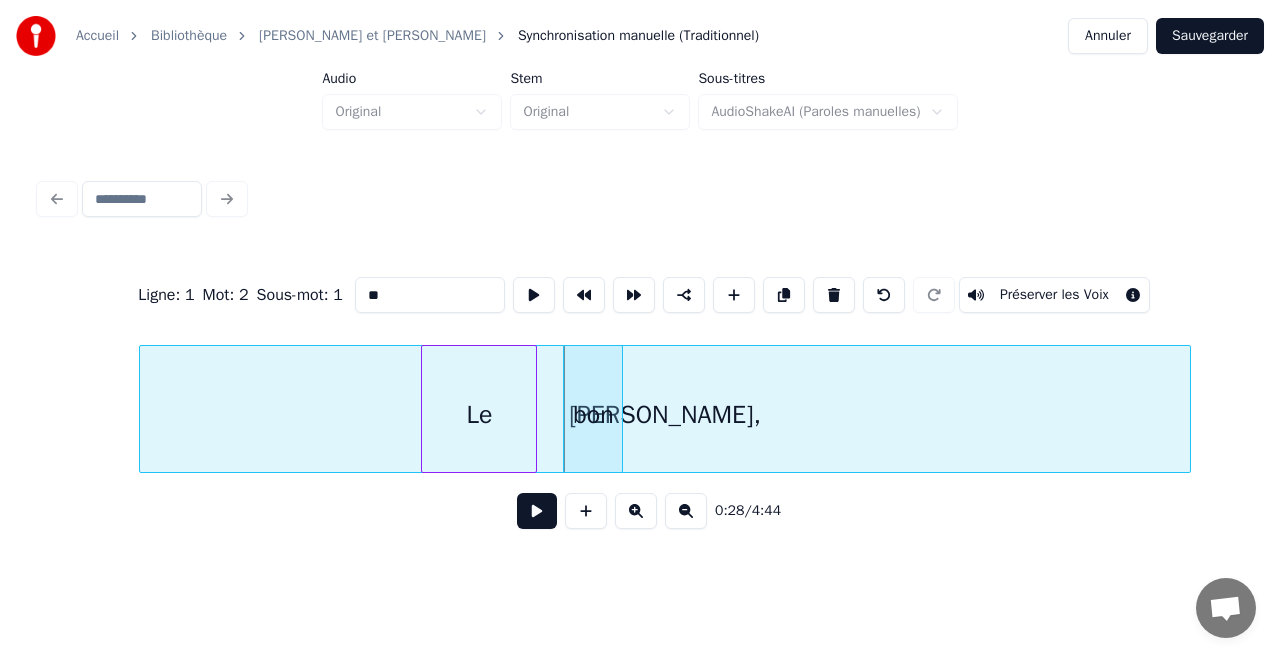 click on "David," at bounding box center (665, 414) 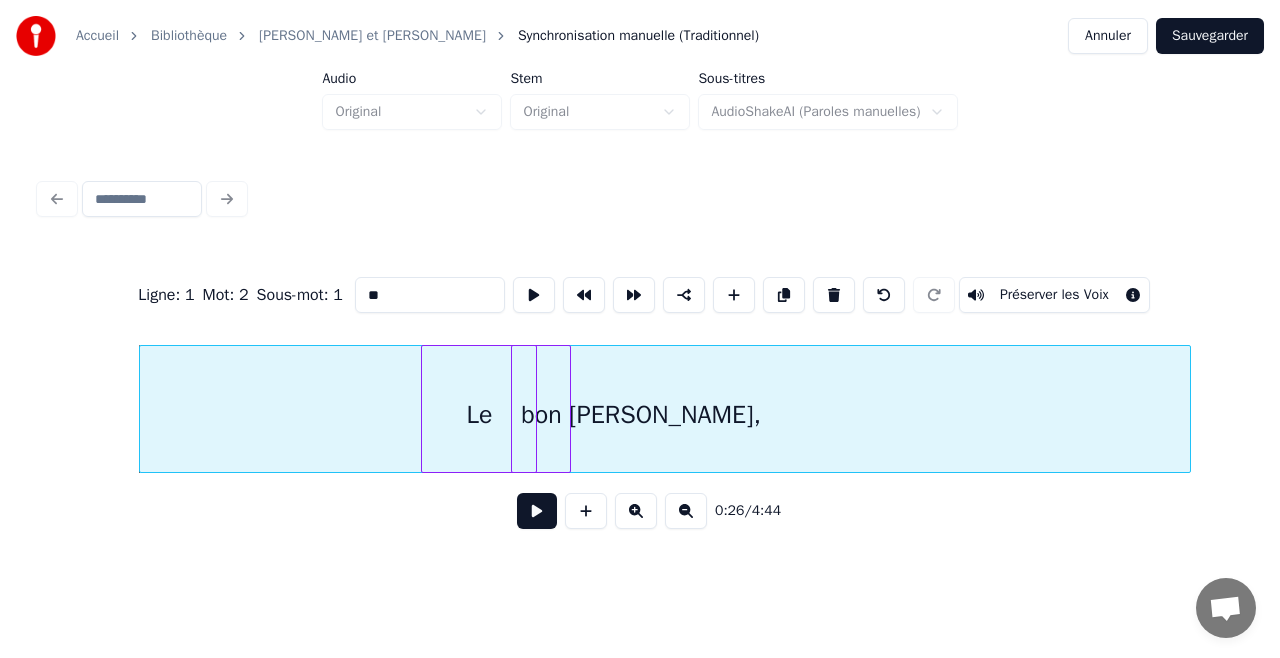 click on "bon" at bounding box center [541, 414] 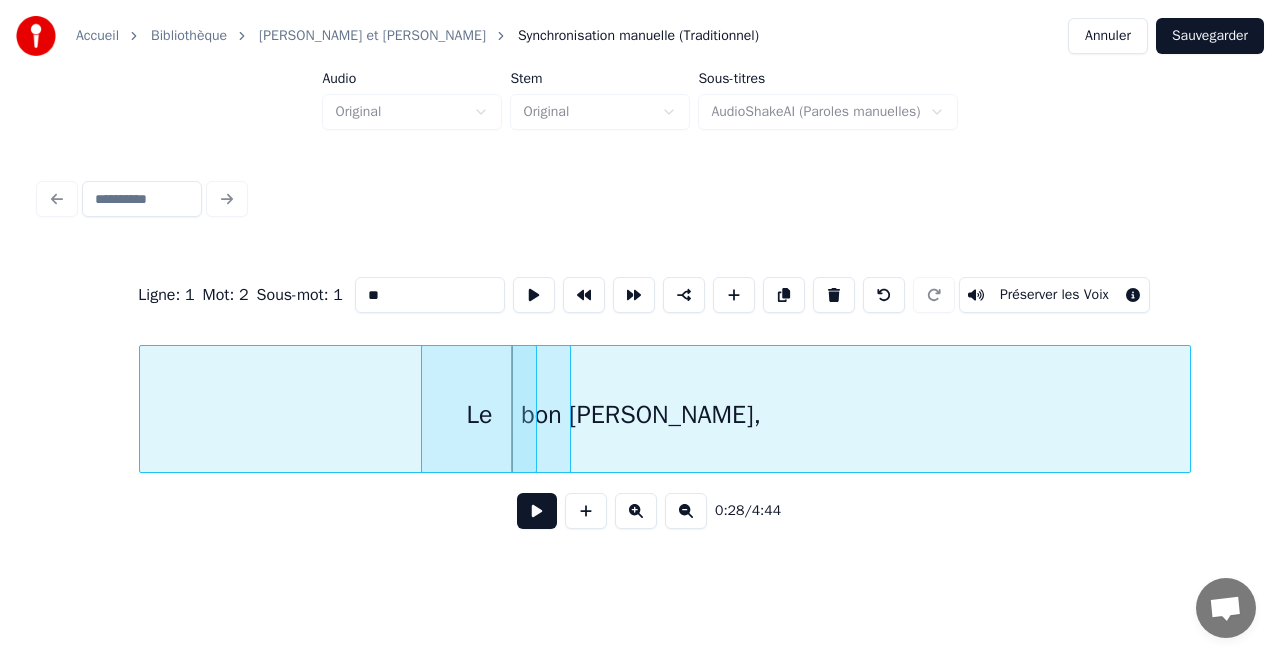 click on "Accueil Bibliothèque Alice et David Synchronisation manuelle (Traditionnel) Annuler Sauvegarder" at bounding box center (640, 36) 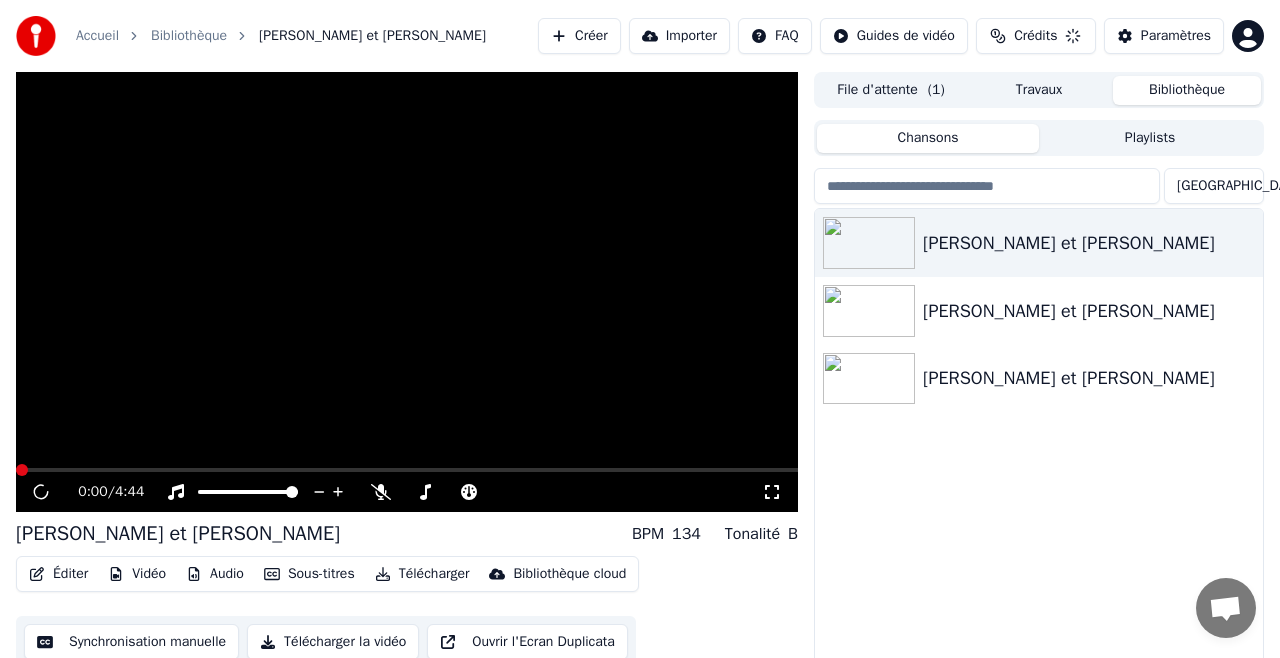 scroll, scrollTop: 43, scrollLeft: 0, axis: vertical 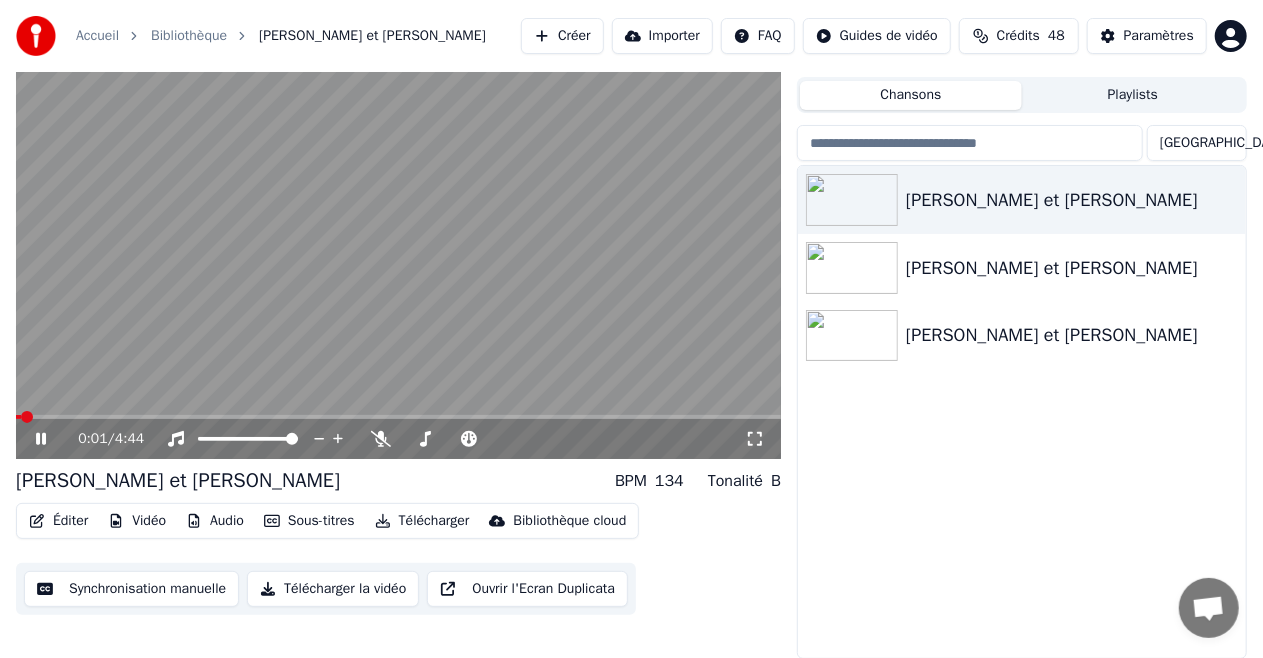 click at bounding box center (398, 244) 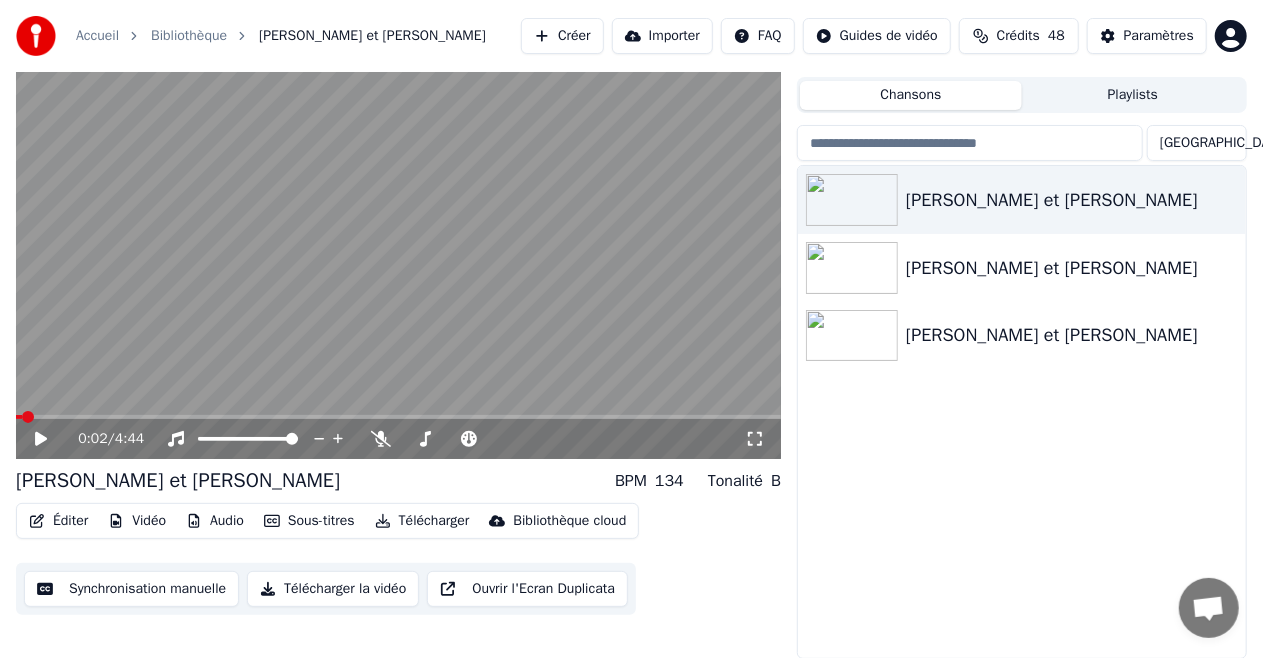 click on "0:02  /  4:44" at bounding box center (398, 439) 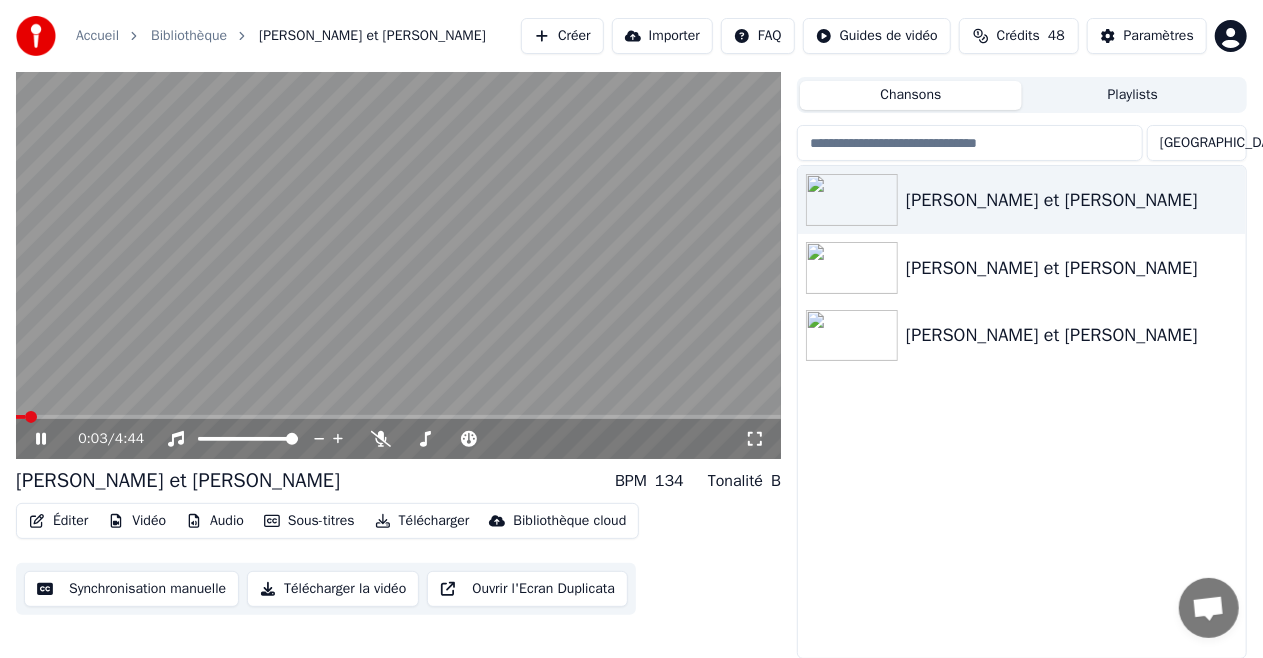 click at bounding box center [398, 244] 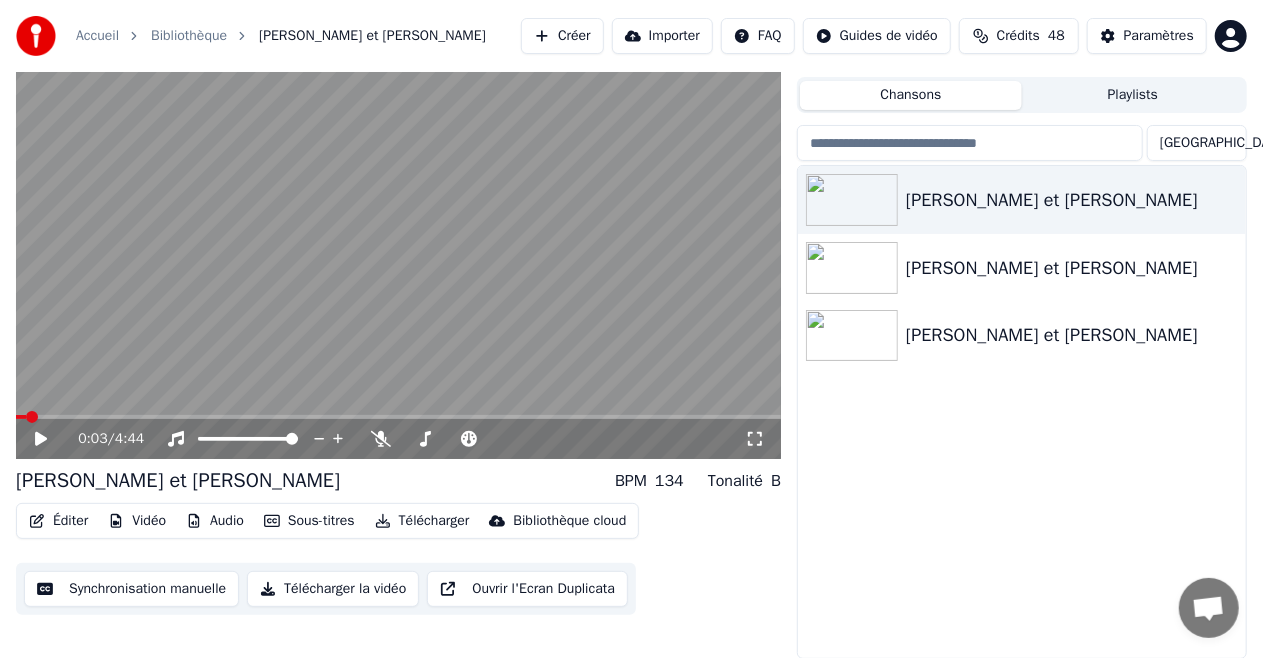 click at bounding box center [398, 244] 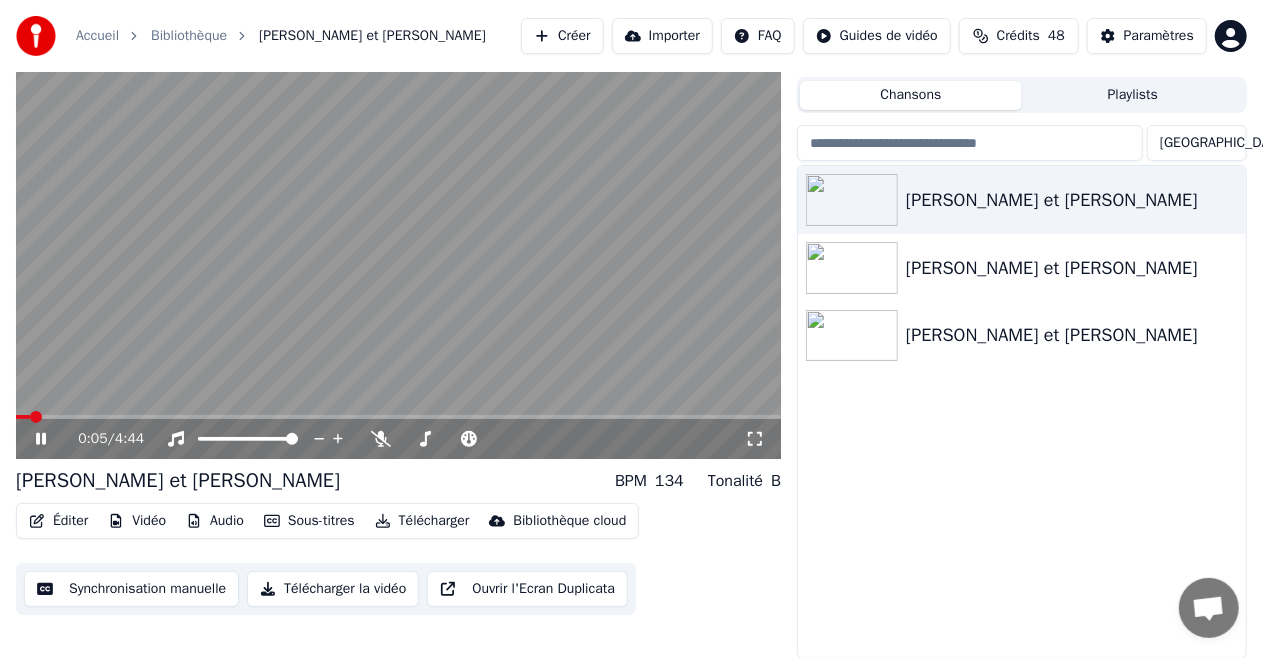 click on "0:05  /  4:44" at bounding box center [398, 439] 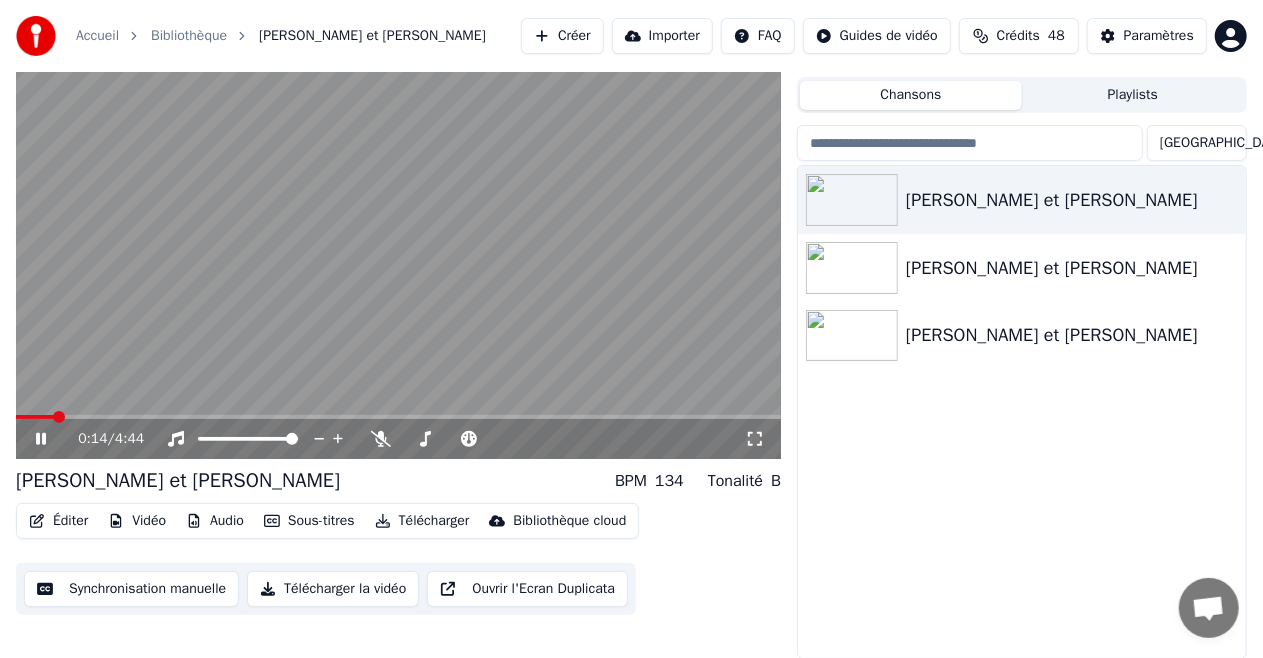 click at bounding box center (59, 417) 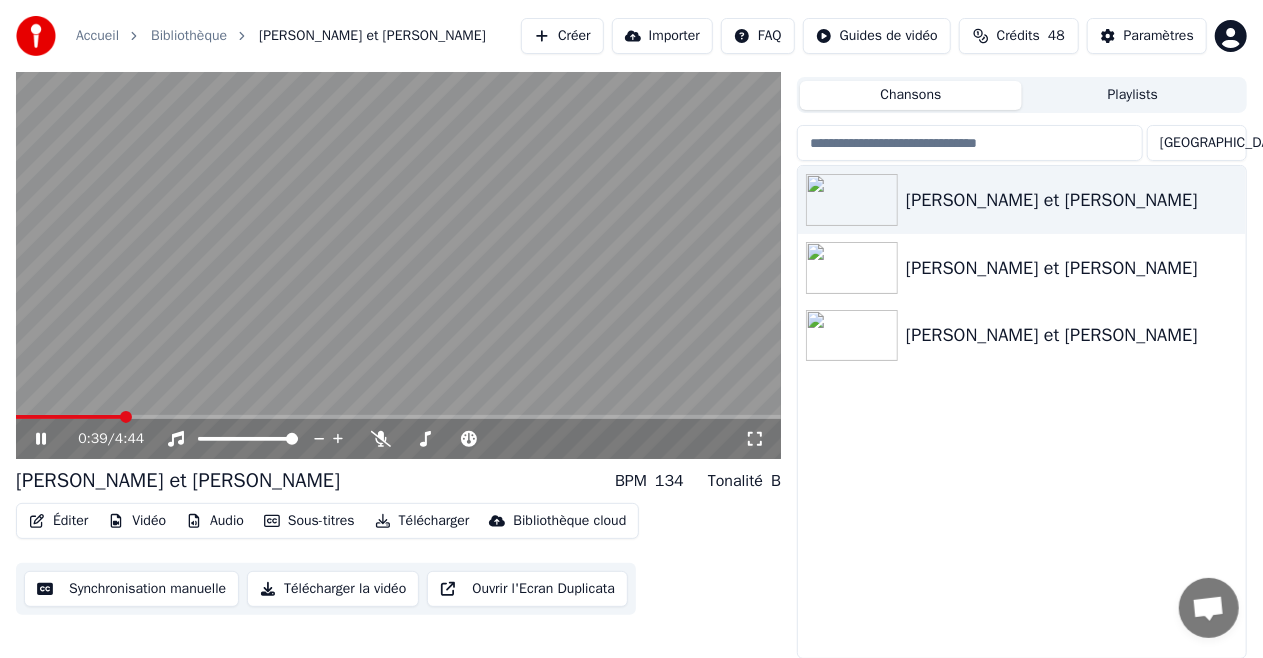 click 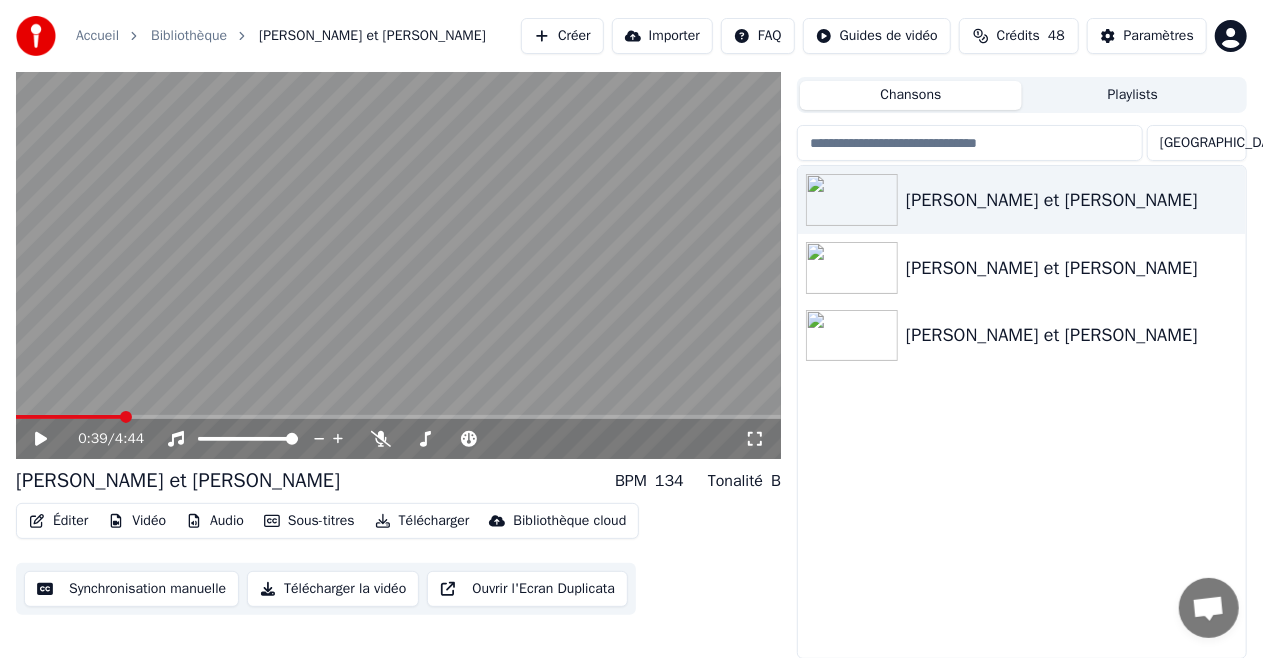 click on "Créer" at bounding box center [562, 36] 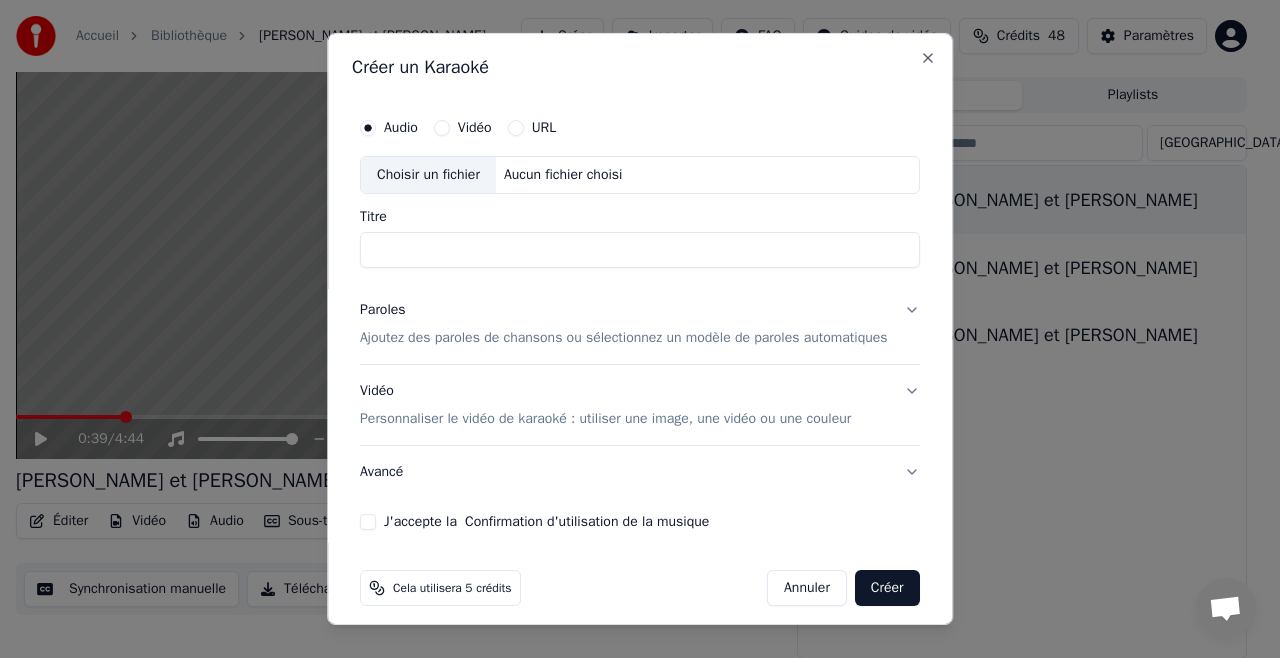 click on "Choisir un fichier" at bounding box center [428, 175] 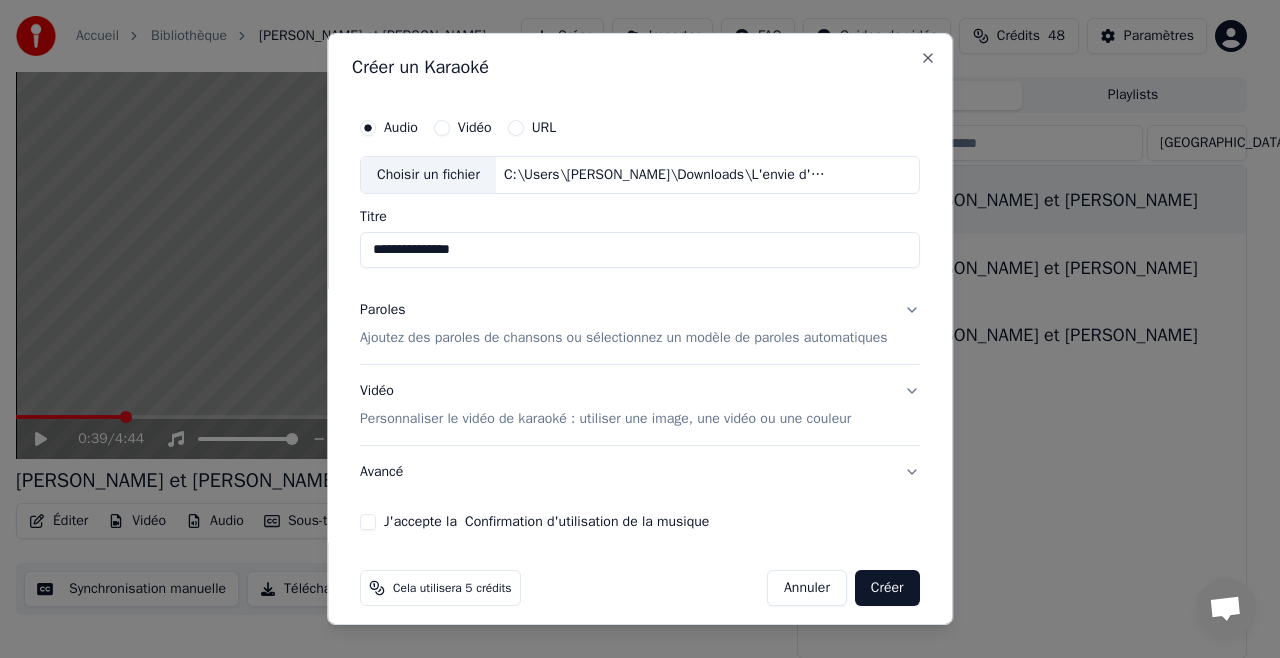 click on "**********" at bounding box center (640, 250) 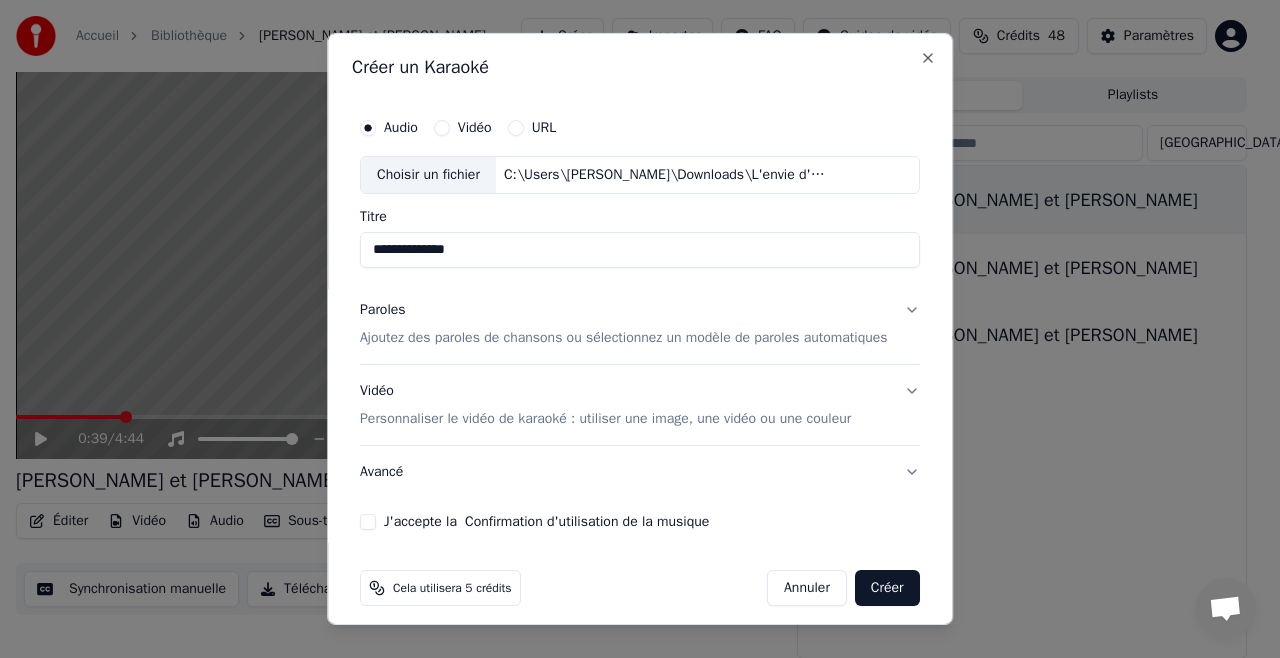 type on "**********" 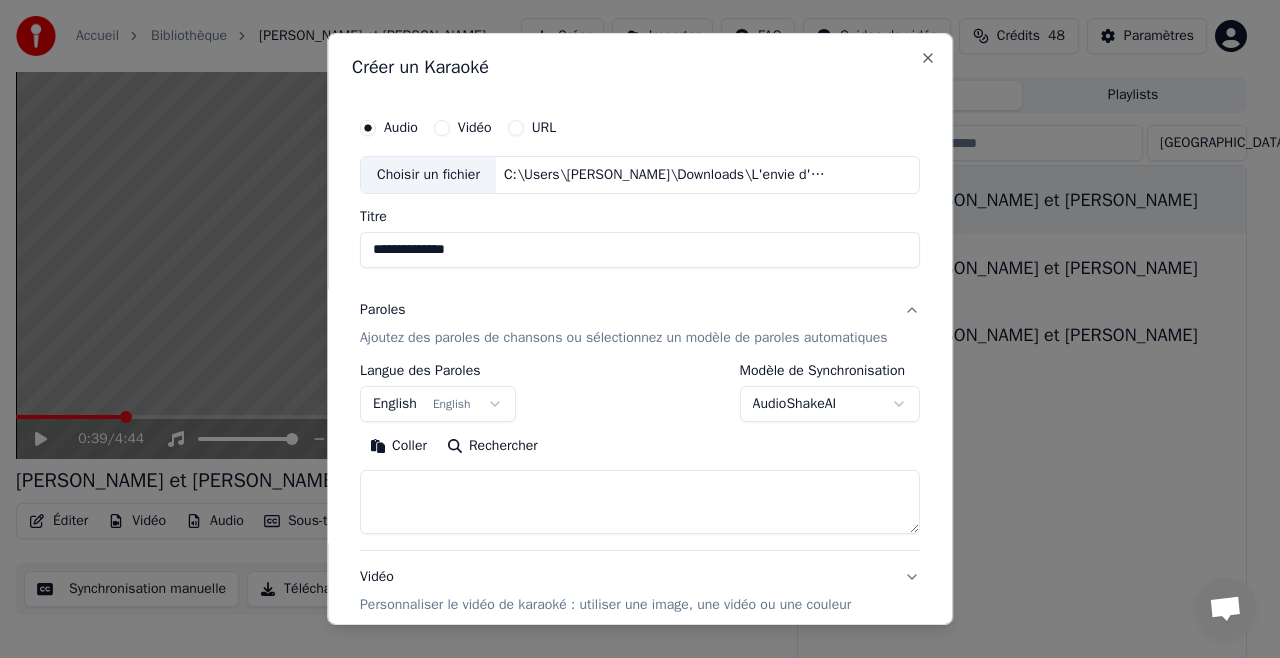 click at bounding box center [640, 502] 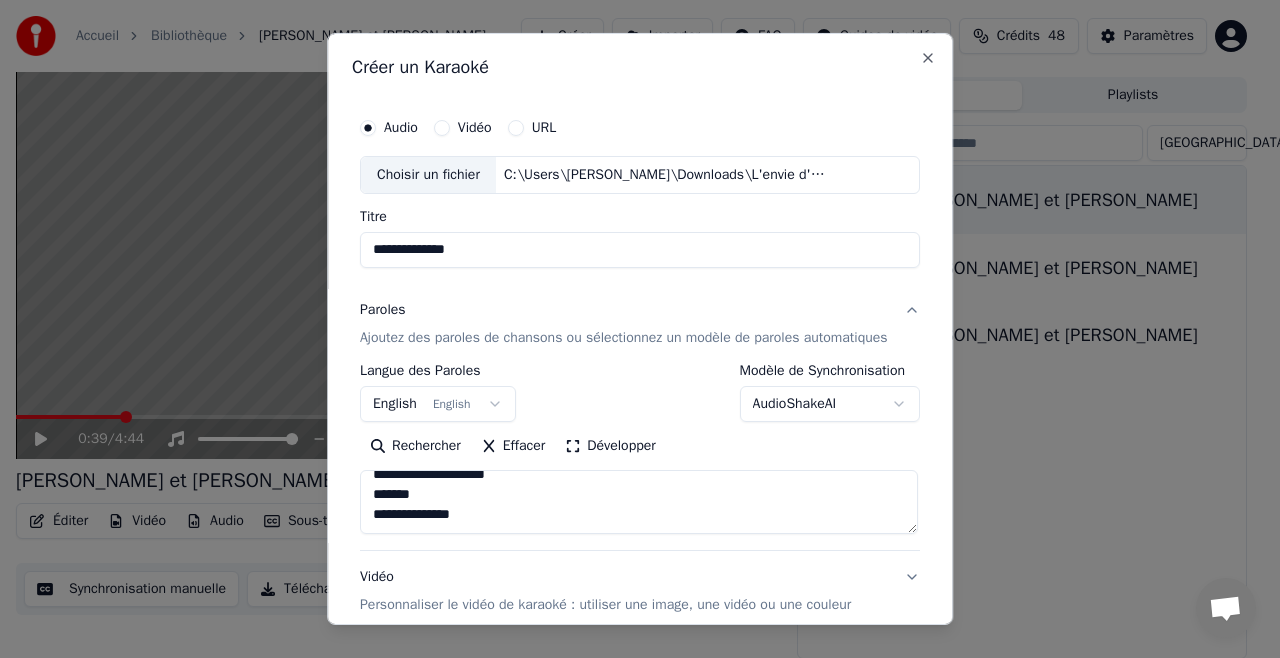 scroll, scrollTop: 1392, scrollLeft: 0, axis: vertical 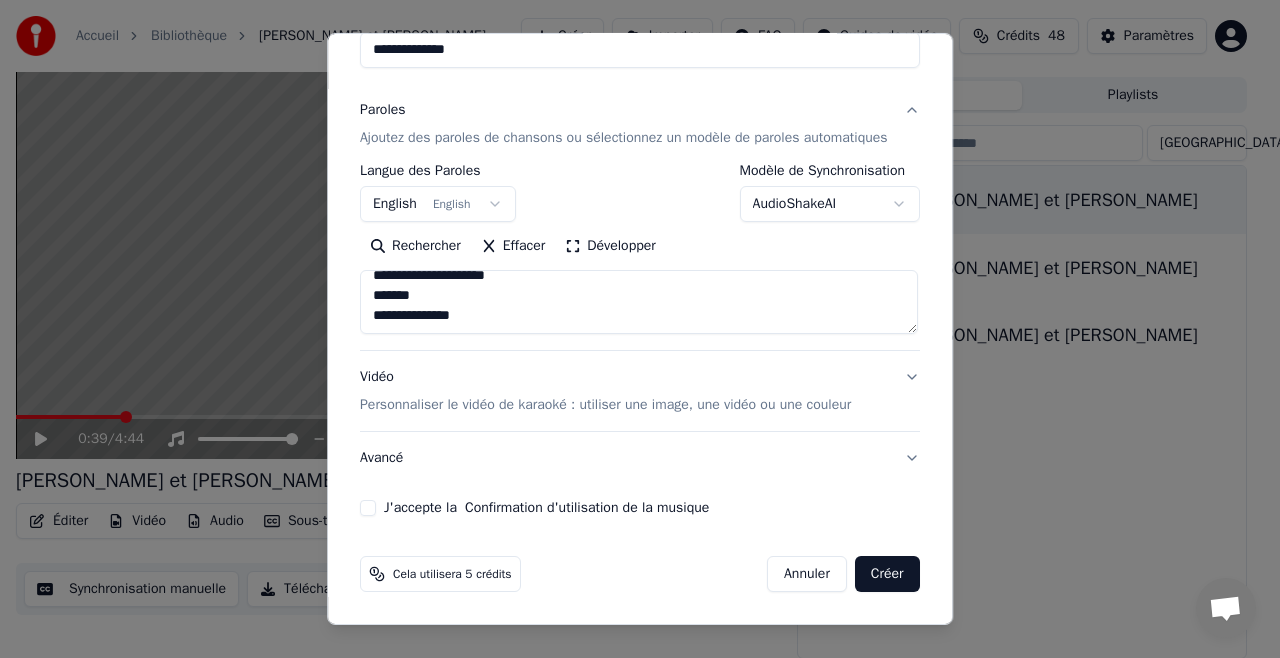 type on "**********" 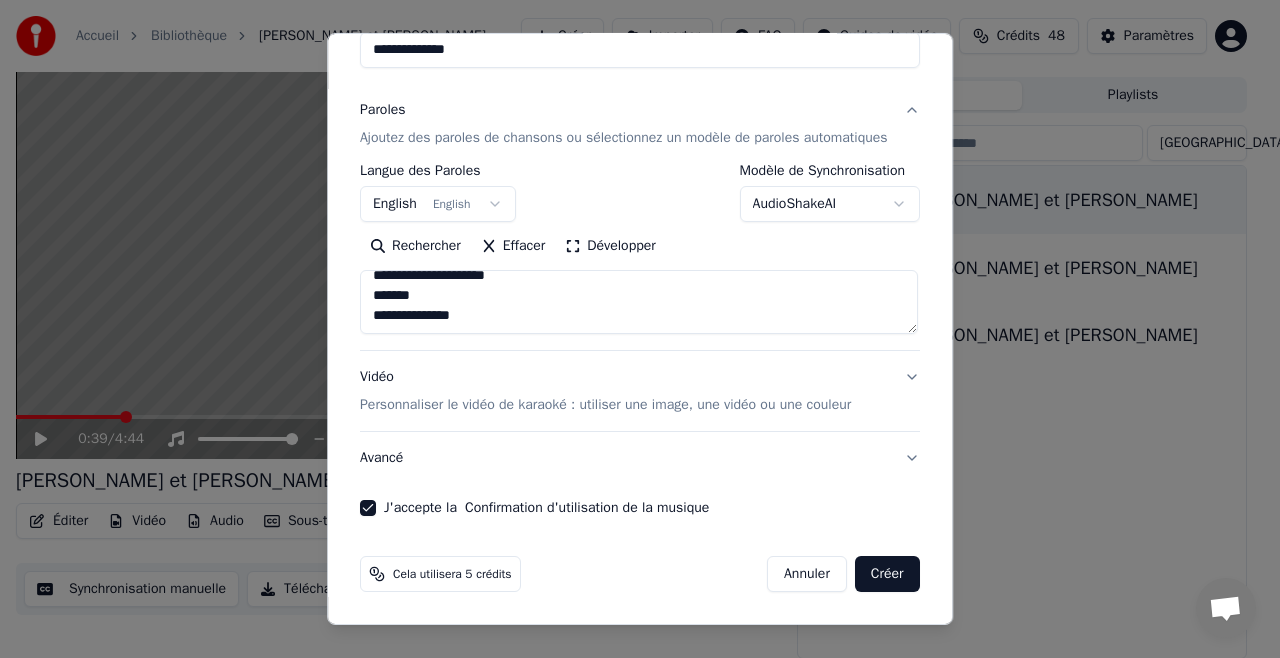 click on "Créer" at bounding box center [887, 574] 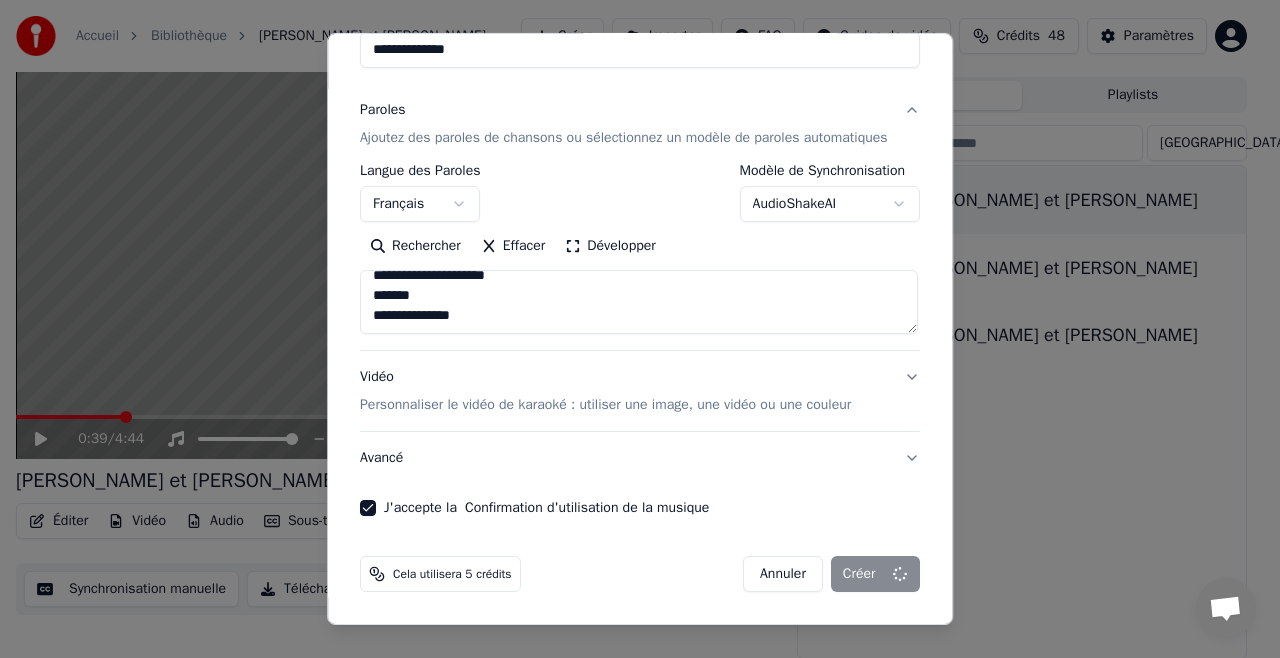 type 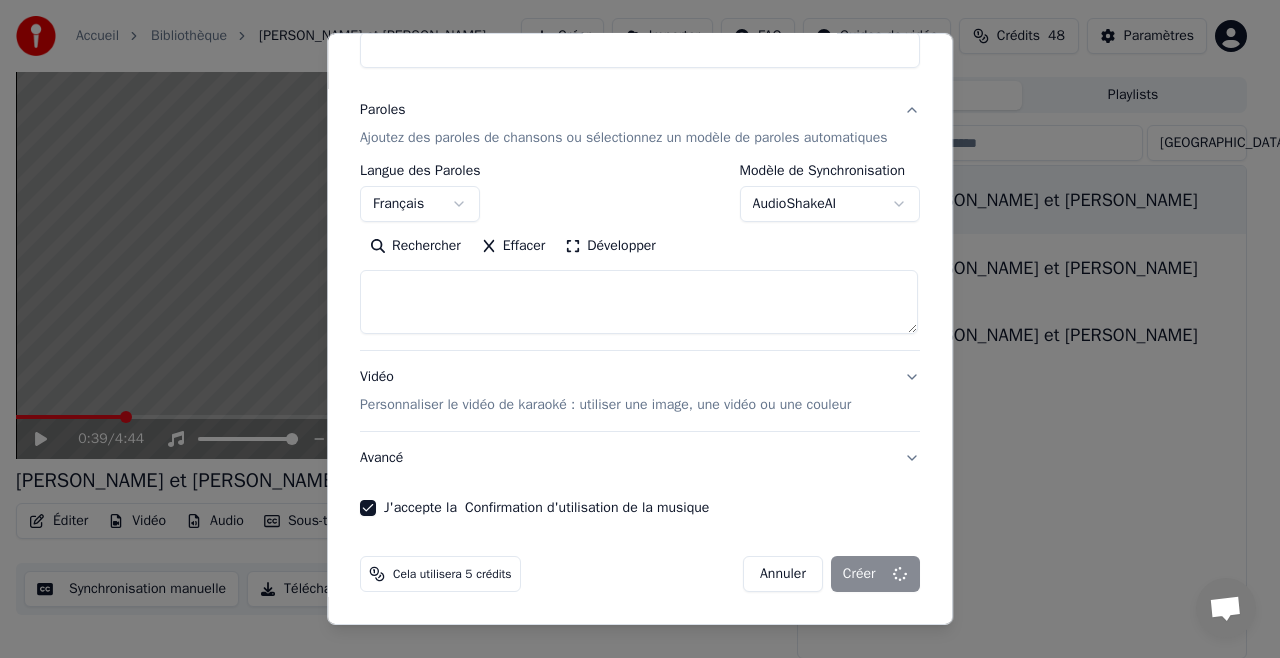 select 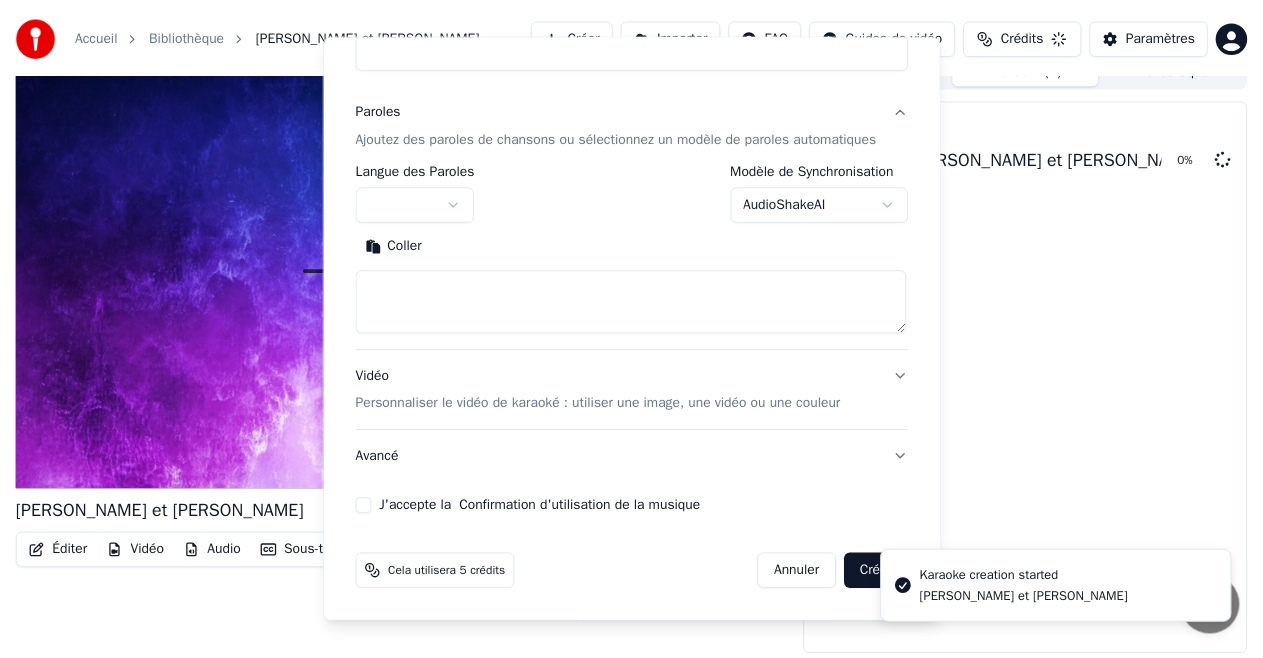 scroll, scrollTop: 21, scrollLeft: 0, axis: vertical 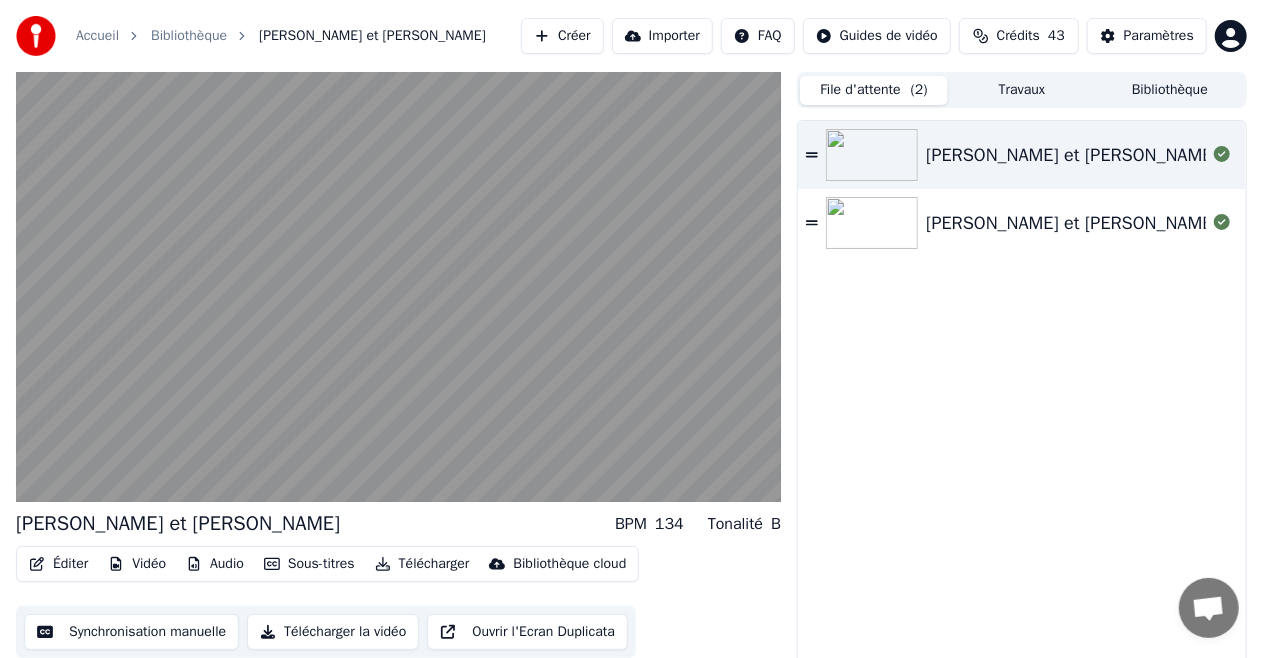 click on "File d'attente ( 2 )" at bounding box center [874, 90] 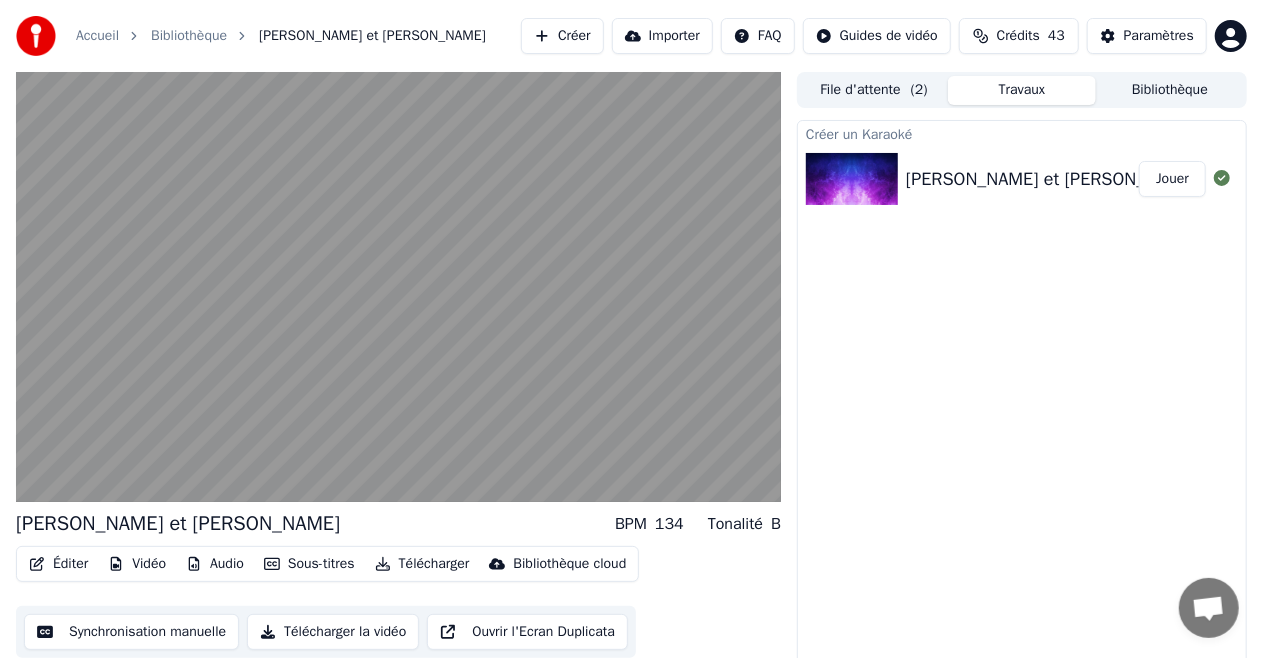 click on "Travaux" at bounding box center [1022, 90] 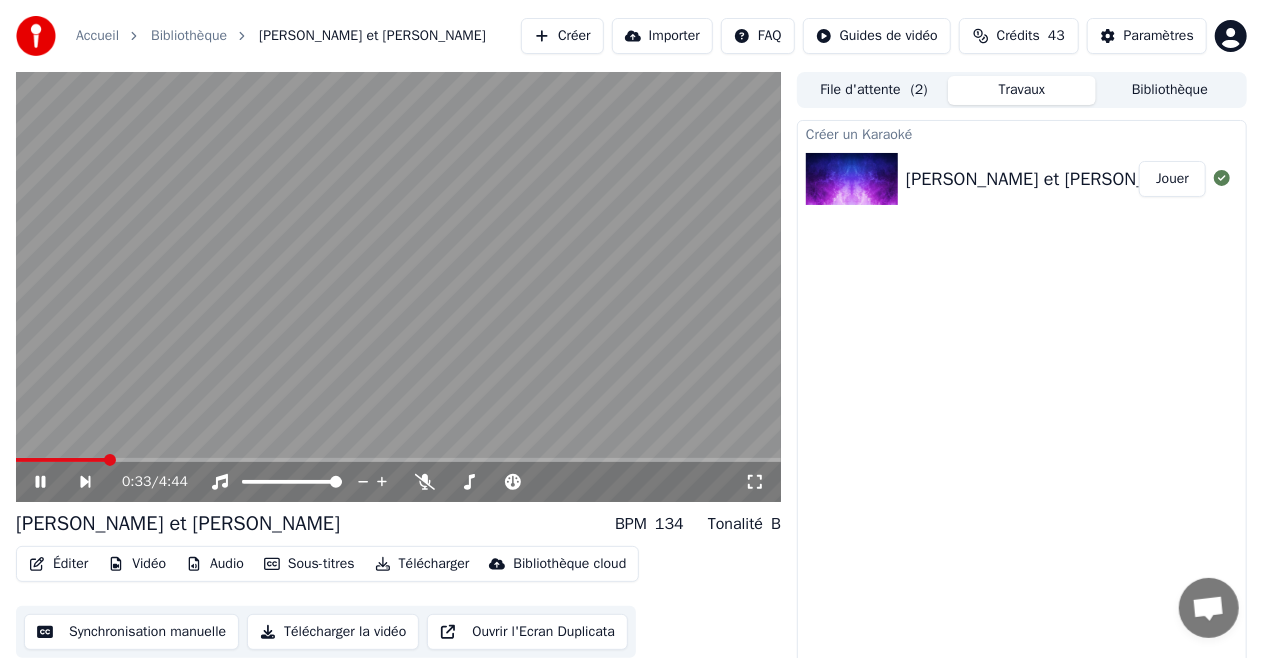 click 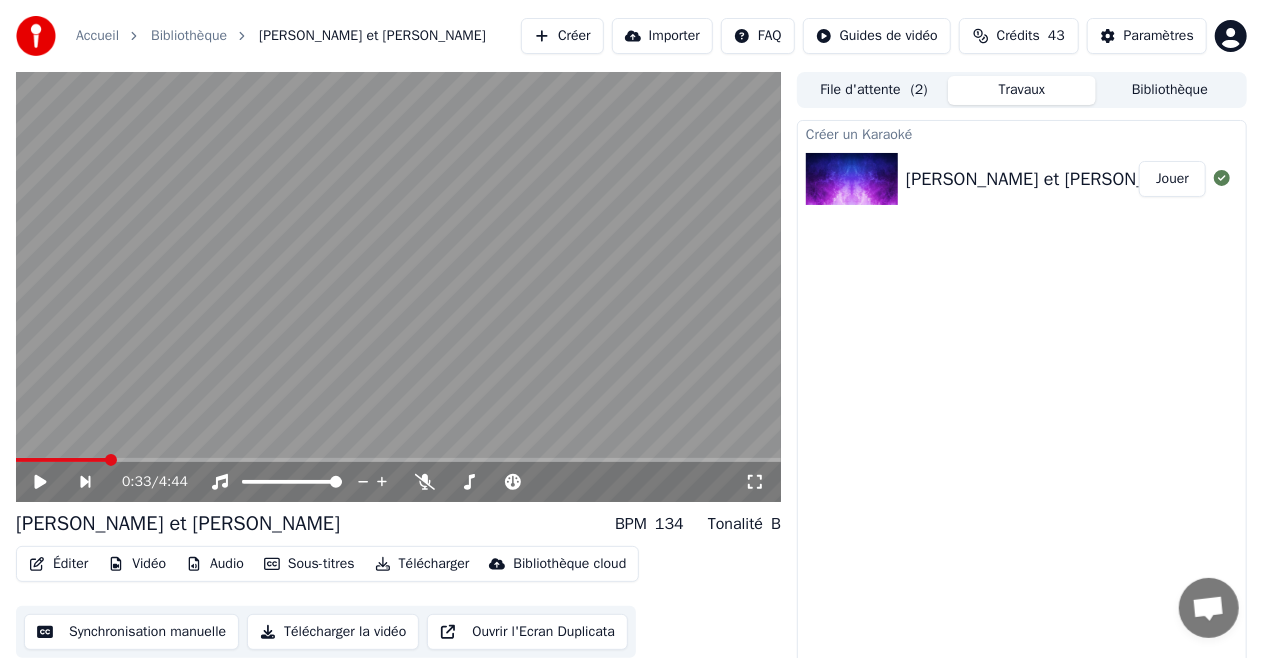 click on "Créer" at bounding box center (562, 36) 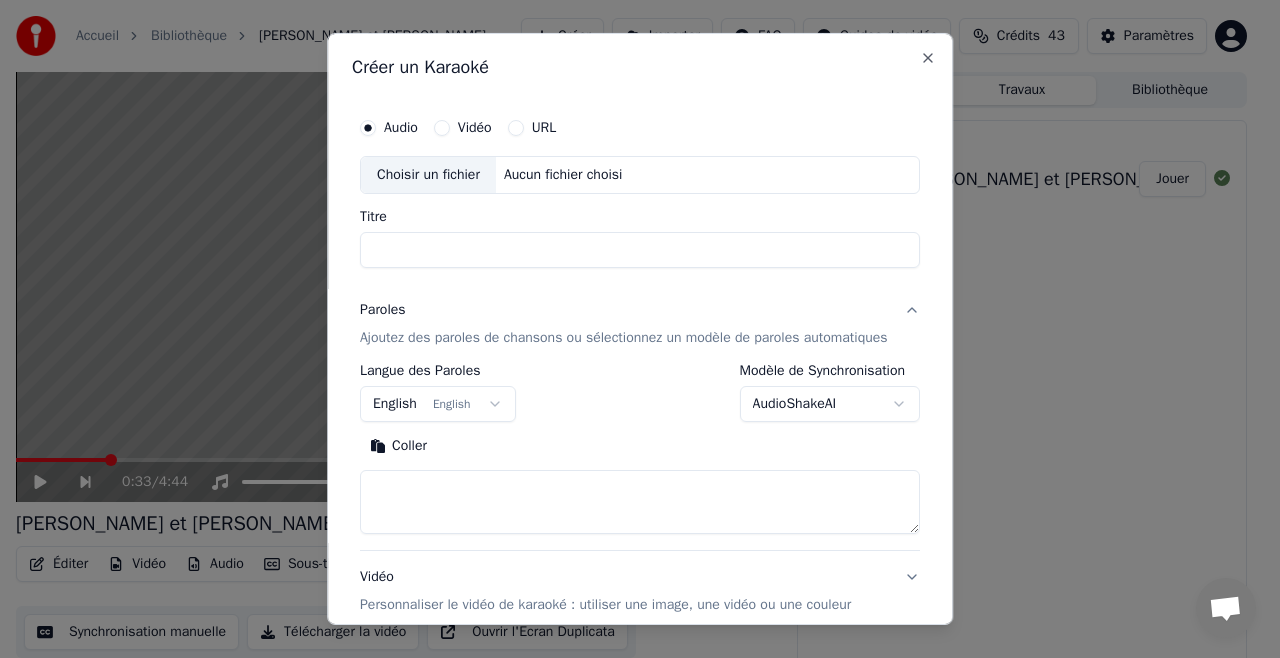 click on "Choisir un fichier" at bounding box center (428, 175) 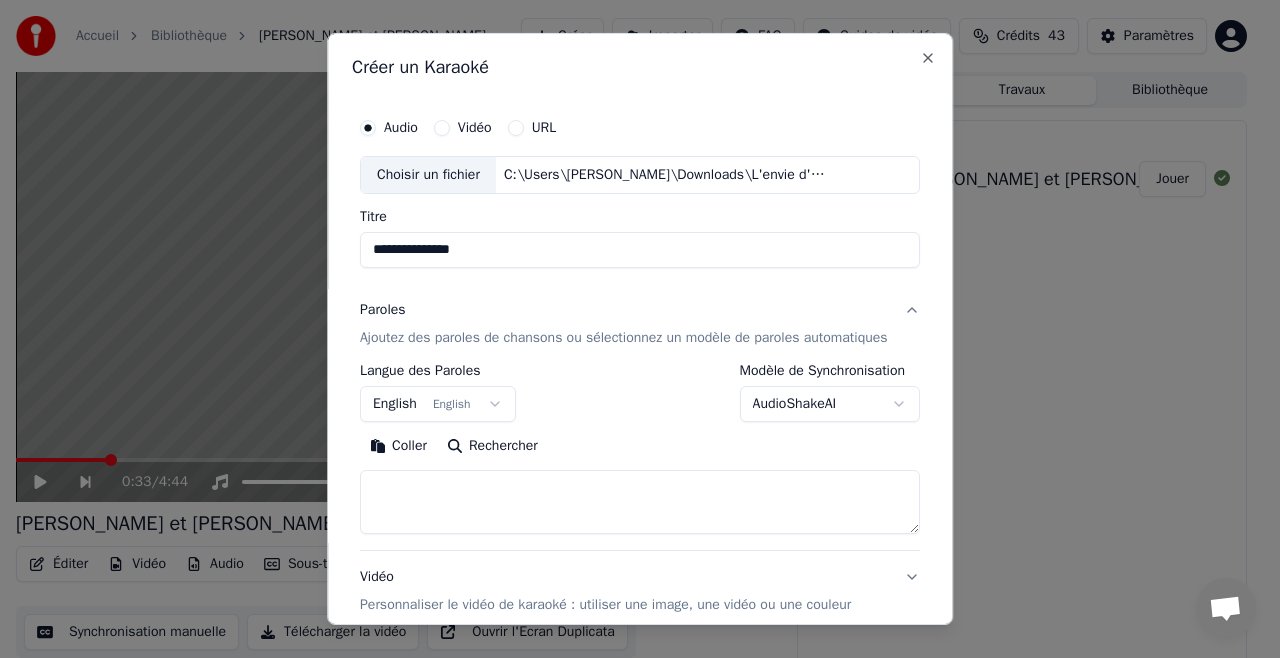 click on "**********" at bounding box center (640, 250) 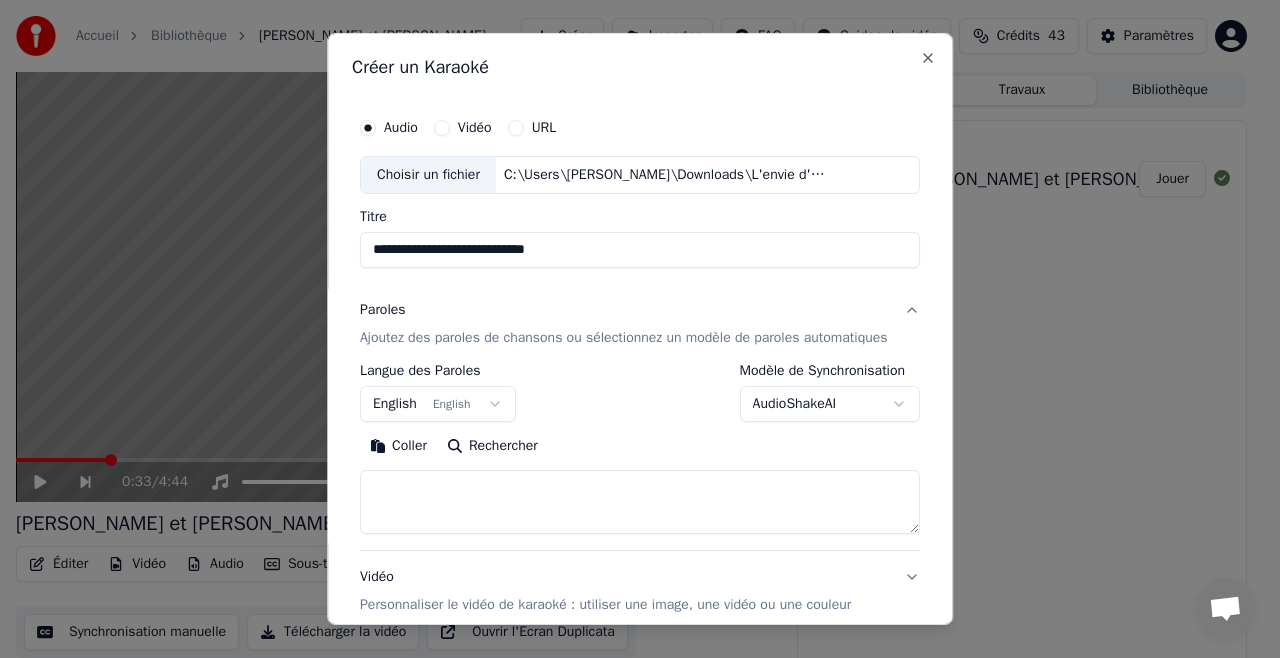 type on "**********" 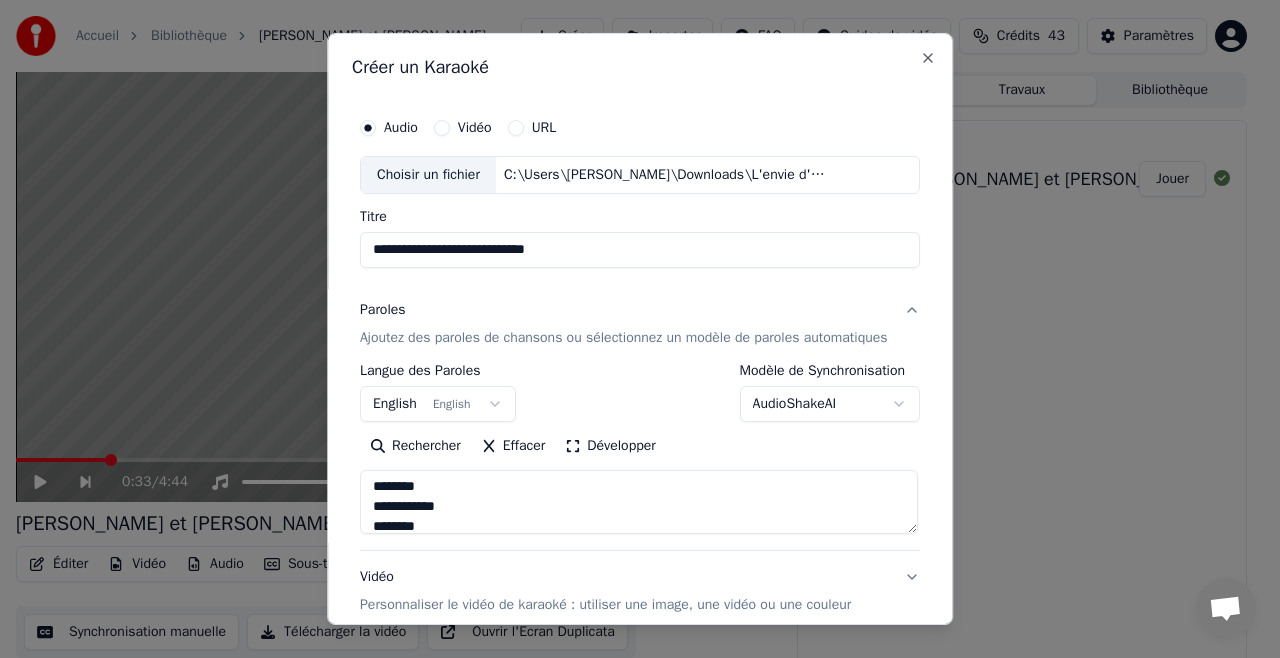 scroll, scrollTop: 0, scrollLeft: 0, axis: both 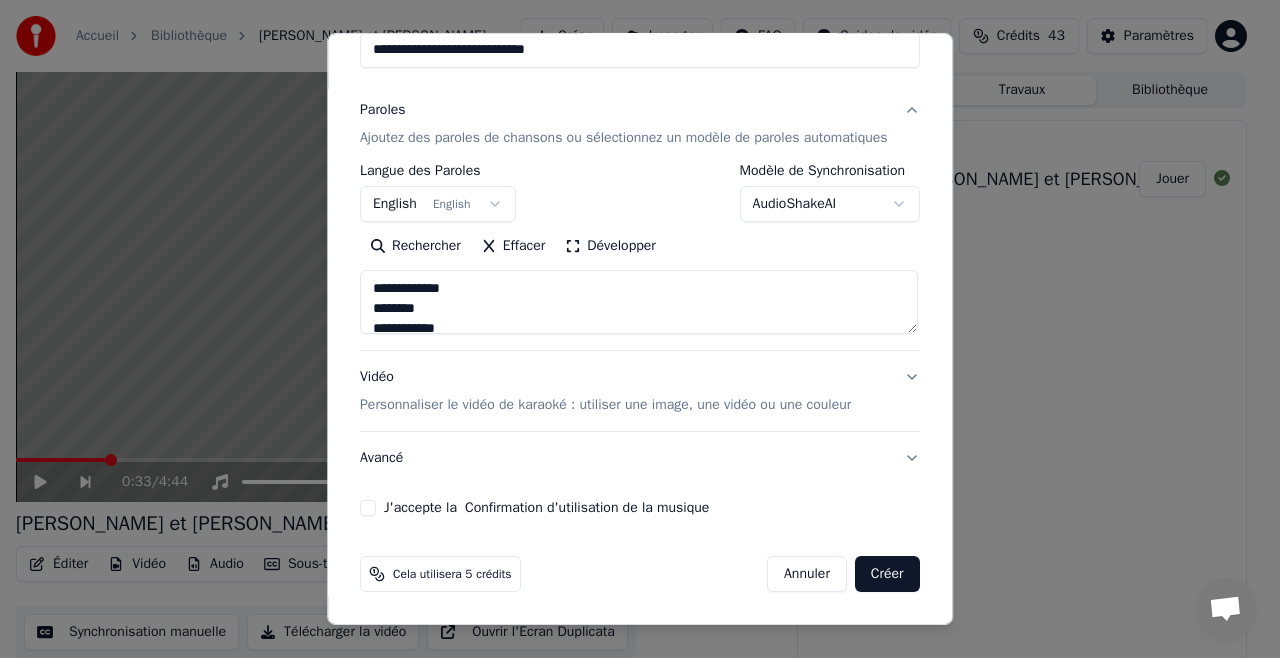 type on "**********" 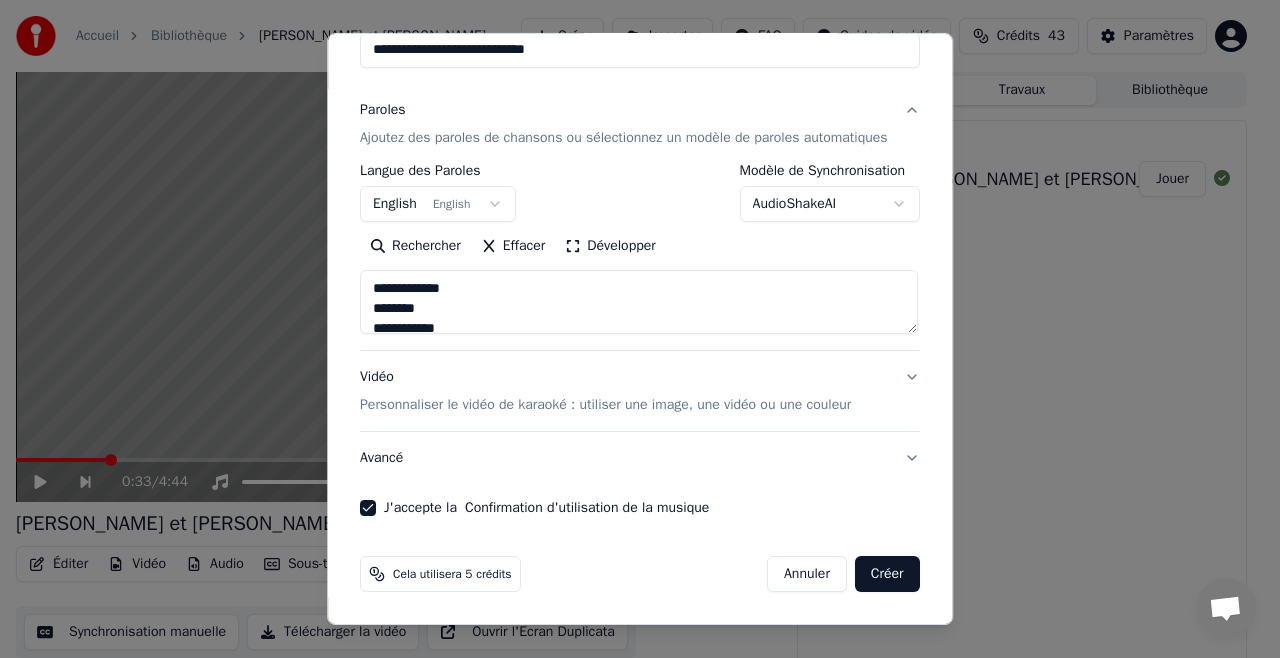 click on "Créer" at bounding box center [887, 574] 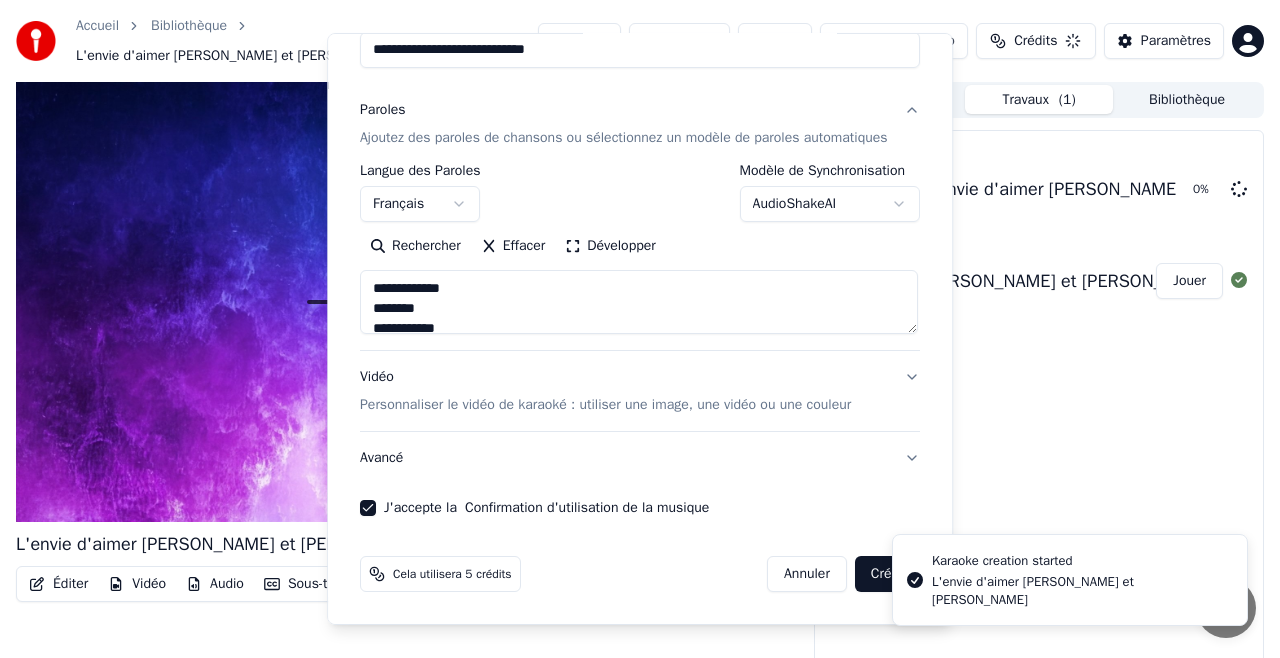 type 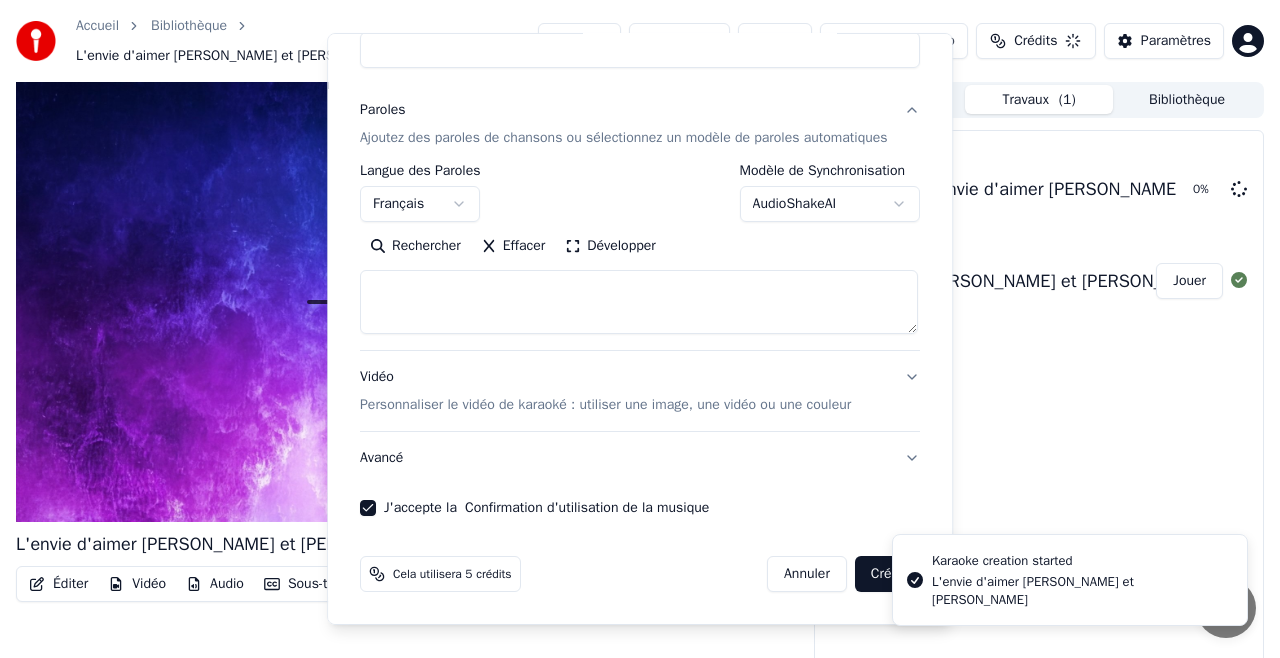 select 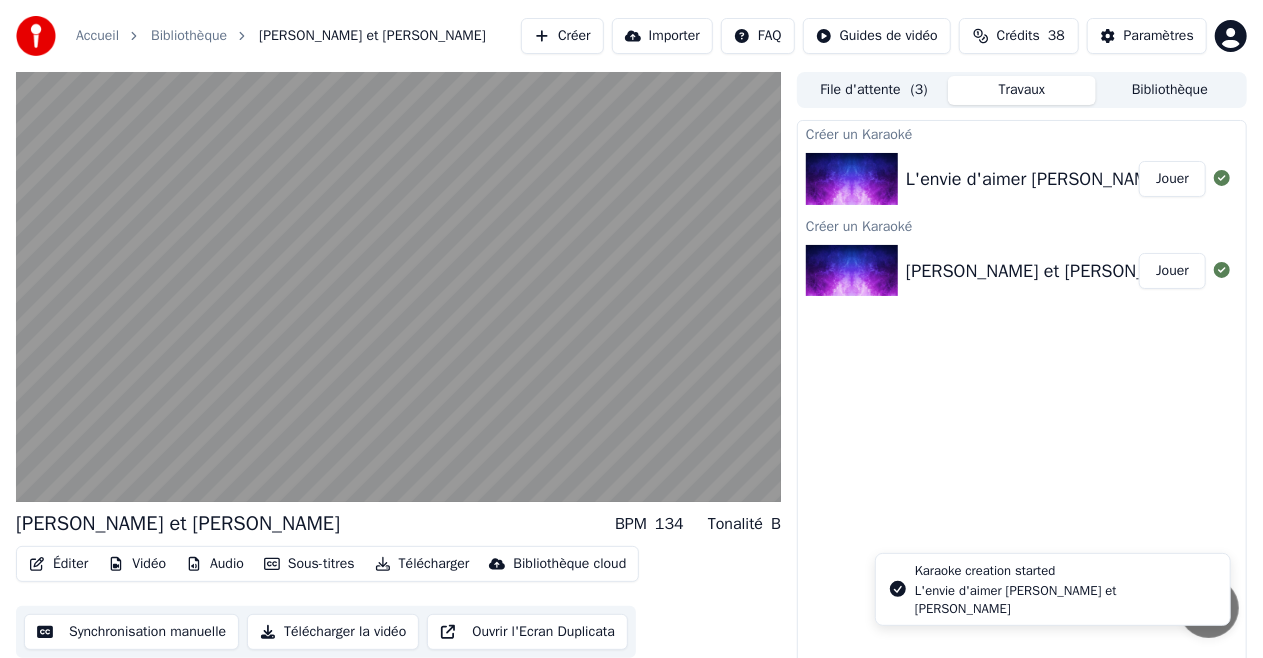click on "L'envie d'aimer [PERSON_NAME] et [PERSON_NAME]" at bounding box center [1064, 600] 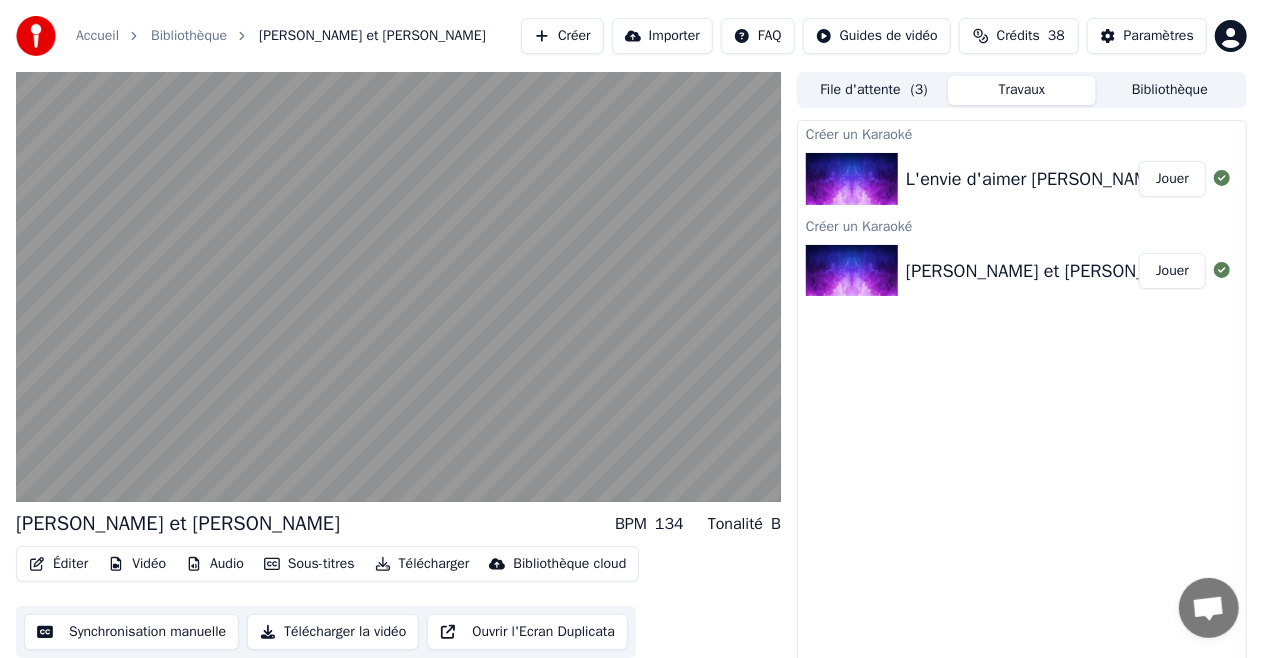 click on "L'envie d'aimer [PERSON_NAME] et [PERSON_NAME]" at bounding box center [1115, 179] 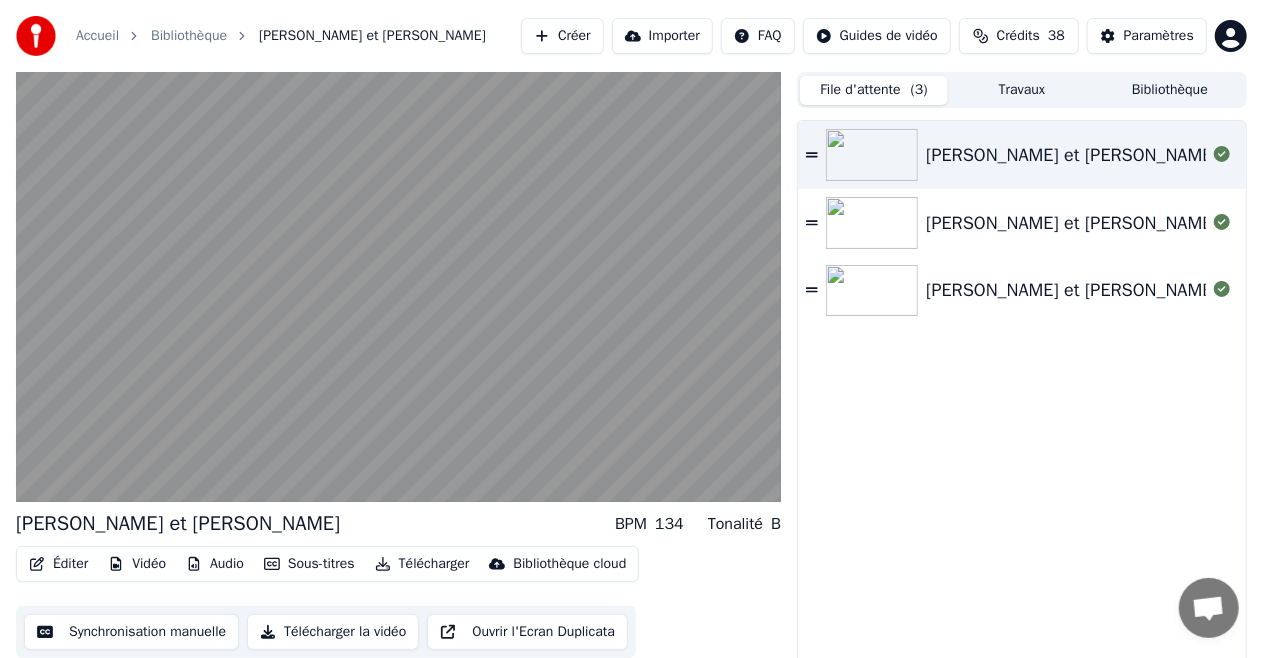 click on "File d'attente ( 3 )" at bounding box center (874, 90) 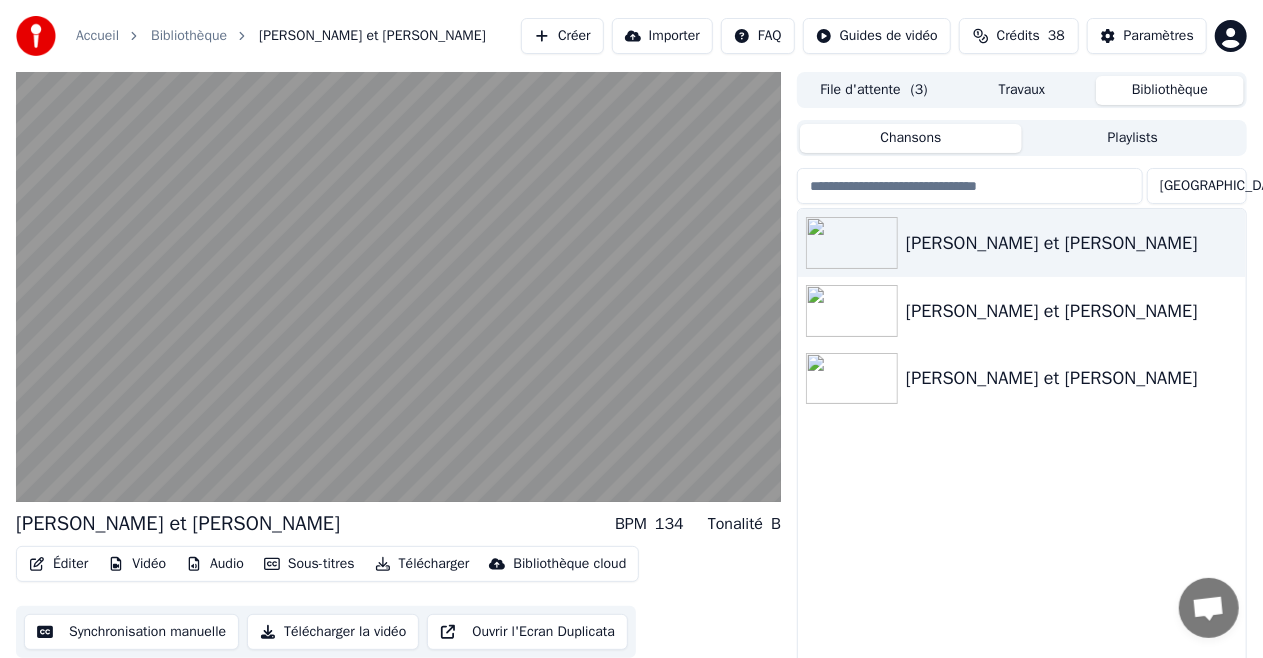 click on "Bibliothèque" at bounding box center [1170, 90] 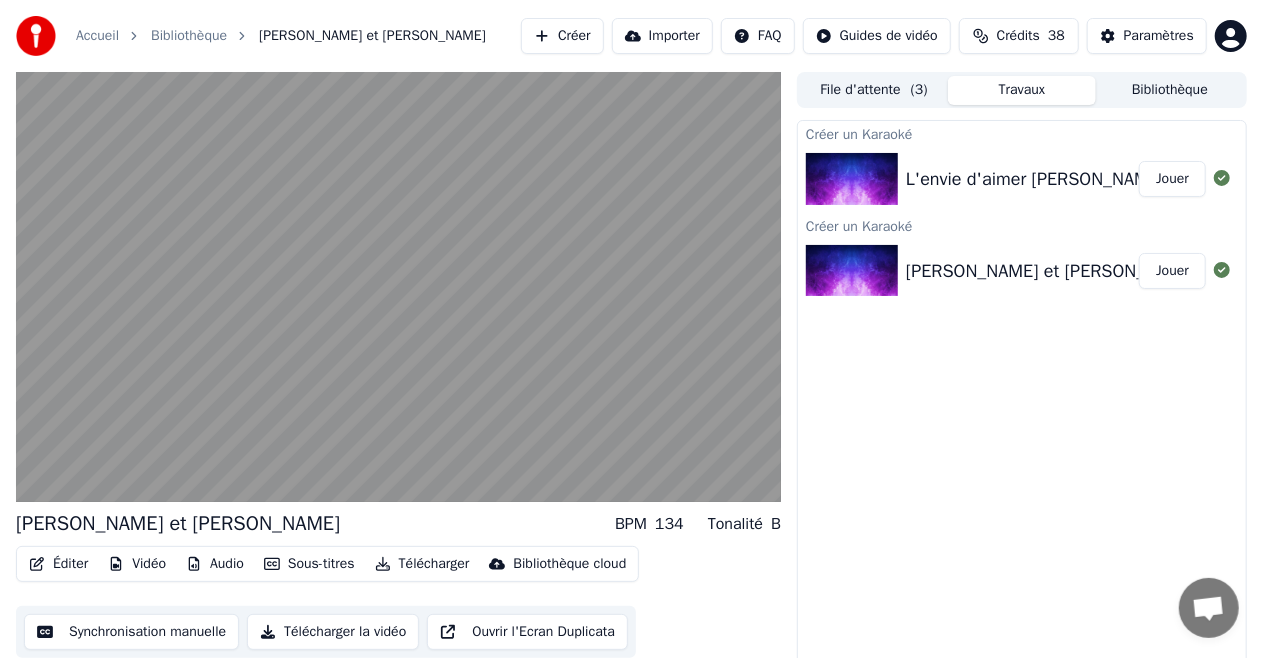 click on "Travaux" at bounding box center [1022, 90] 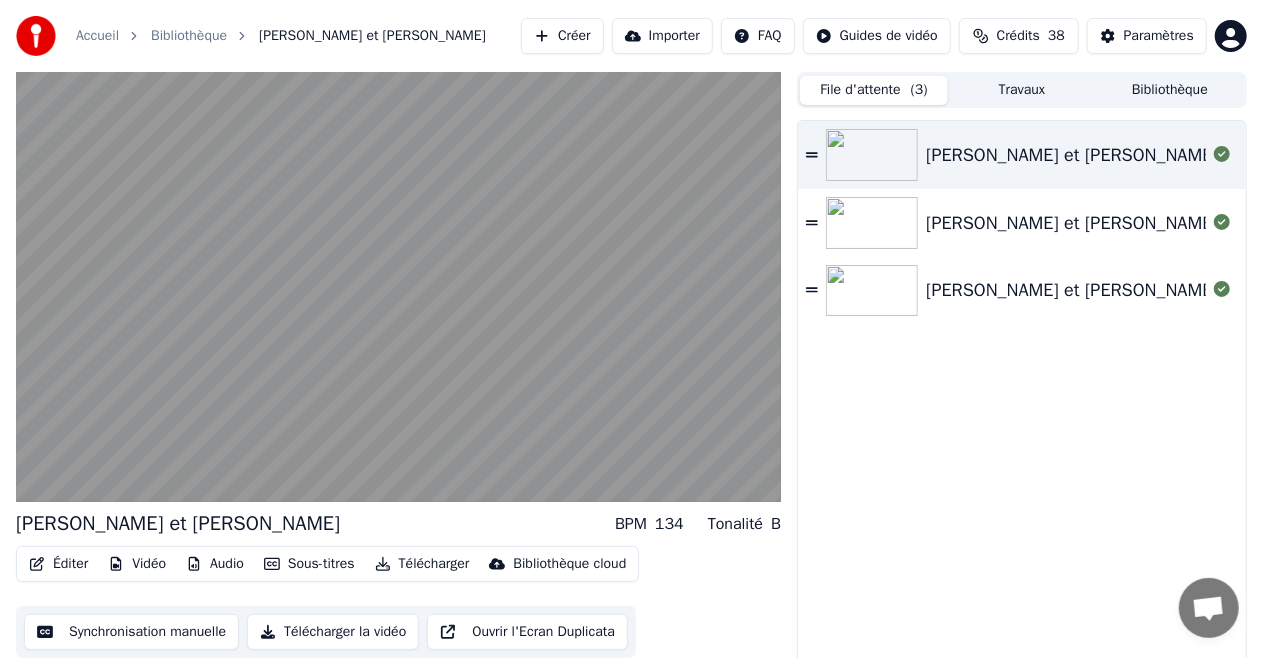 click on "( 3 )" at bounding box center [919, 90] 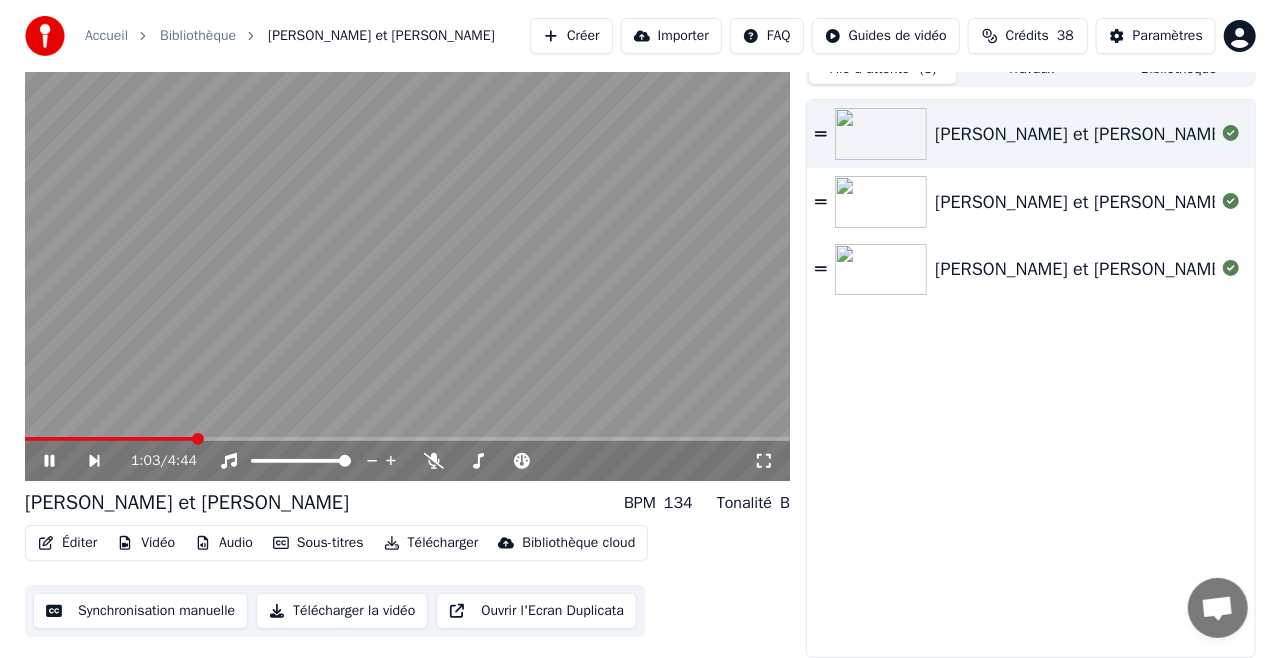 scroll, scrollTop: 0, scrollLeft: 0, axis: both 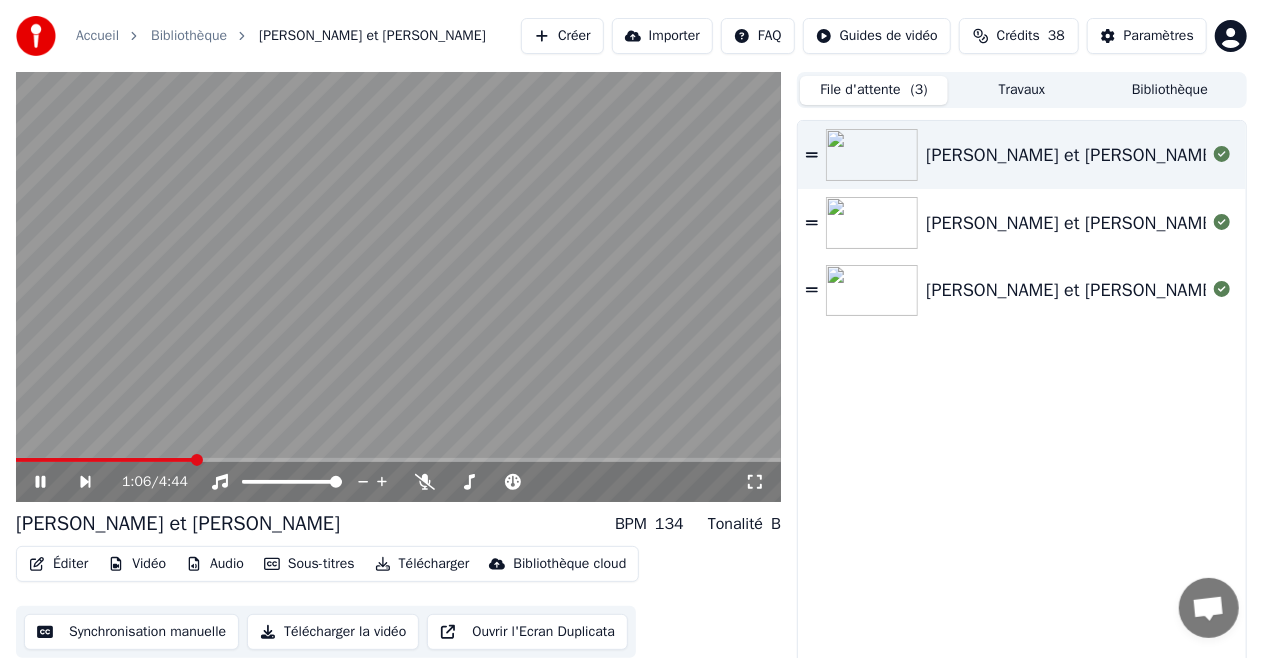 click on "Accueil Bibliothèque Alice et David Créer Importer FAQ Guides de vidéo Crédits 38 Paramètres" at bounding box center (631, 36) 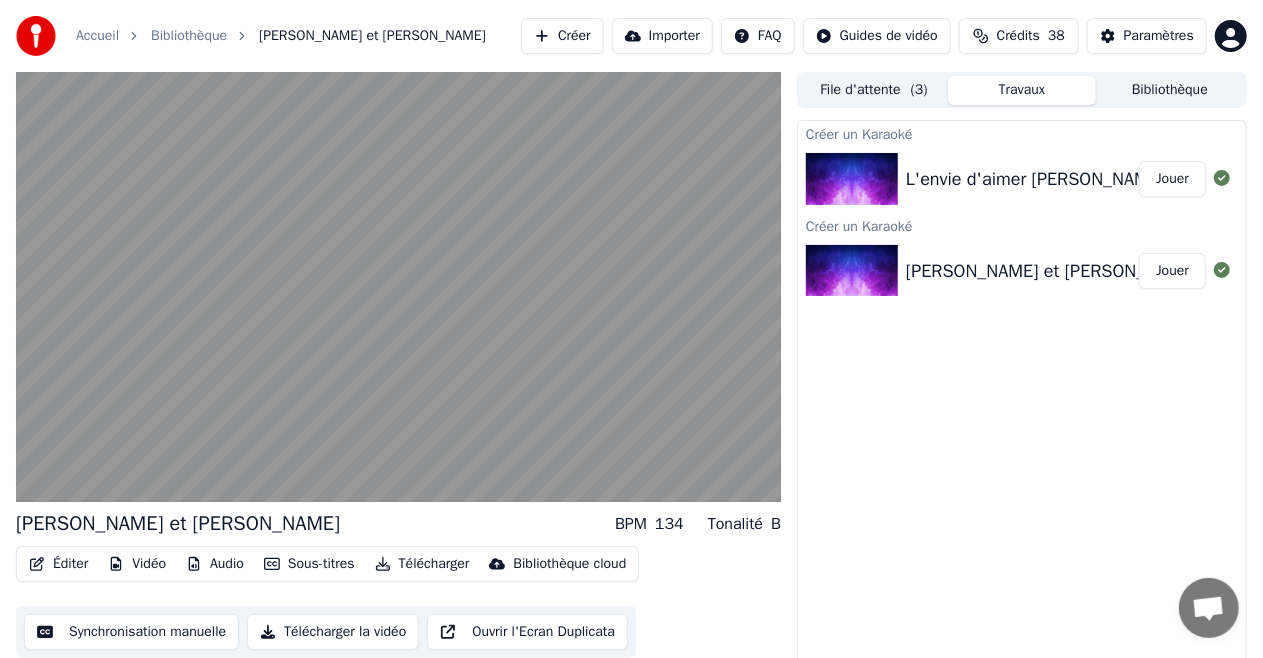 click on "Travaux" at bounding box center [1022, 90] 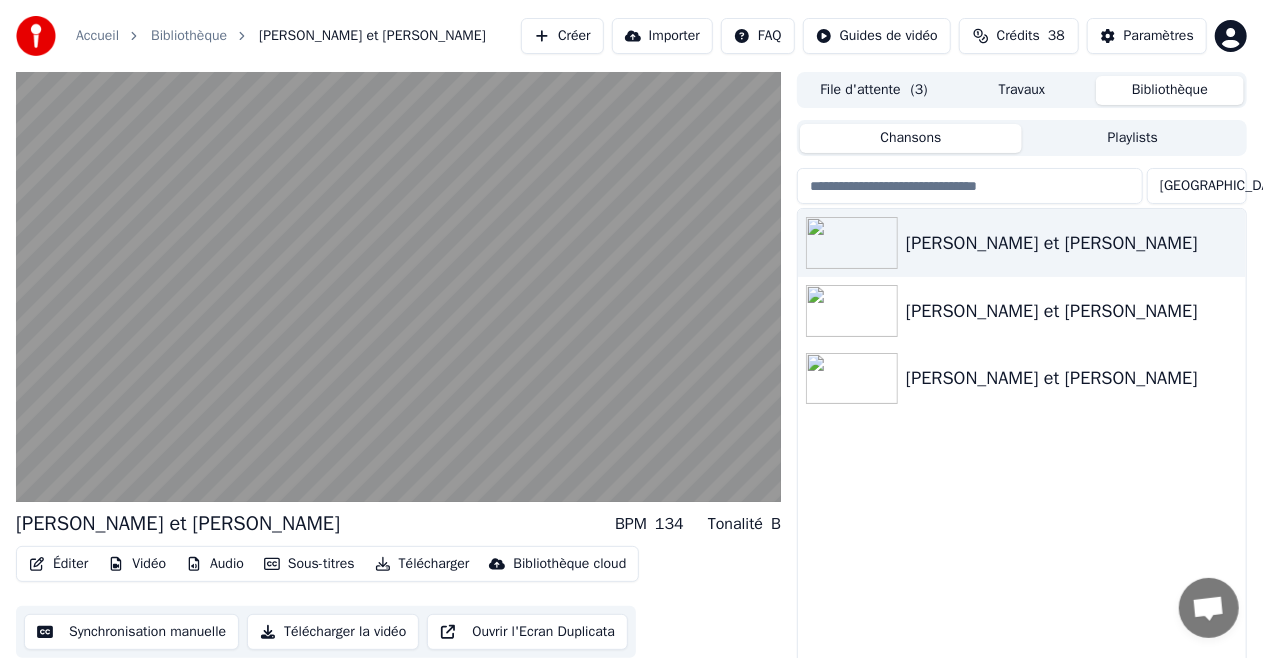 click on "Bibliothèque" at bounding box center (1170, 90) 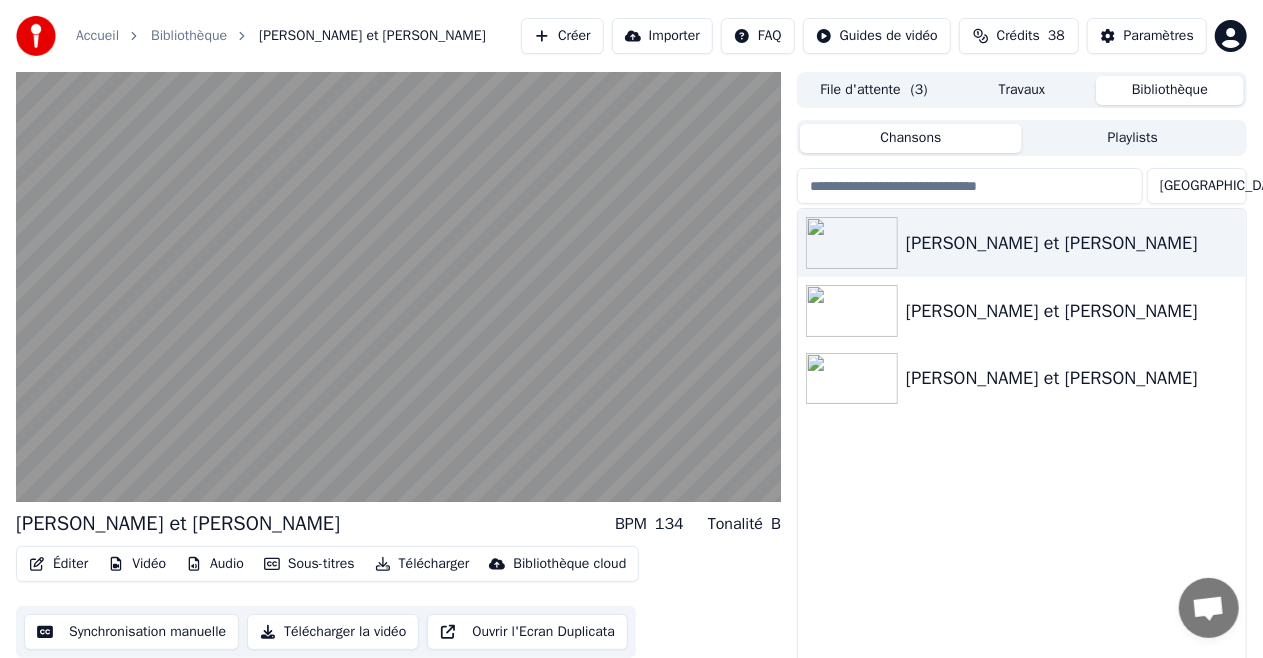 click on "Créer" at bounding box center [562, 36] 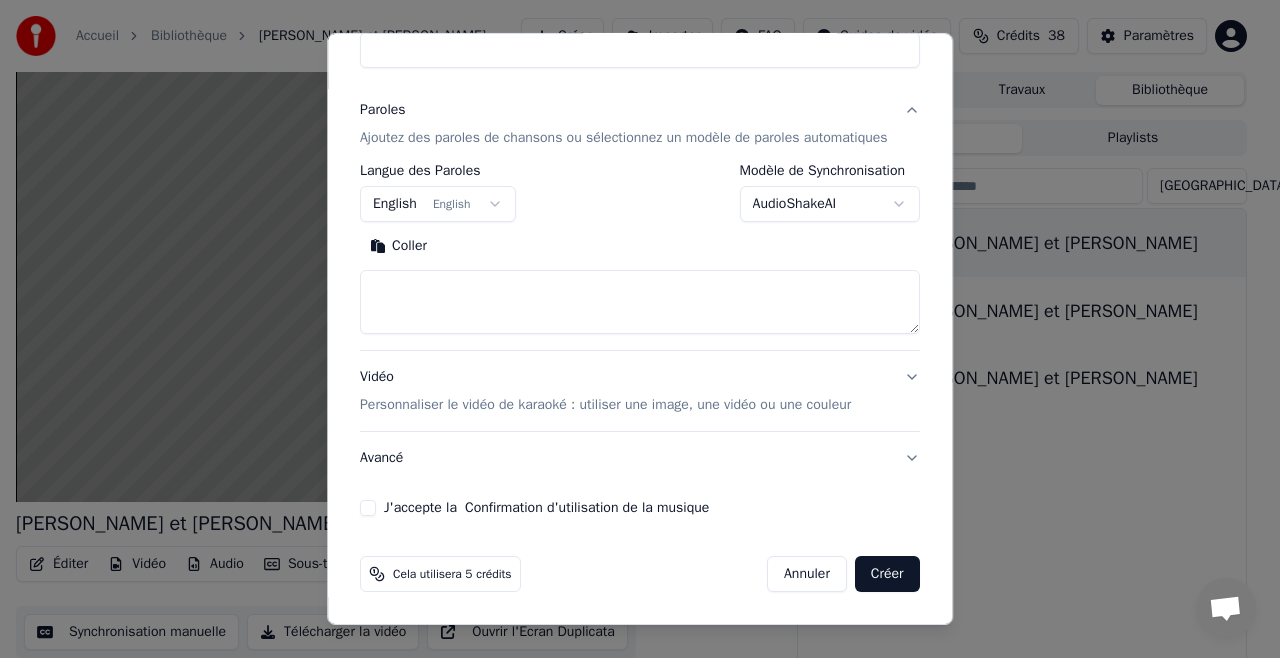 scroll, scrollTop: 0, scrollLeft: 0, axis: both 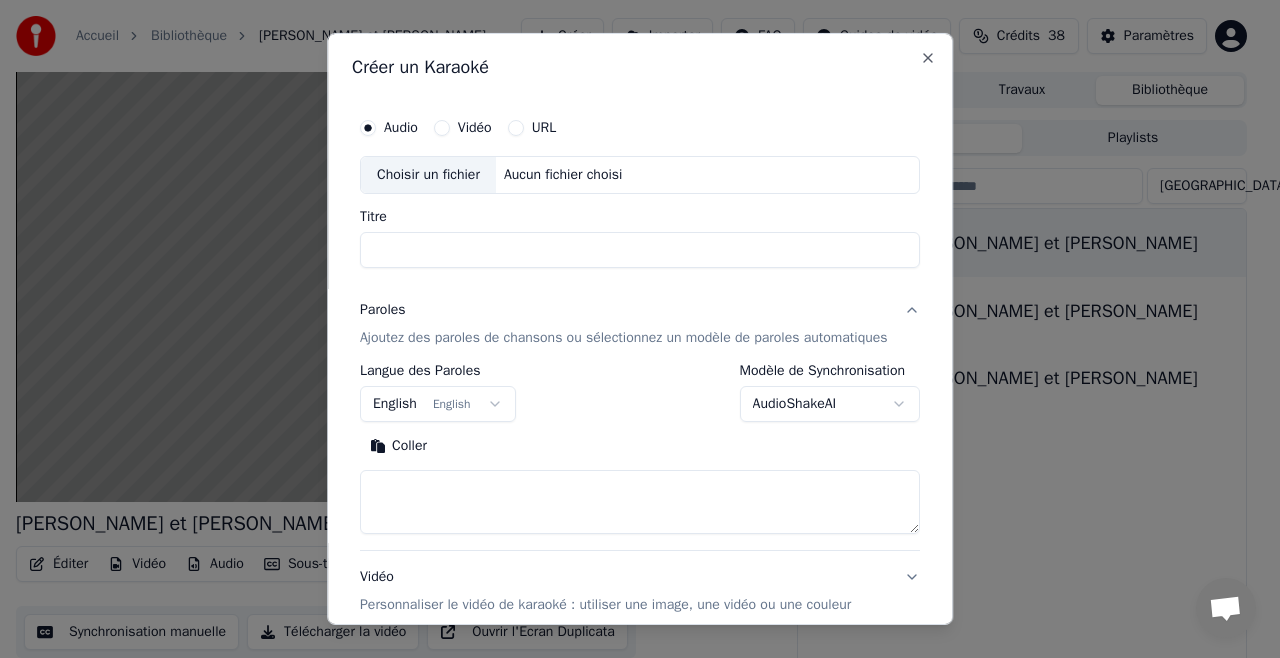 click on "Choisir un fichier" at bounding box center [428, 175] 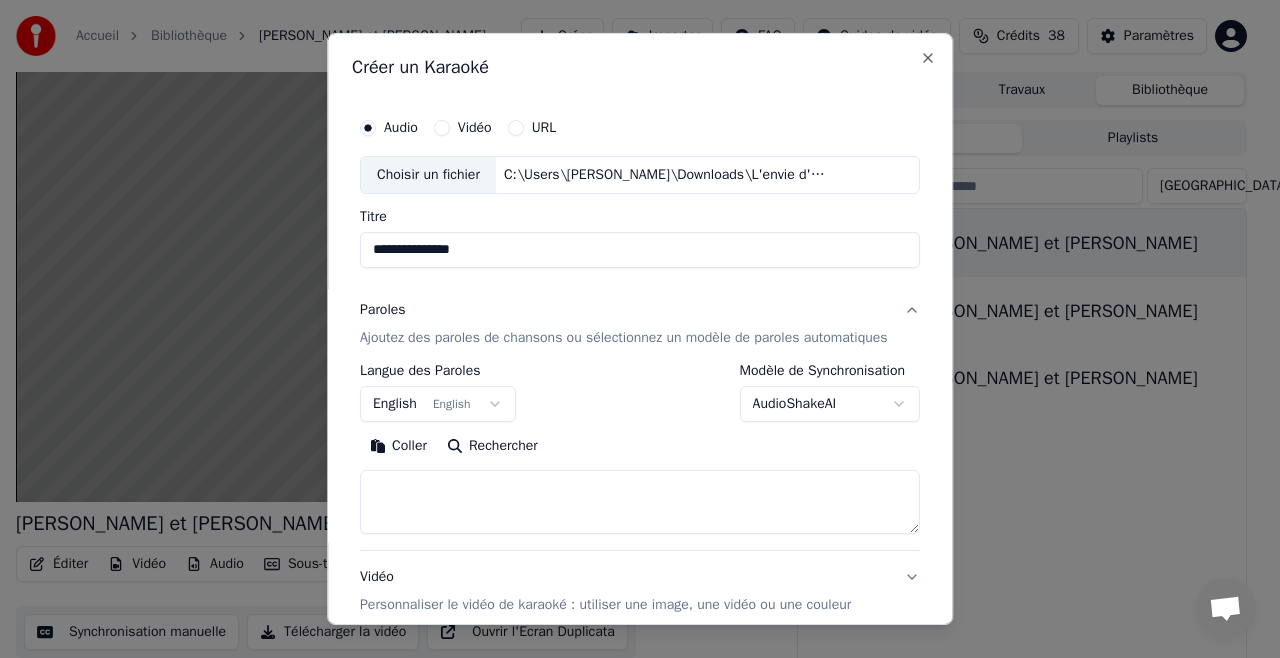 click on "**********" at bounding box center (640, 250) 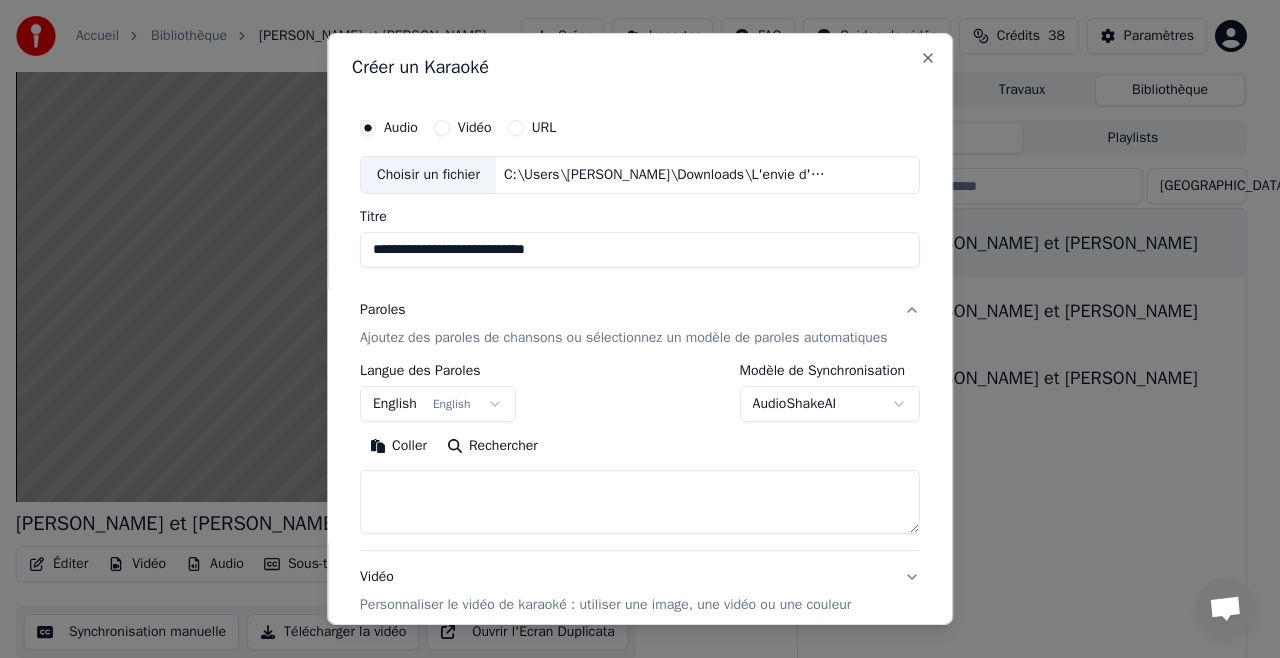 type on "**********" 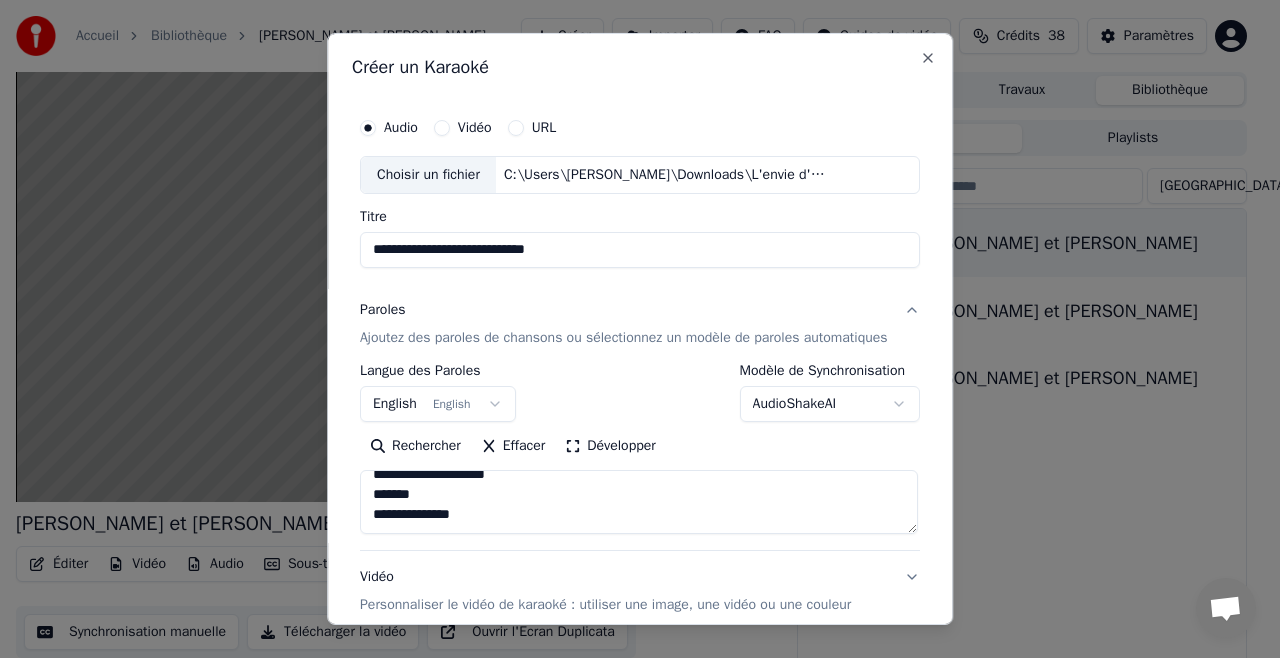 scroll, scrollTop: 1392, scrollLeft: 0, axis: vertical 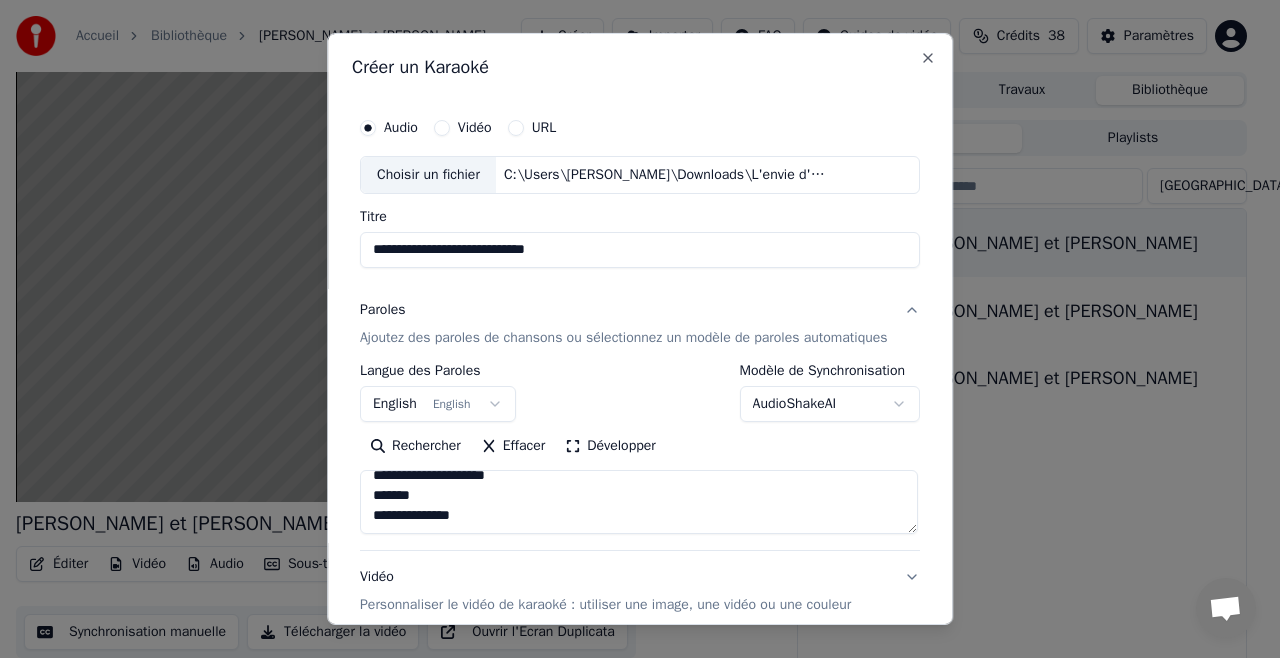 type on "**********" 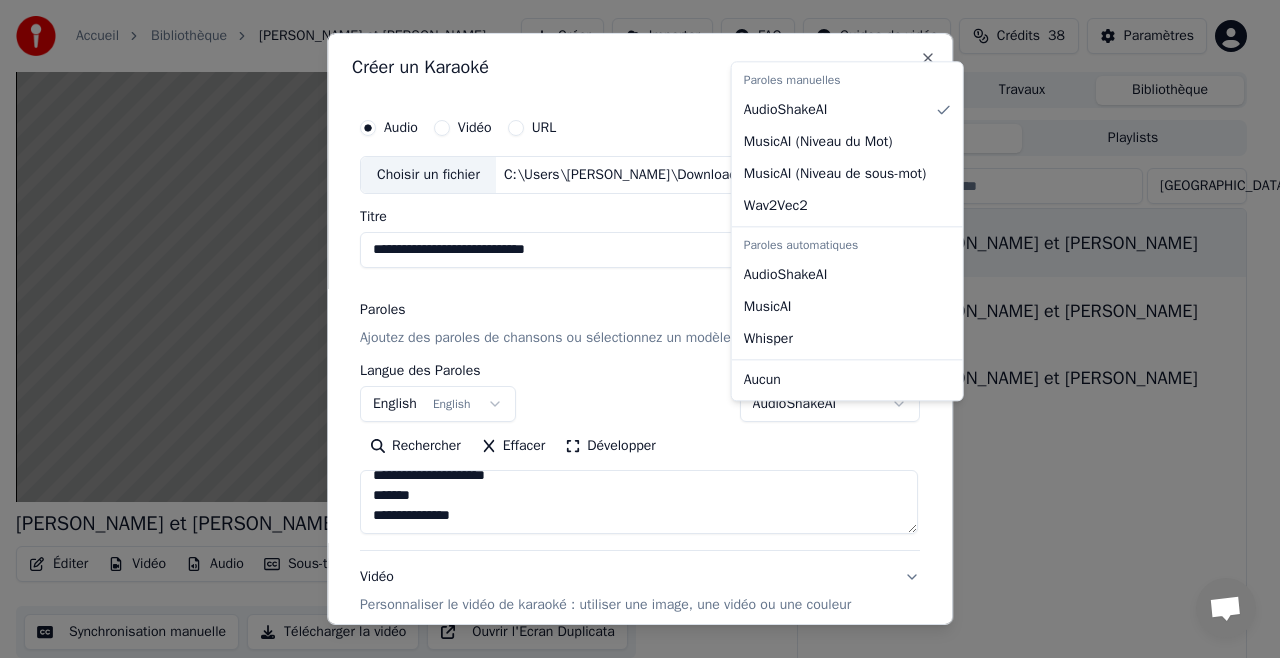 click on "**********" at bounding box center (631, 329) 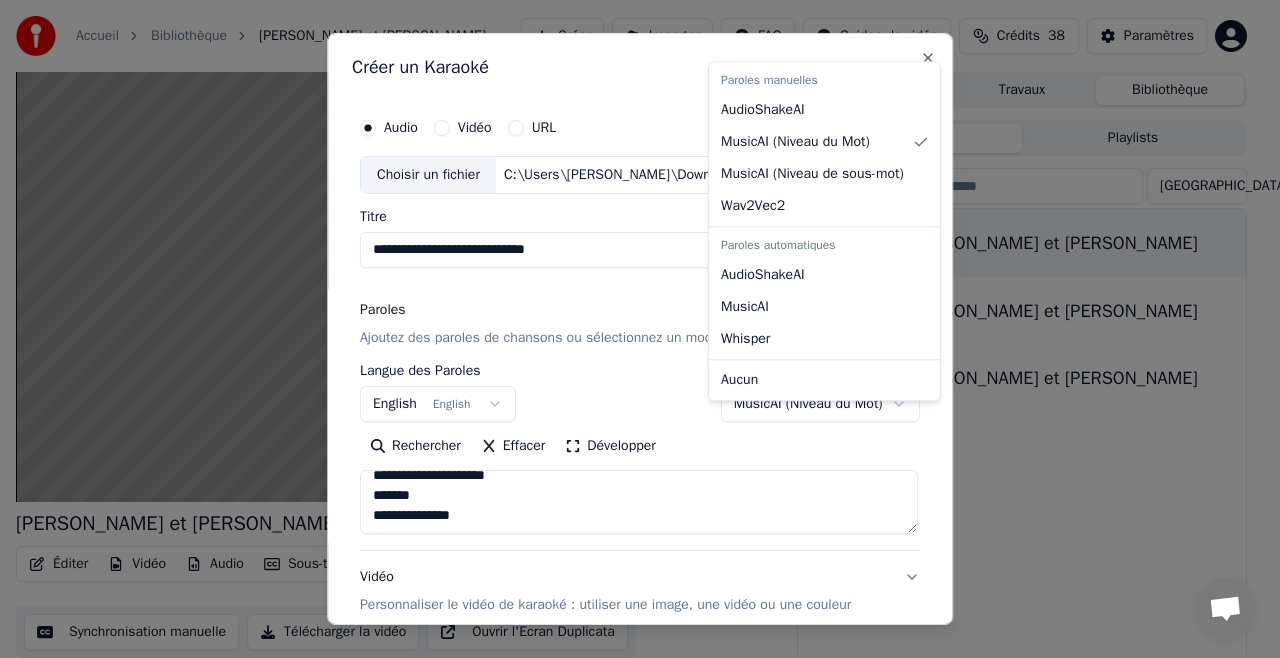 click on "**********" at bounding box center [631, 329] 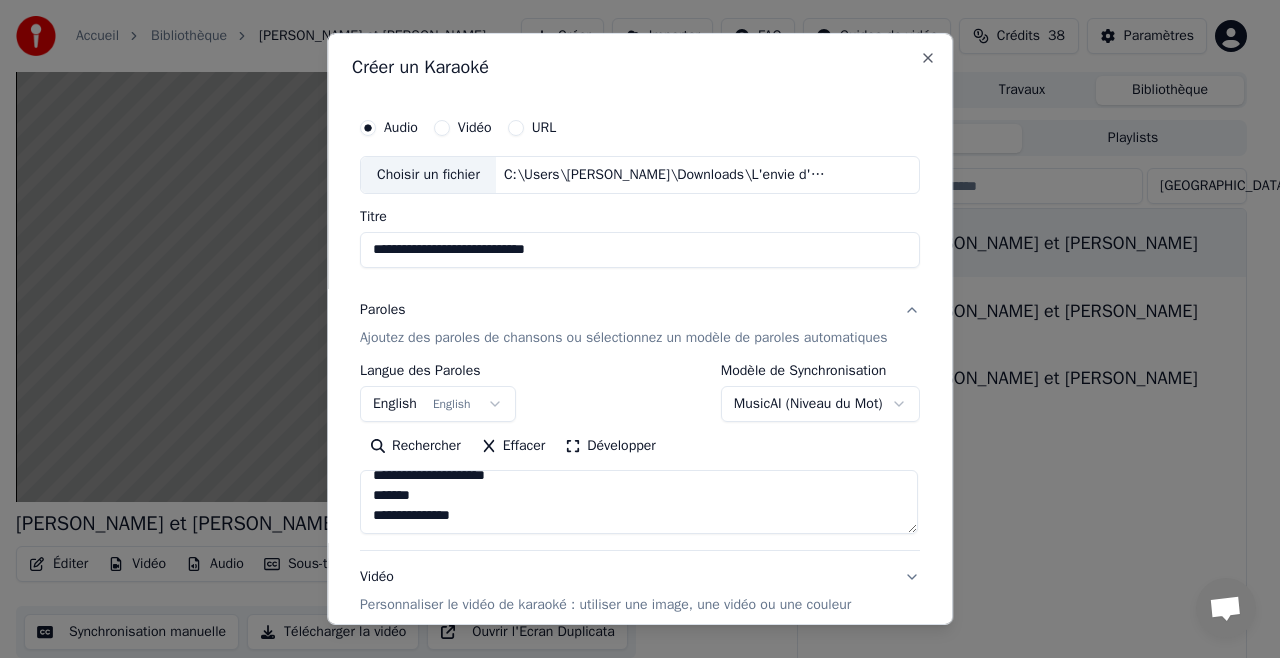 click on "**********" at bounding box center (631, 329) 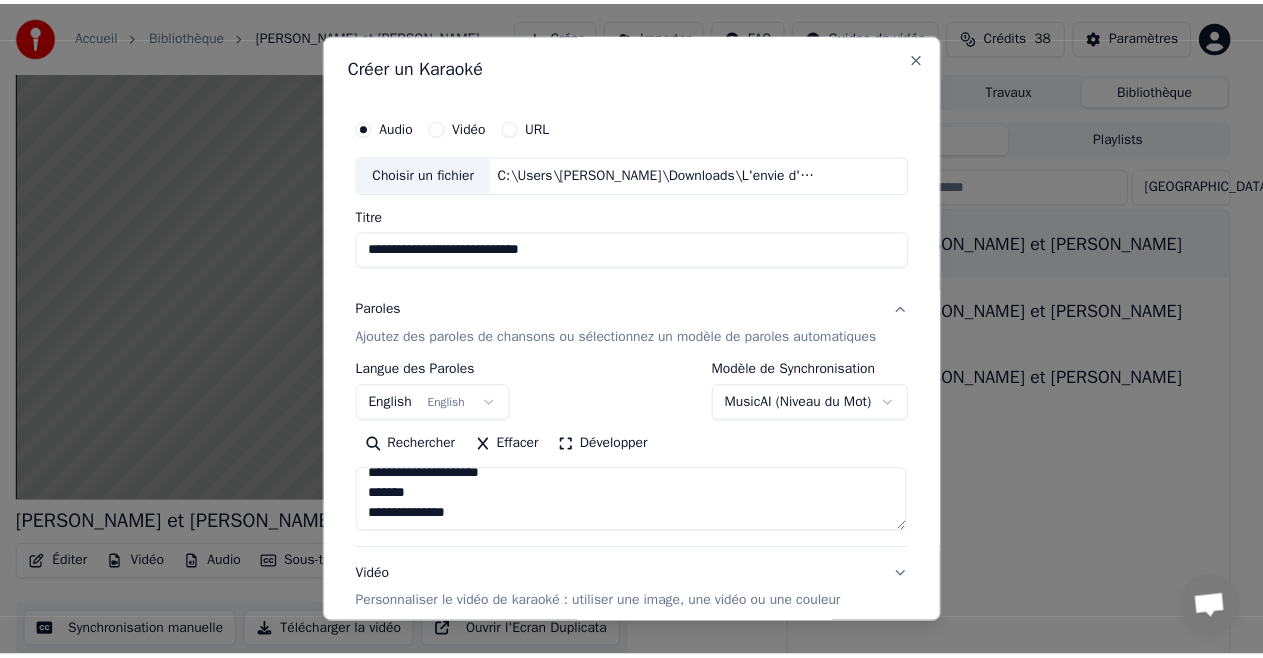scroll, scrollTop: 217, scrollLeft: 0, axis: vertical 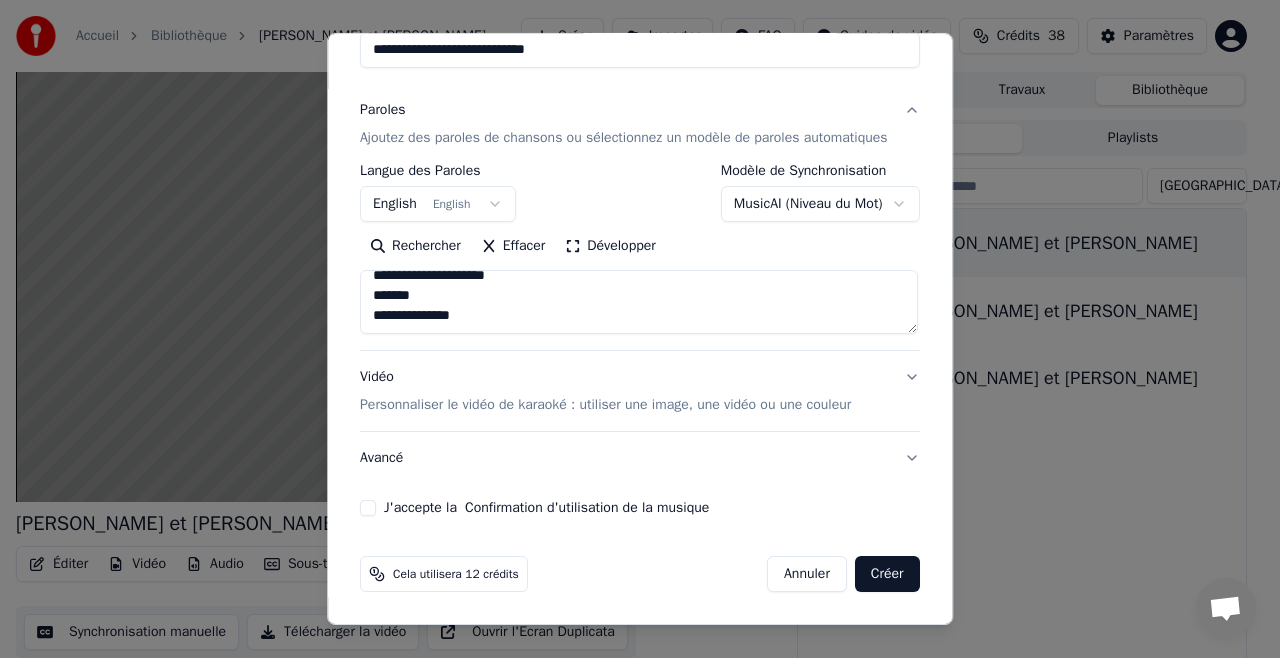 click on "J'accepte la   Confirmation d'utilisation de la musique" at bounding box center (368, 508) 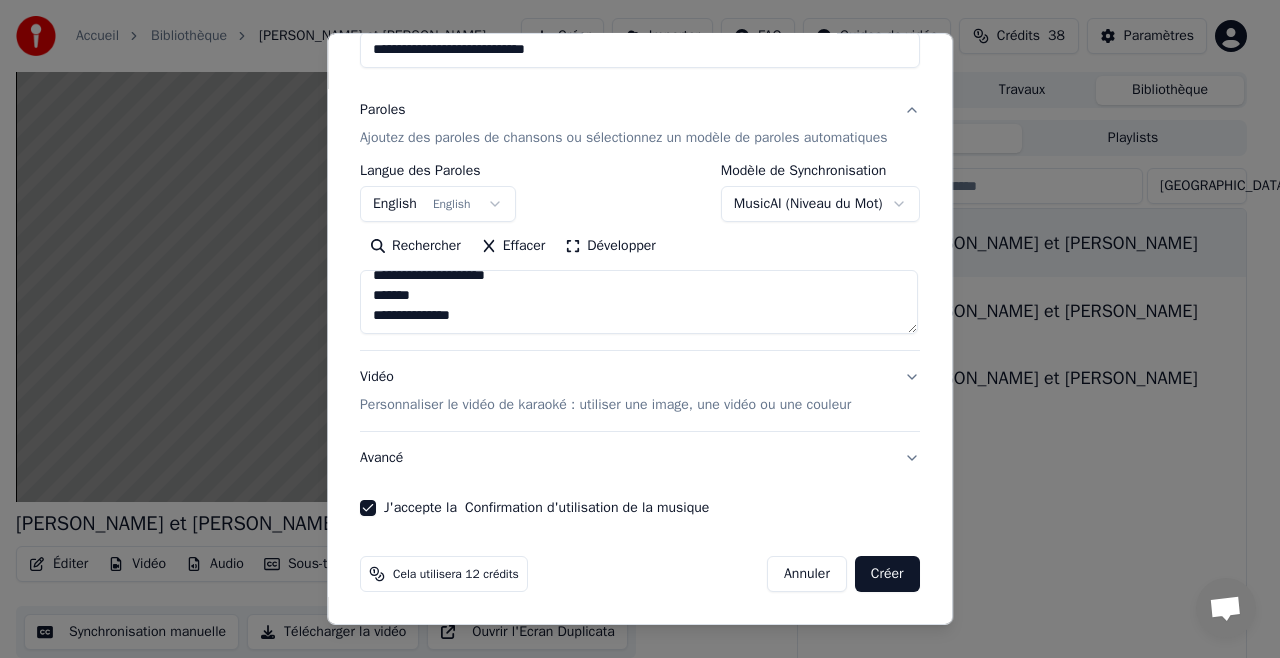click on "Créer" at bounding box center [887, 574] 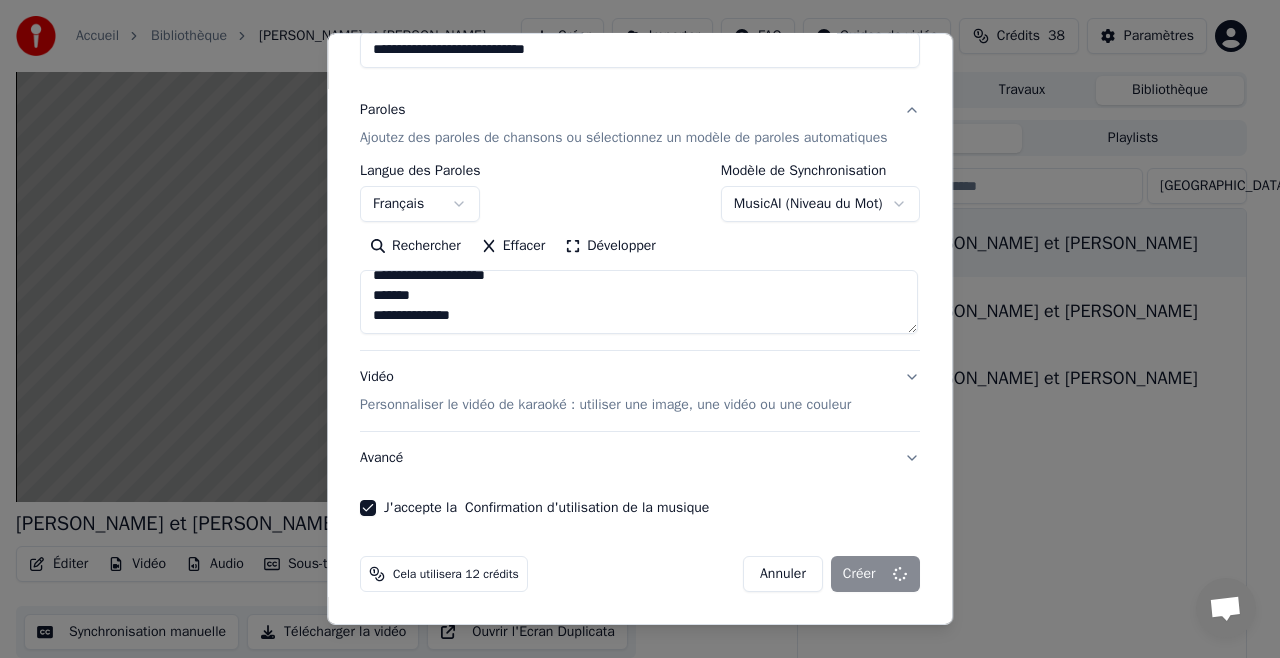 select on "**********" 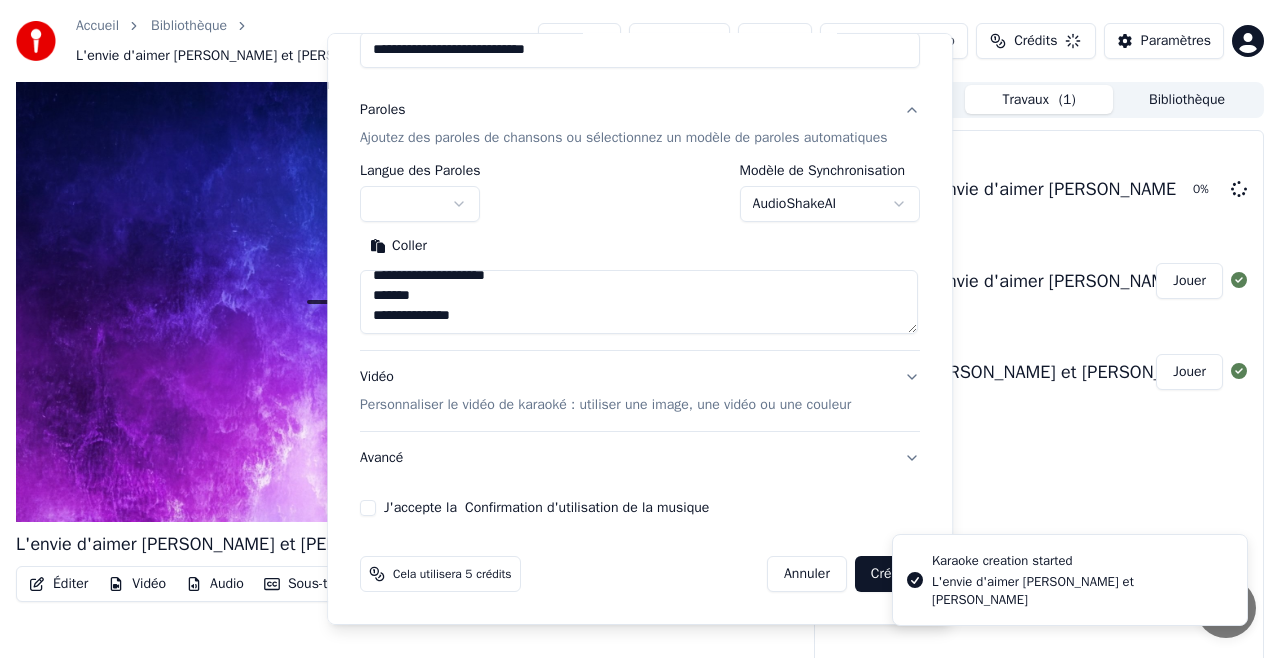 type 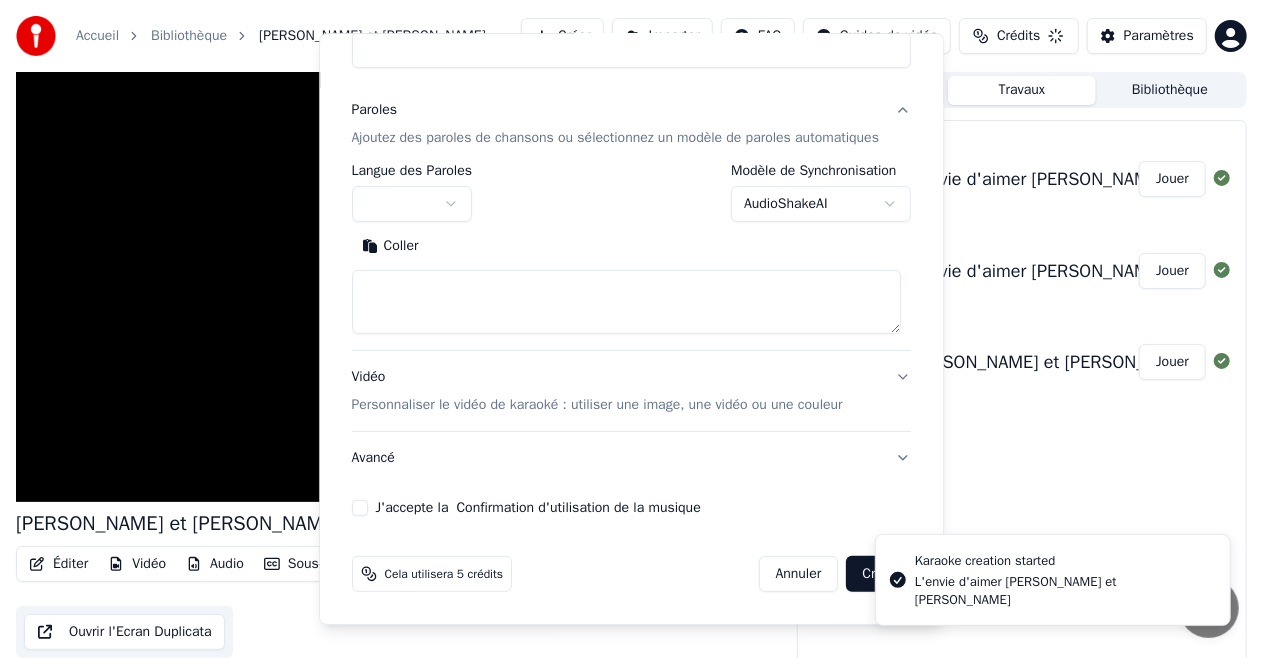 scroll, scrollTop: 0, scrollLeft: 0, axis: both 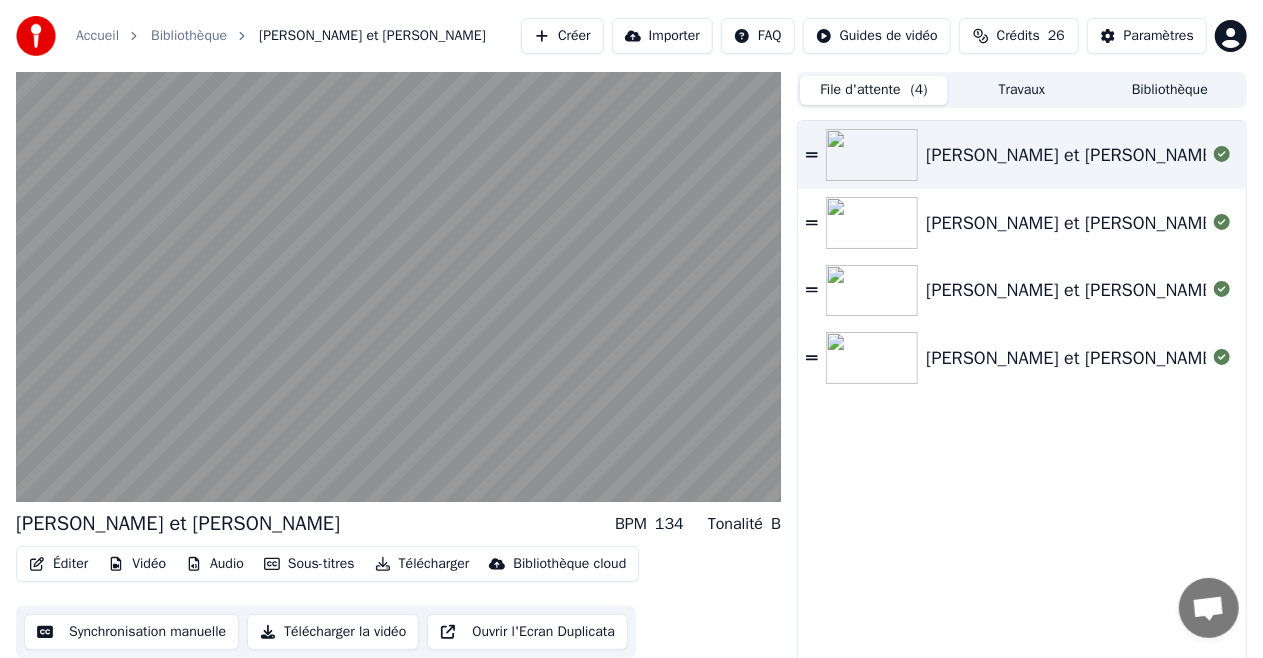 click on "( 4 )" at bounding box center [919, 90] 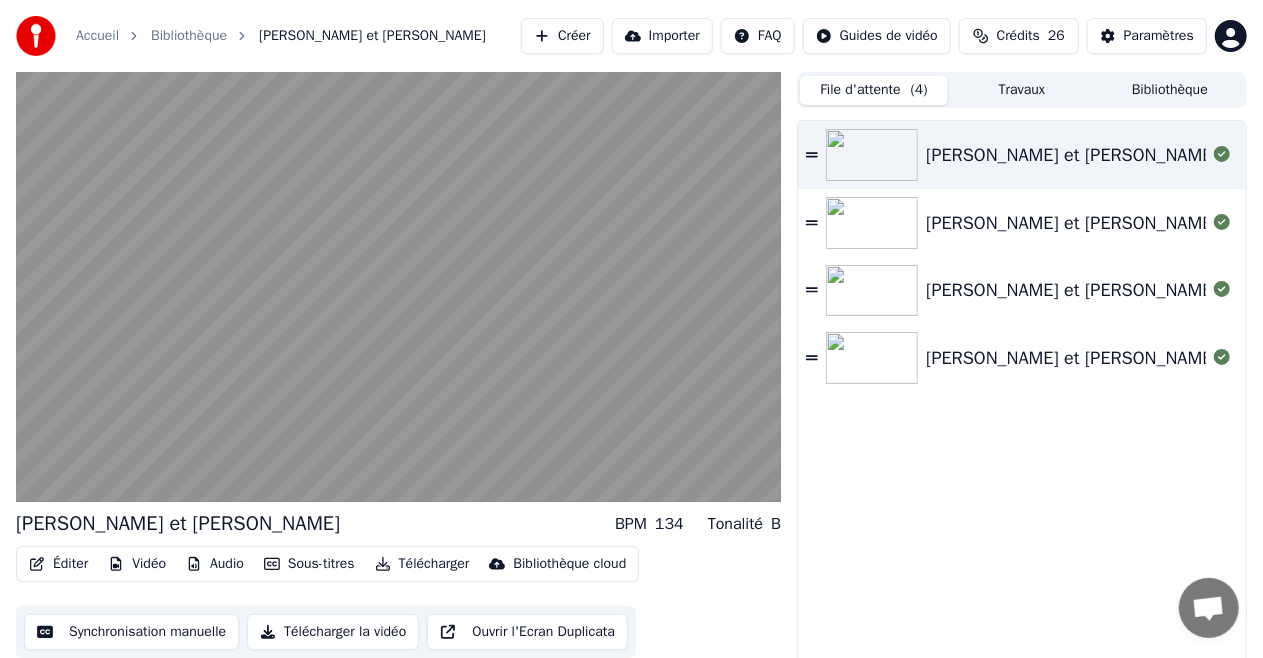 click 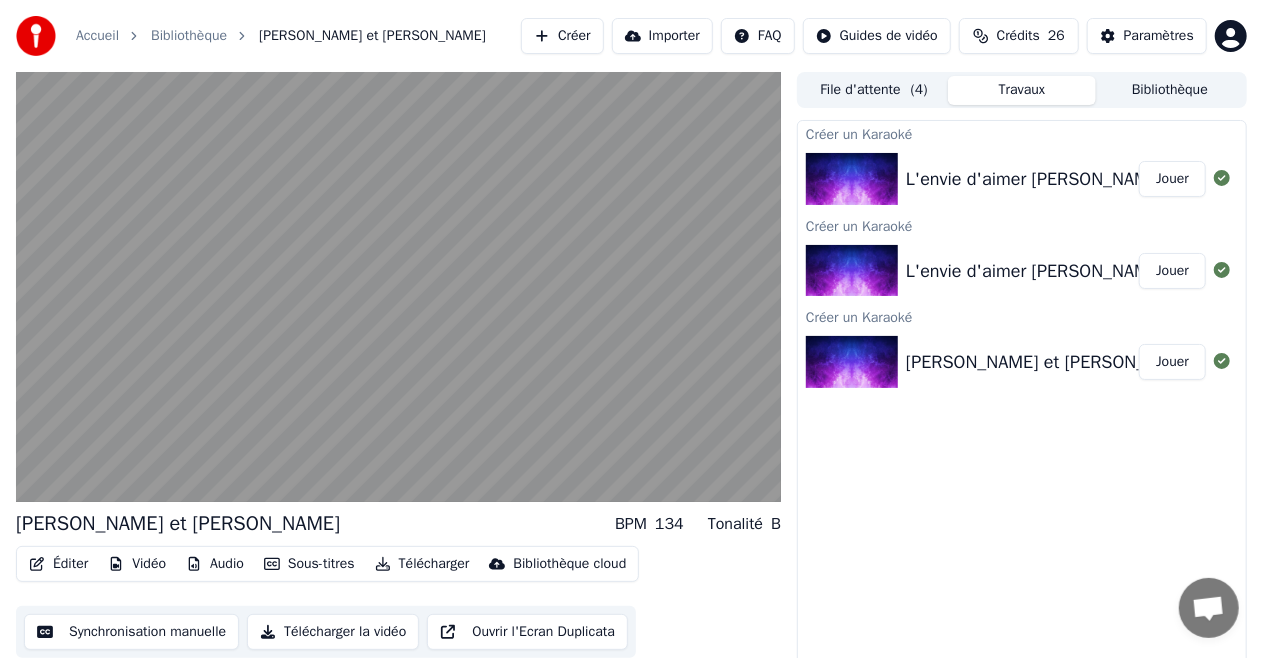 click on "Travaux" at bounding box center (1022, 90) 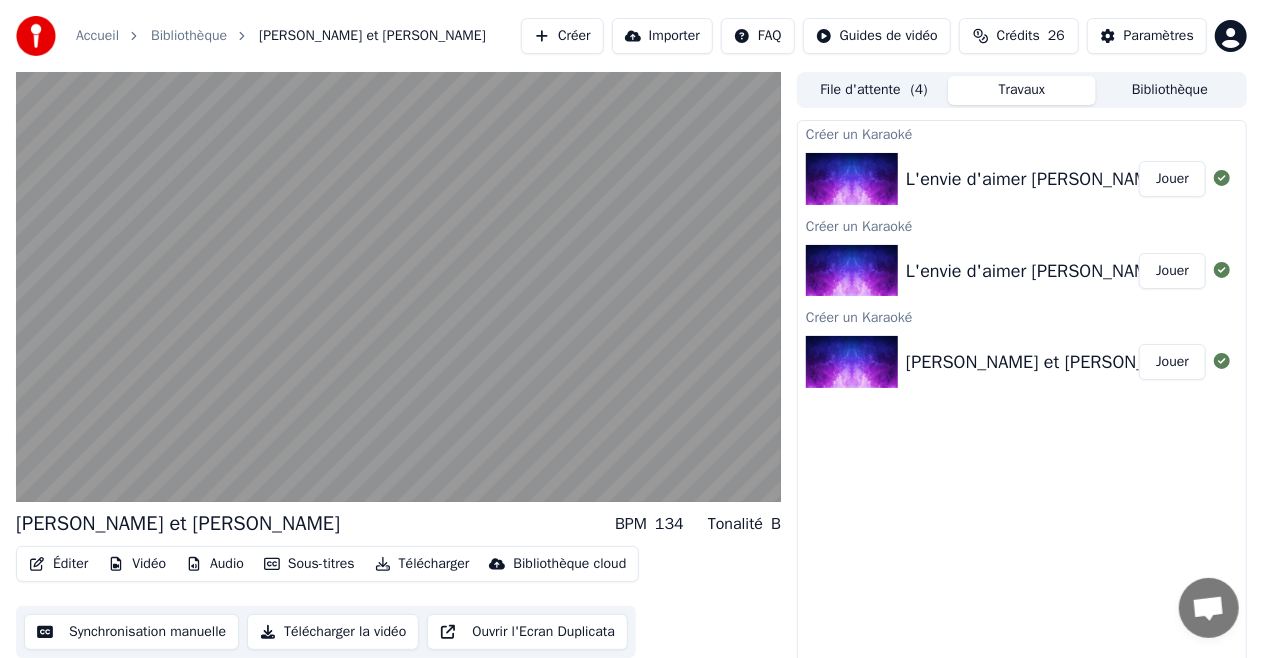 click on "Bibliothèque" at bounding box center [1170, 90] 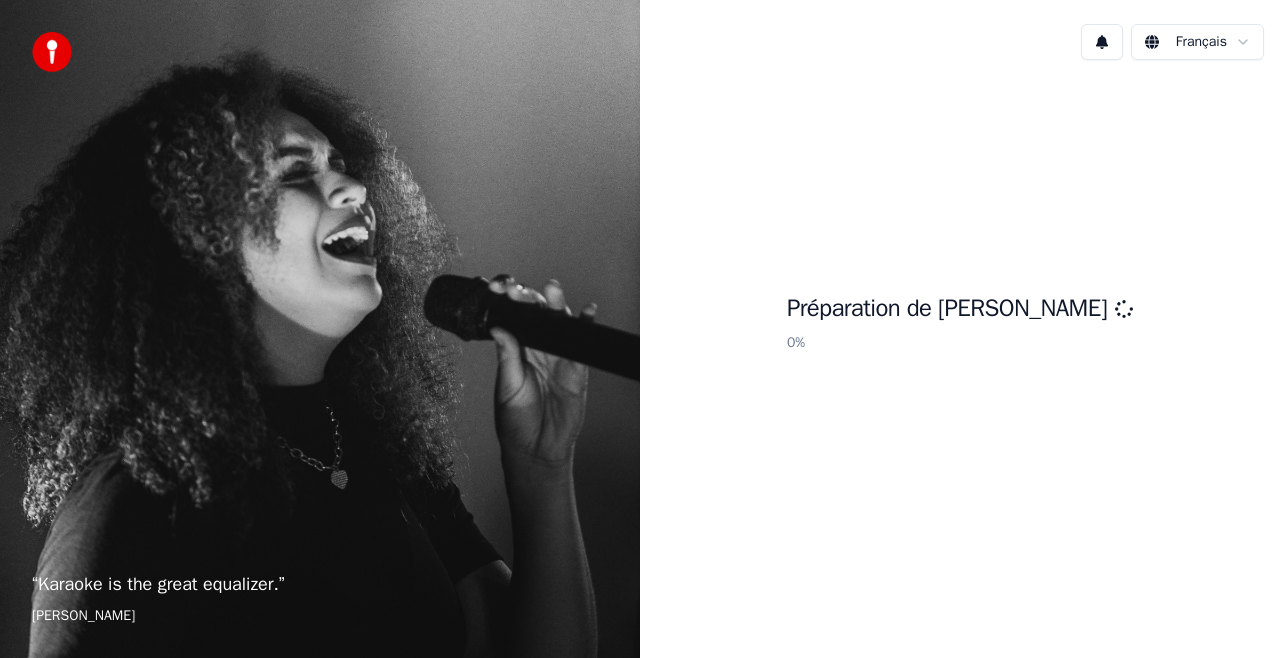 scroll, scrollTop: 0, scrollLeft: 0, axis: both 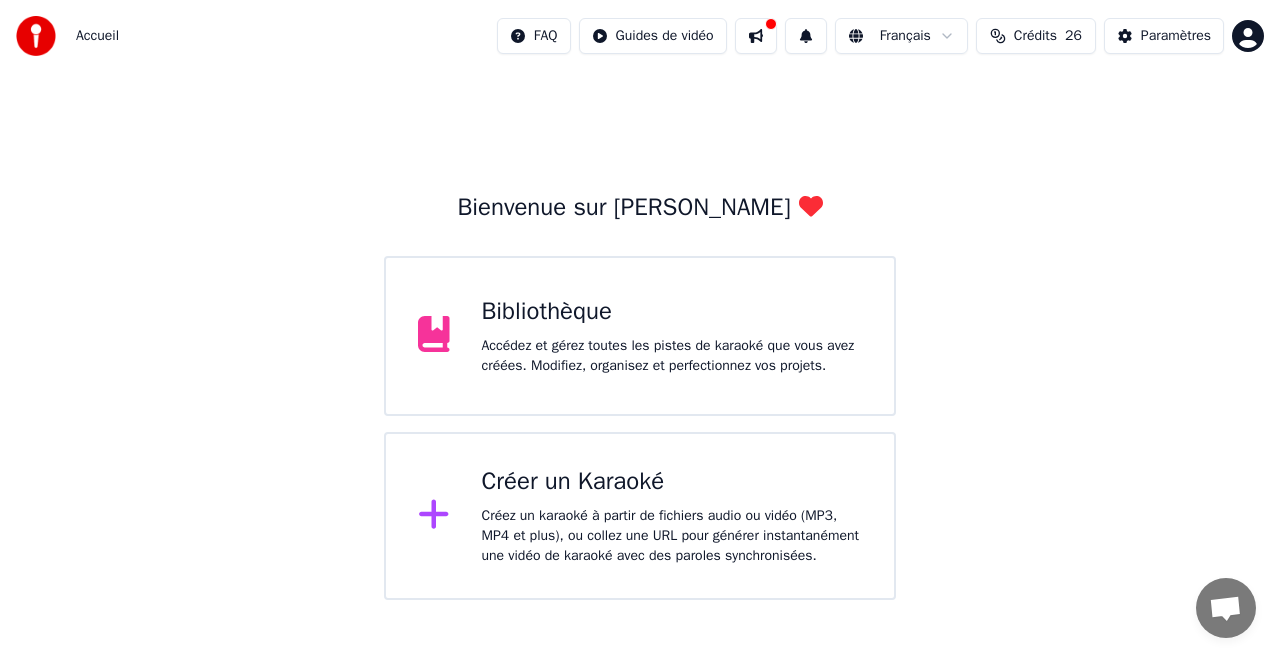 click on "Accédez et gérez toutes les pistes de karaoké que vous avez créées. Modifiez, organisez et perfectionnez vos projets." at bounding box center [672, 356] 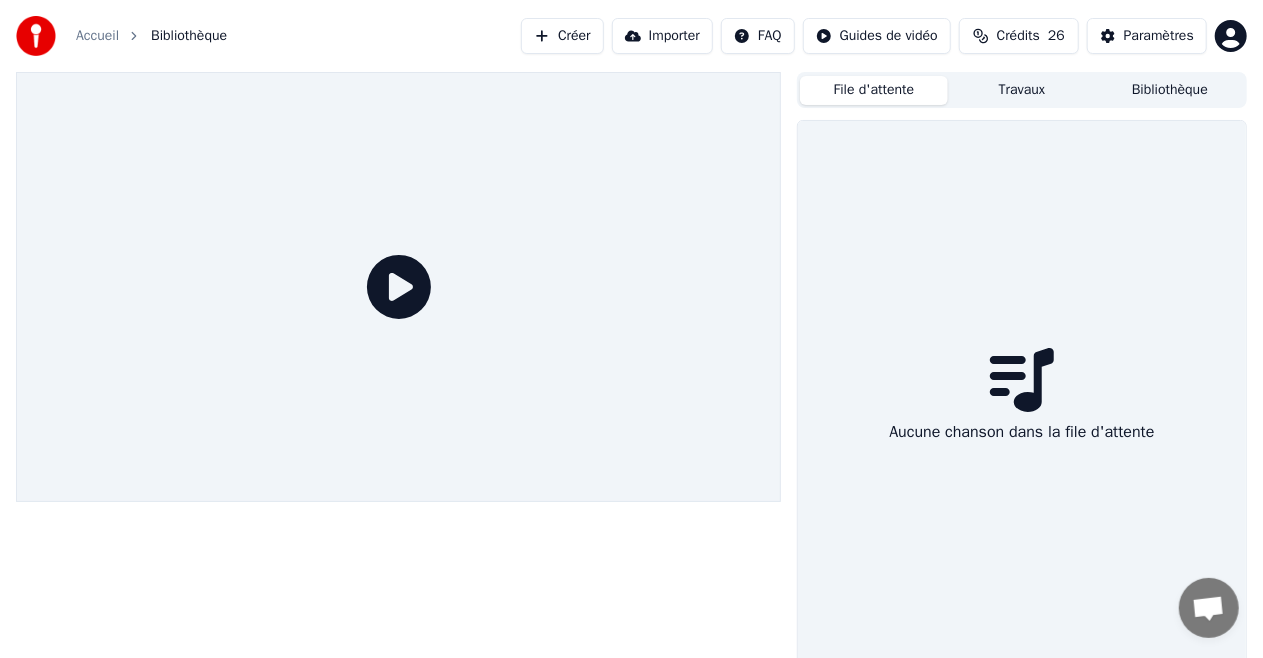 click on "File d'attente" at bounding box center (874, 90) 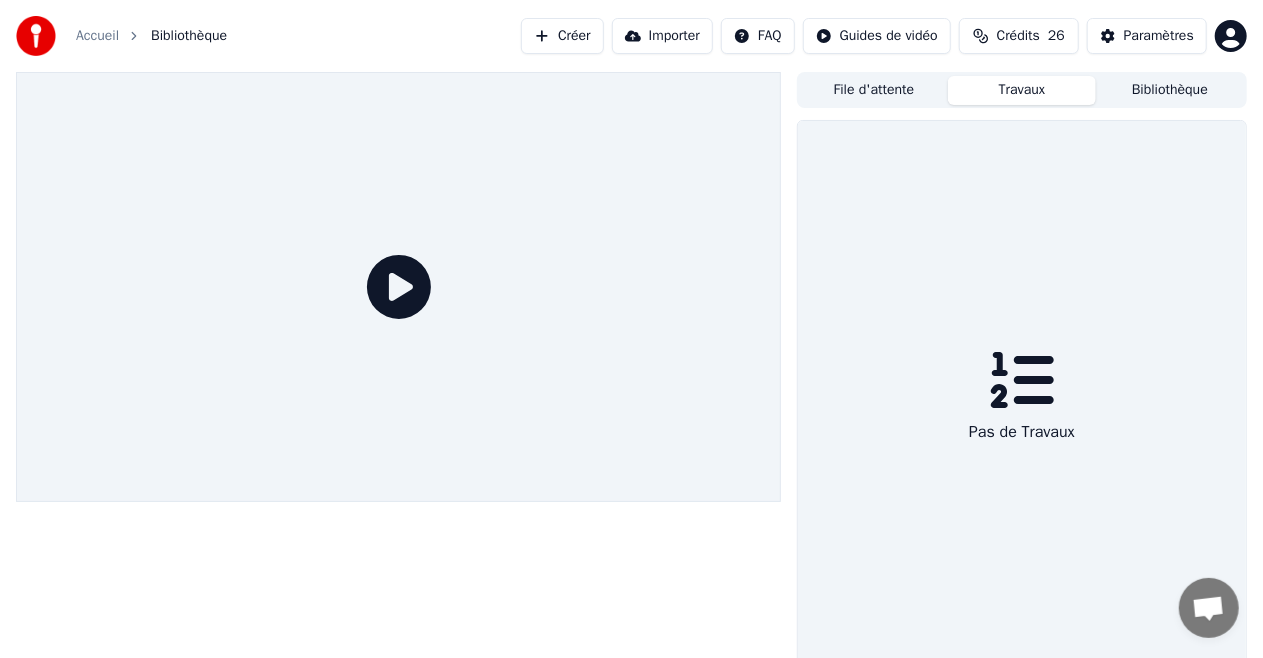 click on "Travaux" at bounding box center [1022, 90] 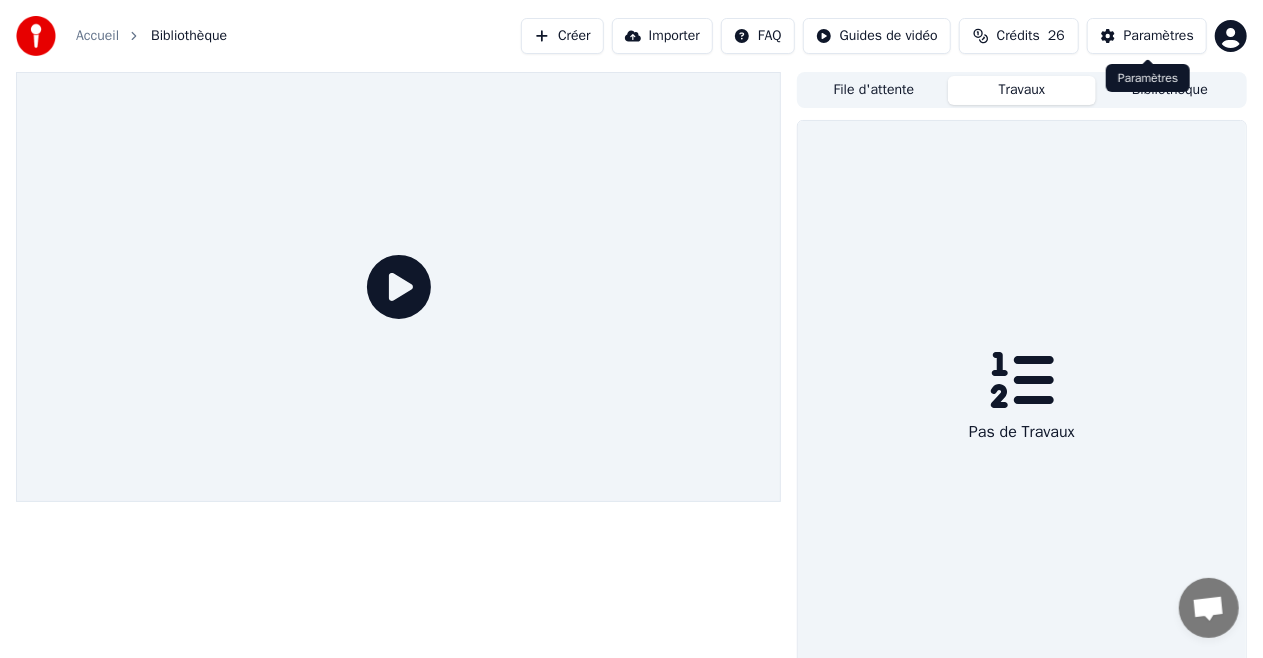 click on "Paramètres Paramètres" at bounding box center (1148, 78) 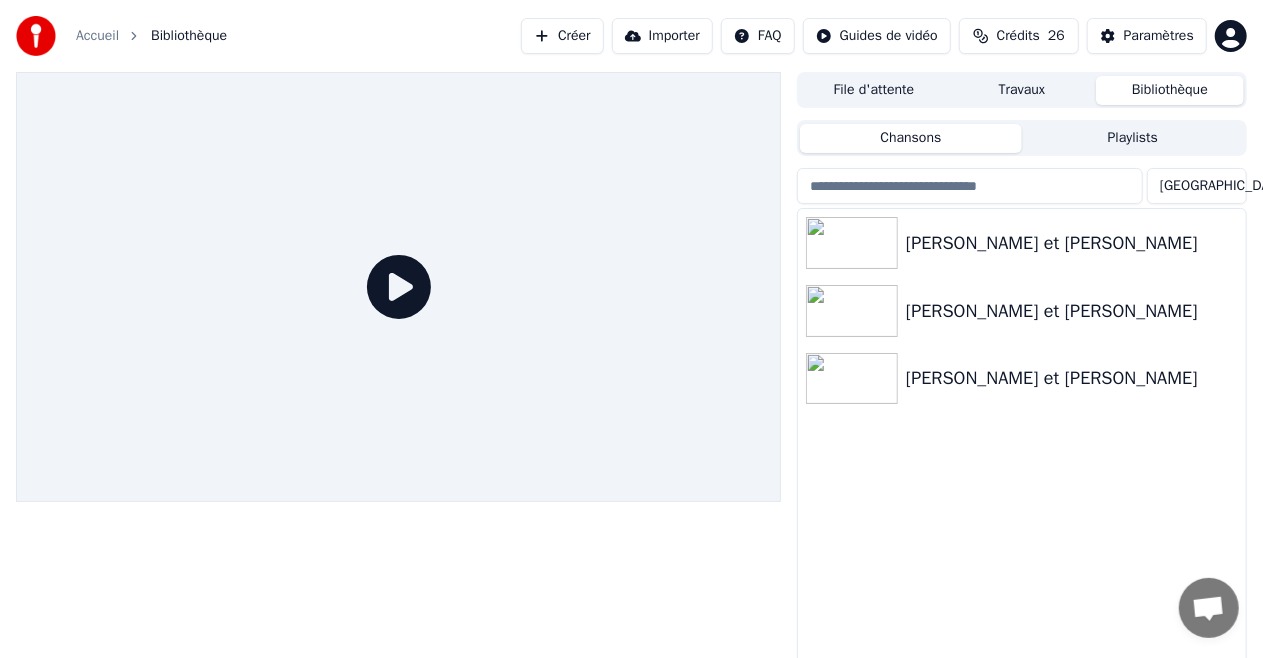 click on "Bibliothèque" at bounding box center (1170, 90) 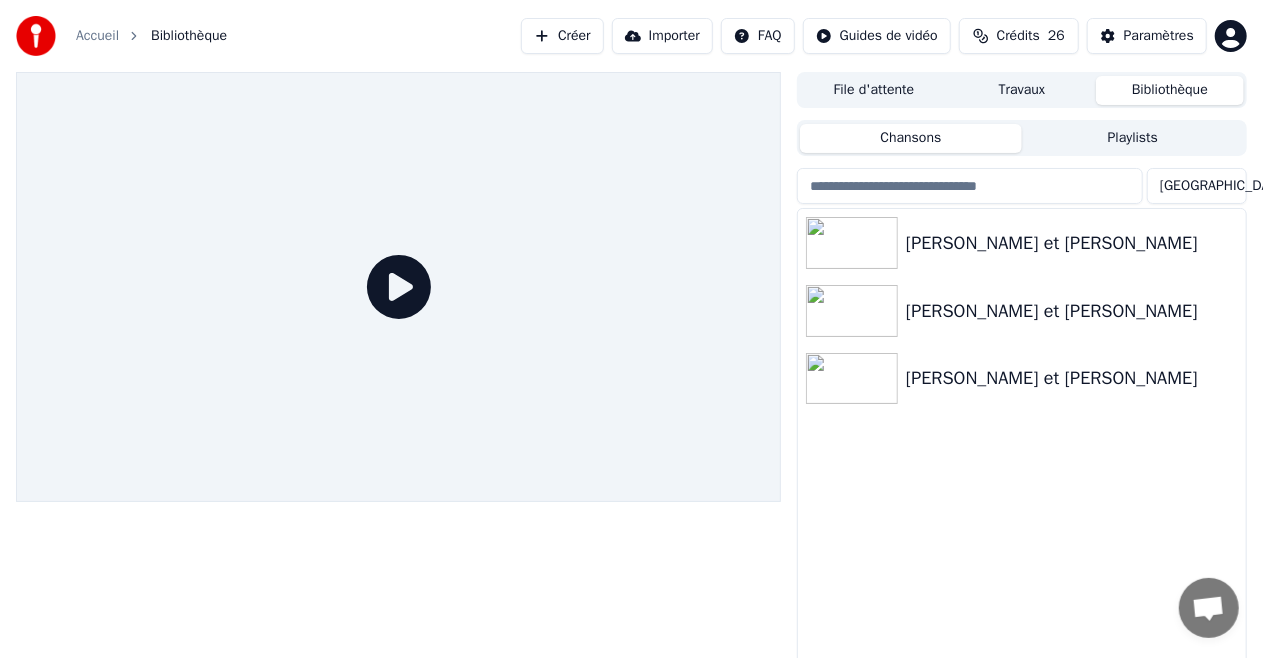 click on "Créer" at bounding box center (562, 36) 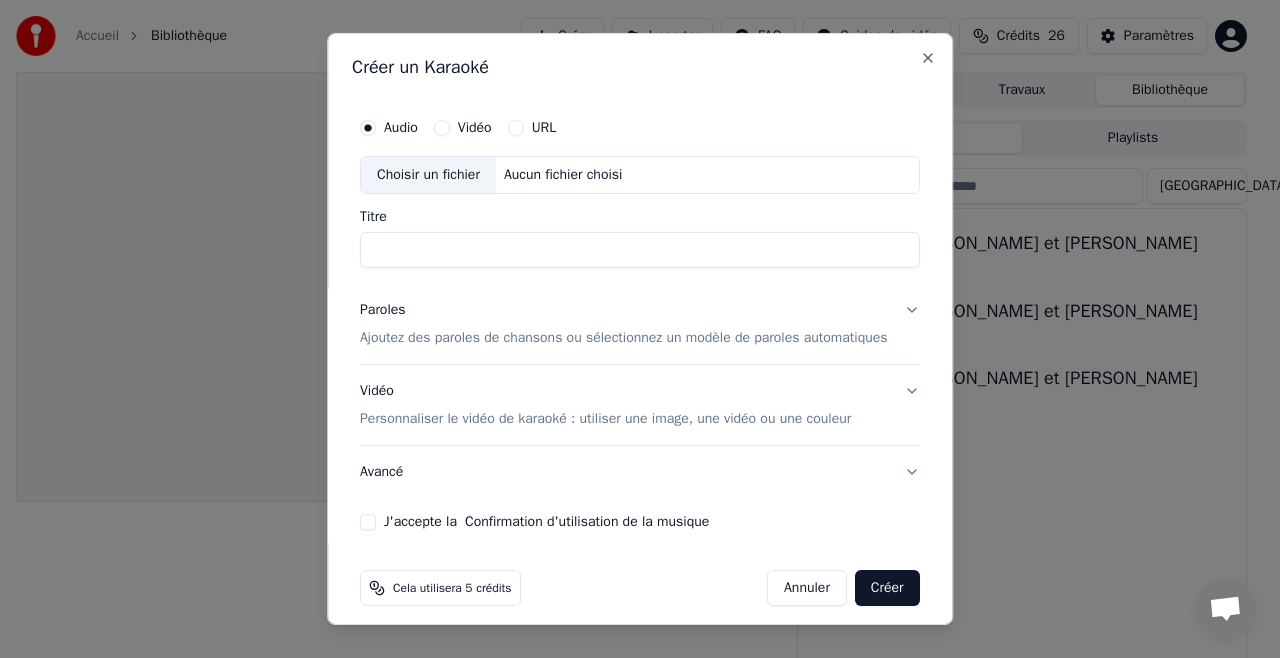 click on "Choisir un fichier" at bounding box center [428, 175] 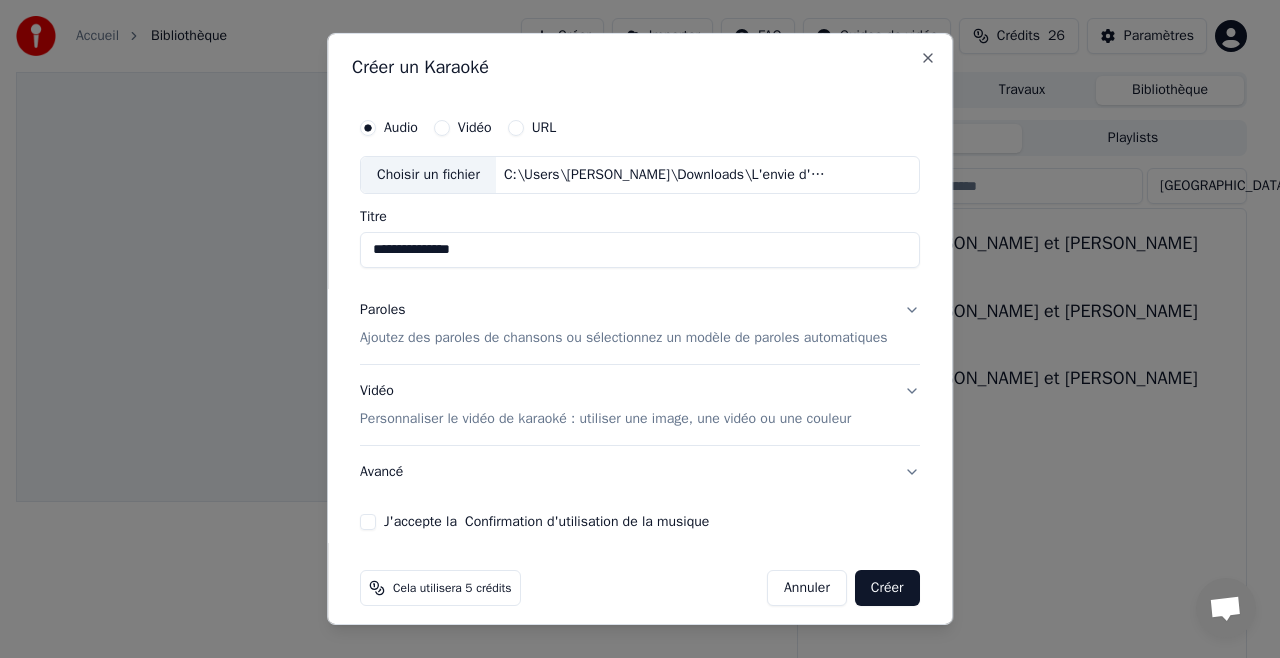 click on "**********" at bounding box center [640, 250] 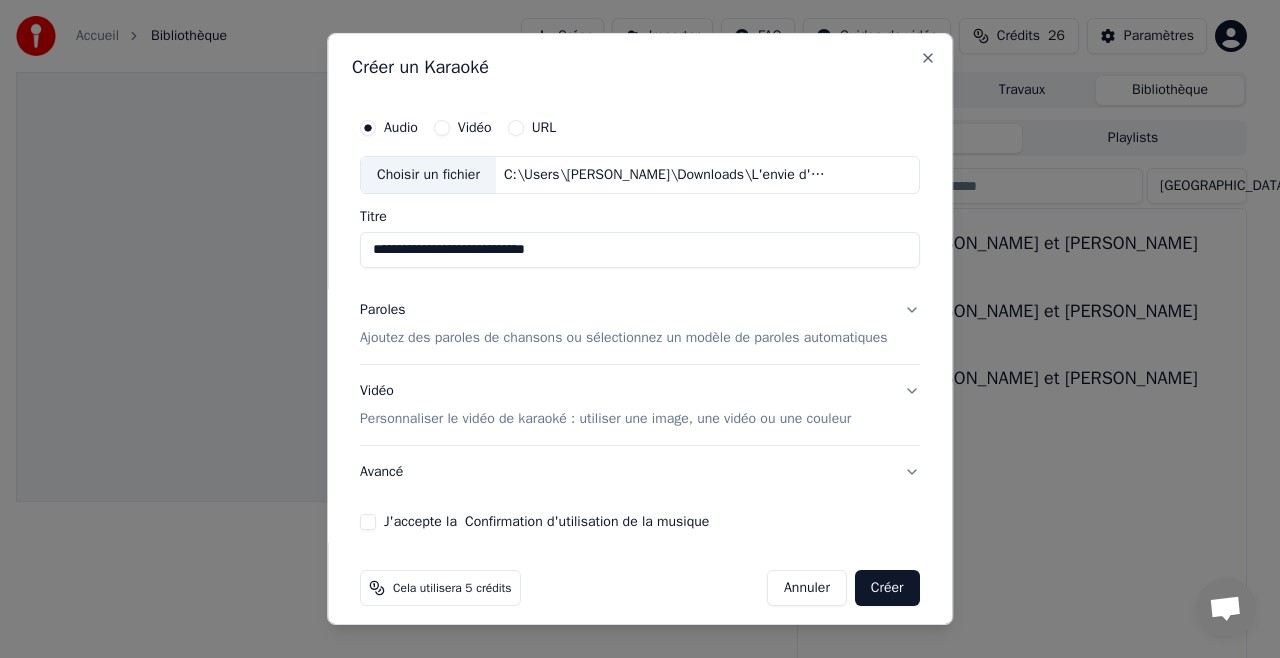 type on "**********" 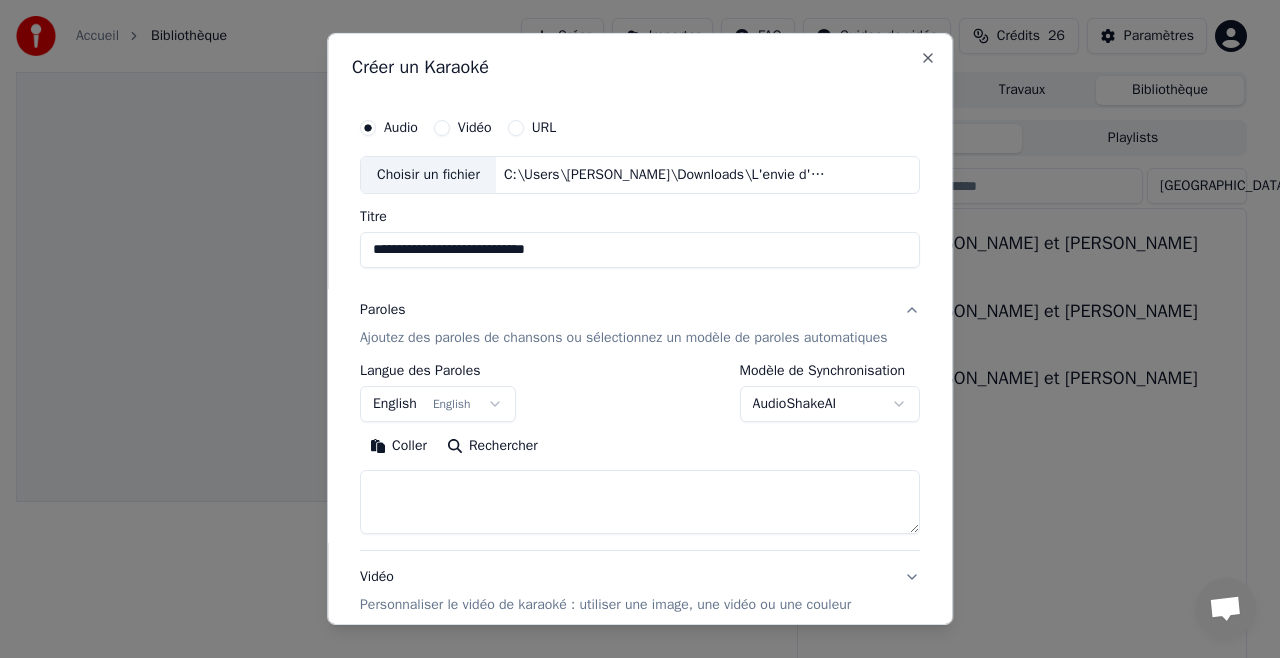 click on "Coller Rechercher" at bounding box center (640, 482) 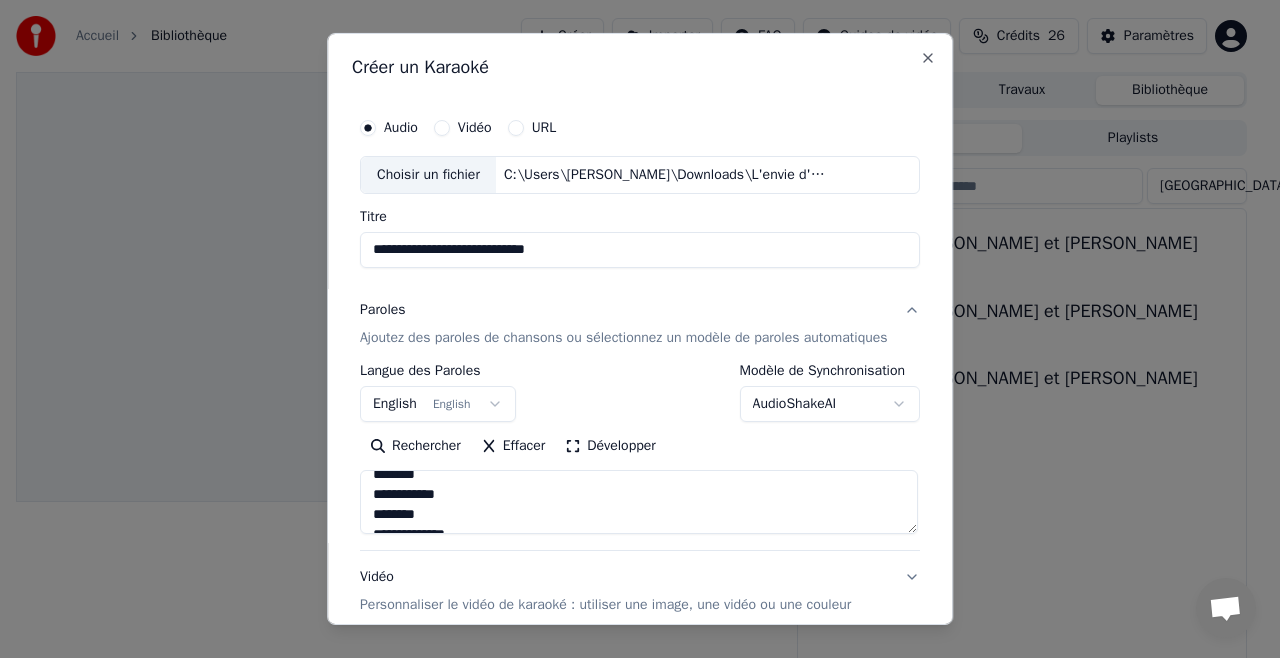 scroll, scrollTop: 0, scrollLeft: 0, axis: both 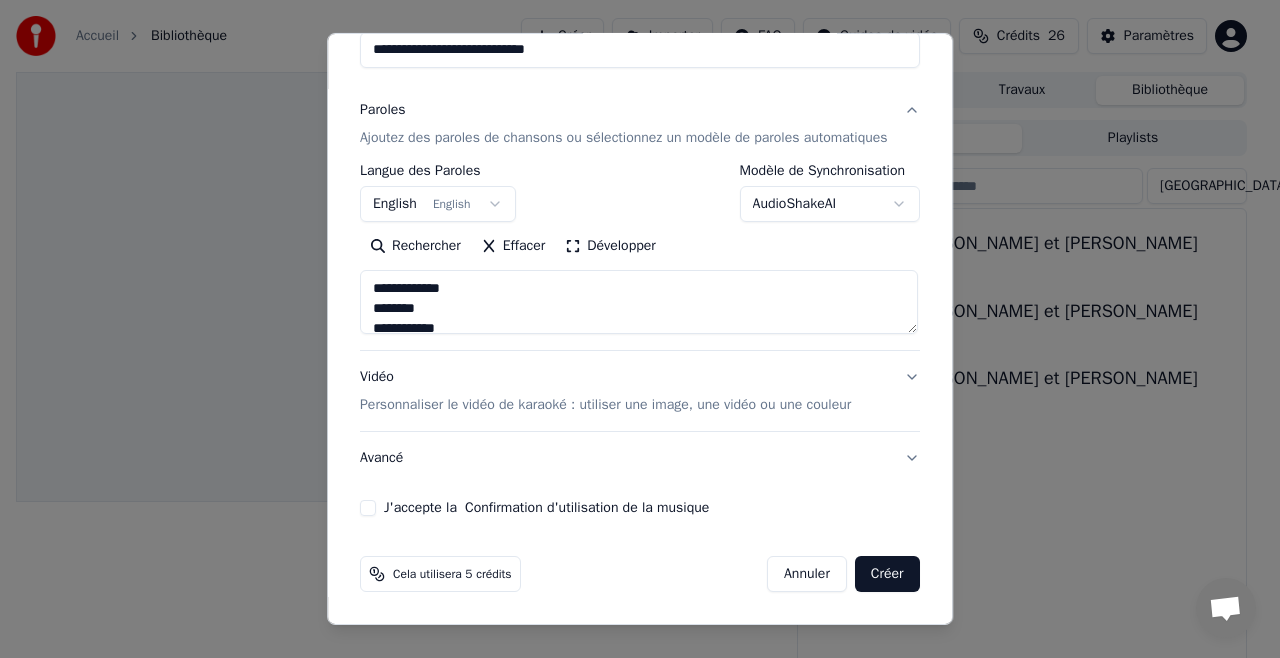 type on "**********" 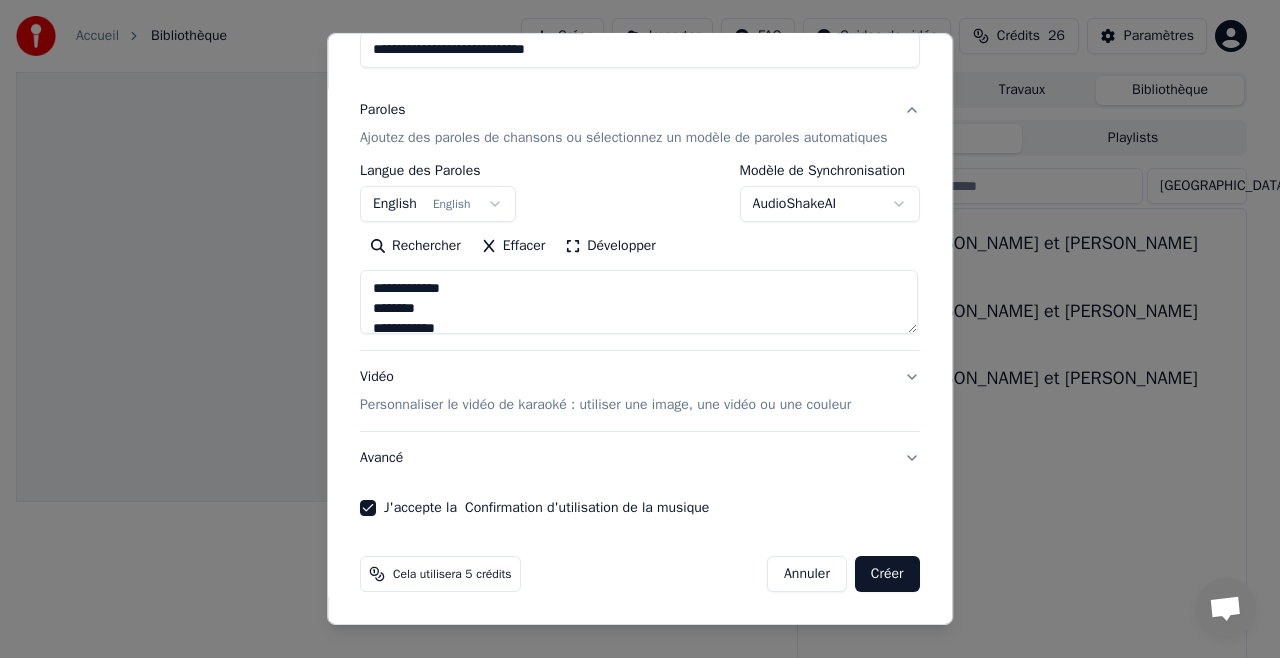 click on "Créer" at bounding box center [887, 574] 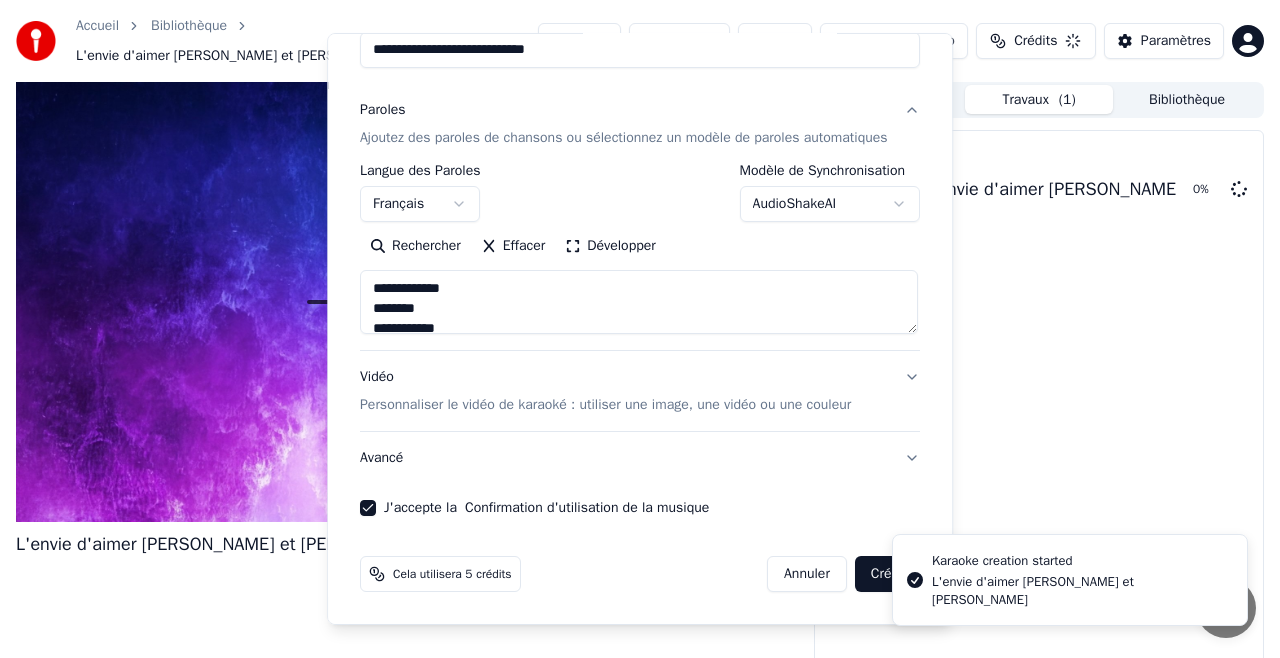 type 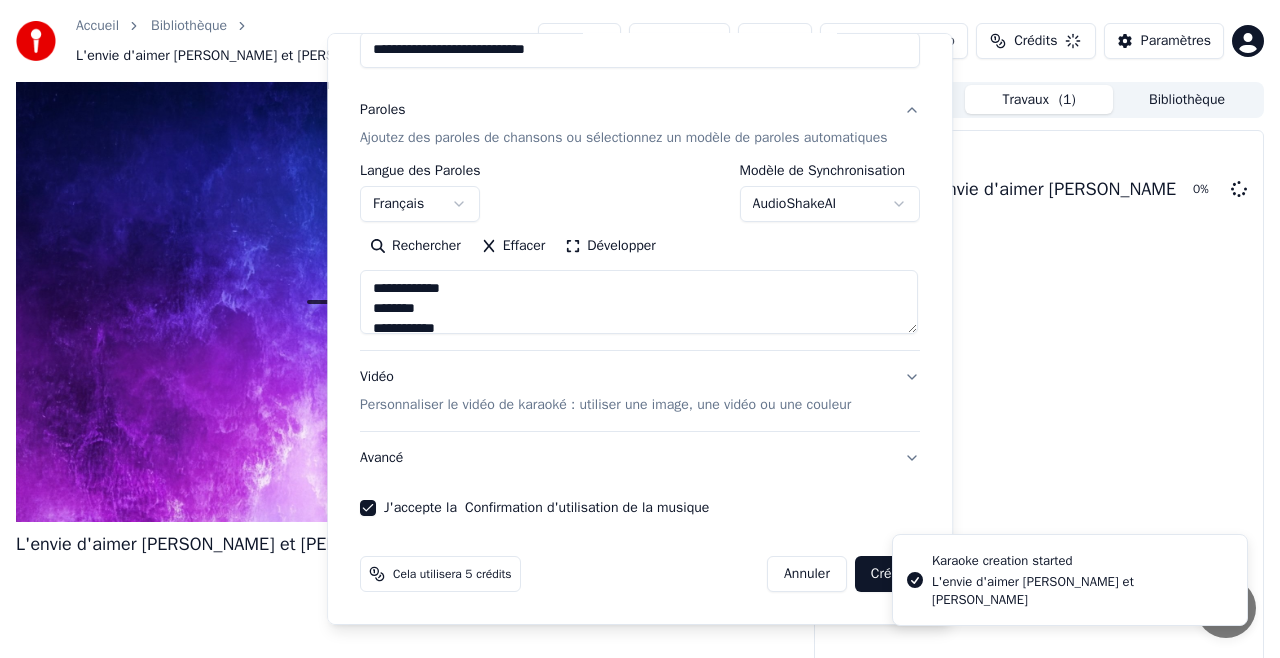 type 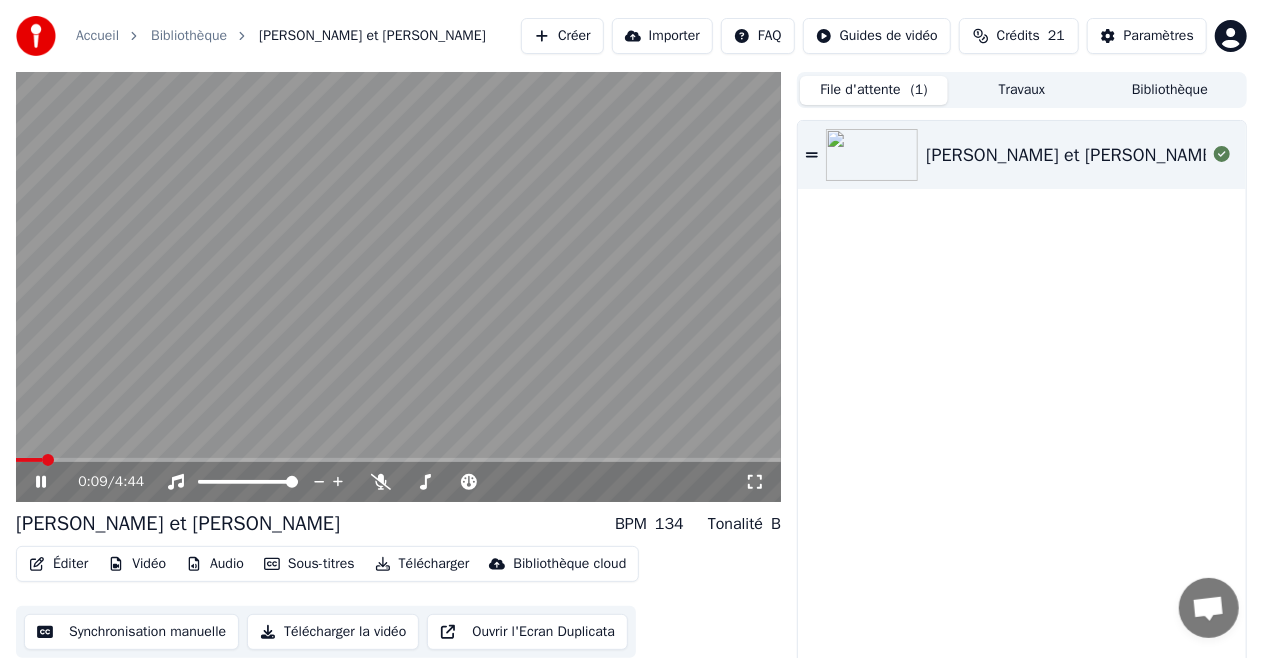click on "File d'attente ( 1 )" at bounding box center (874, 90) 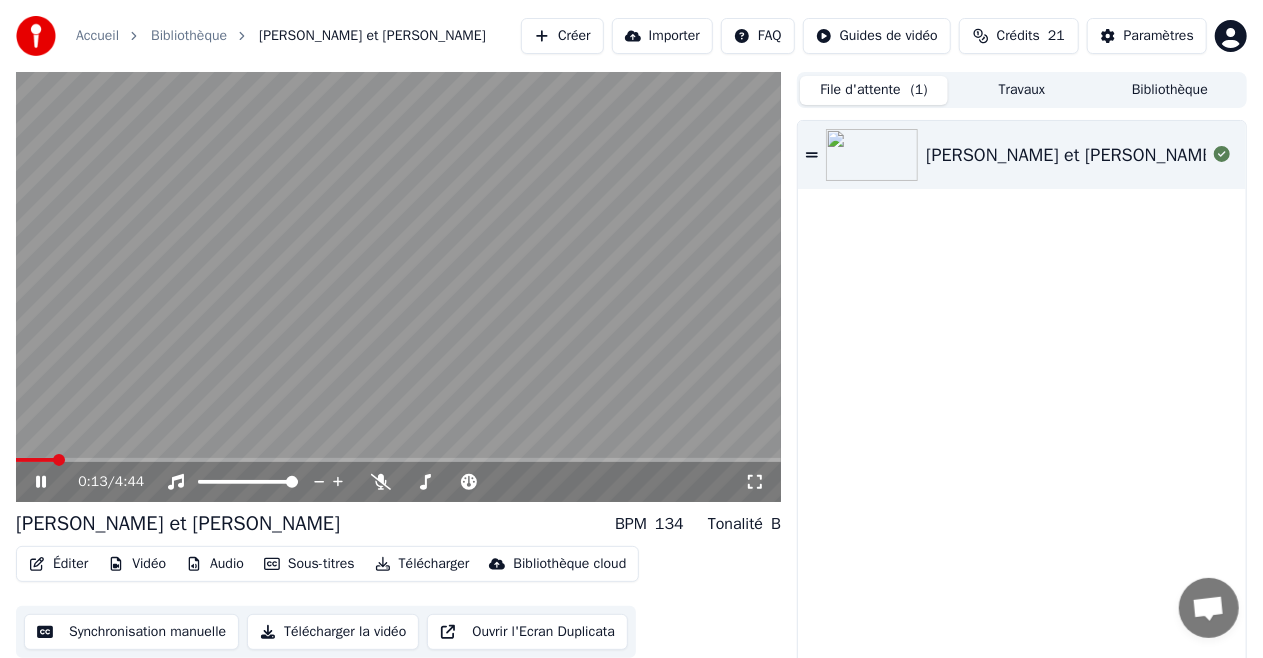 click 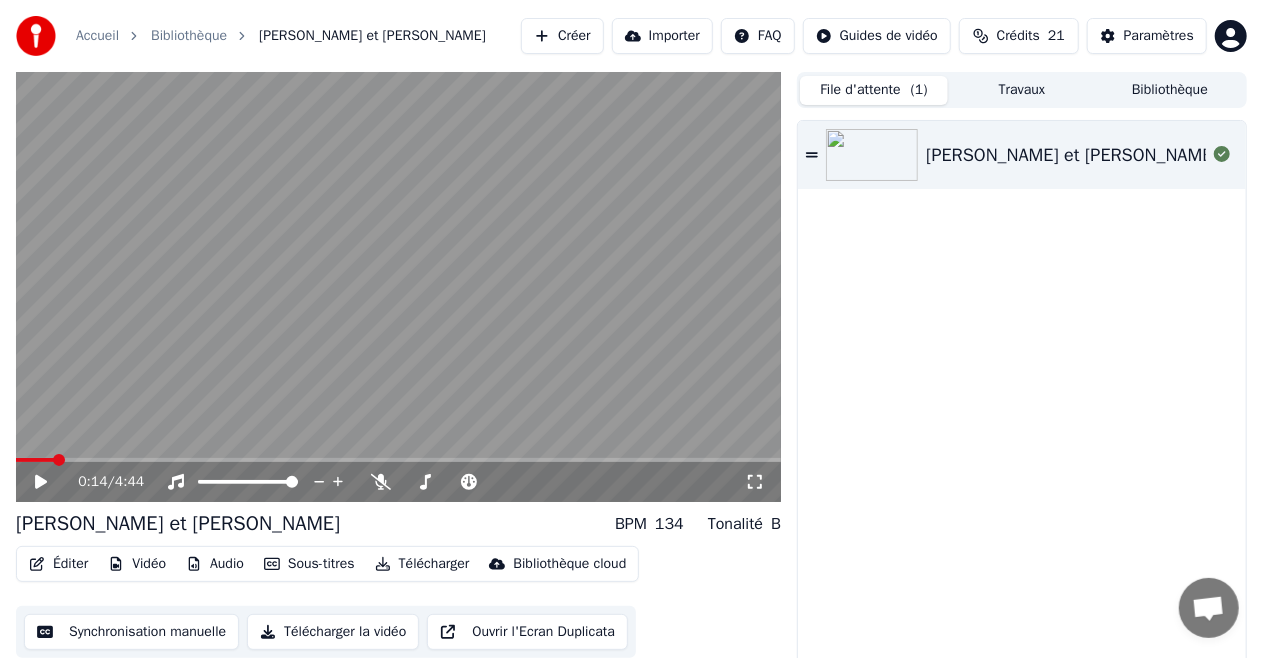 click 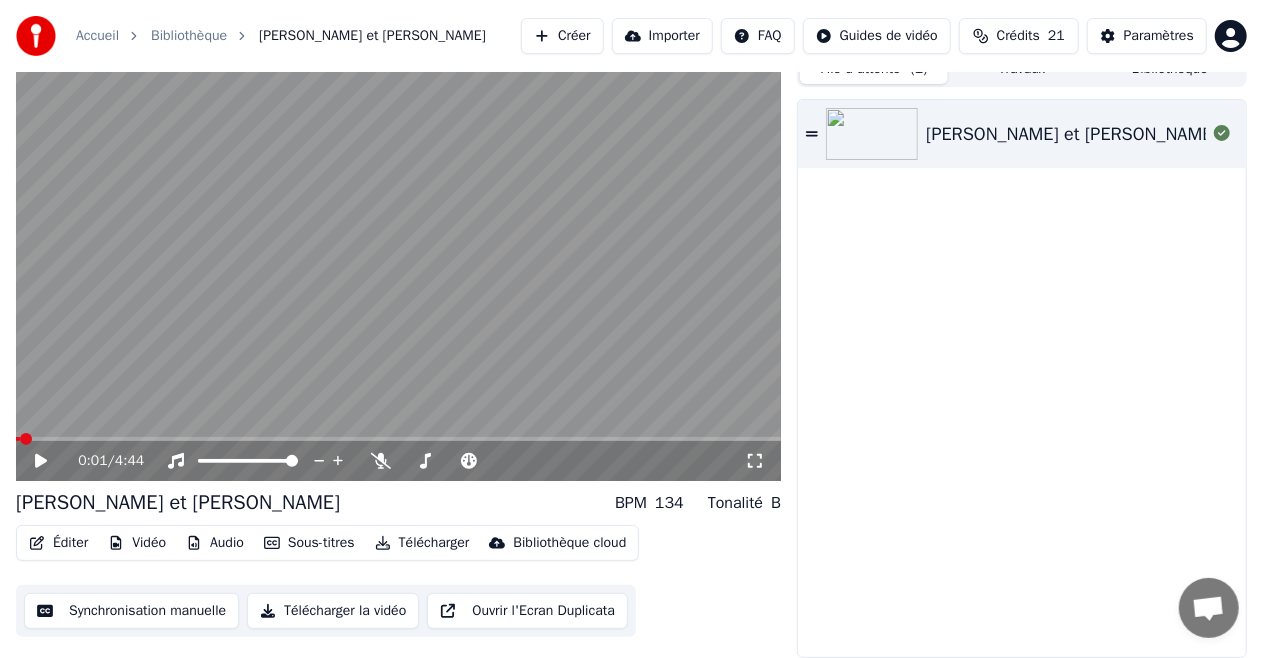 scroll, scrollTop: 0, scrollLeft: 0, axis: both 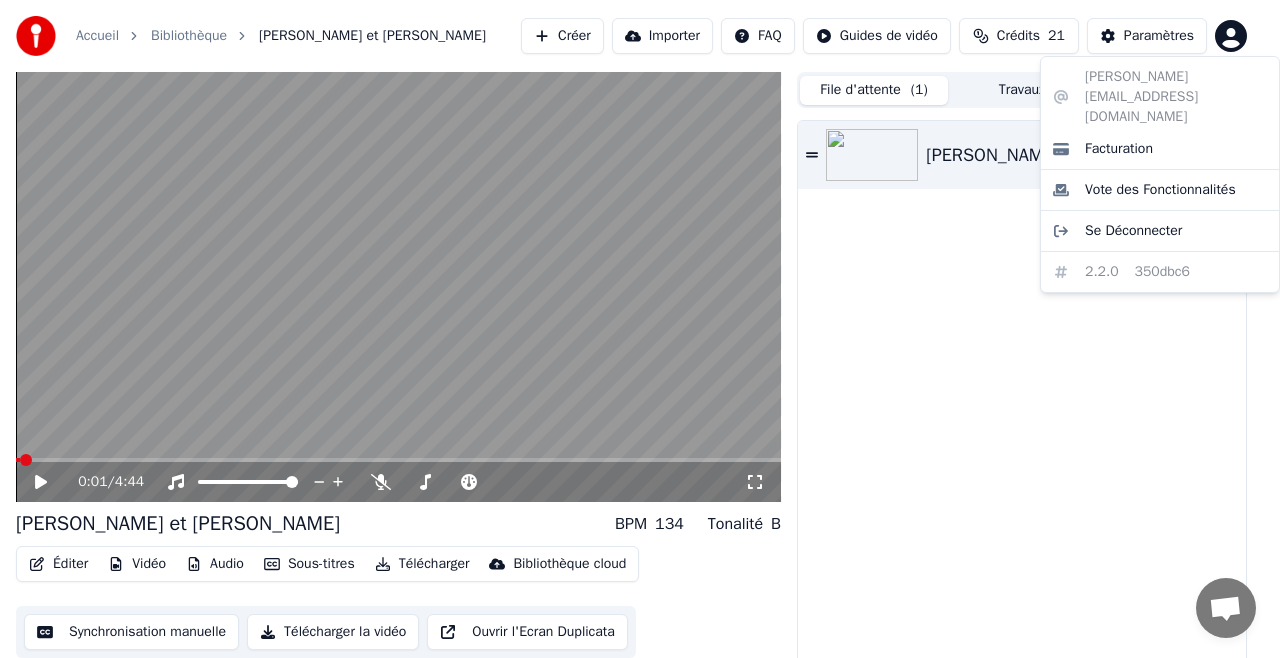 click on "Accueil Bibliothèque [PERSON_NAME] et [PERSON_NAME] Importer FAQ Guides de vidéo Crédits 21 Paramètres 0:01  /  4:44 [PERSON_NAME] et [PERSON_NAME] BPM 134 Tonalité B Éditer Vidéo Audio Sous-titres Télécharger Bibliothèque cloud Synchronisation manuelle Télécharger la vidéo Ouvrir l'Ecran Duplicata File d'attente ( 1 ) [PERSON_NAME] Bibliothèque [PERSON_NAME] et David [EMAIL_ADDRESS][DOMAIN_NAME] Facturation Vote des Fonctionnalités Se Déconnecter 2.2.0 350dbc6" at bounding box center (640, 329) 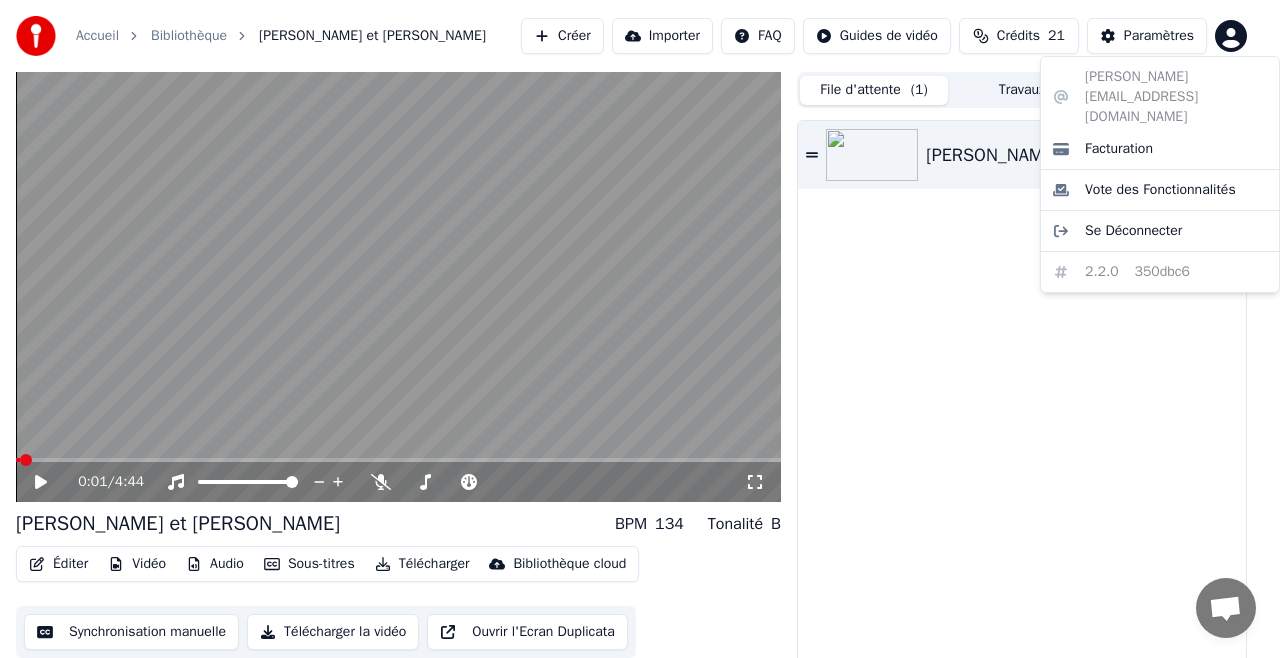click on "Accueil Bibliothèque [PERSON_NAME] et [PERSON_NAME] Importer FAQ Guides de vidéo Crédits 21 Paramètres 0:01  /  4:44 [PERSON_NAME] et [PERSON_NAME] BPM 134 Tonalité B Éditer Vidéo Audio Sous-titres Télécharger Bibliothèque cloud Synchronisation manuelle Télécharger la vidéo Ouvrir l'Ecran Duplicata File d'attente ( 1 ) [PERSON_NAME] Bibliothèque [PERSON_NAME] et David [EMAIL_ADDRESS][DOMAIN_NAME] Facturation Vote des Fonctionnalités Se Déconnecter 2.2.0 350dbc6" at bounding box center (640, 329) 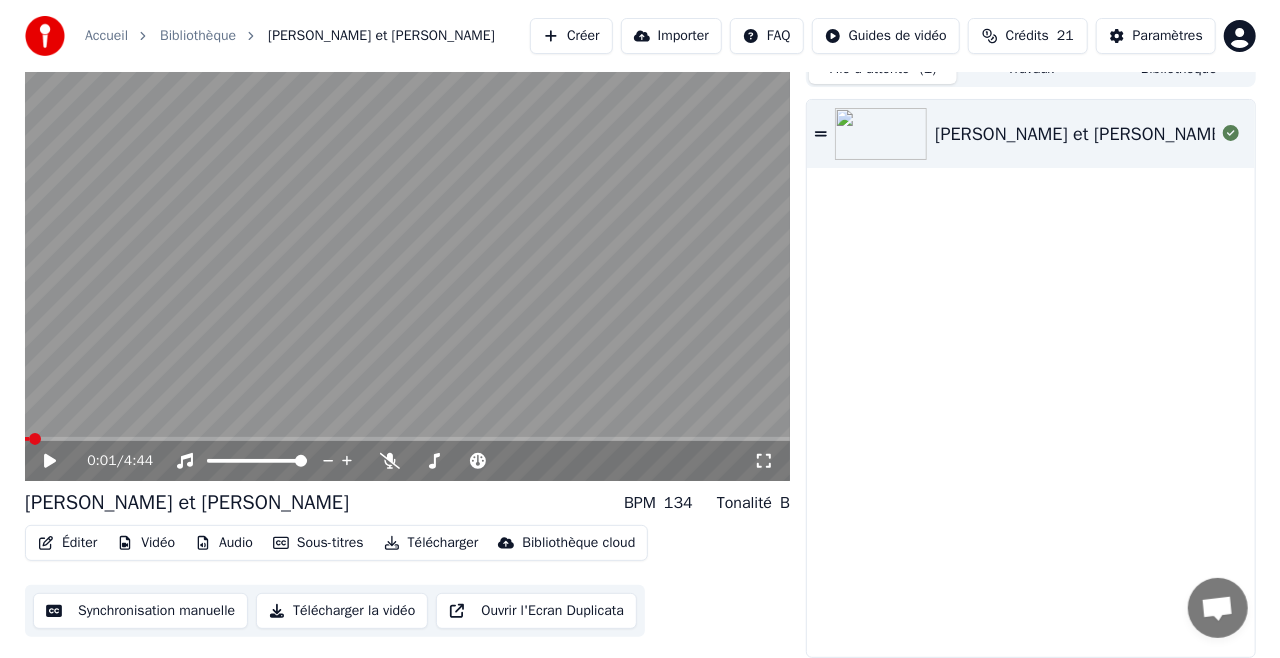 scroll, scrollTop: 0, scrollLeft: 0, axis: both 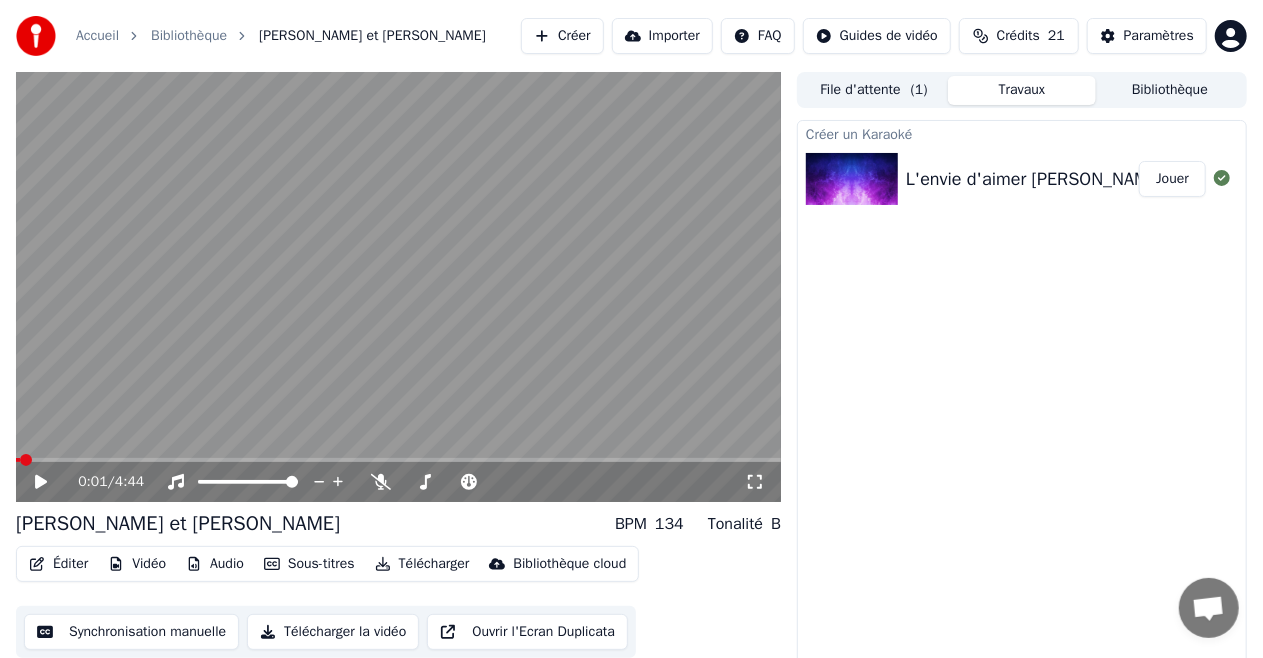 click on "Travaux" at bounding box center [1022, 90] 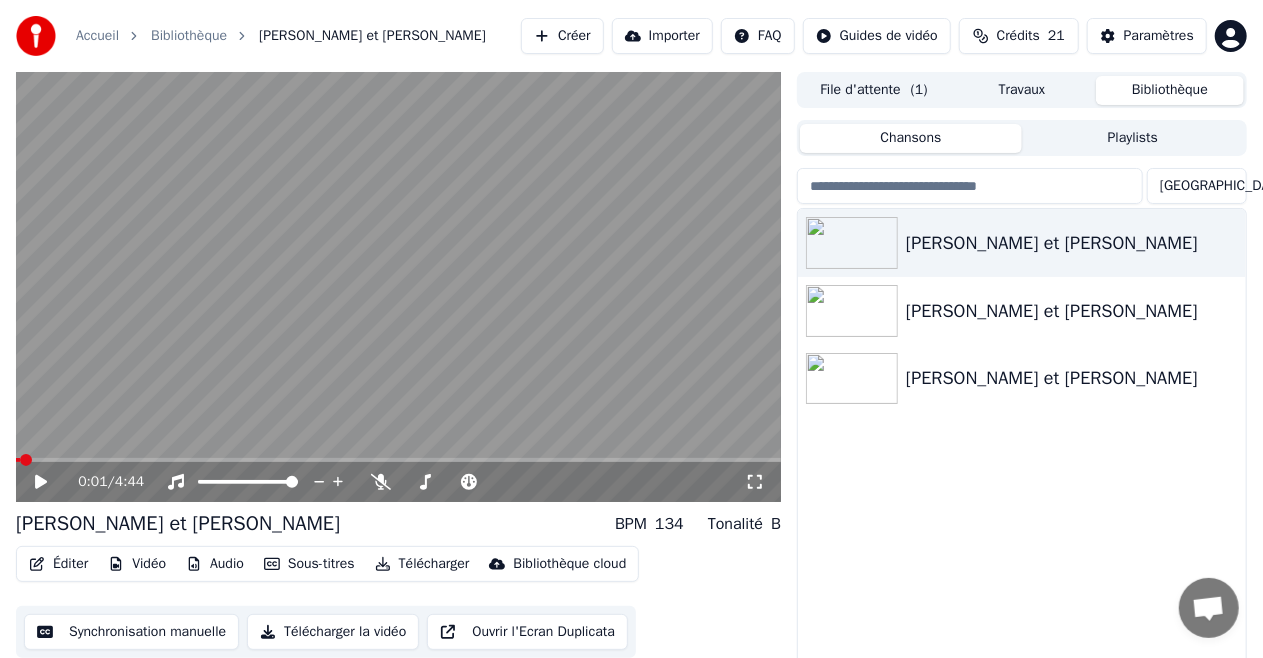 click on "Bibliothèque" at bounding box center (1170, 90) 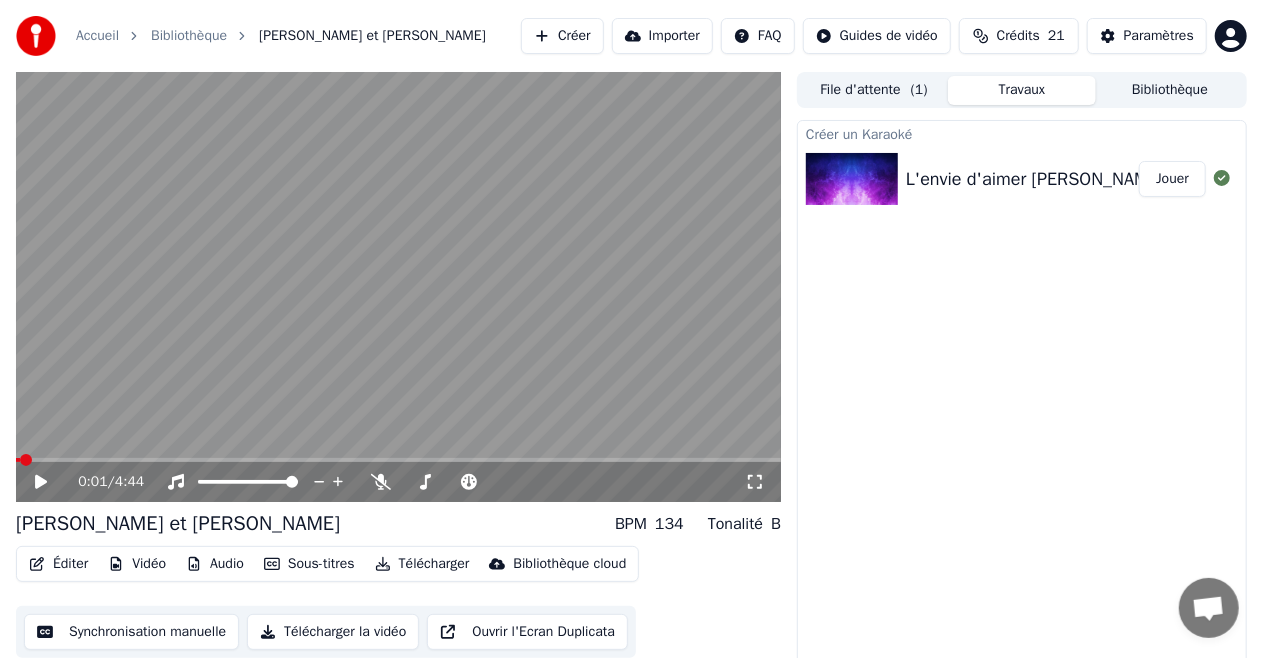 click on "Travaux" at bounding box center (1022, 90) 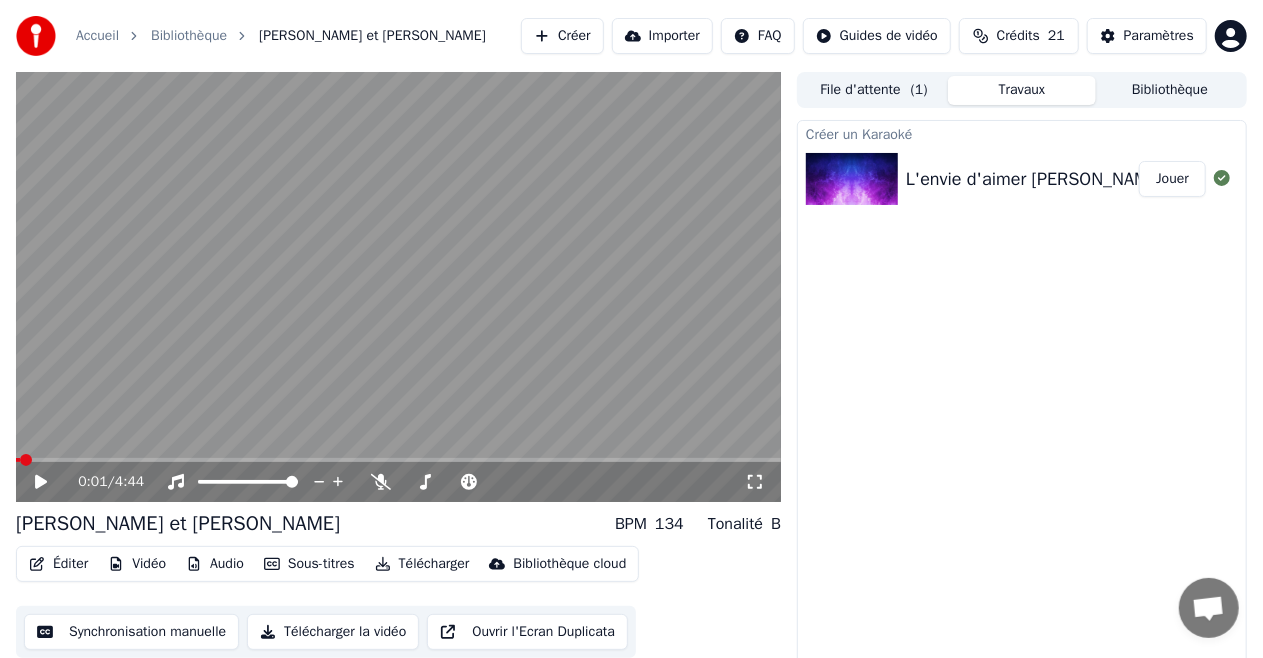 click on "Jouer" at bounding box center [1172, 179] 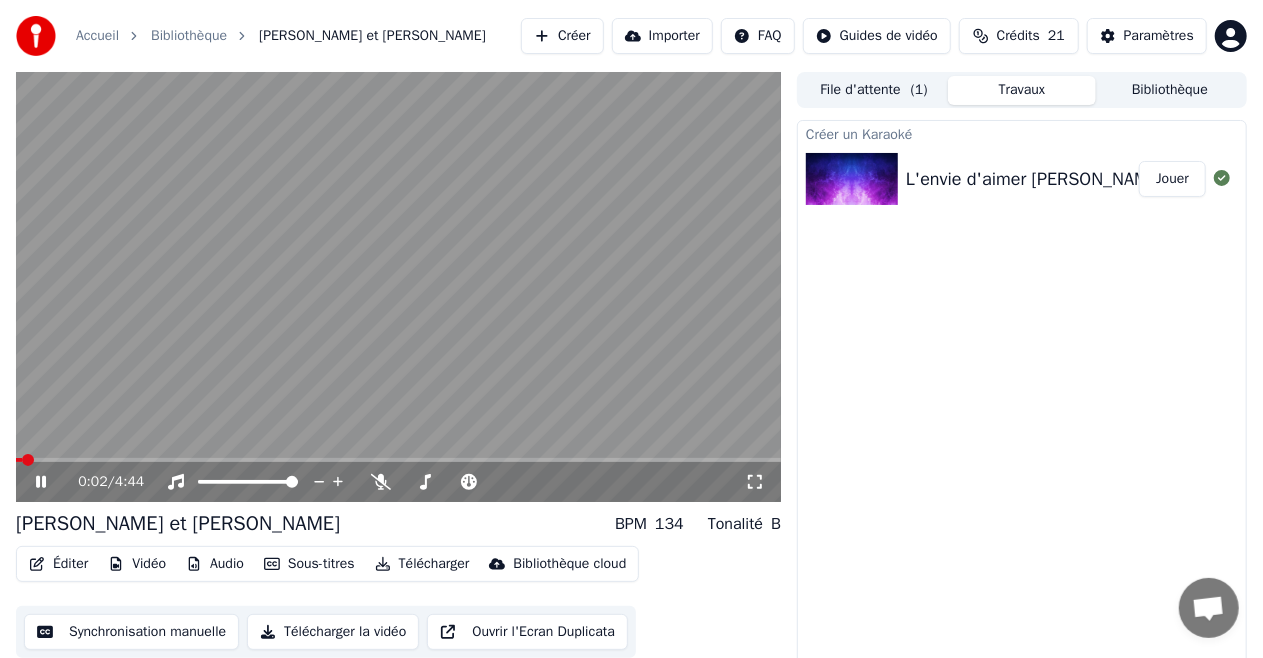 type 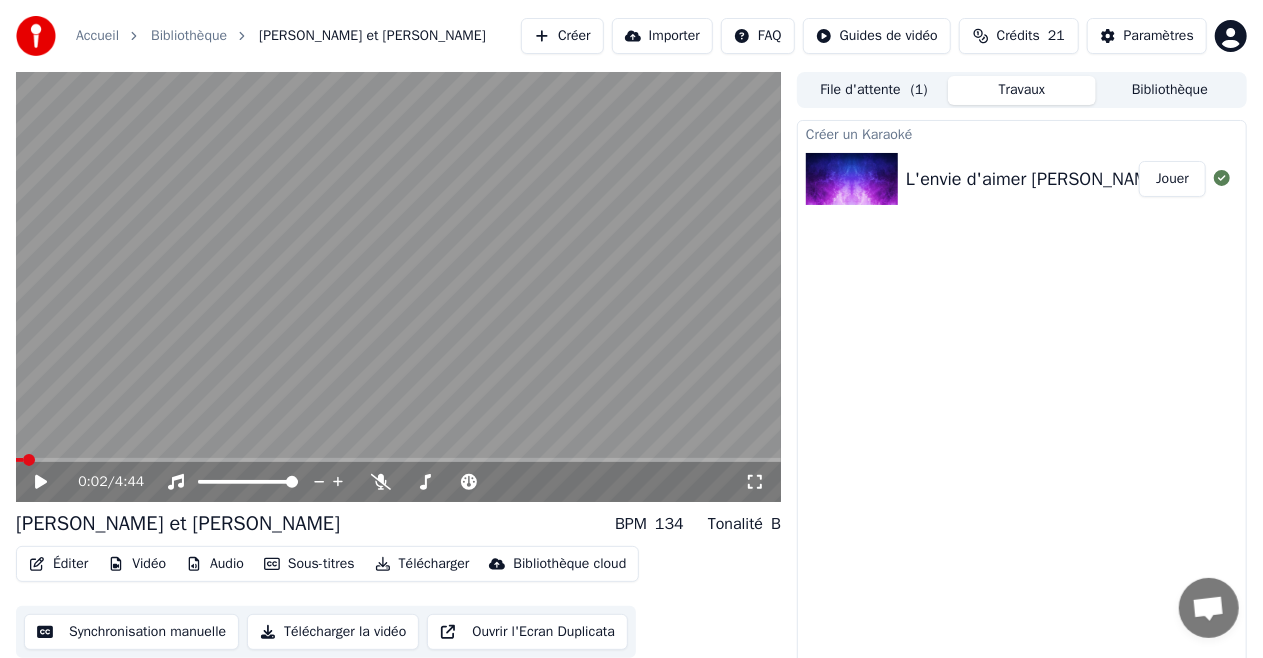 click on "Jouer" at bounding box center (1172, 179) 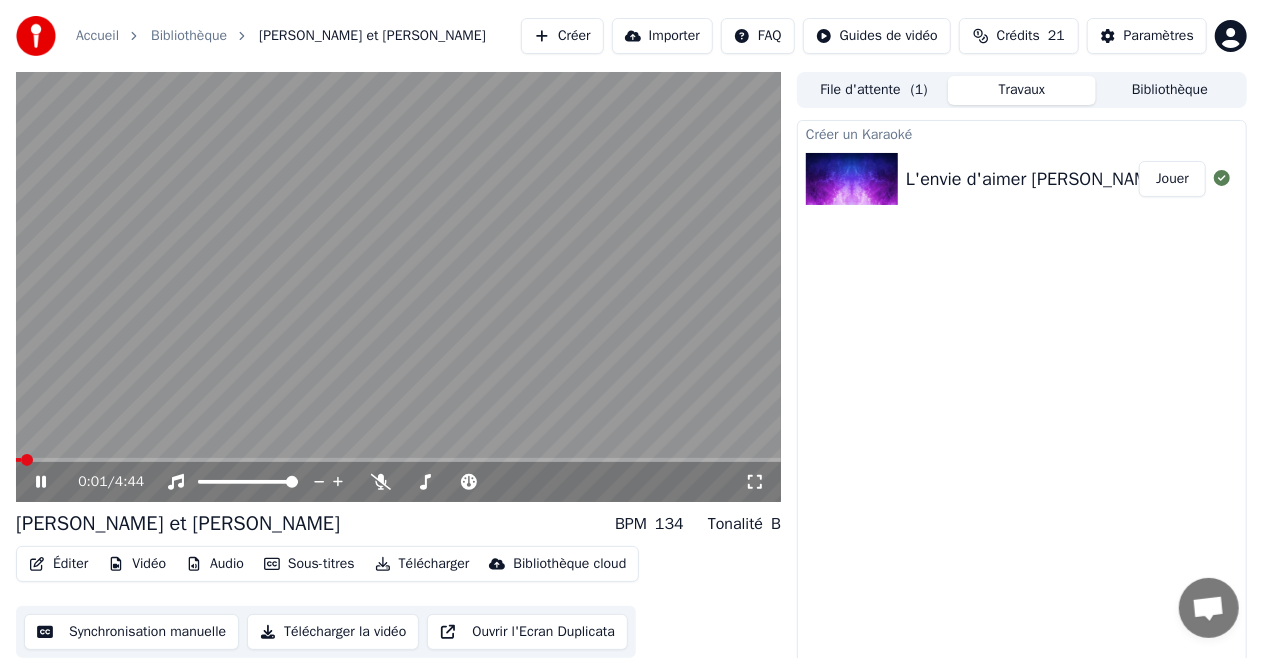 click on "0:01  /  4:44" at bounding box center [398, 482] 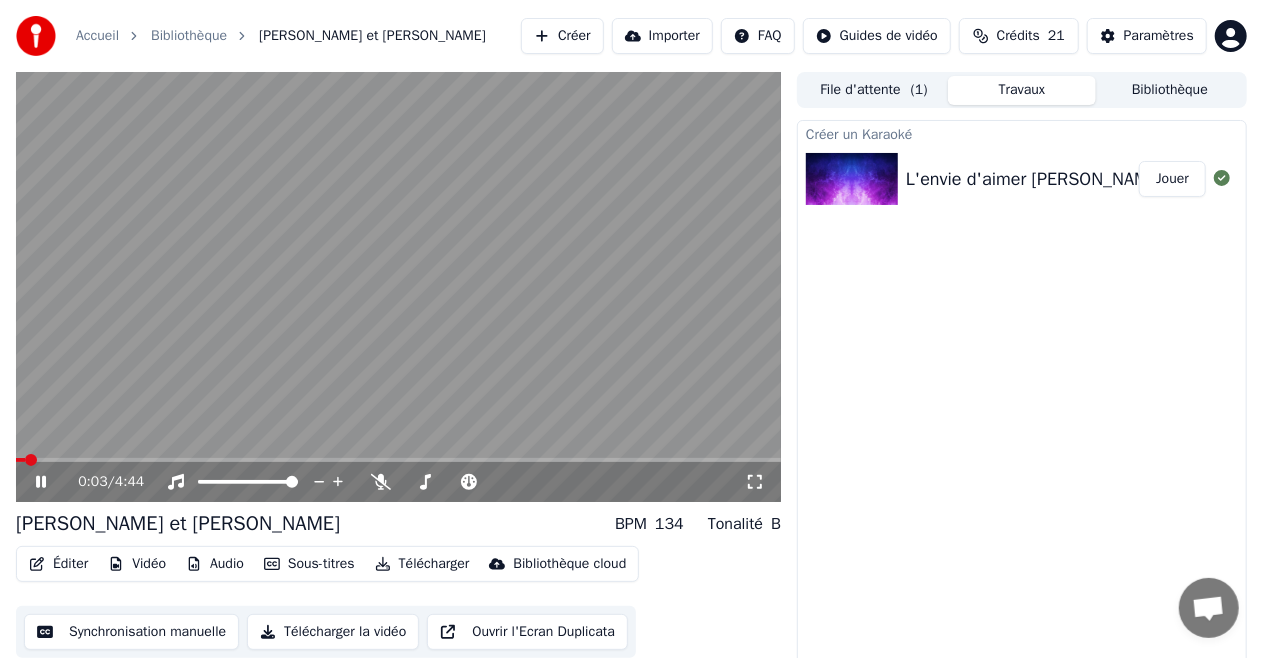 click 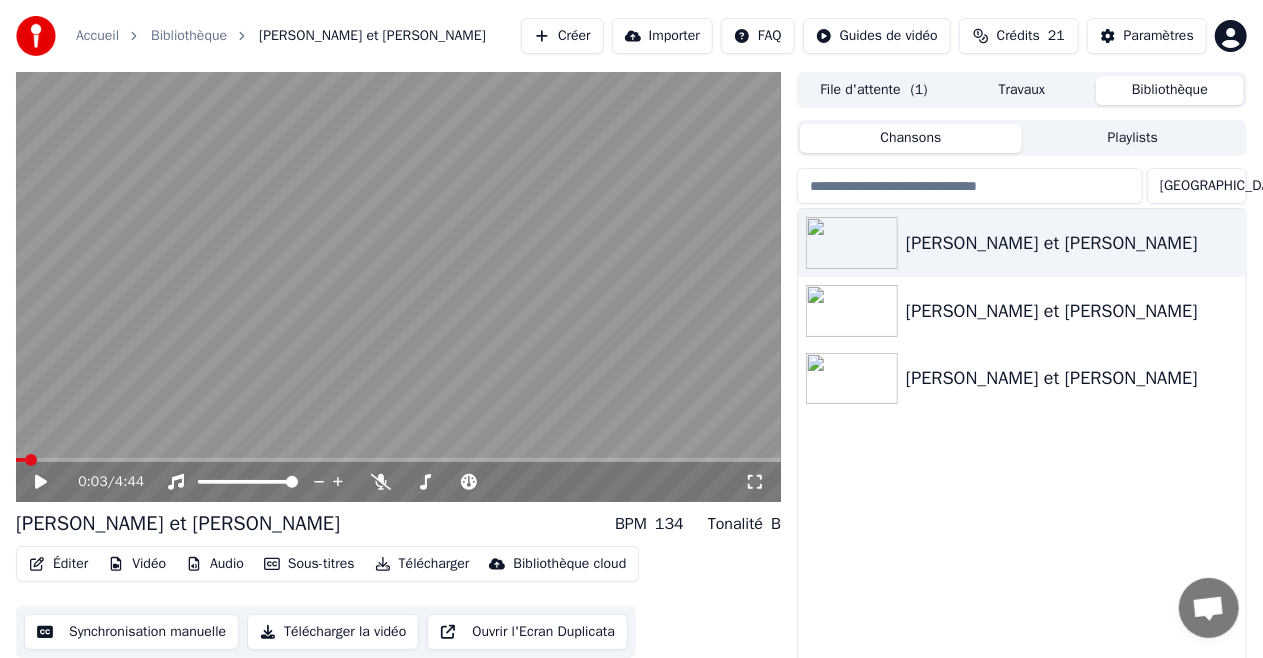 click on "Bibliothèque" at bounding box center (1170, 90) 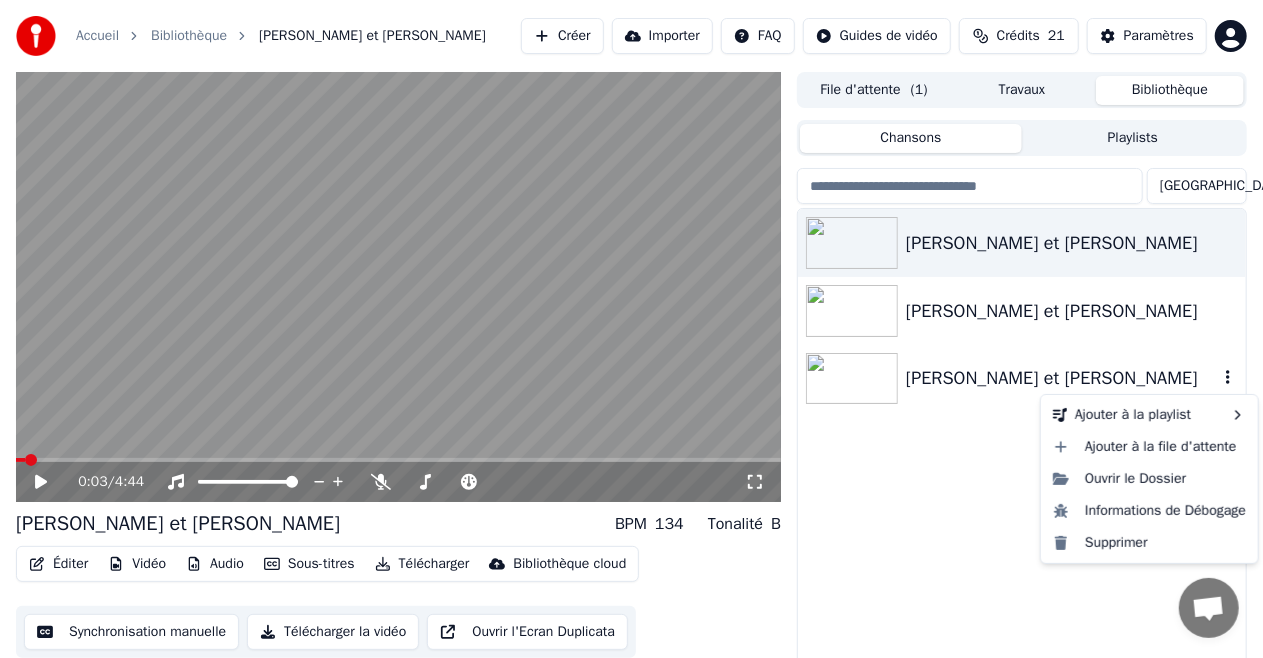 click 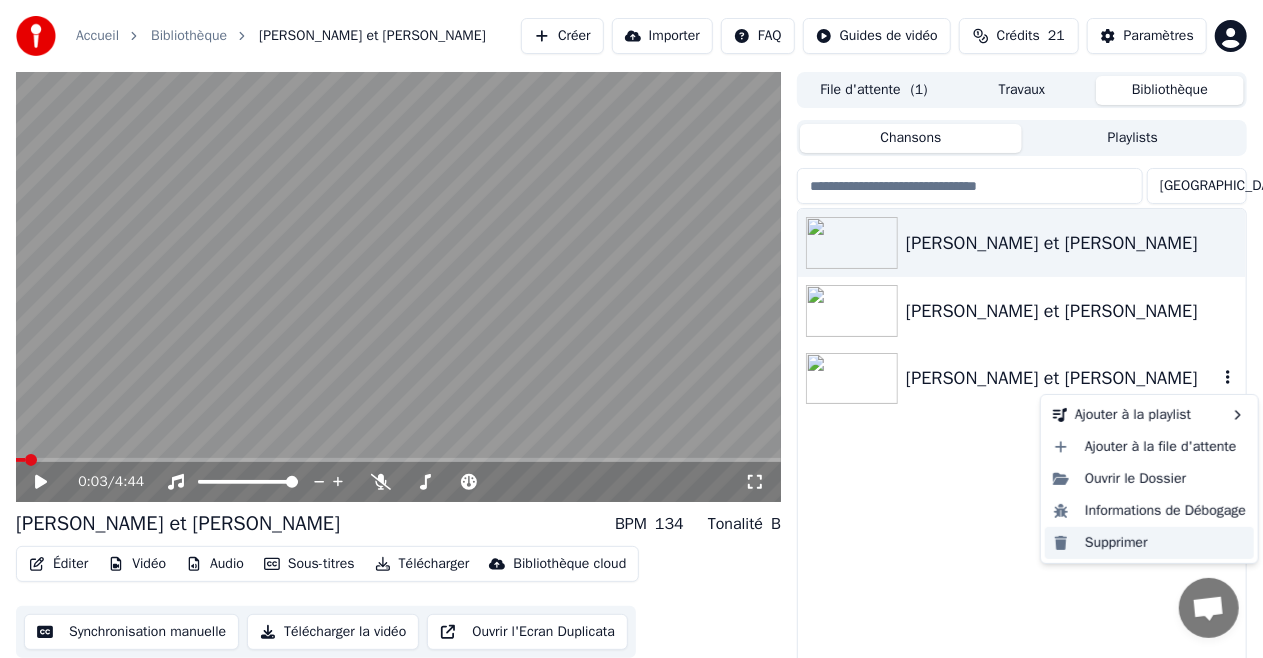 click on "Supprimer" at bounding box center (1149, 543) 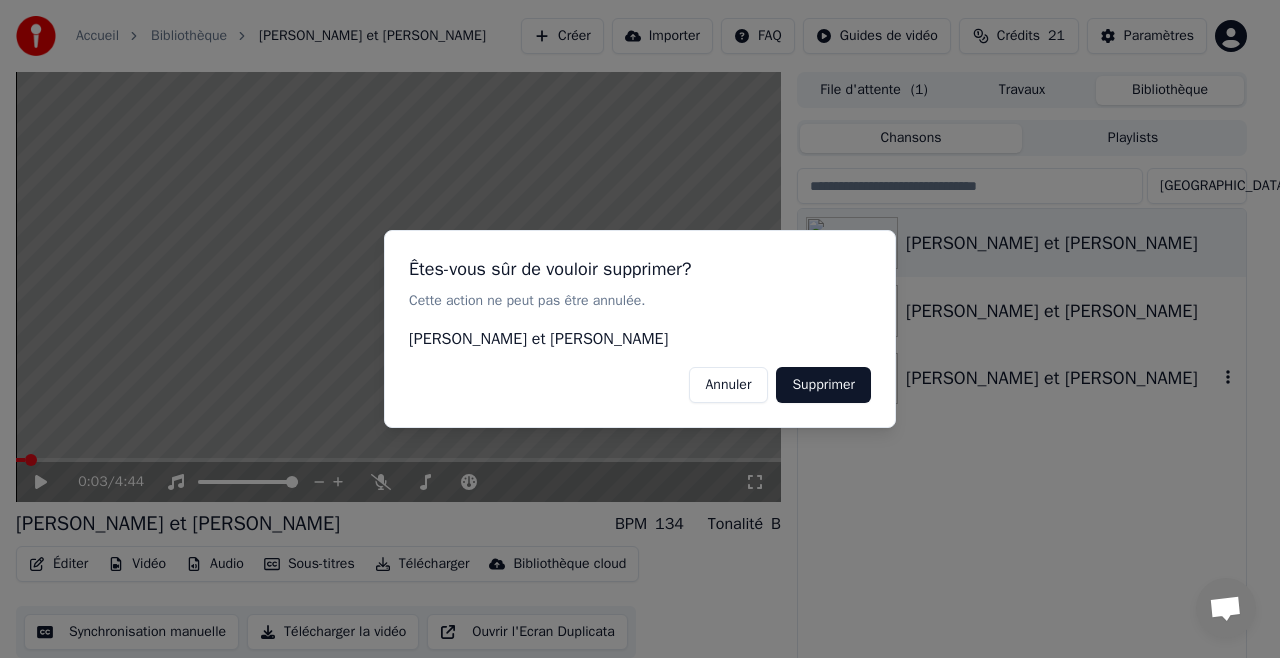 click on "Supprimer" at bounding box center (823, 385) 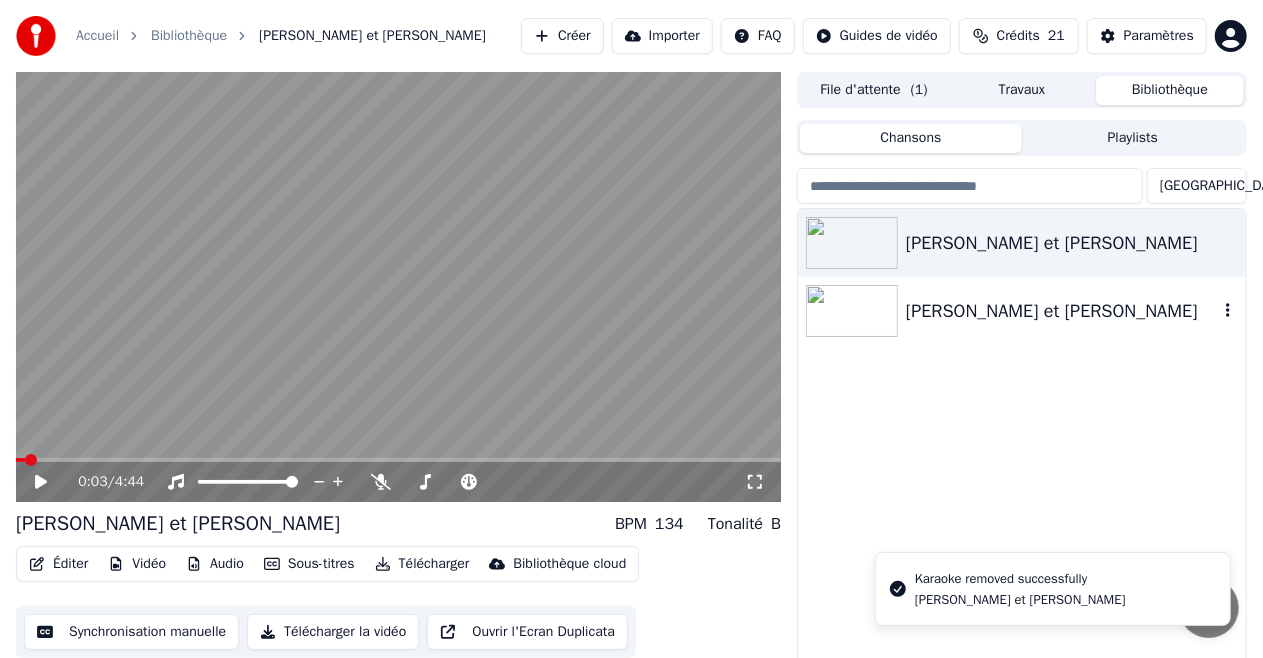 click on "[PERSON_NAME] et [PERSON_NAME]" at bounding box center [1062, 311] 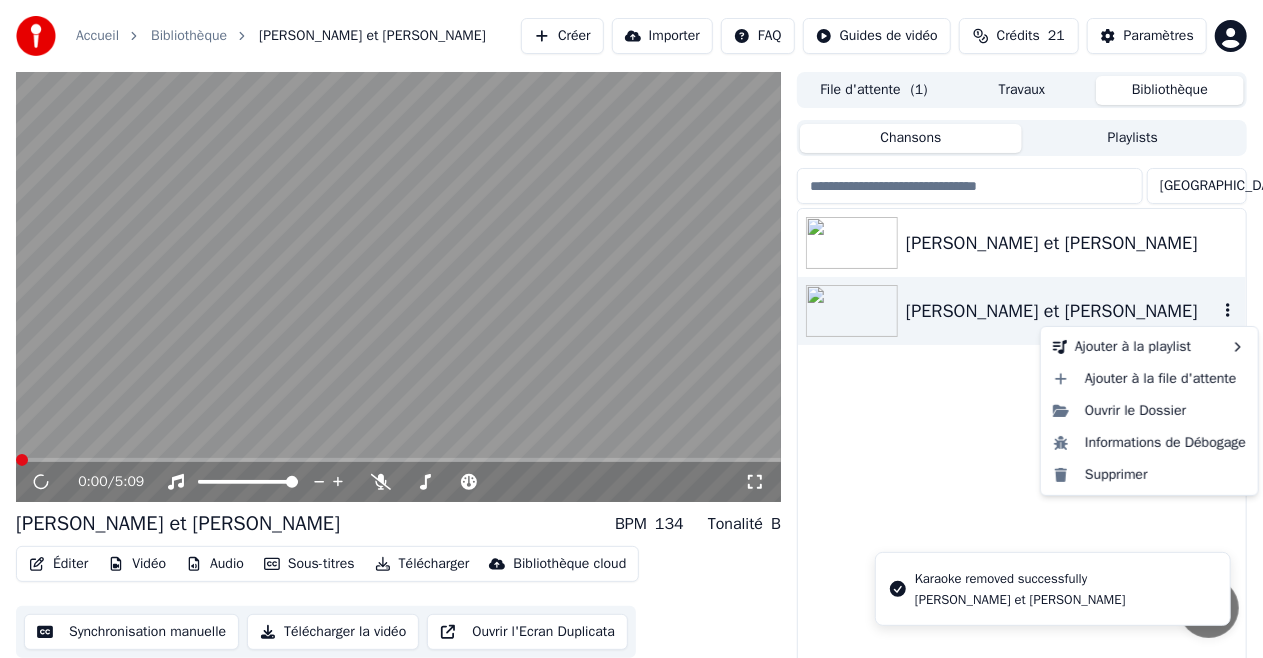 click at bounding box center (1228, 311) 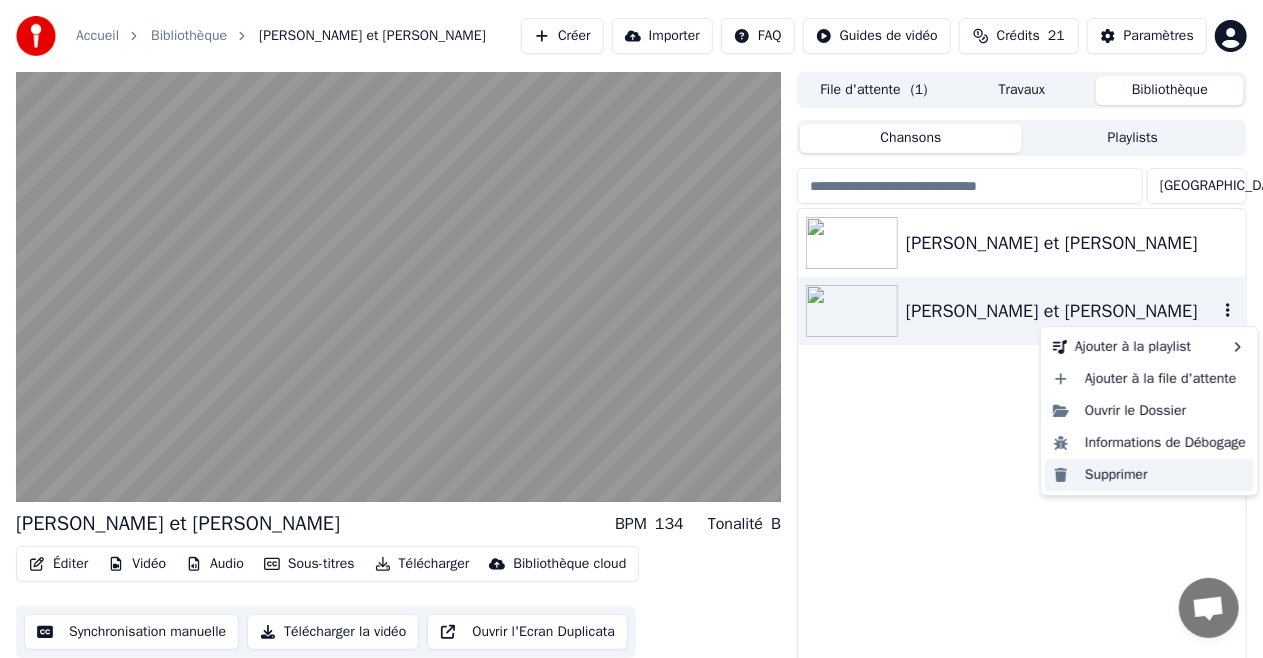 click on "Supprimer" at bounding box center (1149, 475) 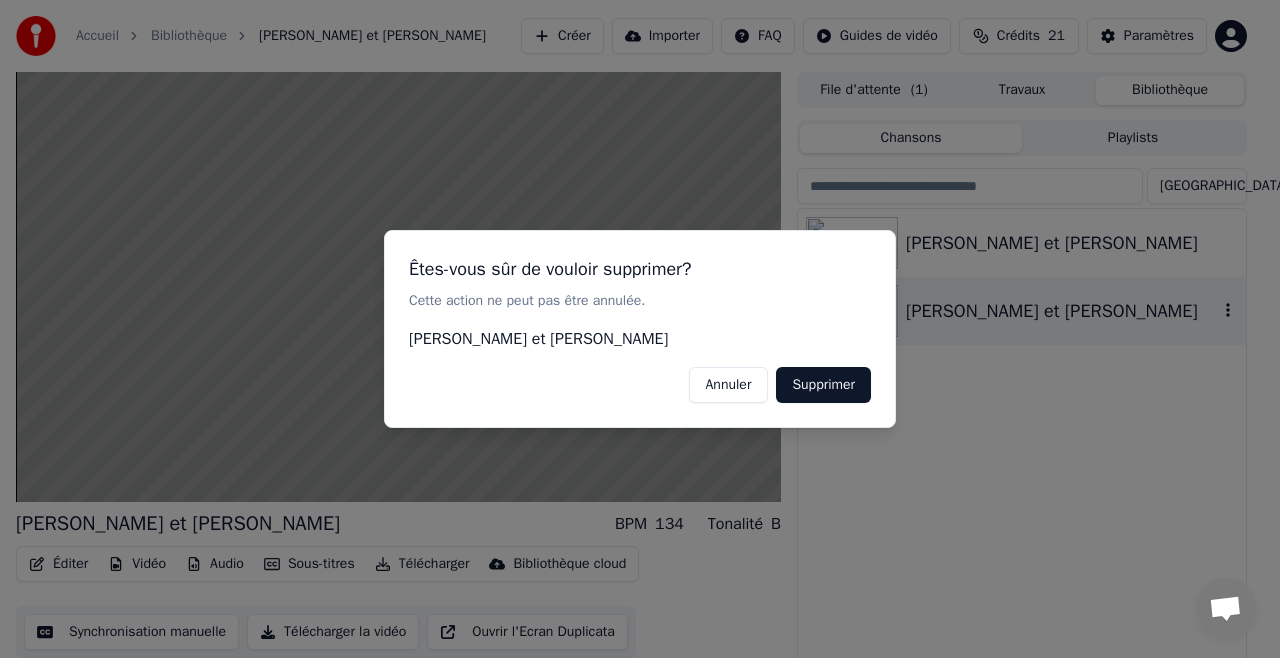 click on "Supprimer" at bounding box center [823, 385] 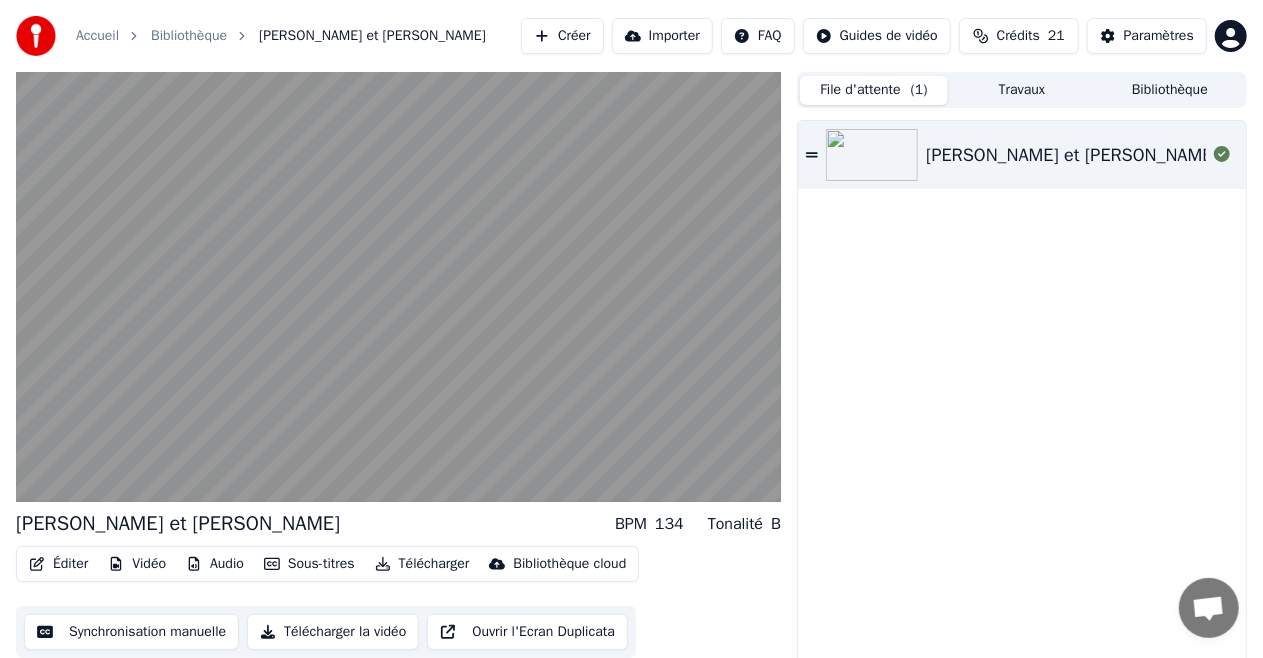 click on "File d'attente ( 1 )" at bounding box center (874, 90) 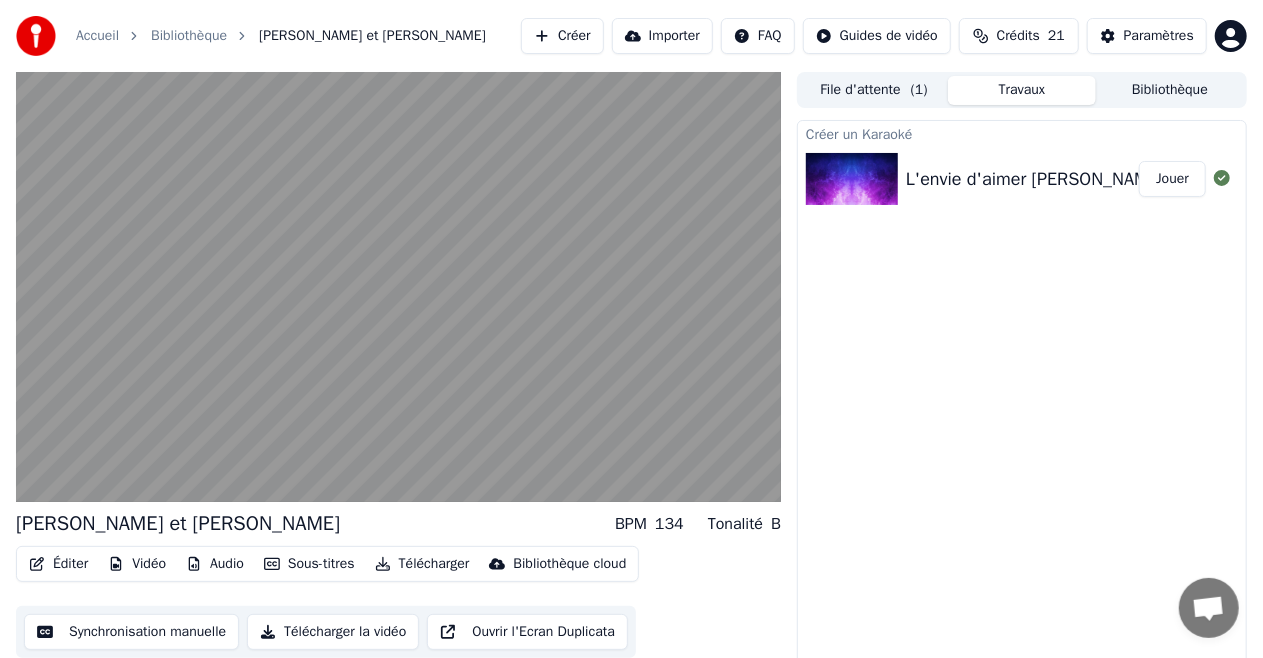 click on "Travaux" at bounding box center [1022, 90] 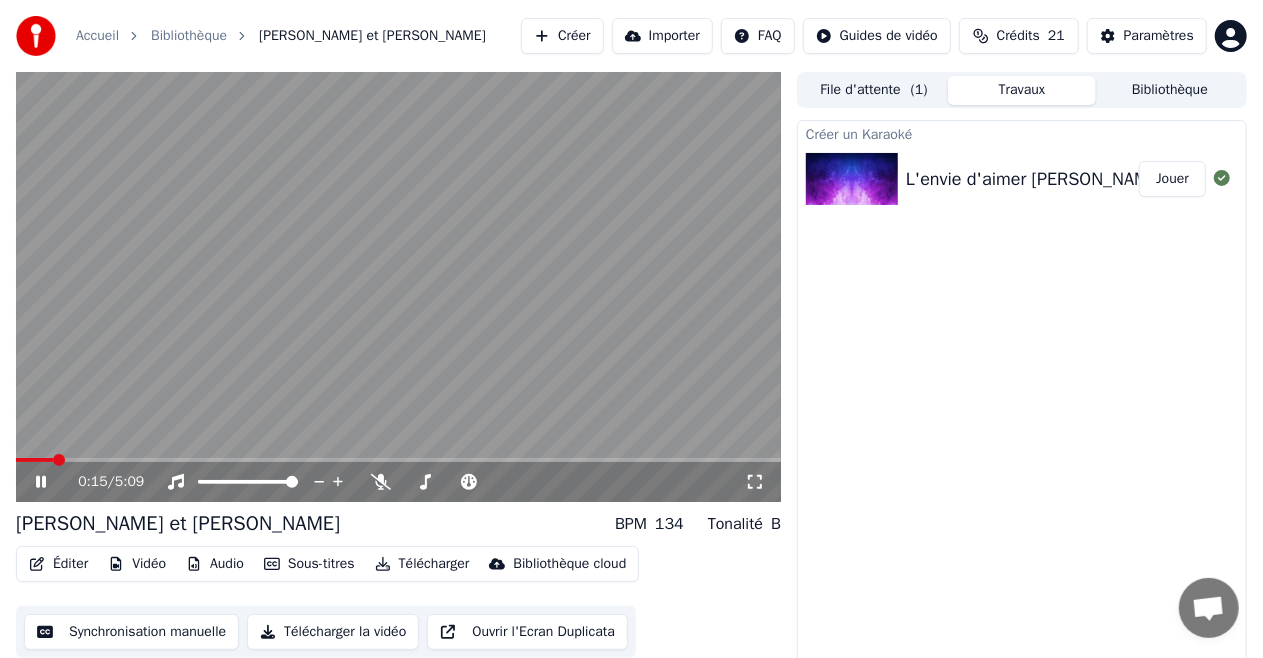 click 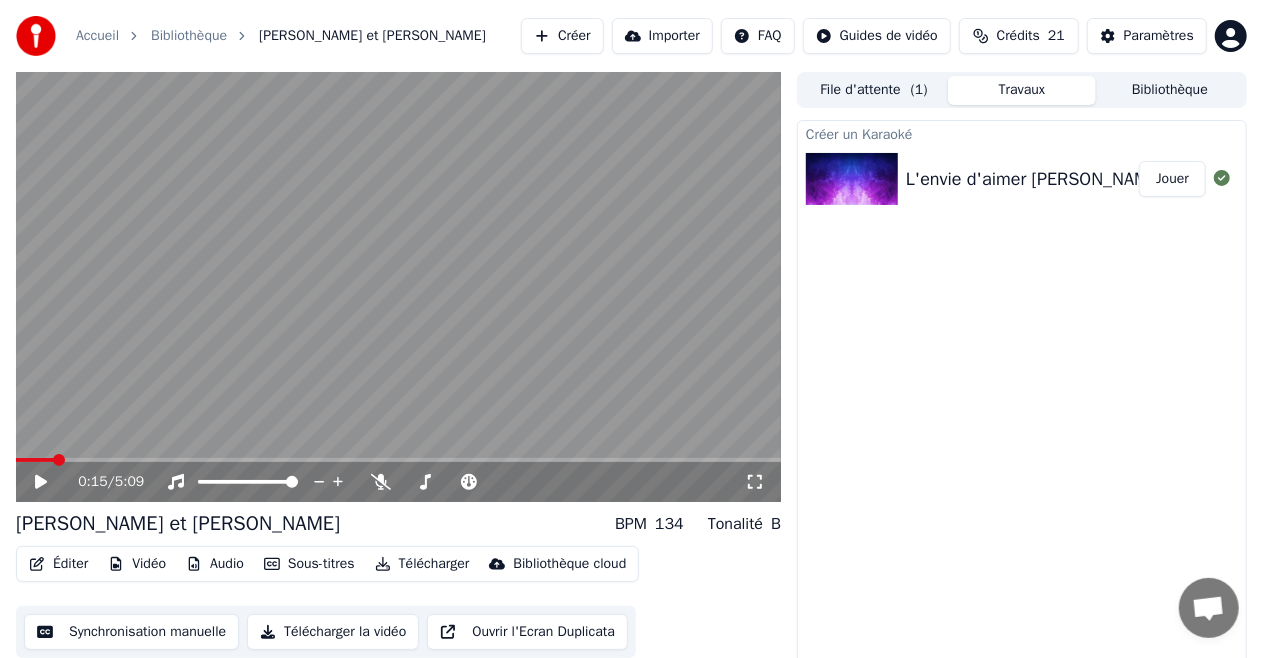 click 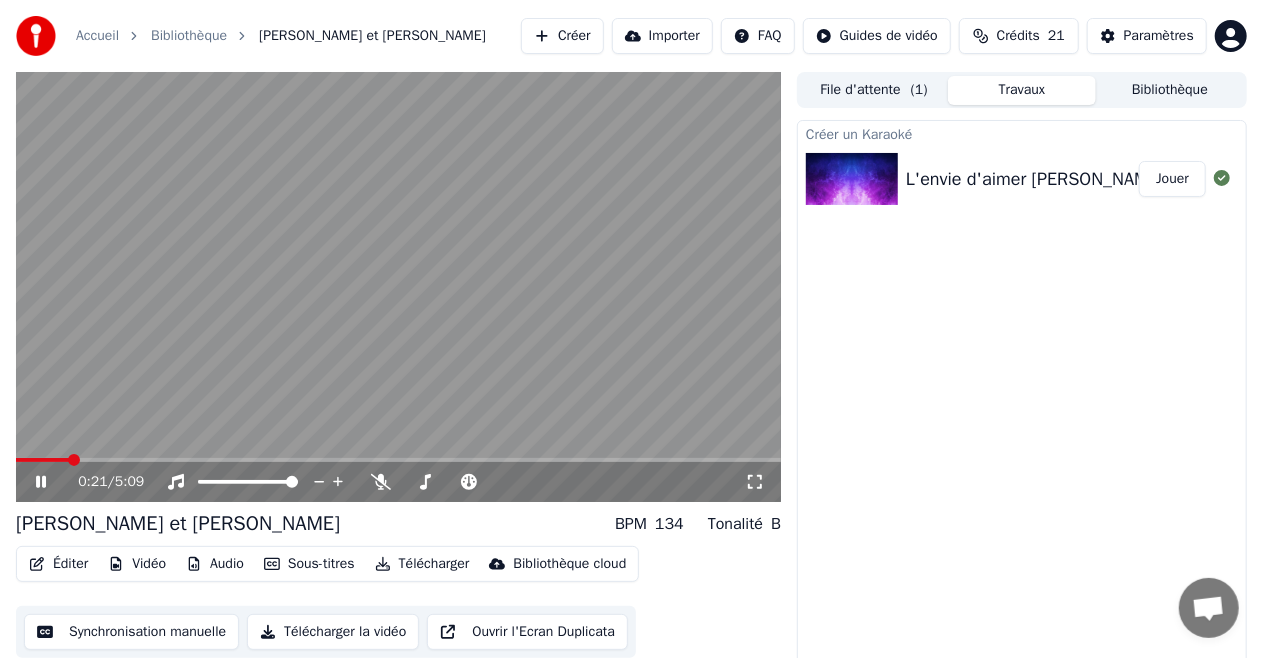 click 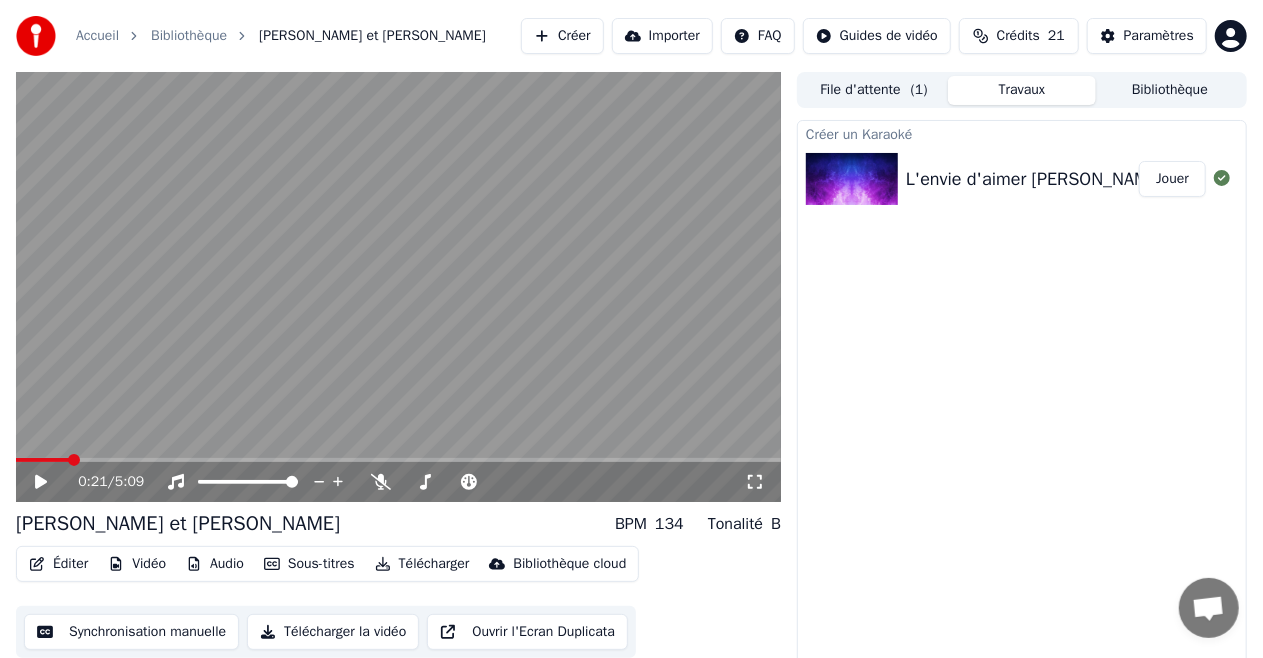 click on "L'envie d'aimer [PERSON_NAME] et [PERSON_NAME]" at bounding box center [1022, 179] 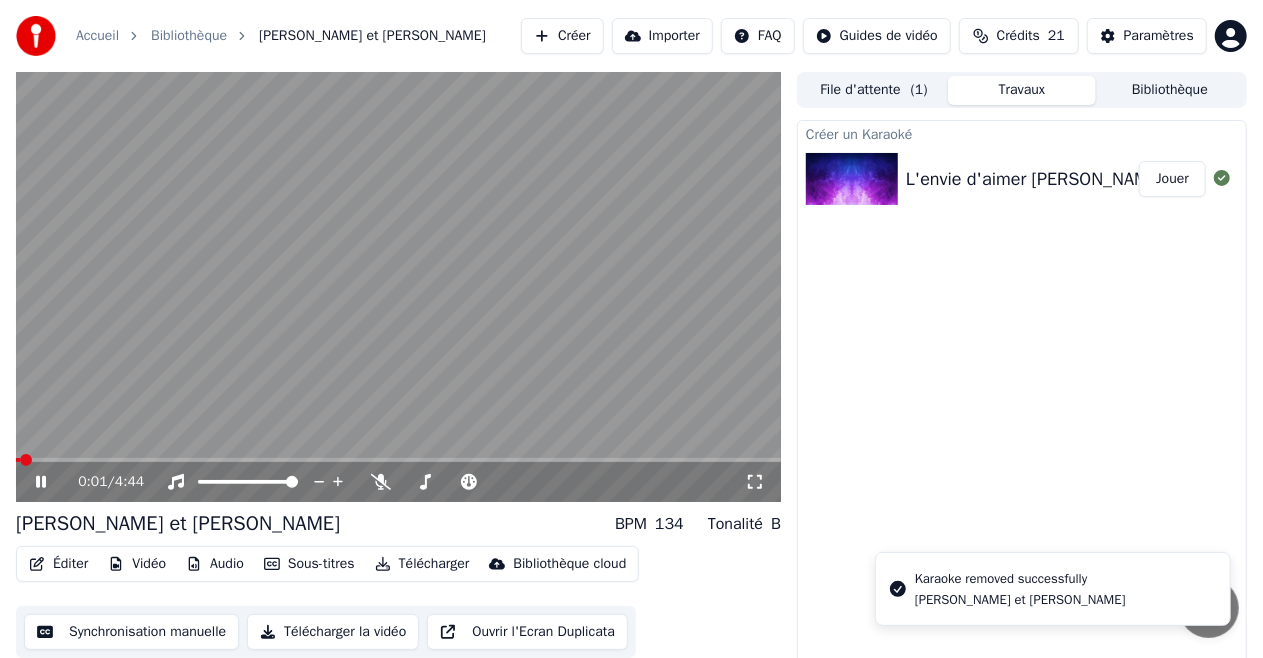 click 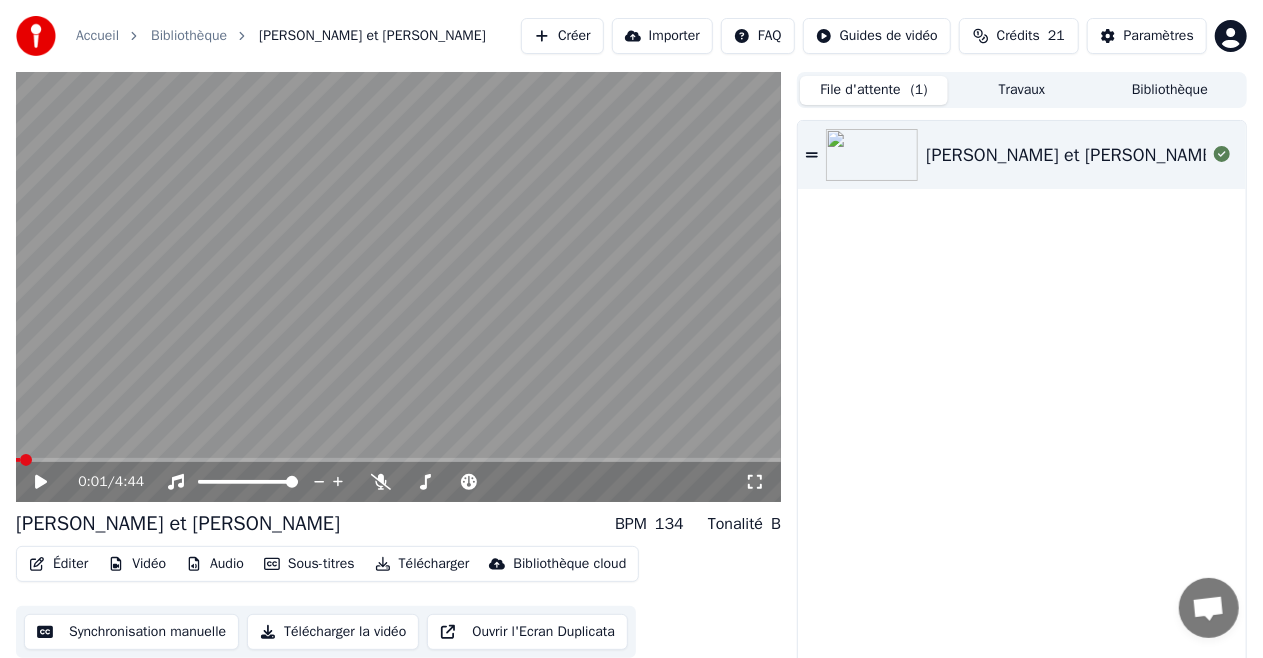 click on "File d'attente ( 1 )" at bounding box center (874, 90) 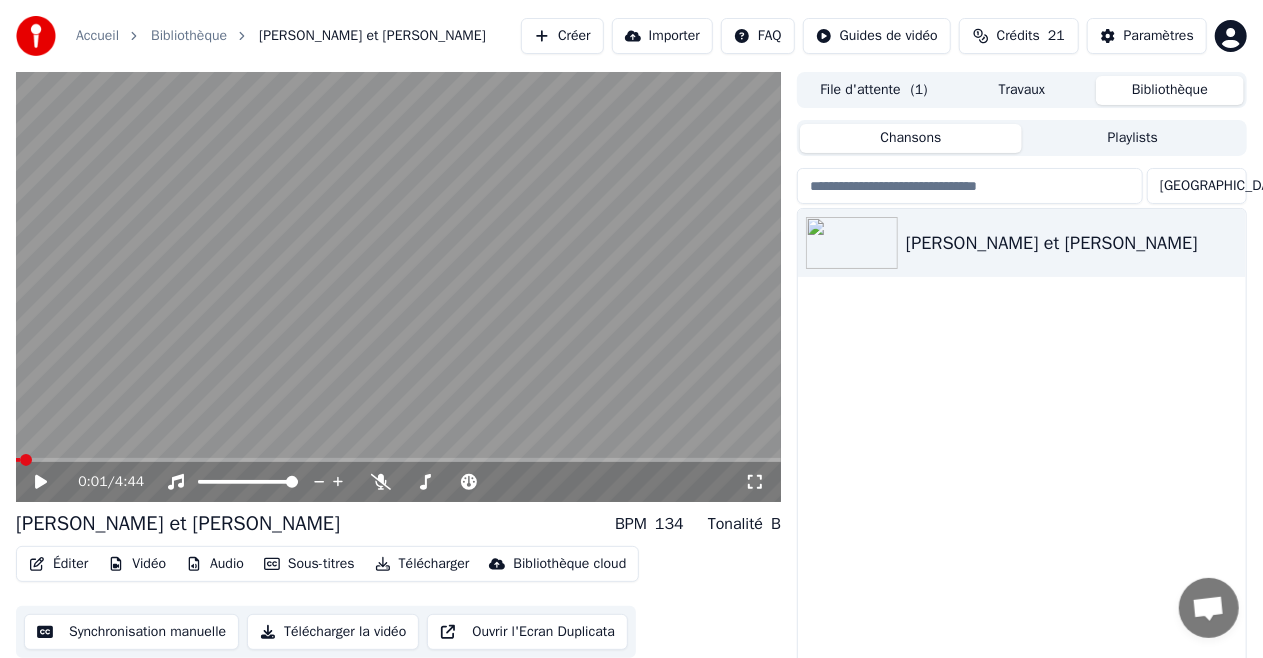 click on "Bibliothèque" at bounding box center (1170, 90) 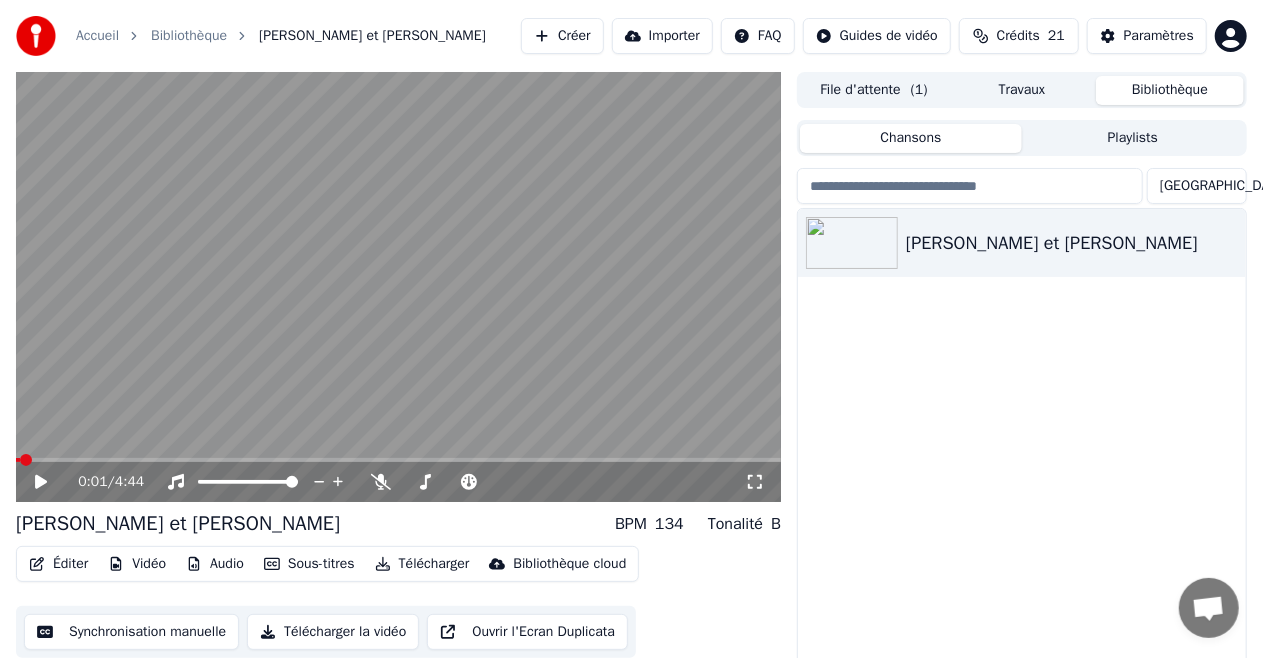 click on "Créer" at bounding box center (562, 36) 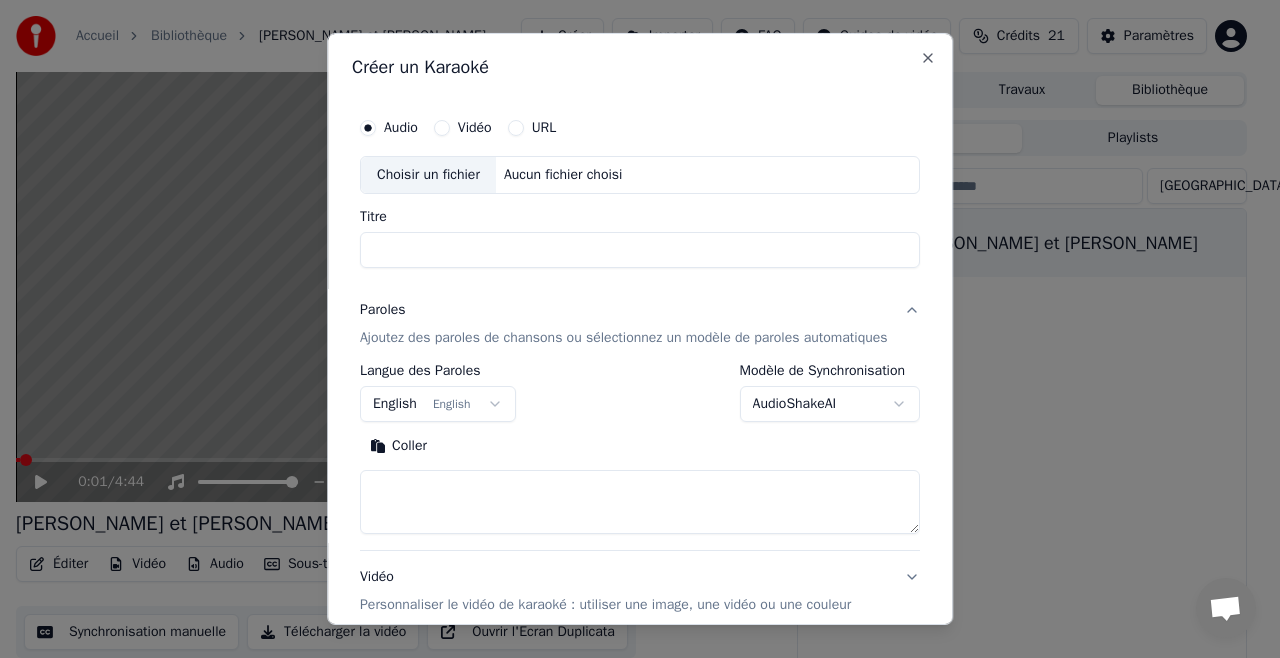 click on "Audio Vidéo URL Choisir un fichier Aucun fichier choisi Titre" at bounding box center (640, 188) 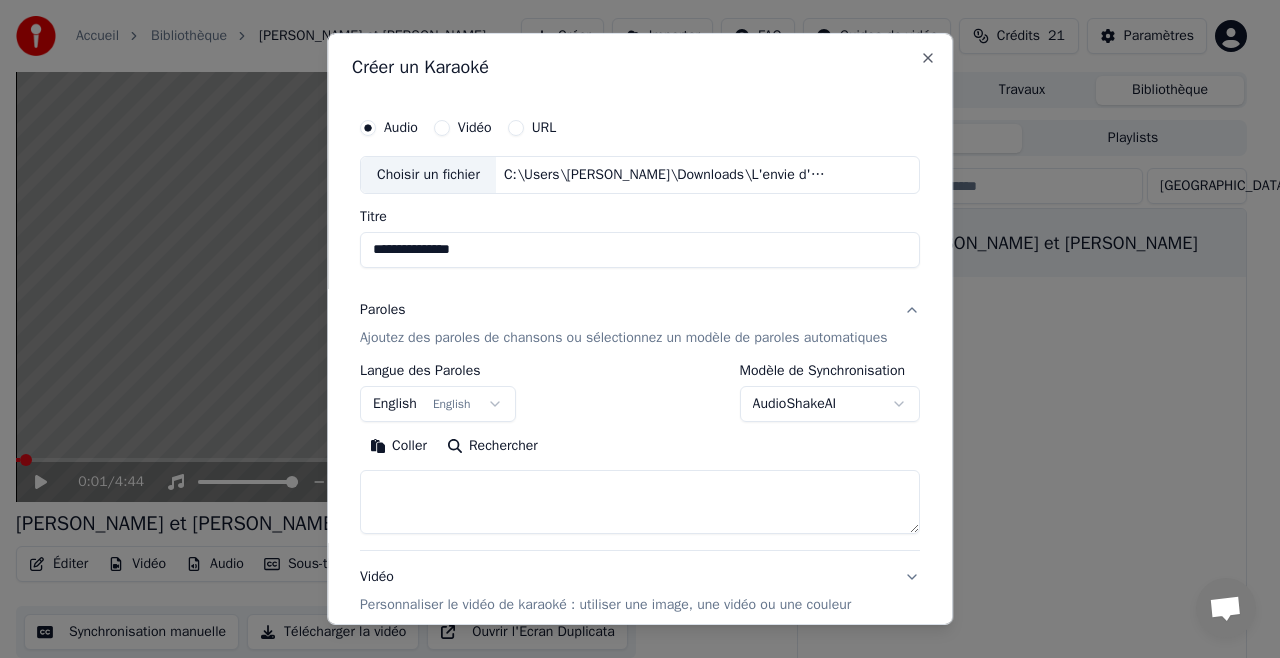 click on "**********" at bounding box center [640, 250] 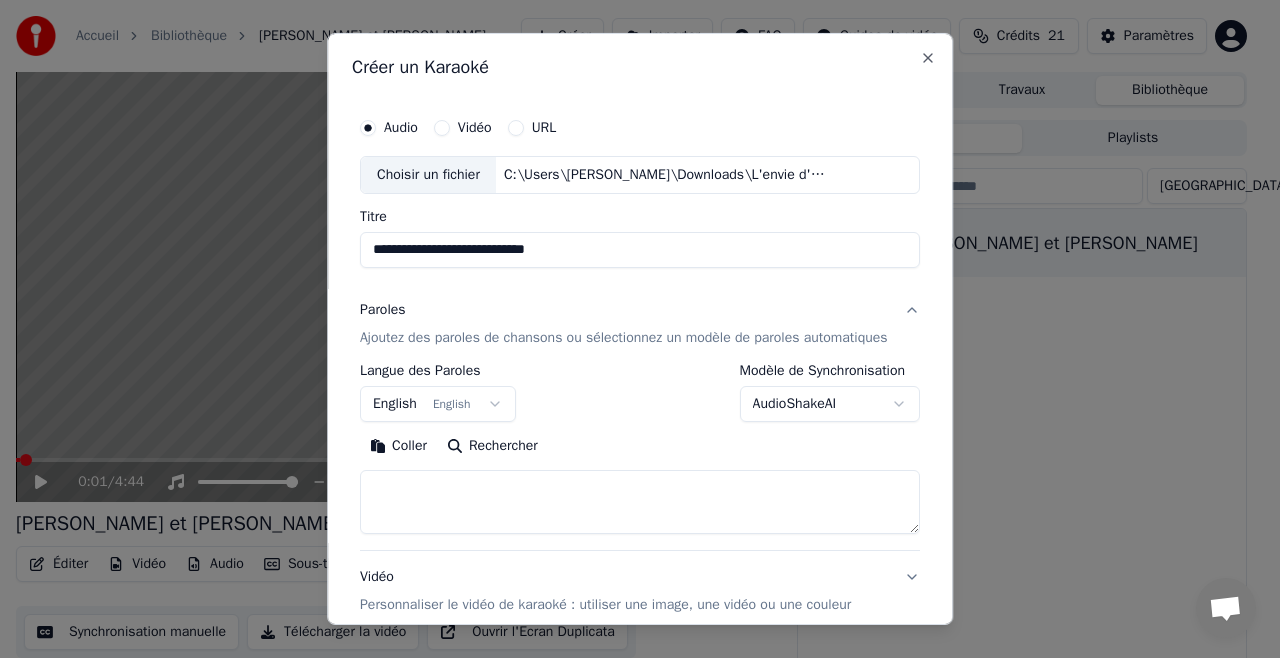 type on "**********" 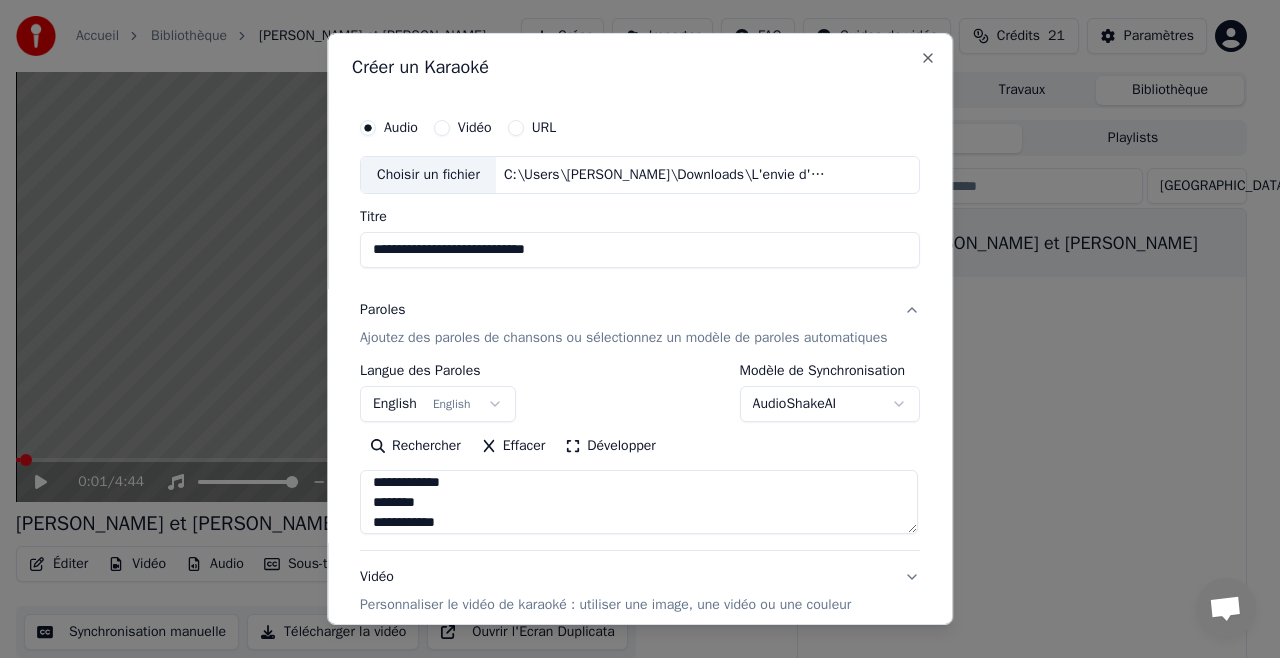 scroll, scrollTop: 0, scrollLeft: 0, axis: both 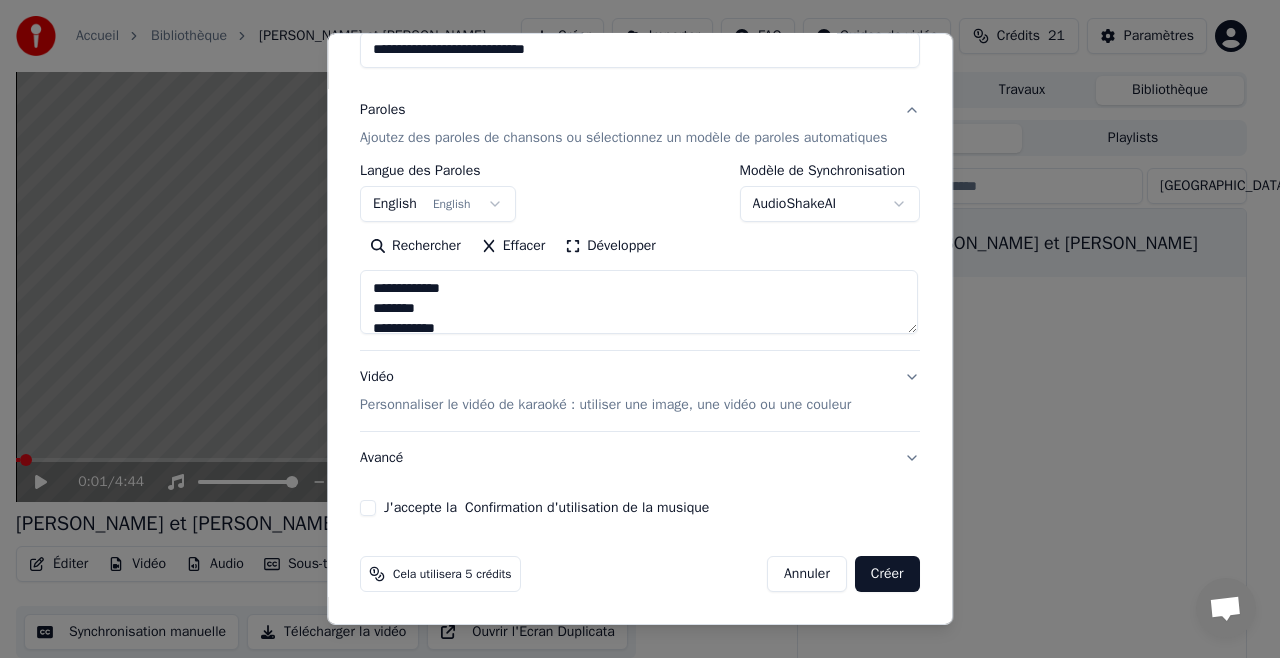 type on "**********" 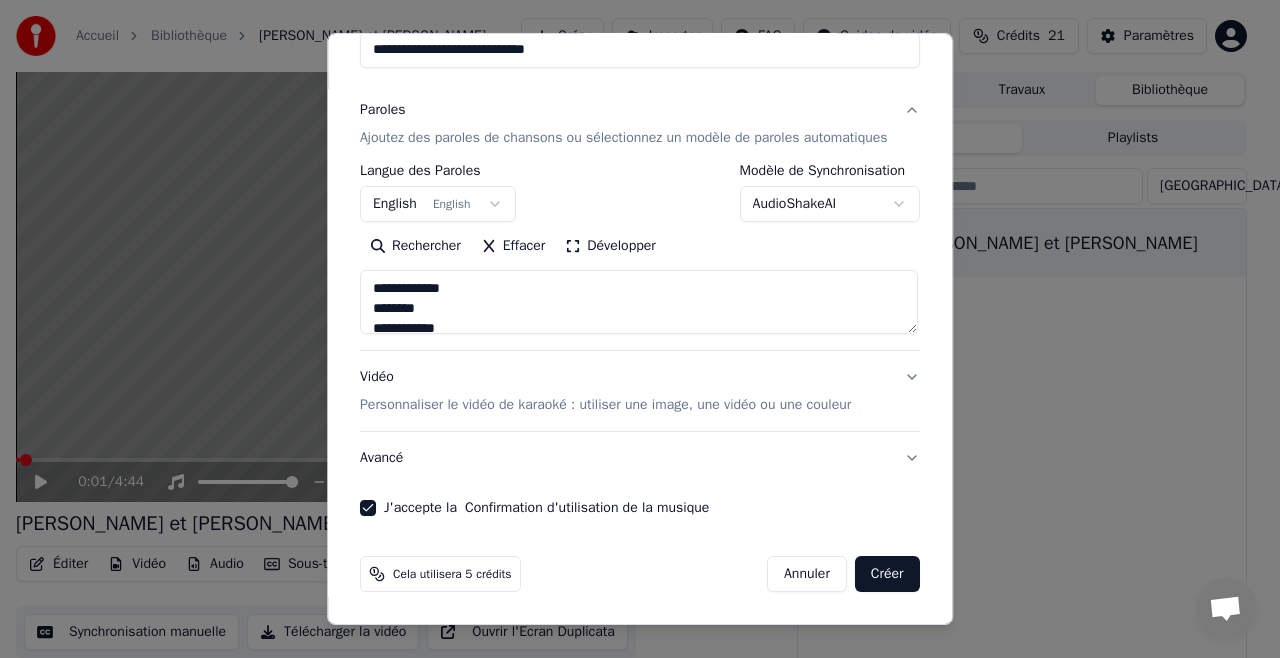click on "Créer" at bounding box center (887, 574) 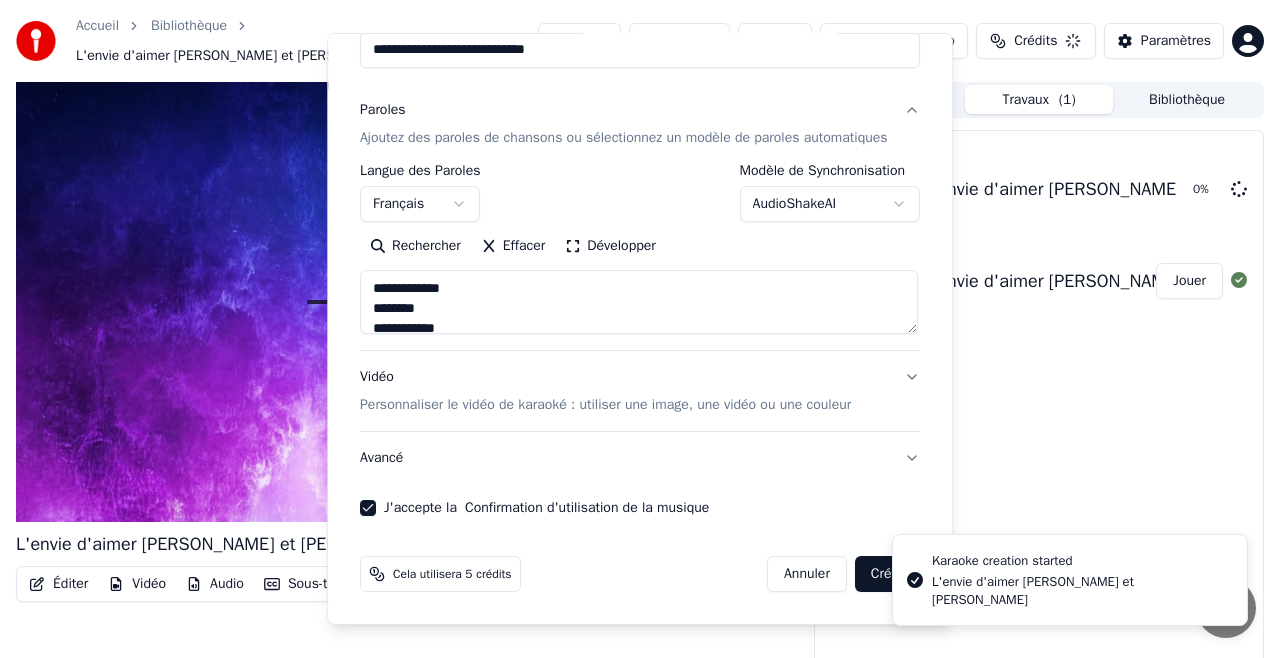 type 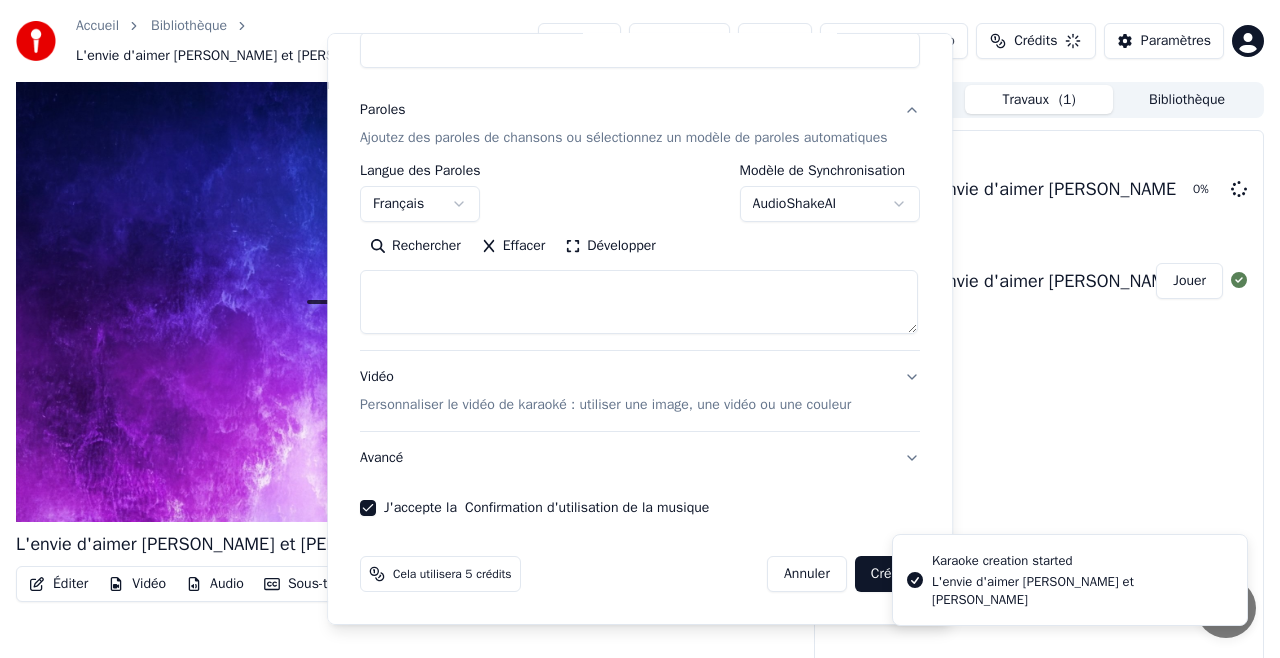 select 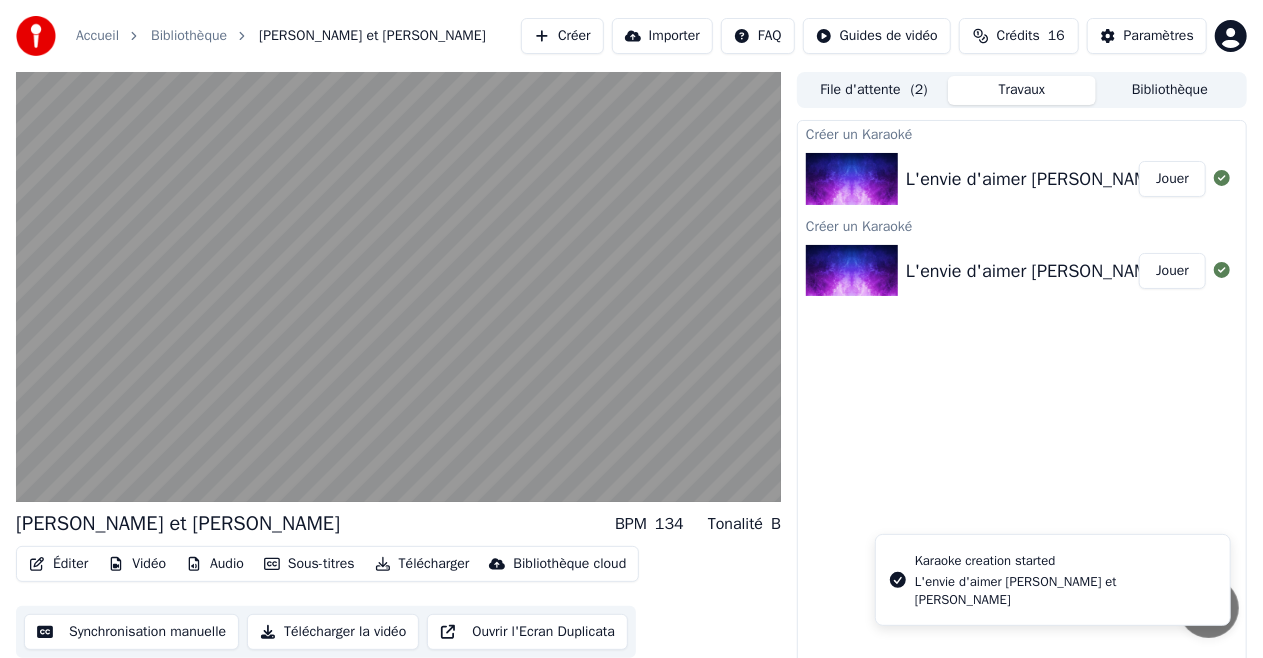 click on "Créer un Karaoké" at bounding box center (1022, 133) 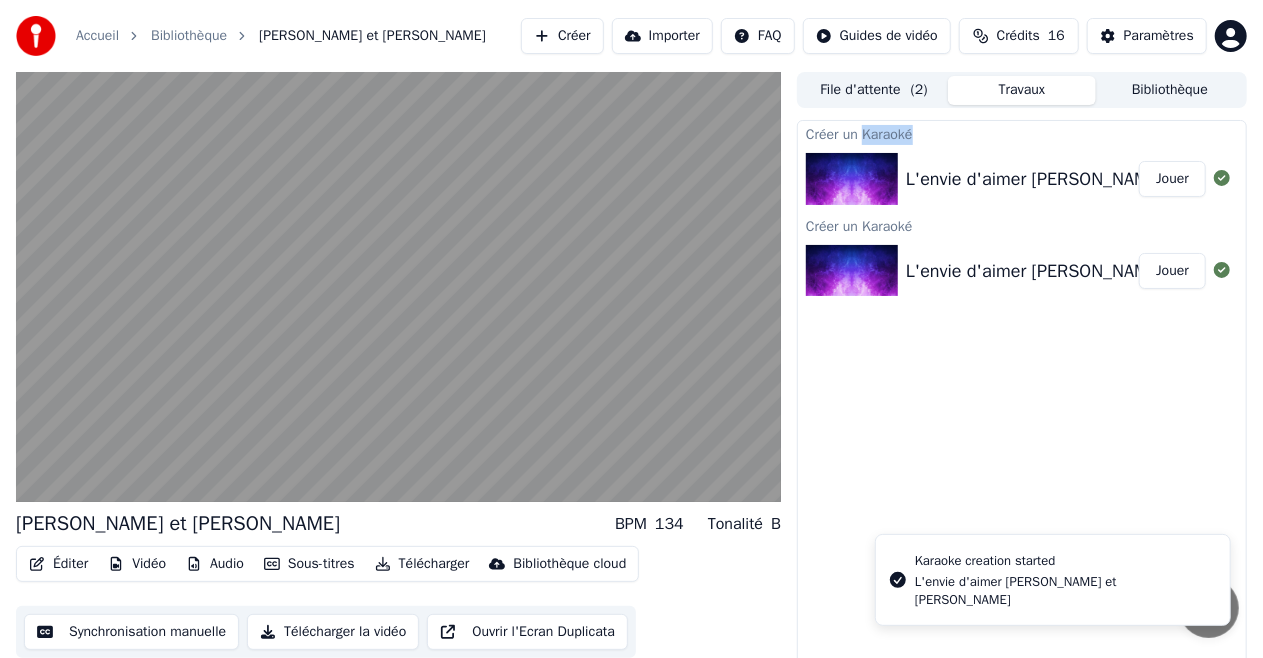 click on "Créer un Karaoké" at bounding box center (1022, 133) 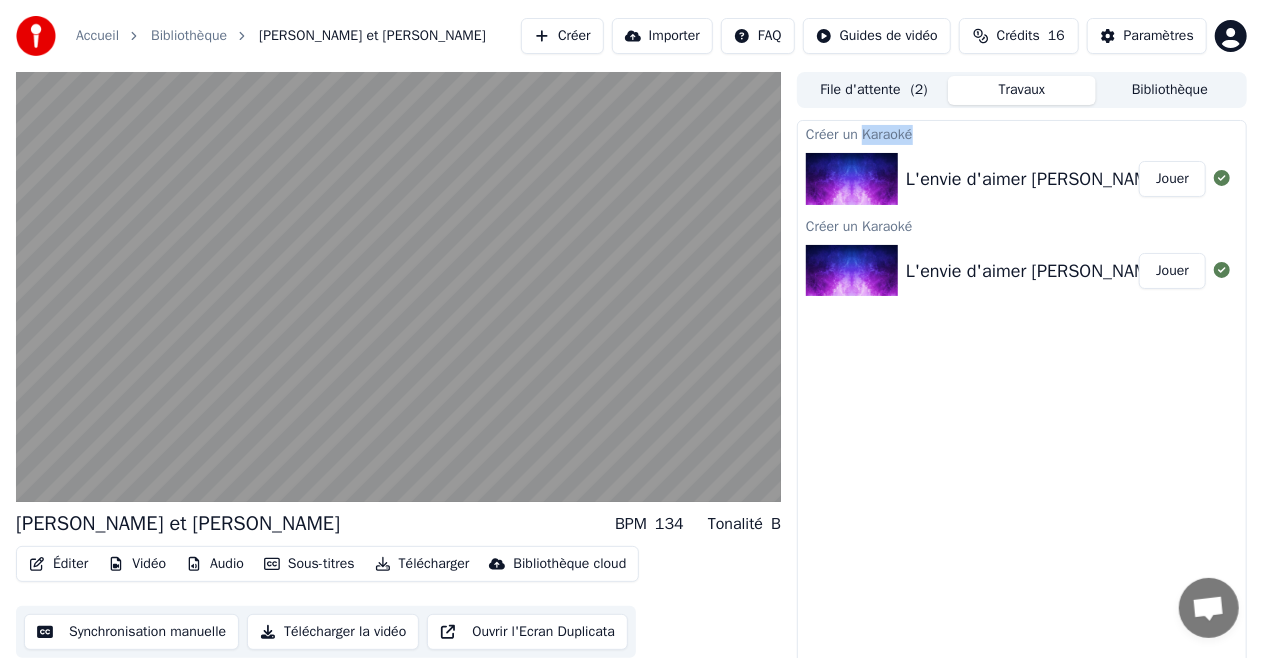 click on "Créer un Karaoké" at bounding box center (1022, 133) 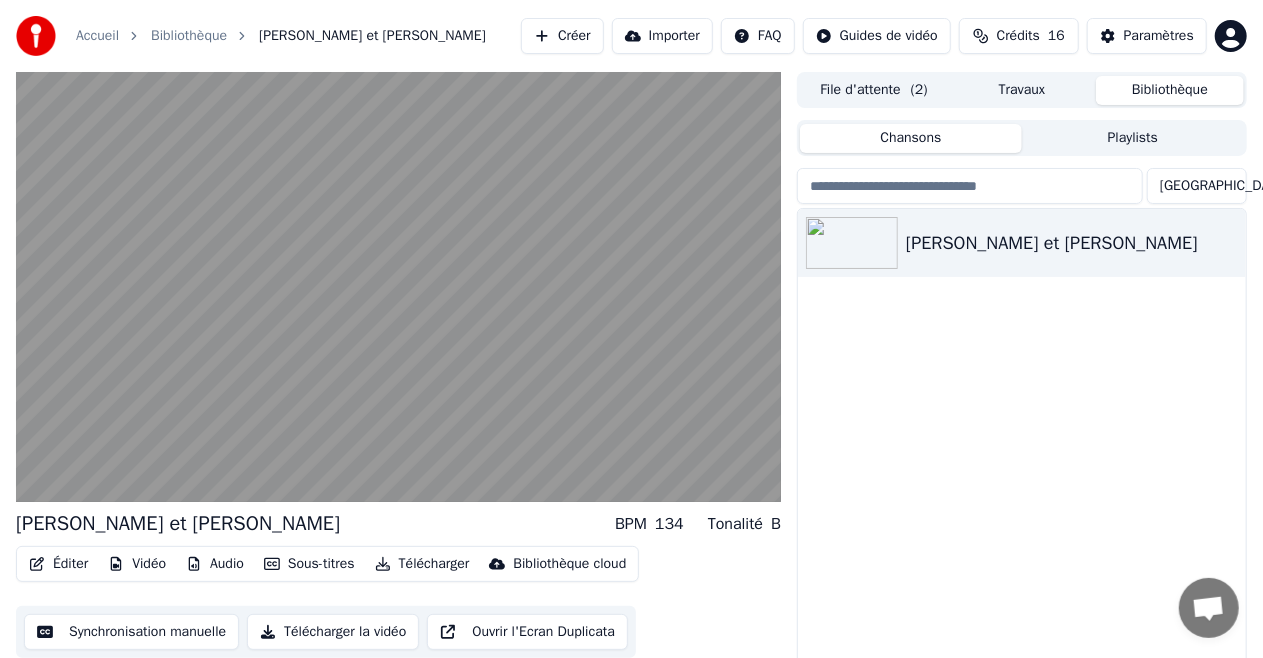 click on "Bibliothèque" at bounding box center [1170, 90] 